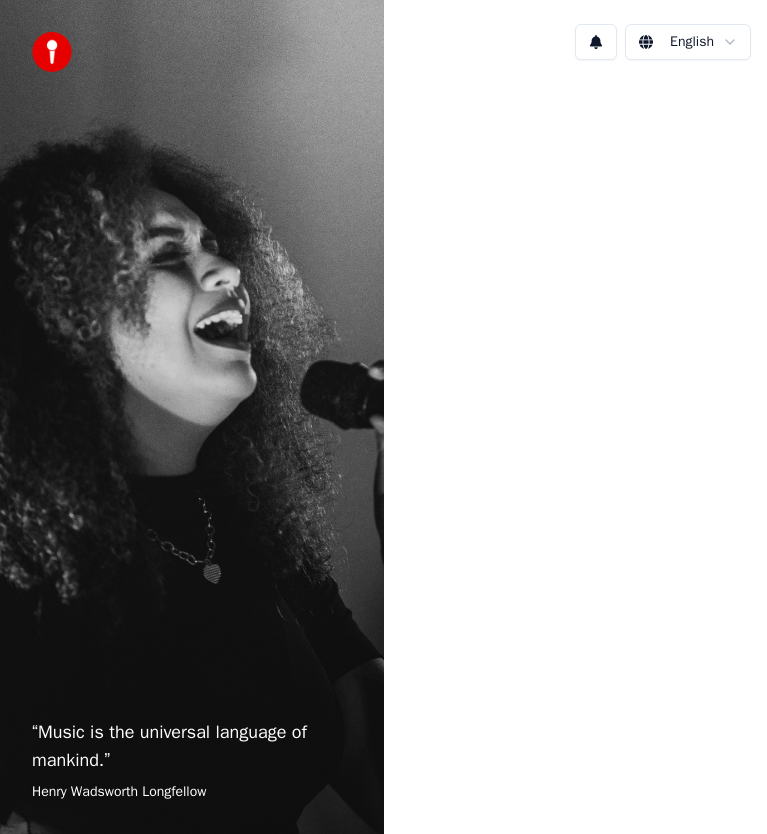 scroll, scrollTop: 0, scrollLeft: 0, axis: both 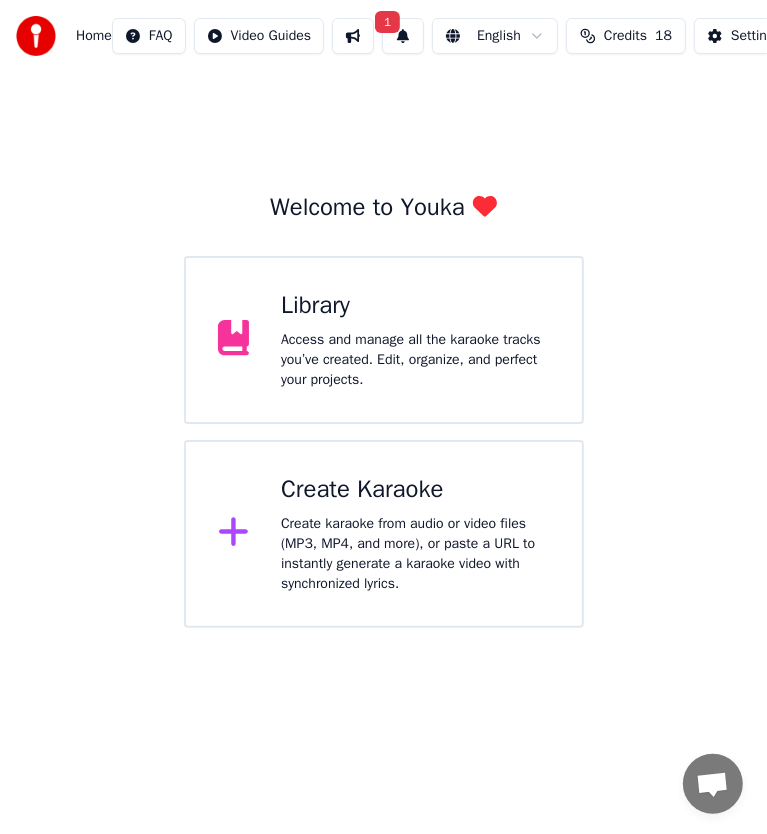 click on "1" at bounding box center [403, 36] 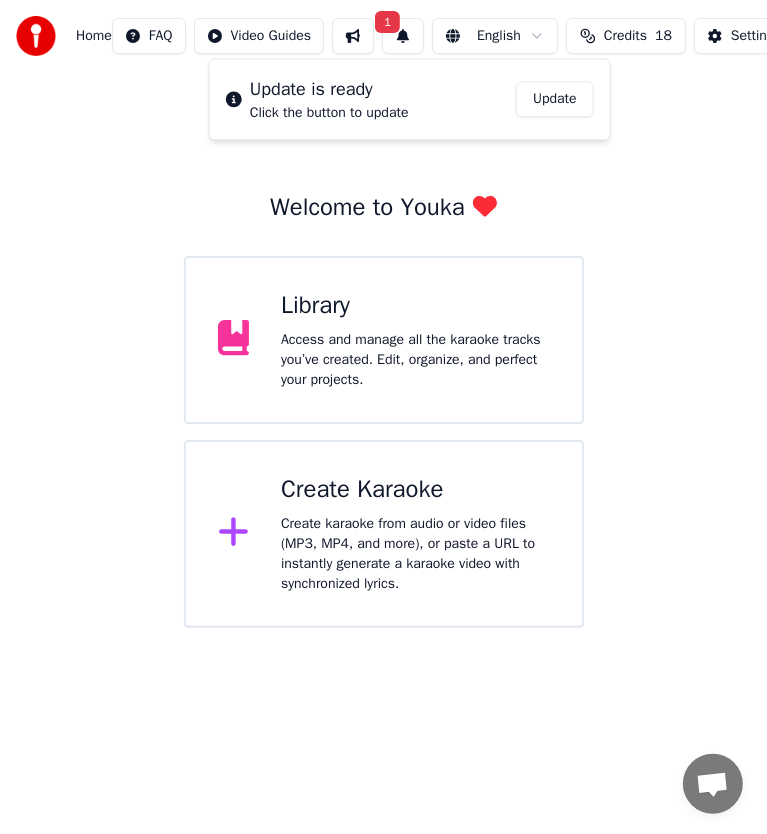click on "Update" at bounding box center (555, 99) 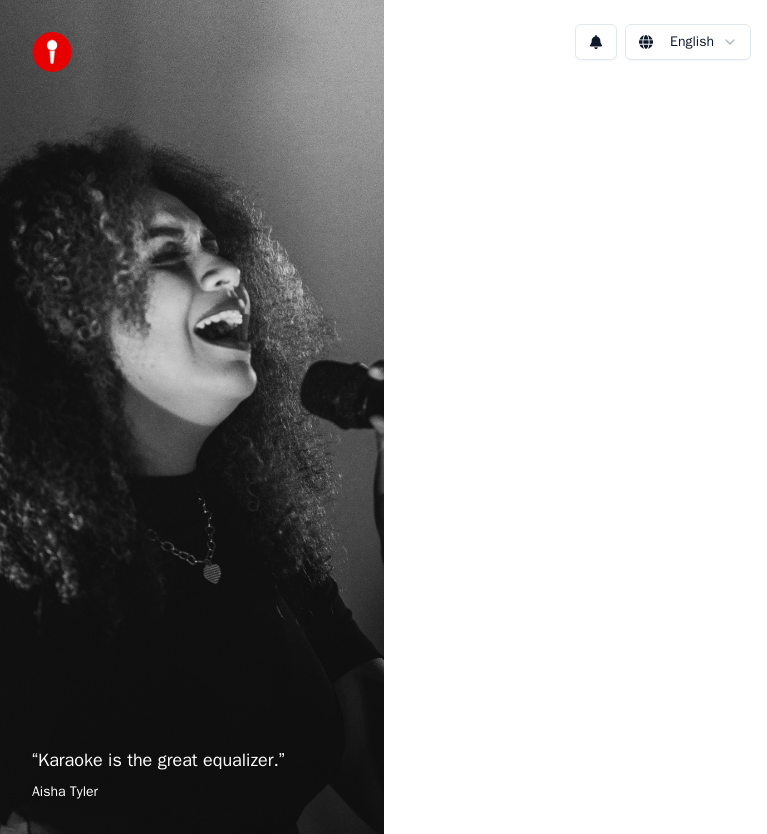 scroll, scrollTop: 0, scrollLeft: 0, axis: both 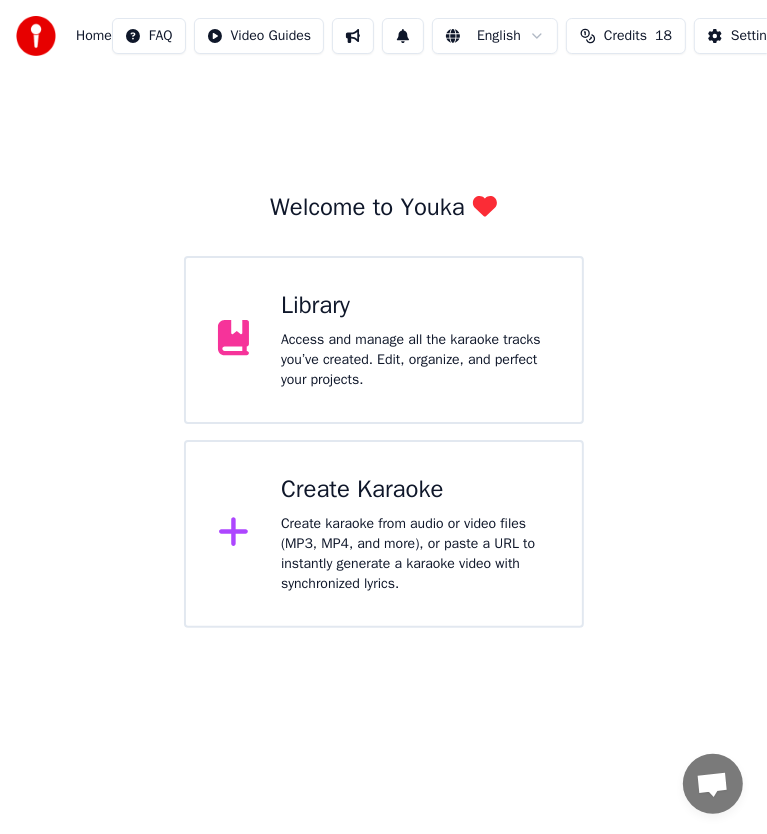 click on "Credits" at bounding box center (625, 36) 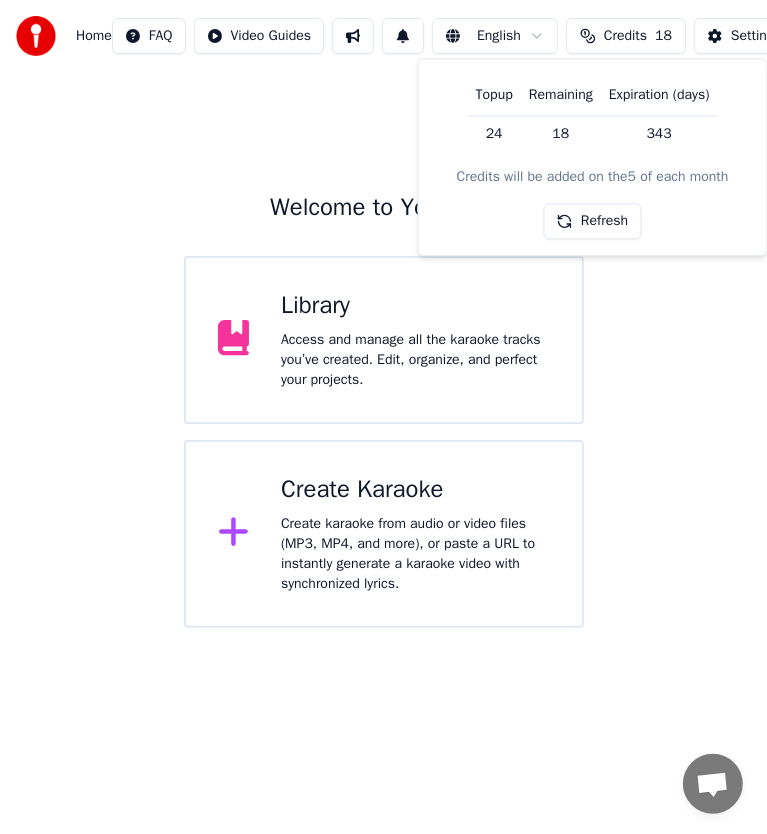 click on "Topup" at bounding box center (494, 95) 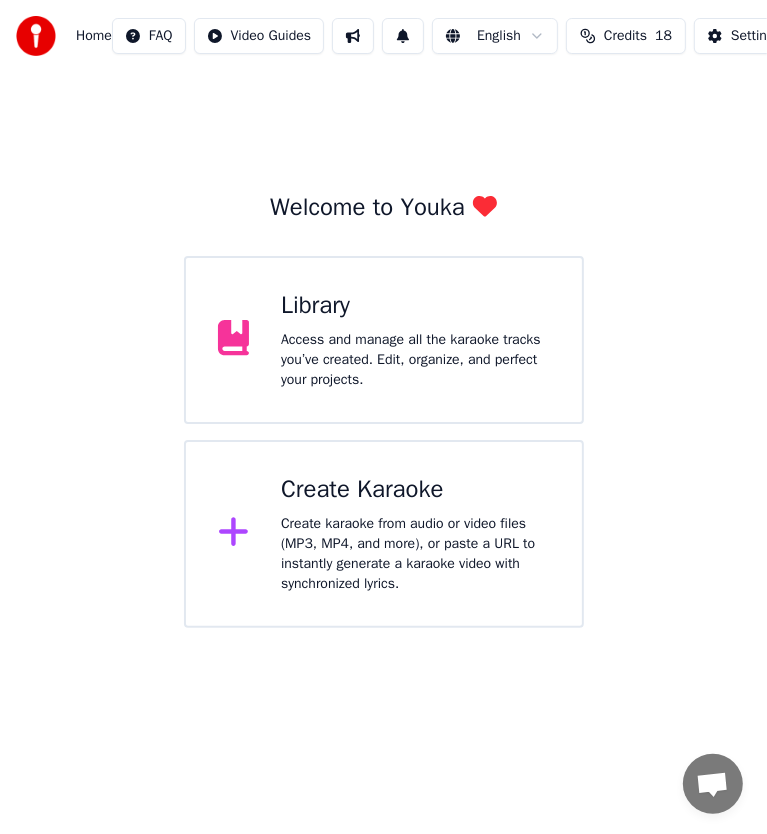 click on "Home FAQ Video Guides English Credits 18 Settings Welcome to Youka Library Access and manage all the karaoke tracks you’ve created. Edit, organize, and perfect your projects. Create Karaoke Create karaoke from audio or video files (MP3, MP4, and more), or paste a URL to instantly generate a karaoke video with synchronized lyrics. Conversatie Adam van Youka Desktop Meer kanalen Ga door via E-mail Netwerk offline. Opnieuw verbinding maken... Er kunnen momenteel geen berichten ontvangen of verzonden worden. Youka Desktop Hallo! Waarmee kan ik u helpen?  maandag, [DATE] Hey Adam, Since the last updates, i have noticed the expand button did not work at the primary creation fase, it aint that troublesome, because there is stil way to elongade the field downwards. Just thought to let you know when I noticed something. And great job putting in the advanced option for the audio setting, now no one can complain about using the wrong option, they had change to choose the one they wanted. [DATE]-[DATE] Adam [DATE]-[DATE]" at bounding box center (383, 314) 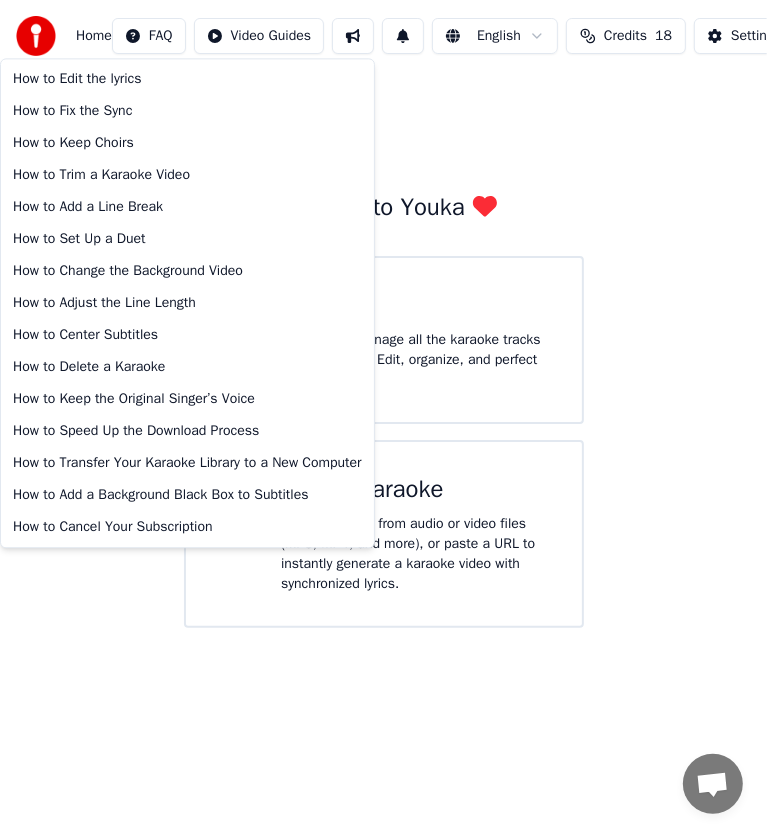 click on "Home FAQ Video Guides English Credits 18 Settings Welcome to Youka Library Access and manage all the karaoke tracks you’ve created. Edit, organize, and perfect your projects. Create Karaoke Create karaoke from audio or video files (MP3, MP4, and more), or paste a URL to instantly generate a karaoke video with synchronized lyrics. Conversatie Adam van Youka Desktop Meer kanalen Ga door via E-mail Netwerk offline. Opnieuw verbinding maken... Er kunnen momenteel geen berichten ontvangen of verzonden worden. Youka Desktop Hallo! Waarmee kan ik u helpen?  maandag, [DATE] Hey Adam, Since the last updates, i have noticed the expand button did not work at the primary creation fase, it aint that troublesome, because there is stil way to elongade the field downwards. Just thought to let you know when I noticed something. And great job putting in the advanced option for the audio setting, now no one can complain about using the wrong option, they had change to choose the one they wanted. [DATE]-[DATE] Adam [DATE]-[DATE]" at bounding box center [383, 314] 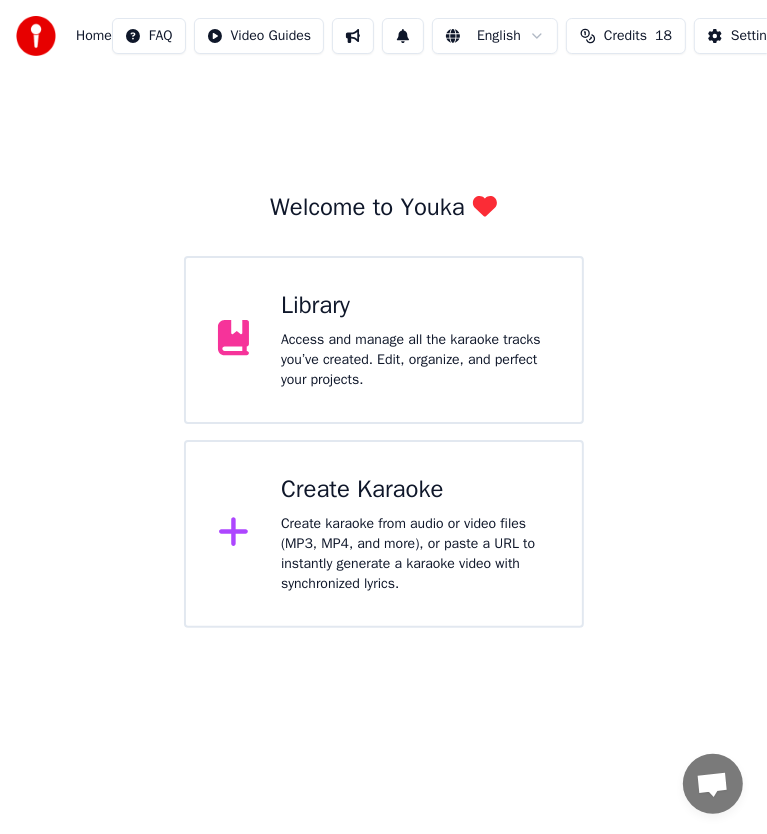 click on "Credits 18" at bounding box center [626, 36] 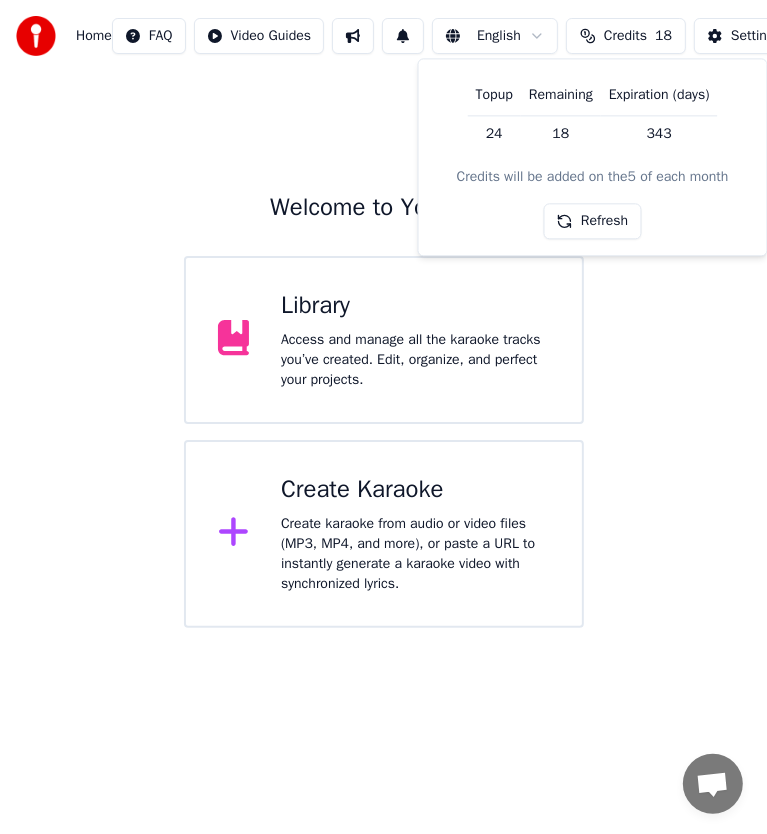 click on "24" at bounding box center [494, 133] 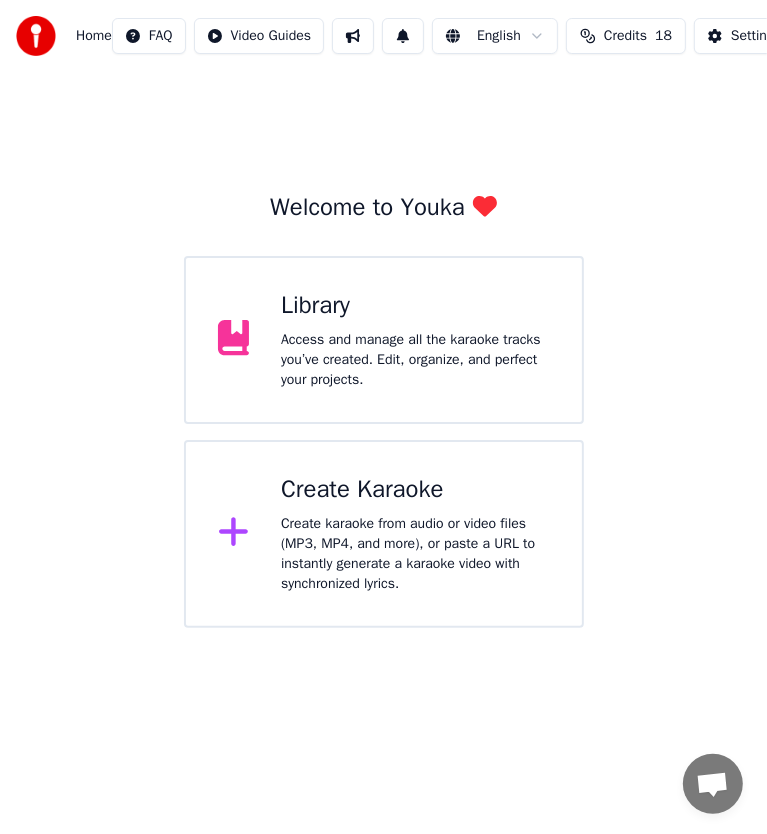 click on "Home" at bounding box center (94, 36) 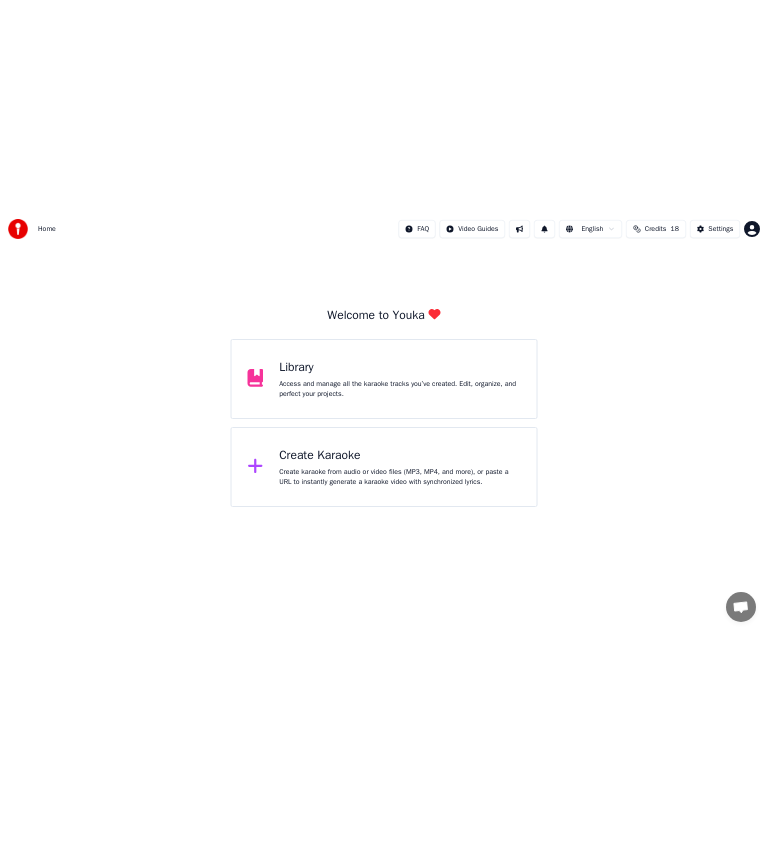 scroll, scrollTop: 5637, scrollLeft: 0, axis: vertical 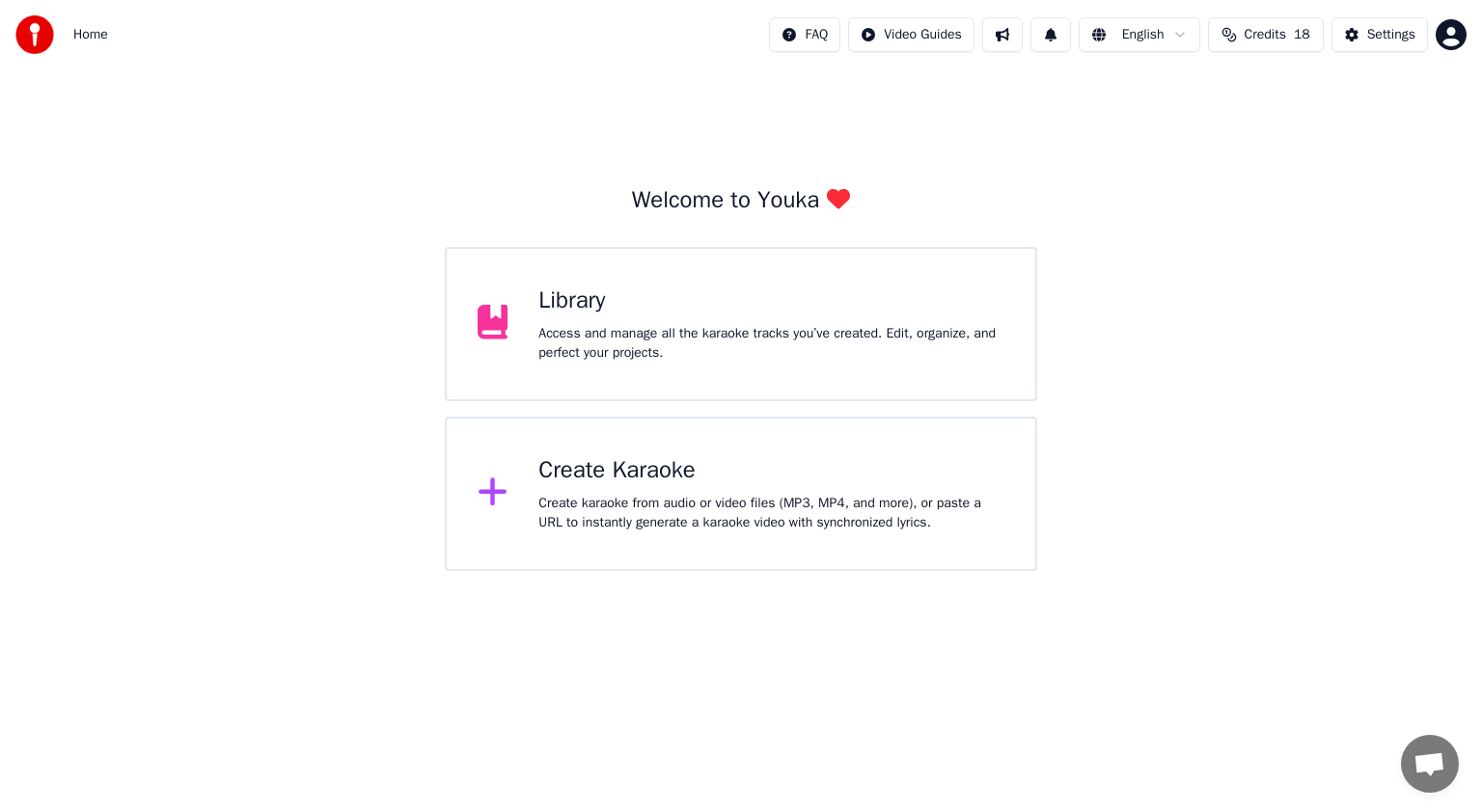 click on "Home FAQ Video Guides English Credits 18 Settings Welcome to Youka Library Access and manage all the karaoke tracks you’ve created. Edit, organize, and perfect your projects. Create Karaoke Create karaoke from audio or video files (MP3, MP4, and more), or paste a URL to instantly generate a karaoke video with synchronized lyrics. Conversatie Adam van Youka Desktop Meer kanalen Ga door via E-mail Netwerk offline. Opnieuw verbinding maken... Er kunnen momenteel geen berichten ontvangen of verzonden worden. Youka Desktop Hallo! Waarmee kan ik u helpen?  maandag, [DATE] Hey Adam, Since the last updates, i have noticed the expand button did not work at the primary creation fase, it aint that troublesome, because there is stil way to elongade the field downwards. Just thought to let you know when I noticed something. And great job putting in the advanced option for the audio setting, now no one can complain about using the wrong option, they had change to choose the one they wanted. [DATE]-[DATE] Adam [DATE]-[DATE]" at bounding box center (741, 285) 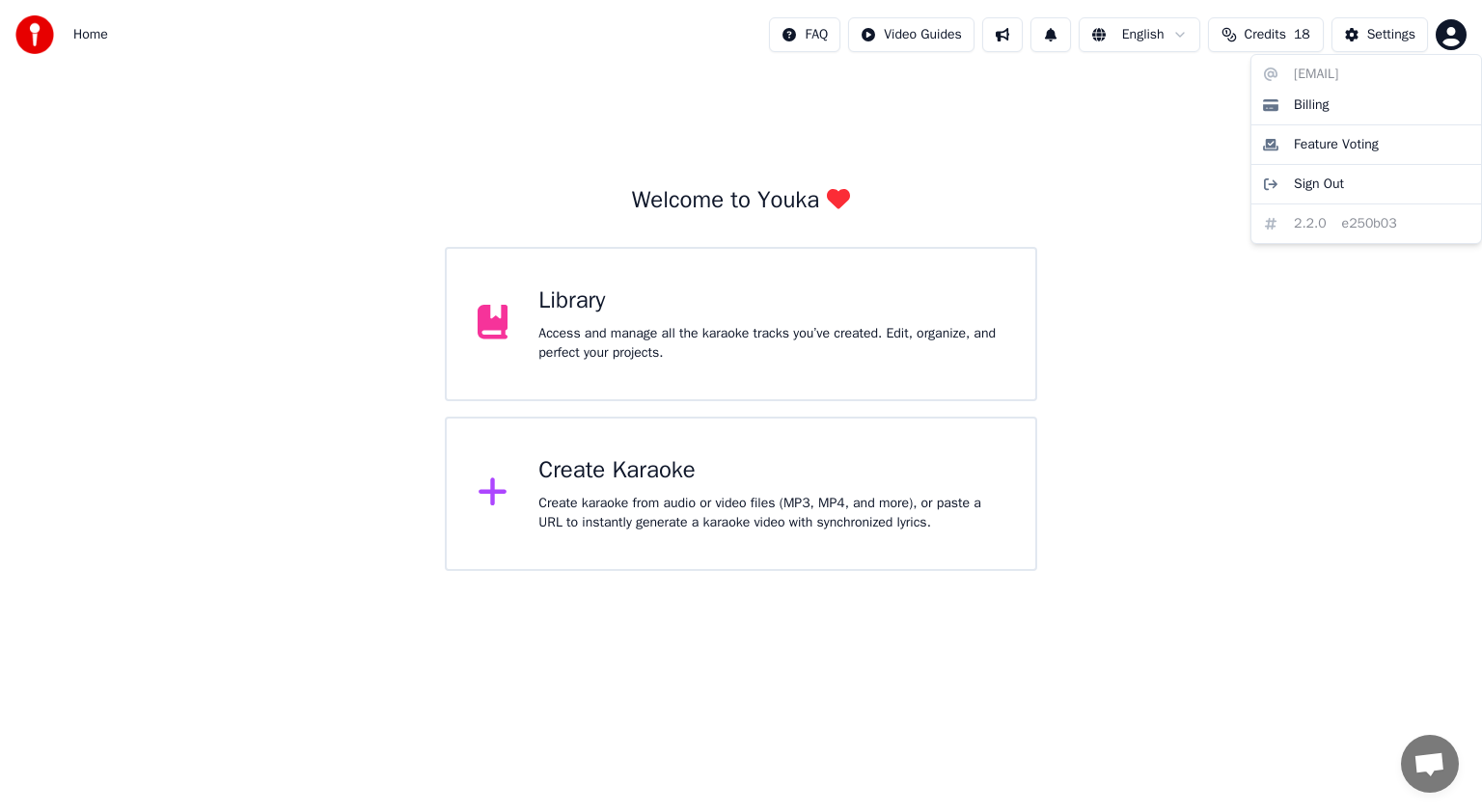 click on "Home FAQ Video Guides English Credits 18 Settings Welcome to Youka Library Access and manage all the karaoke tracks you’ve created. Edit, organize, and perfect your projects. Create Karaoke Create karaoke from audio or video files (MP3, MP4, and more), or paste a URL to instantly generate a karaoke video with synchronized lyrics. Conversatie Adam van Youka Desktop Meer kanalen Ga door via E-mail Netwerk offline. Opnieuw verbinding maken... Er kunnen momenteel geen berichten ontvangen of verzonden worden. Youka Desktop Hallo! Waarmee kan ik u helpen?  maandag, [DATE] Hey Adam, Since the last updates, i have noticed the expand button did not work at the primary creation fase, it aint that troublesome, because there is stil way to elongade the field downwards. Just thought to let you know when I noticed something. And great job putting in the advanced option for the audio setting, now no one can complain about using the wrong option, they had change to choose the one they wanted. [DATE]-[DATE] Adam [DATE]-[DATE]" at bounding box center [741, 285] 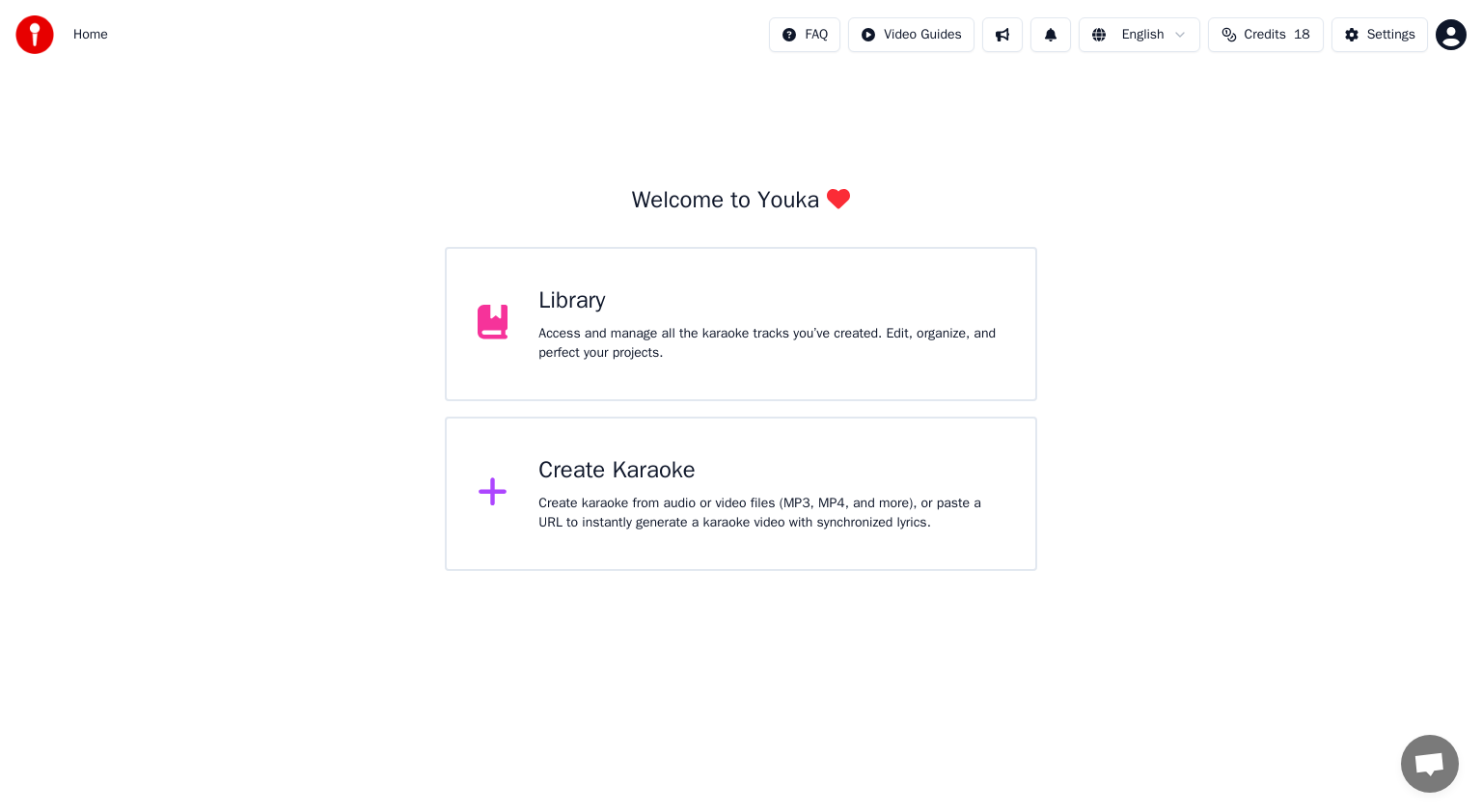 click on "Credits" at bounding box center (1265, 35) 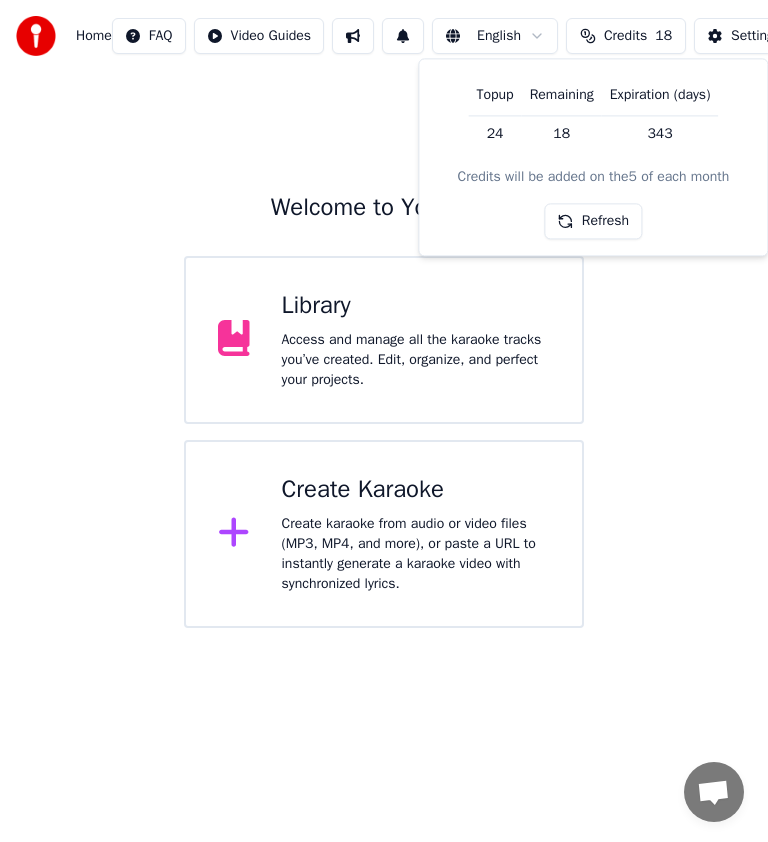click on "Create karaoke from audio or video files (MP3, MP4, and more), or paste a URL to instantly generate a karaoke video with synchronized lyrics." at bounding box center [416, 554] 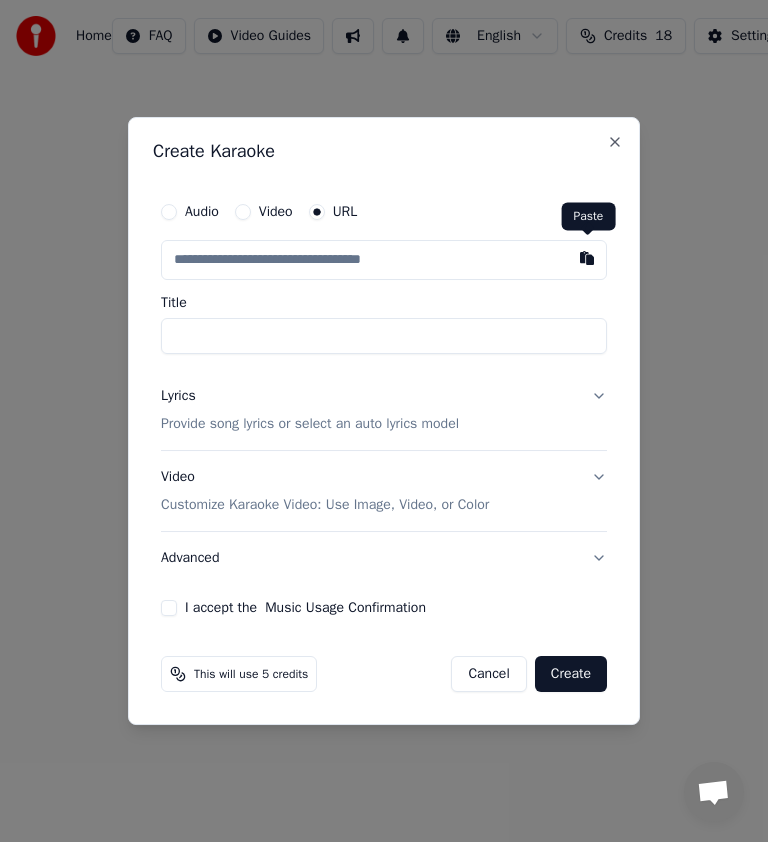 click at bounding box center (587, 258) 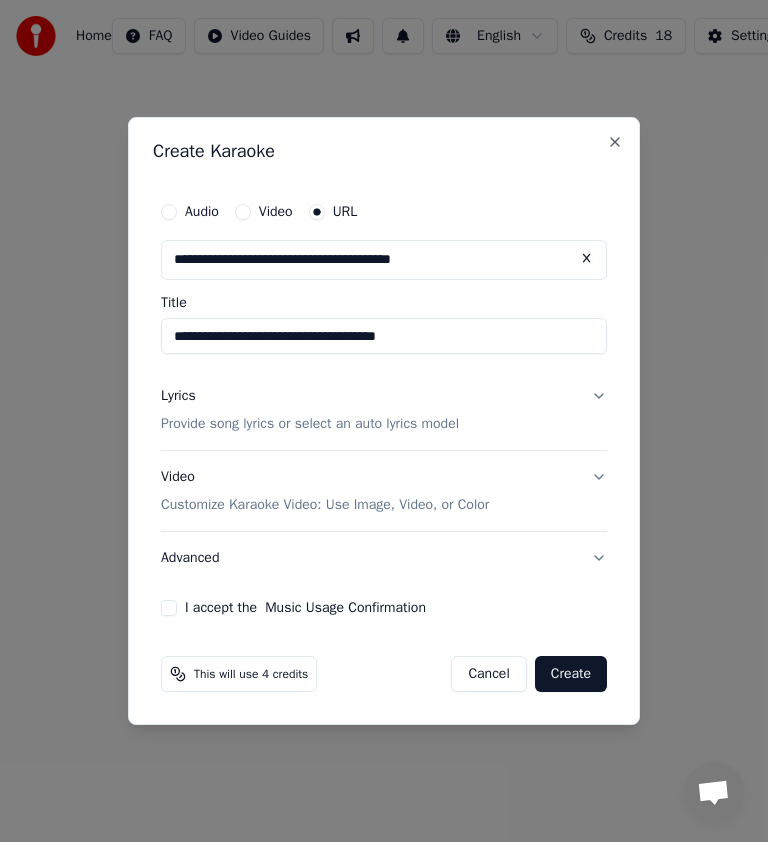 click on "**********" at bounding box center [384, 336] 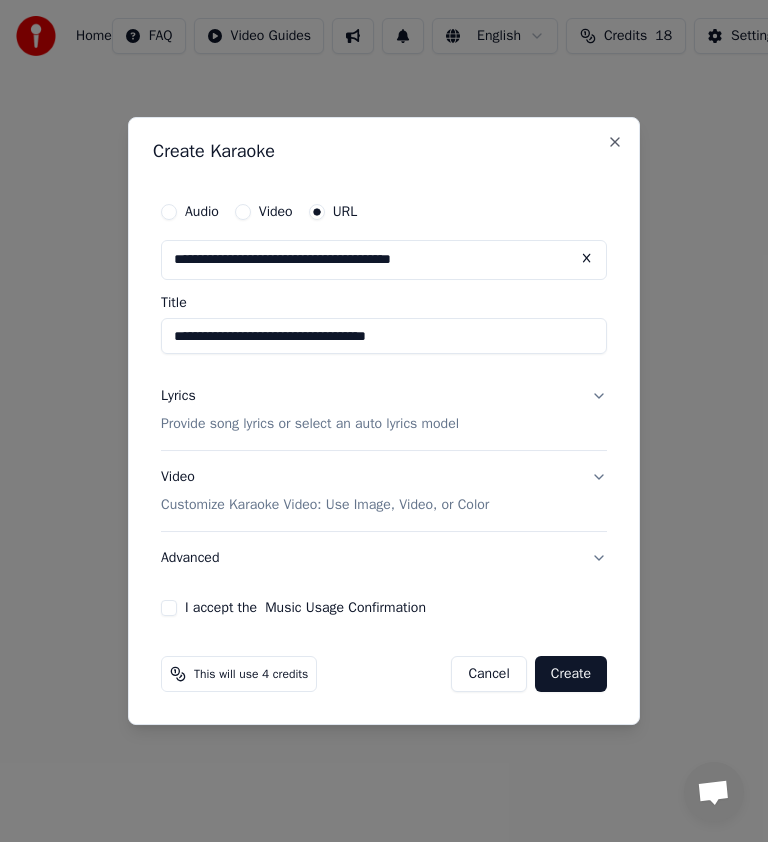 type on "**********" 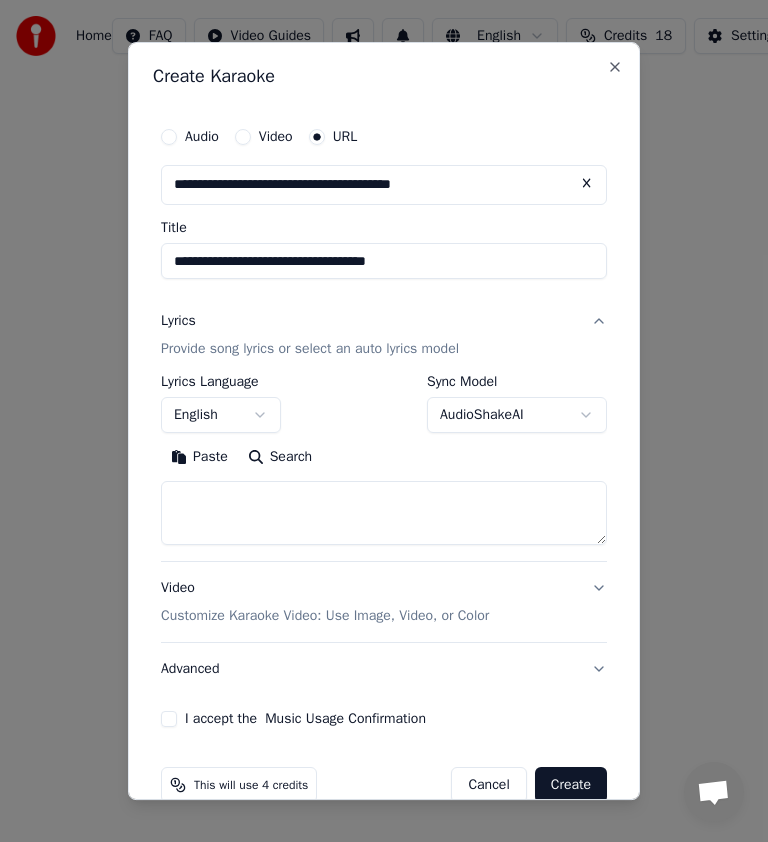 click on "Search" at bounding box center (280, 457) 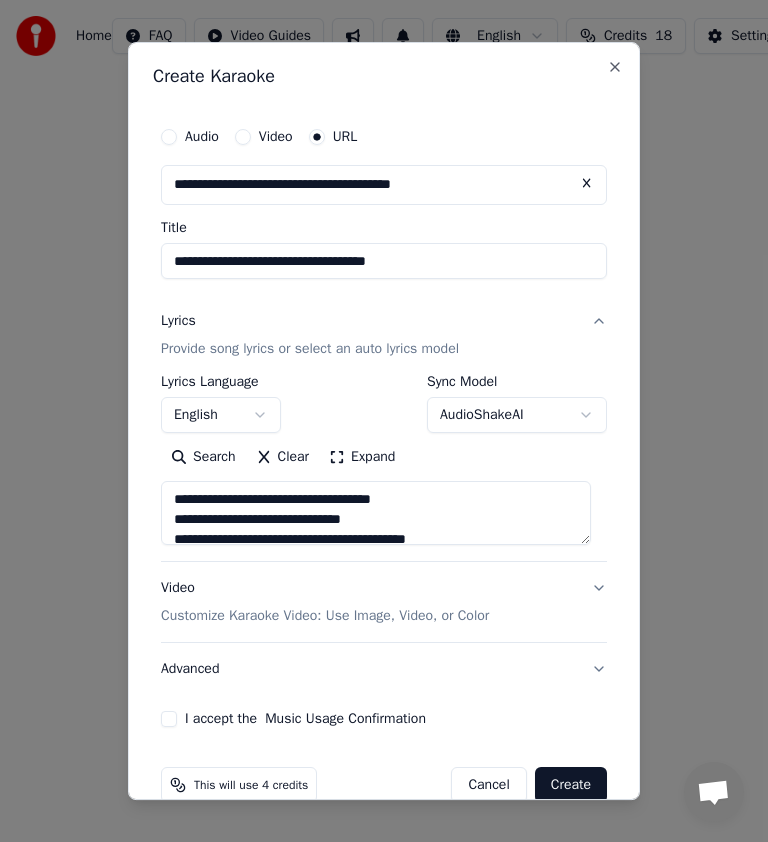 click on "Expand" at bounding box center (362, 457) 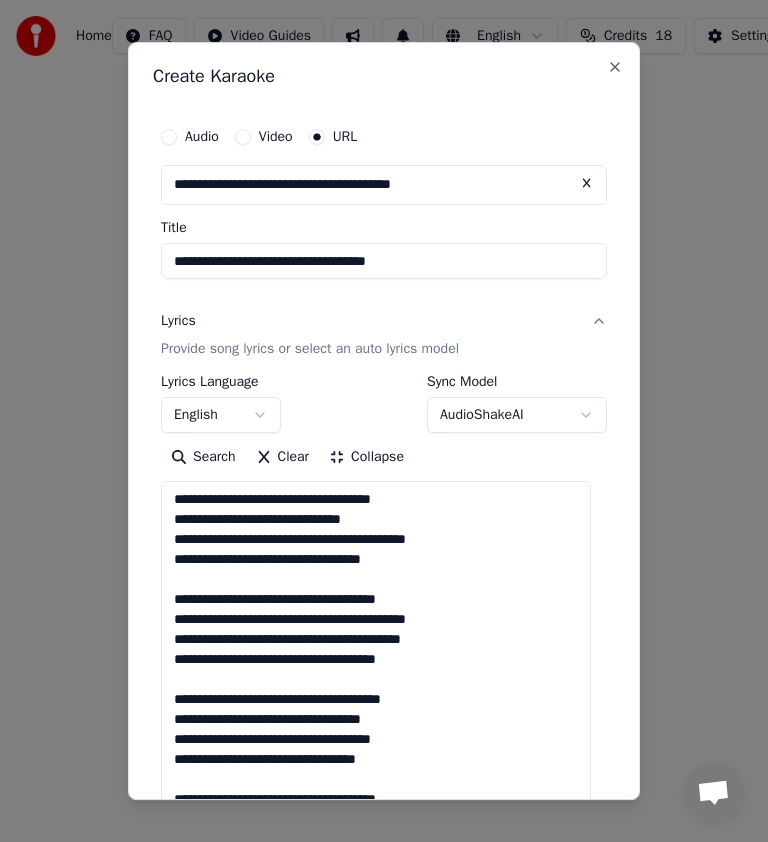 click on "**********" at bounding box center (376, 679) 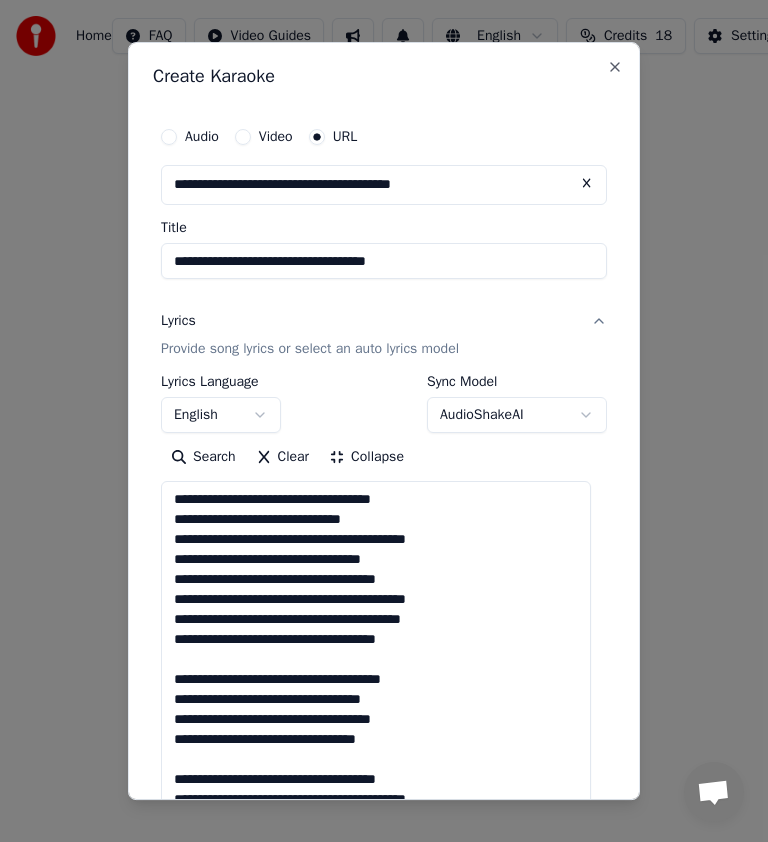 click on "**********" at bounding box center [376, 679] 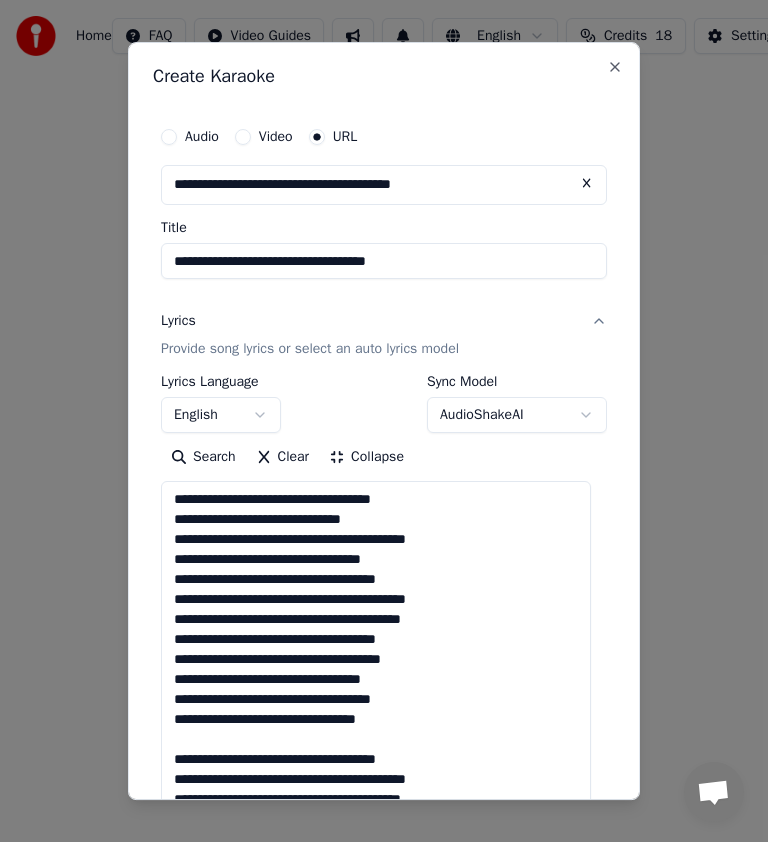 click on "**********" at bounding box center [376, 679] 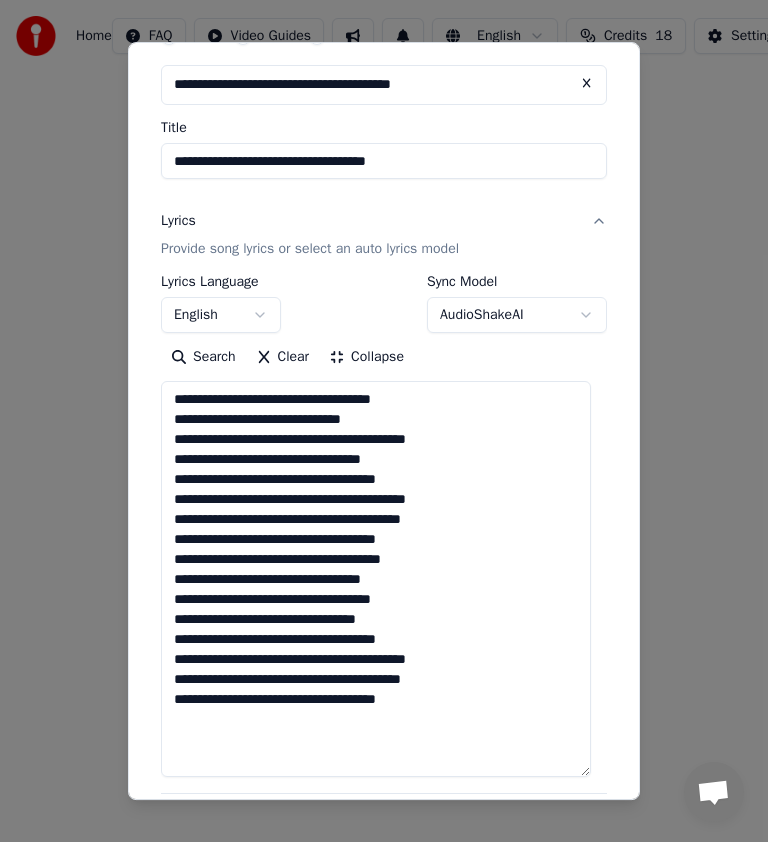 scroll, scrollTop: 200, scrollLeft: 0, axis: vertical 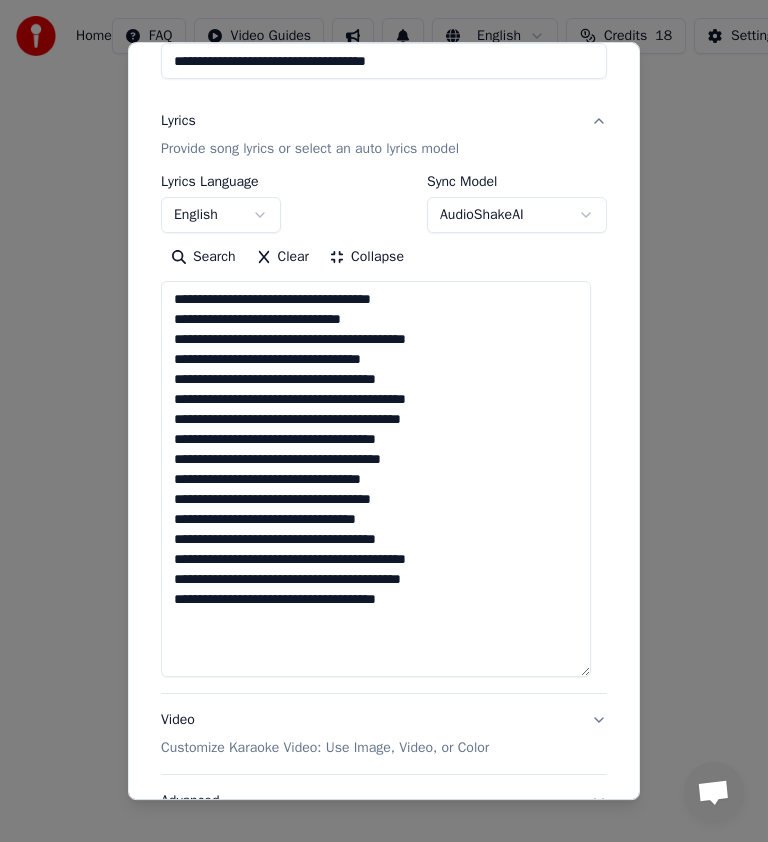 click on "**********" at bounding box center [376, 479] 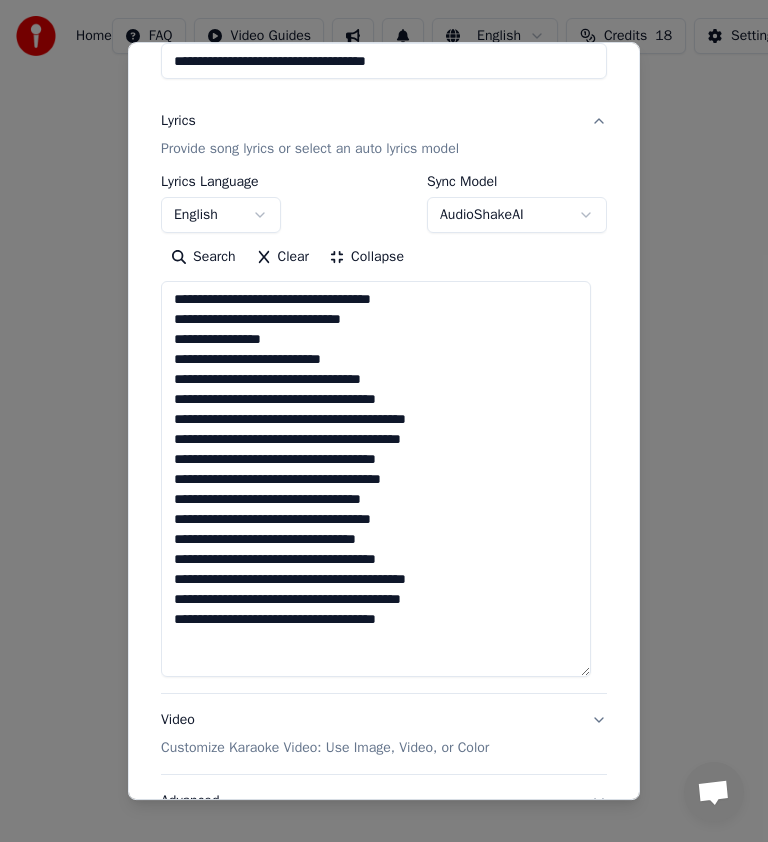 click on "**********" at bounding box center [376, 479] 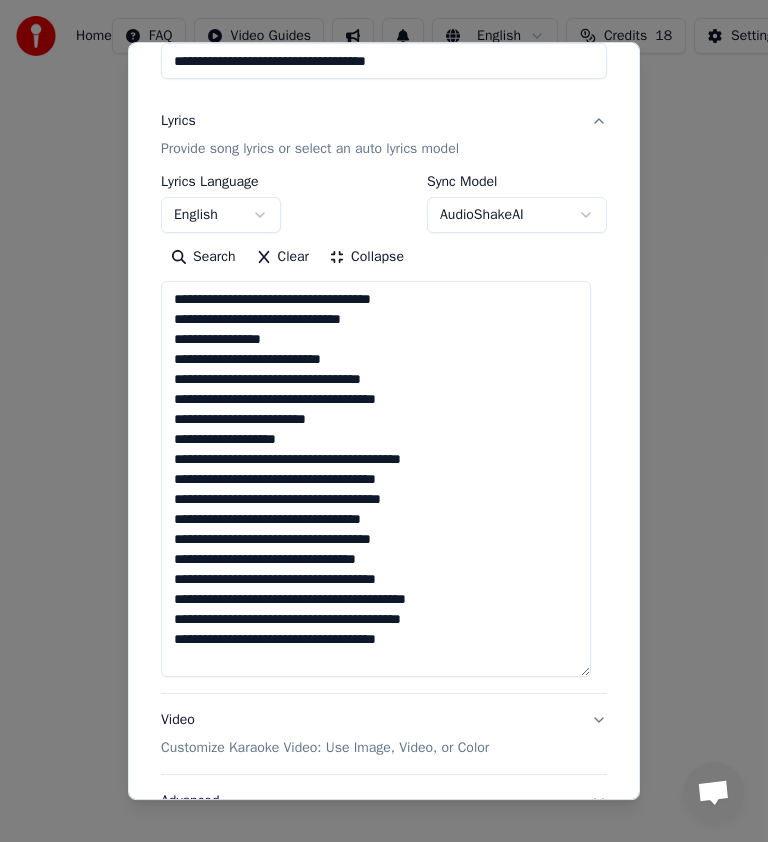 click on "**********" at bounding box center [376, 479] 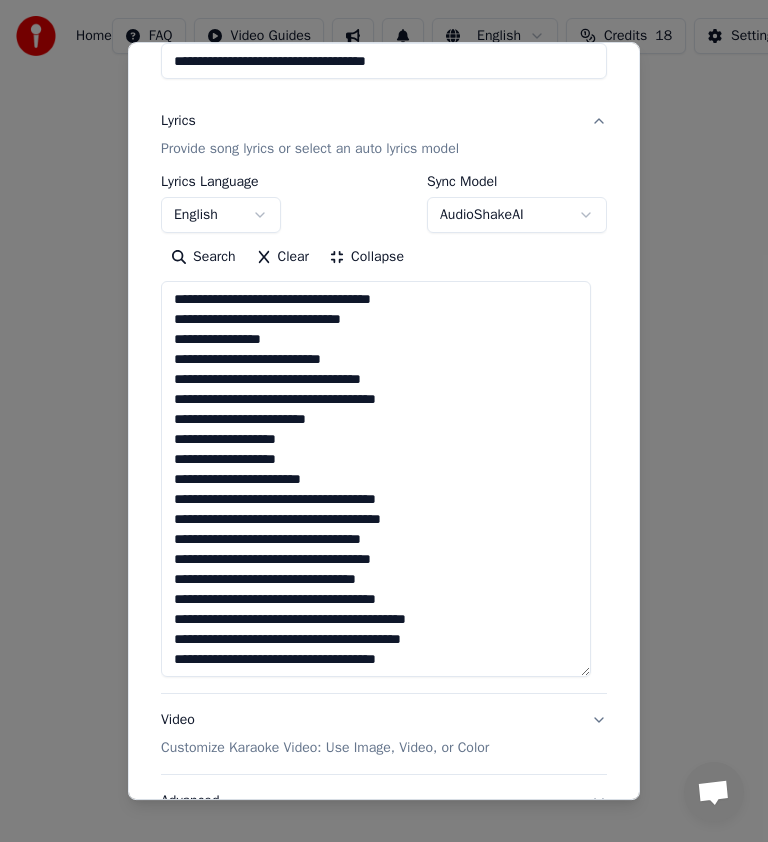 click on "**********" at bounding box center [376, 479] 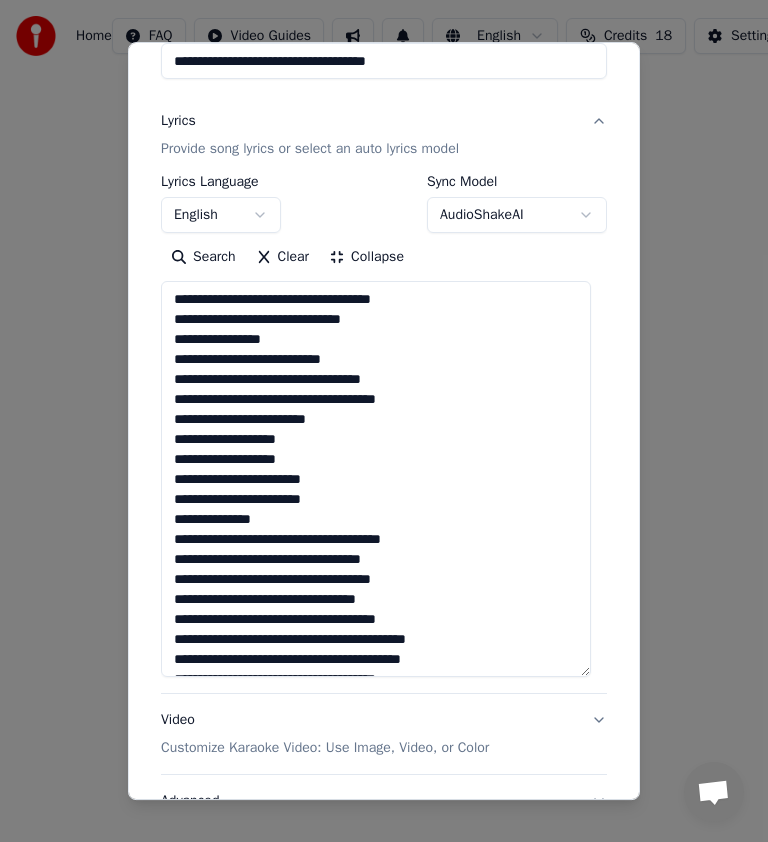 scroll, scrollTop: 21, scrollLeft: 0, axis: vertical 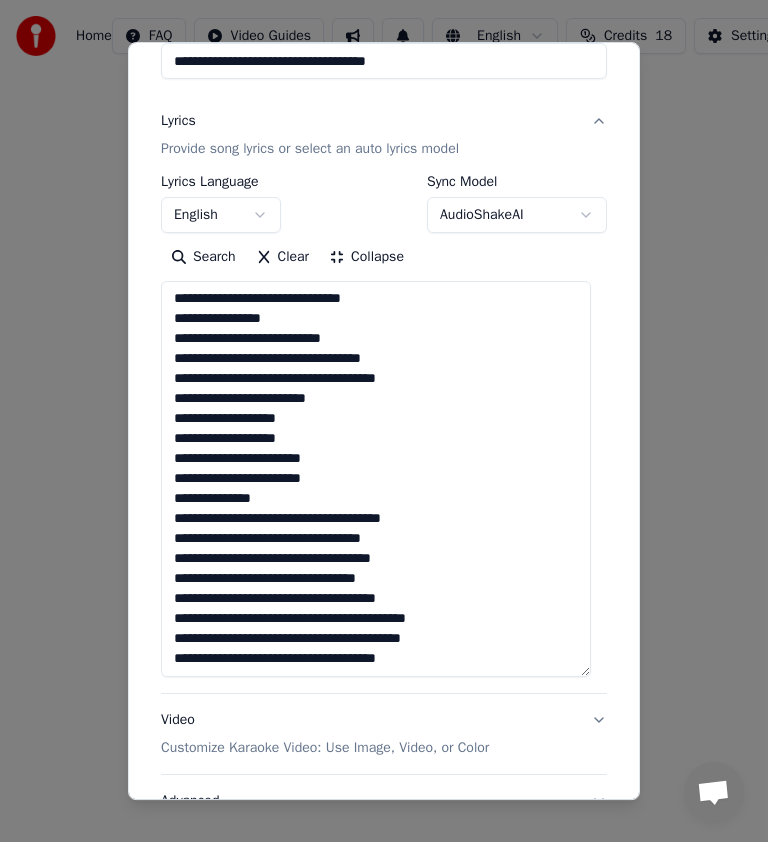 click on "**********" at bounding box center (376, 479) 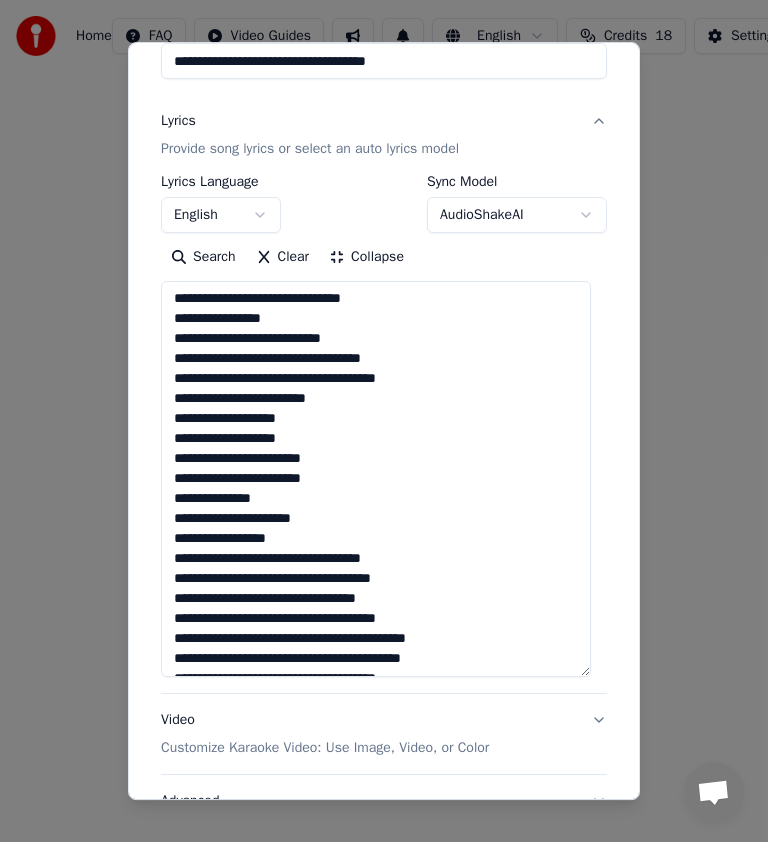 click on "**********" at bounding box center (376, 479) 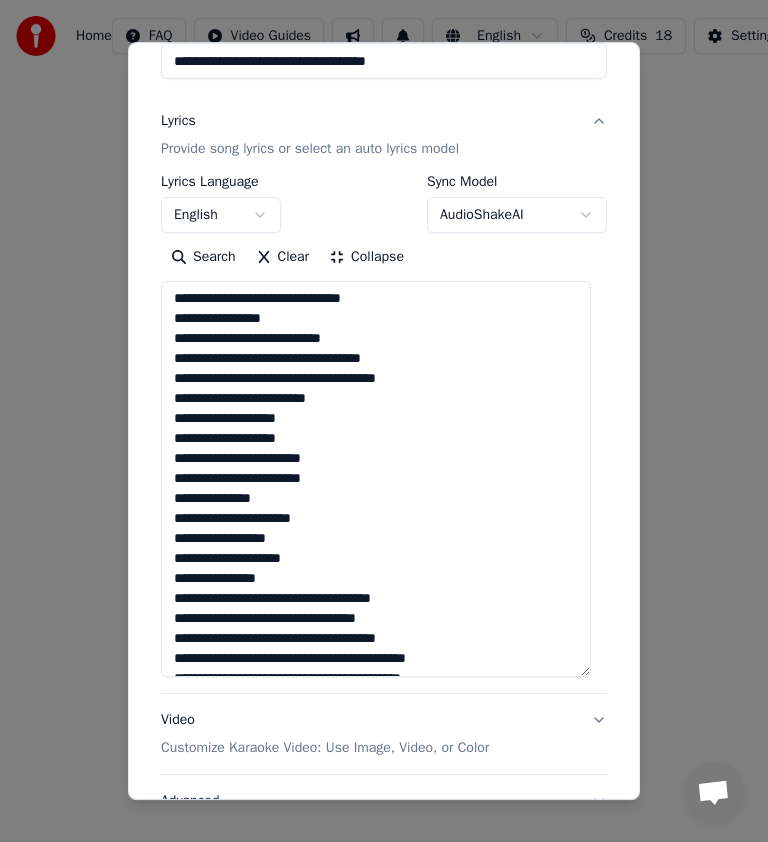 scroll, scrollTop: 61, scrollLeft: 0, axis: vertical 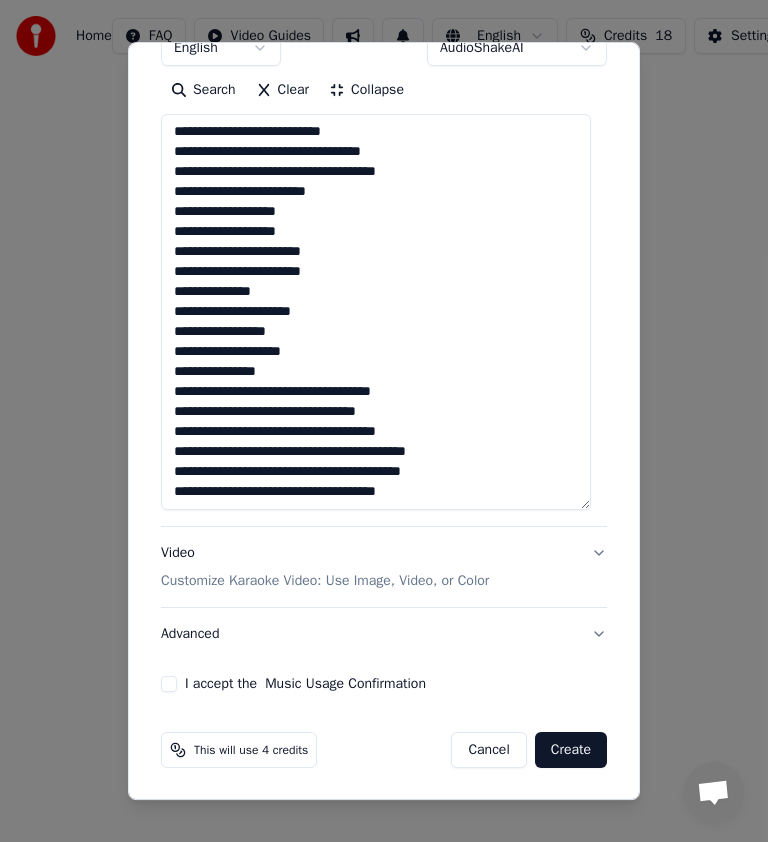 click on "**********" at bounding box center [376, 312] 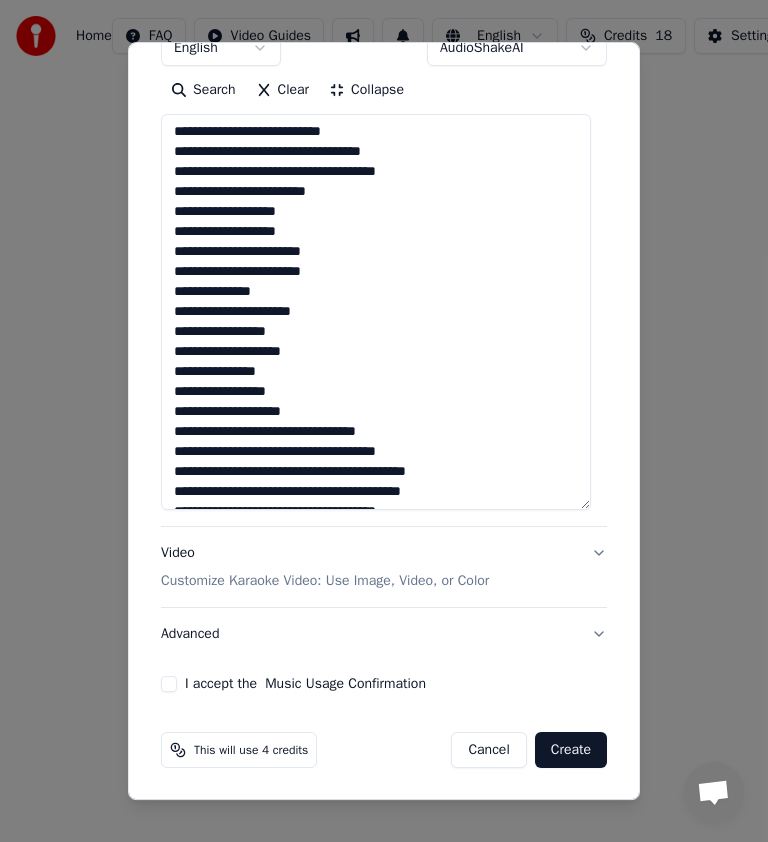 scroll, scrollTop: 81, scrollLeft: 0, axis: vertical 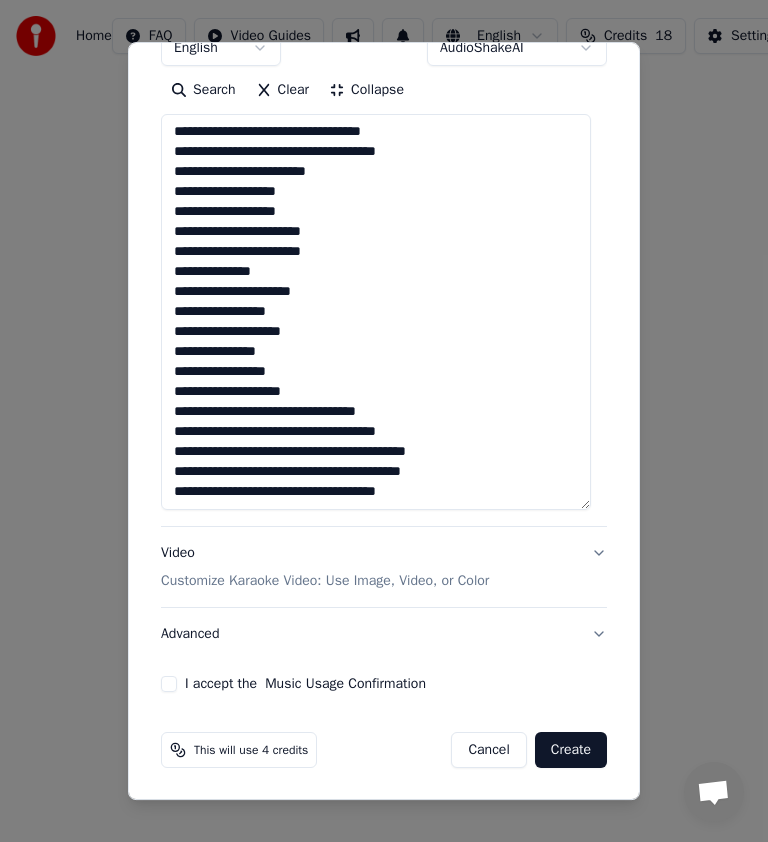 click on "**********" at bounding box center (376, 312) 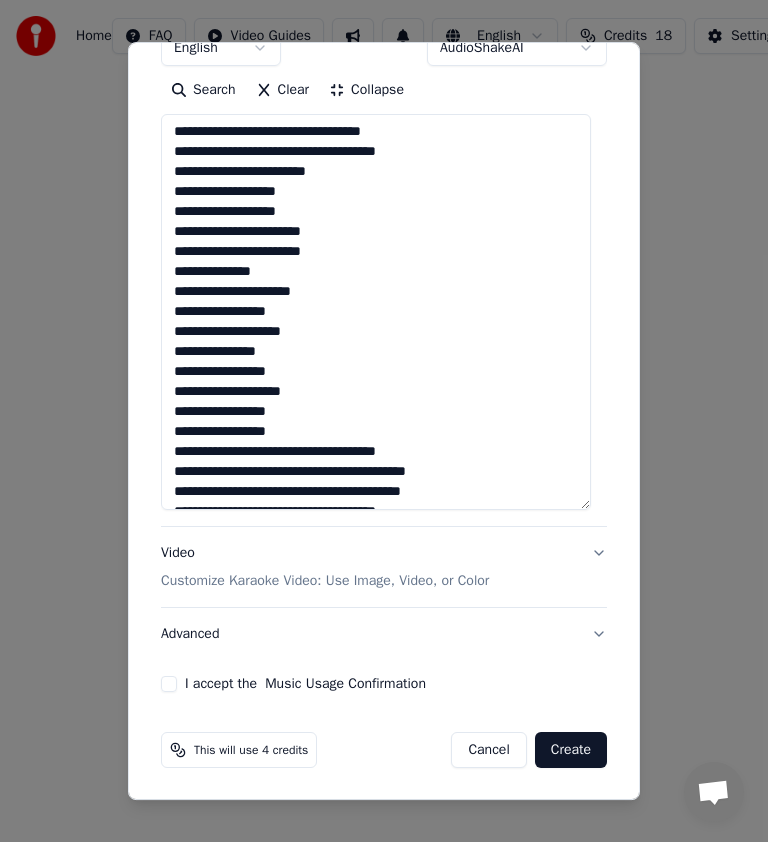 scroll, scrollTop: 101, scrollLeft: 0, axis: vertical 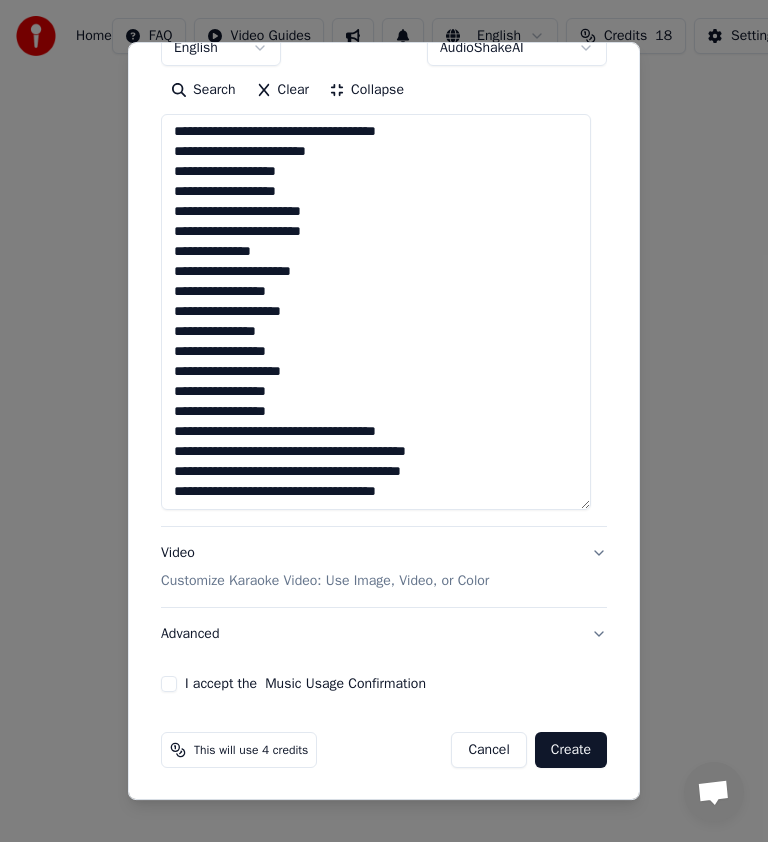 click on "**********" at bounding box center [376, 312] 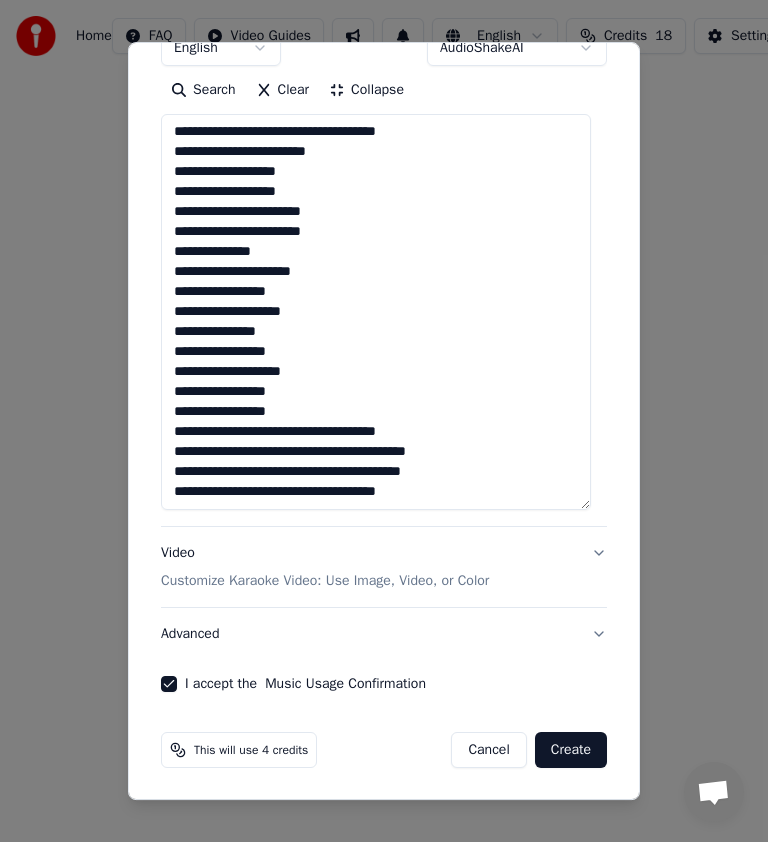 click on "**********" at bounding box center (376, 312) 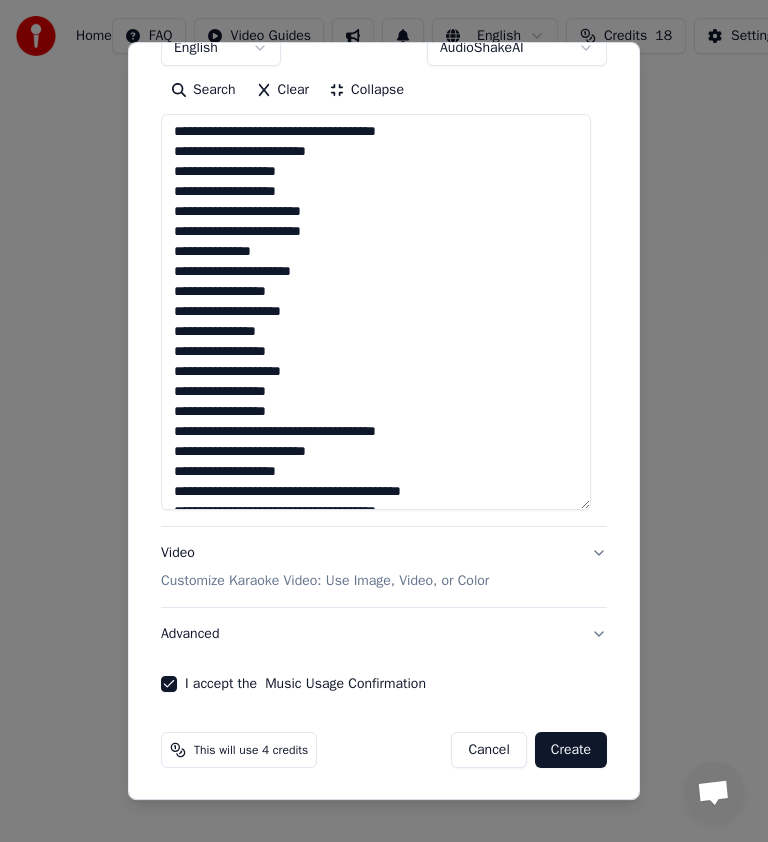 scroll, scrollTop: 121, scrollLeft: 0, axis: vertical 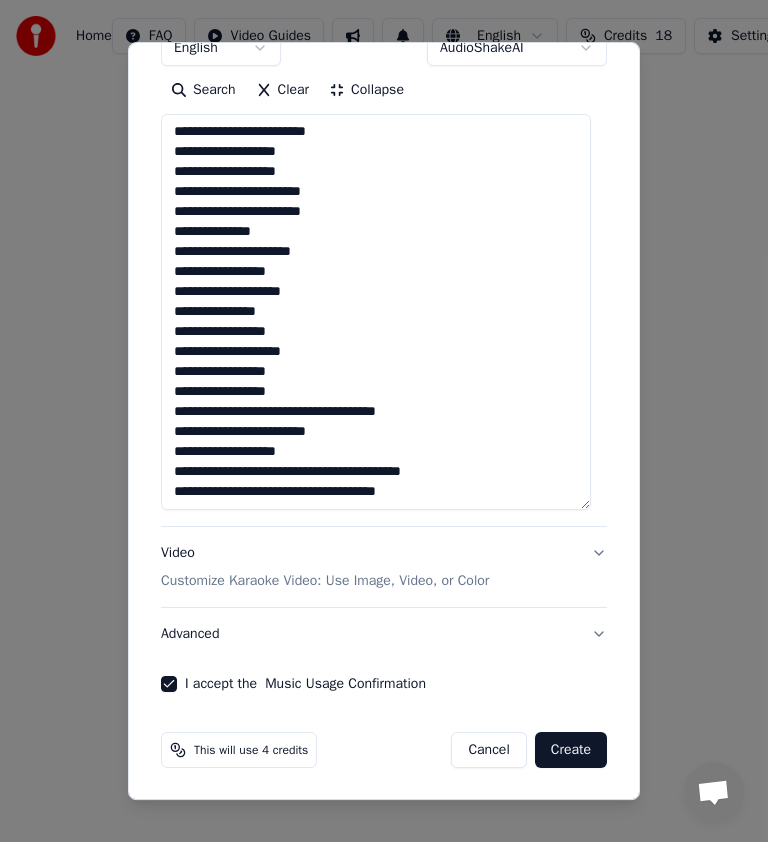 click on "**********" at bounding box center (376, 312) 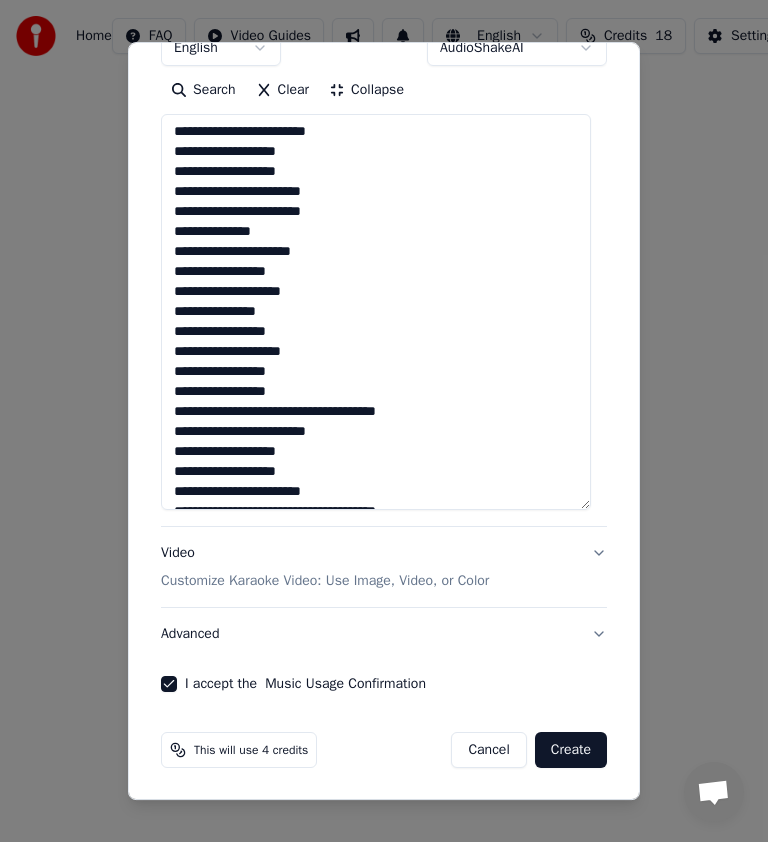 scroll, scrollTop: 141, scrollLeft: 0, axis: vertical 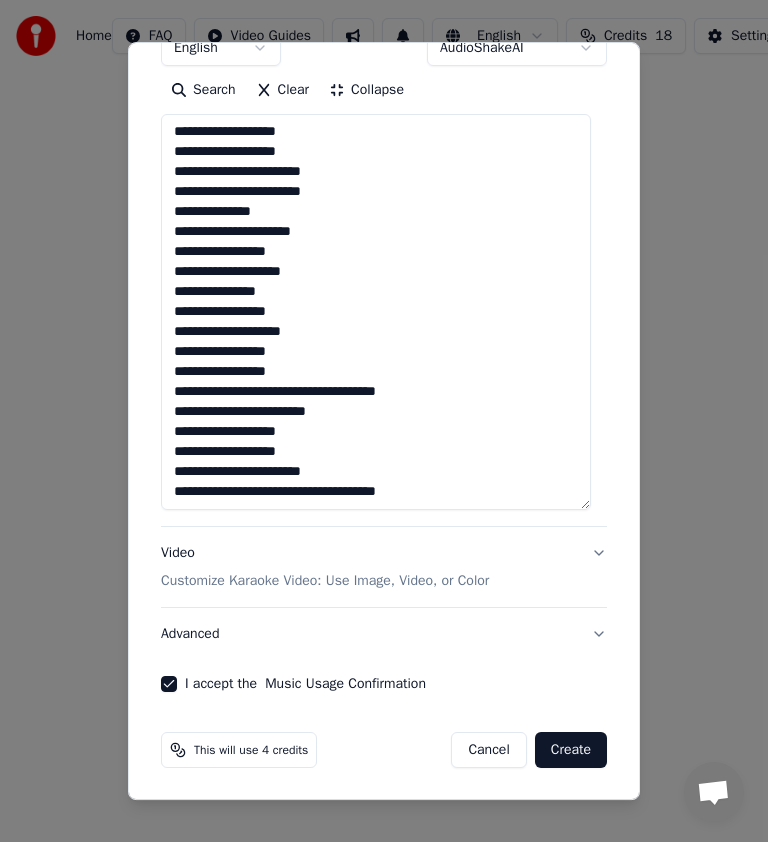 type on "**********" 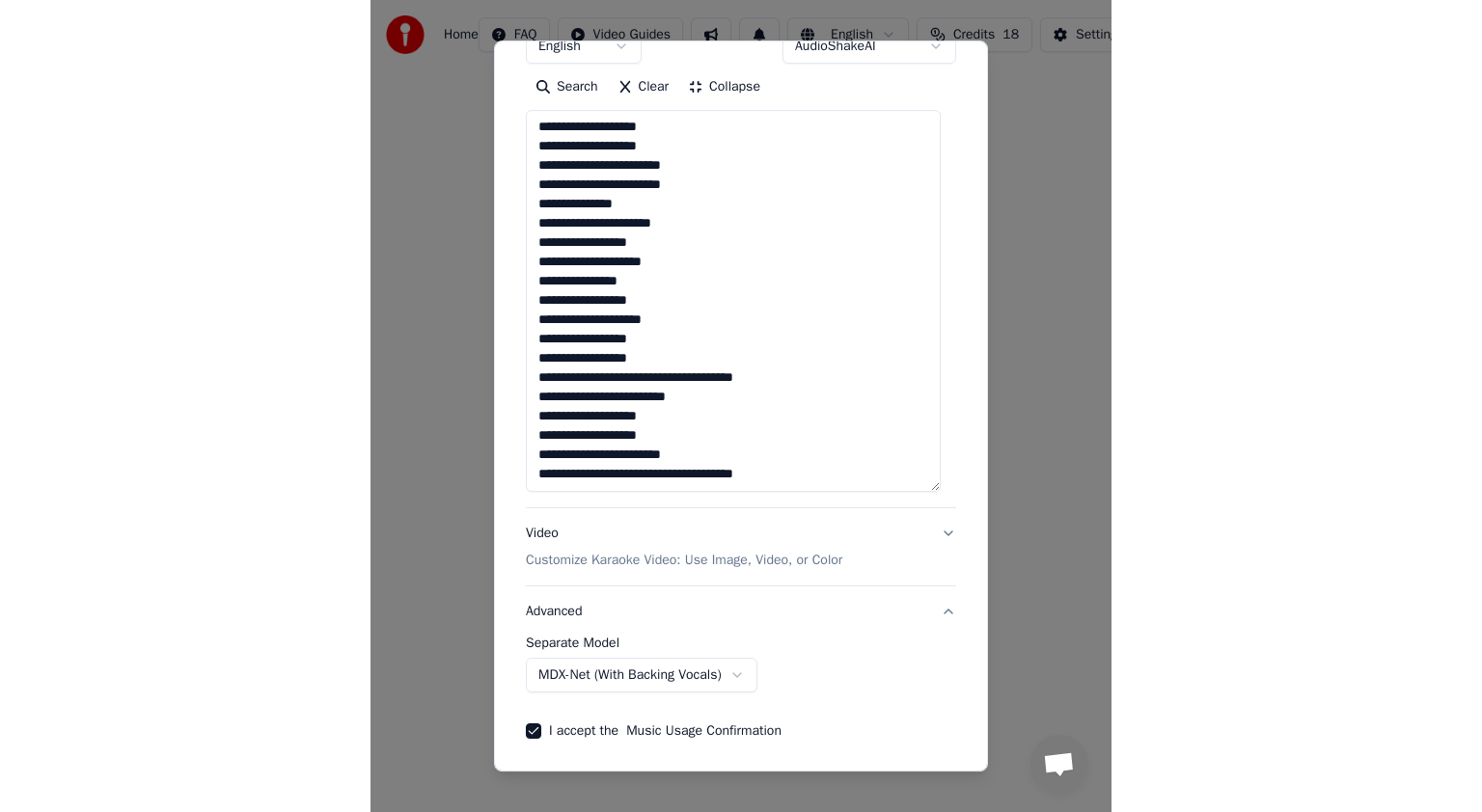 scroll, scrollTop: 0, scrollLeft: 0, axis: both 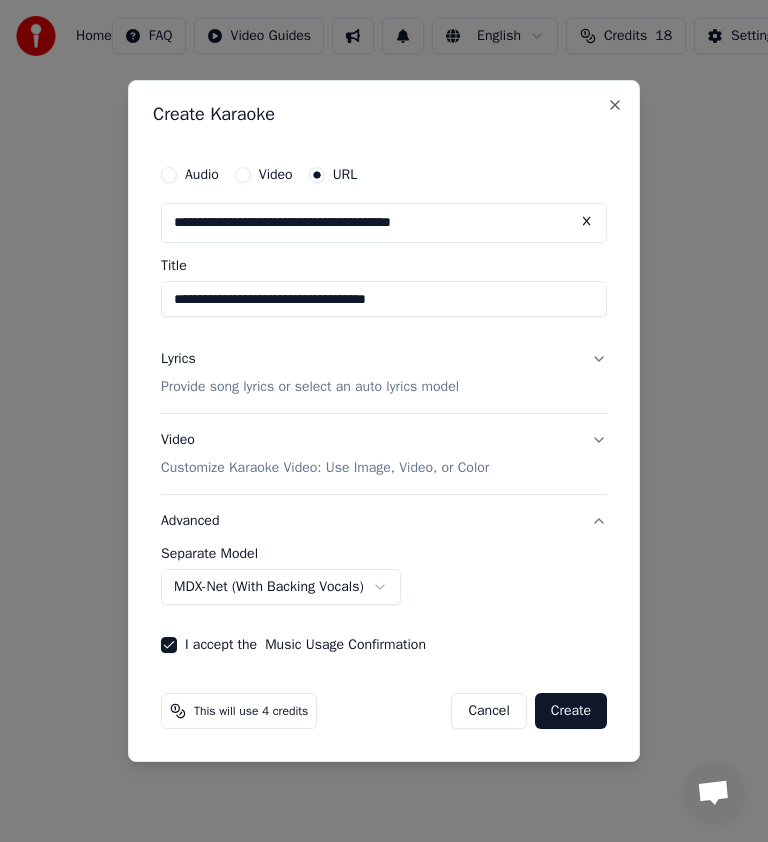 click on "Home FAQ Video Guides English Credits 18 Settings Welcome to Youka Library Access and manage all the karaoke tracks you’ve created. Edit, organize, and perfect your projects. Create Karaoke Create karaoke from audio or video files (MP3, MP4, and more), or paste a URL to instantly generate a karaoke video with synchronized lyrics. Conversatie Adam van Youka Desktop Meer kanalen Ga door via E-mail Netwerk offline. Opnieuw verbinding maken... Er kunnen momenteel geen berichten ontvangen of verzonden worden. Youka Desktop Hallo! Waarmee kan ik u helpen?  maandag, [DATE] Hey Adam, Since the last updates, i have noticed the expand button did not work at the primary creation fase, it aint that troublesome, because there is stil way to elongade the field downwards. Just thought to let you know when I noticed something. And great job putting in the advanced option for the audio setting, now no one can complain about using the wrong option, they had change to choose the one they wanted. [DATE]-[DATE] Adam [DATE]-[DATE] URL" at bounding box center (384, 314) 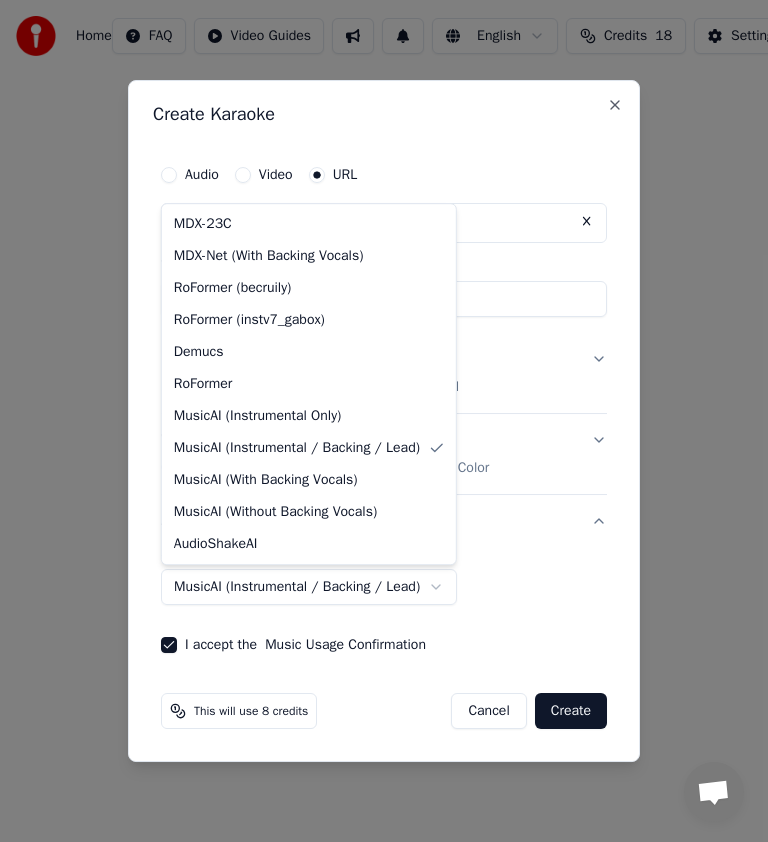 click on "Home FAQ Video Guides English Credits 18 Settings Welcome to Youka Library Access and manage all the karaoke tracks you’ve created. Edit, organize, and perfect your projects. Create Karaoke Create karaoke from audio or video files (MP3, MP4, and more), or paste a URL to instantly generate a karaoke video with synchronized lyrics. Conversatie Adam van Youka Desktop Meer kanalen Ga door via E-mail Netwerk offline. Opnieuw verbinding maken... Er kunnen momenteel geen berichten ontvangen of verzonden worden. Youka Desktop Hallo! Waarmee kan ik u helpen?  maandag, [DATE] Hey Adam, Since the last updates, i have noticed the expand button did not work at the primary creation fase, it aint that troublesome, because there is stil way to elongade the field downwards. Just thought to let you know when I noticed something. And great job putting in the advanced option for the audio setting, now no one can complain about using the wrong option, they had change to choose the one they wanted. [DATE]-[DATE] Adam [DATE]-[DATE] URL" at bounding box center (384, 314) 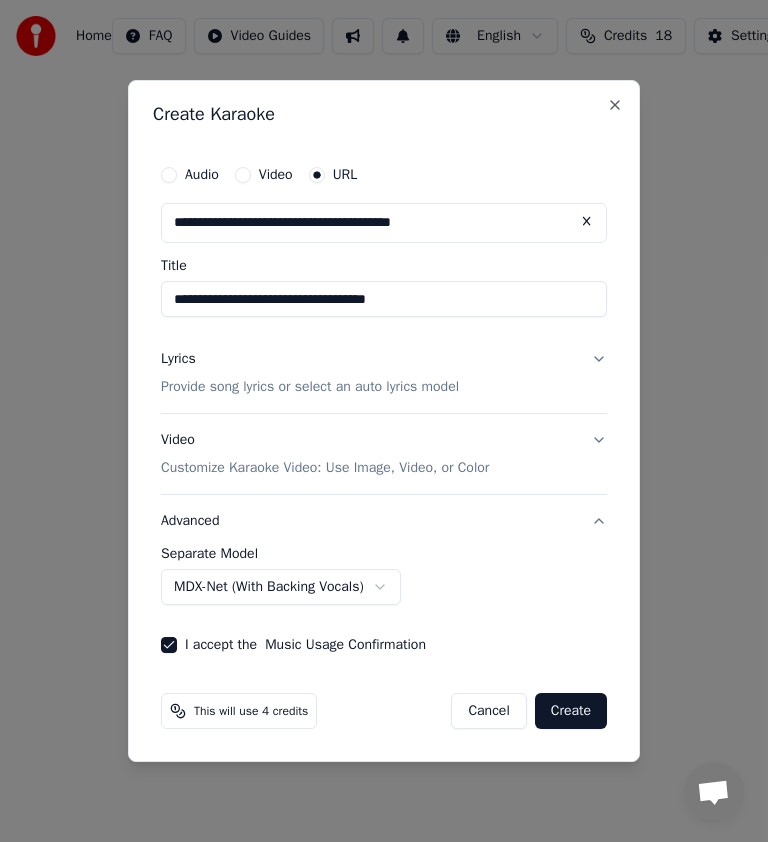 click on "Create" at bounding box center [571, 711] 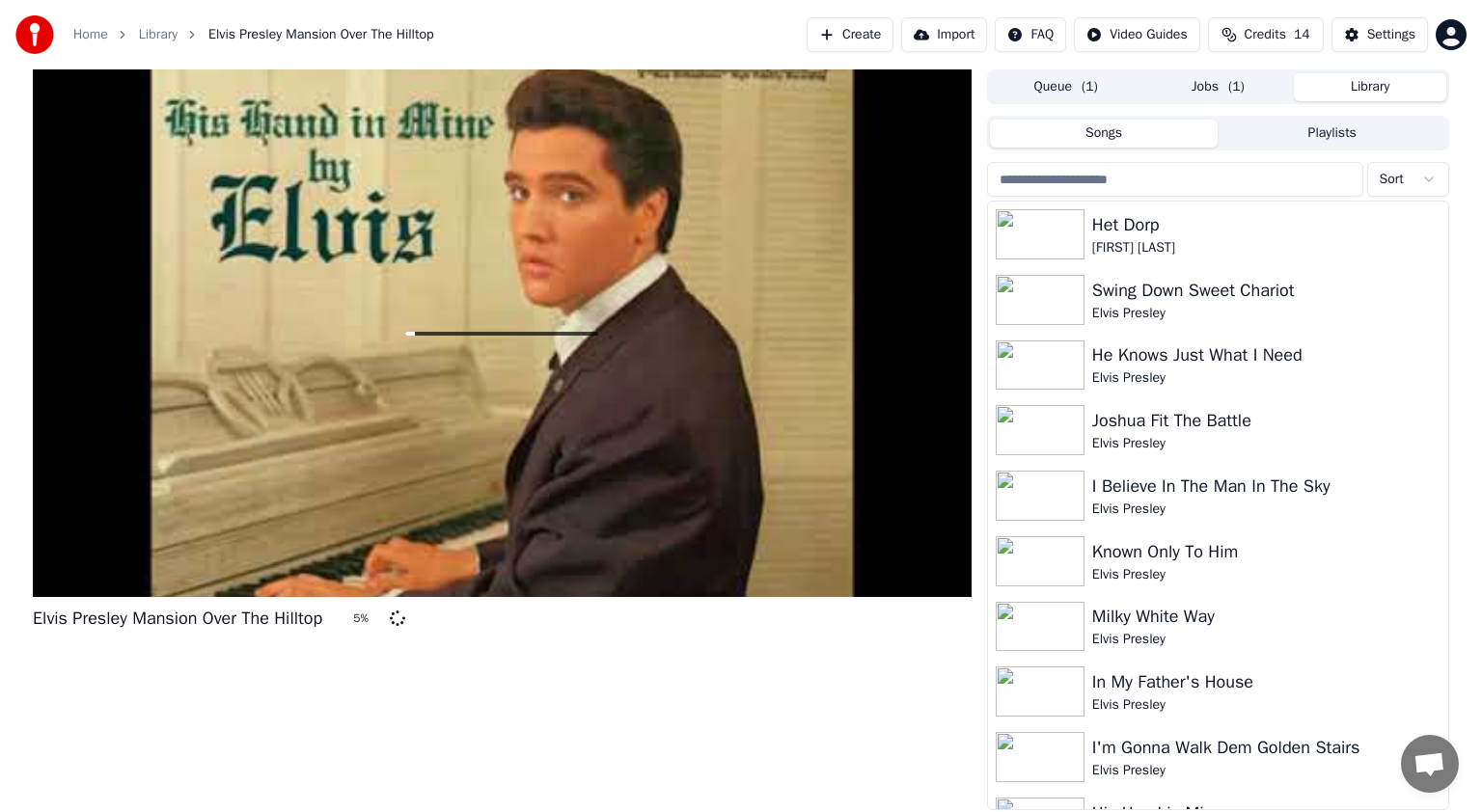 click on "Library" at bounding box center [1370, 87] 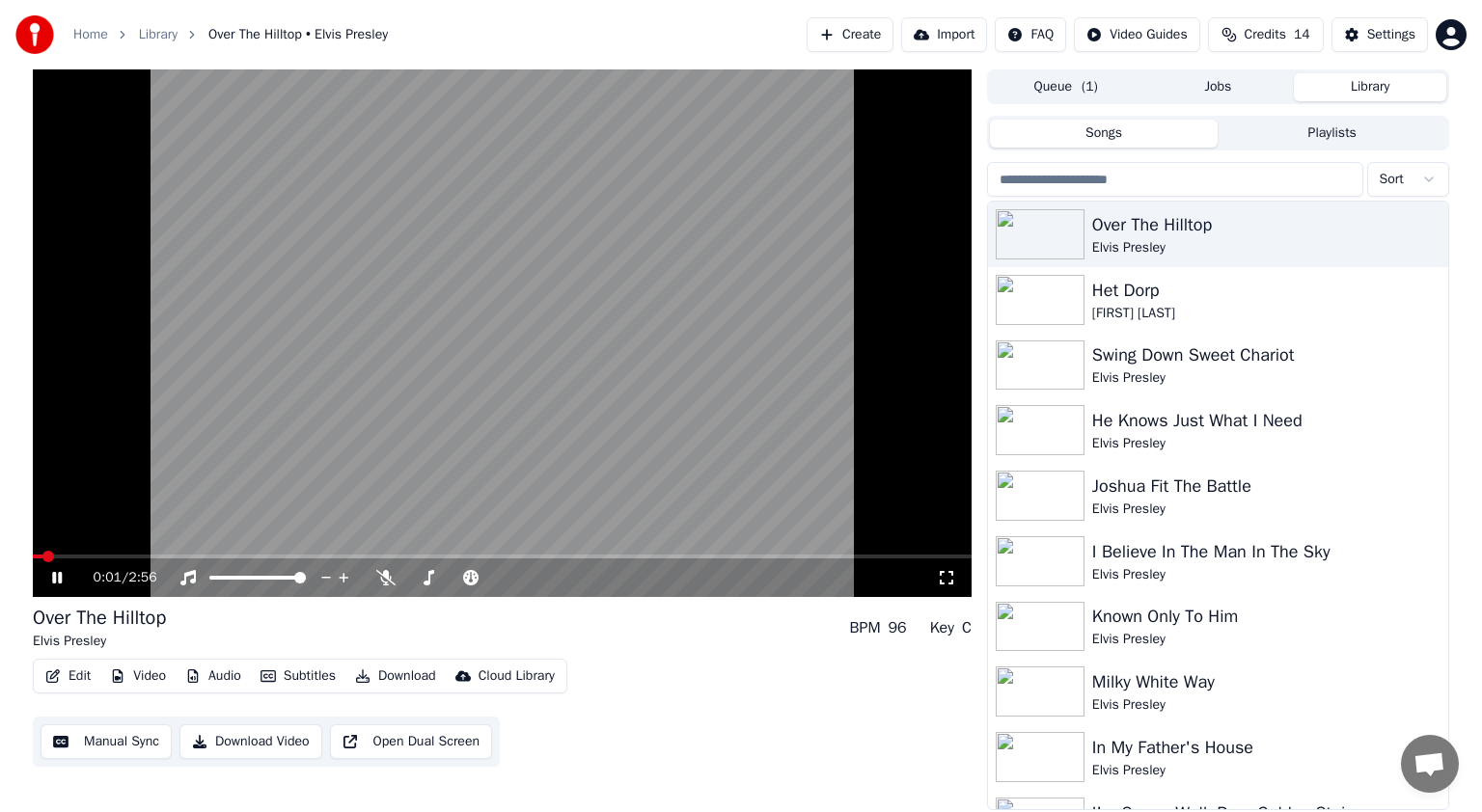 click 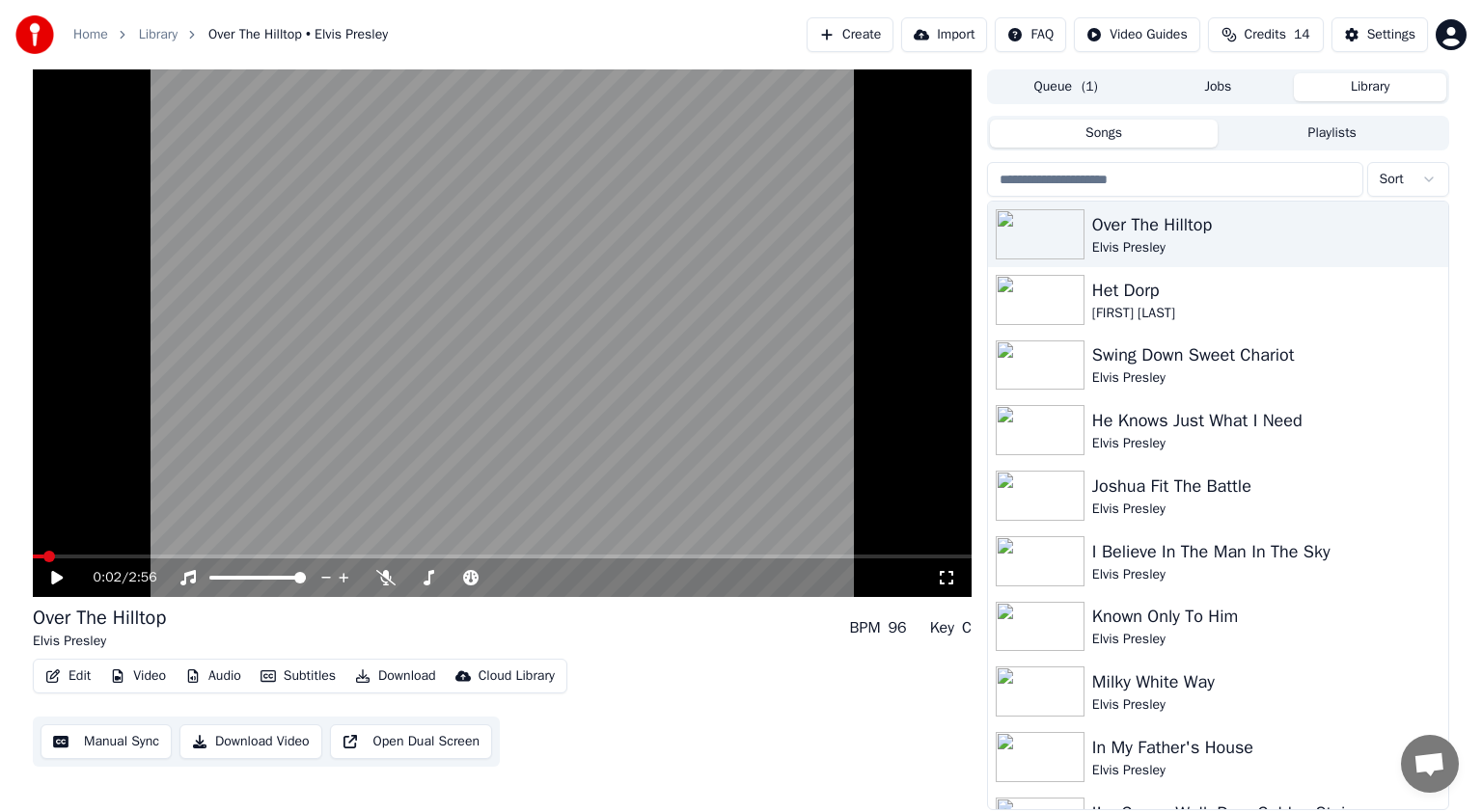 click 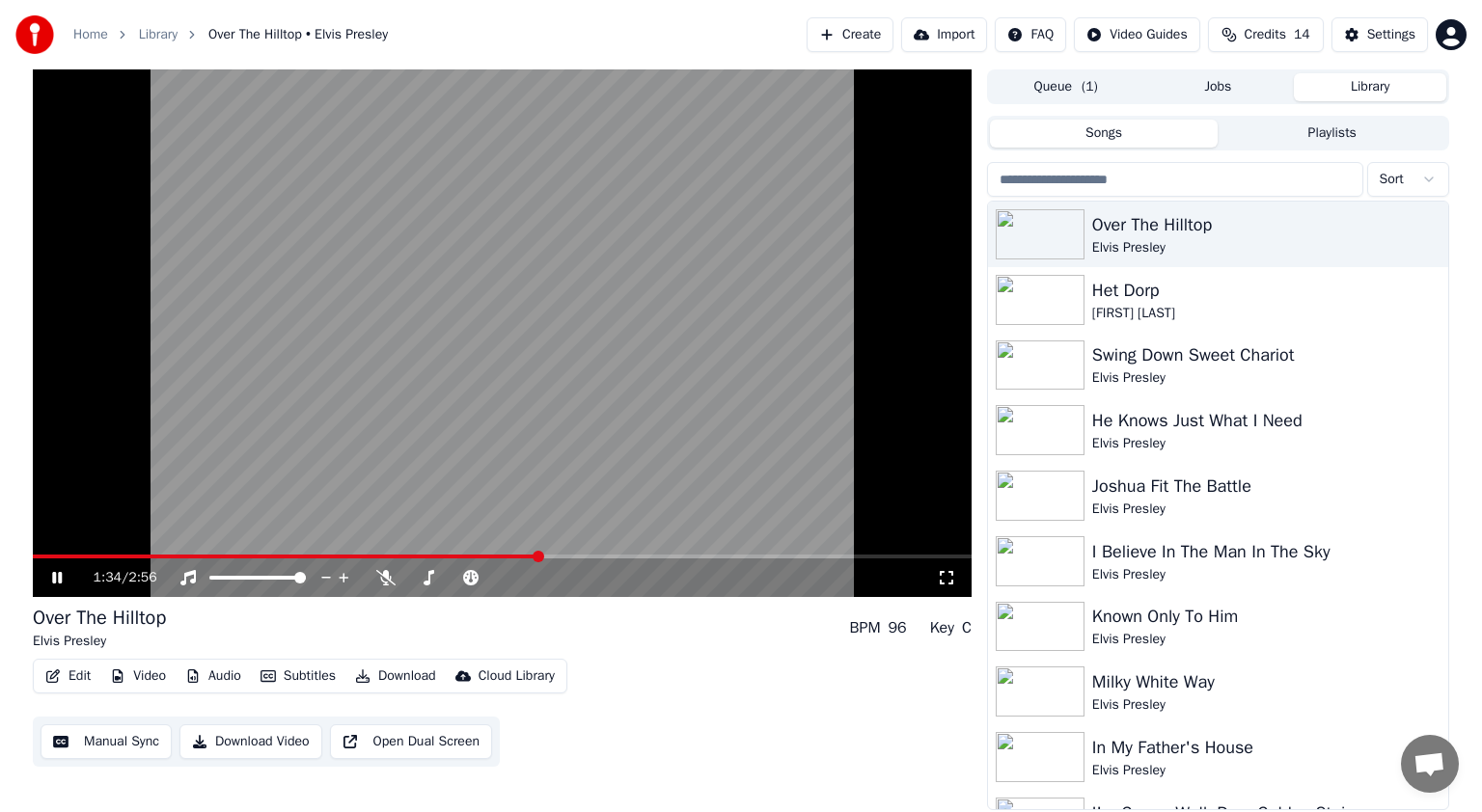 click 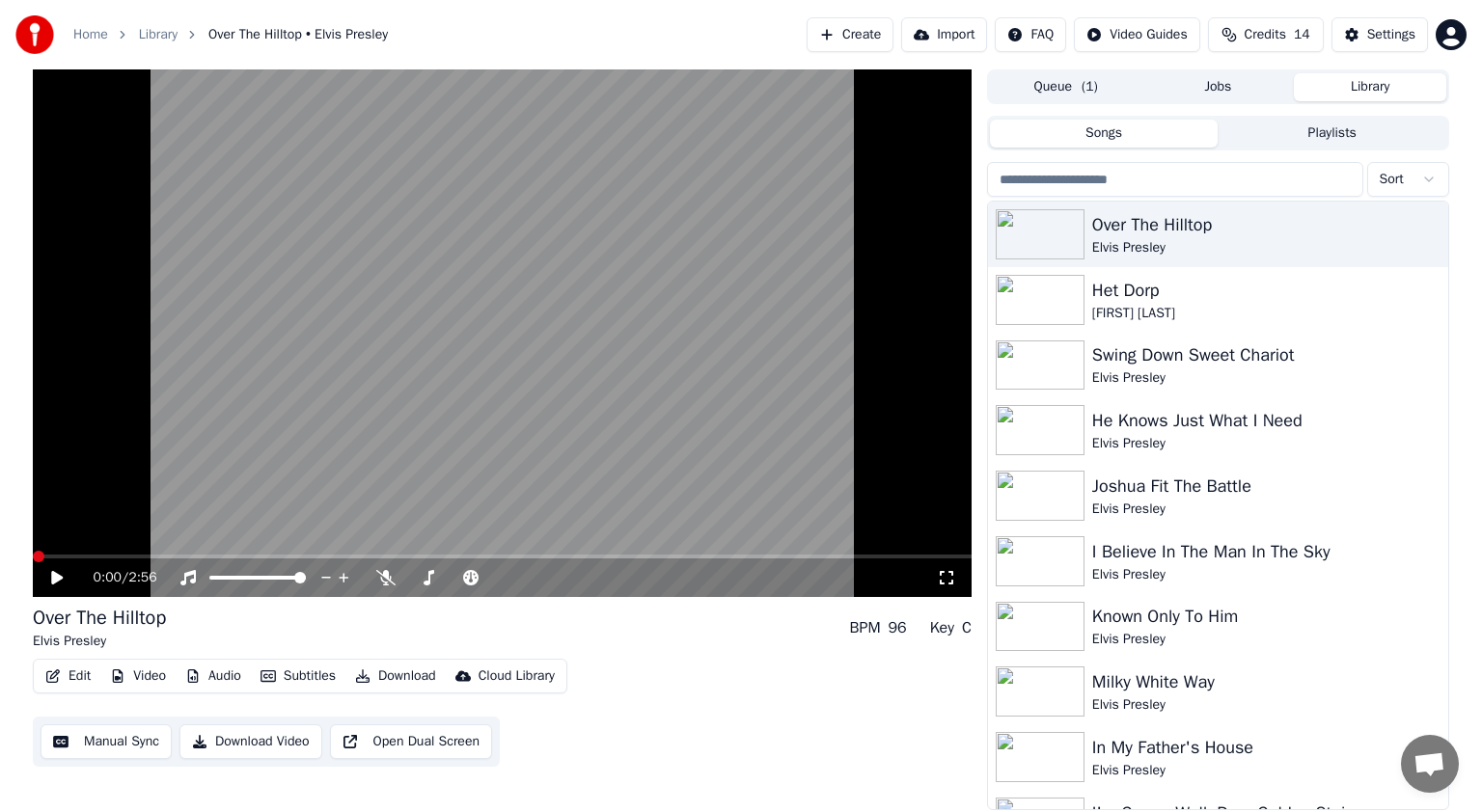 click at bounding box center [39, 556] 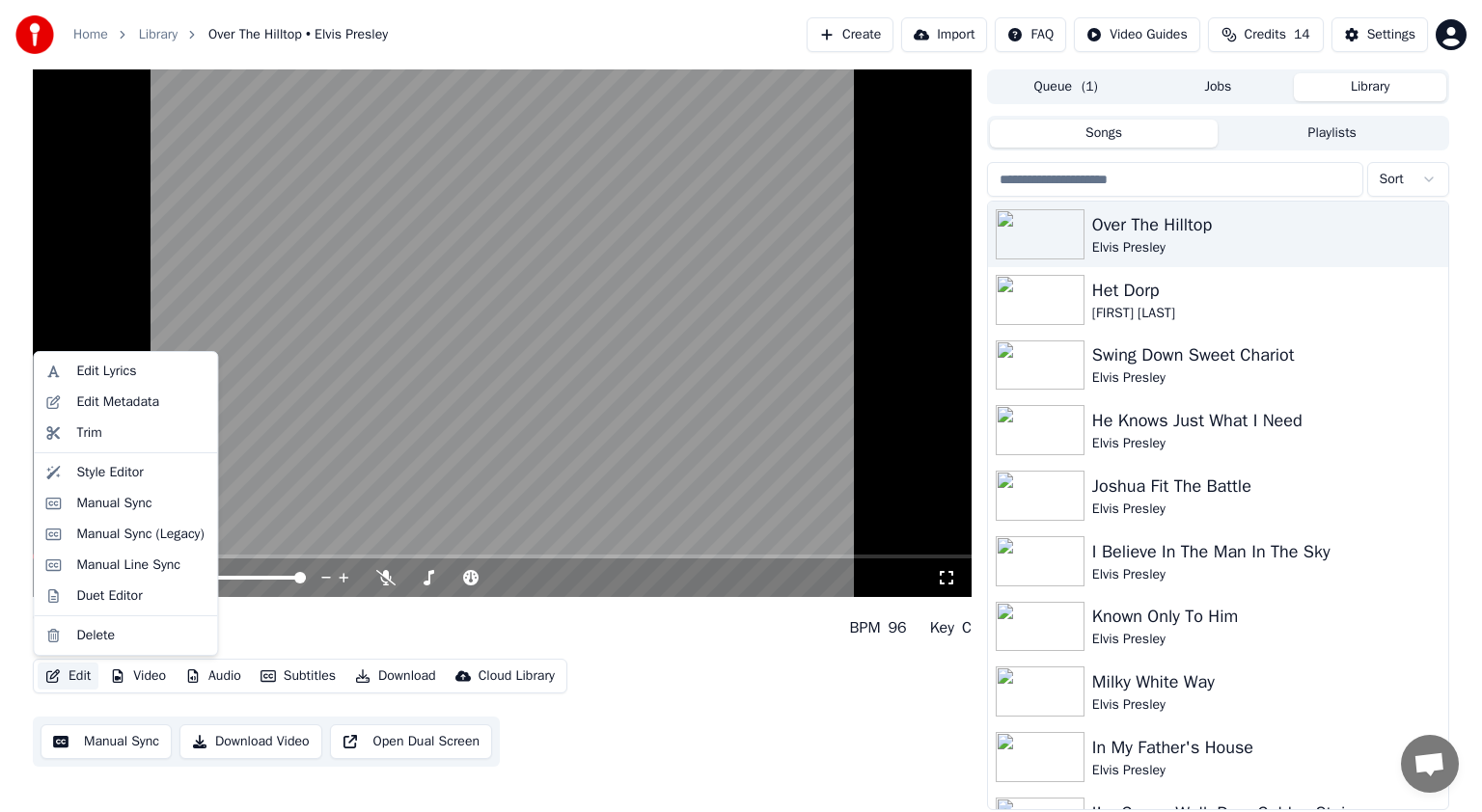 click on "Edit" at bounding box center [68, 676] 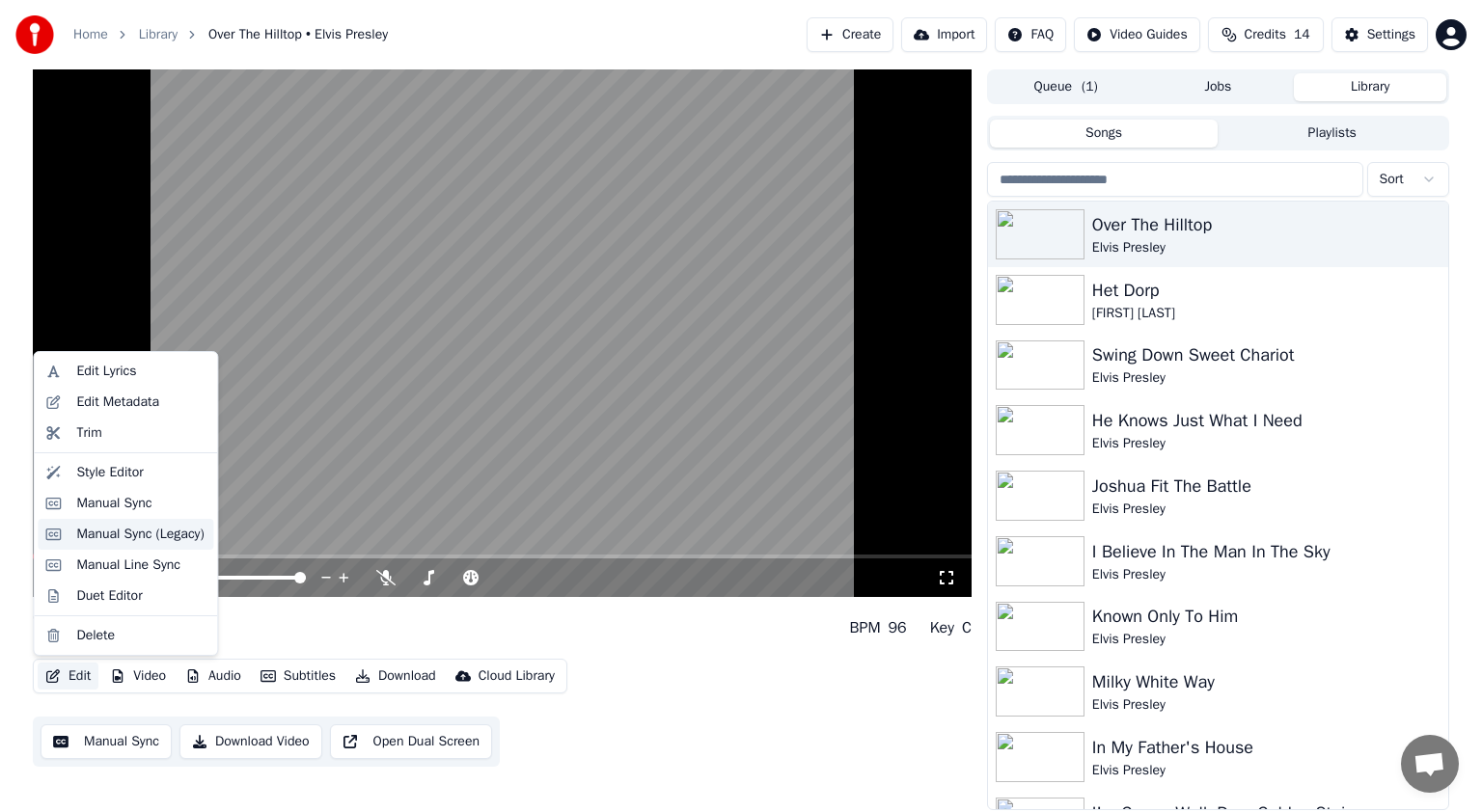 click on "Manual Sync (Legacy)" at bounding box center (140, 534) 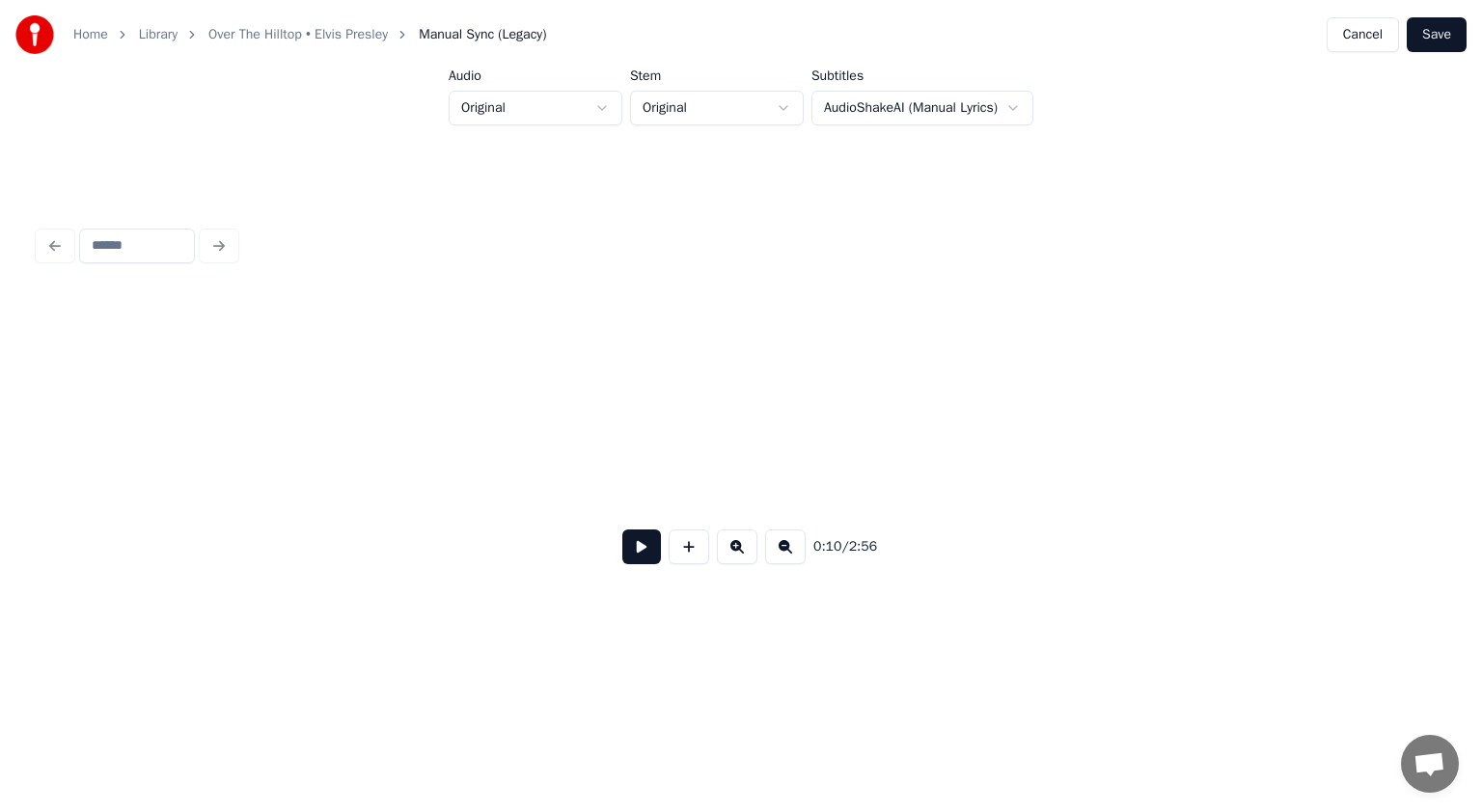 scroll, scrollTop: 0, scrollLeft: 4593, axis: horizontal 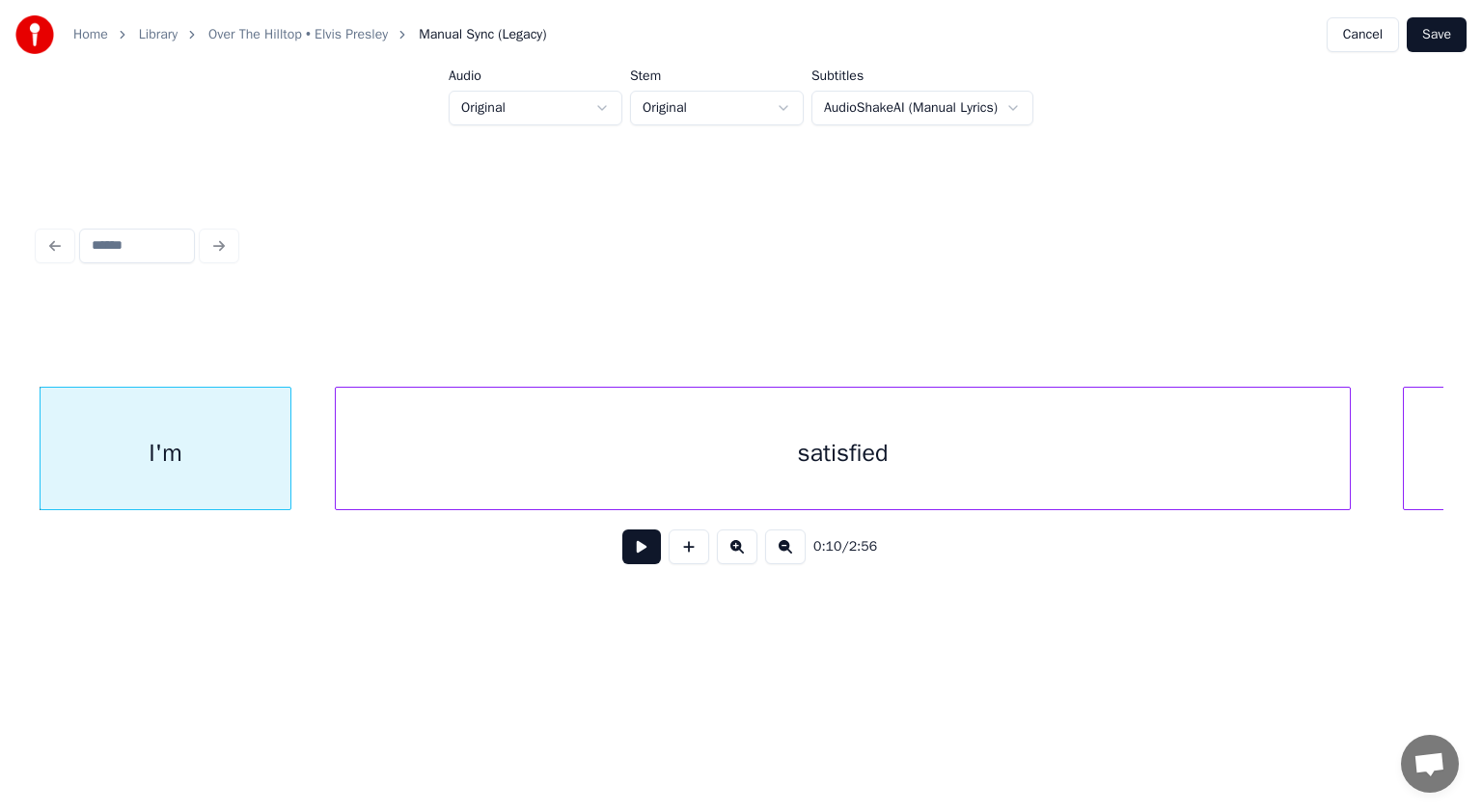 click at bounding box center [642, 547] 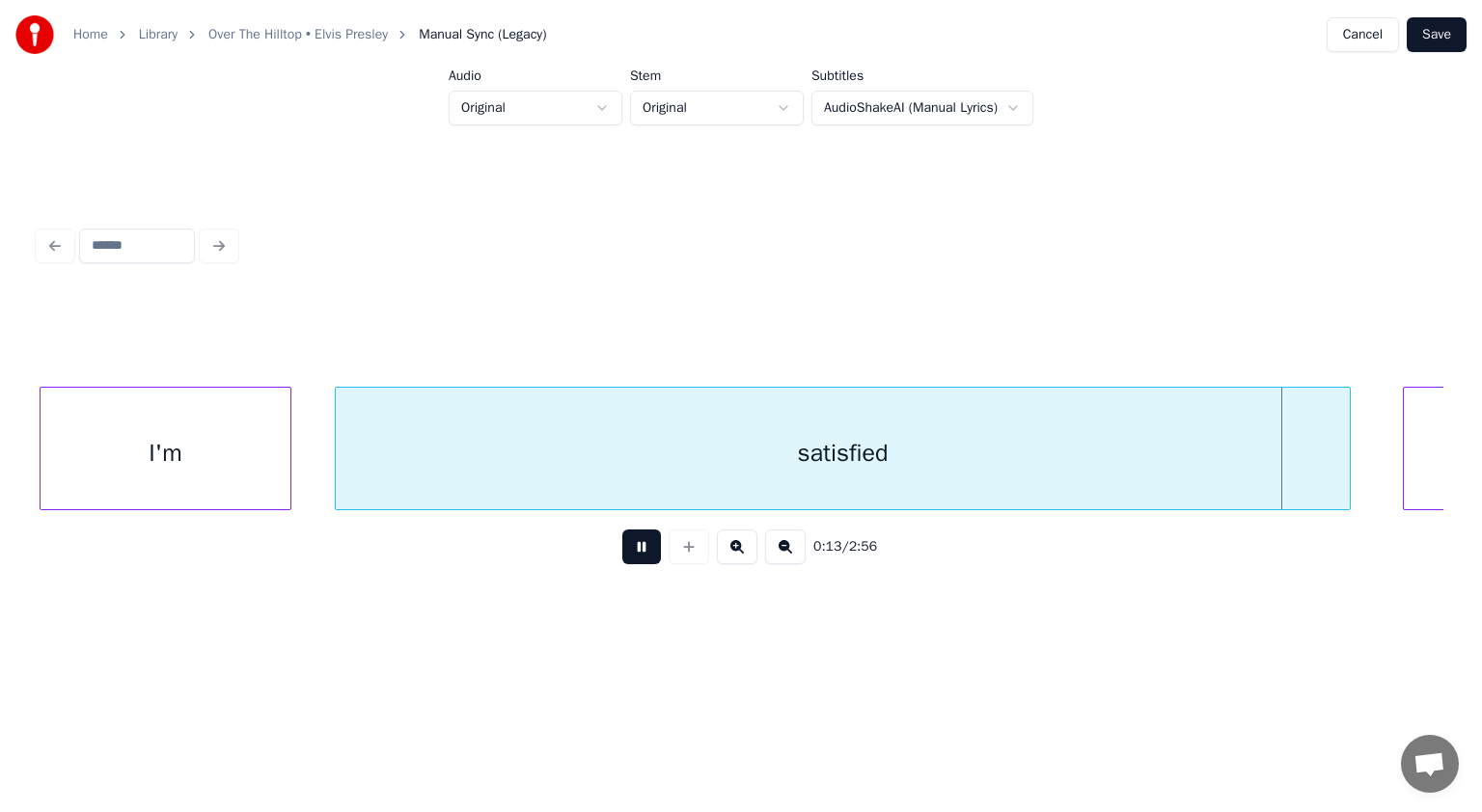 click at bounding box center (785, 547) 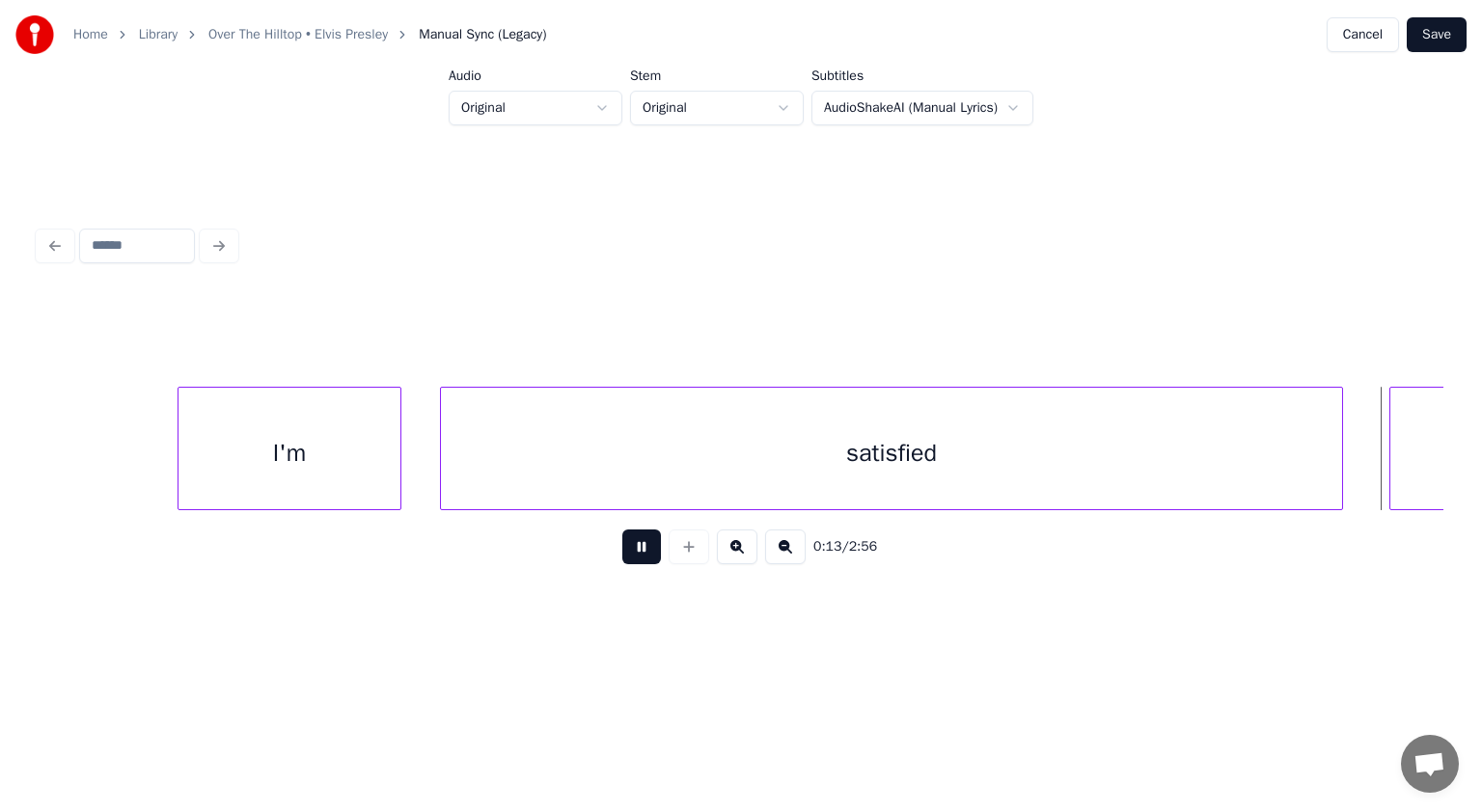 click at bounding box center (785, 547) 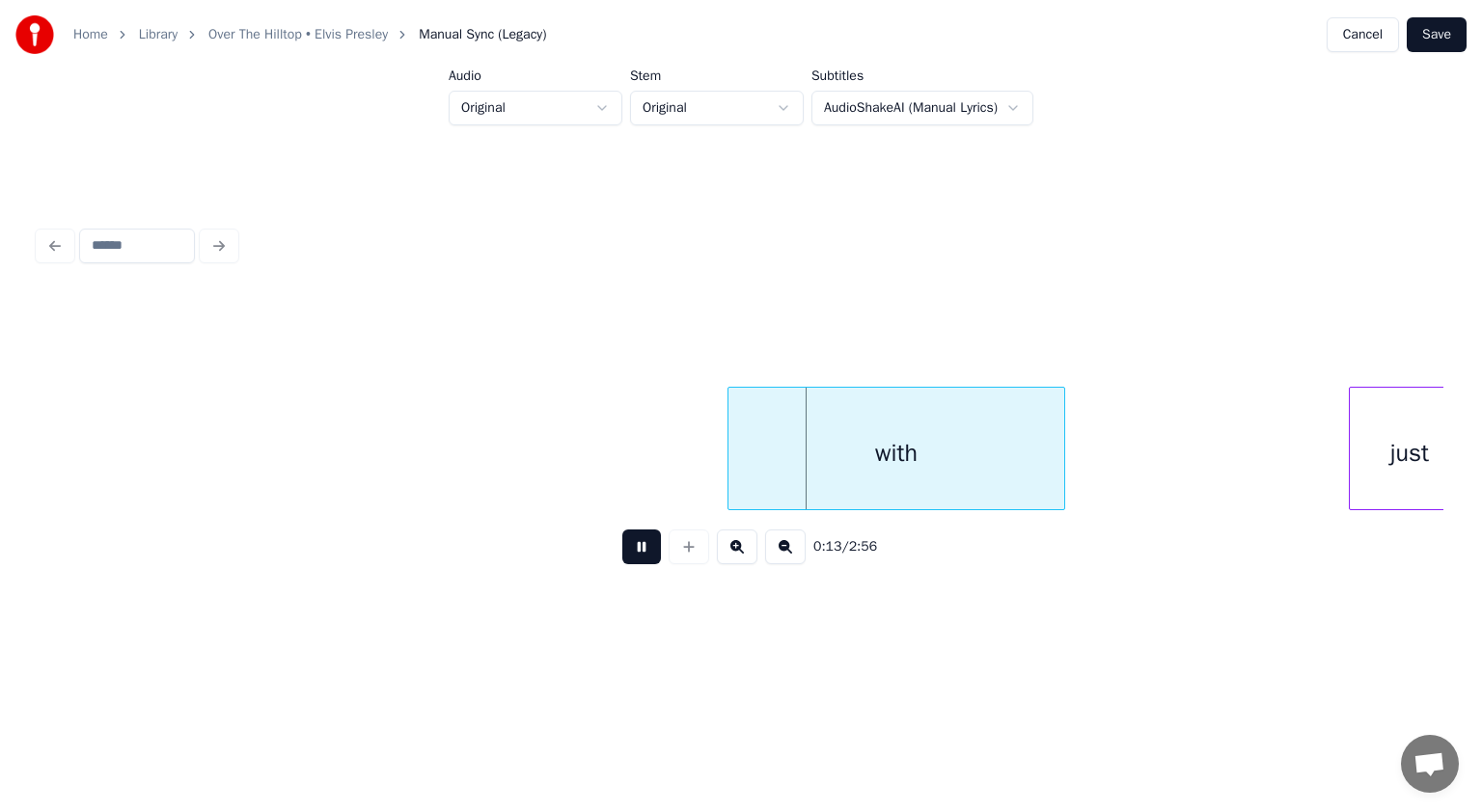 scroll, scrollTop: 0, scrollLeft: 4678, axis: horizontal 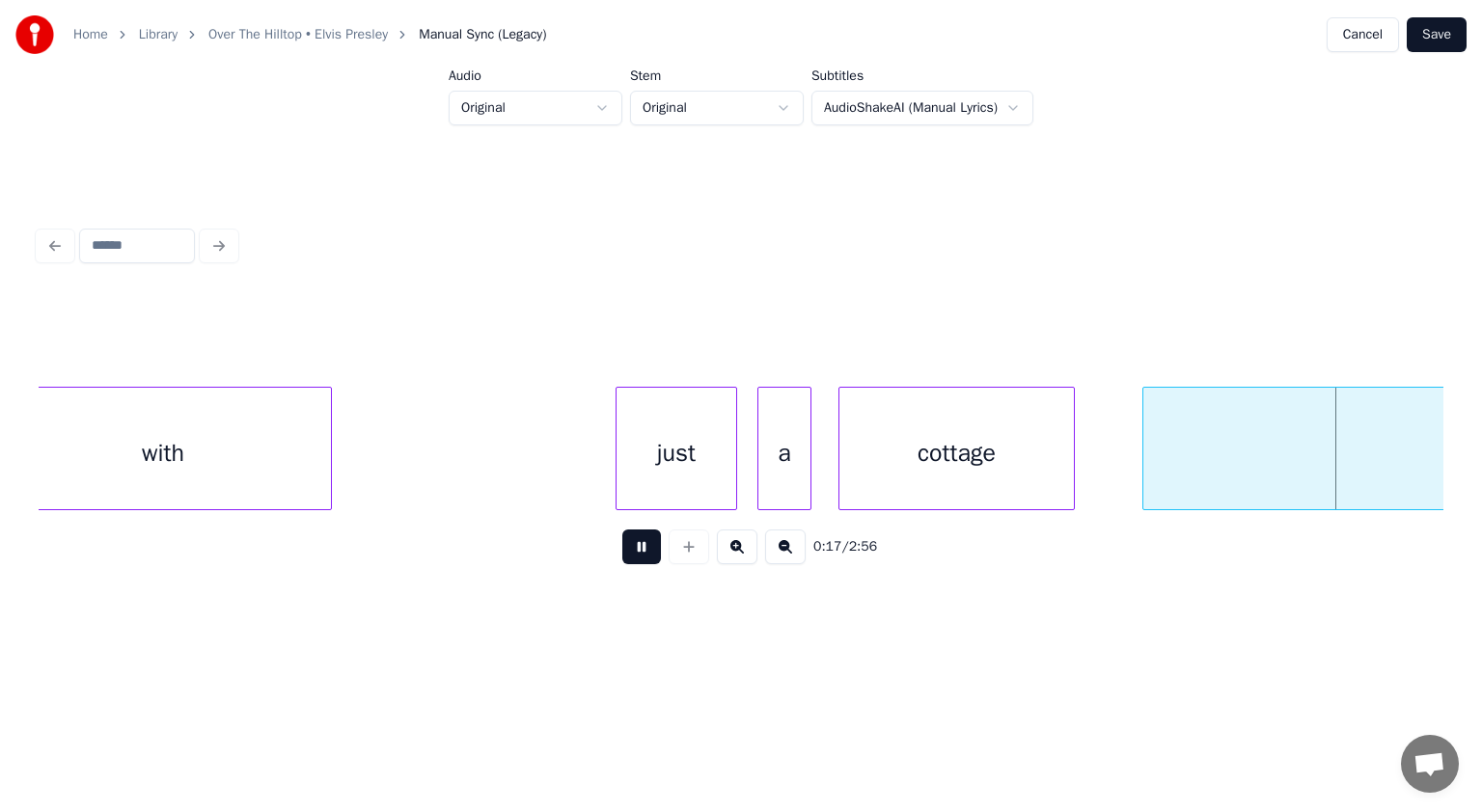 click at bounding box center (785, 547) 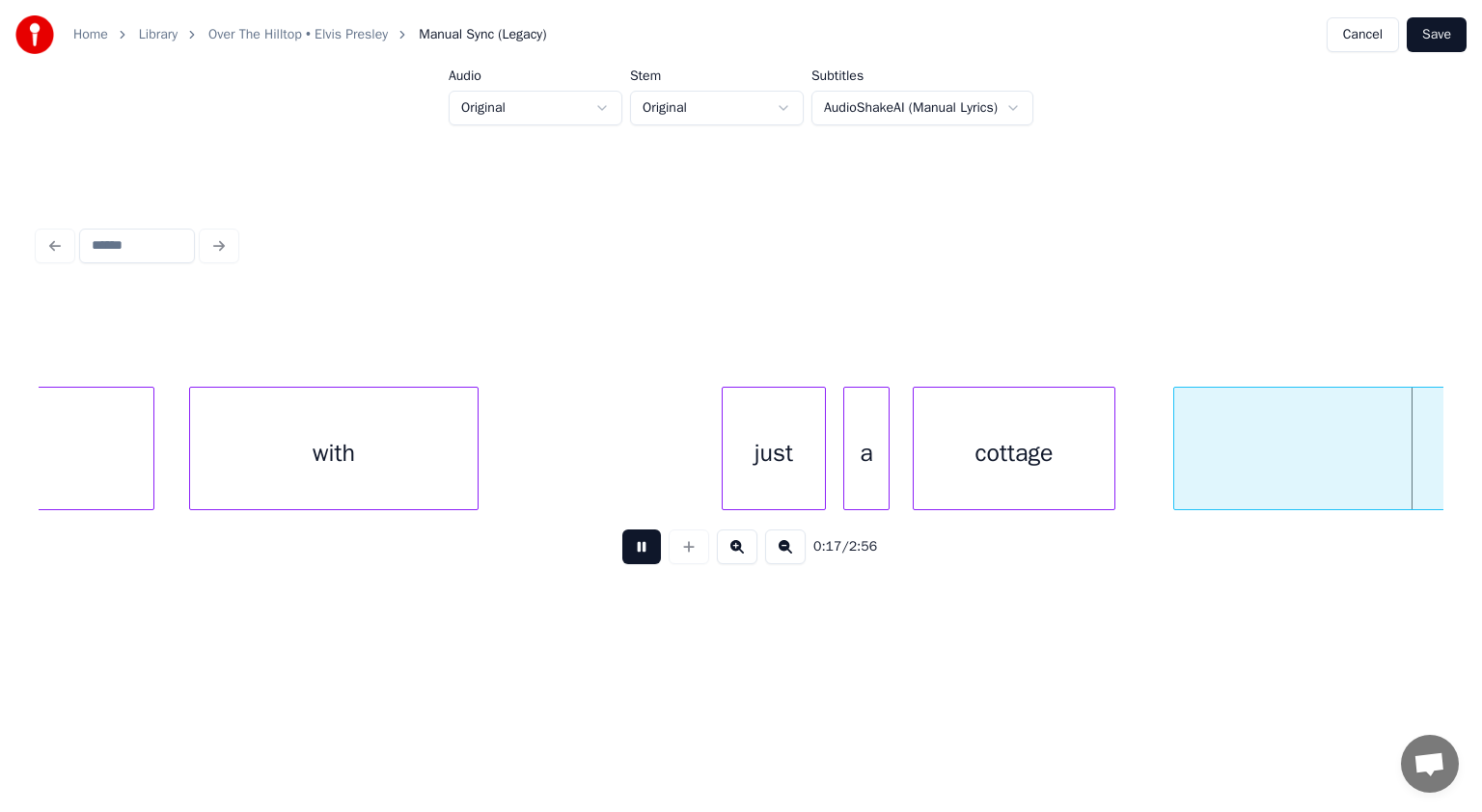 scroll, scrollTop: 0, scrollLeft: 5226, axis: horizontal 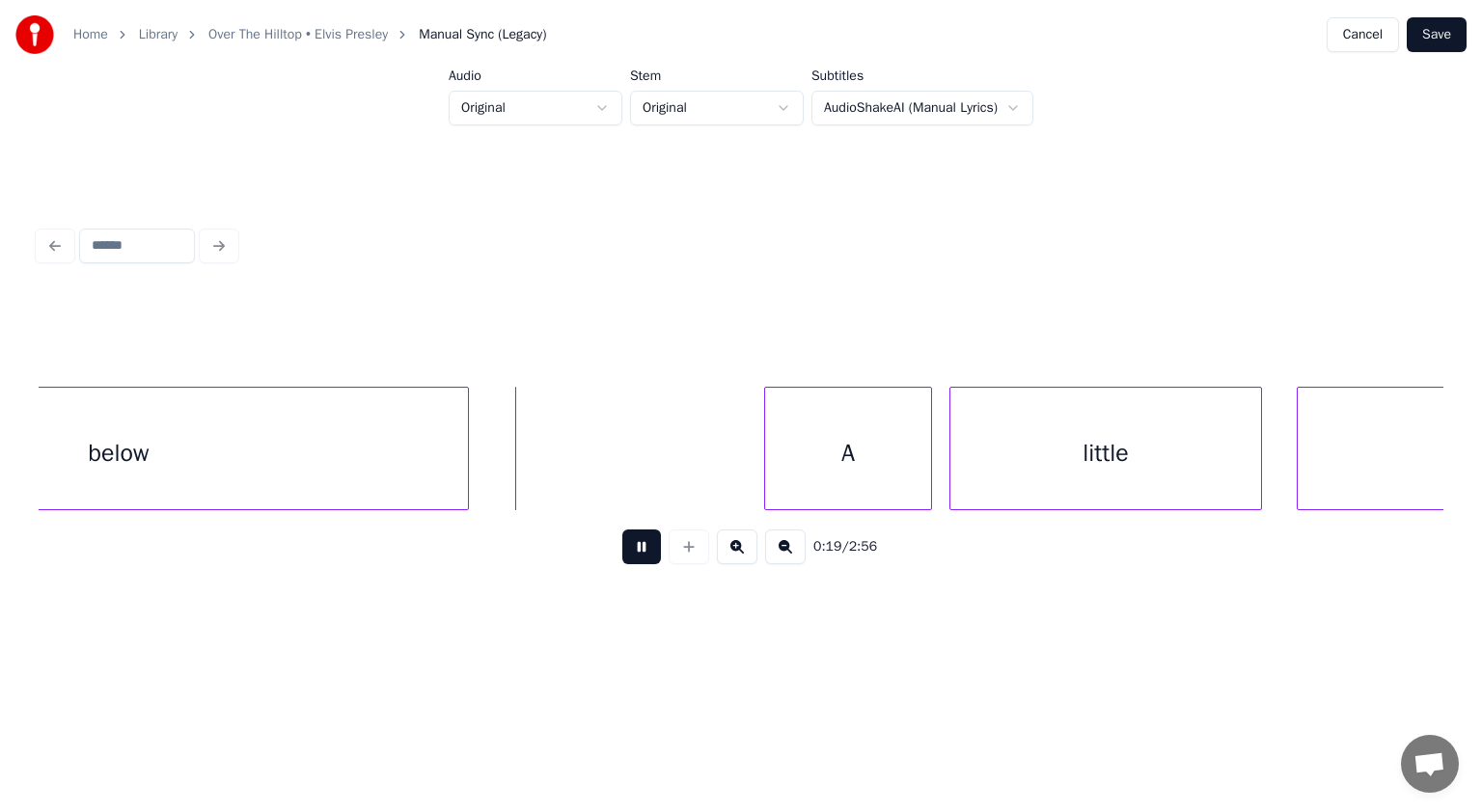 click at bounding box center [785, 547] 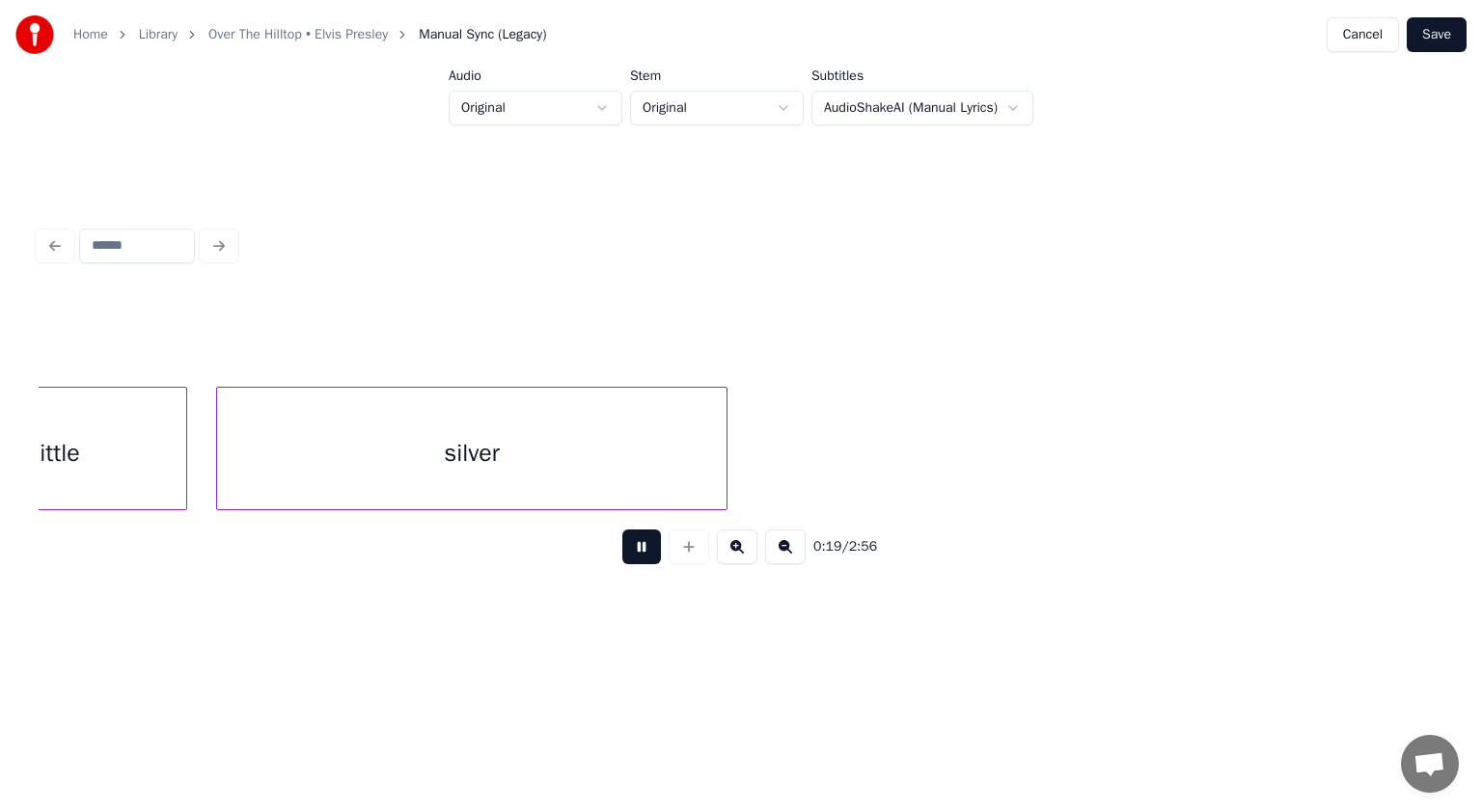 scroll, scrollTop: 0, scrollLeft: 4268, axis: horizontal 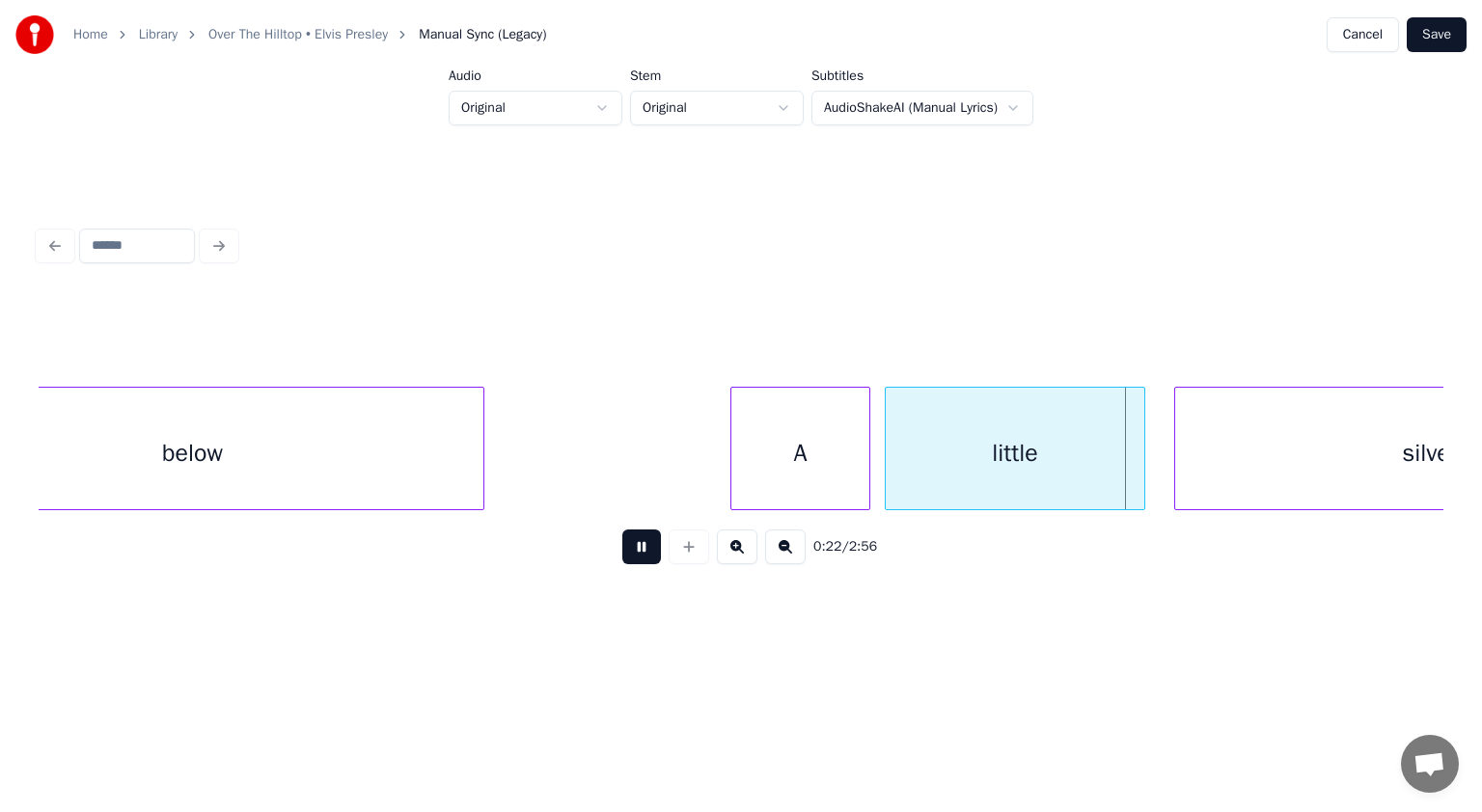 click at bounding box center [785, 547] 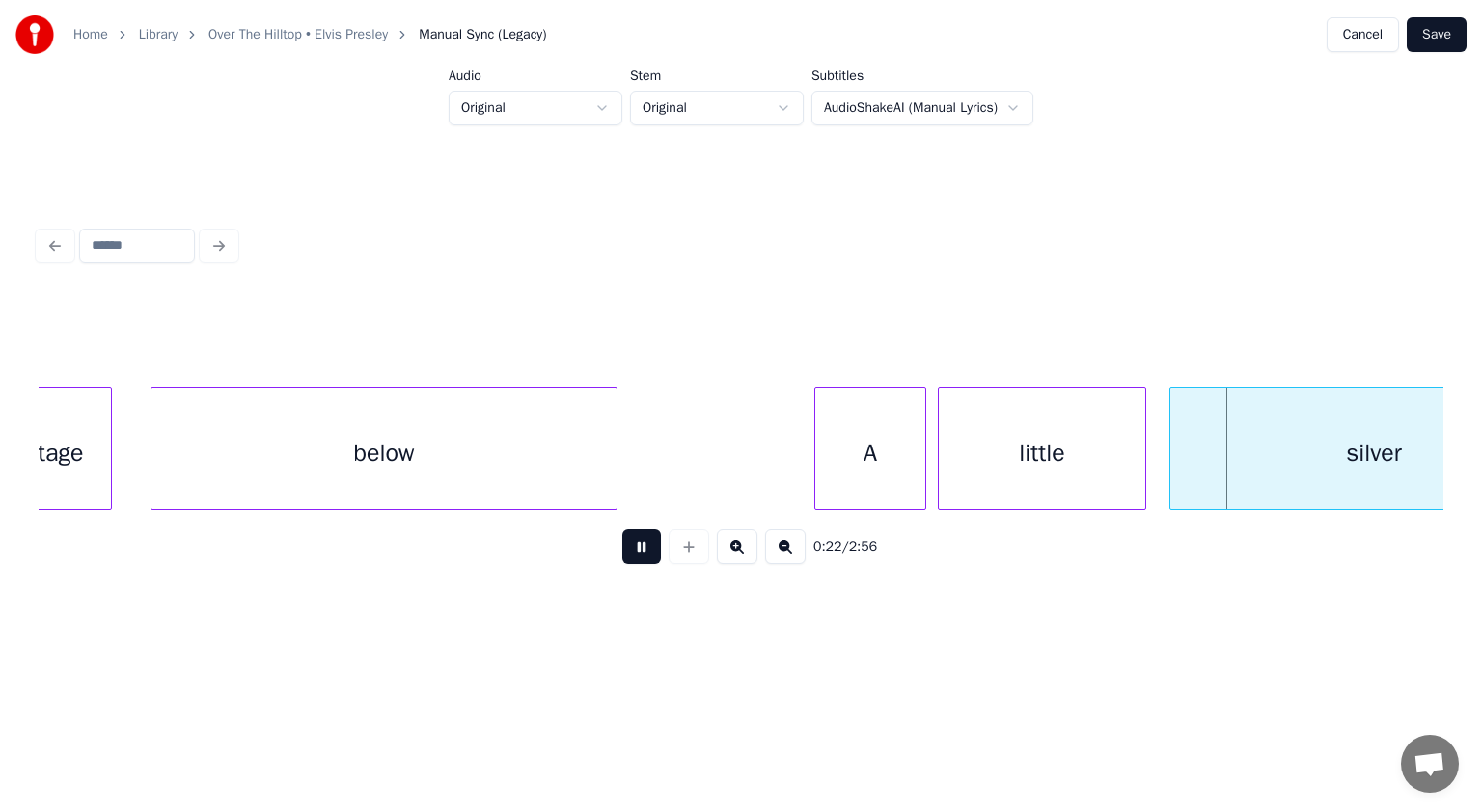 click at bounding box center [785, 547] 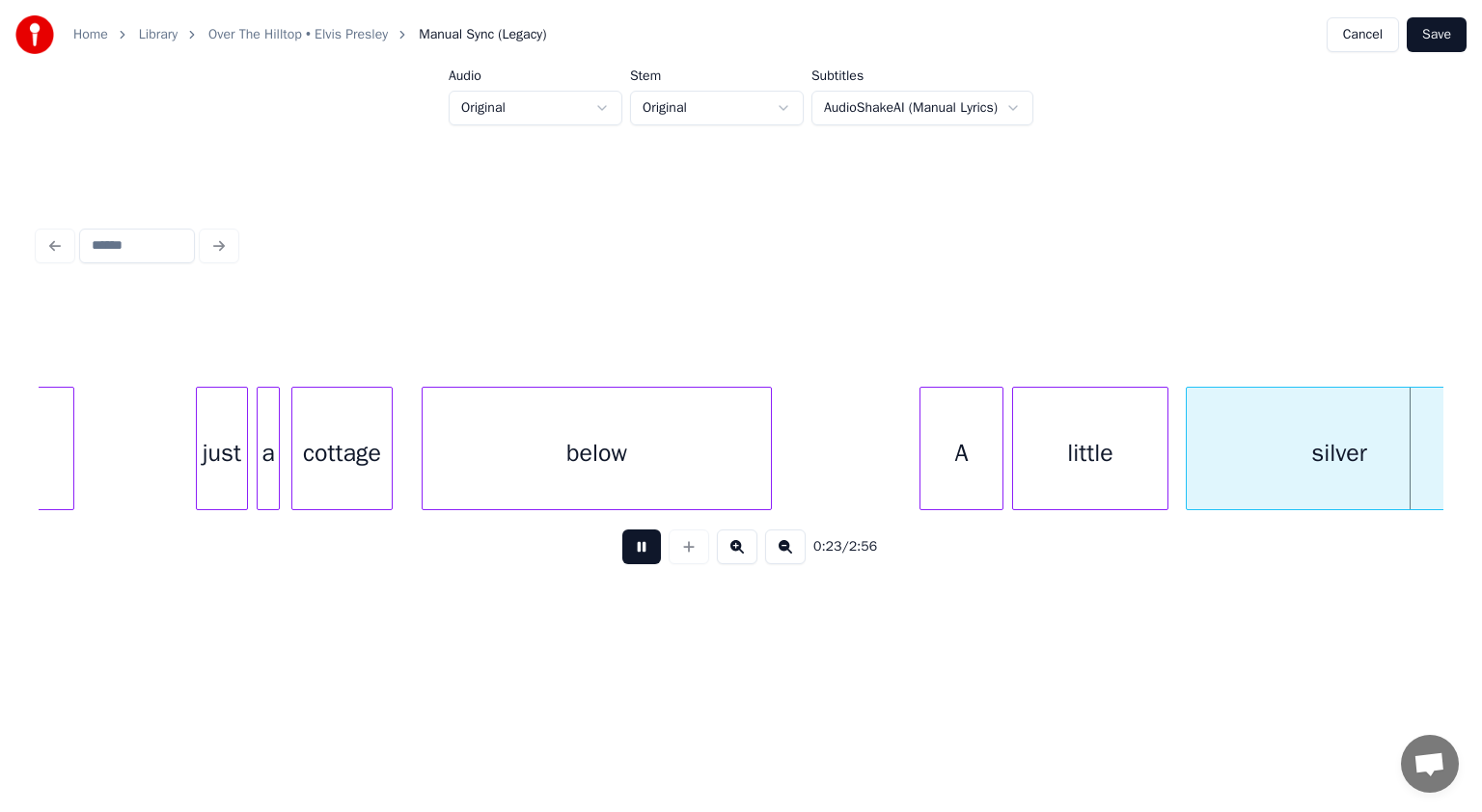 click at bounding box center (785, 547) 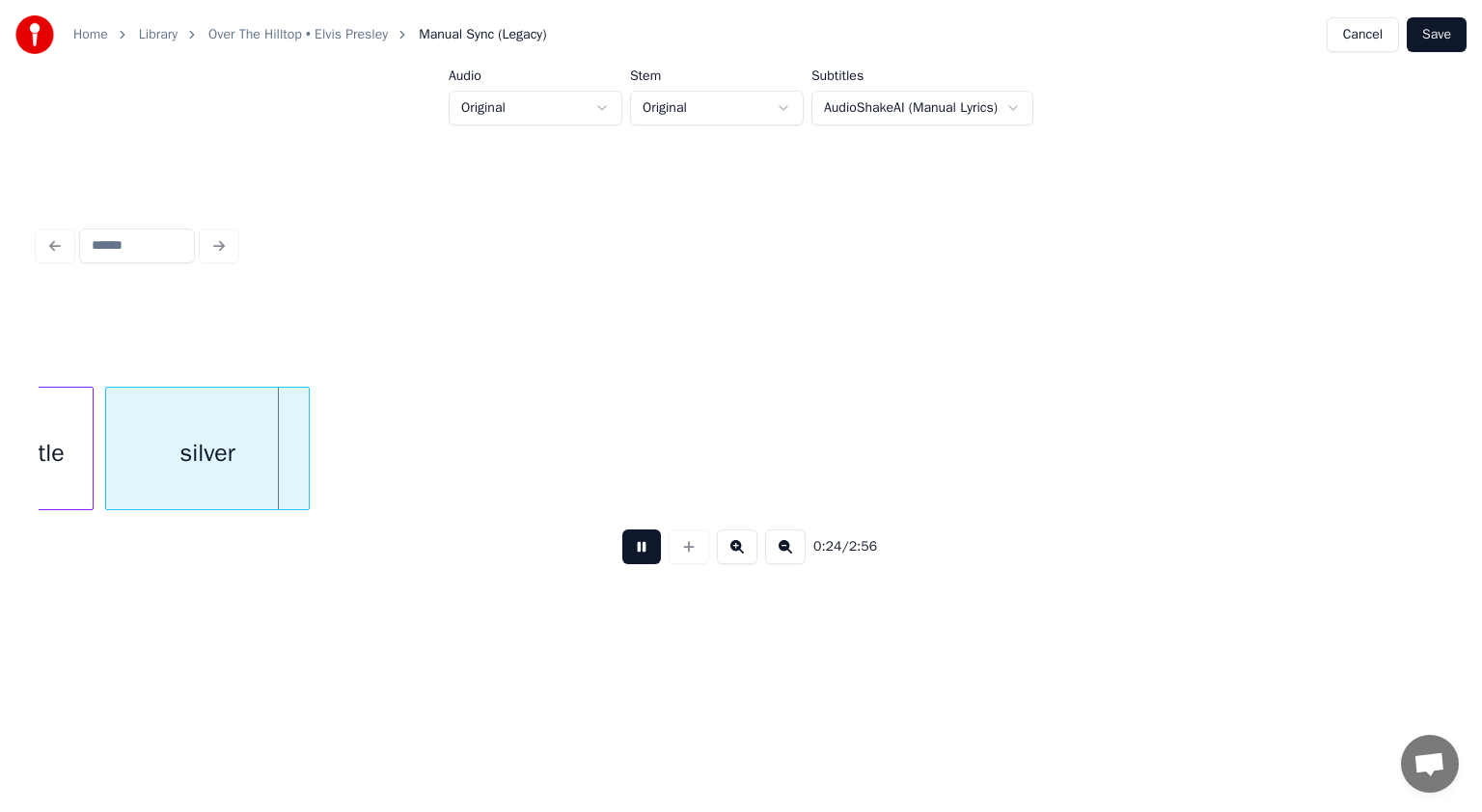 scroll, scrollTop: 0, scrollLeft: 2337, axis: horizontal 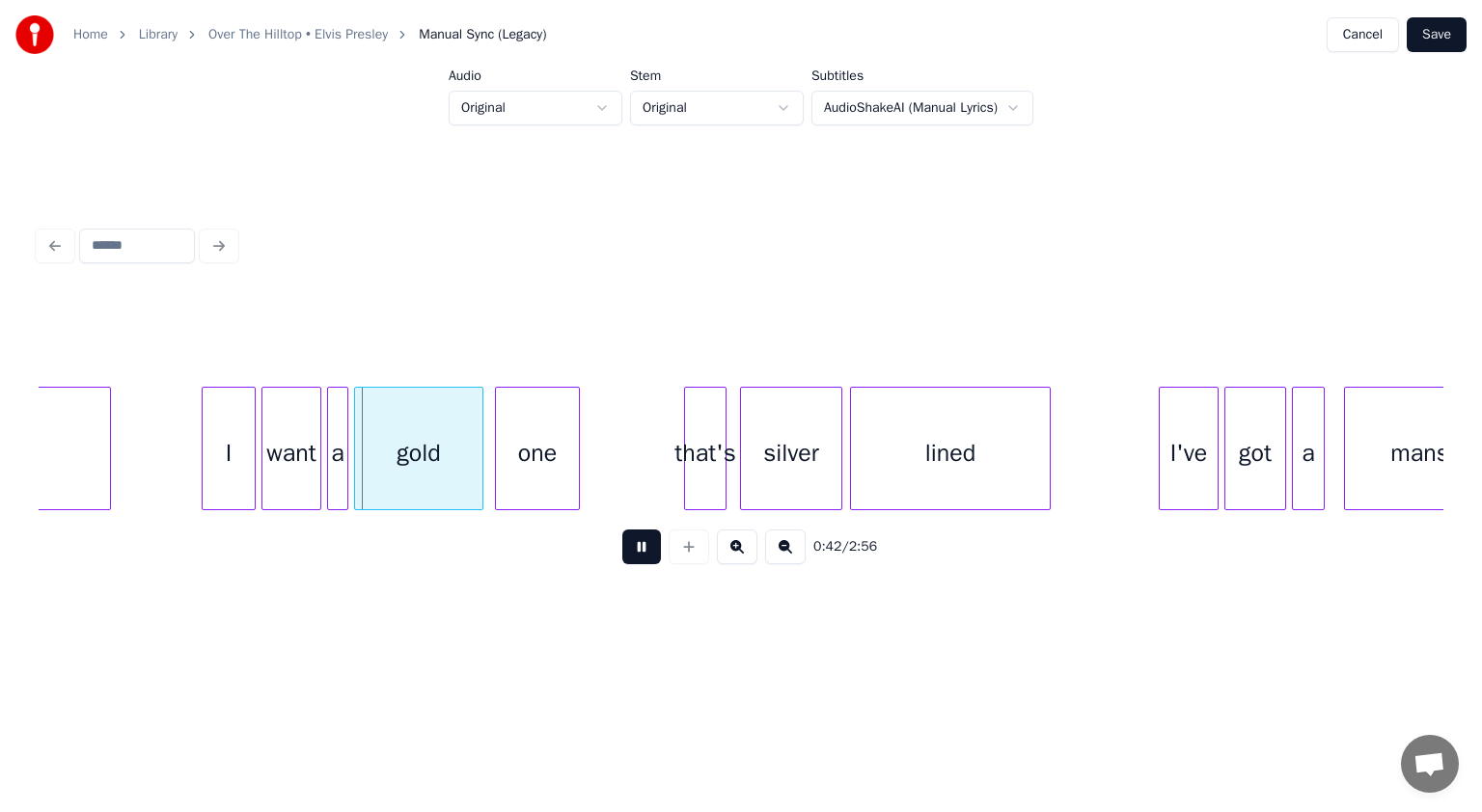 click at bounding box center (642, 547) 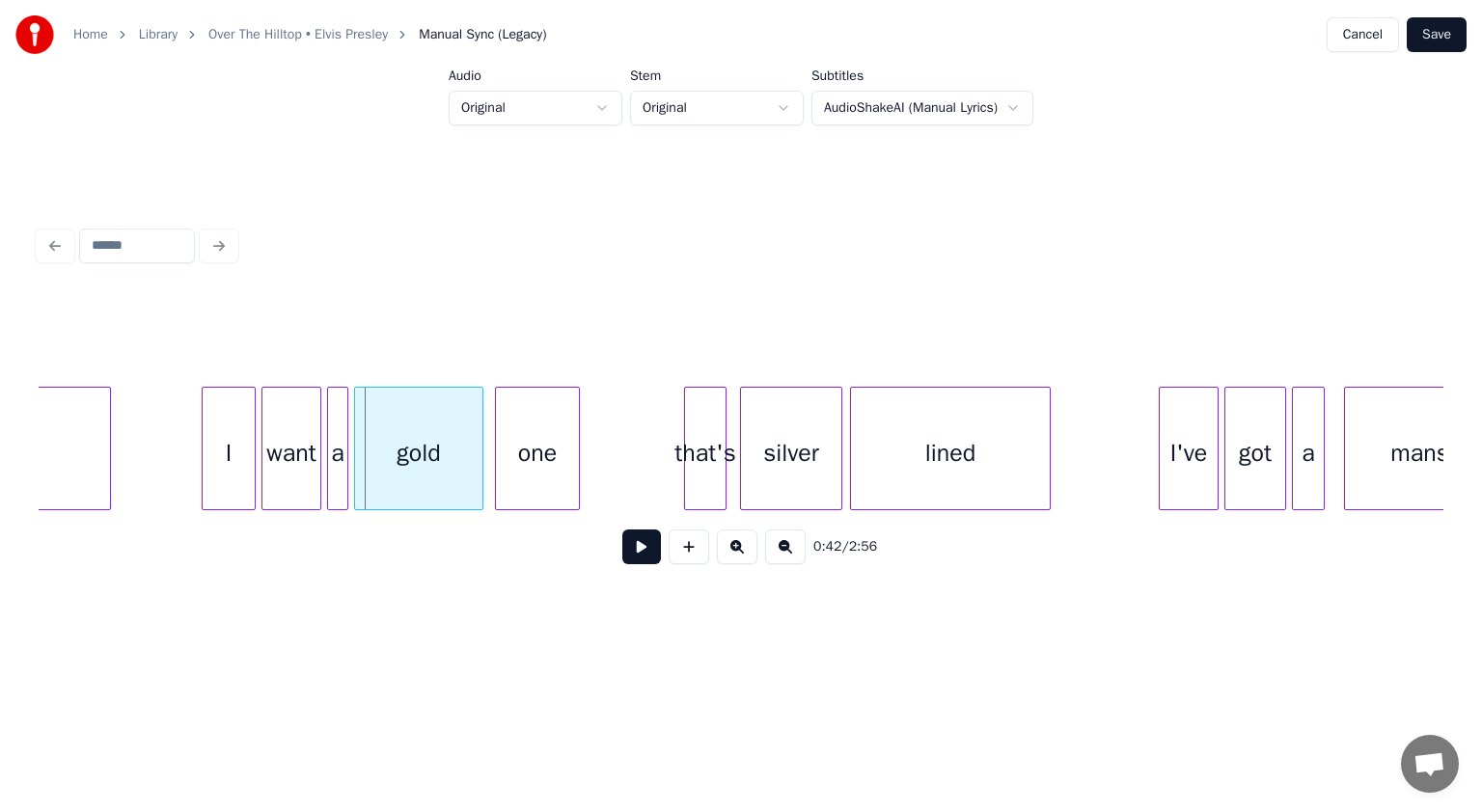 click on "I" at bounding box center (229, 453) 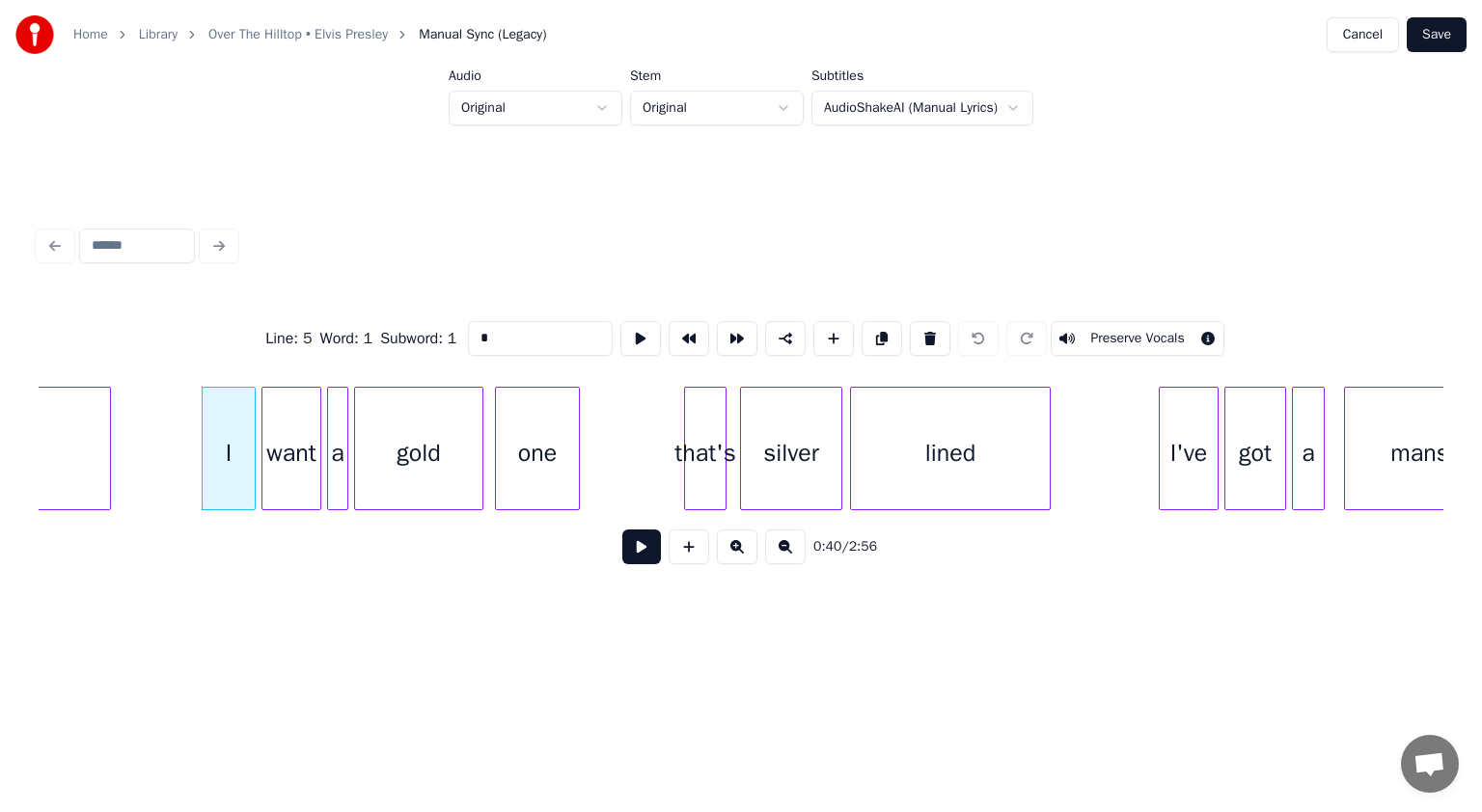 click on "*" at bounding box center (540, 338) 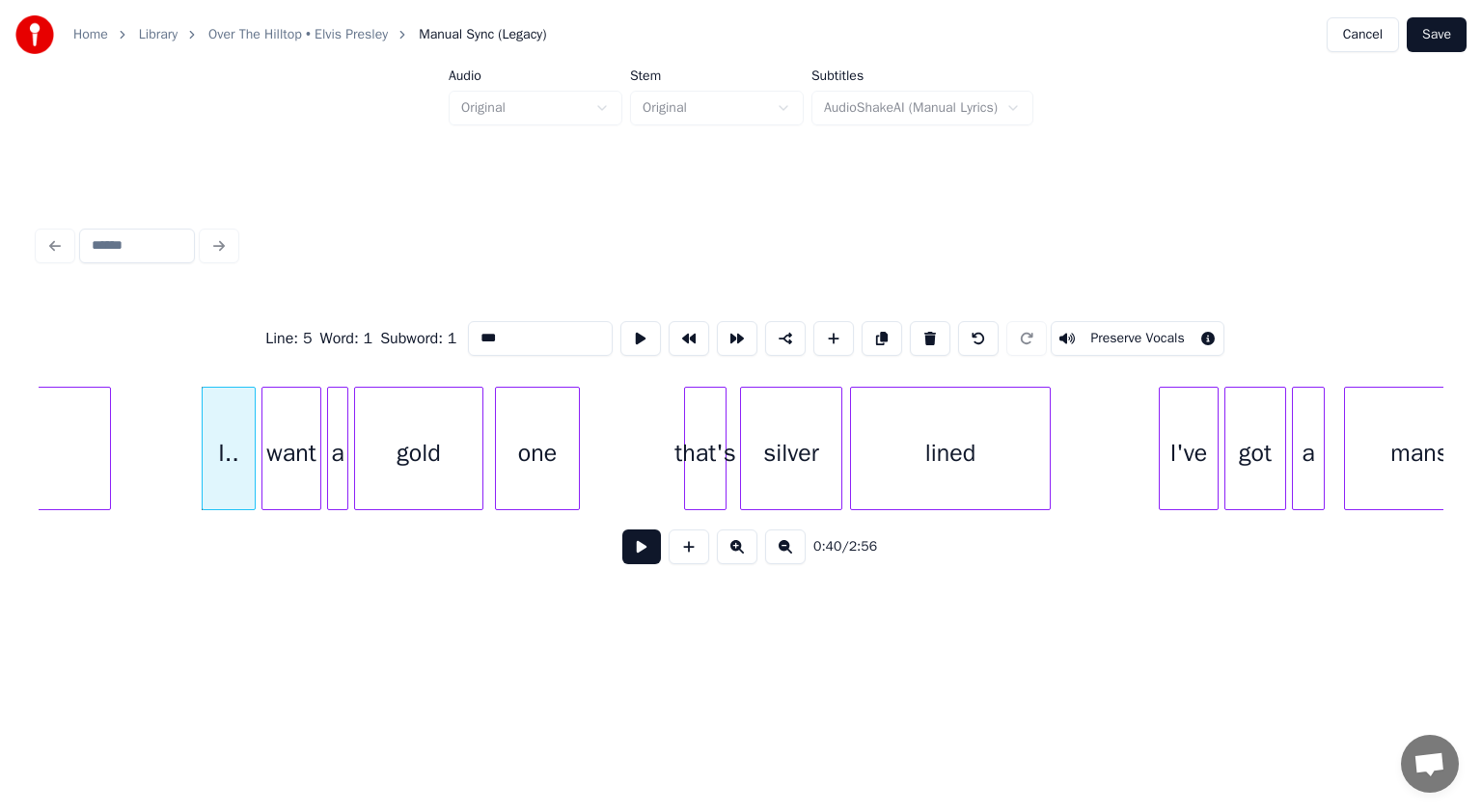 type on "***" 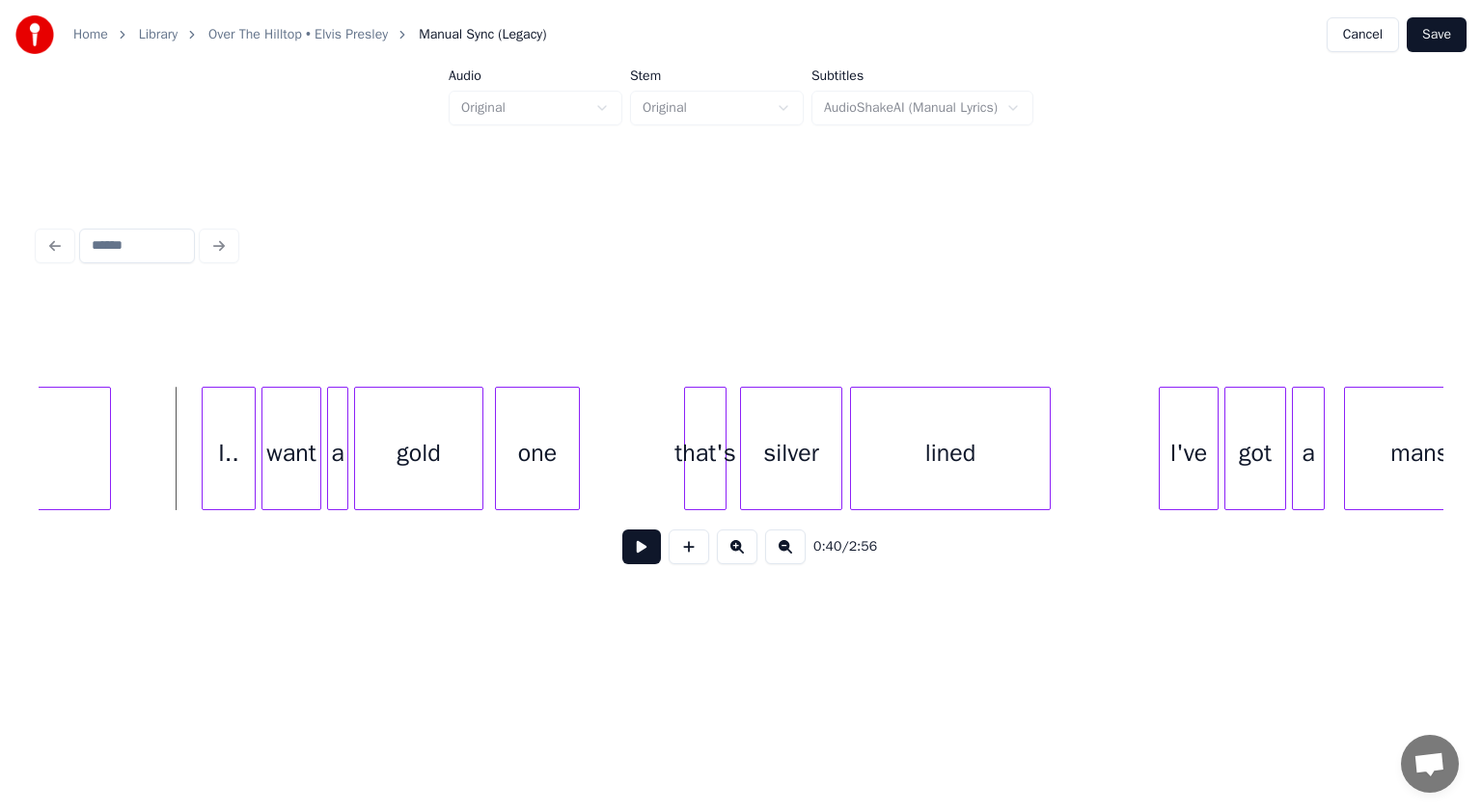 click at bounding box center (642, 547) 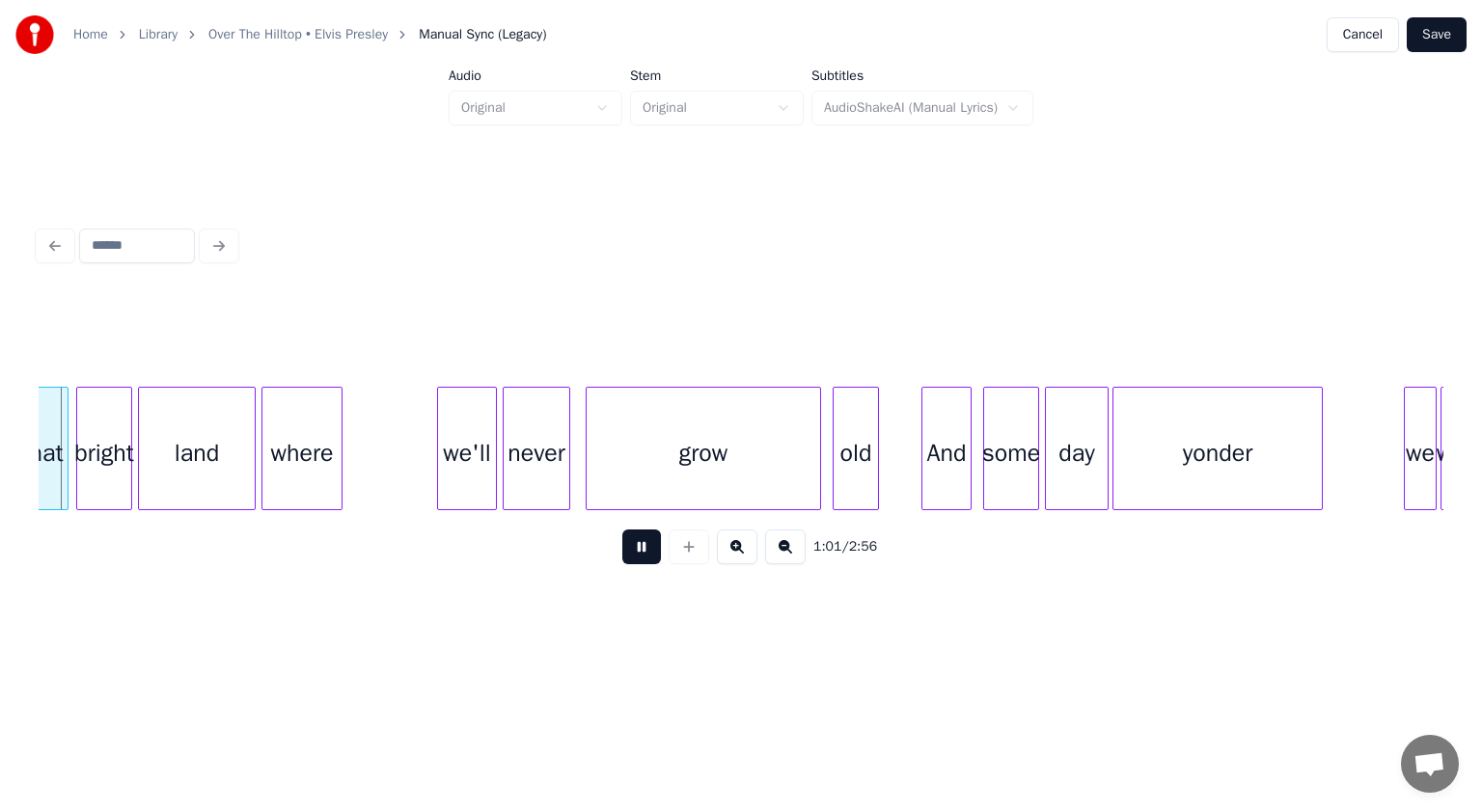 scroll, scrollTop: 0, scrollLeft: 5954, axis: horizontal 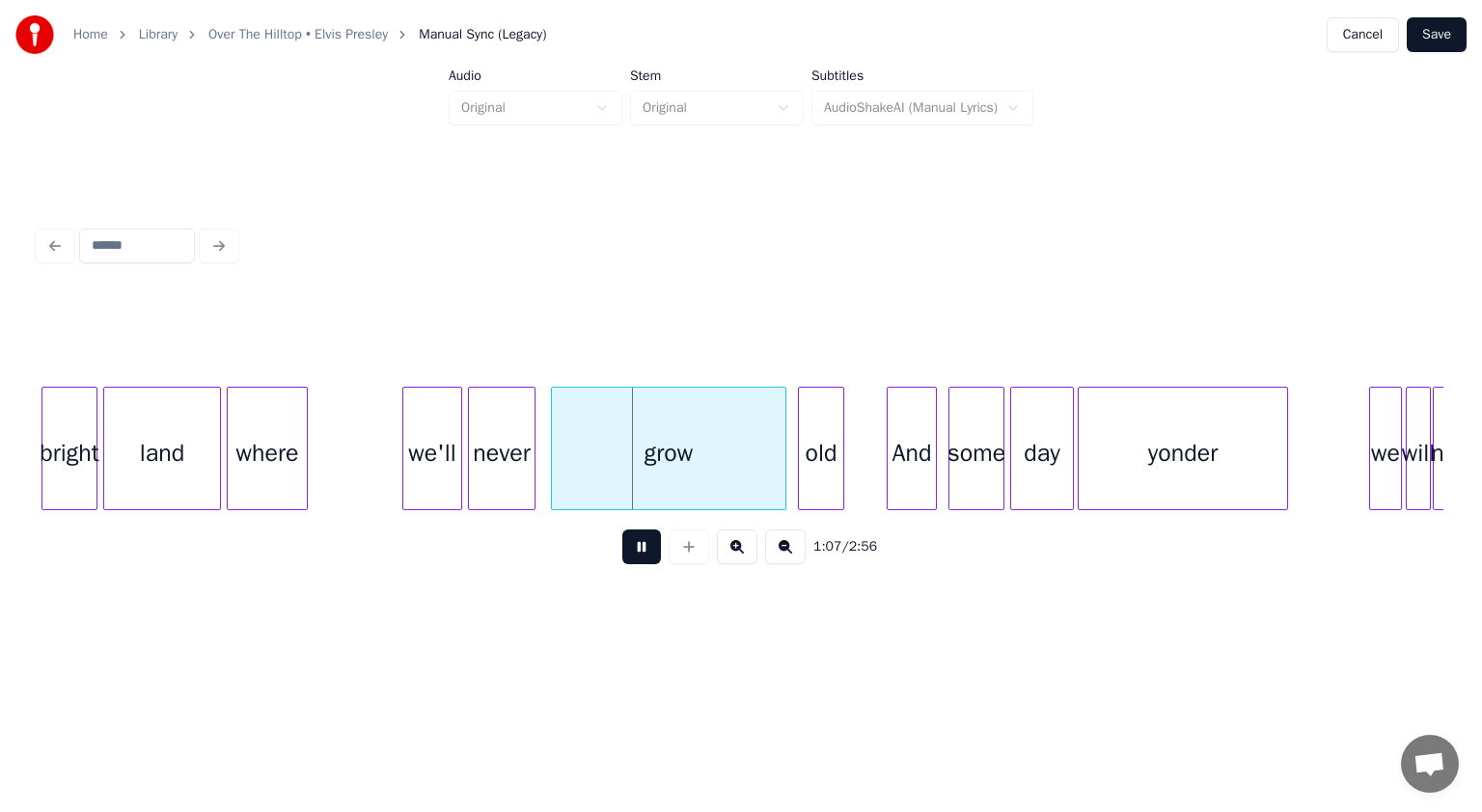 click at bounding box center [642, 547] 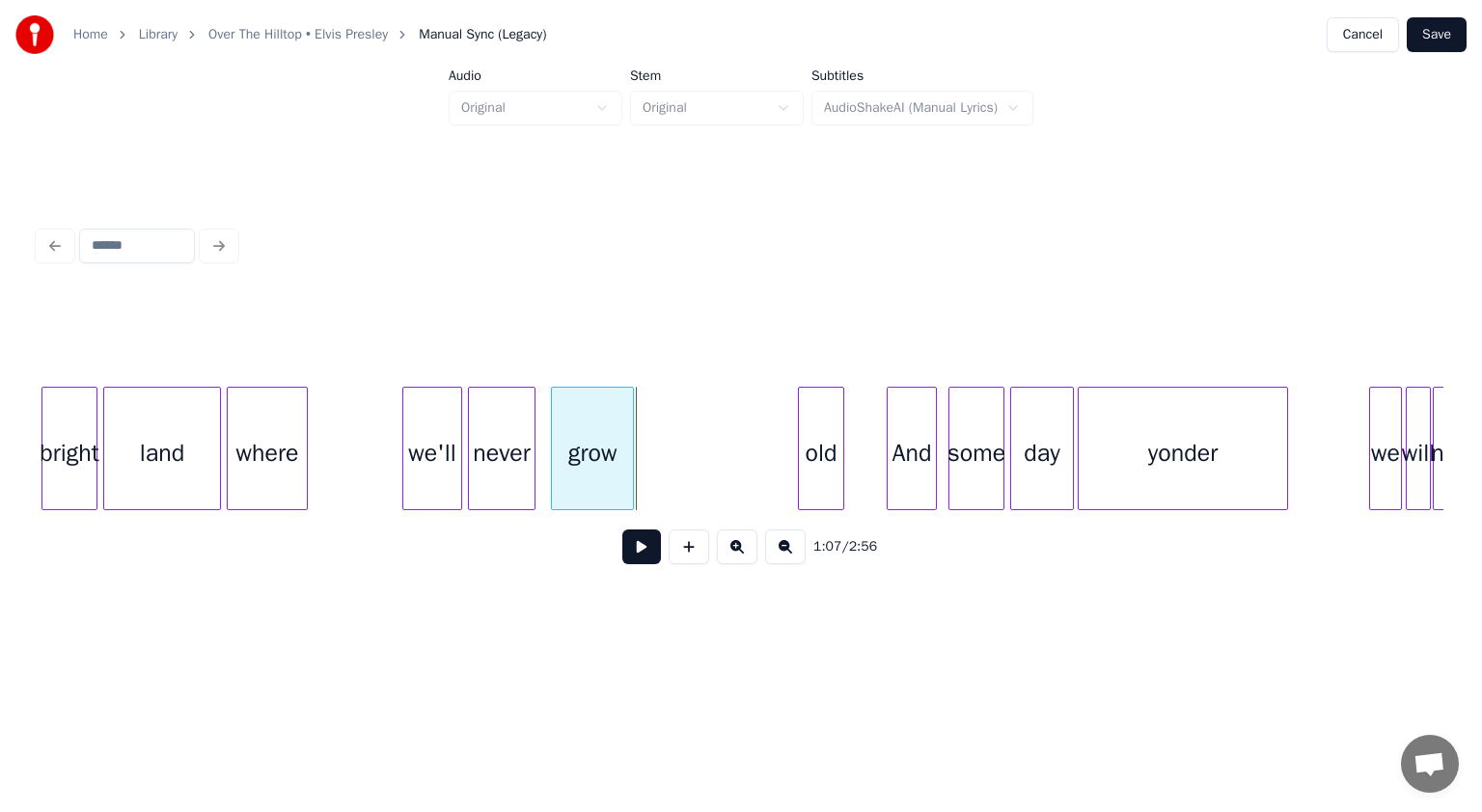 click at bounding box center (630, 448) 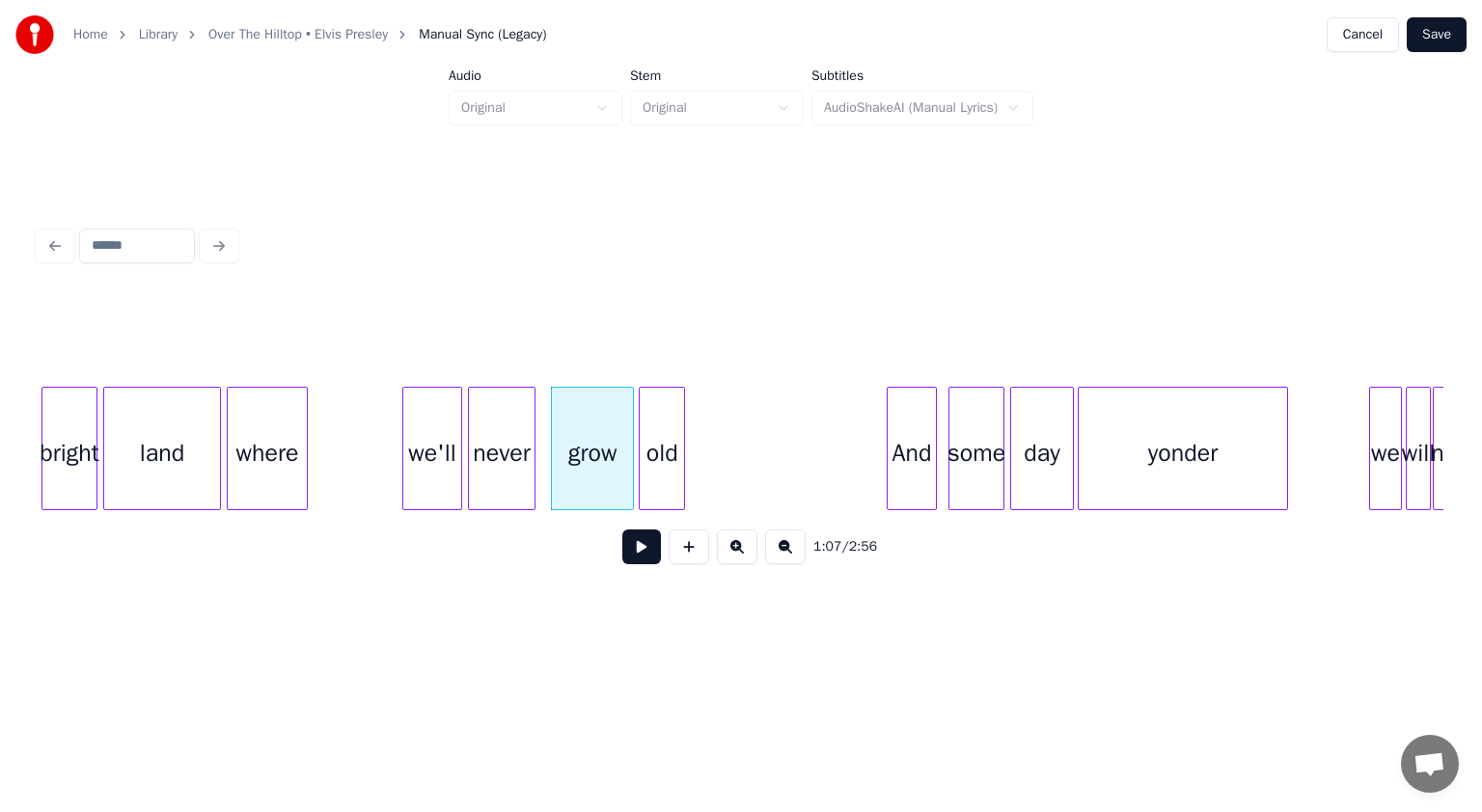 click on "old" at bounding box center [662, 453] 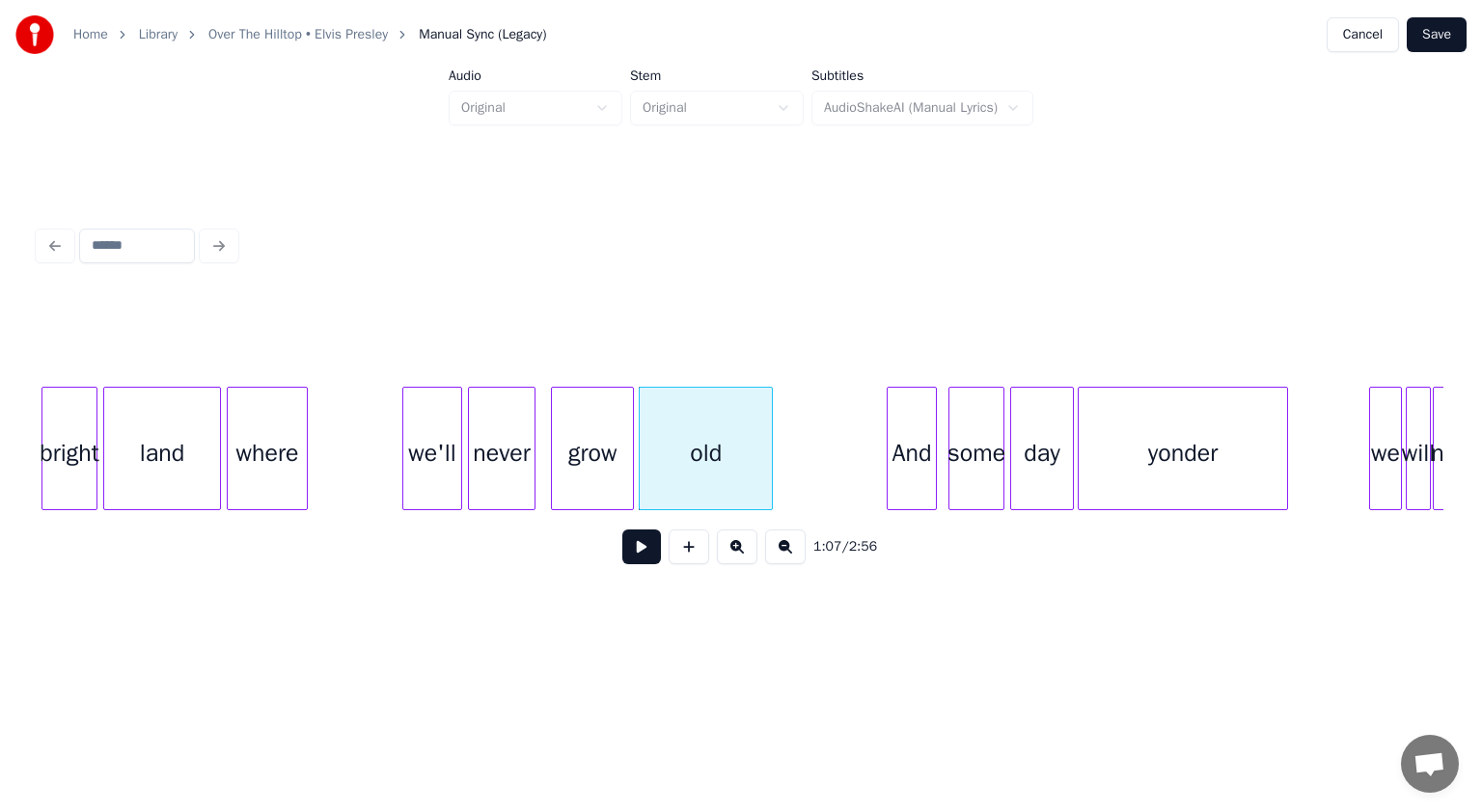 click at bounding box center (769, 448) 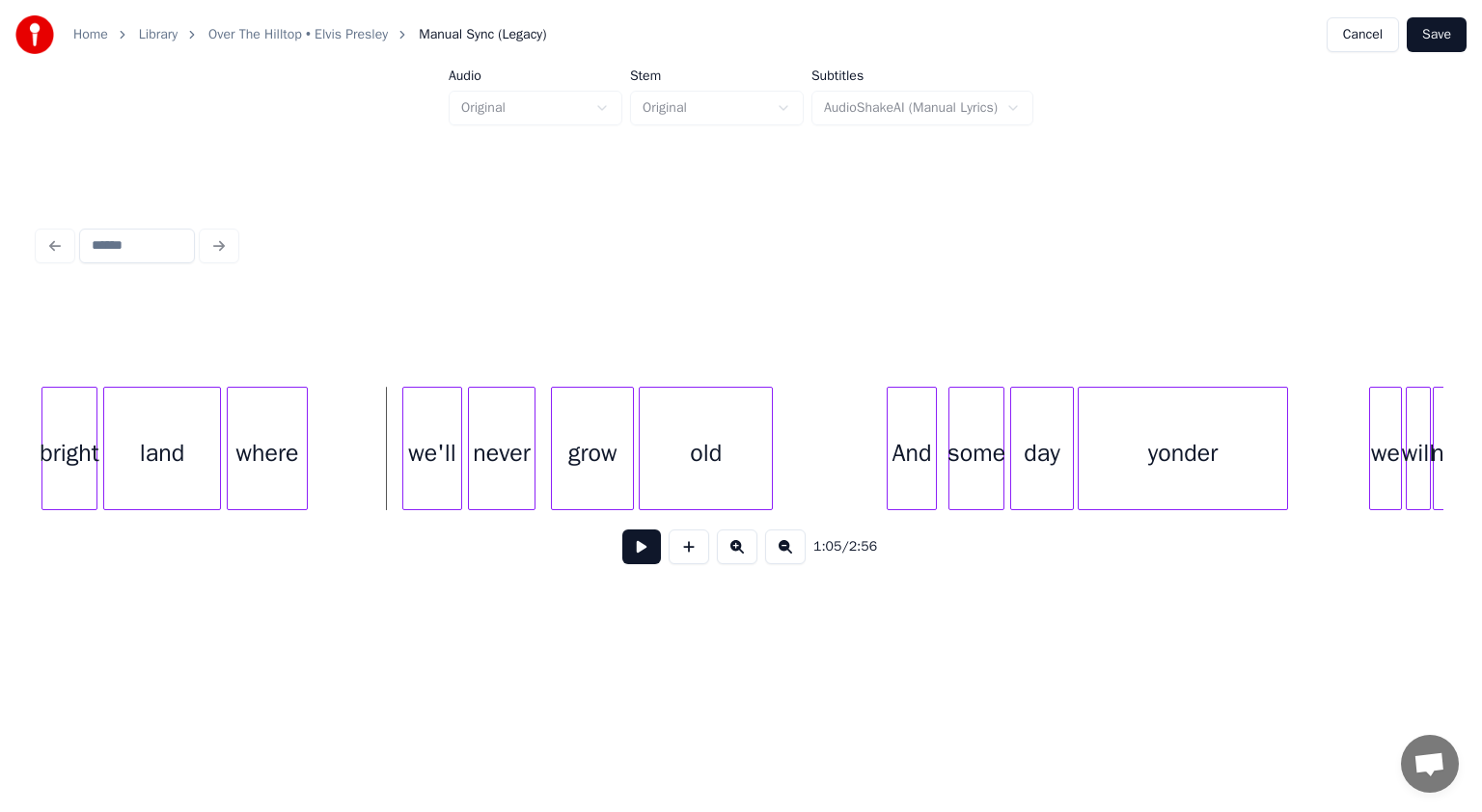 click at bounding box center [642, 547] 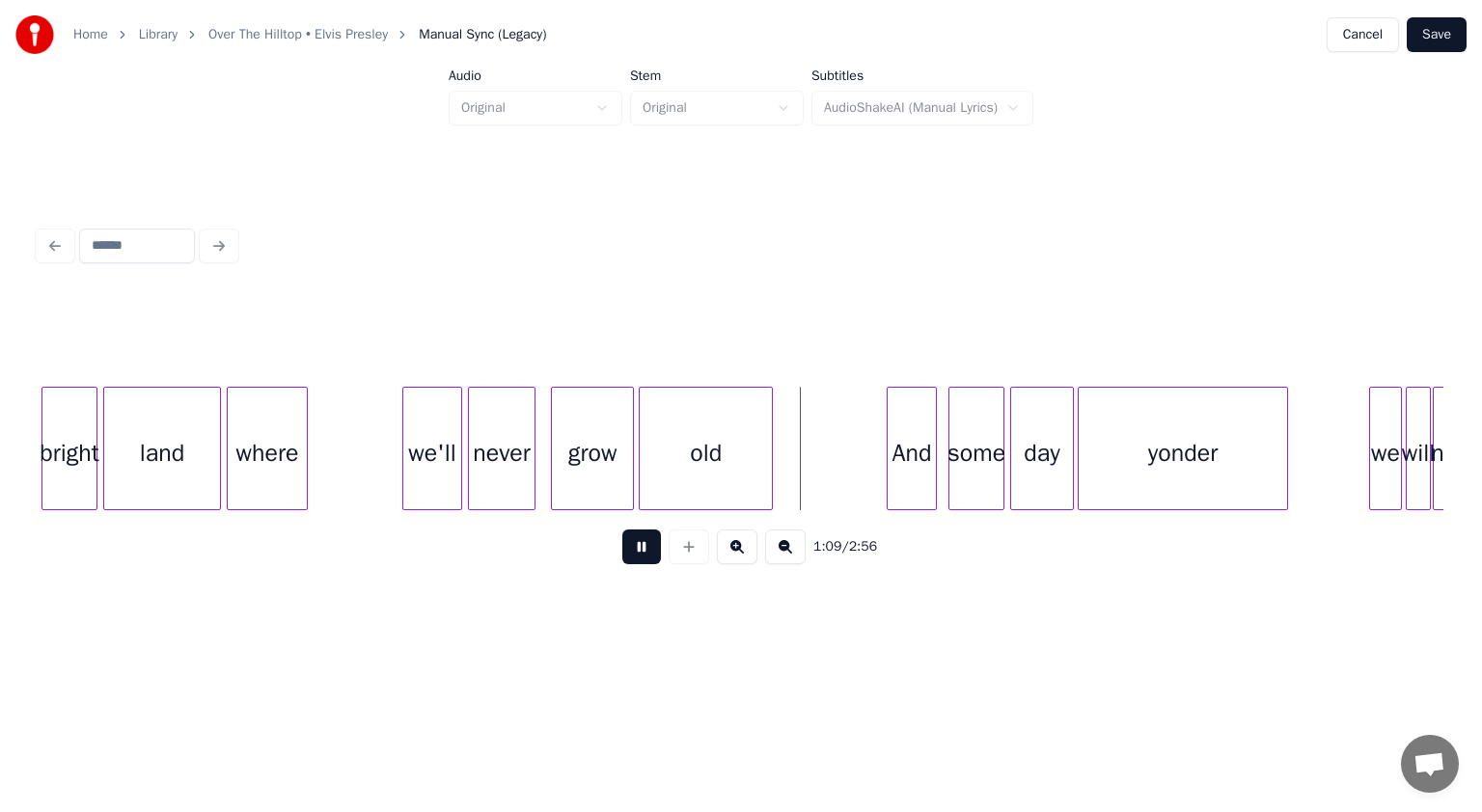 click at bounding box center [642, 547] 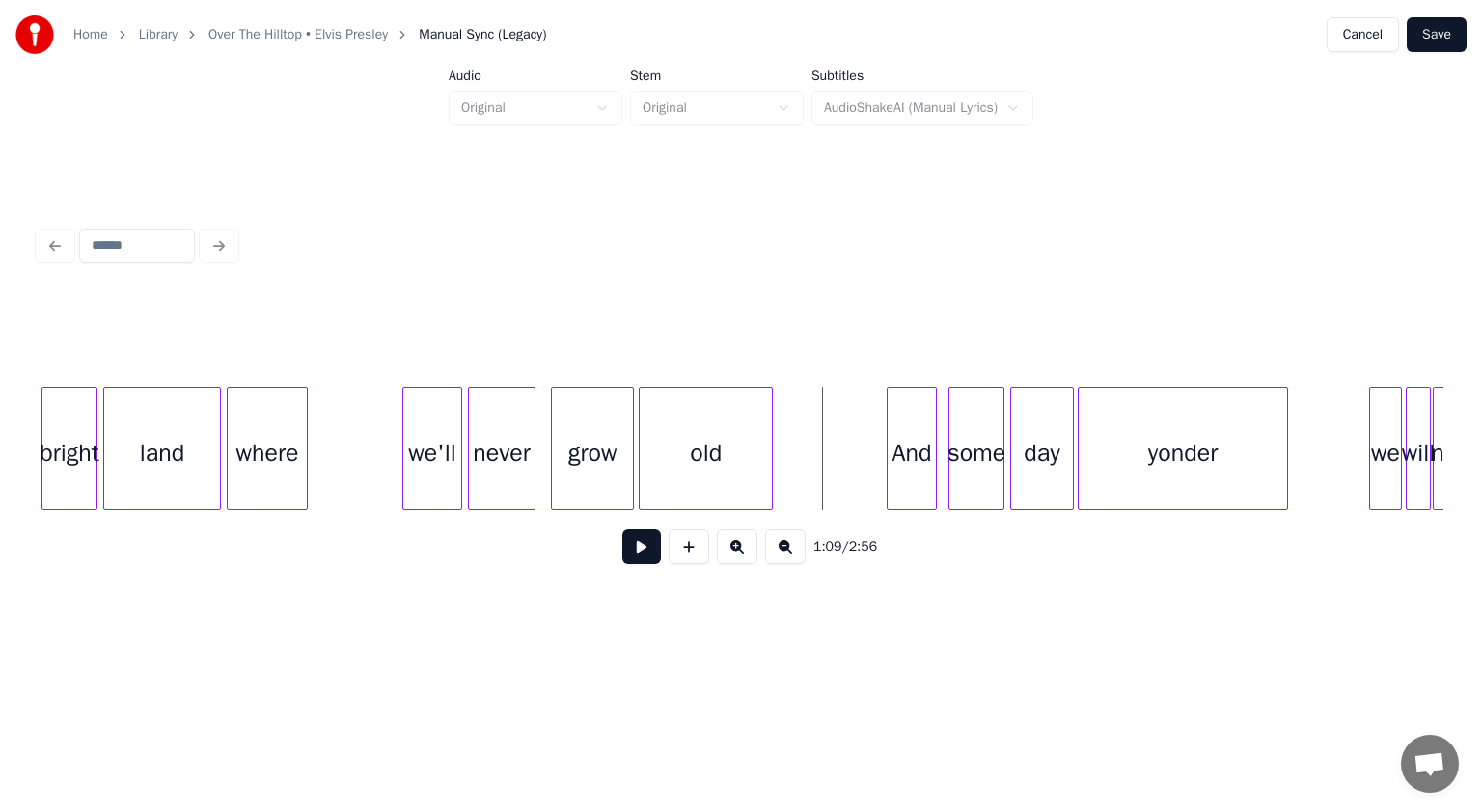 click at bounding box center (555, 448) 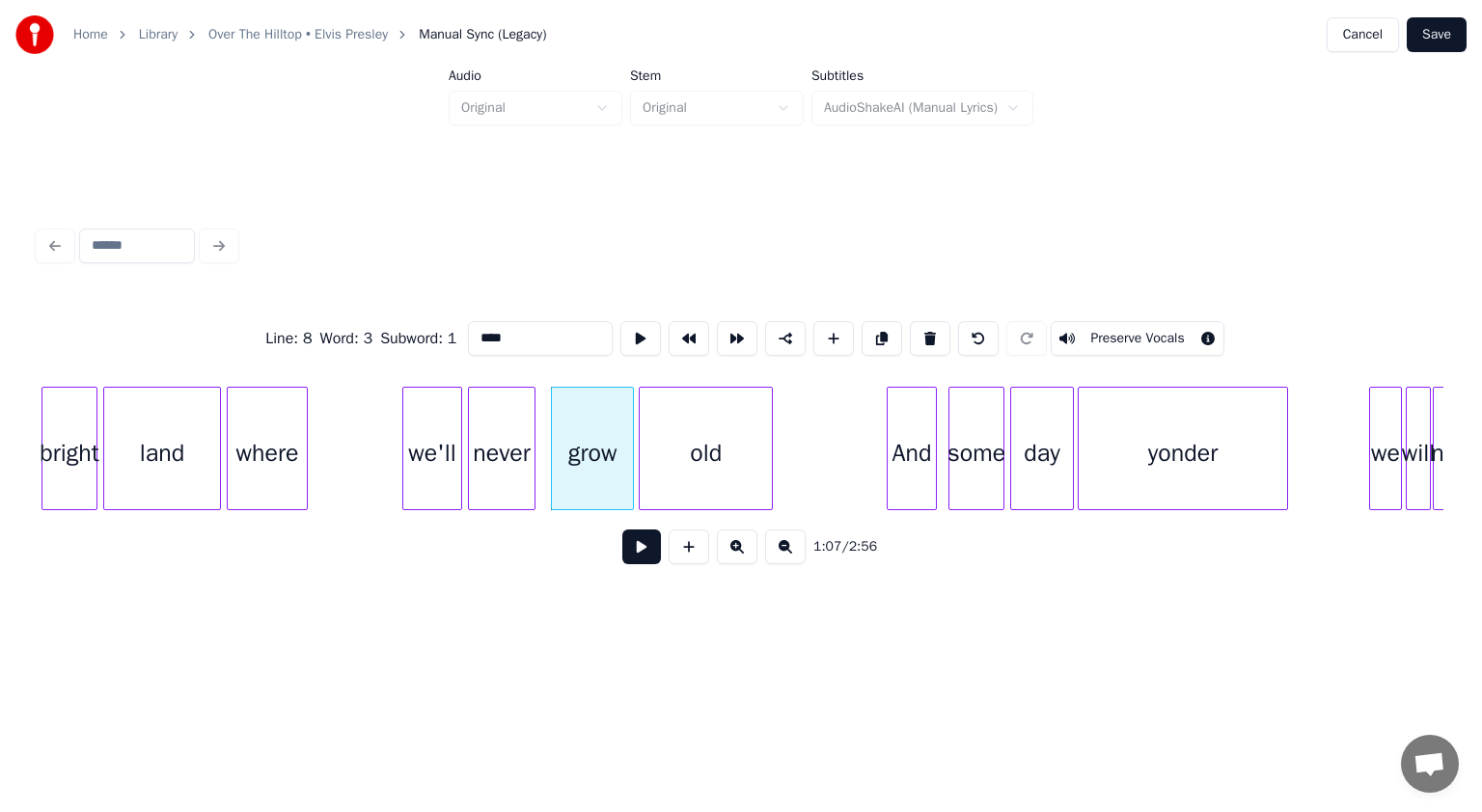 drag, startPoint x: 542, startPoint y: 498, endPoint x: 571, endPoint y: 502, distance: 29.274562 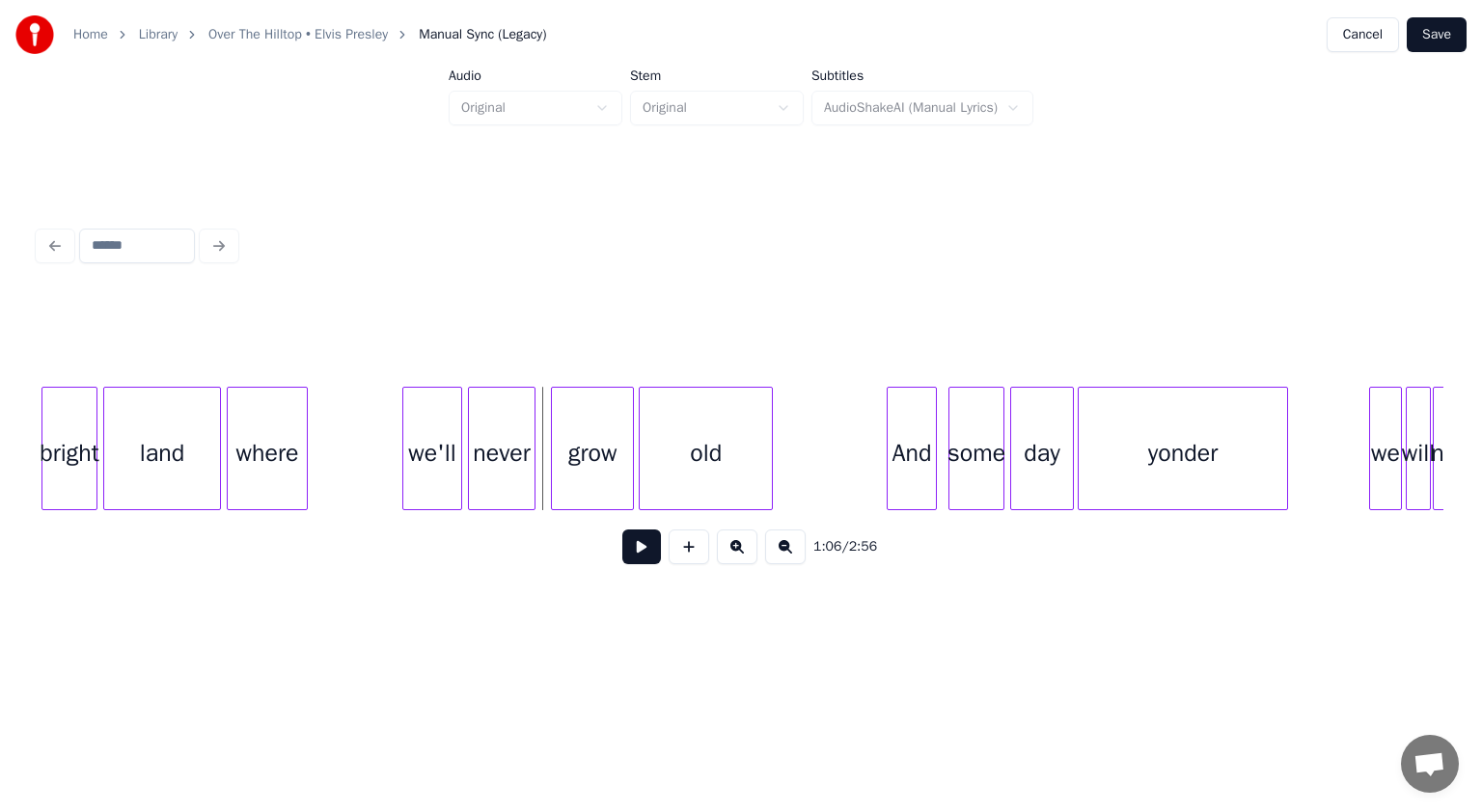click at bounding box center [642, 547] 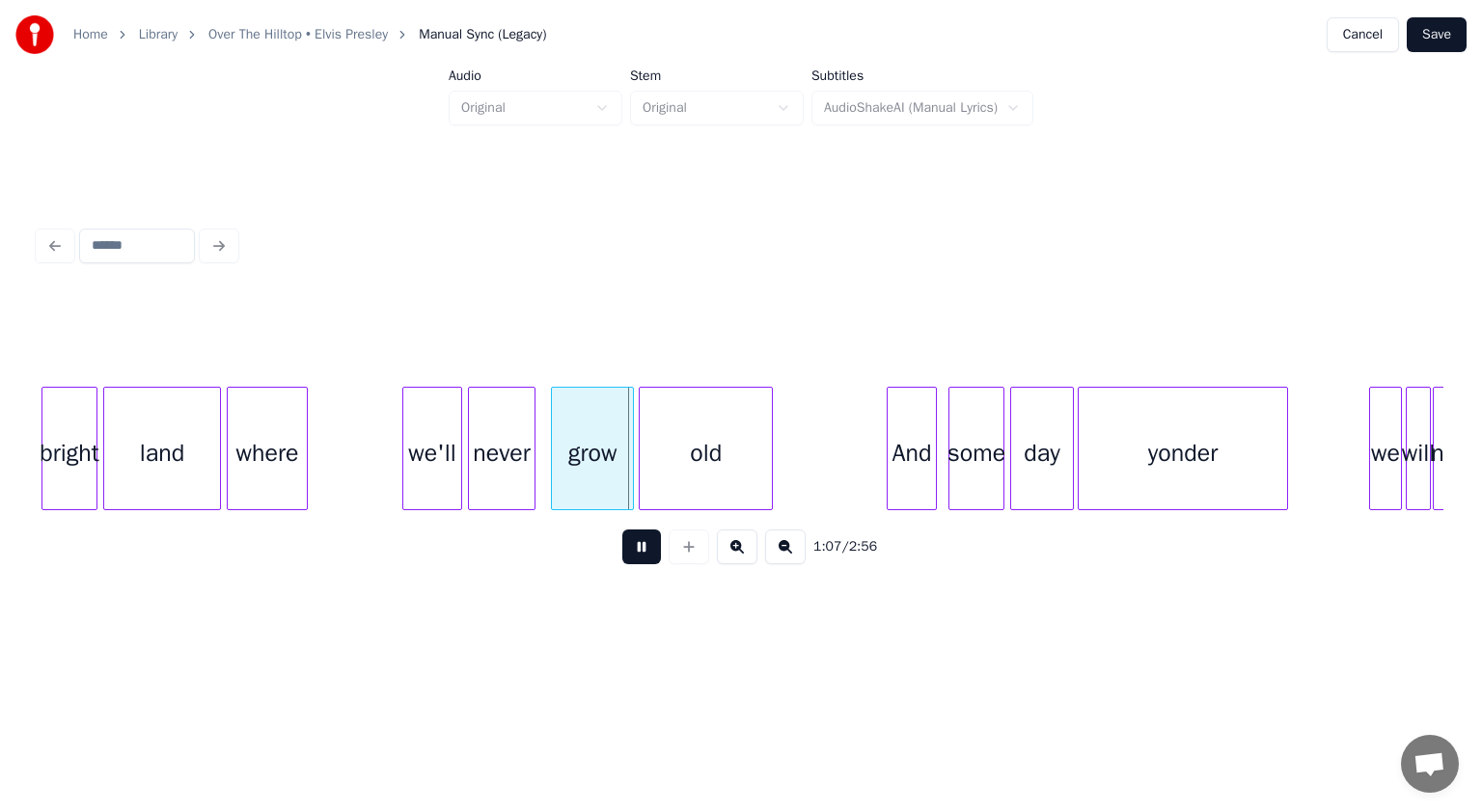 click at bounding box center [642, 547] 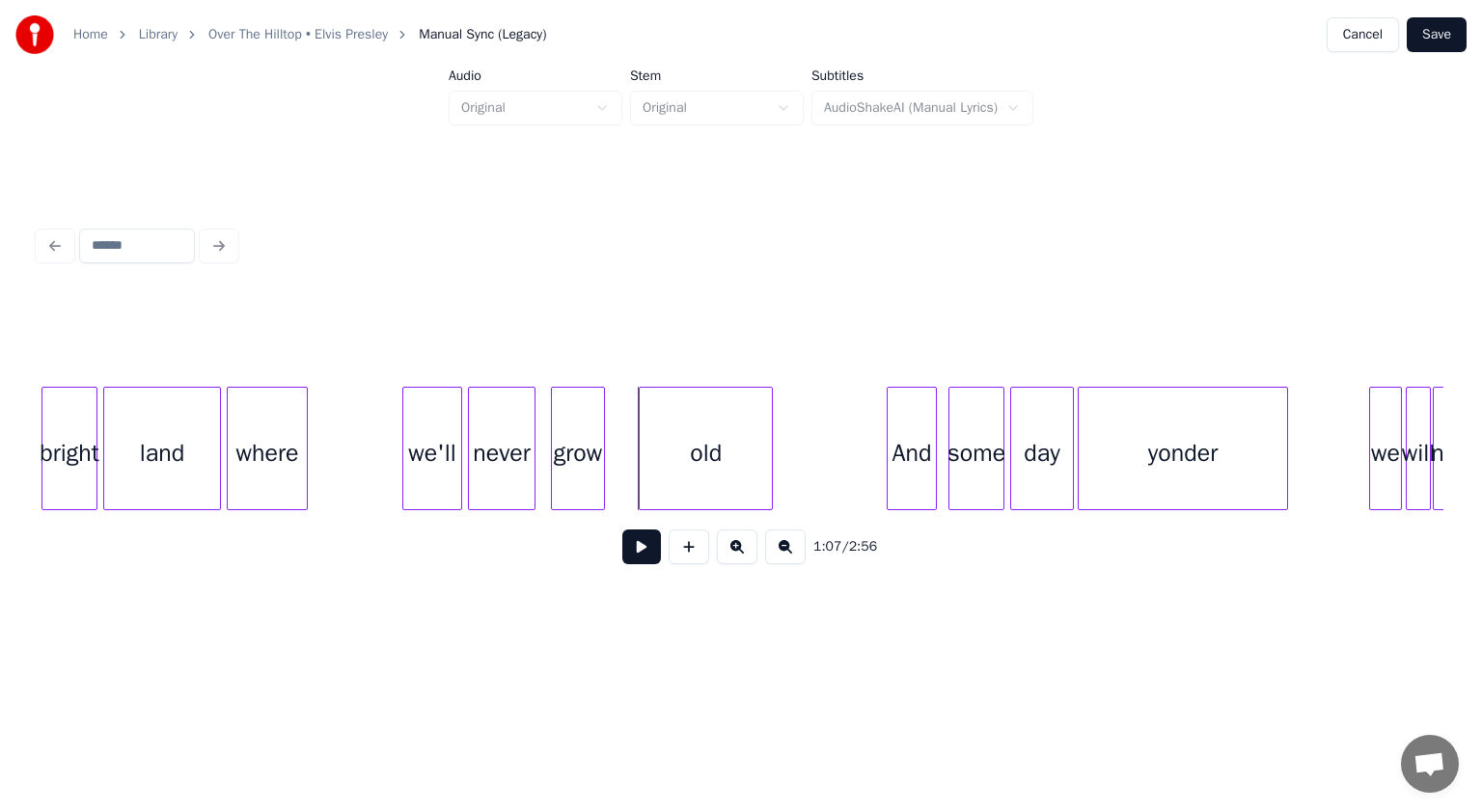 click at bounding box center (601, 448) 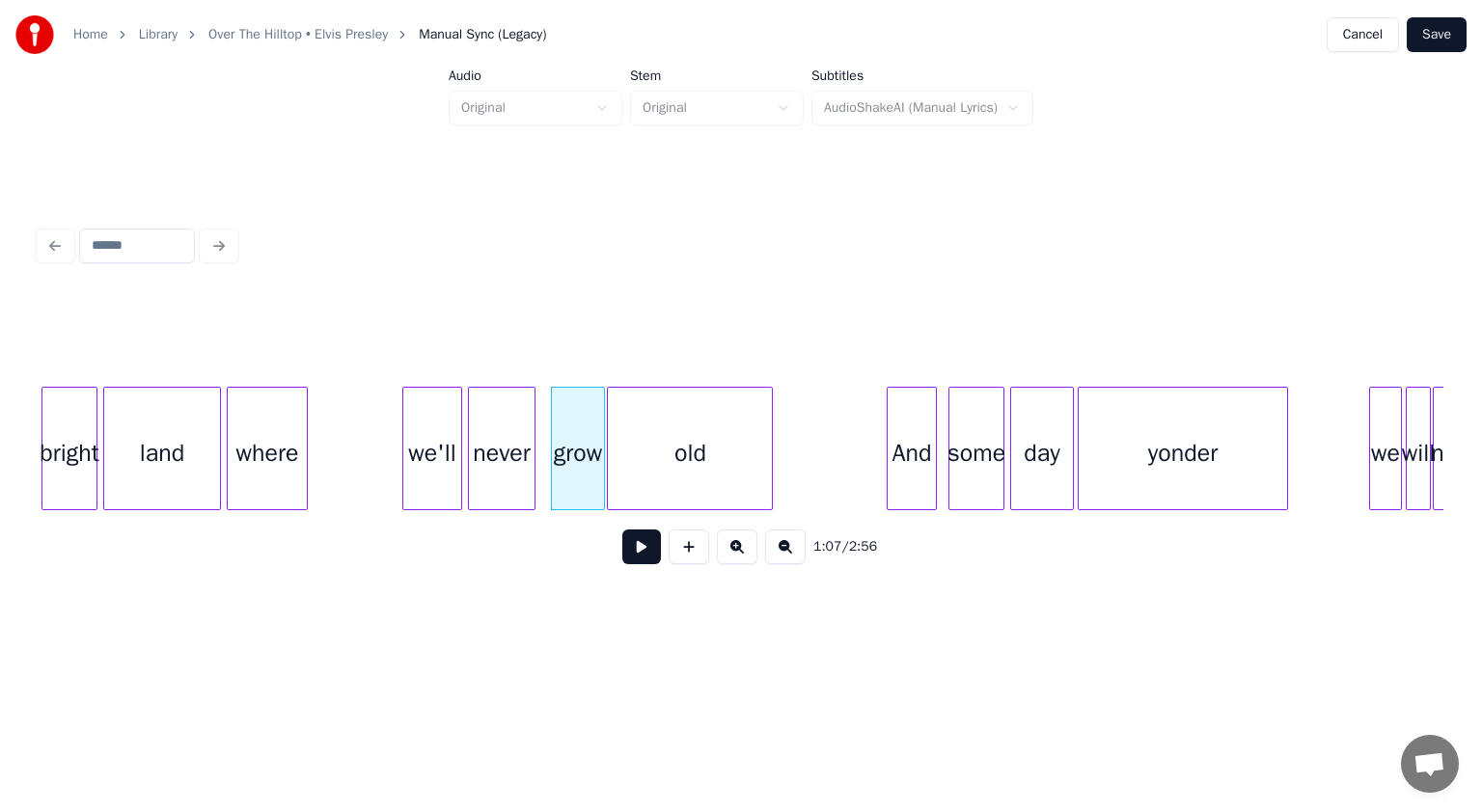 click at bounding box center [611, 448] 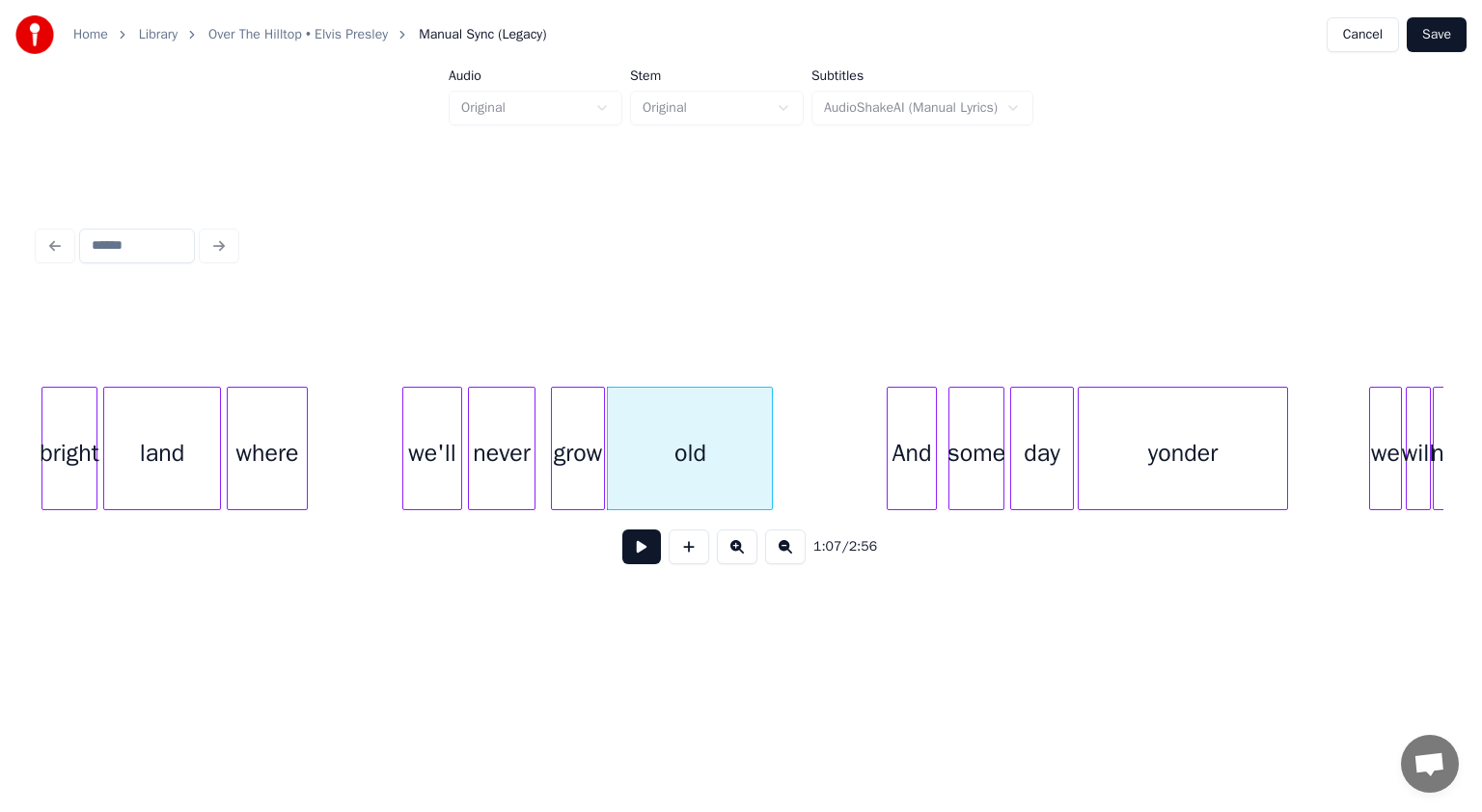 click on "bright land where we'll never grow old And some day yonder we will never" at bounding box center (2580, 448) 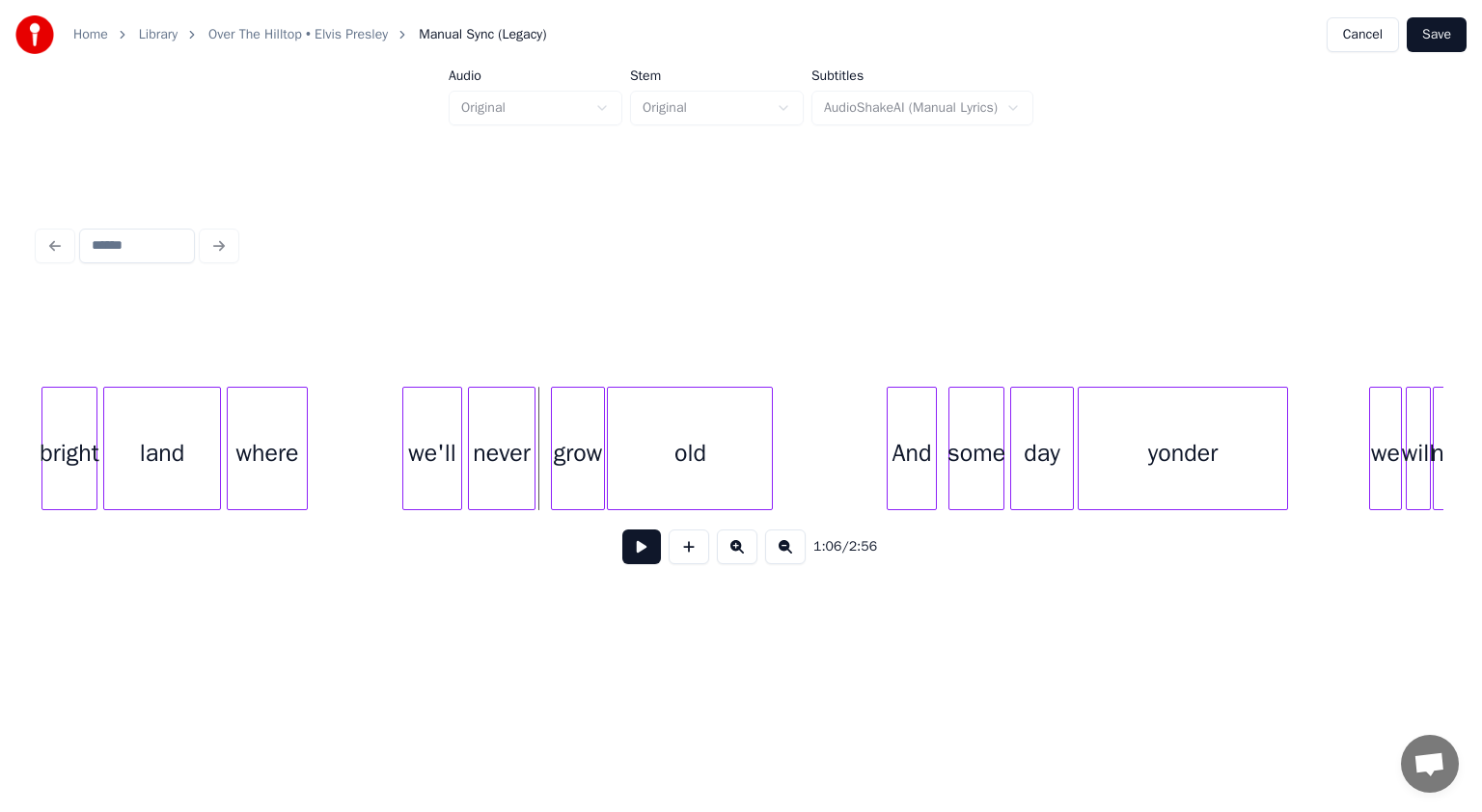 click at bounding box center [642, 547] 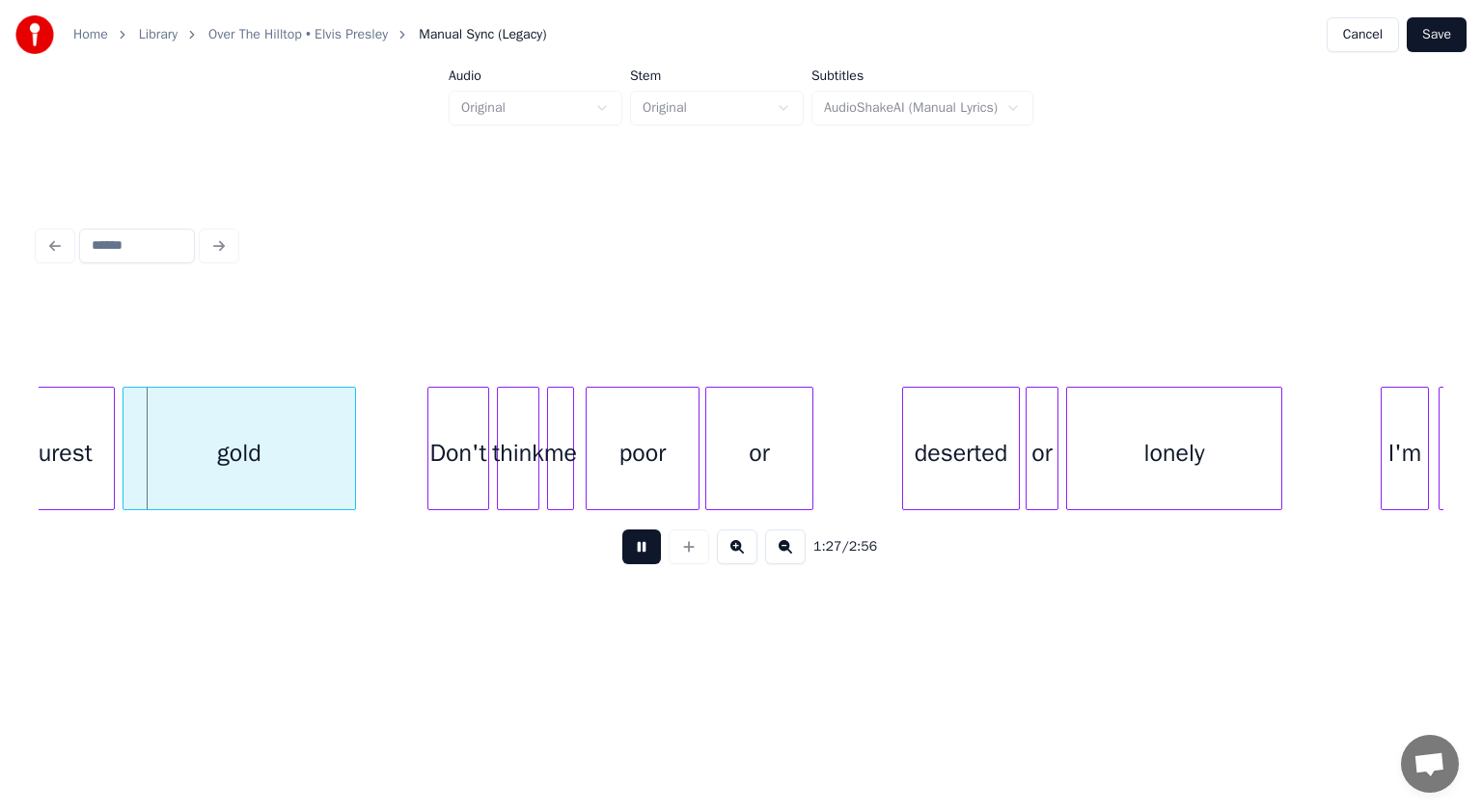 scroll, scrollTop: 0, scrollLeft: 8385, axis: horizontal 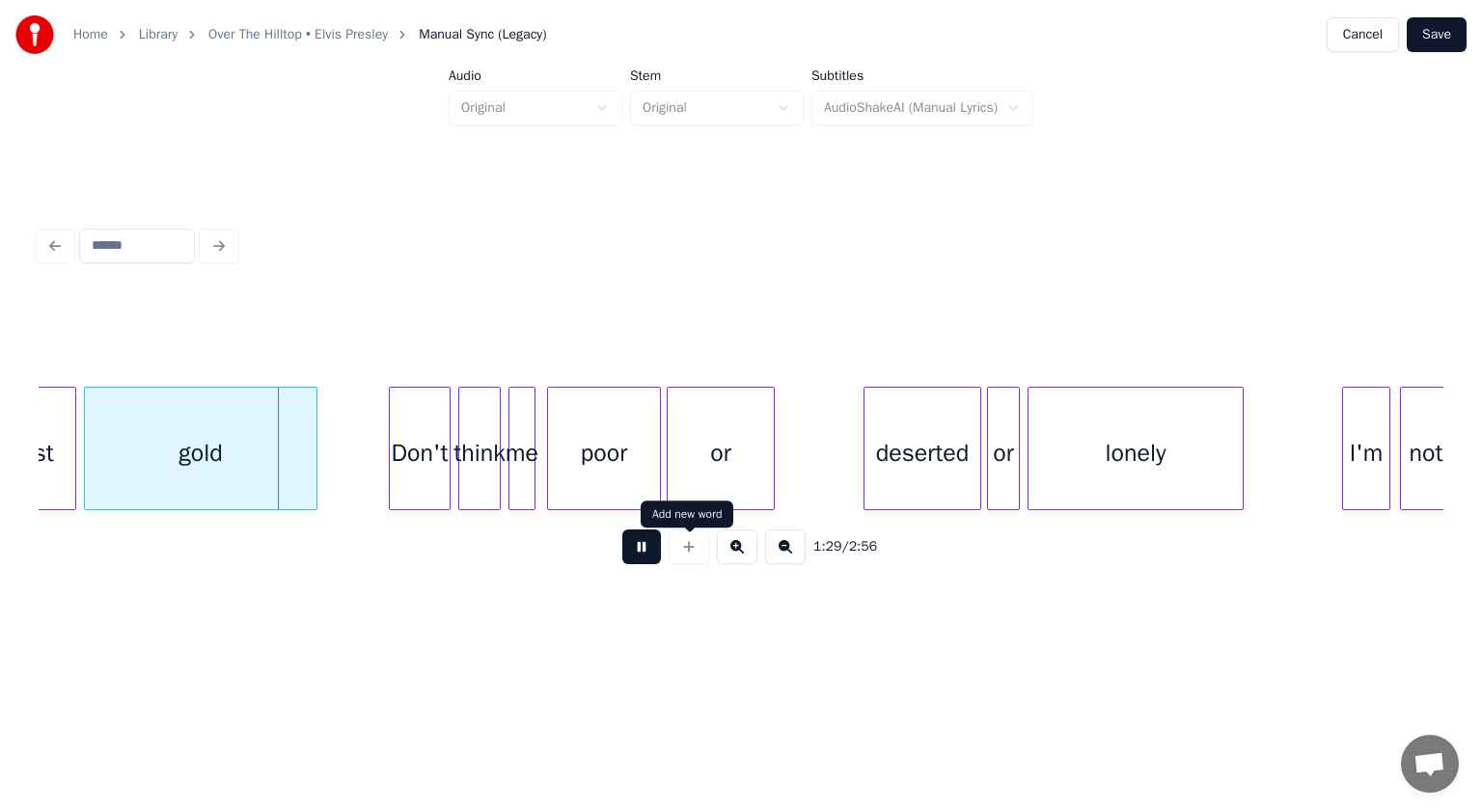 click at bounding box center (642, 547) 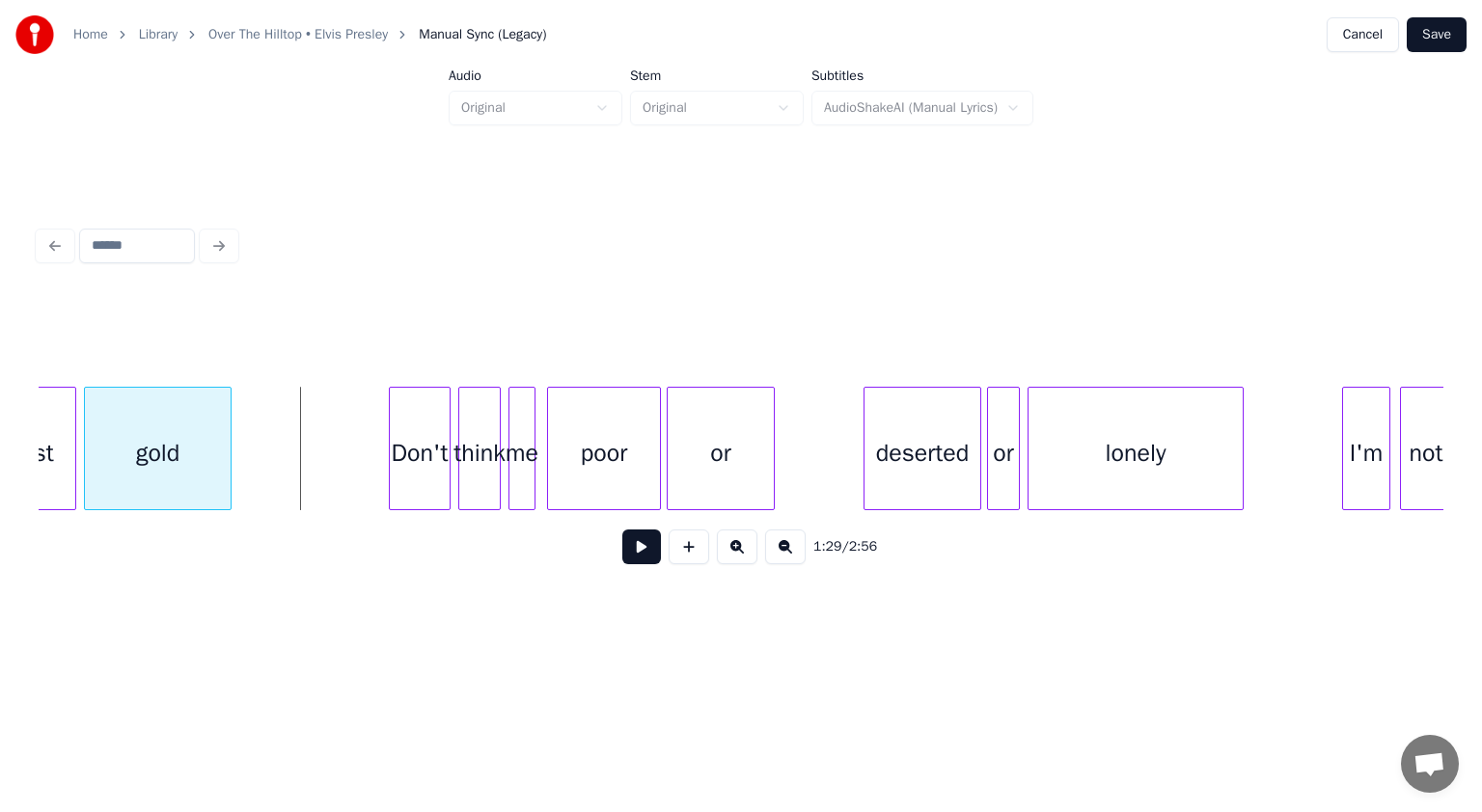 click at bounding box center [228, 448] 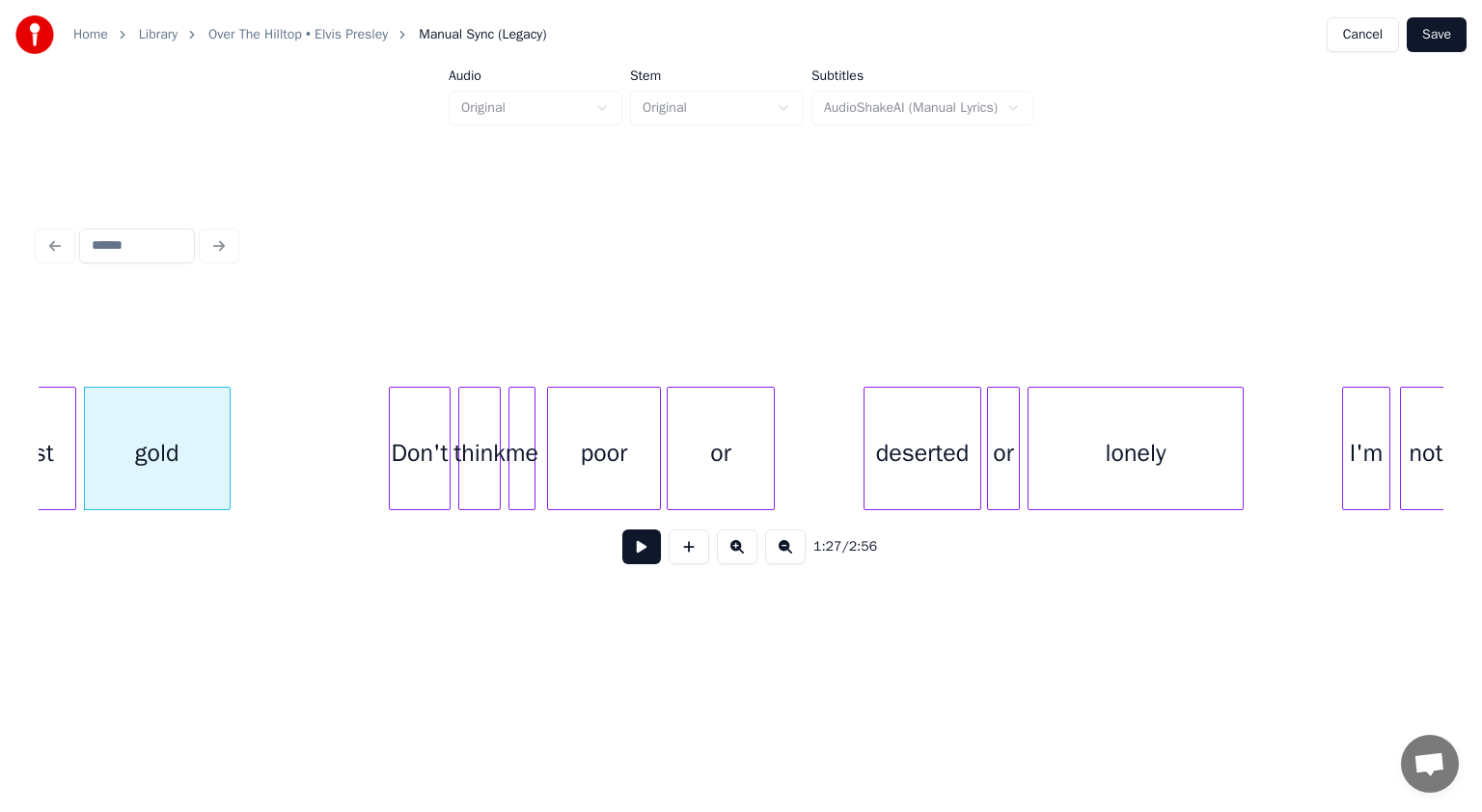 click at bounding box center [642, 547] 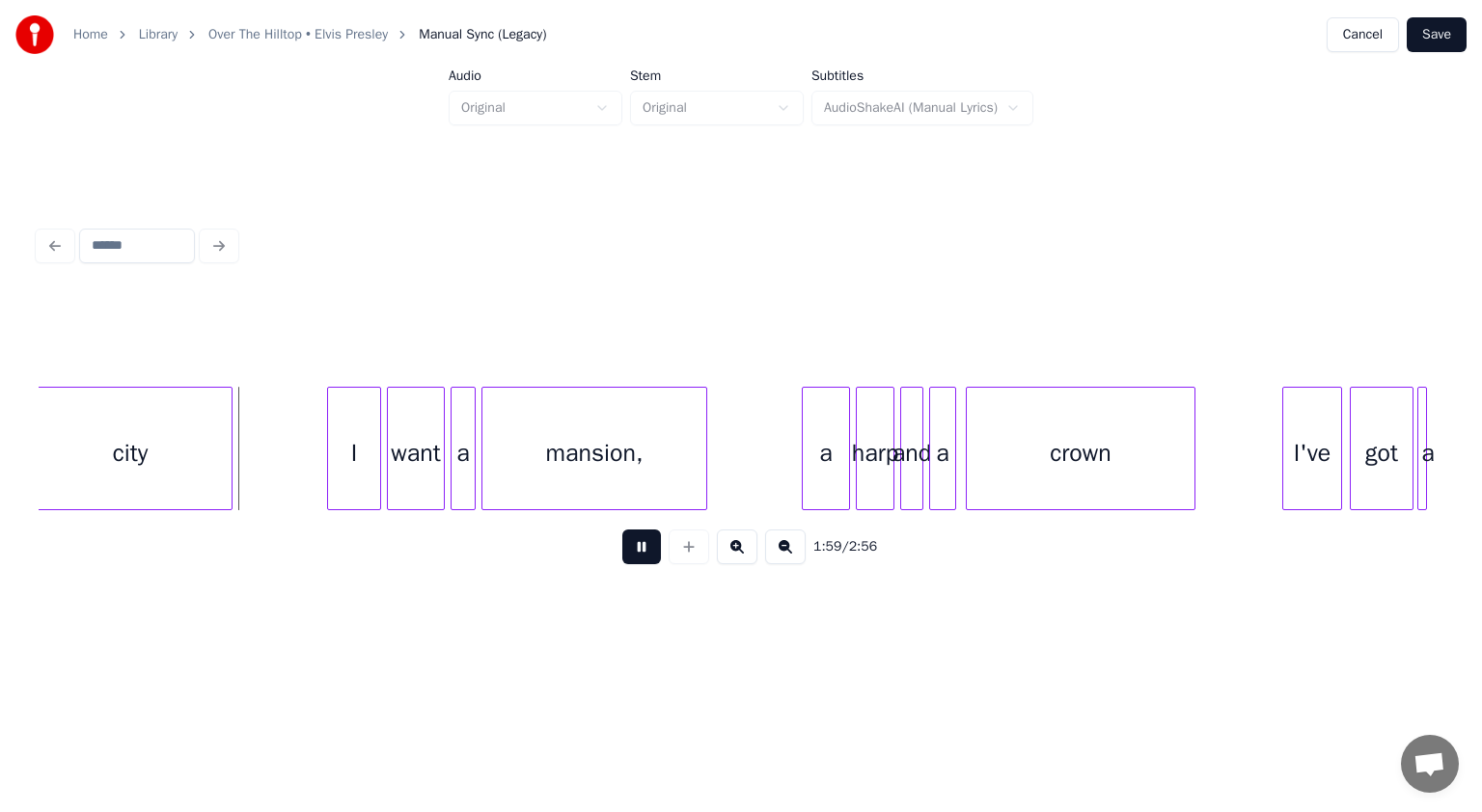 scroll, scrollTop: 0, scrollLeft: 11494, axis: horizontal 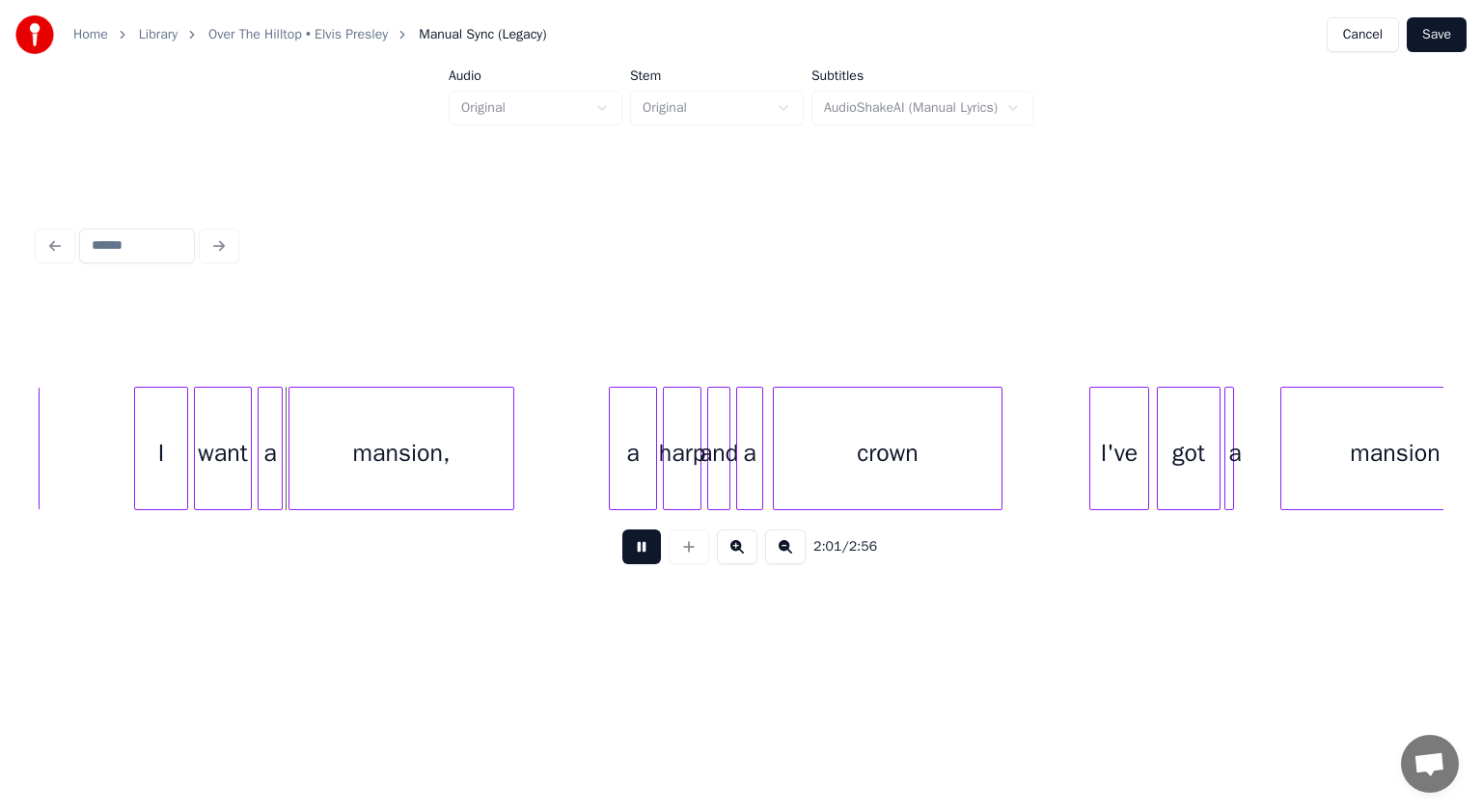 drag, startPoint x: 650, startPoint y: 557, endPoint x: 302, endPoint y: 480, distance: 356.41689 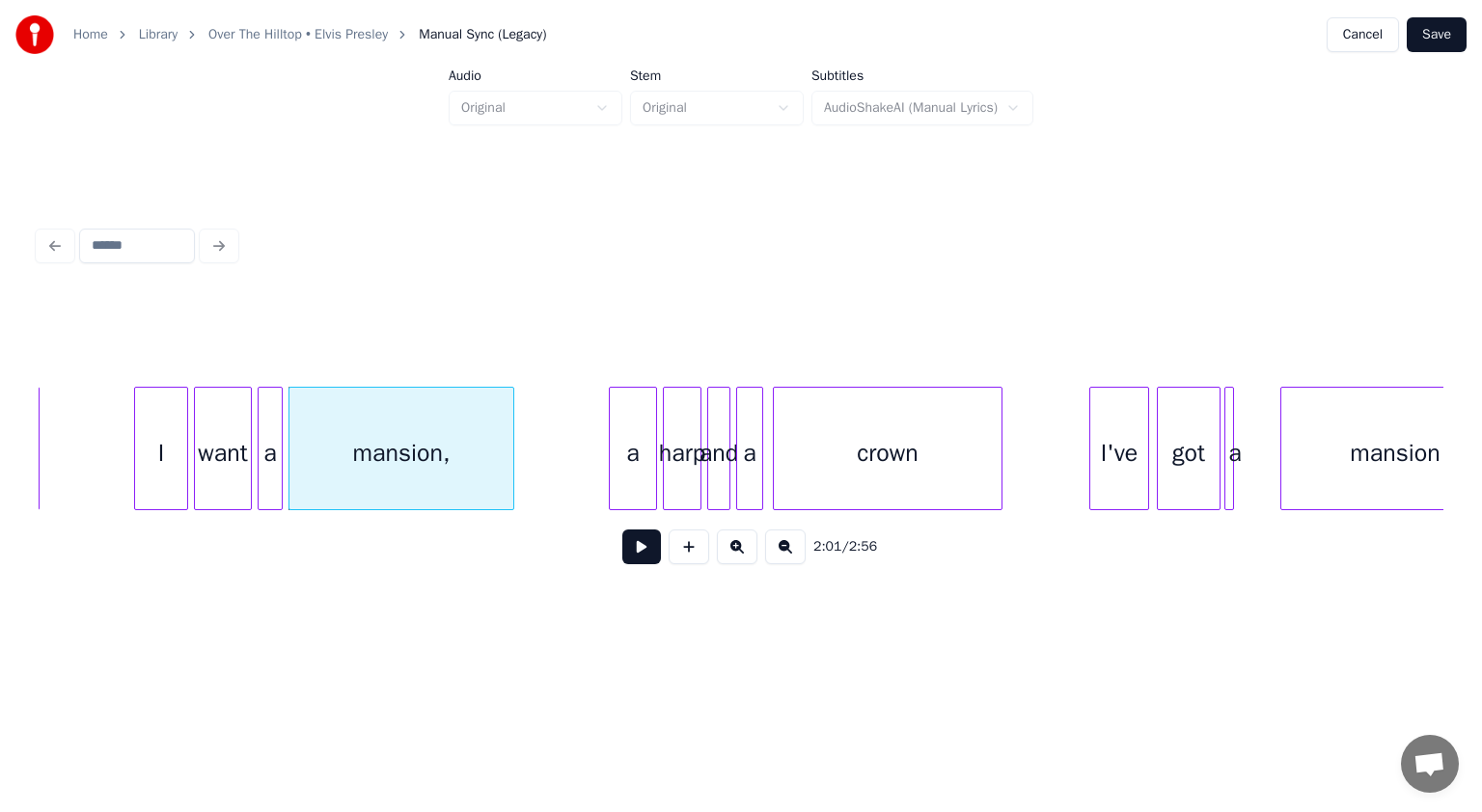 click at bounding box center (184, 448) 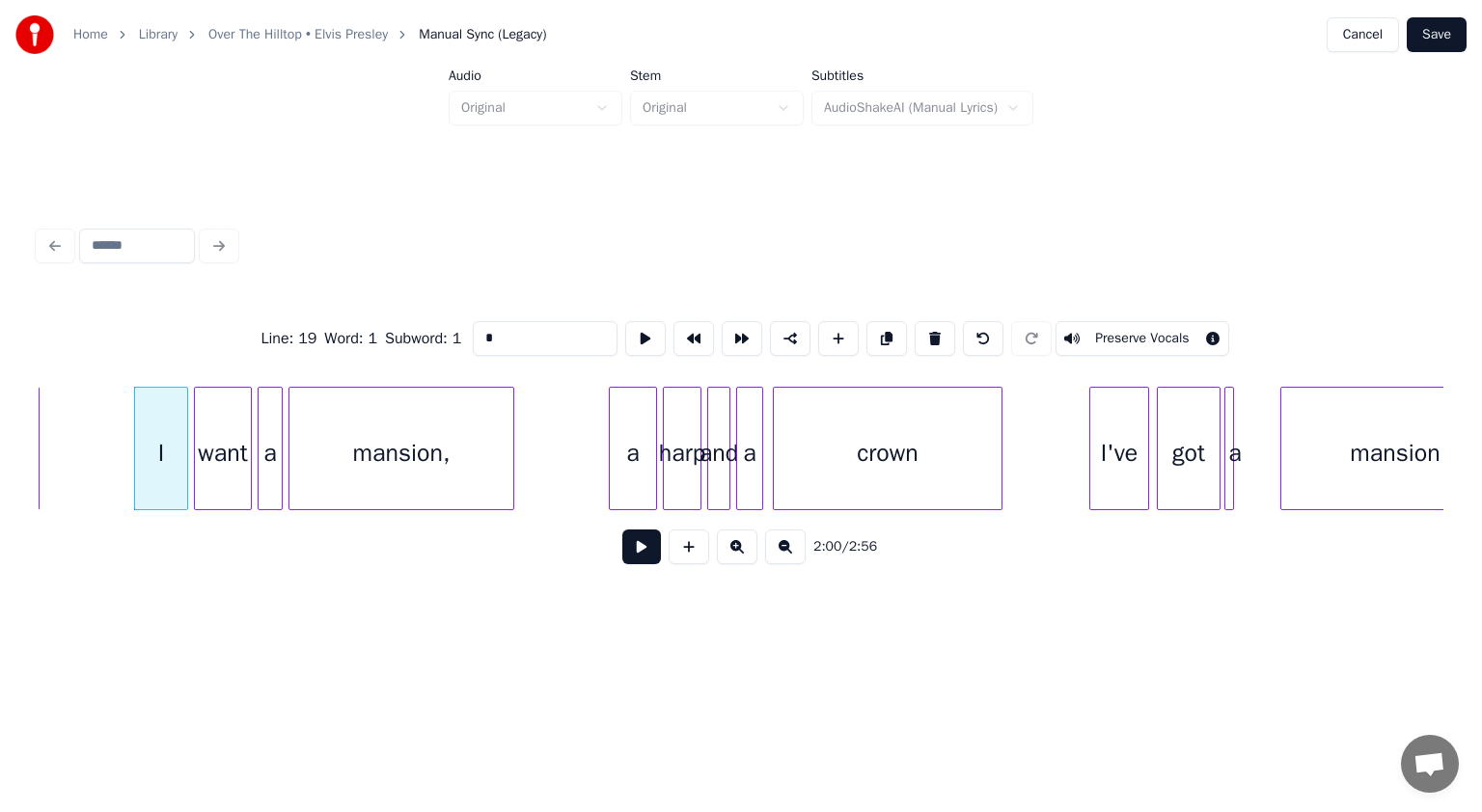 click on "*" at bounding box center (545, 338) 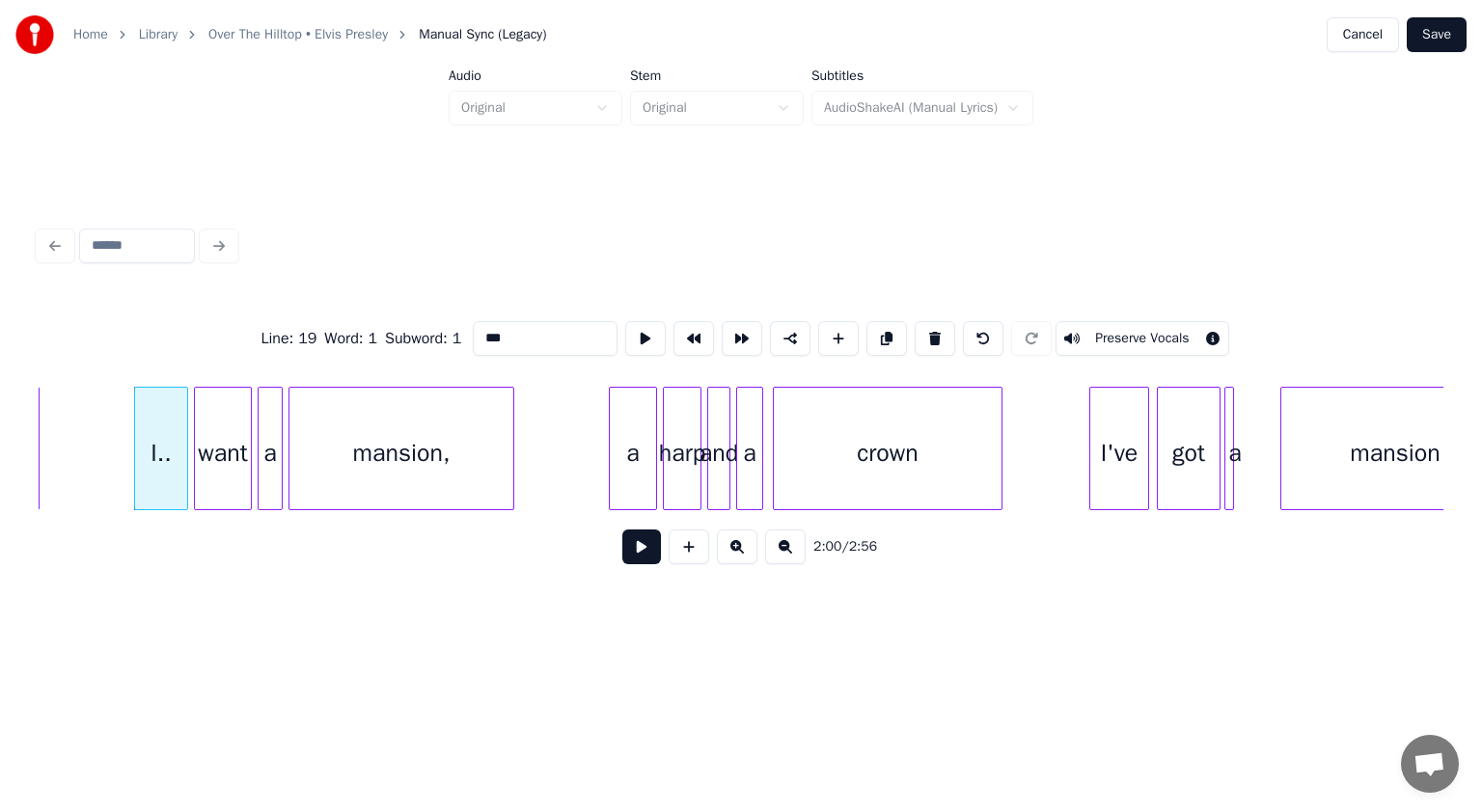 type on "***" 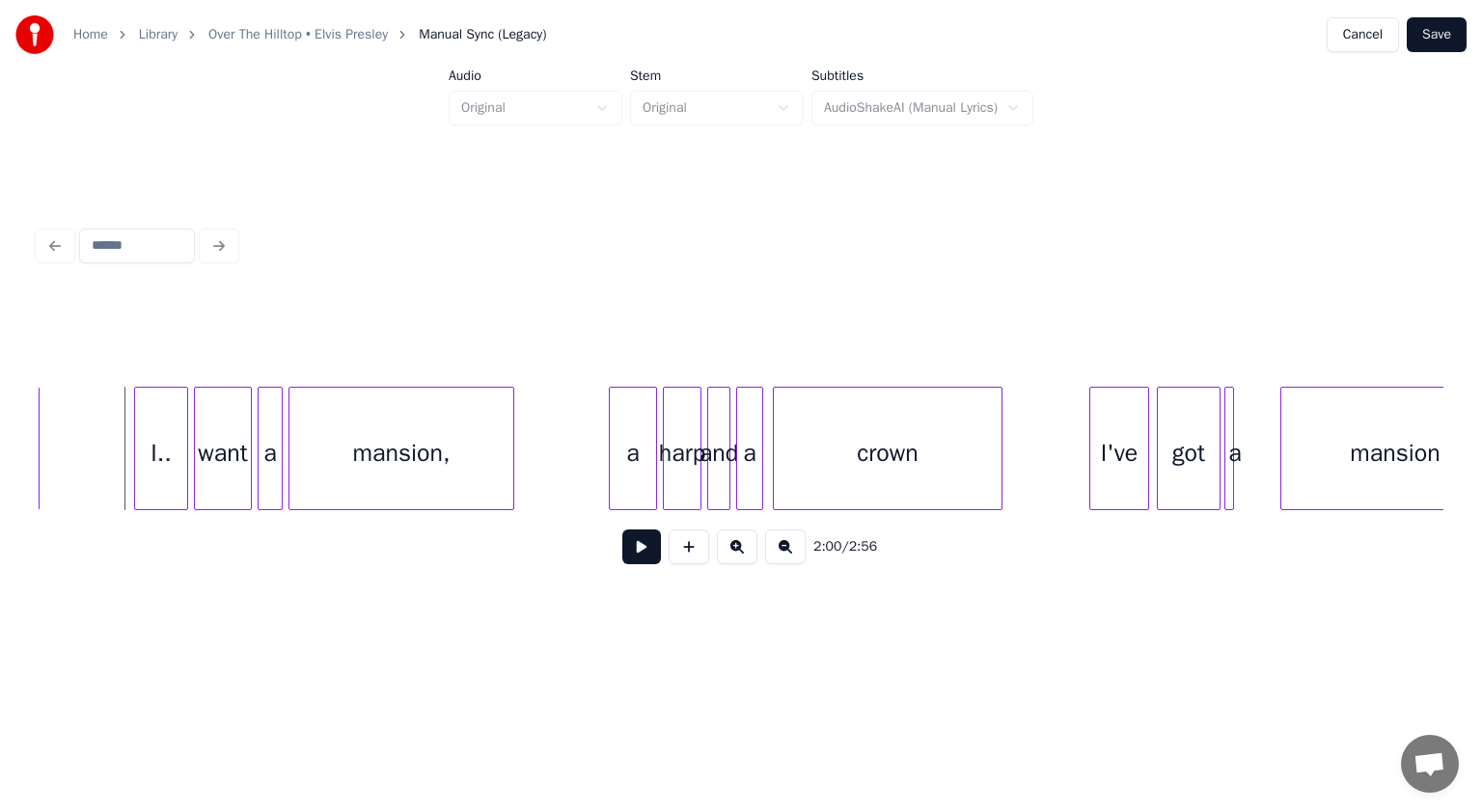 drag, startPoint x: 646, startPoint y: 552, endPoint x: 730, endPoint y: 552, distance: 84 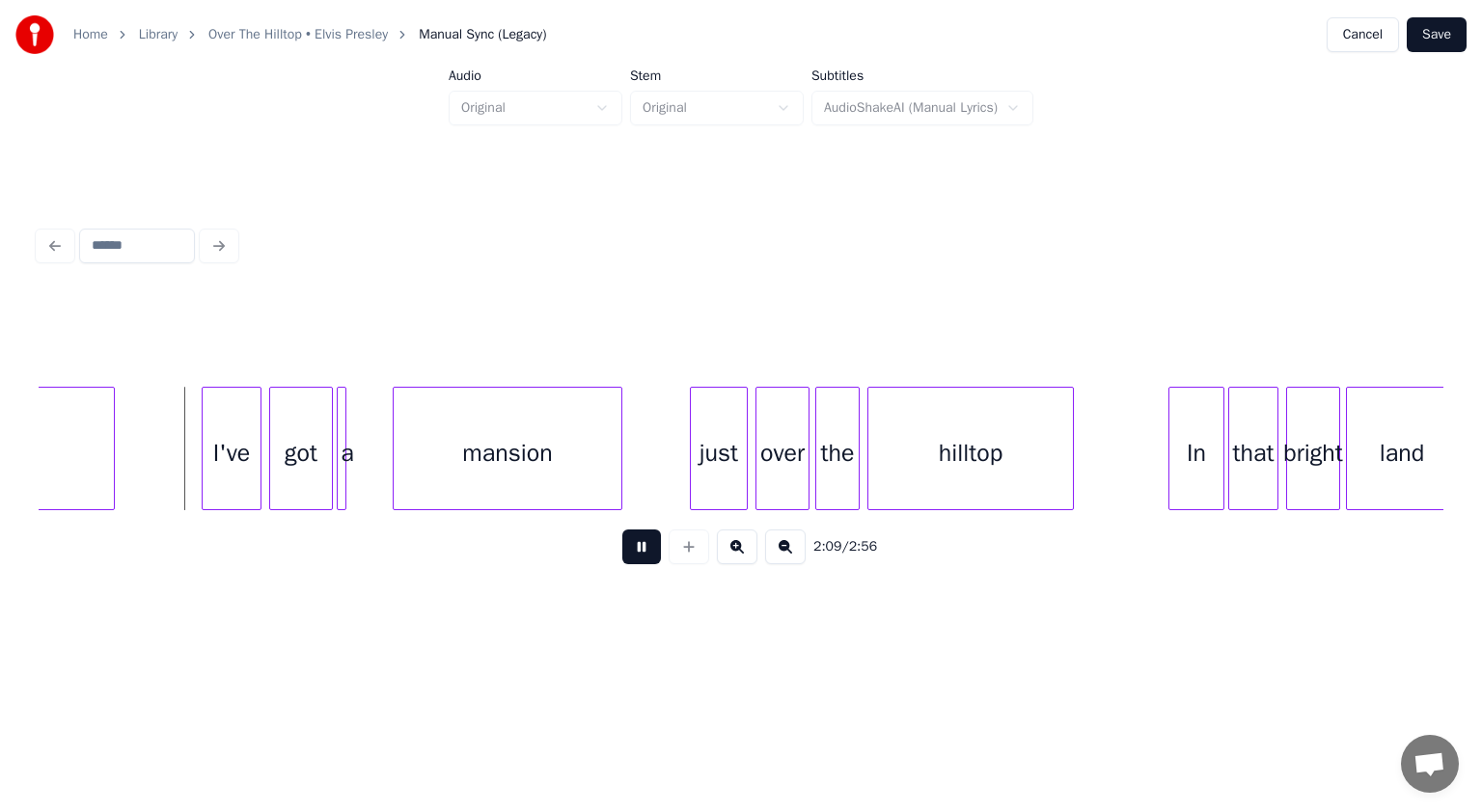 scroll, scrollTop: 0, scrollLeft: 12498, axis: horizontal 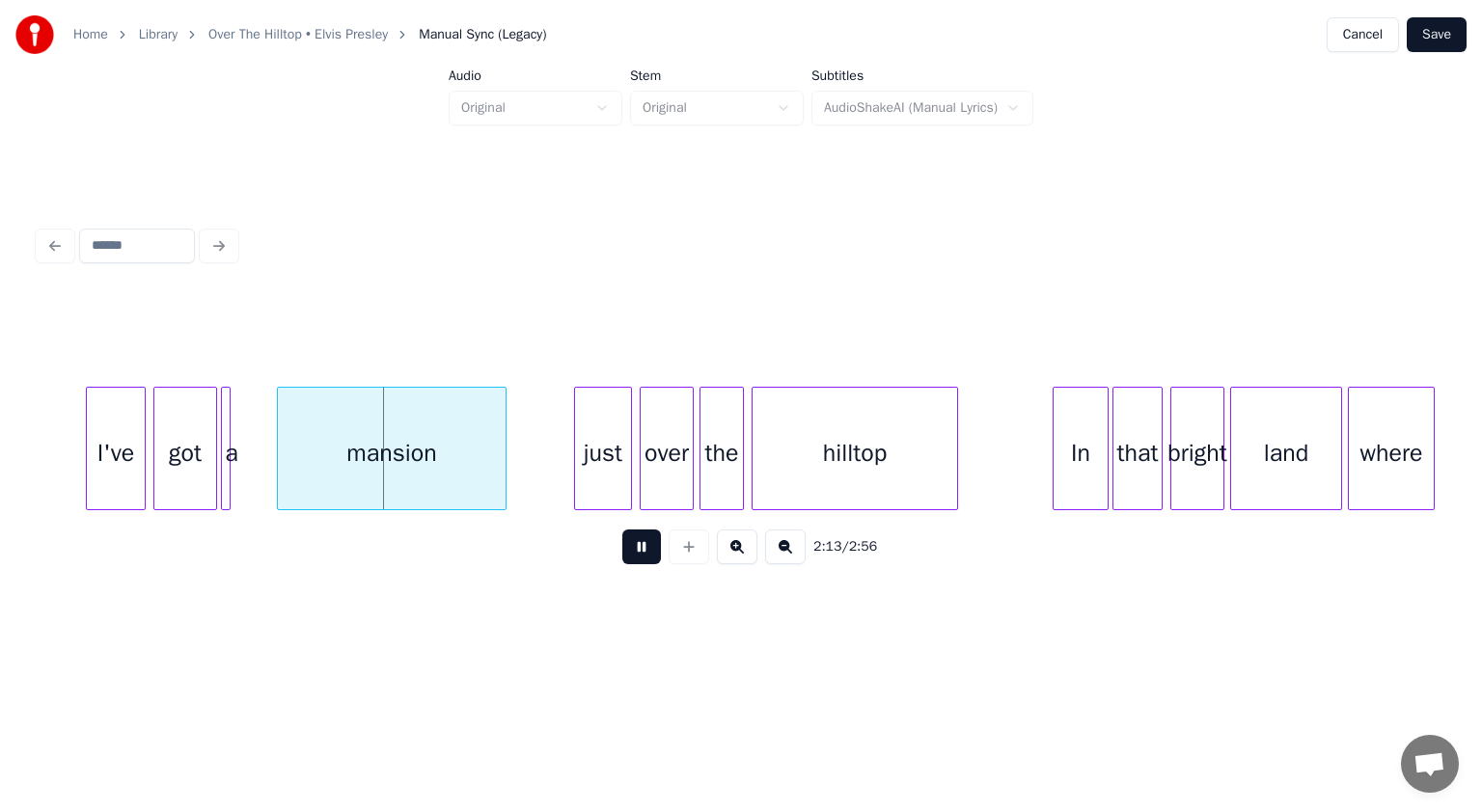 click at bounding box center (642, 547) 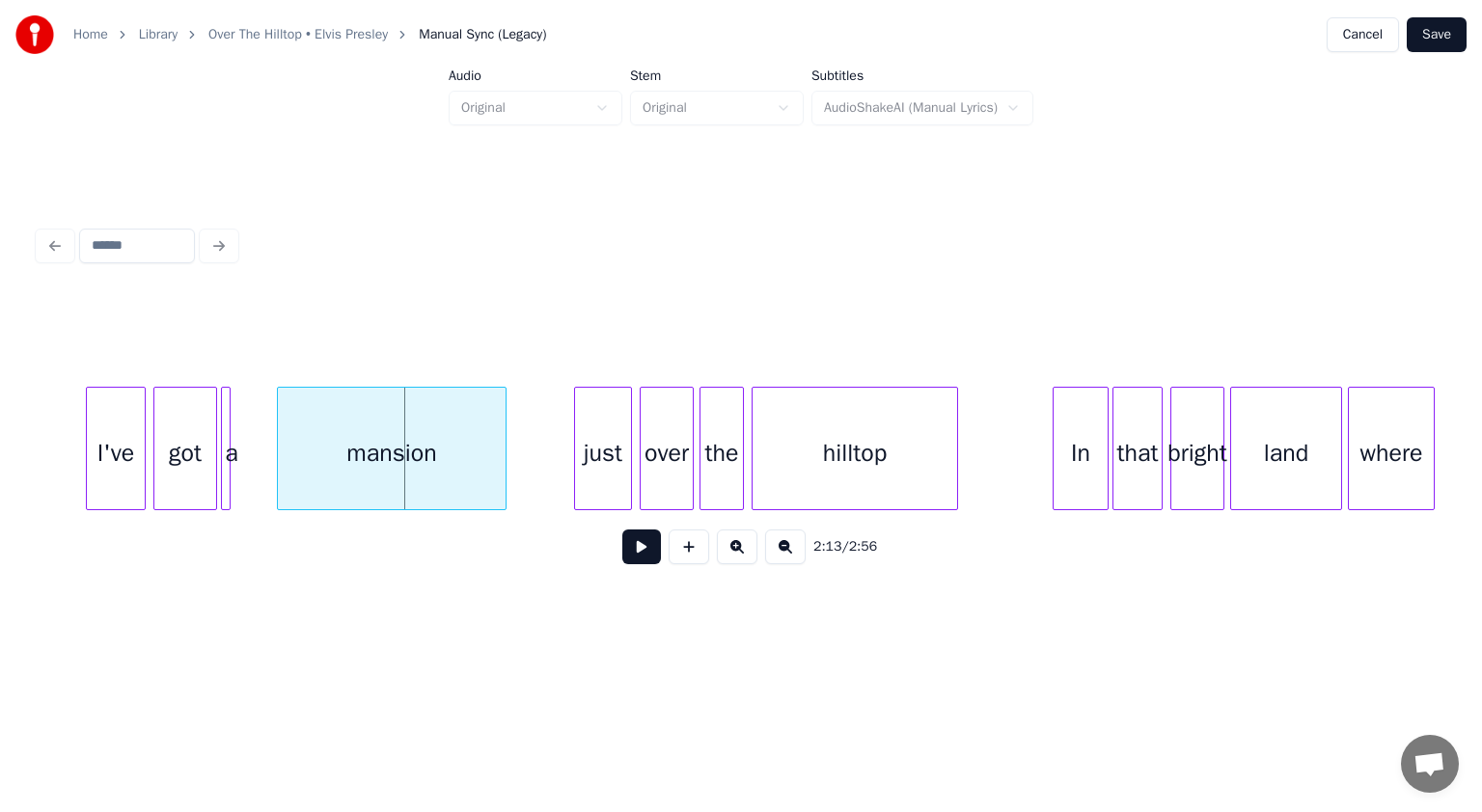 type 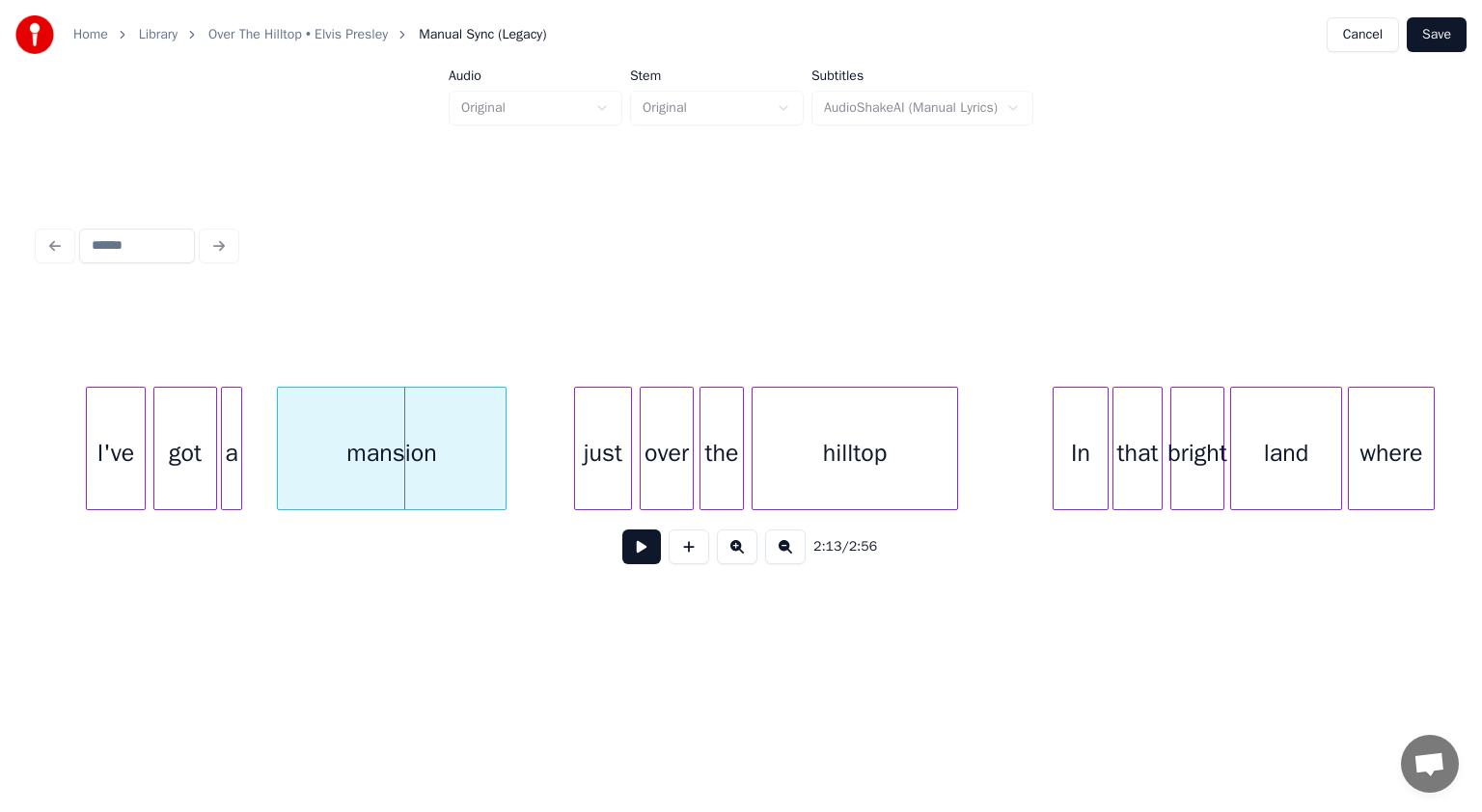 click at bounding box center [238, 448] 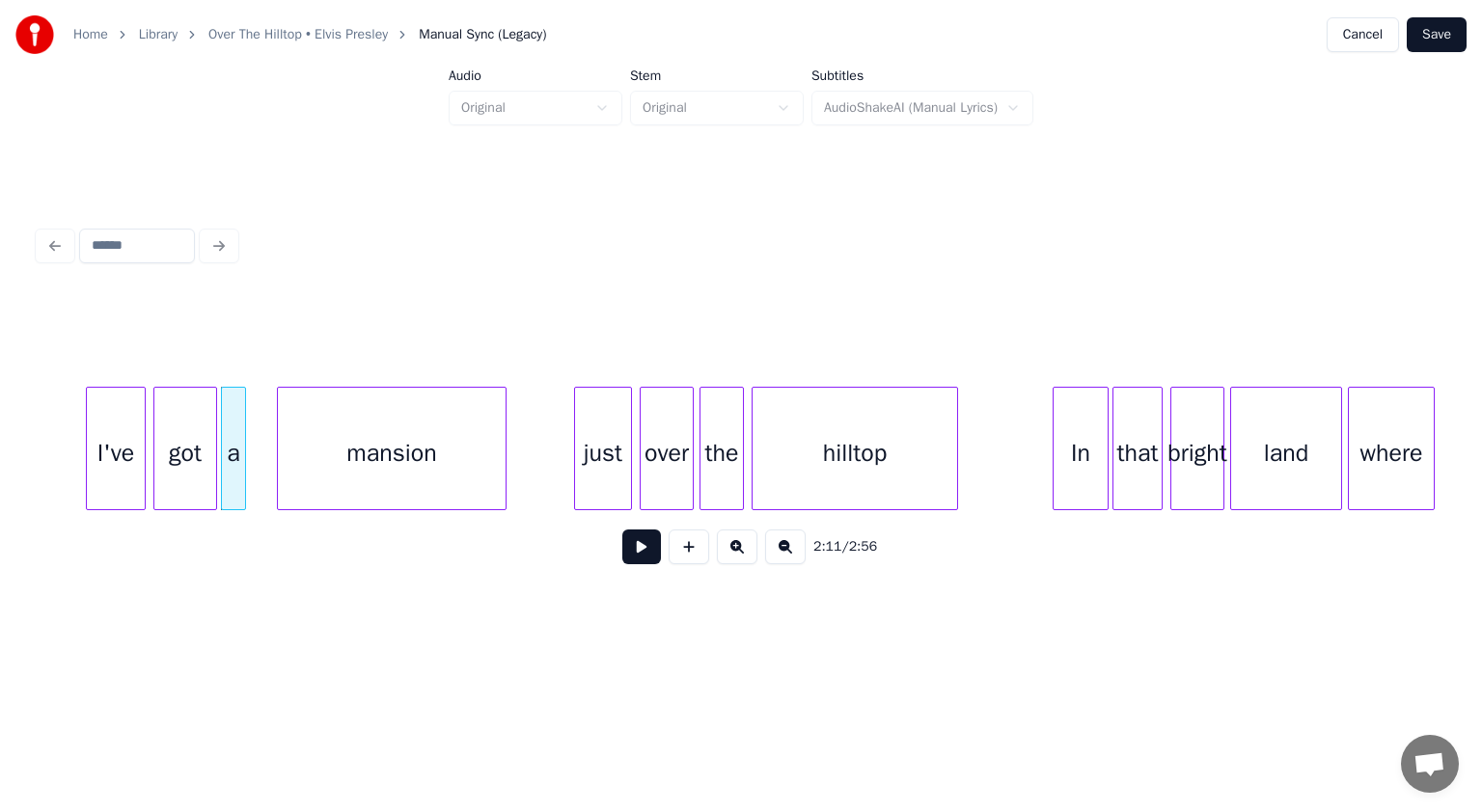 click at bounding box center (242, 448) 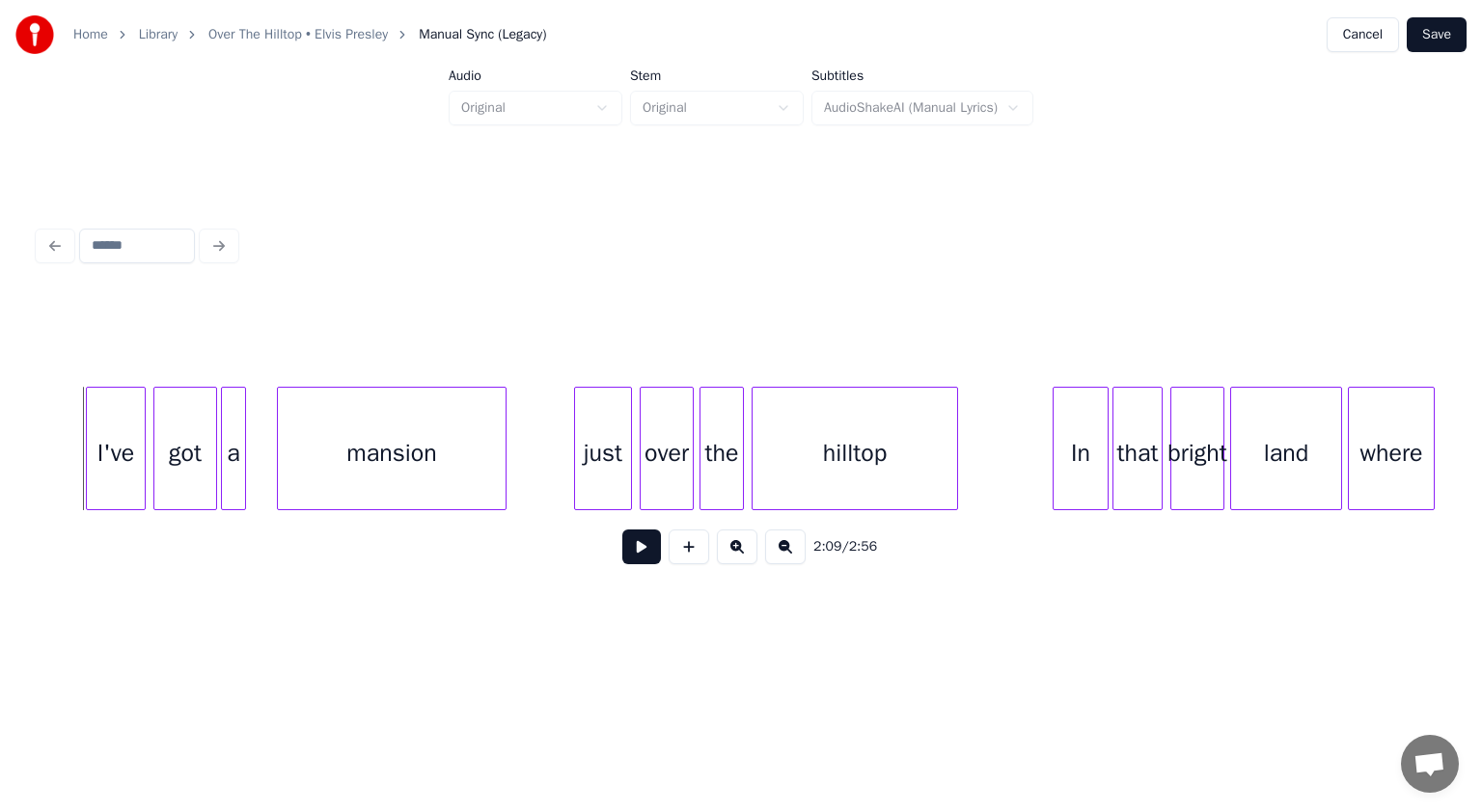 click at bounding box center (642, 547) 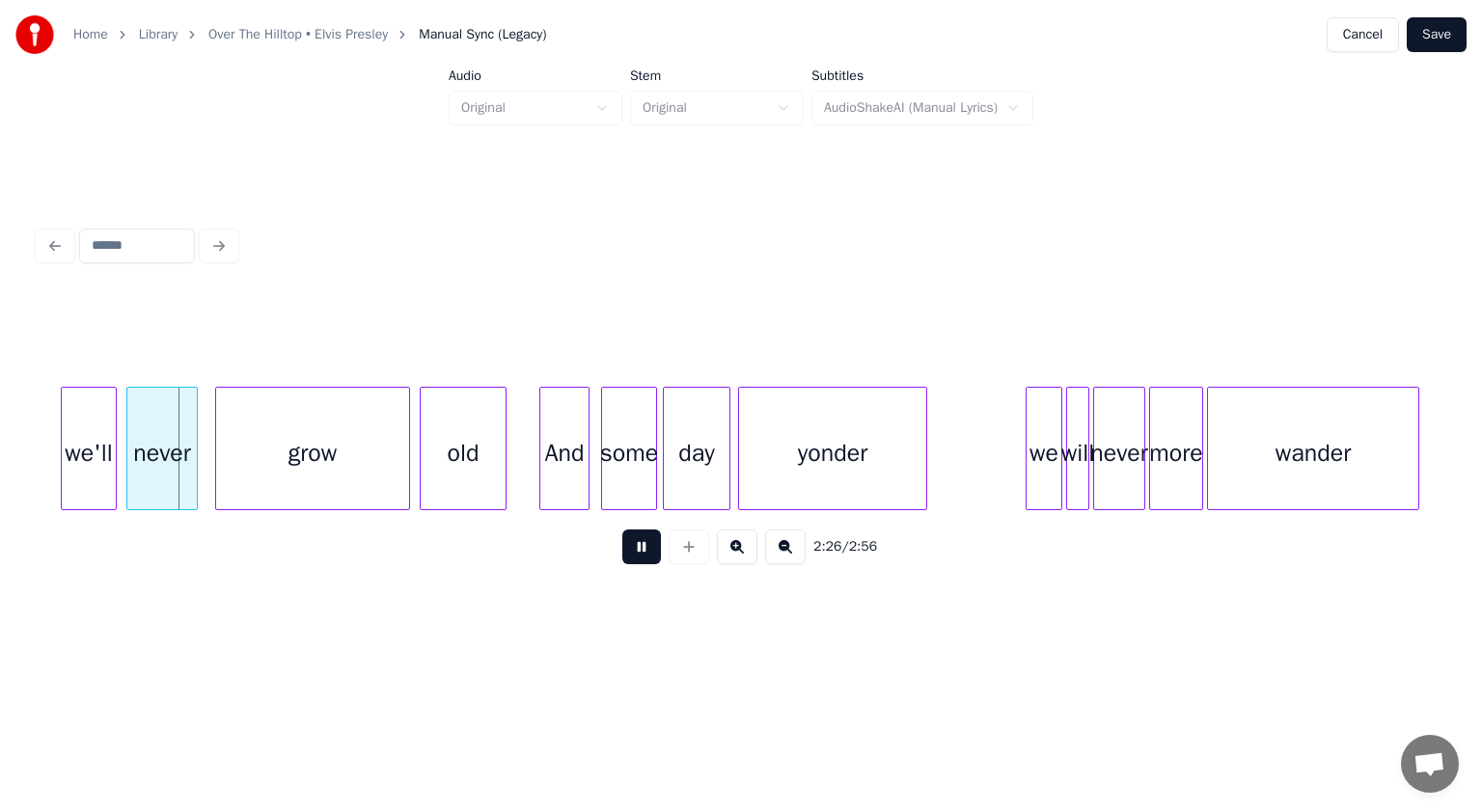 scroll, scrollTop: 0, scrollLeft: 14003, axis: horizontal 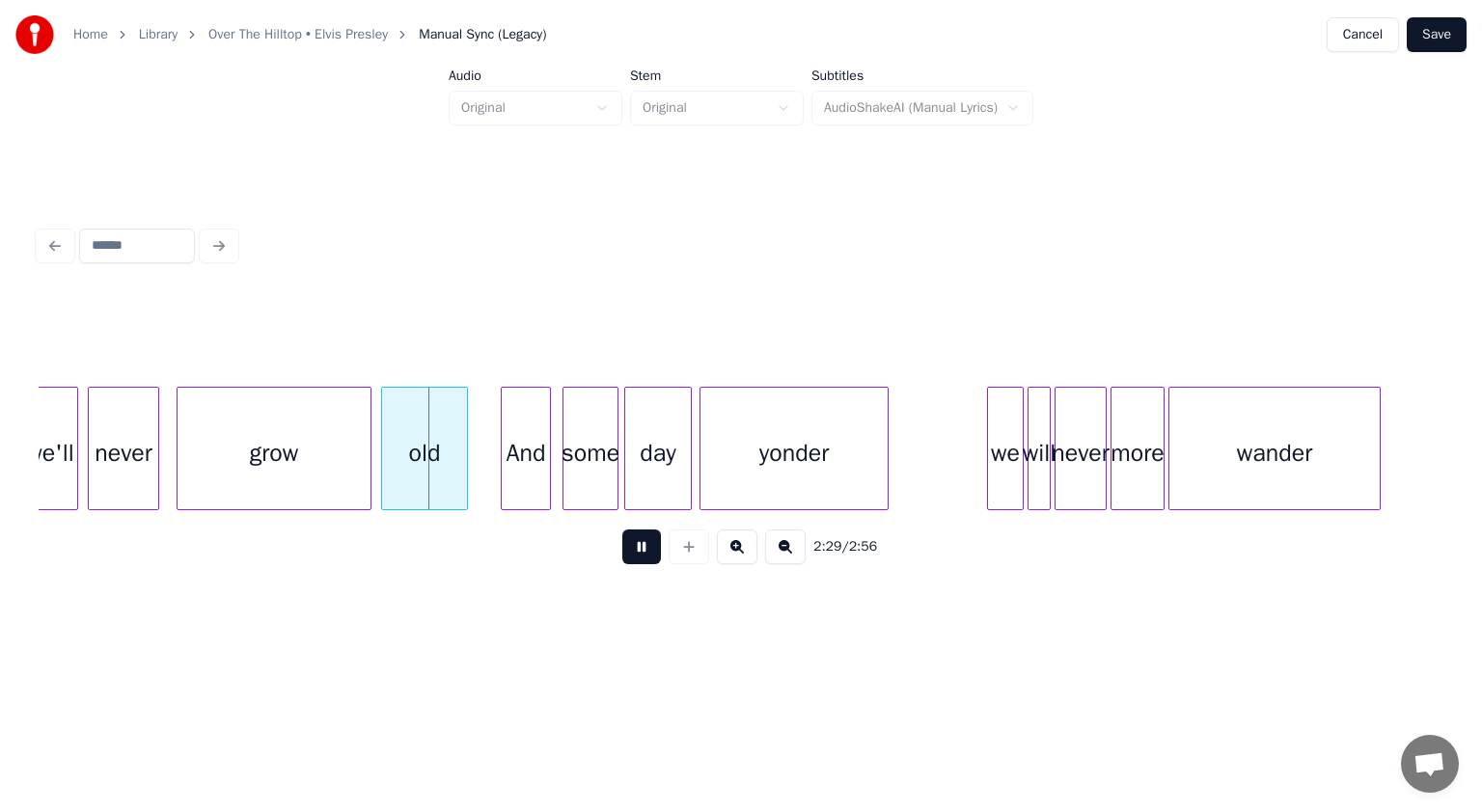 click at bounding box center (642, 547) 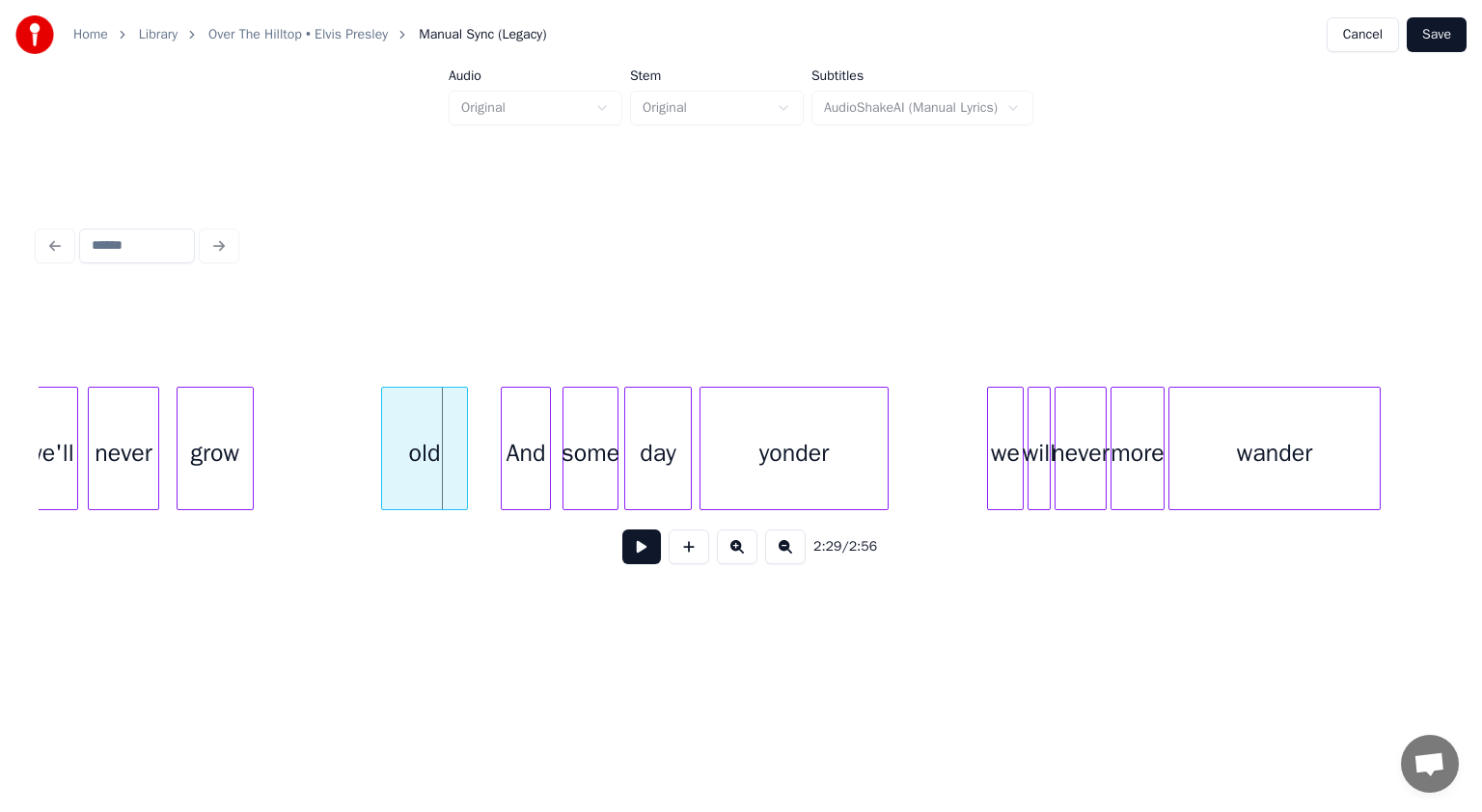 click at bounding box center [250, 448] 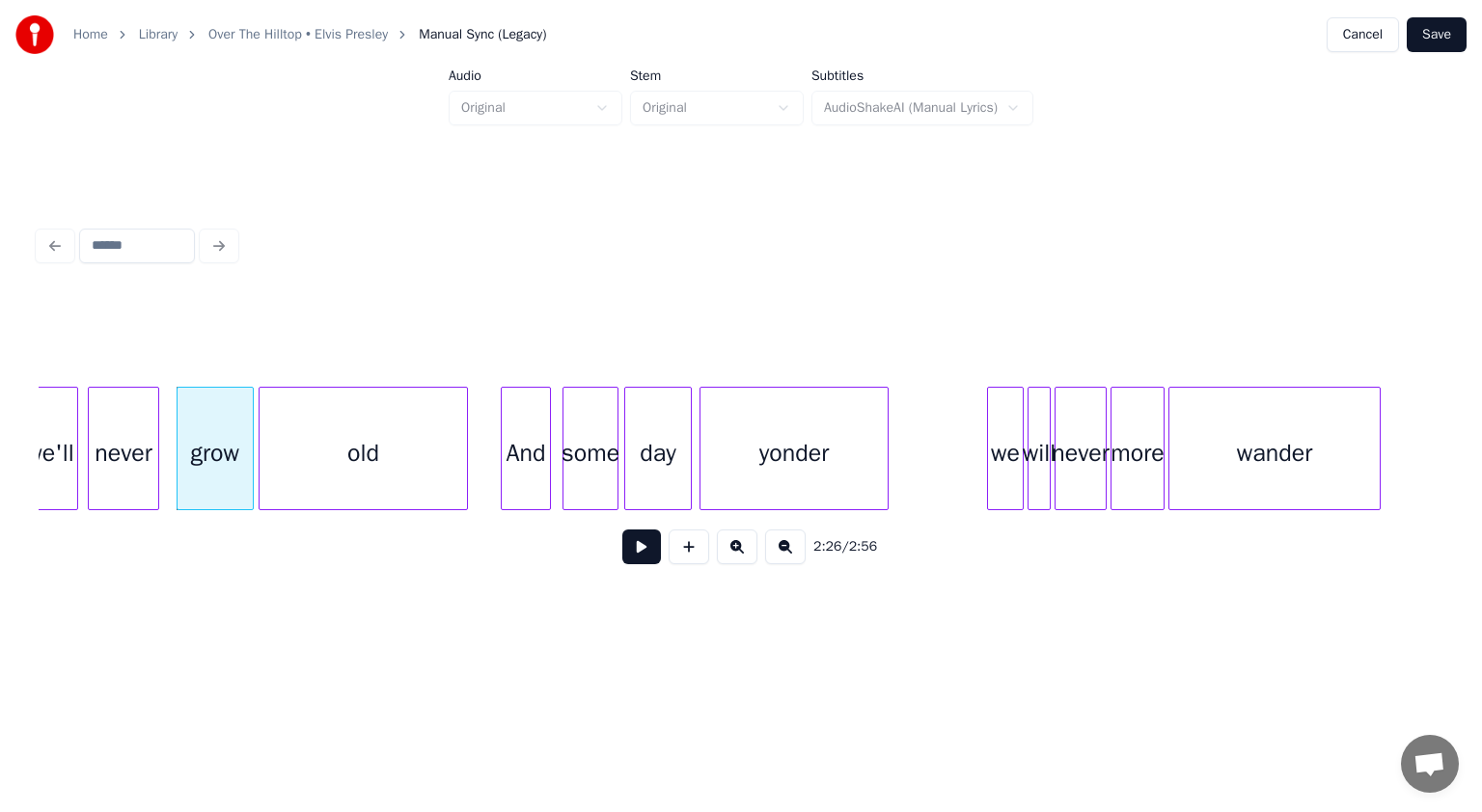 click at bounding box center [262, 448] 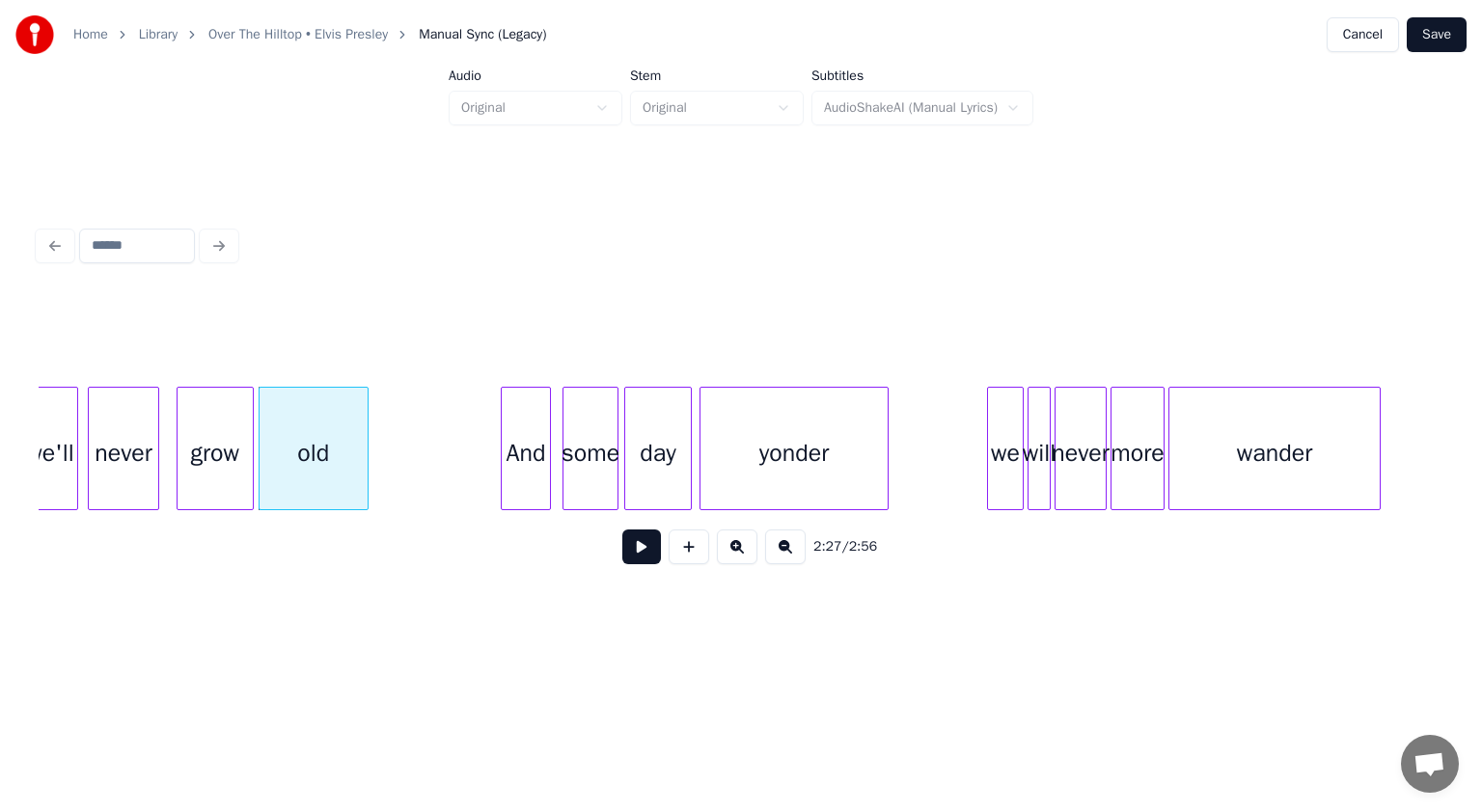 click at bounding box center (365, 448) 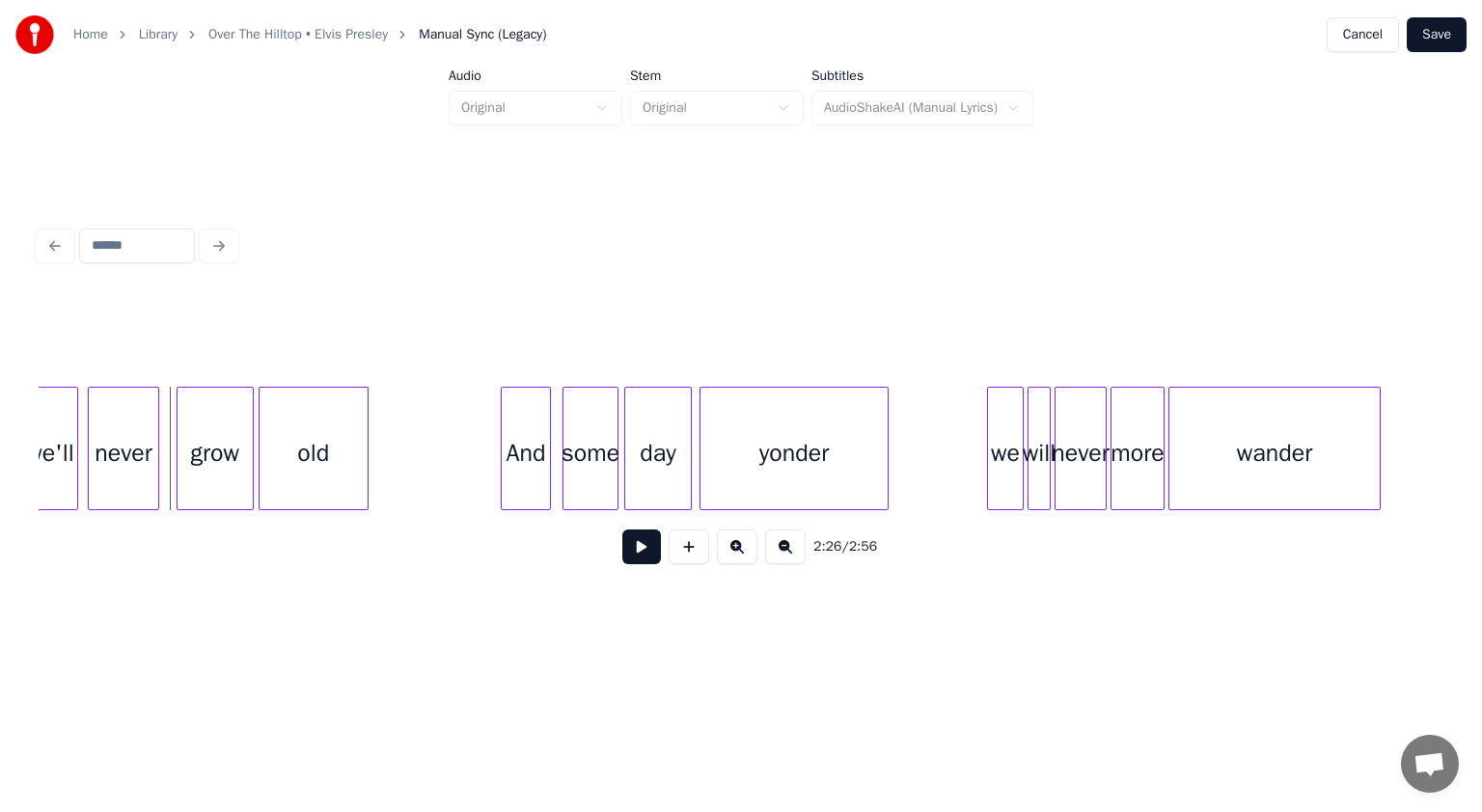 click at bounding box center [642, 547] 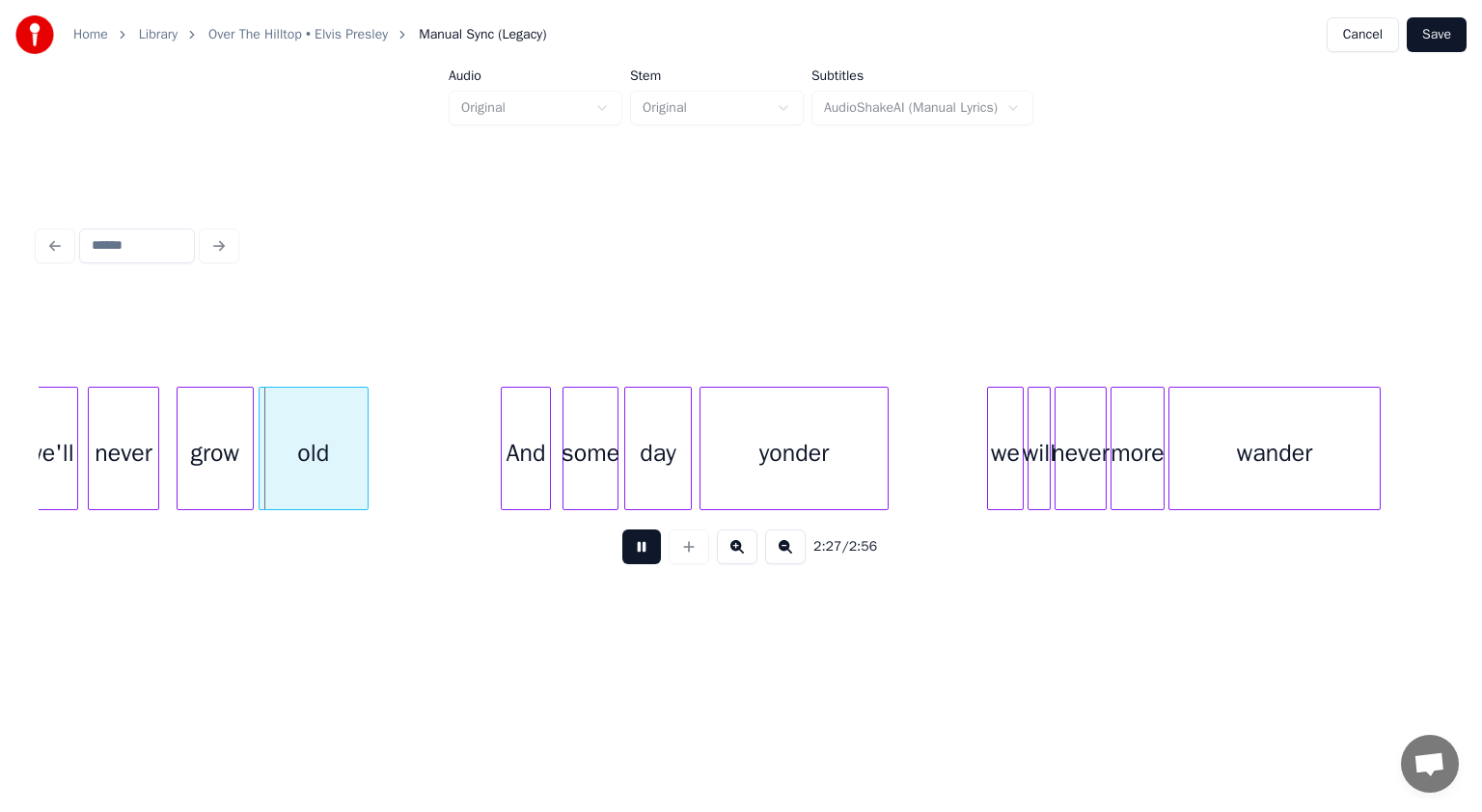 drag, startPoint x: 641, startPoint y: 553, endPoint x: 363, endPoint y: 512, distance: 281.0071 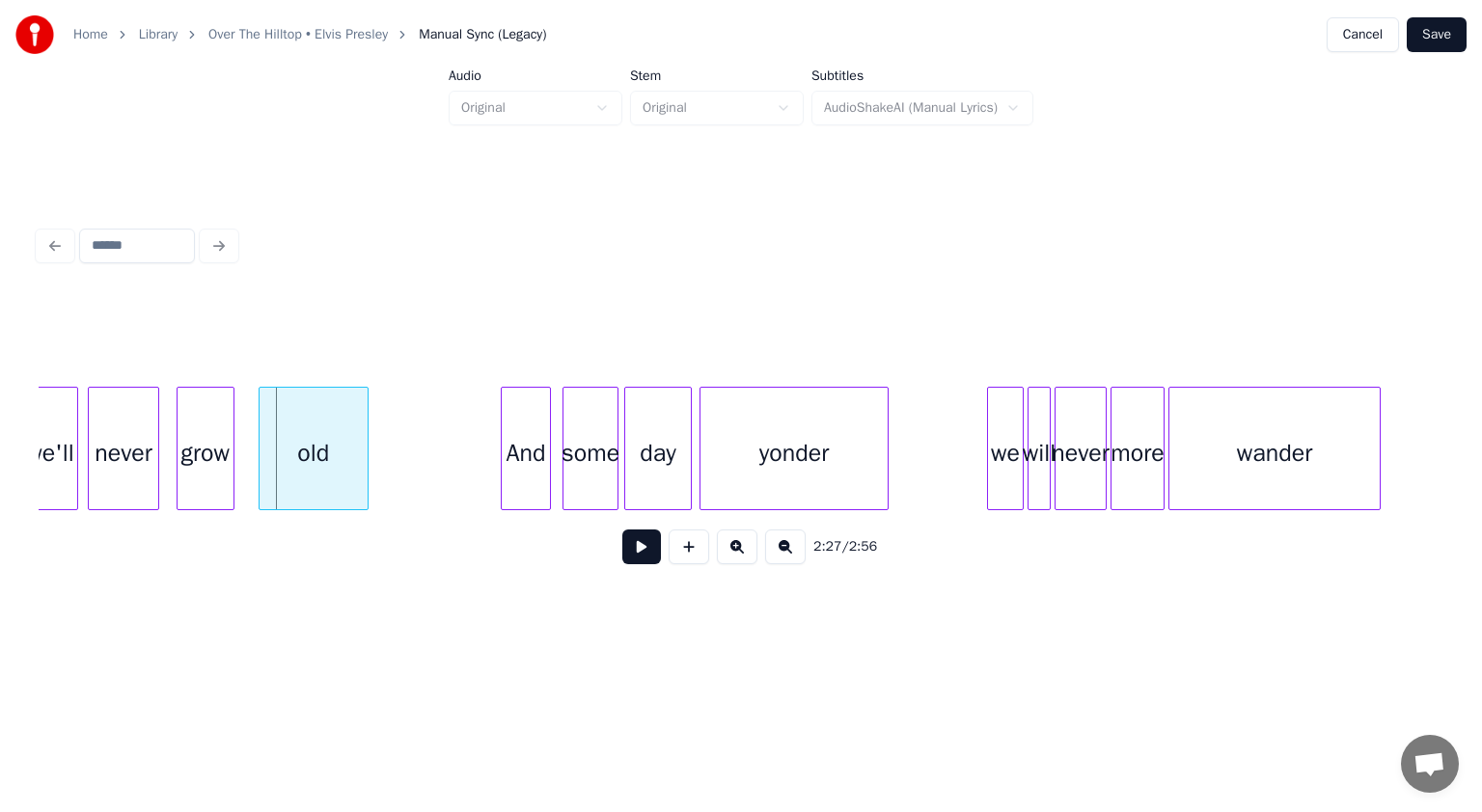 click at bounding box center (231, 448) 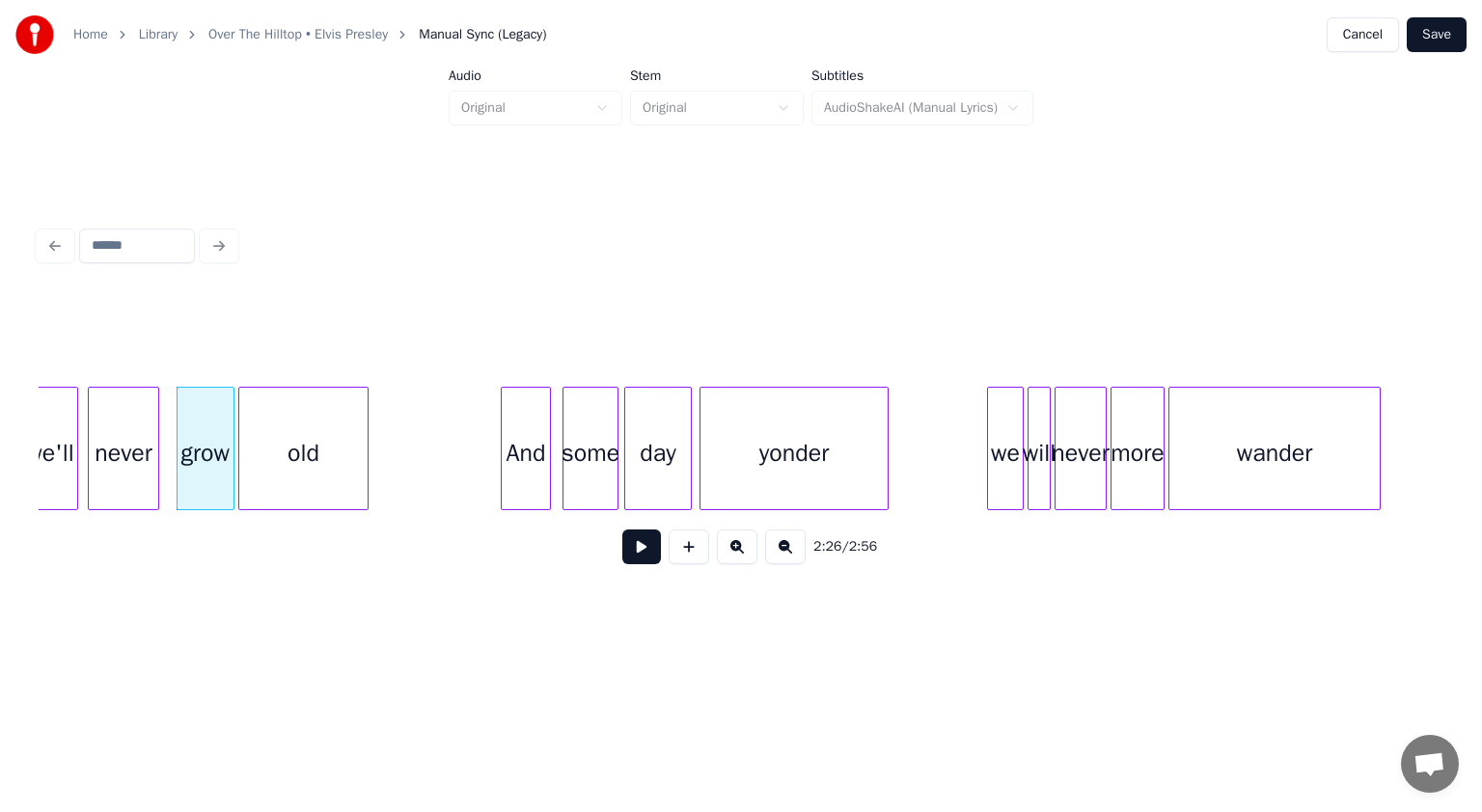 click at bounding box center [242, 448] 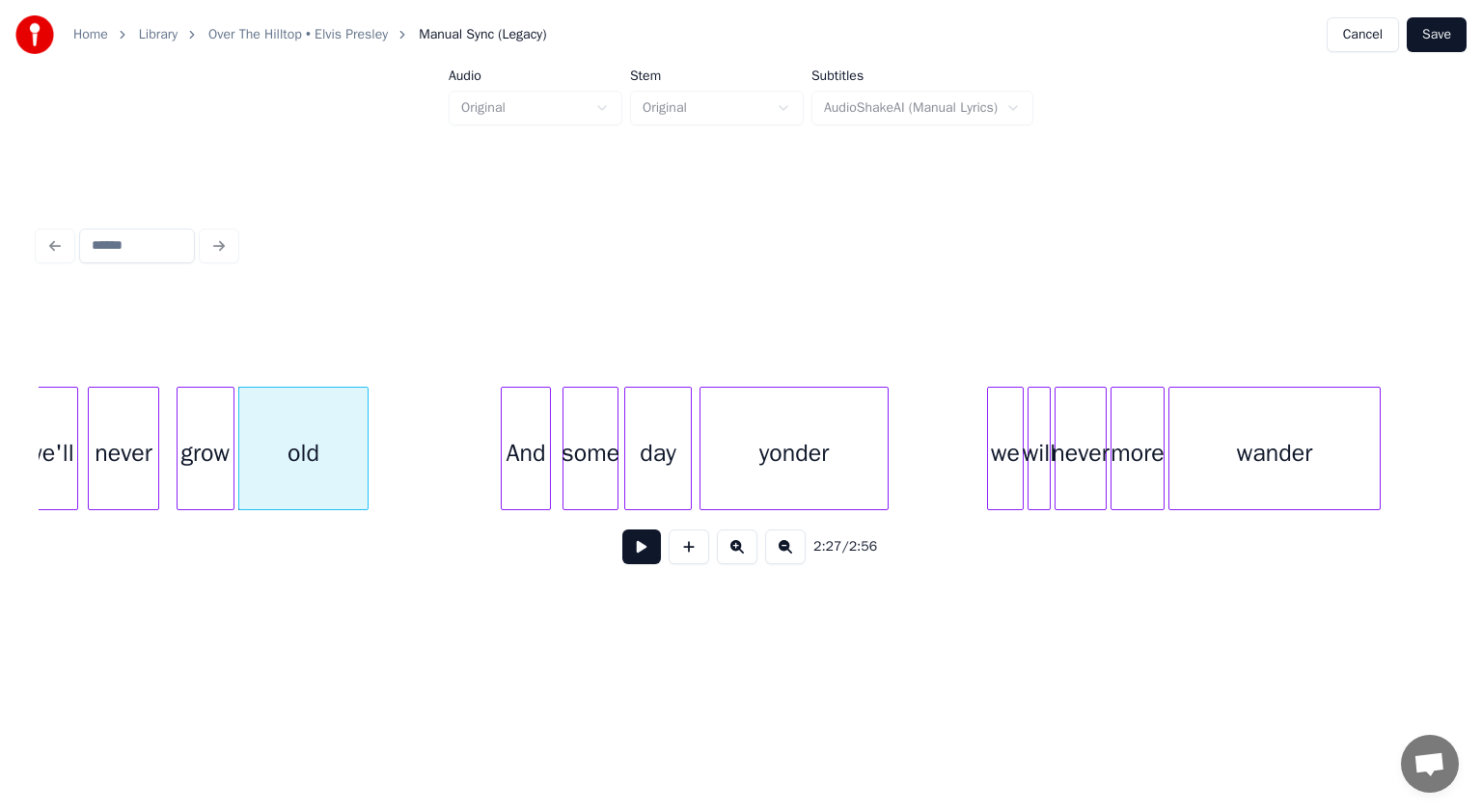 drag, startPoint x: 162, startPoint y: 474, endPoint x: 286, endPoint y: 498, distance: 126.30123 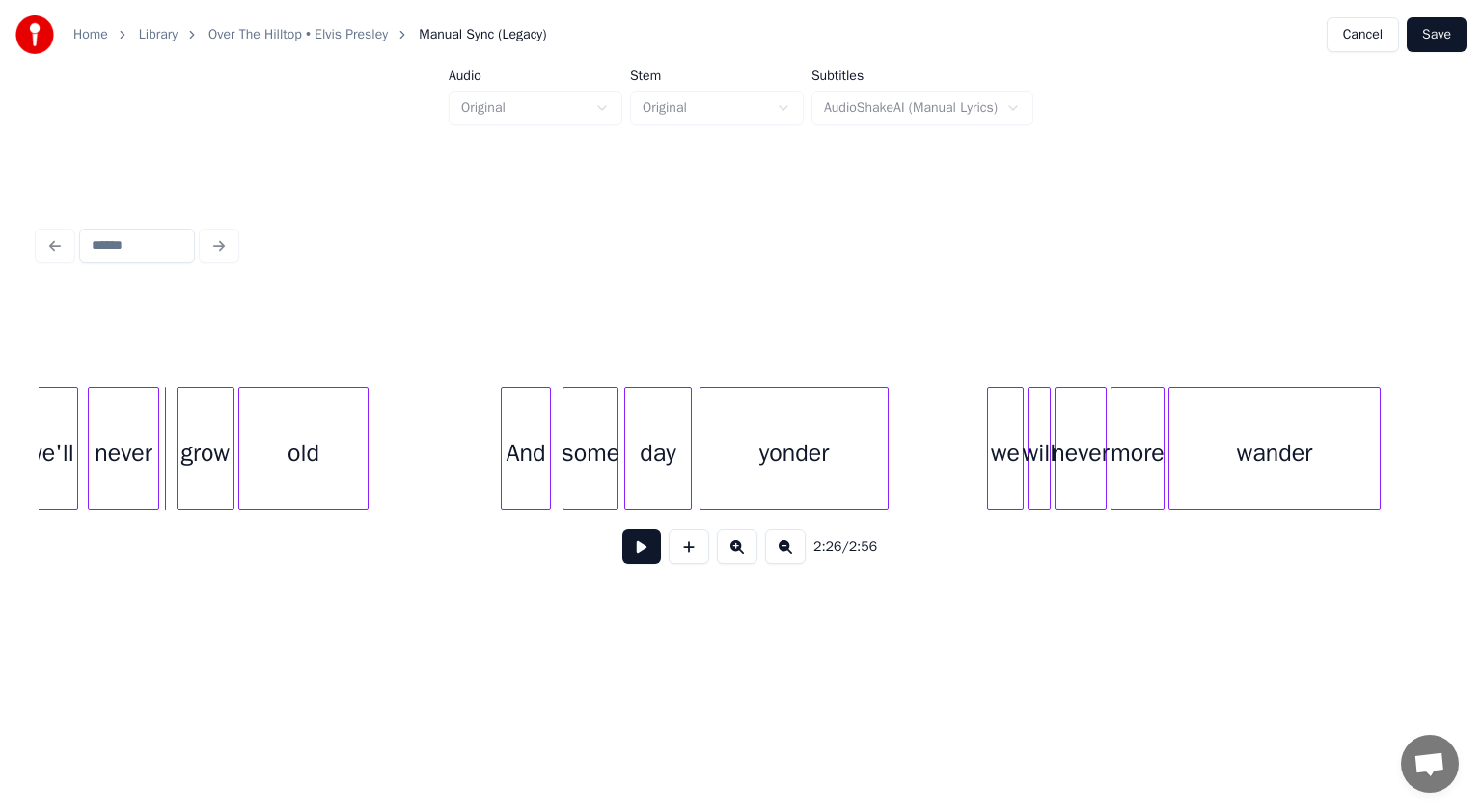 click at bounding box center [642, 547] 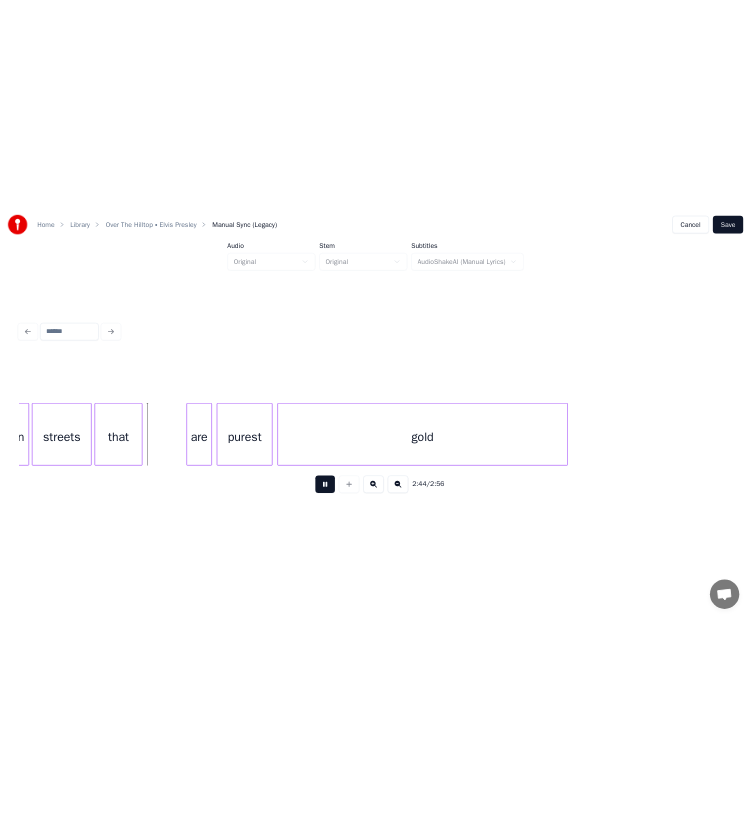 scroll, scrollTop: 0, scrollLeft: 16154, axis: horizontal 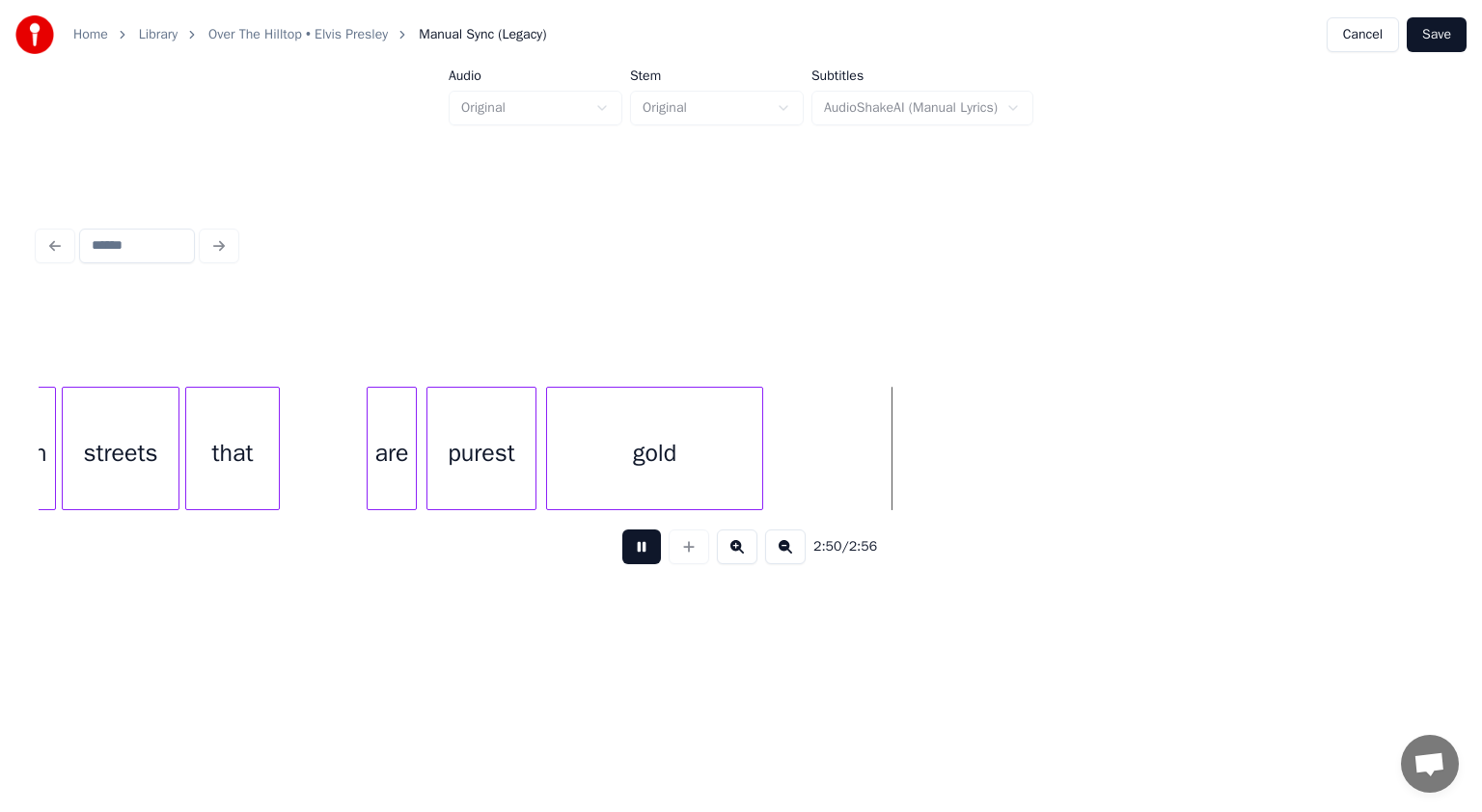 click at bounding box center (759, 448) 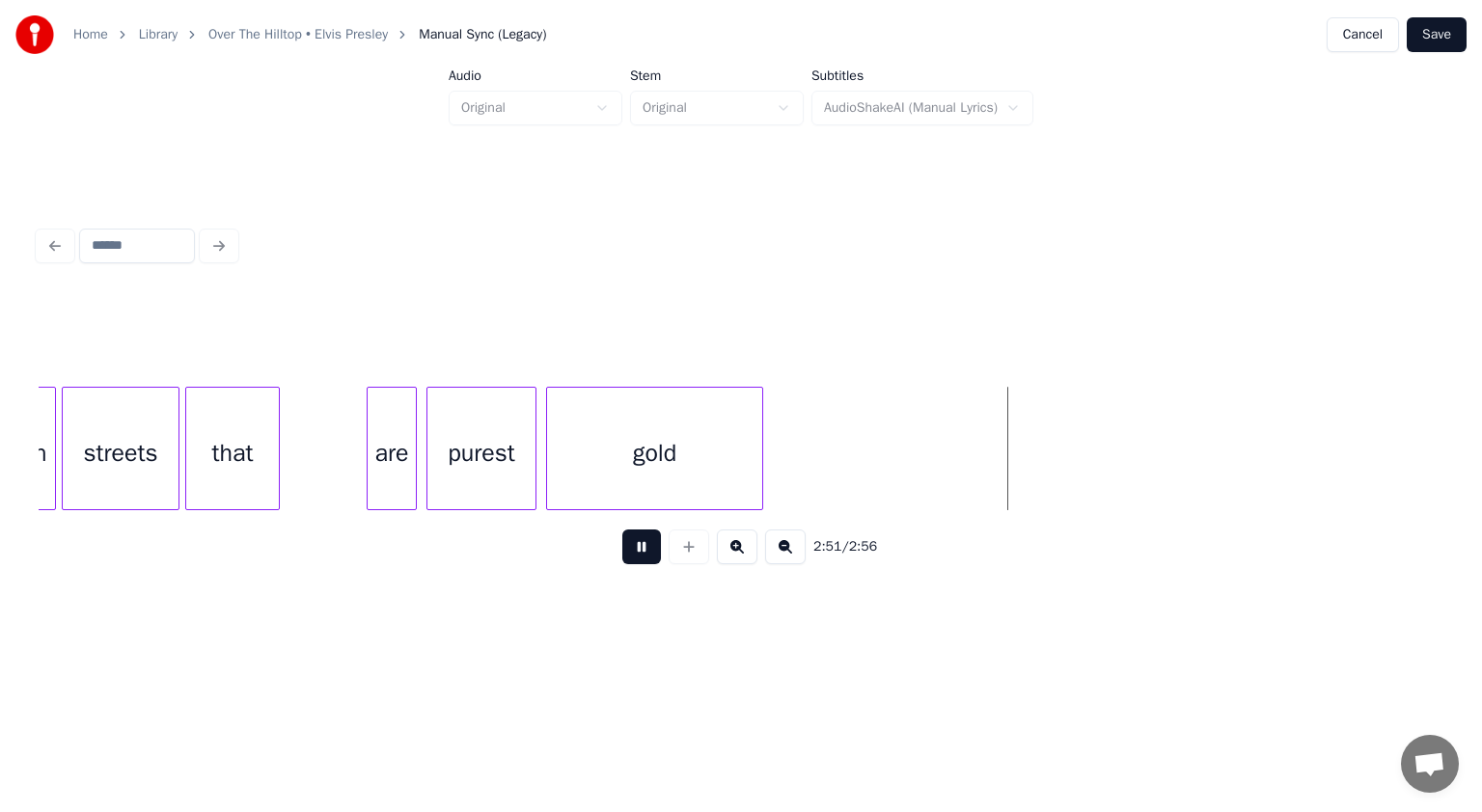 click at bounding box center [642, 547] 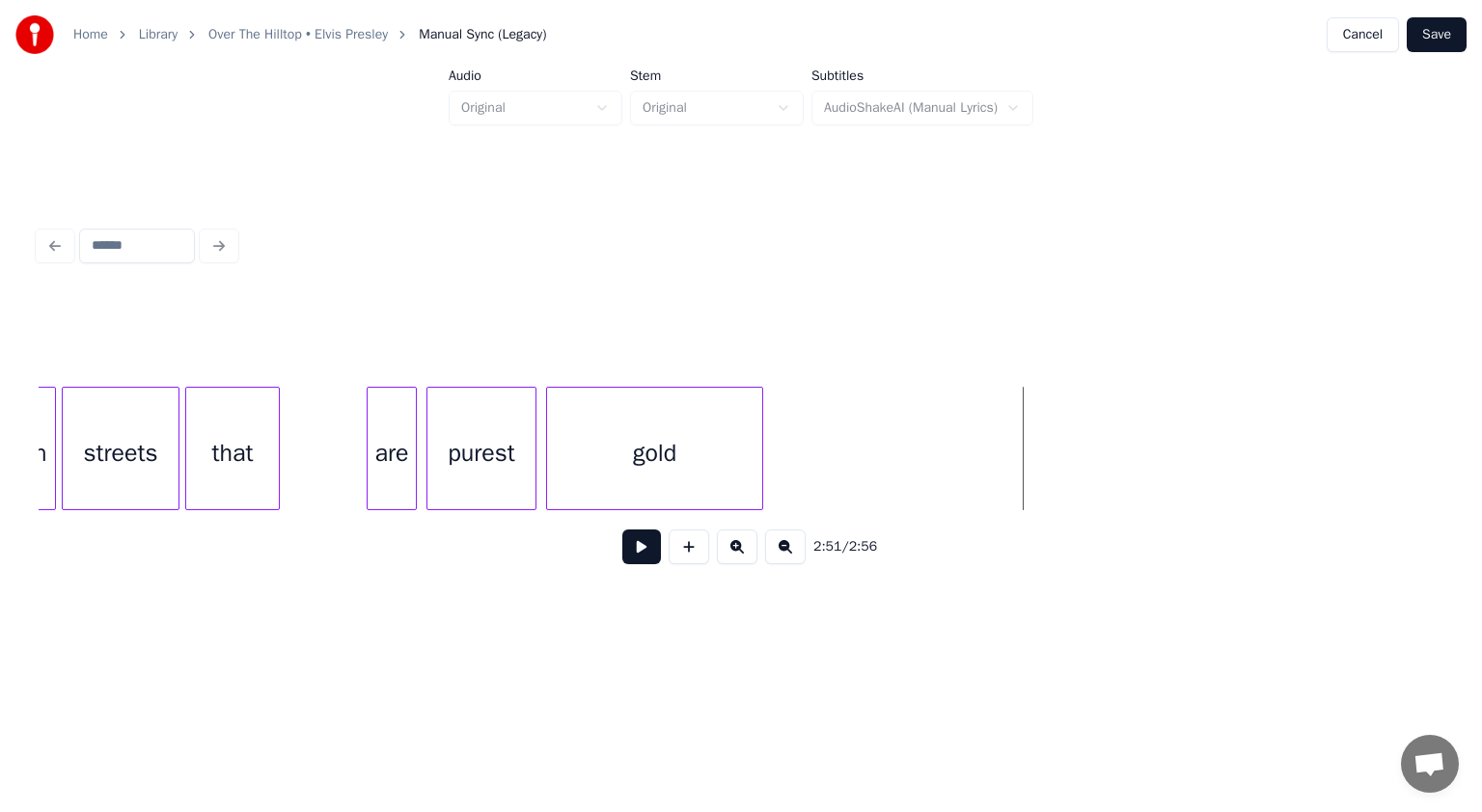 click on "Save" at bounding box center (1437, 35) 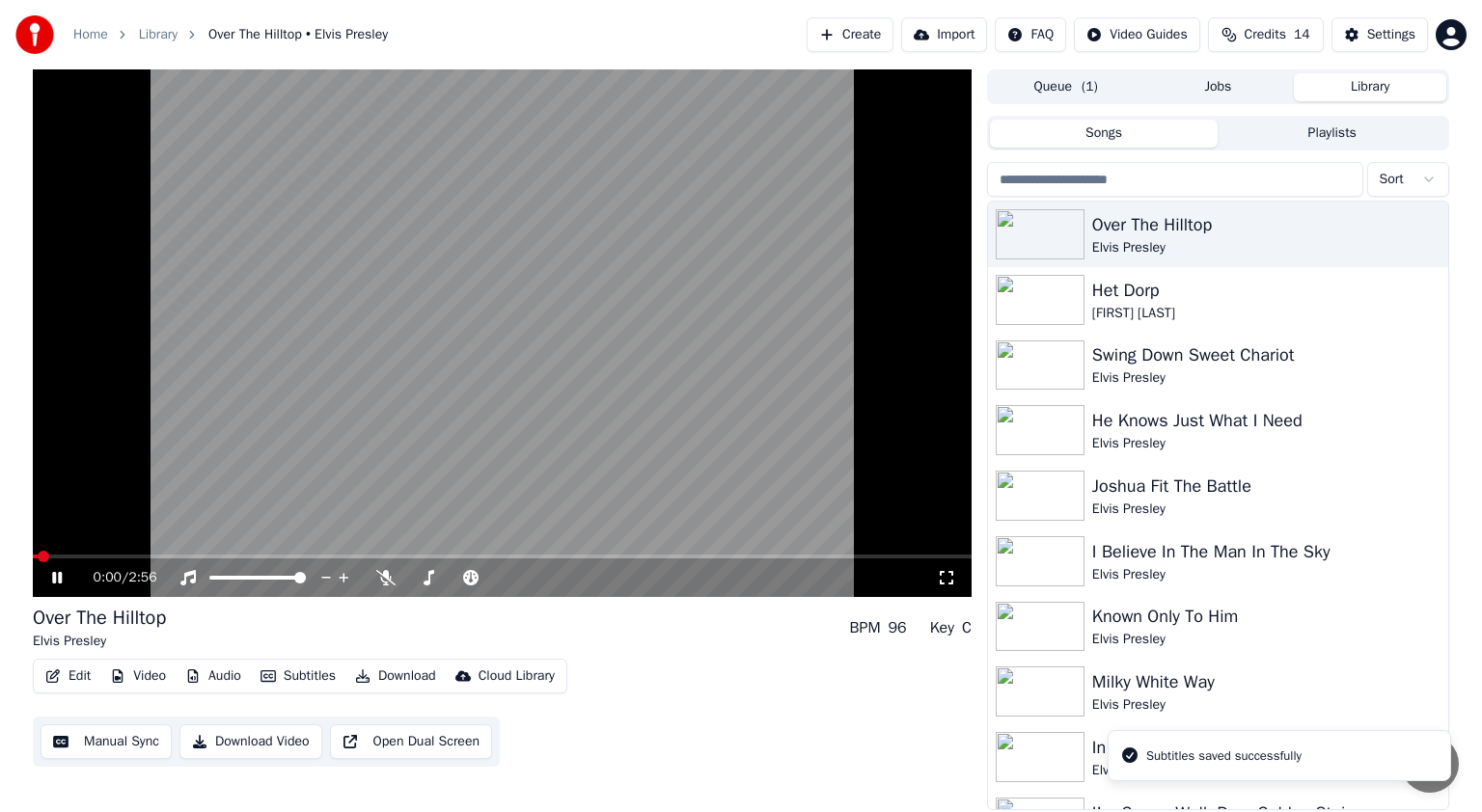 click 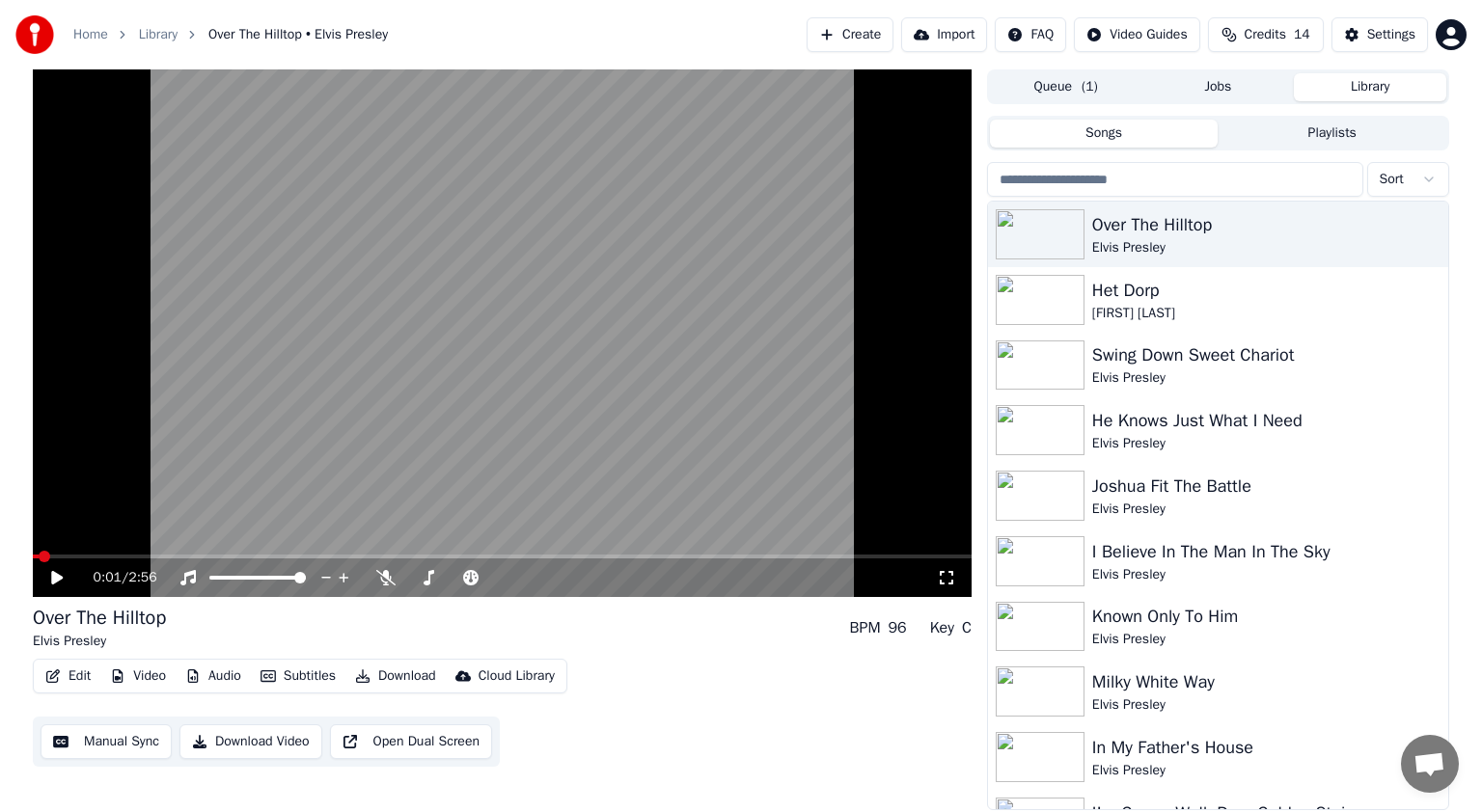 click on "Video" at bounding box center [138, 676] 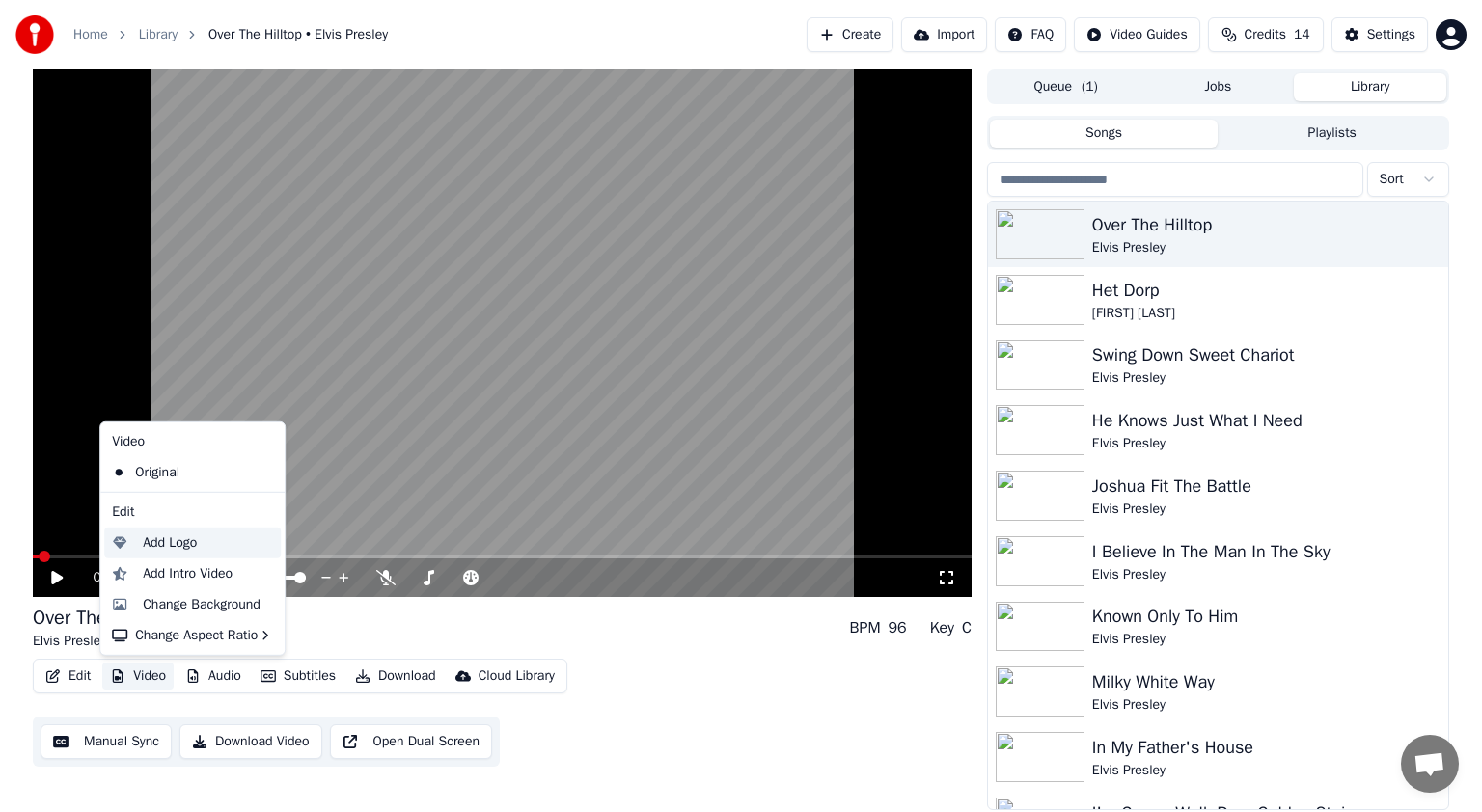 click on "Add Logo" at bounding box center [170, 543] 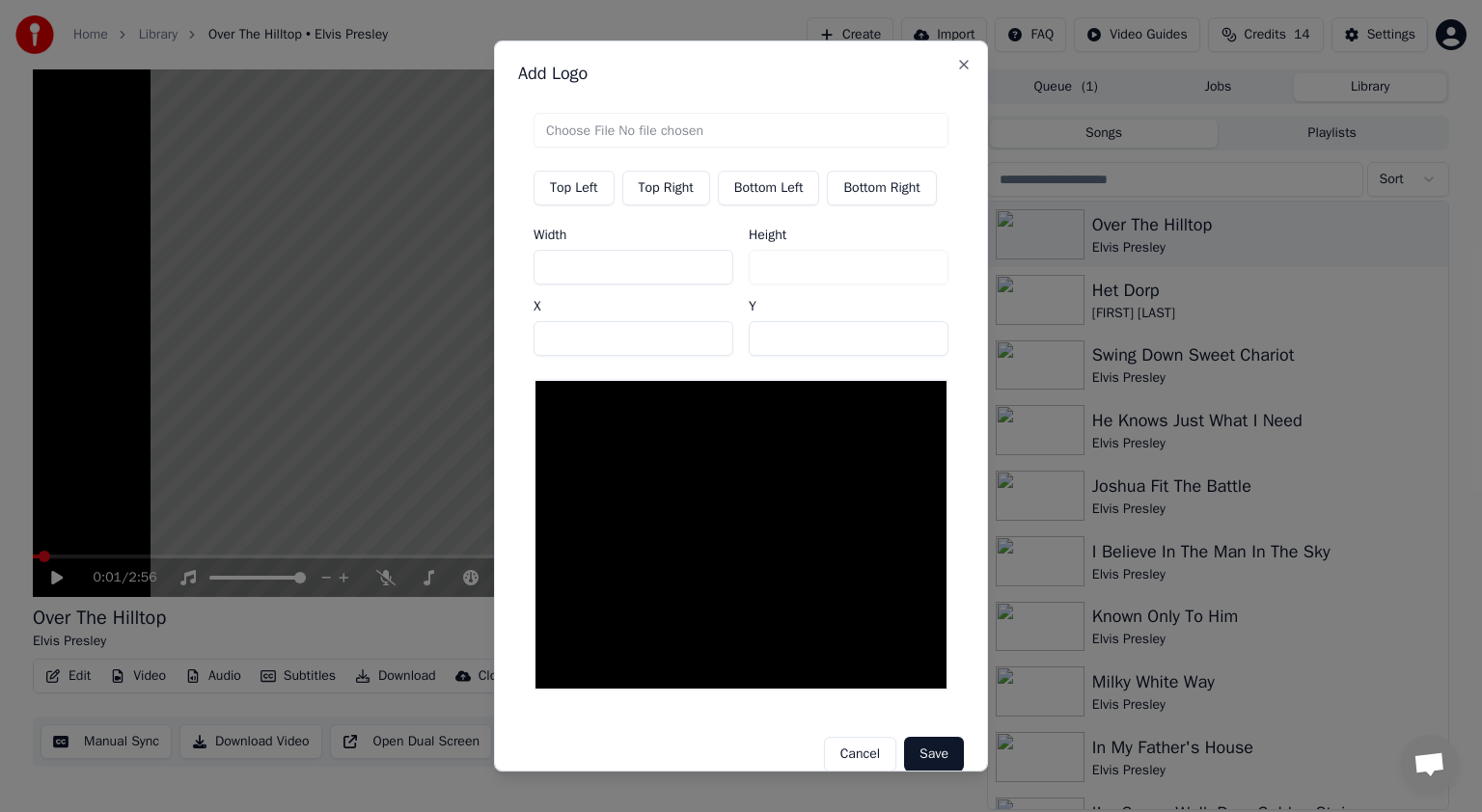 click on "Top Right" at bounding box center (666, 188) 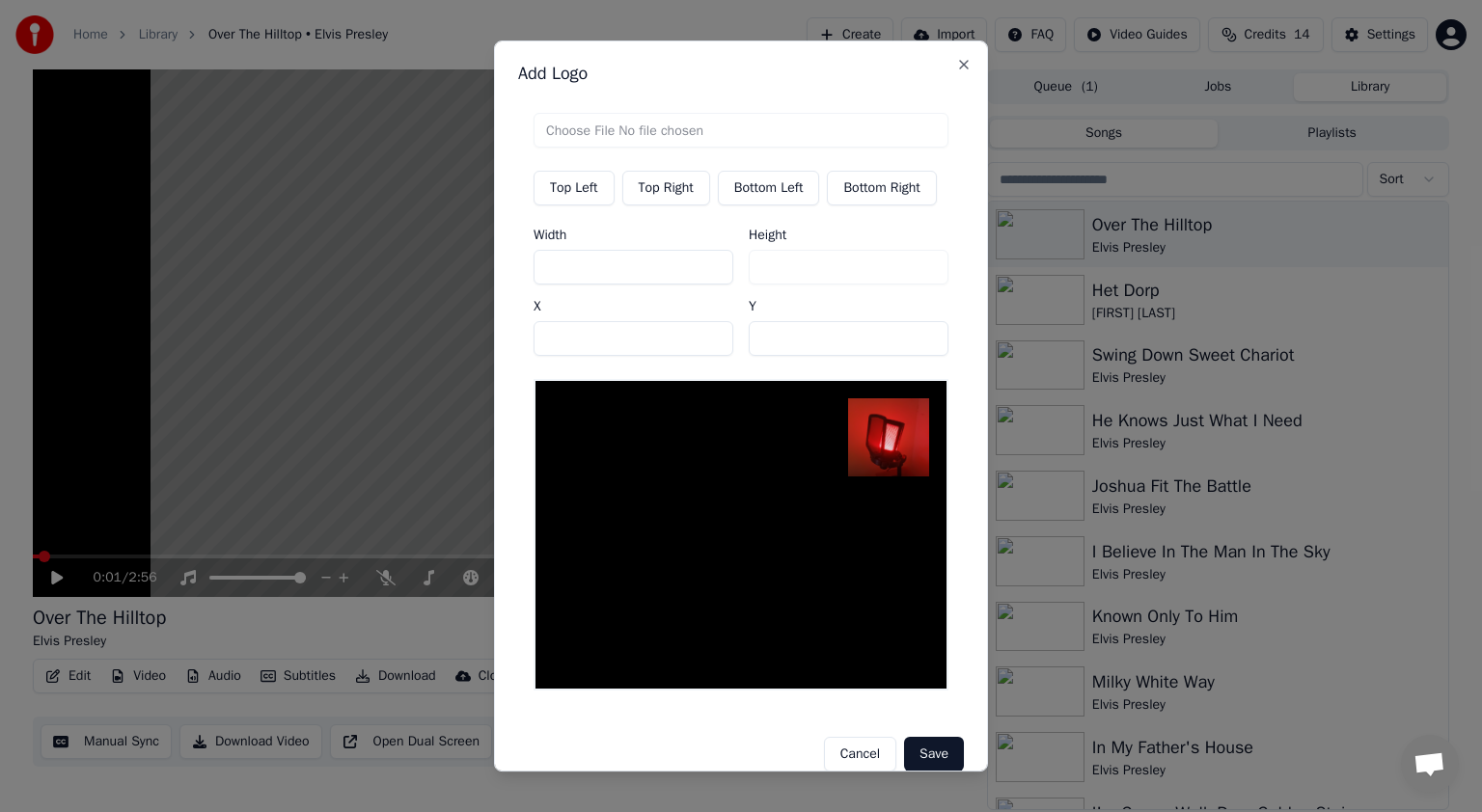 drag, startPoint x: 573, startPoint y: 269, endPoint x: 544, endPoint y: 271, distance: 29.068884 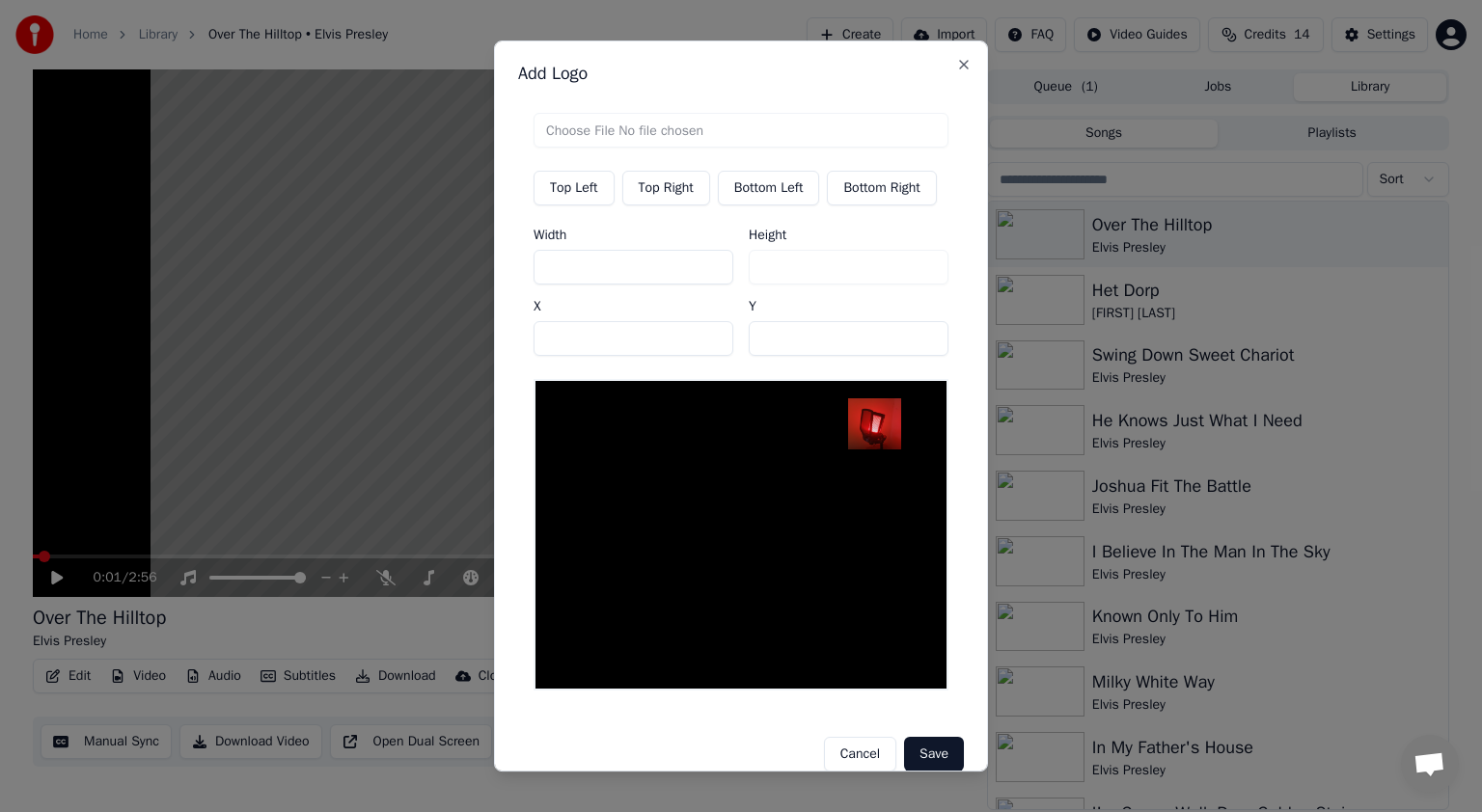 type on "***" 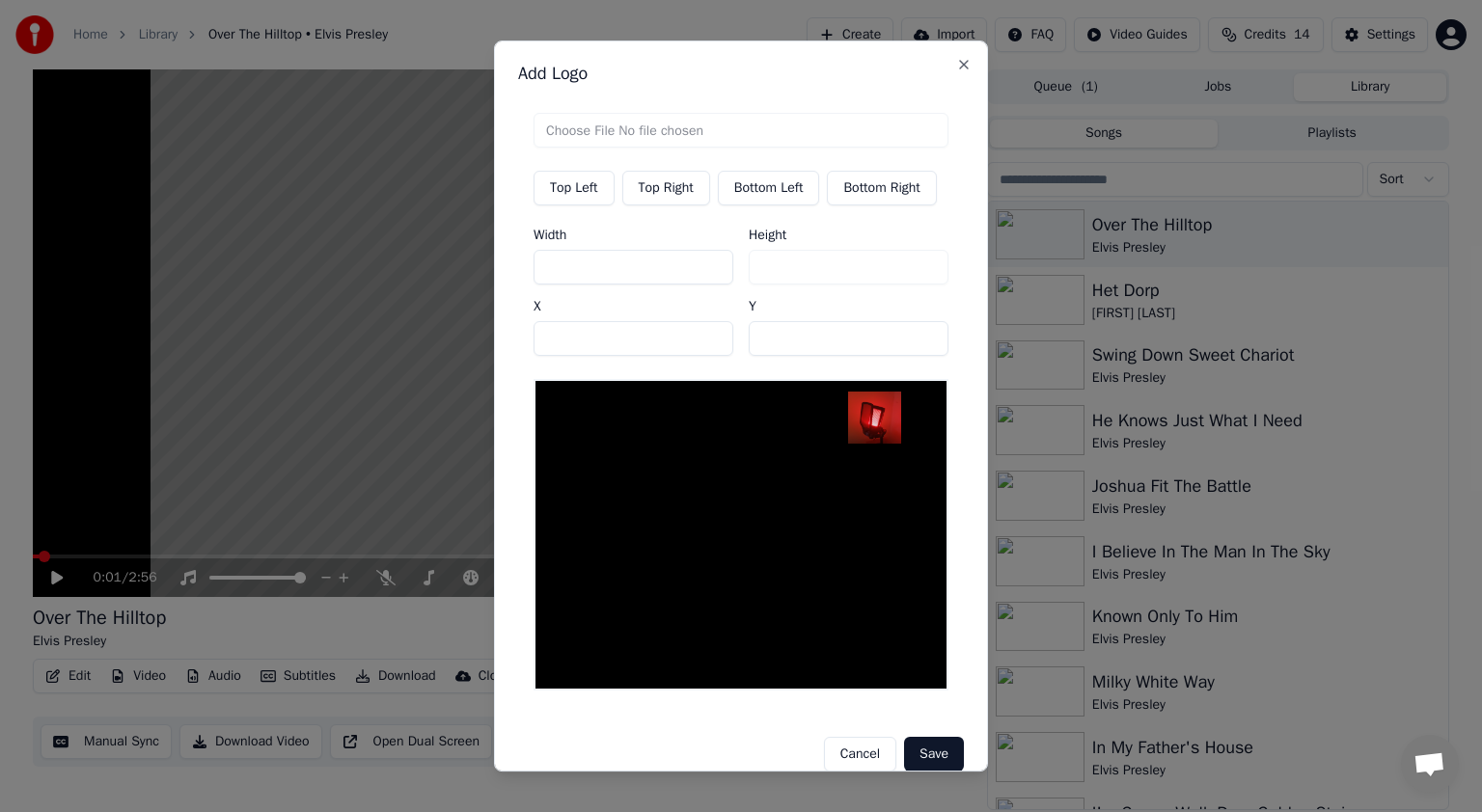 type on "**" 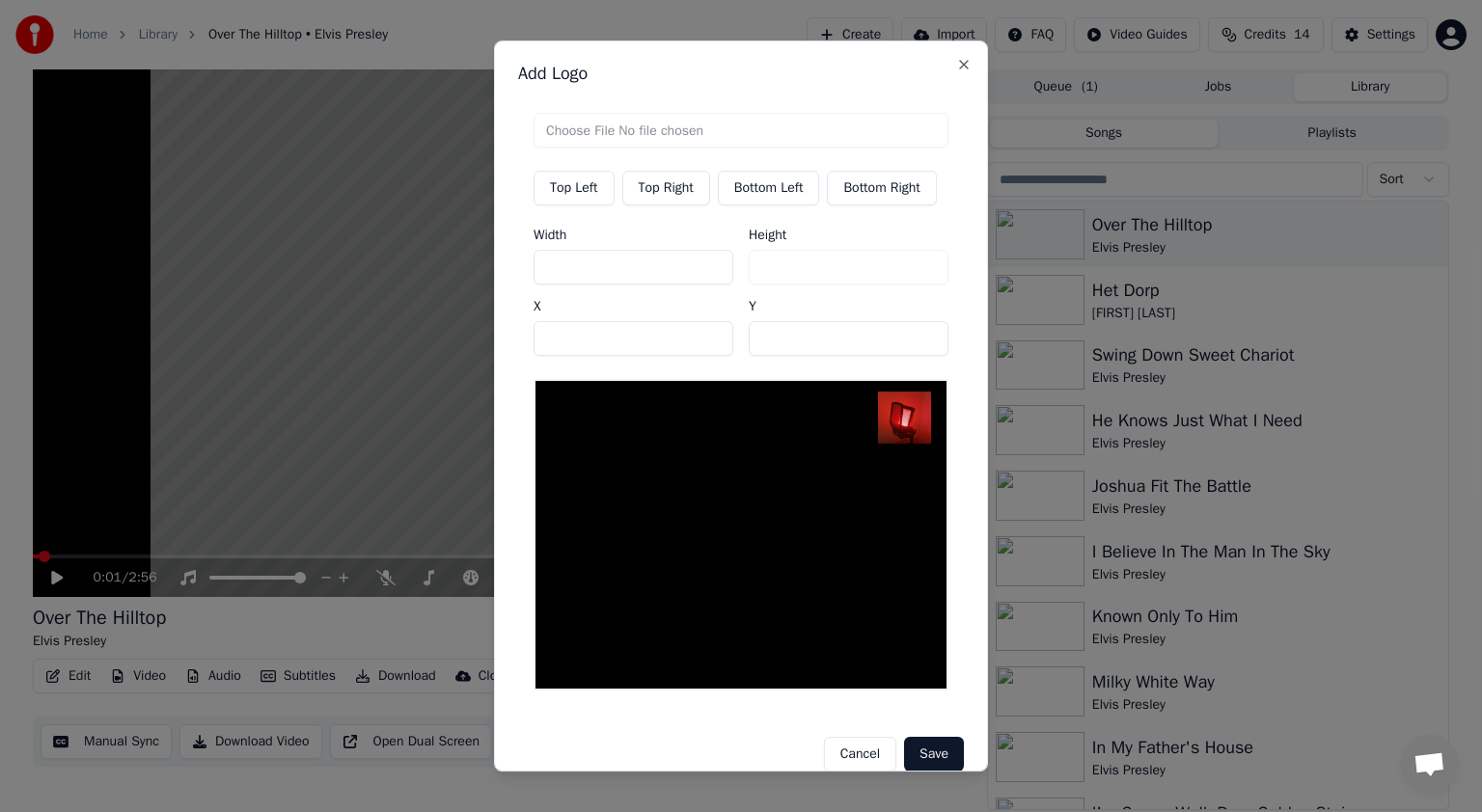type on "***" 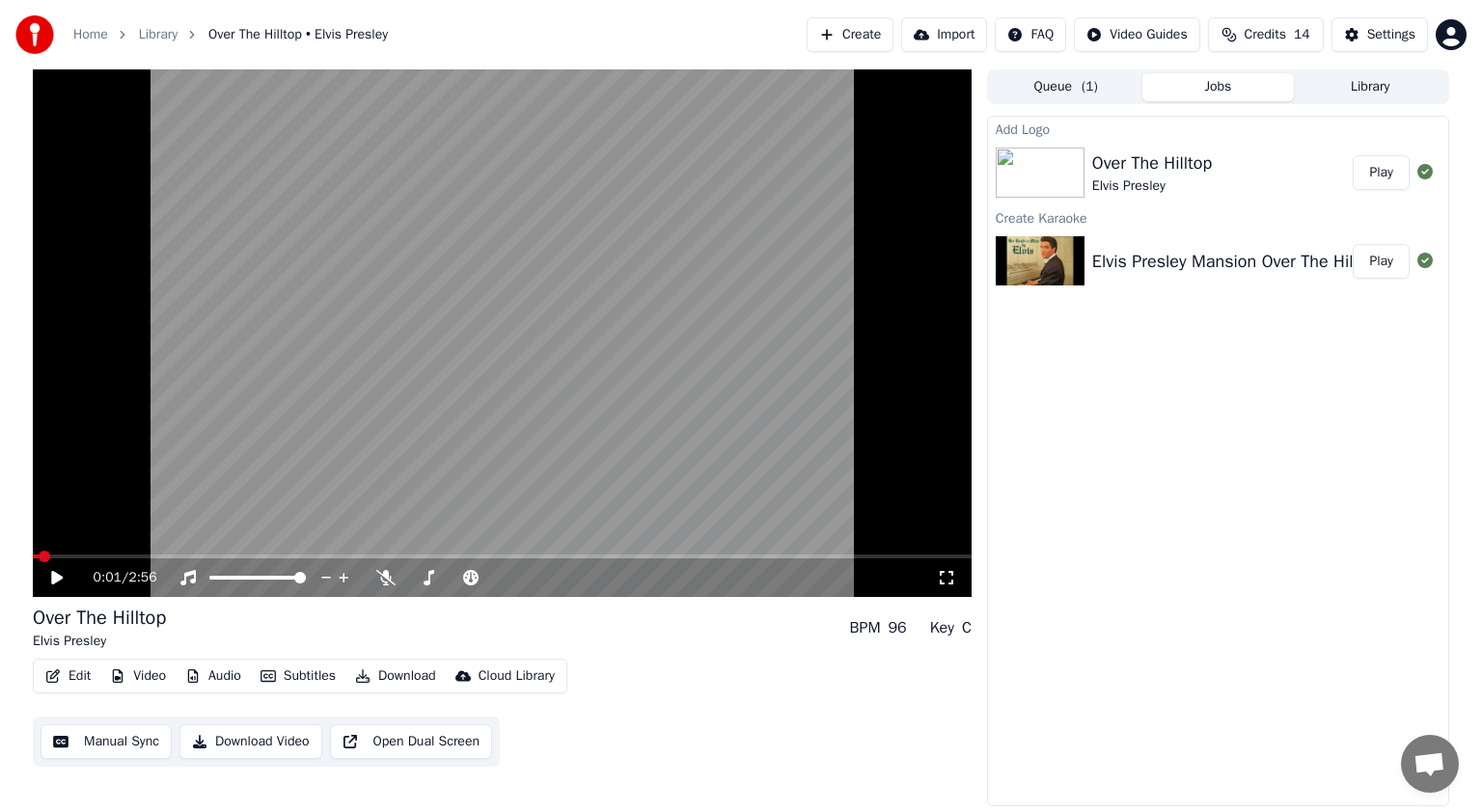 click on "Play" at bounding box center (1381, 173) 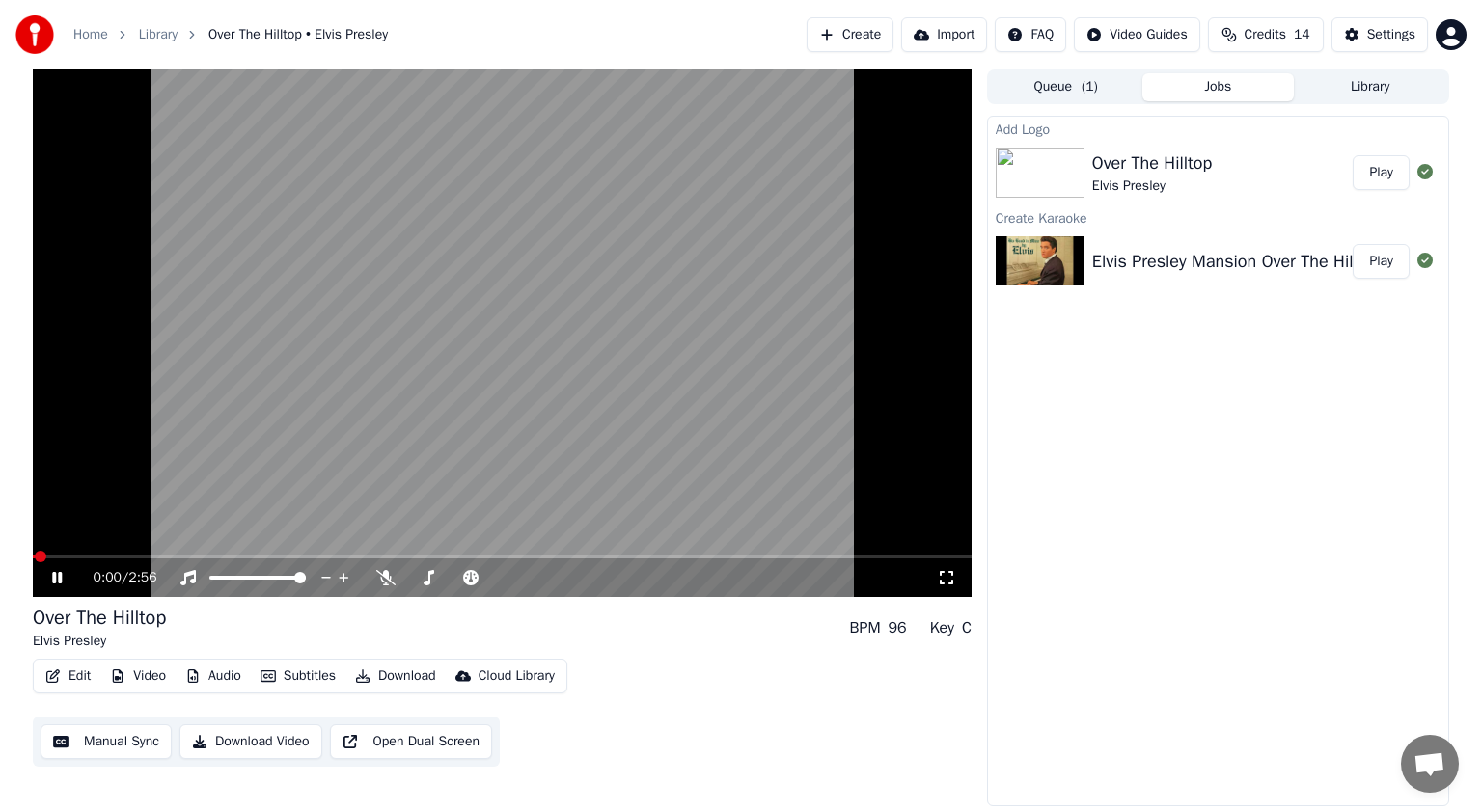 click 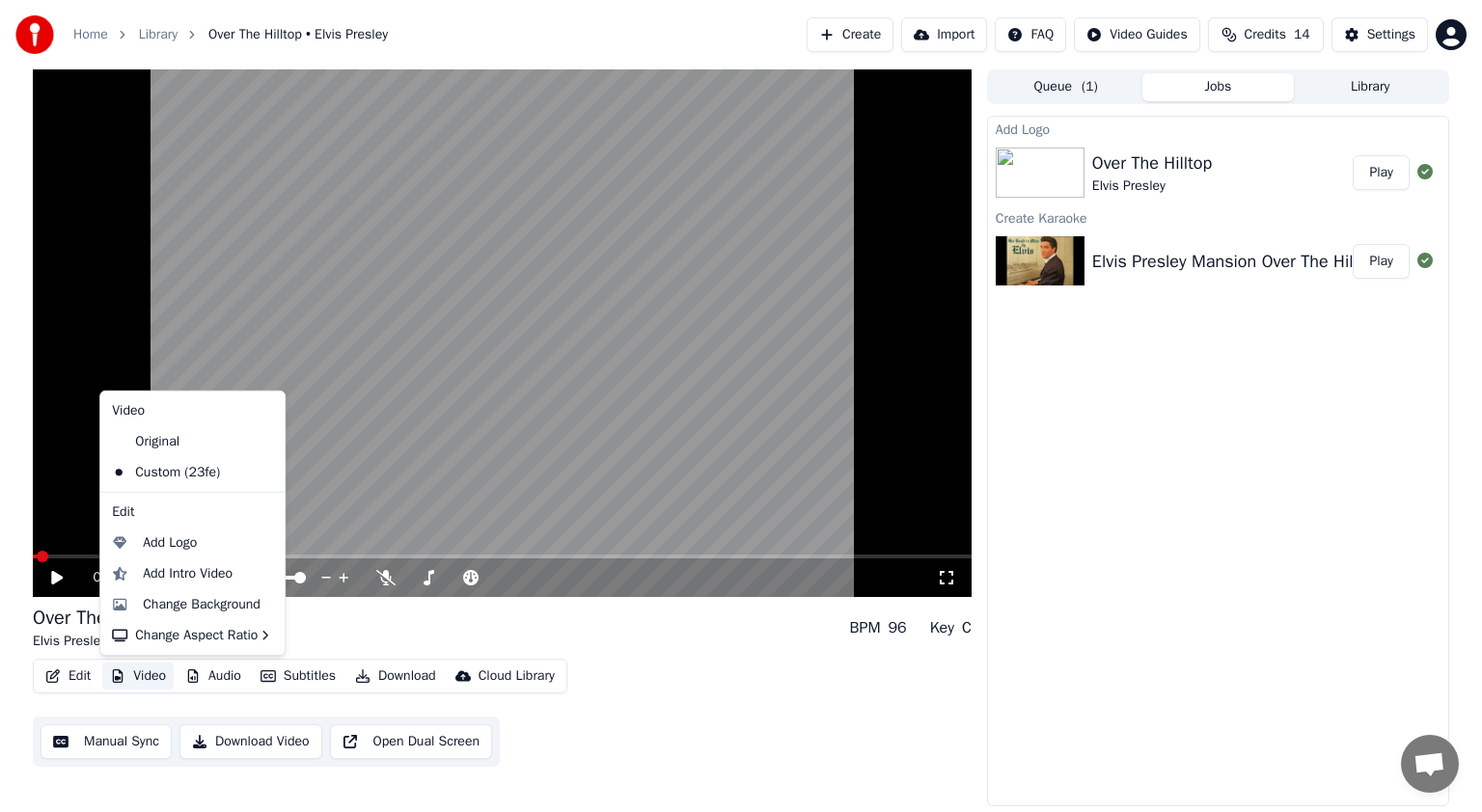 click on "Video" at bounding box center [138, 676] 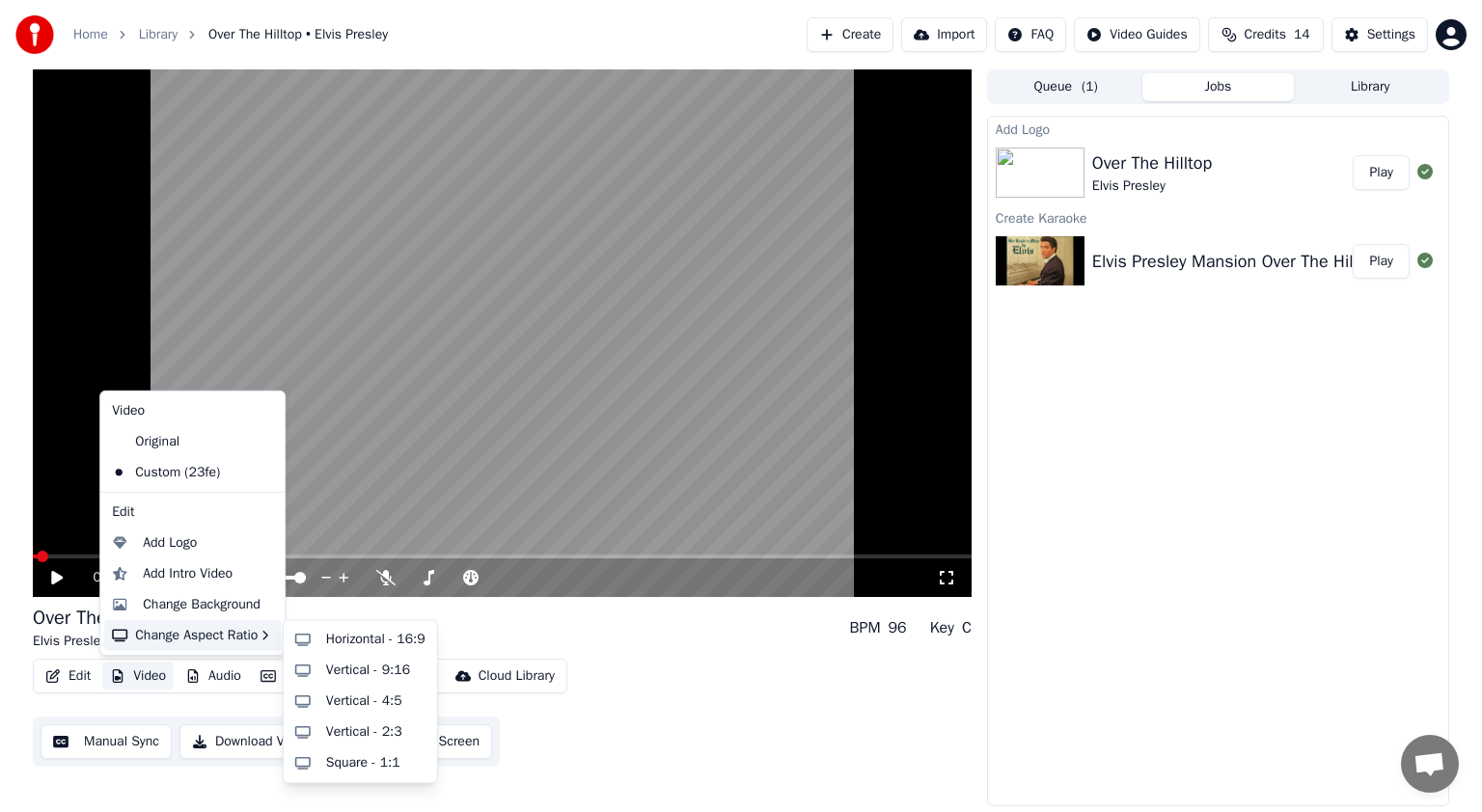 click on "Change Aspect Ratio" at bounding box center [192, 636] 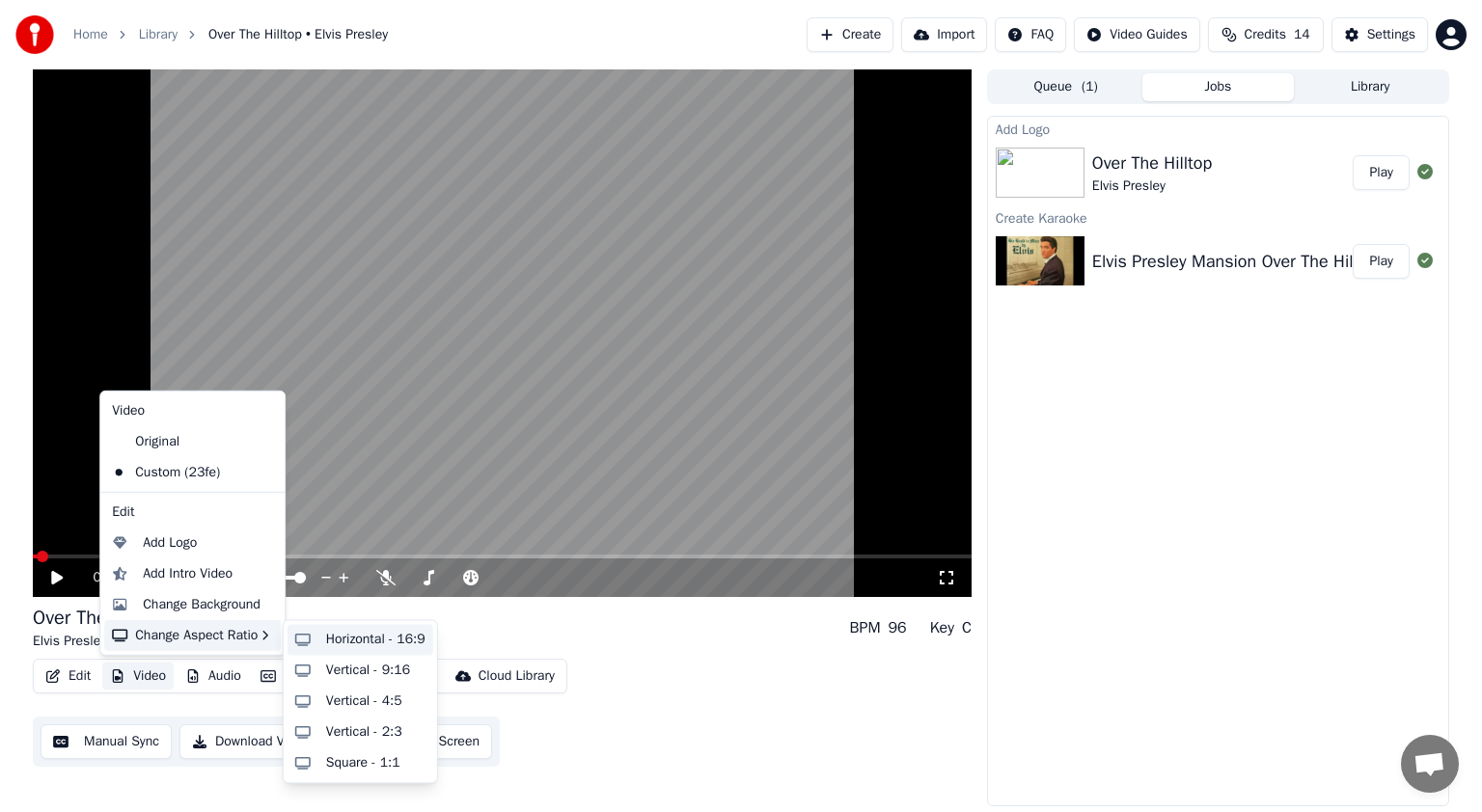 click on "Horizontal - 16:9" at bounding box center (375, 639) 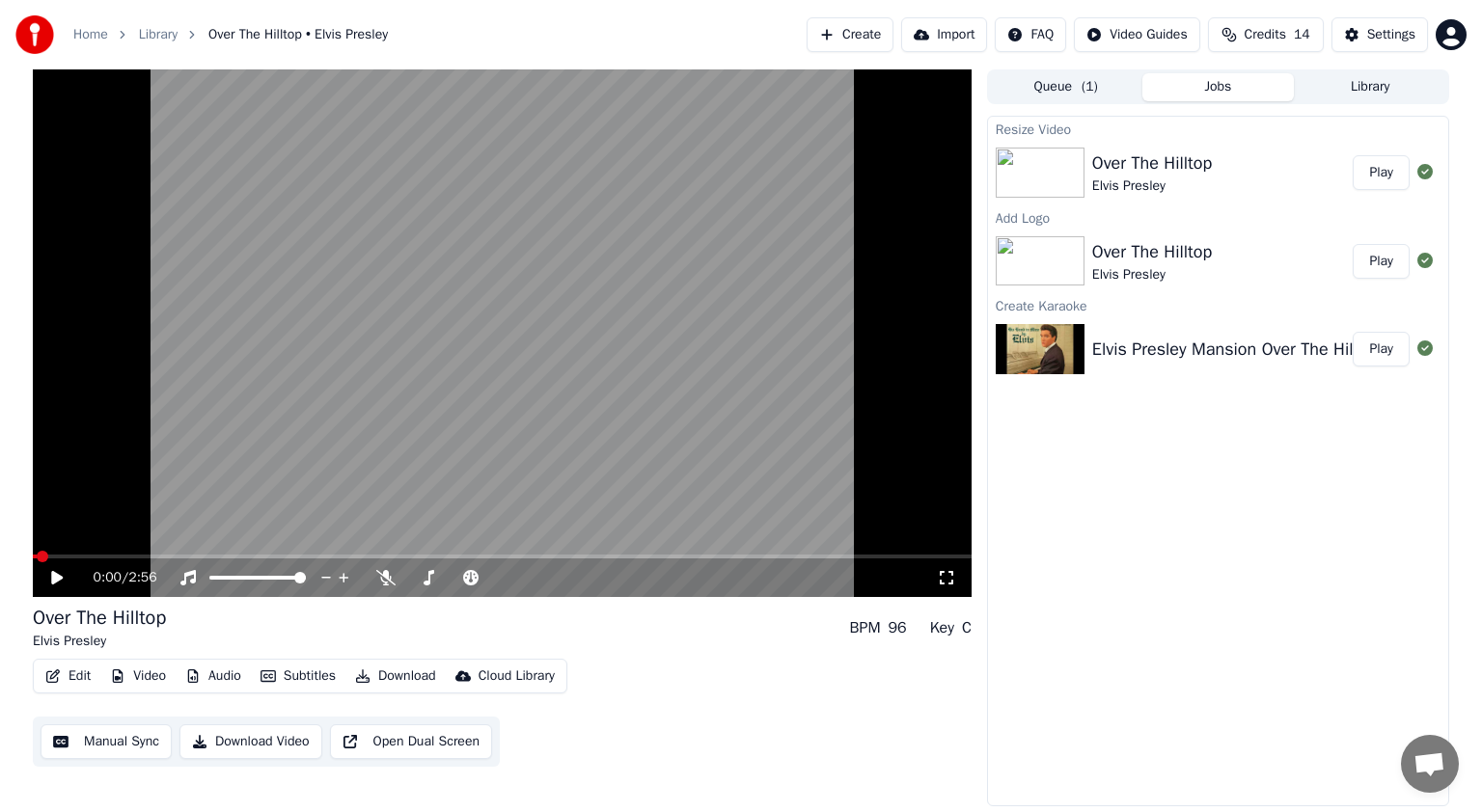 click on "Play" at bounding box center (1381, 173) 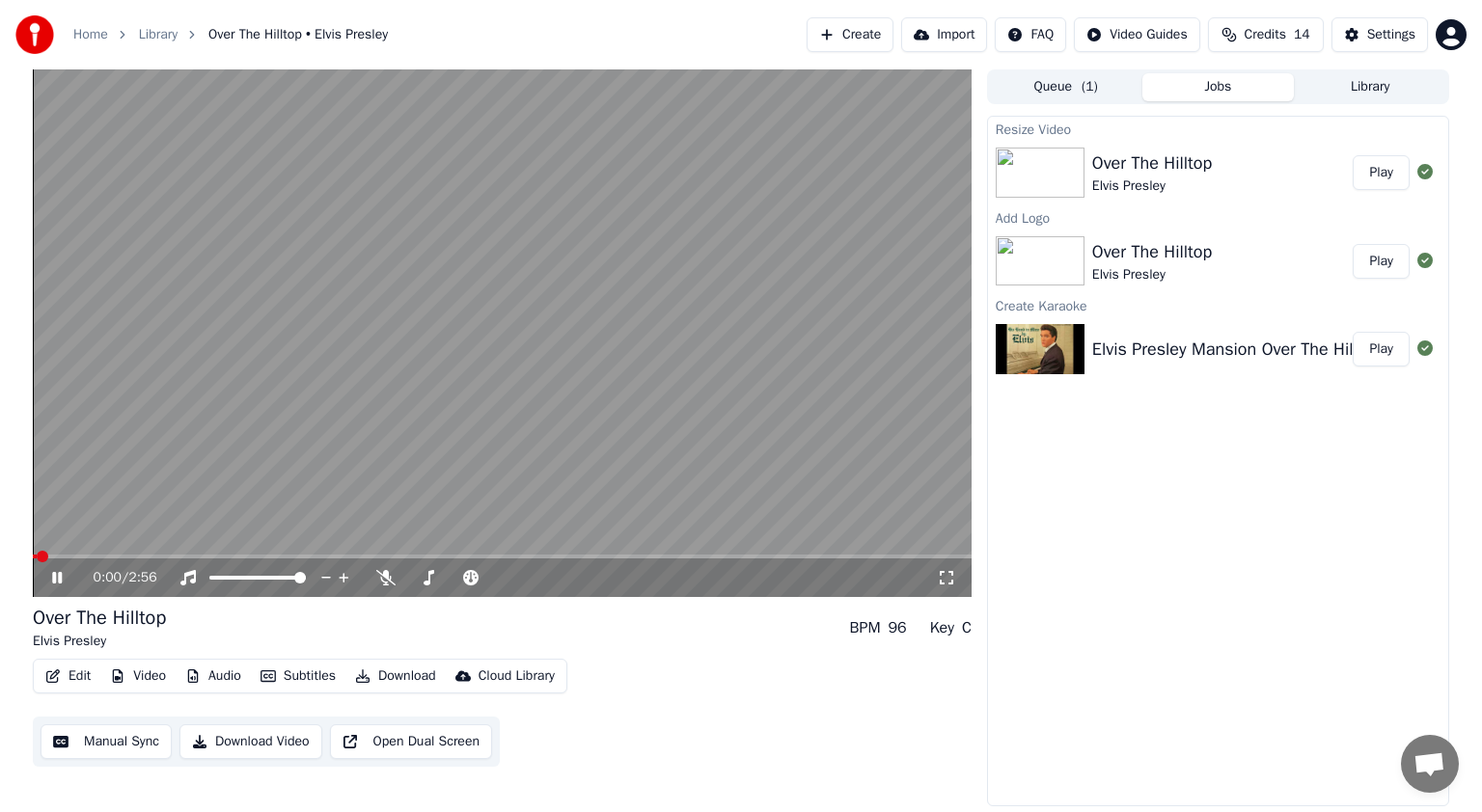 click 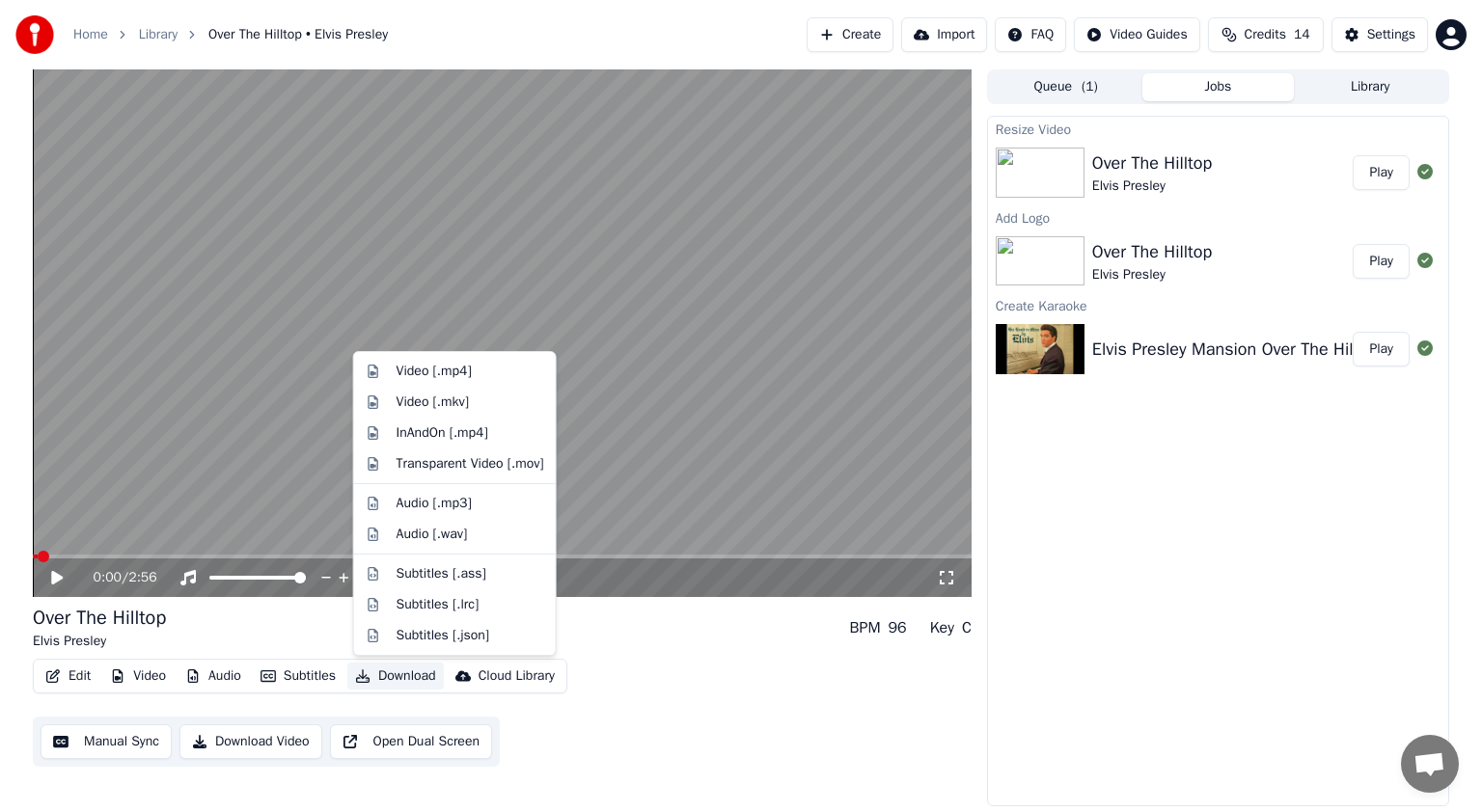 click on "Download" at bounding box center (396, 676) 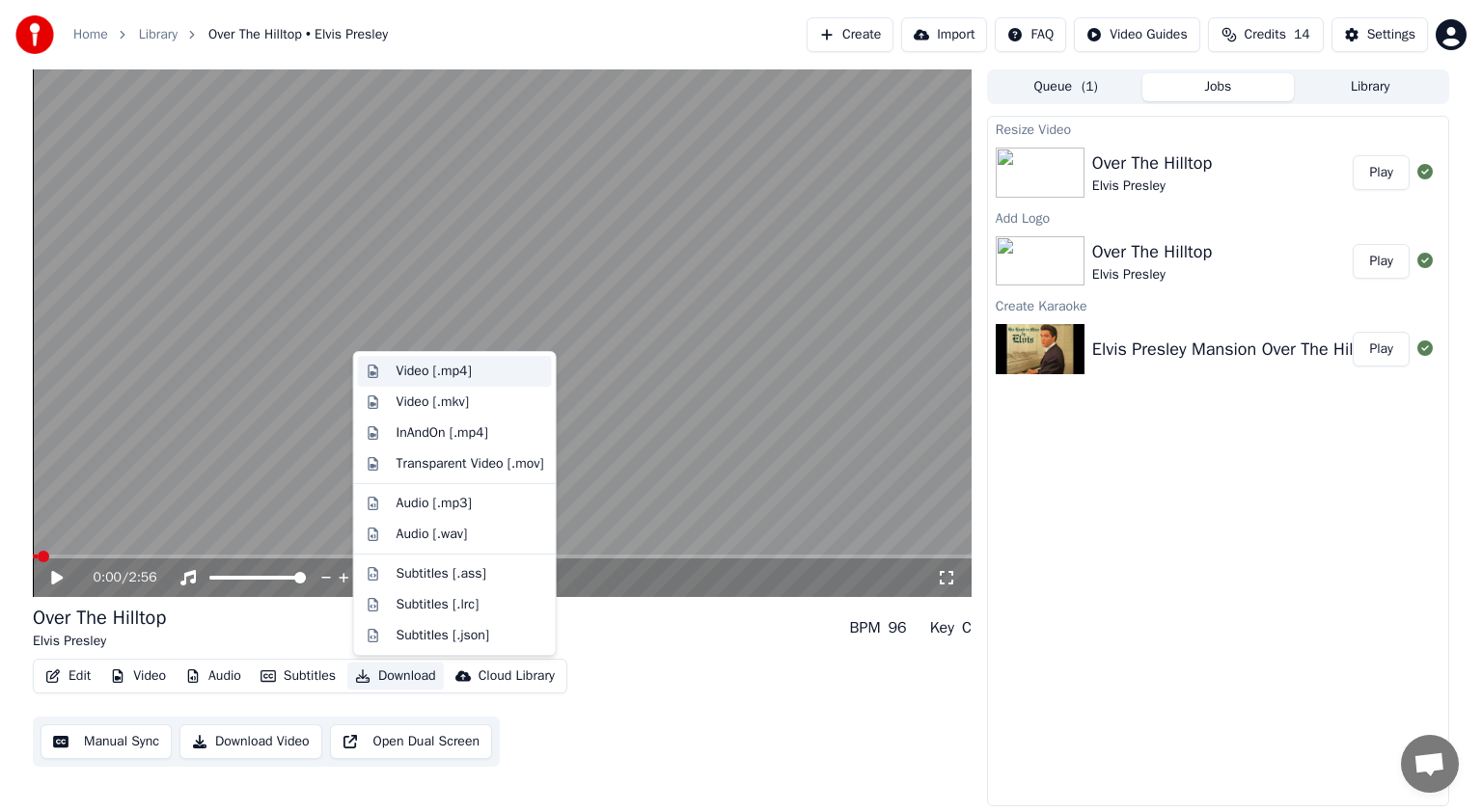 click on "Video [.mp4]" at bounding box center (454, 371) 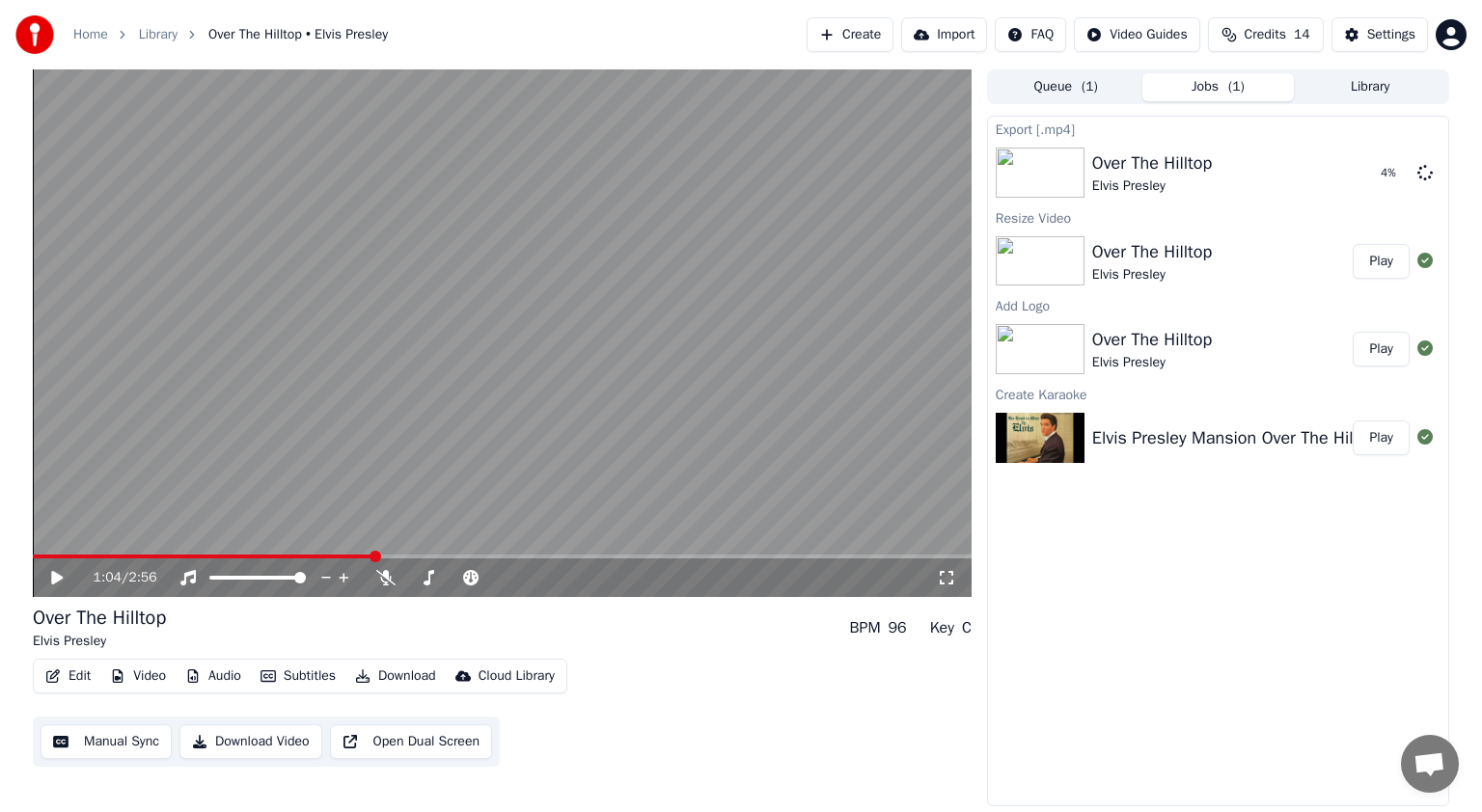 click at bounding box center (502, 556) 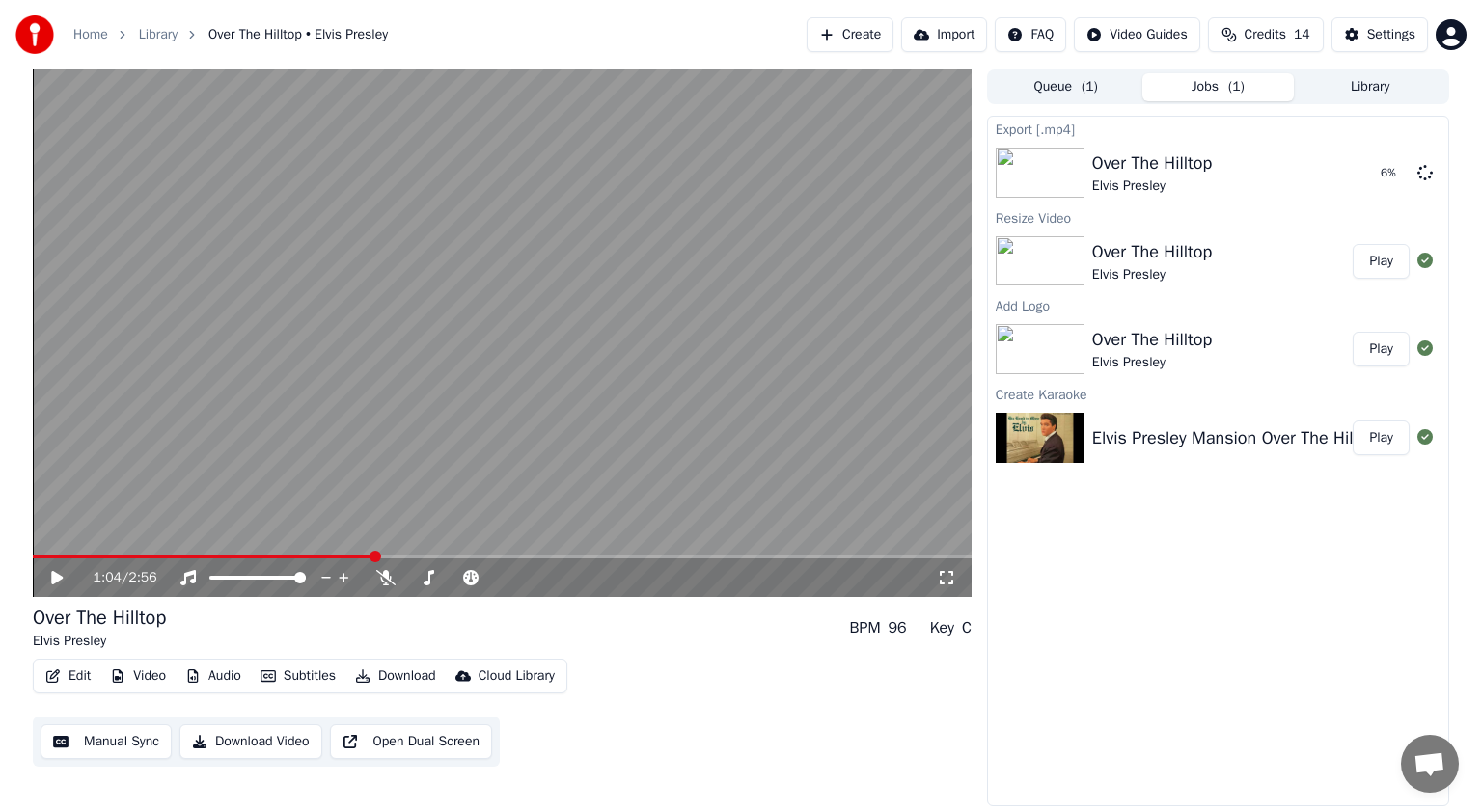 click 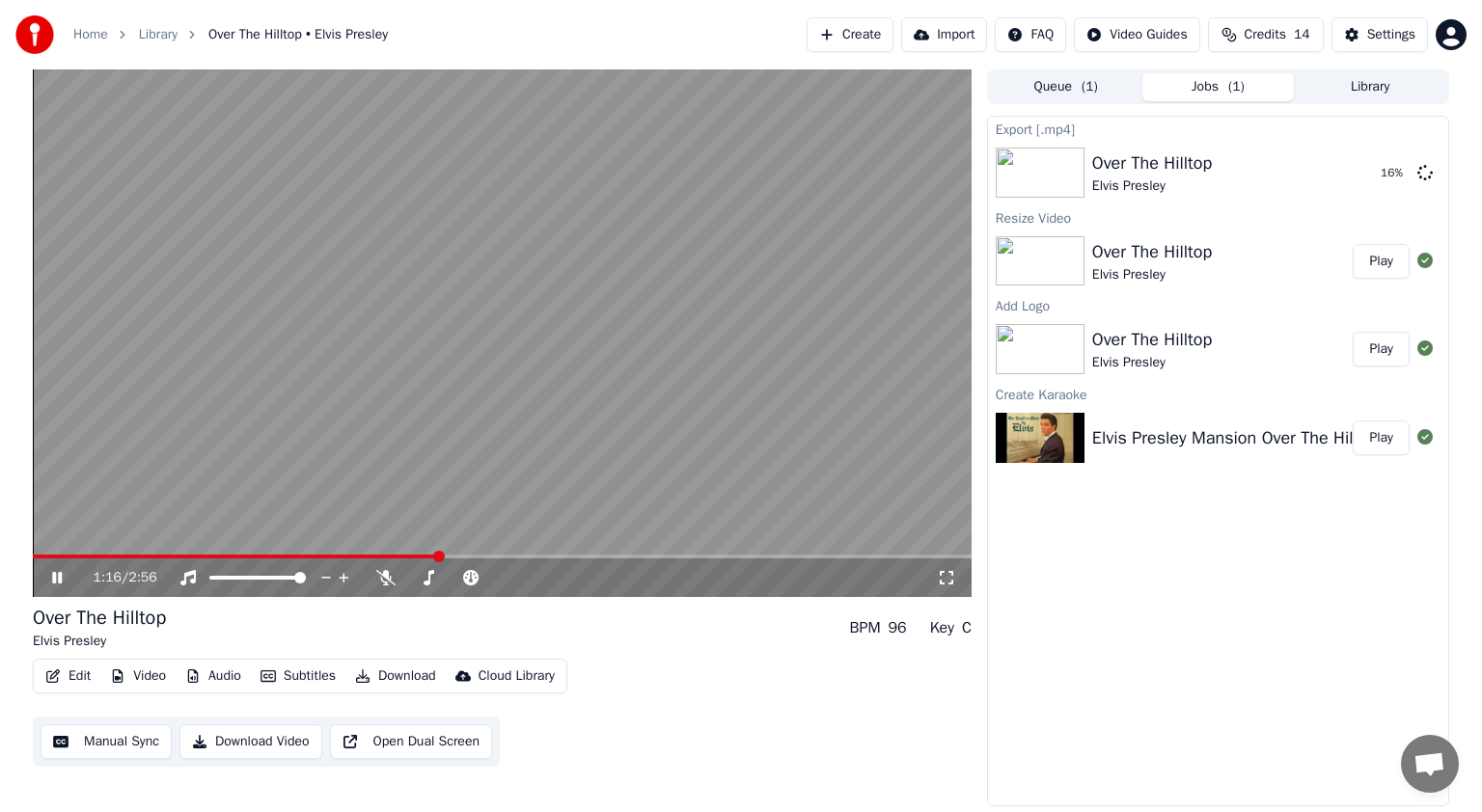 click 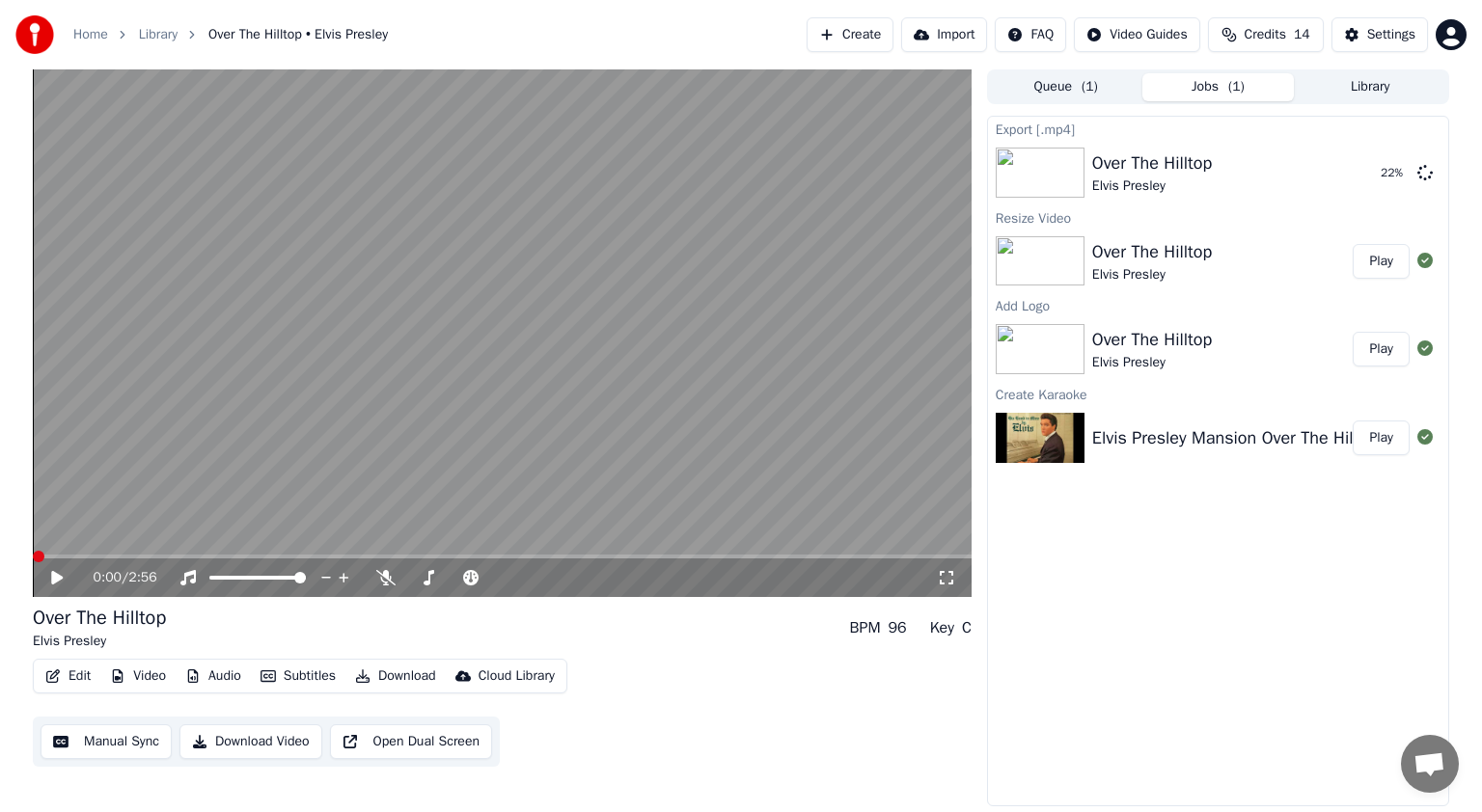 click at bounding box center (39, 556) 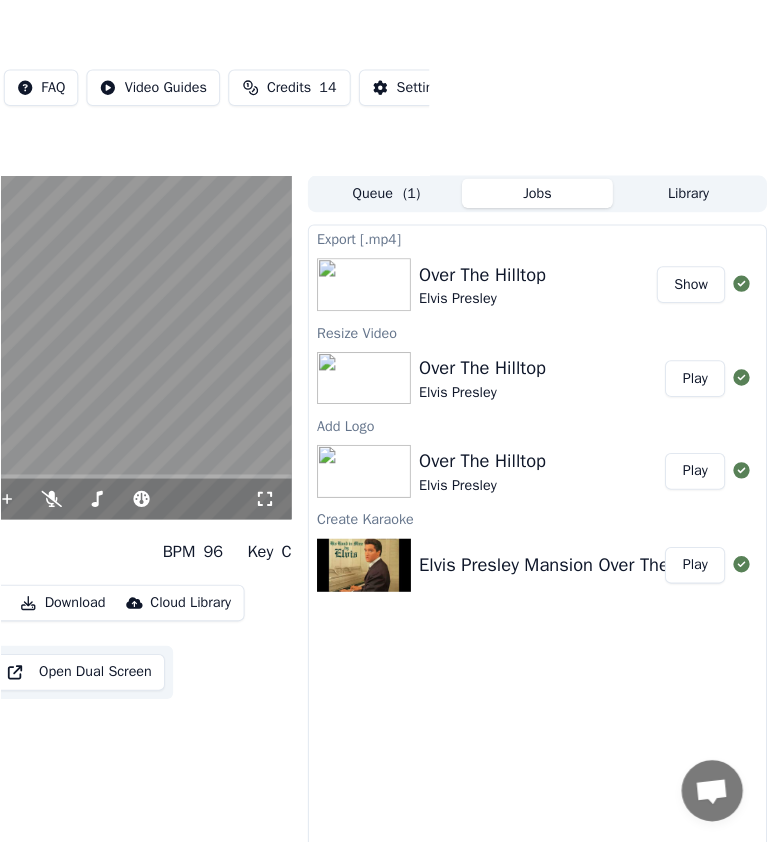scroll, scrollTop: 0, scrollLeft: 0, axis: both 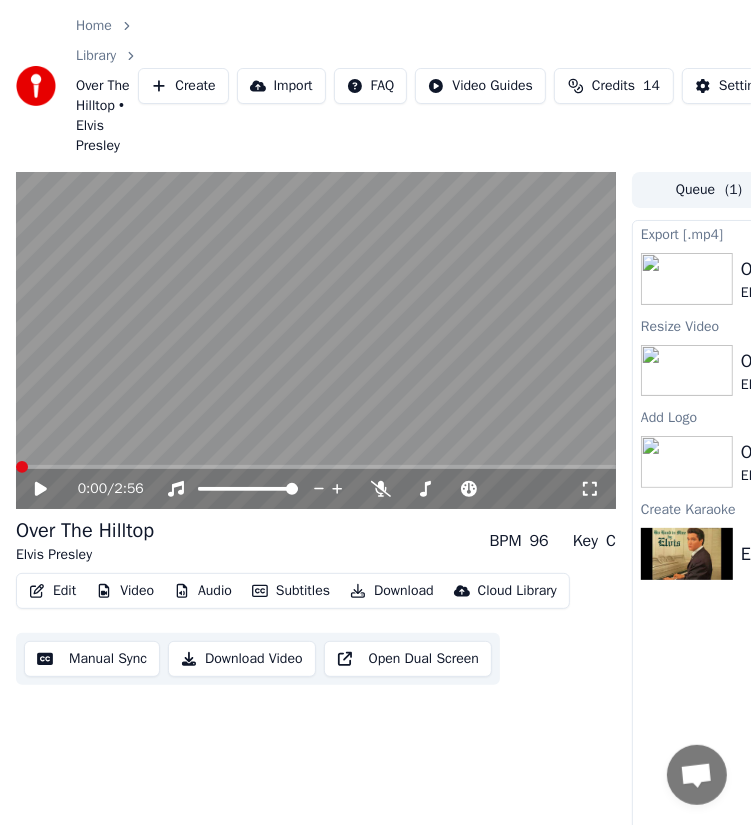 click on "Create" at bounding box center [183, 86] 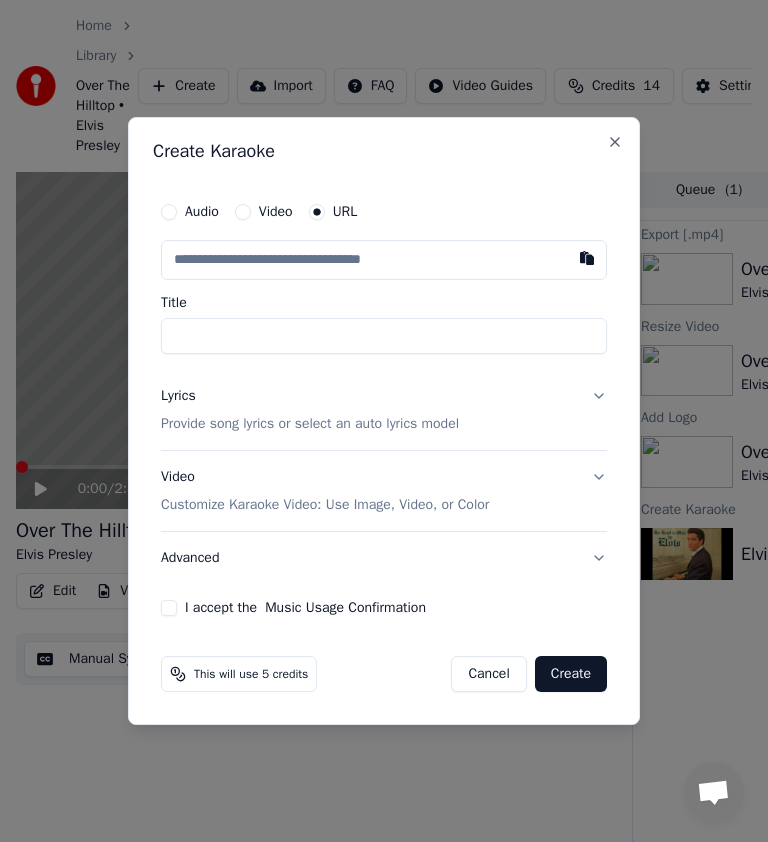 click at bounding box center [384, 260] 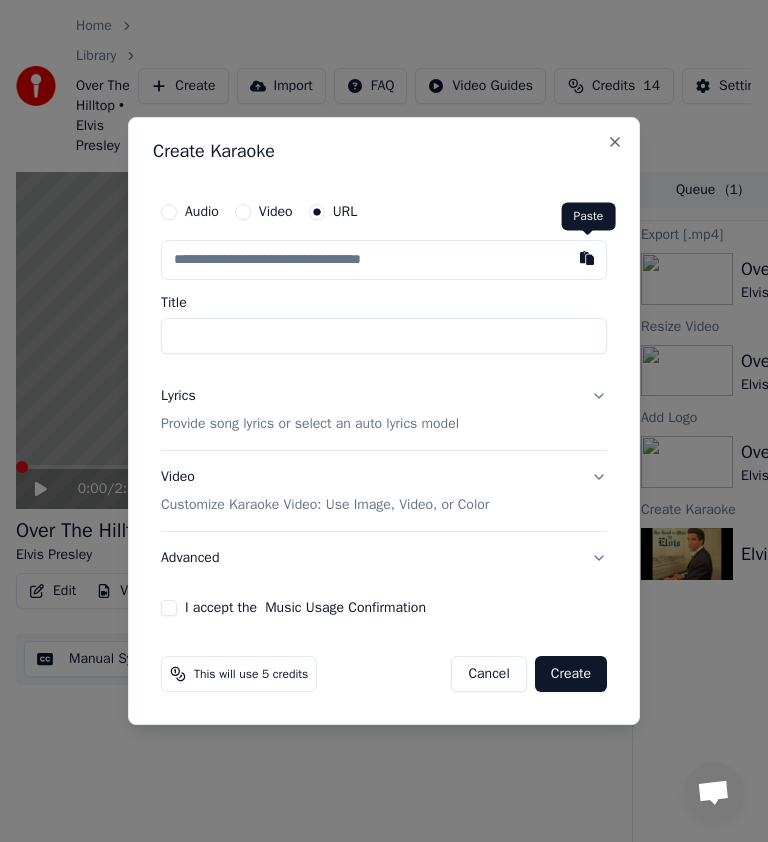 click at bounding box center (587, 258) 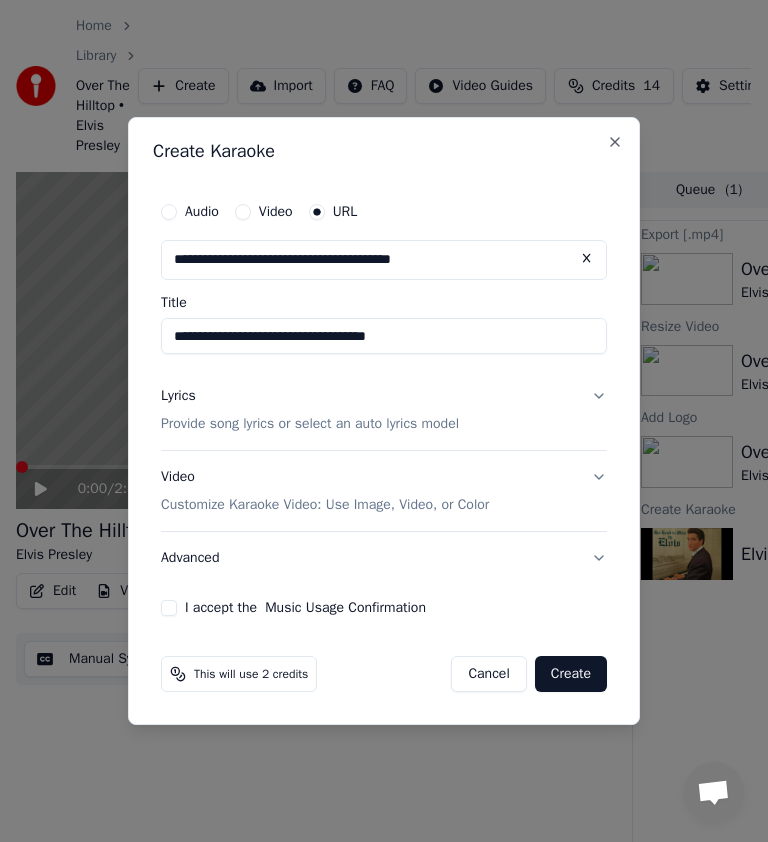 click on "**********" at bounding box center [384, 336] 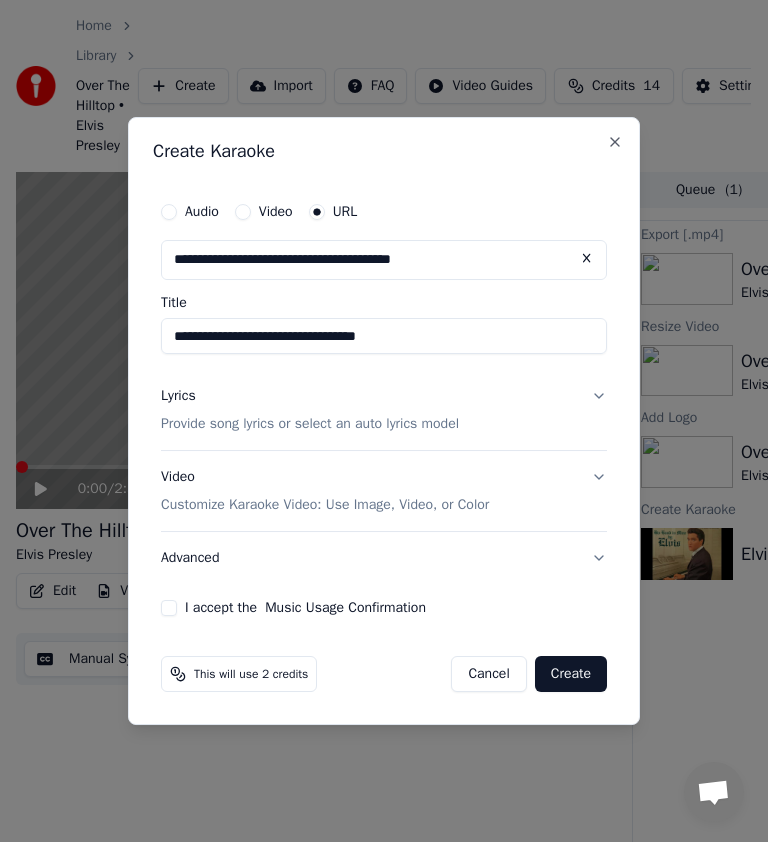 type on "**********" 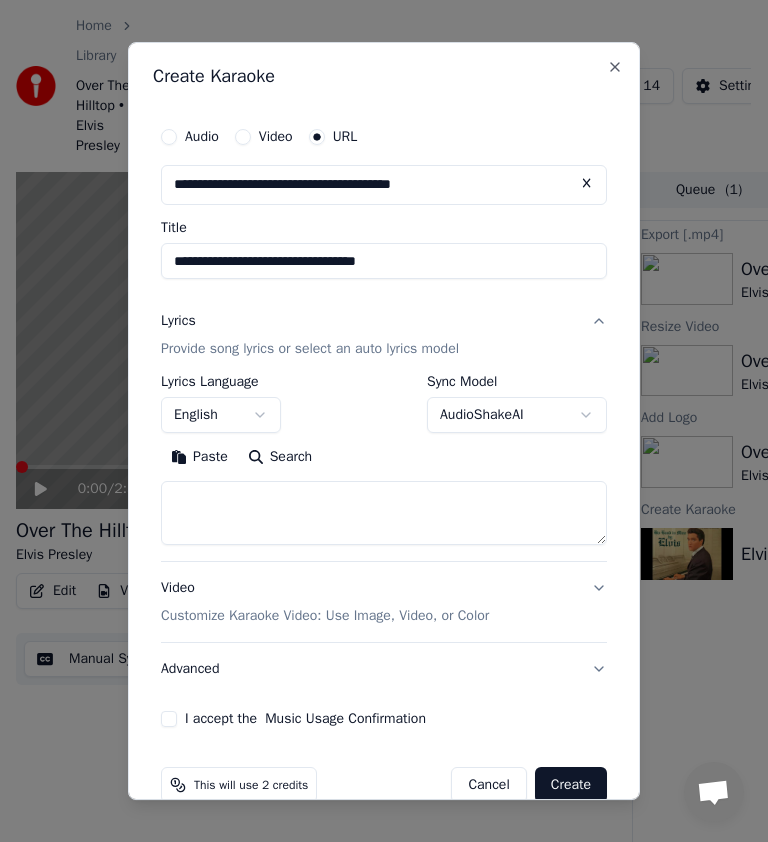 click on "Search" at bounding box center [280, 457] 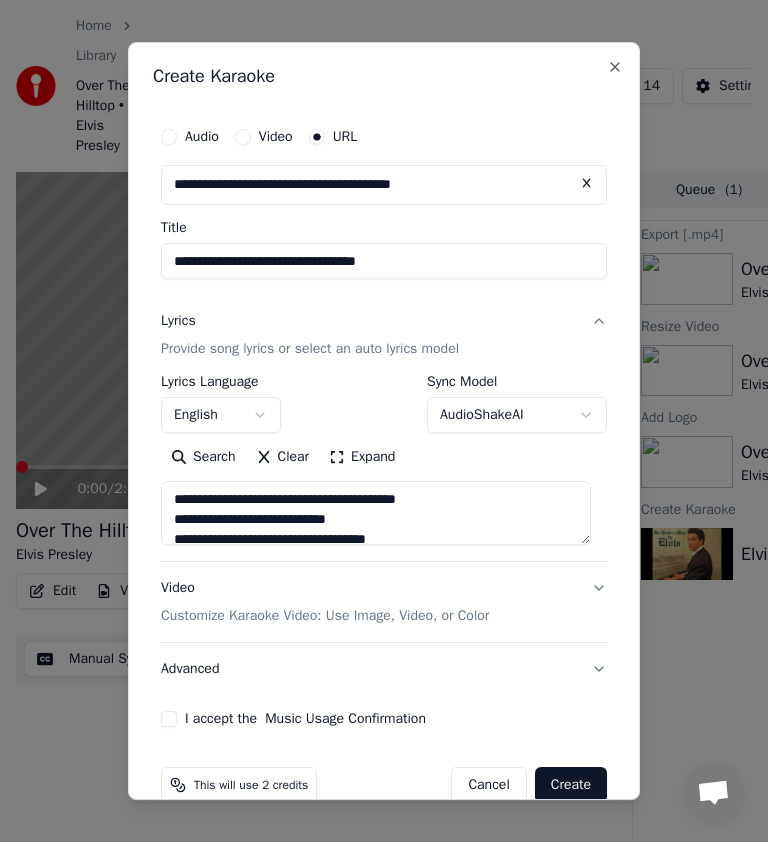 click on "Expand" at bounding box center (362, 457) 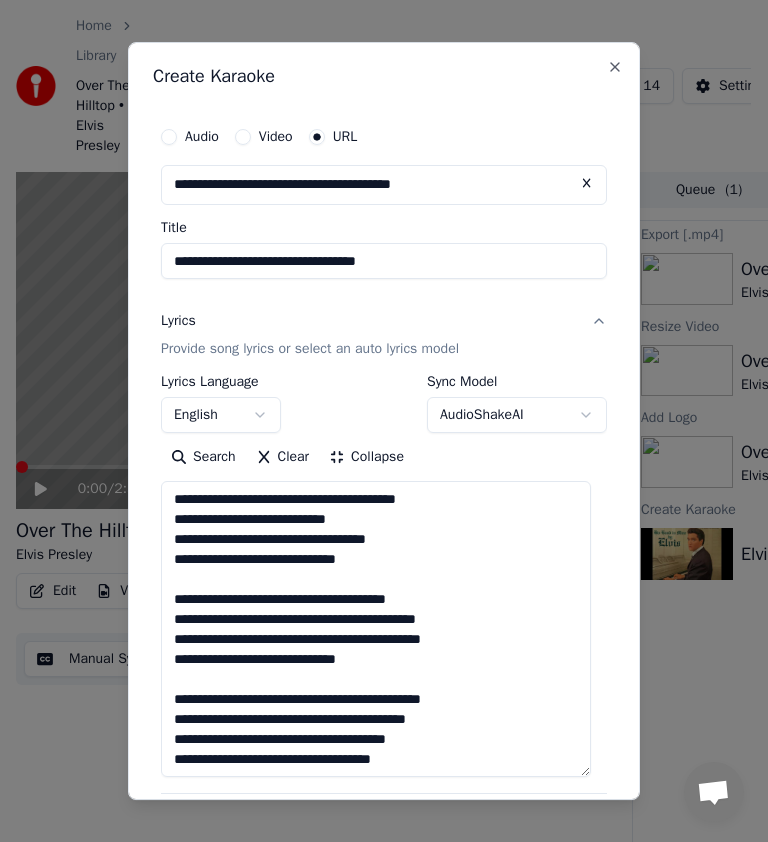 scroll, scrollTop: 200, scrollLeft: 0, axis: vertical 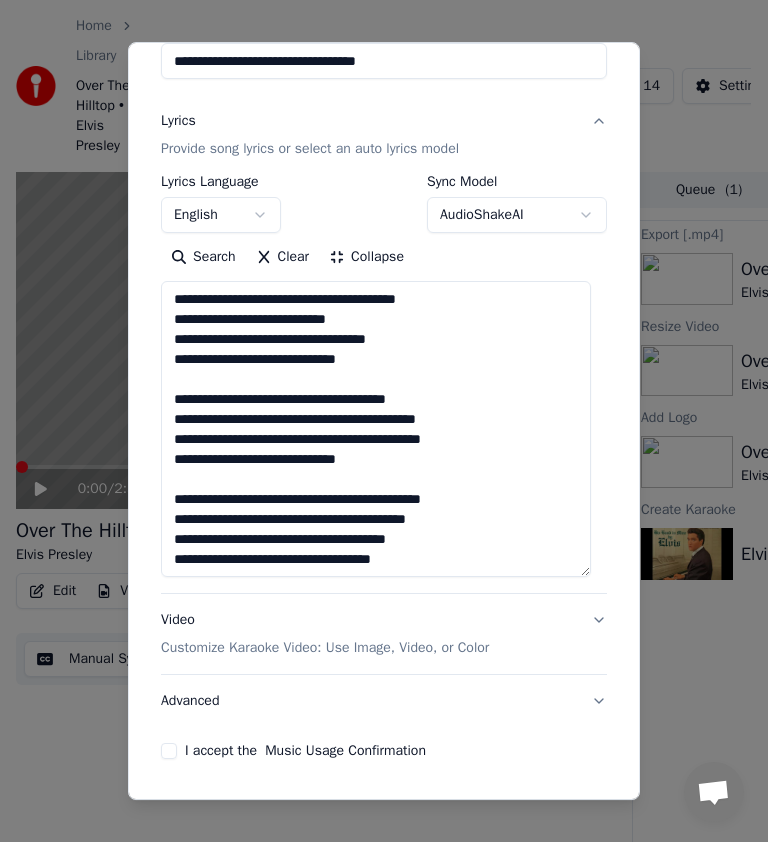 click on "**********" at bounding box center [376, 429] 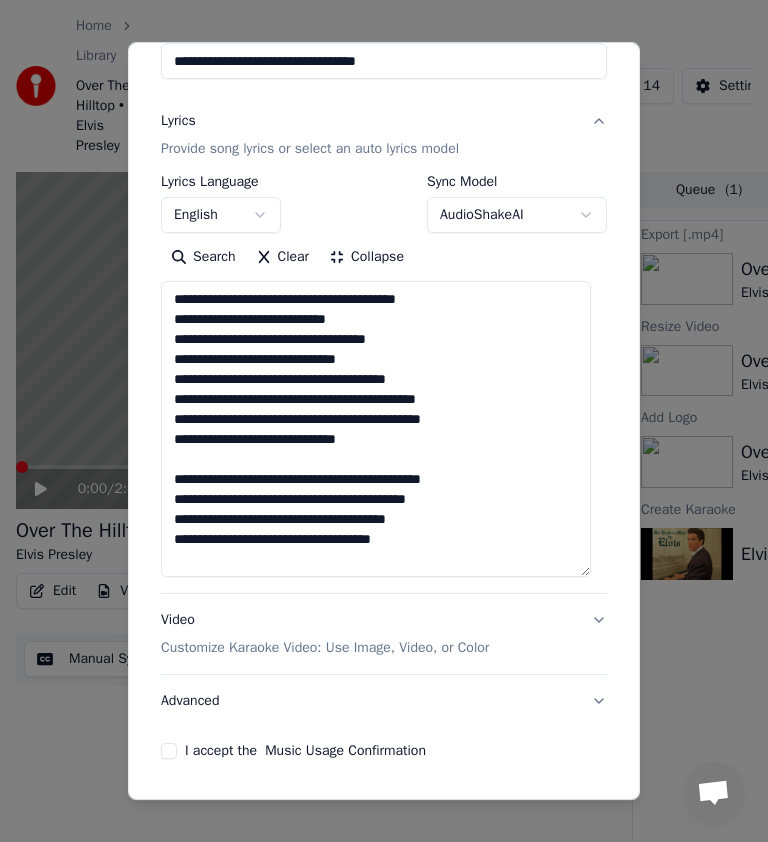 click on "**********" at bounding box center (376, 429) 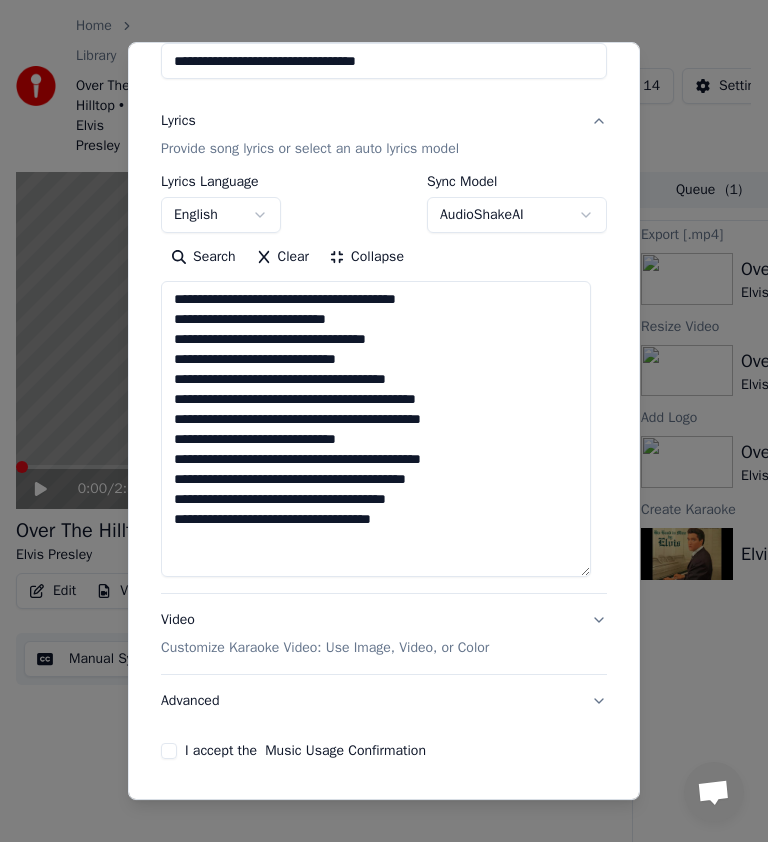 click on "**********" at bounding box center [376, 429] 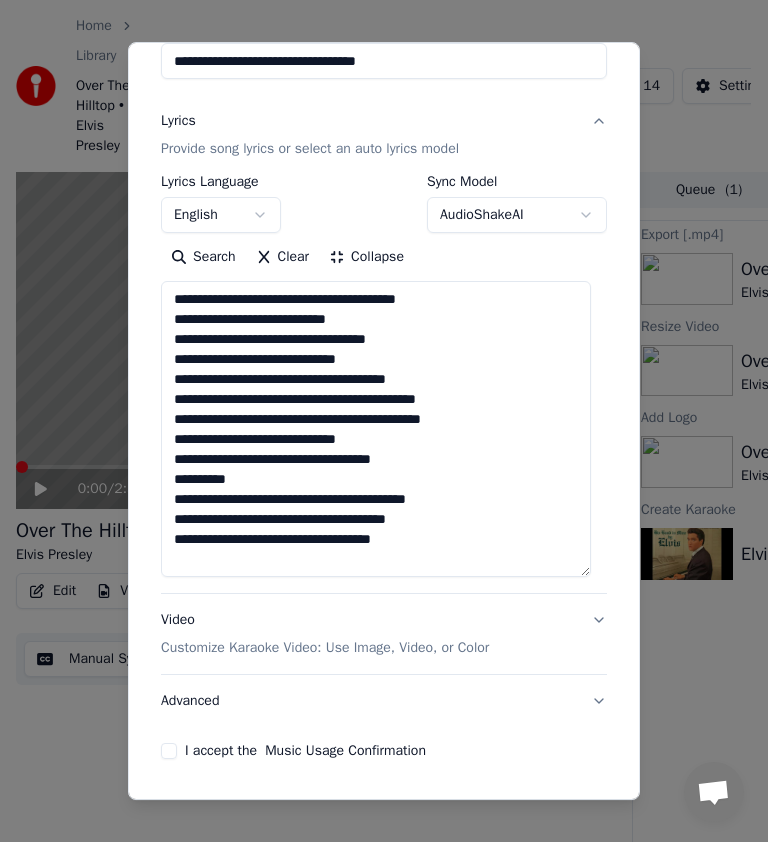 click on "**********" at bounding box center [376, 429] 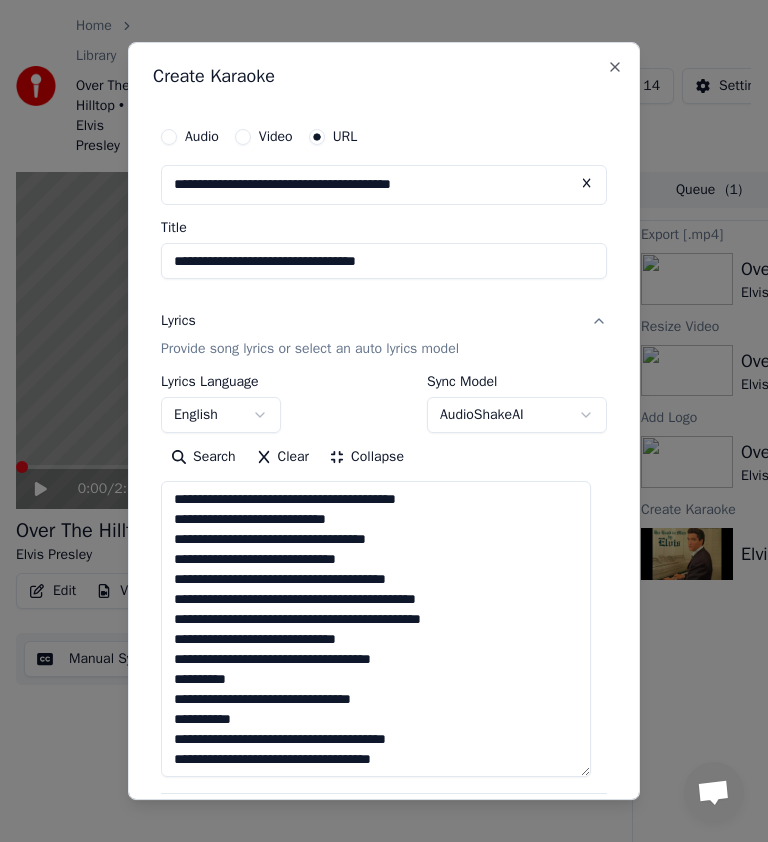 scroll, scrollTop: 200, scrollLeft: 0, axis: vertical 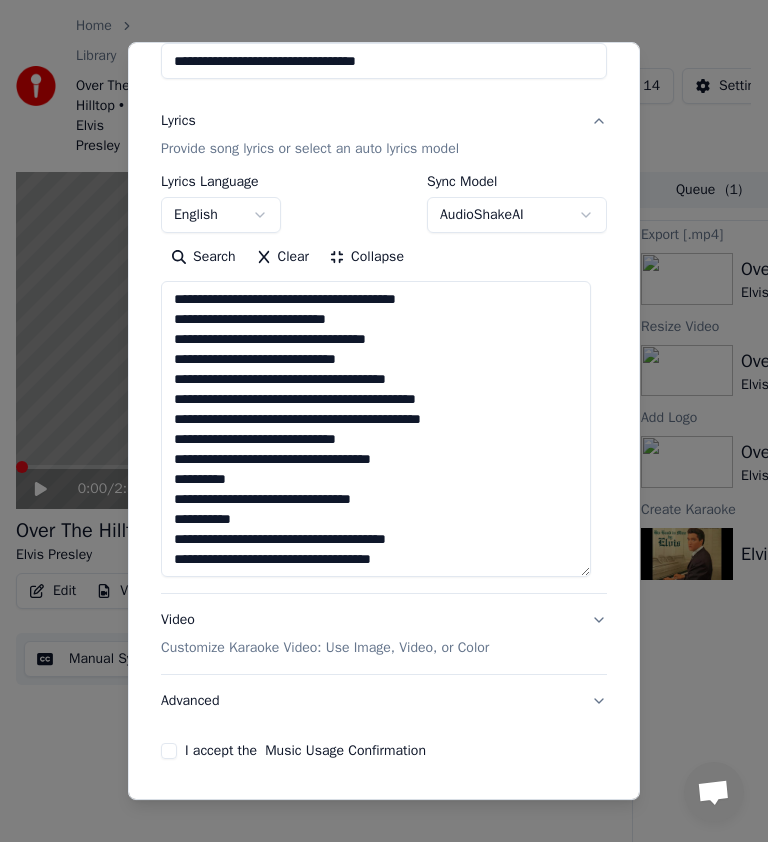 type on "**********" 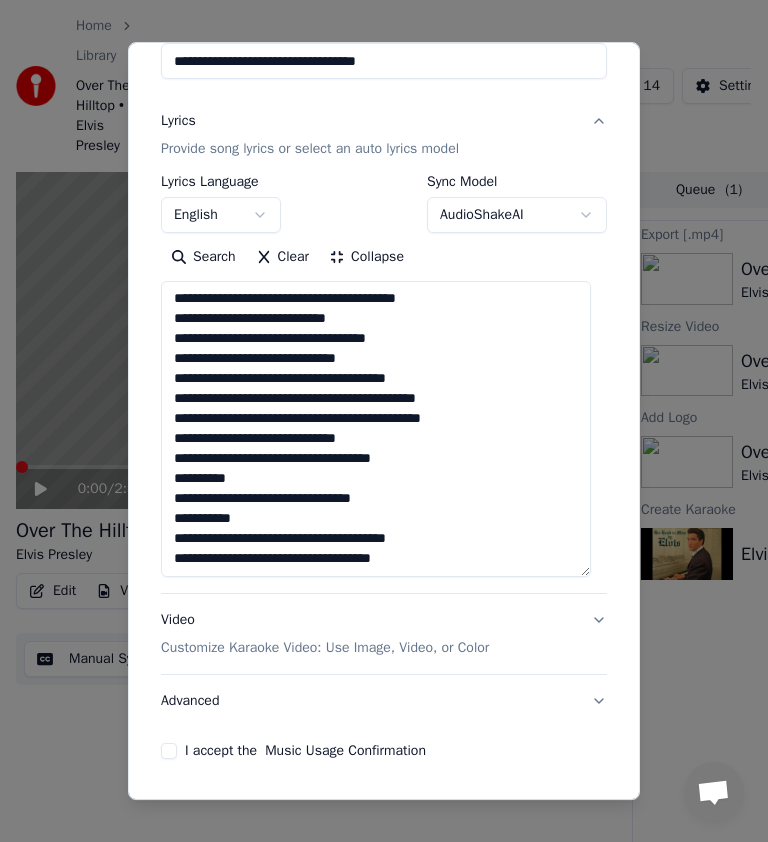 scroll, scrollTop: 267, scrollLeft: 0, axis: vertical 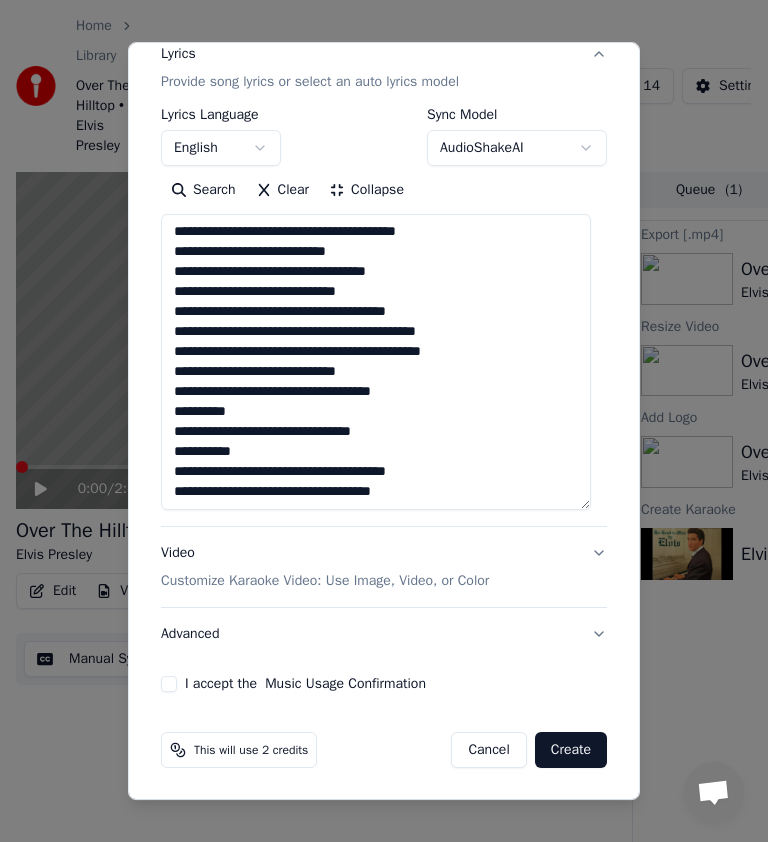 click on "Advanced" at bounding box center (384, 634) 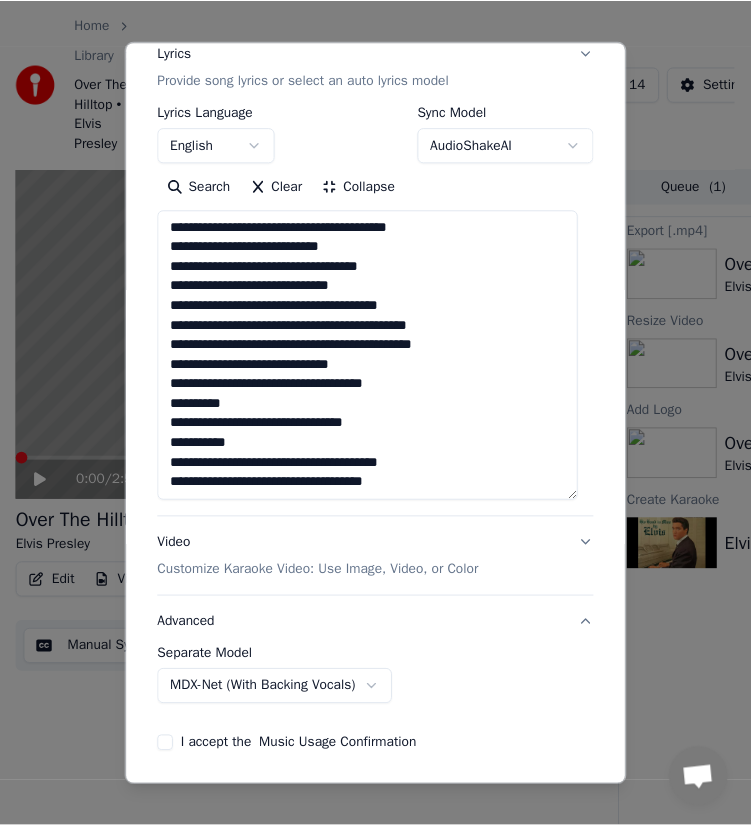 scroll, scrollTop: 0, scrollLeft: 0, axis: both 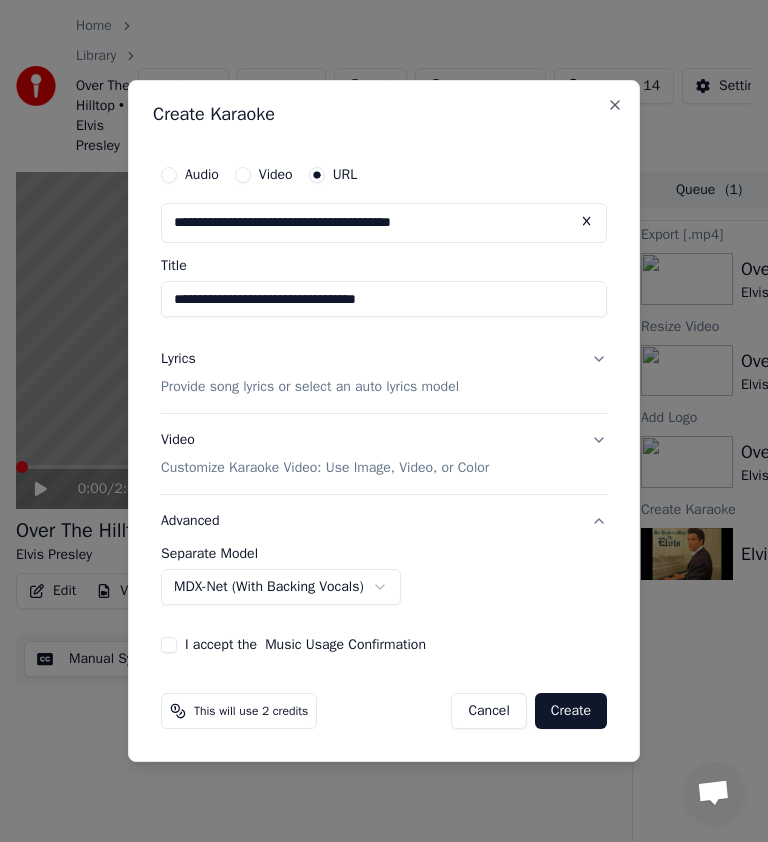 click on "Home Library Over The Hilltop • Elvis Presley Create Import FAQ Video Guides Credits 14 Settings 0:00  /  2:56 Over The Hilltop Elvis Presley BPM 96 Key C Edit Video Audio Subtitles Download Cloud Library Manual Sync Download Video Open Dual Screen Queue ( 1 ) Jobs Library Export [.mp4] Over The Hilltop Elvis Presley Show Resize Video Over The Hilltop Elvis Presley Play Add Logo Over The Hilltop Elvis Presley Play Create Karaoke Elvis Presley Mansion Over The Hilltop Play Conversatie Adam van Youka Desktop Meer kanalen Ga door via E-mail Netwerk offline. Opnieuw verbinding maken... Er kunnen momenteel geen berichten ontvangen of verzonden worden. Youka Desktop Hallo! Waarmee kan ik u helpen?  maandag, [DATE] [DATE]-[DATE] Adam Thanks for reporting, I pushed a fix [DATE]-[DATE] Works again, [DATE]-[DATE] dinsdag, [DATE] Love the change of visibility of the credits, and expire days, and on wich date the renewal is. My only concern just thinking a bit, not totally sure. [DATE]-[DATE] [DATE]-[DATE] Adam [DATE]-[DATE] [DATE]-[DATE] URL" at bounding box center [375, 421] 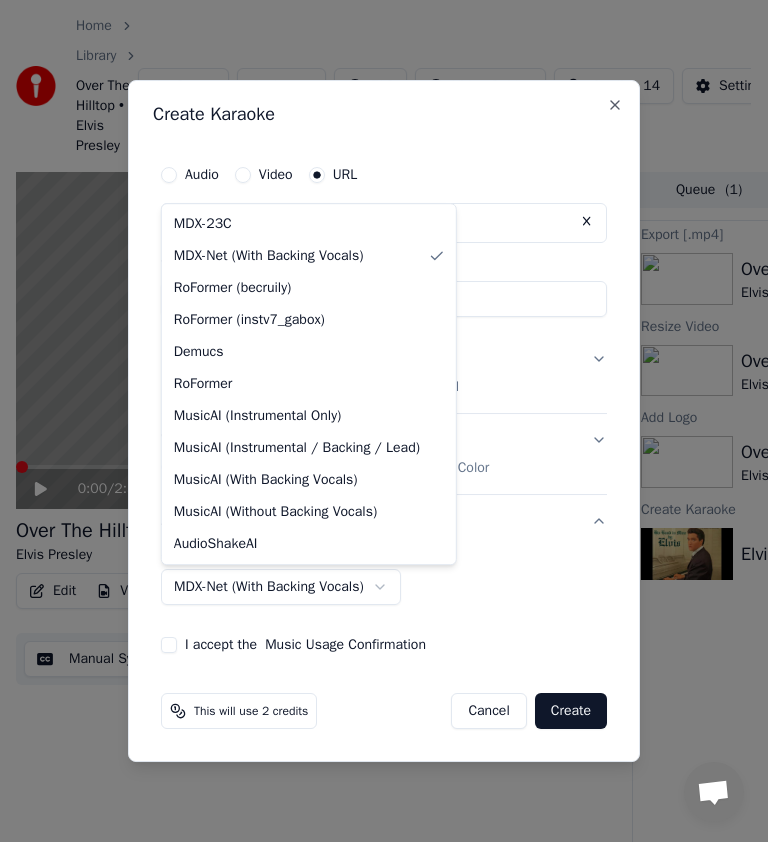 click on "Home Library Over The Hilltop • Elvis Presley Create Import FAQ Video Guides Credits 14 Settings 0:00  /  2:56 Over The Hilltop Elvis Presley BPM 96 Key C Edit Video Audio Subtitles Download Cloud Library Manual Sync Download Video Open Dual Screen Queue ( 1 ) Jobs Library Export [.mp4] Over The Hilltop Elvis Presley Show Resize Video Over The Hilltop Elvis Presley Play Add Logo Over The Hilltop Elvis Presley Play Create Karaoke Elvis Presley Mansion Over The Hilltop Play Conversatie Adam van Youka Desktop Meer kanalen Ga door via E-mail Netwerk offline. Opnieuw verbinding maken... Er kunnen momenteel geen berichten ontvangen of verzonden worden. Youka Desktop Hallo! Waarmee kan ik u helpen?  maandag, [DATE] [DATE]-[DATE] Adam Thanks for reporting, I pushed a fix [DATE]-[DATE] Works again, [DATE]-[DATE] dinsdag, [DATE] Love the change of visibility of the credits, and expire days, and on wich date the renewal is. My only concern just thinking a bit, not totally sure. [DATE]-[DATE] [DATE]-[DATE] Adam [DATE]-[DATE] [DATE]-[DATE] URL" at bounding box center [375, 421] 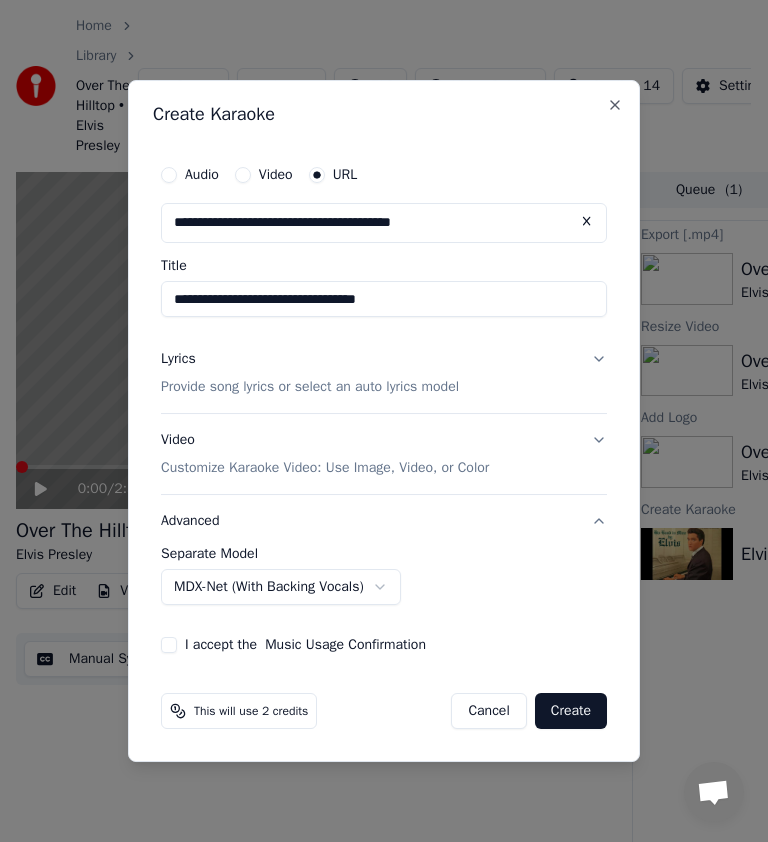 click on "I accept the   Music Usage Confirmation" at bounding box center (169, 645) 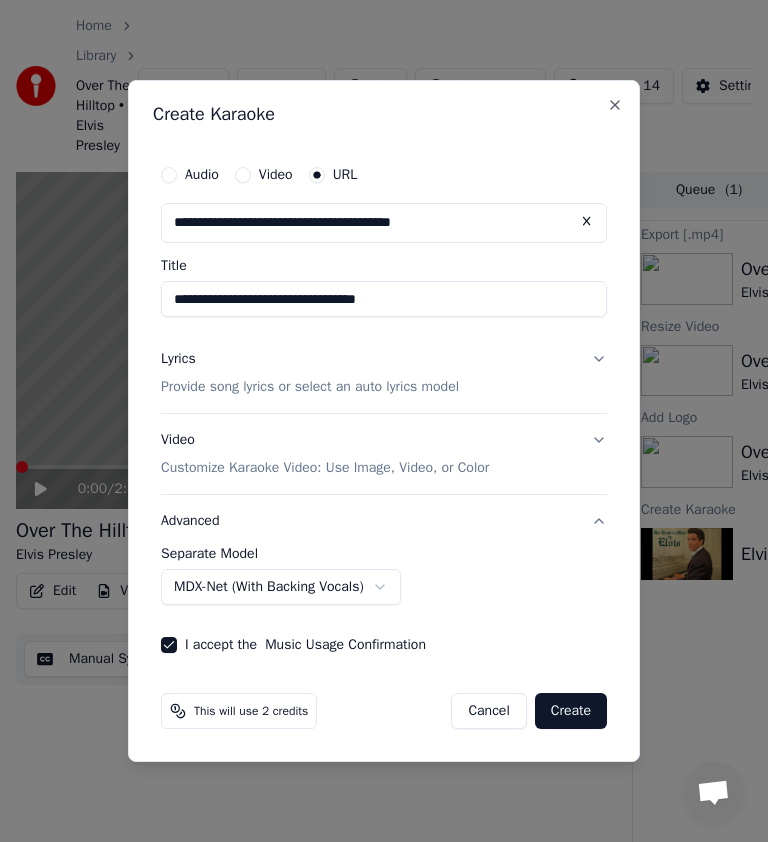 click on "Create" at bounding box center (571, 711) 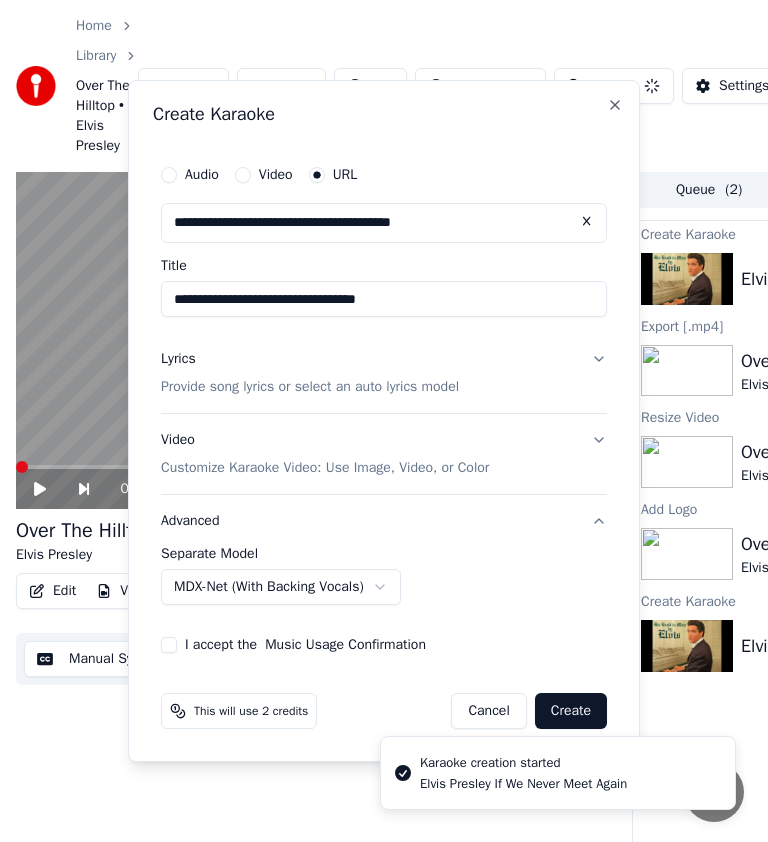 type 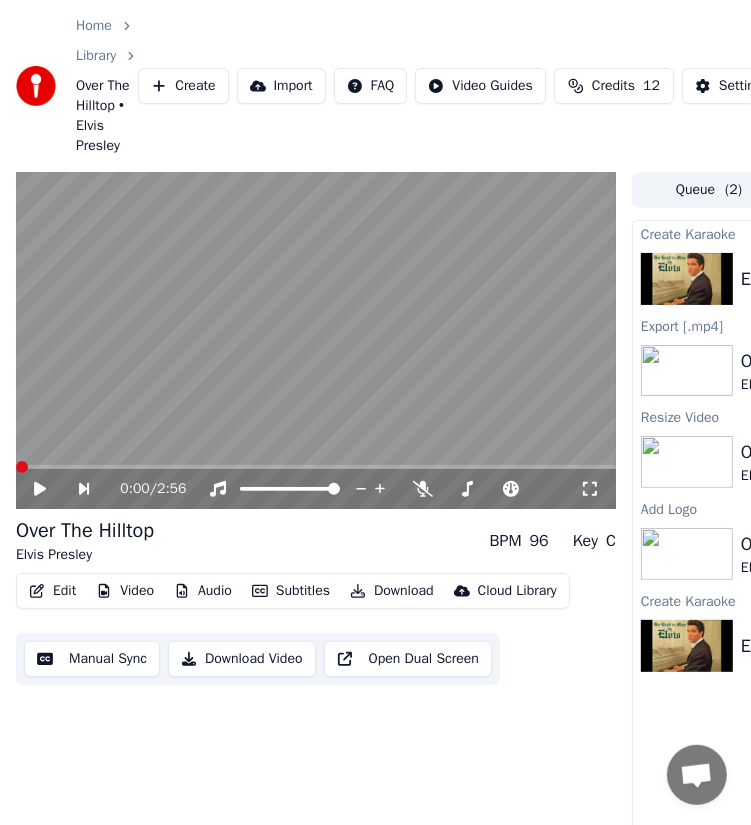 click on "0:00  /  2:56 Over The Hilltop Elvis Presley BPM 96 Key C Edit Video Audio Subtitles Download Cloud Library Manual Sync Download Video Open Dual Screen" at bounding box center (316, 546) 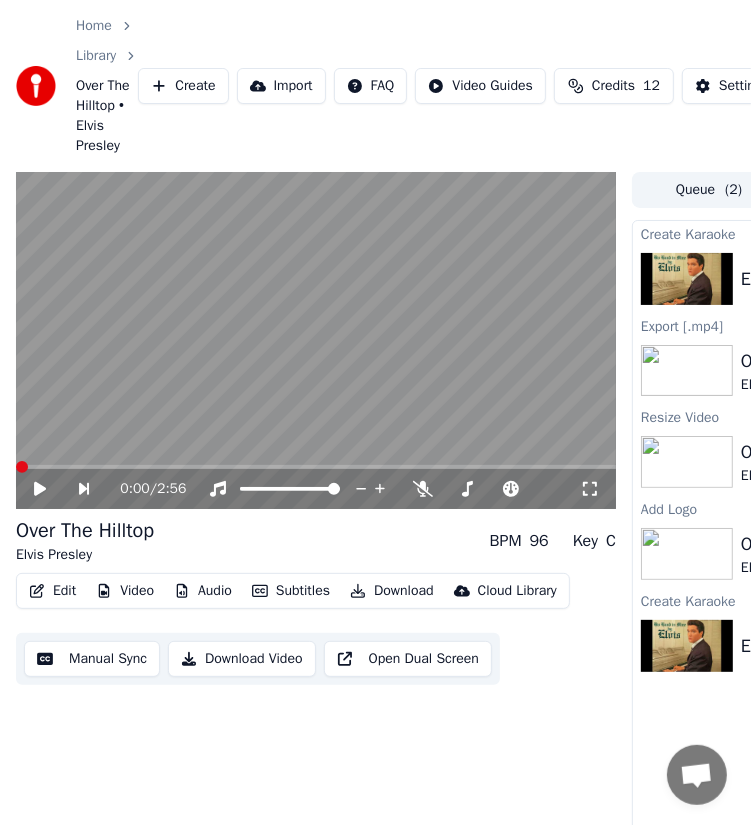 click on "0:00  /  2:56 Over The Hilltop Elvis Presley BPM 96 Key C Edit Video Audio Subtitles Download Cloud Library Manual Sync Download Video Open Dual Screen" at bounding box center [316, 546] 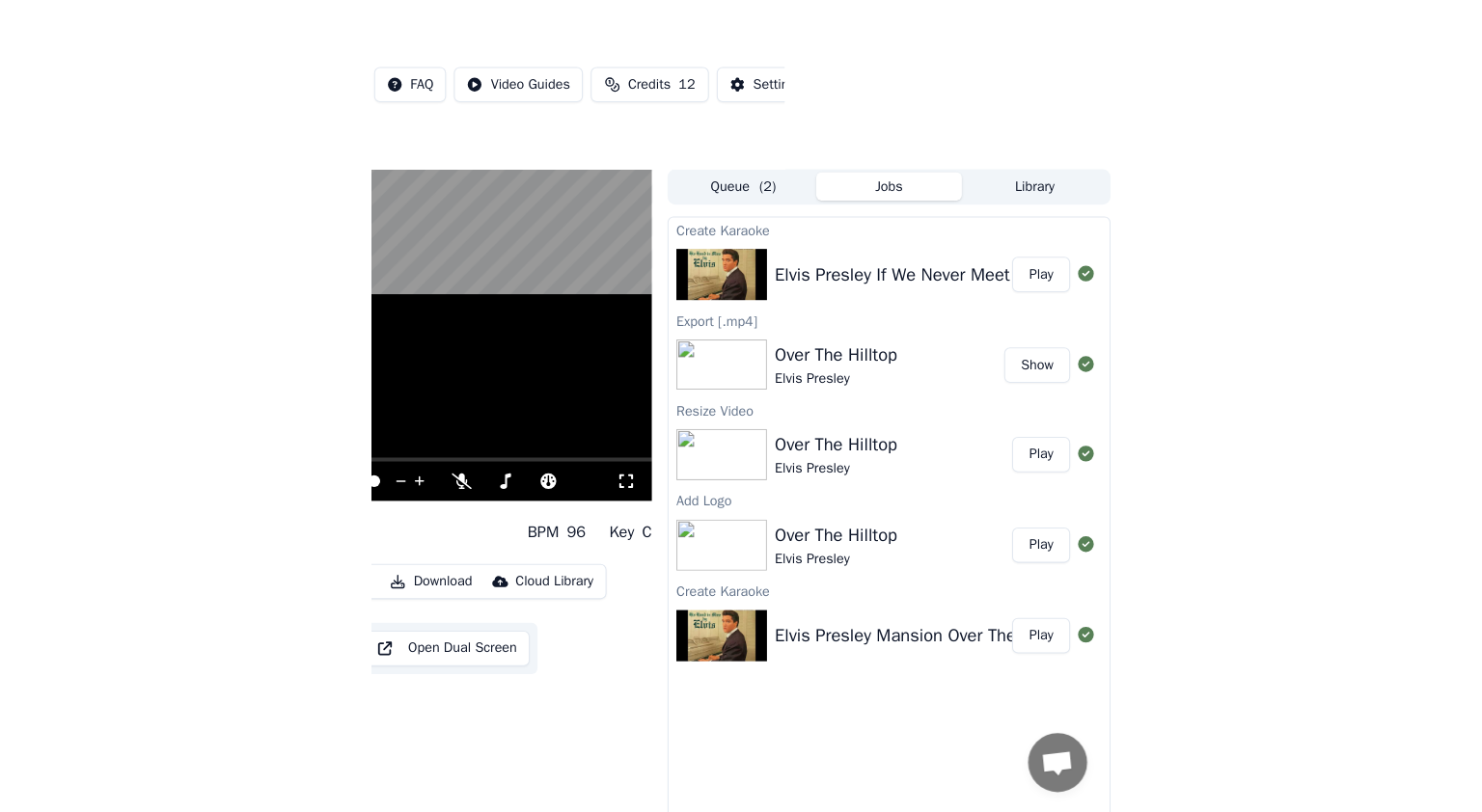 scroll, scrollTop: 0, scrollLeft: 0, axis: both 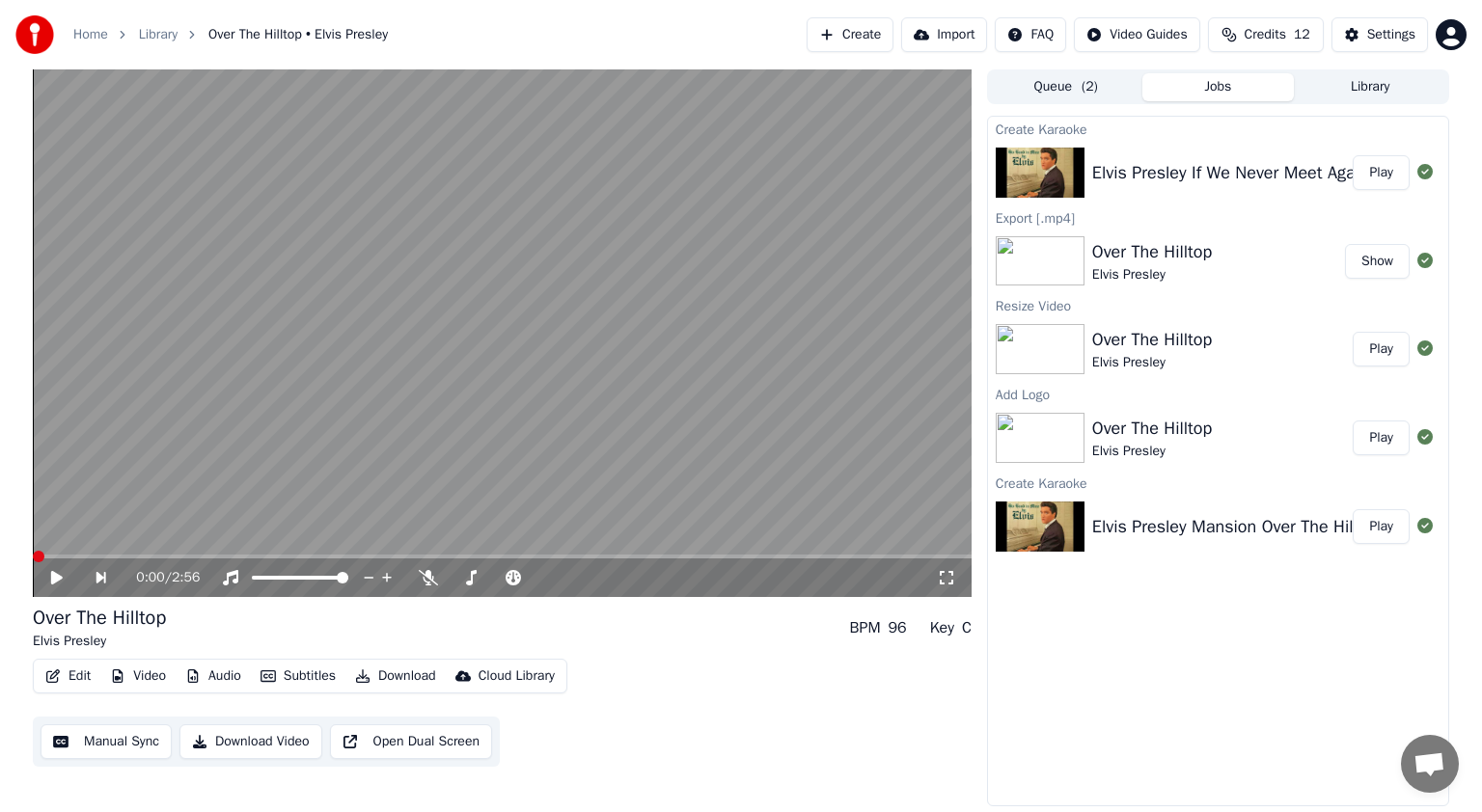click on "Play" at bounding box center [1381, 173] 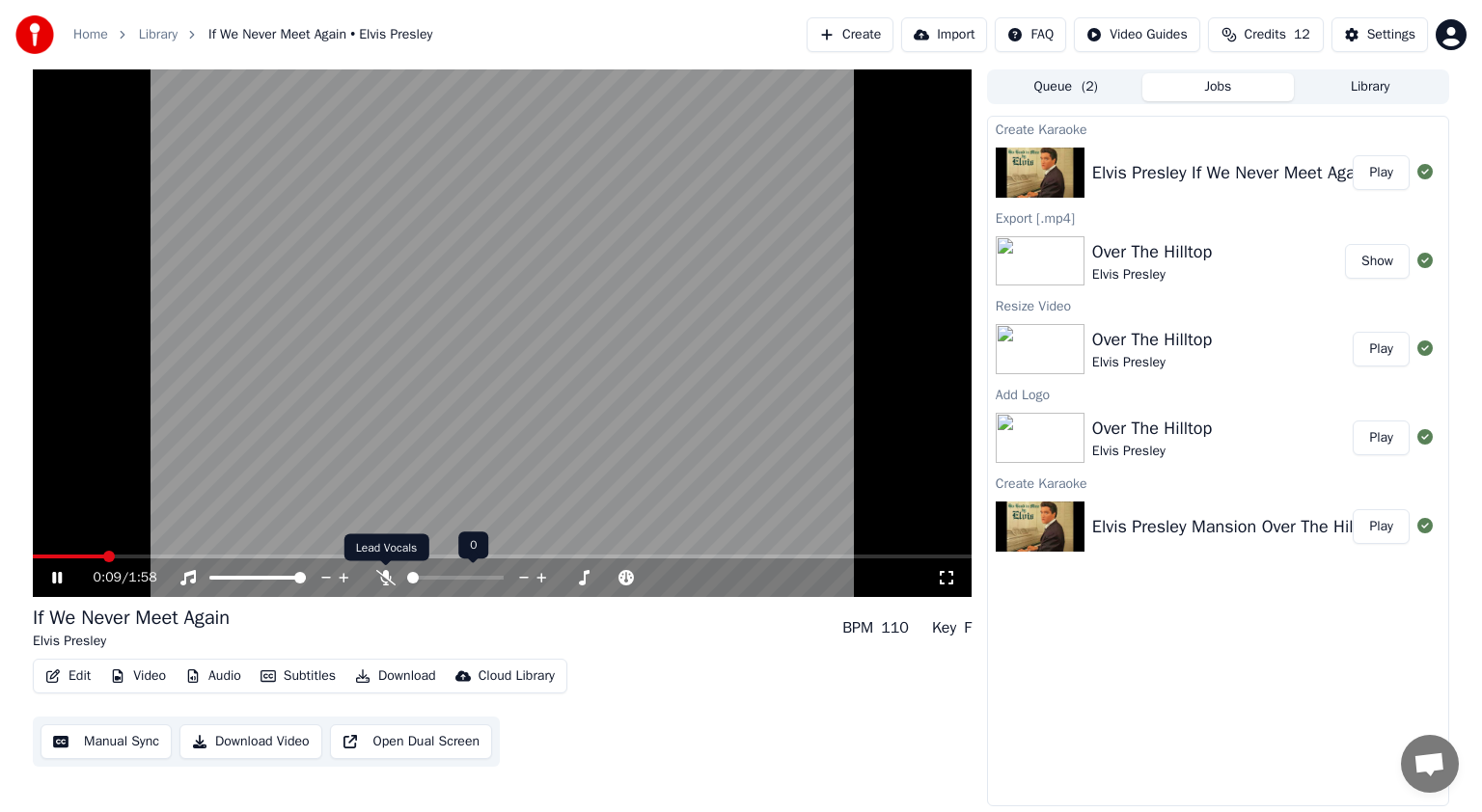click 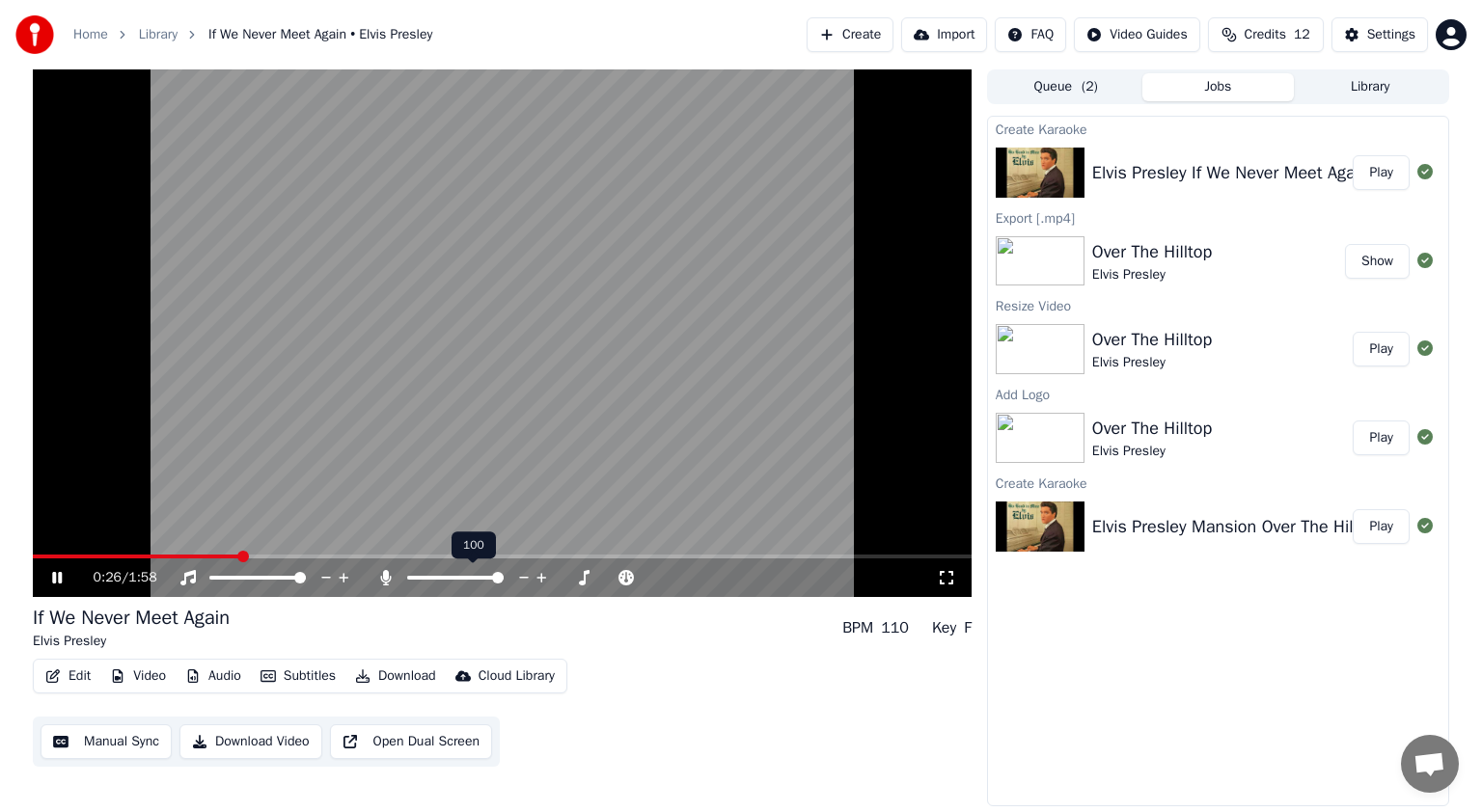 click 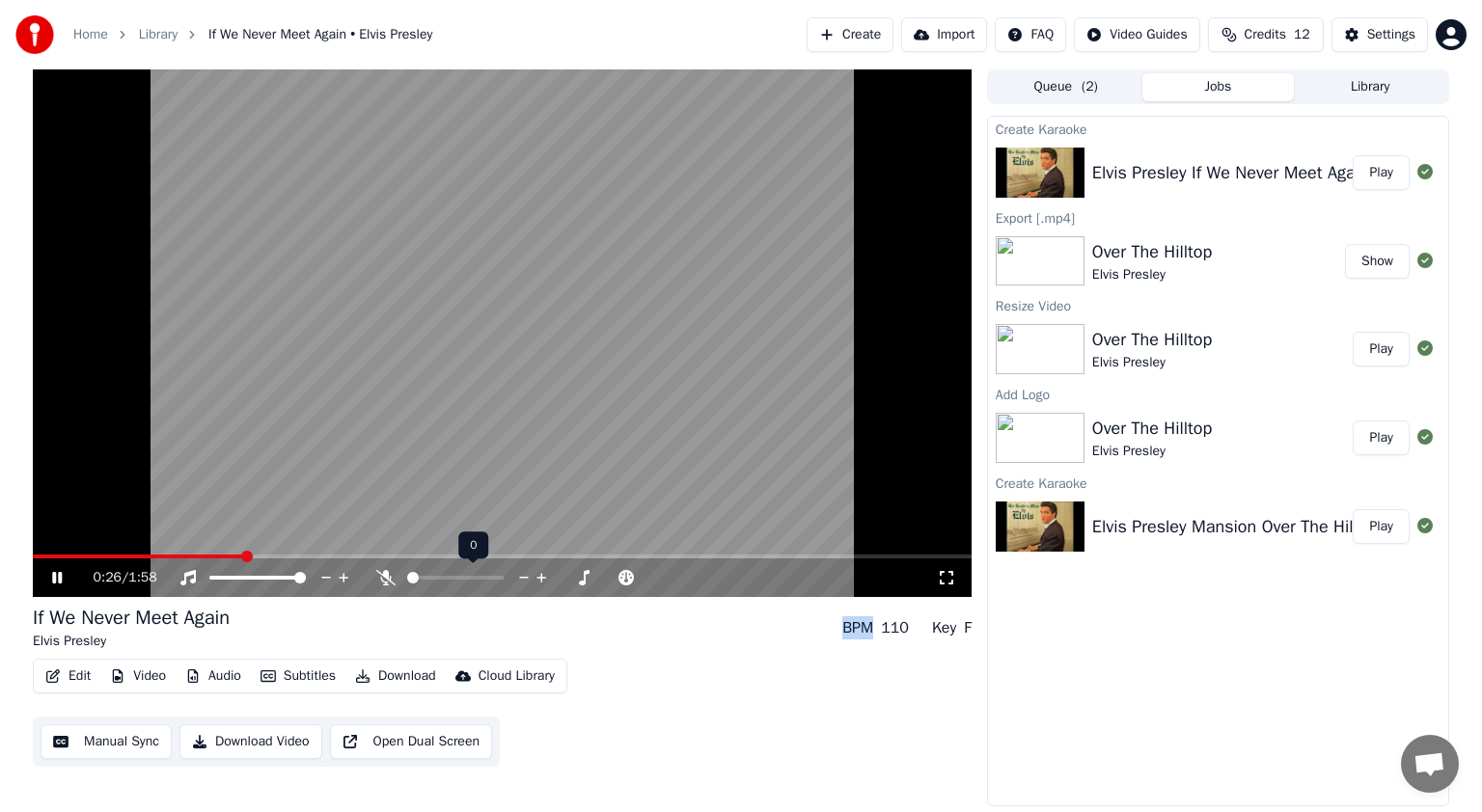 click 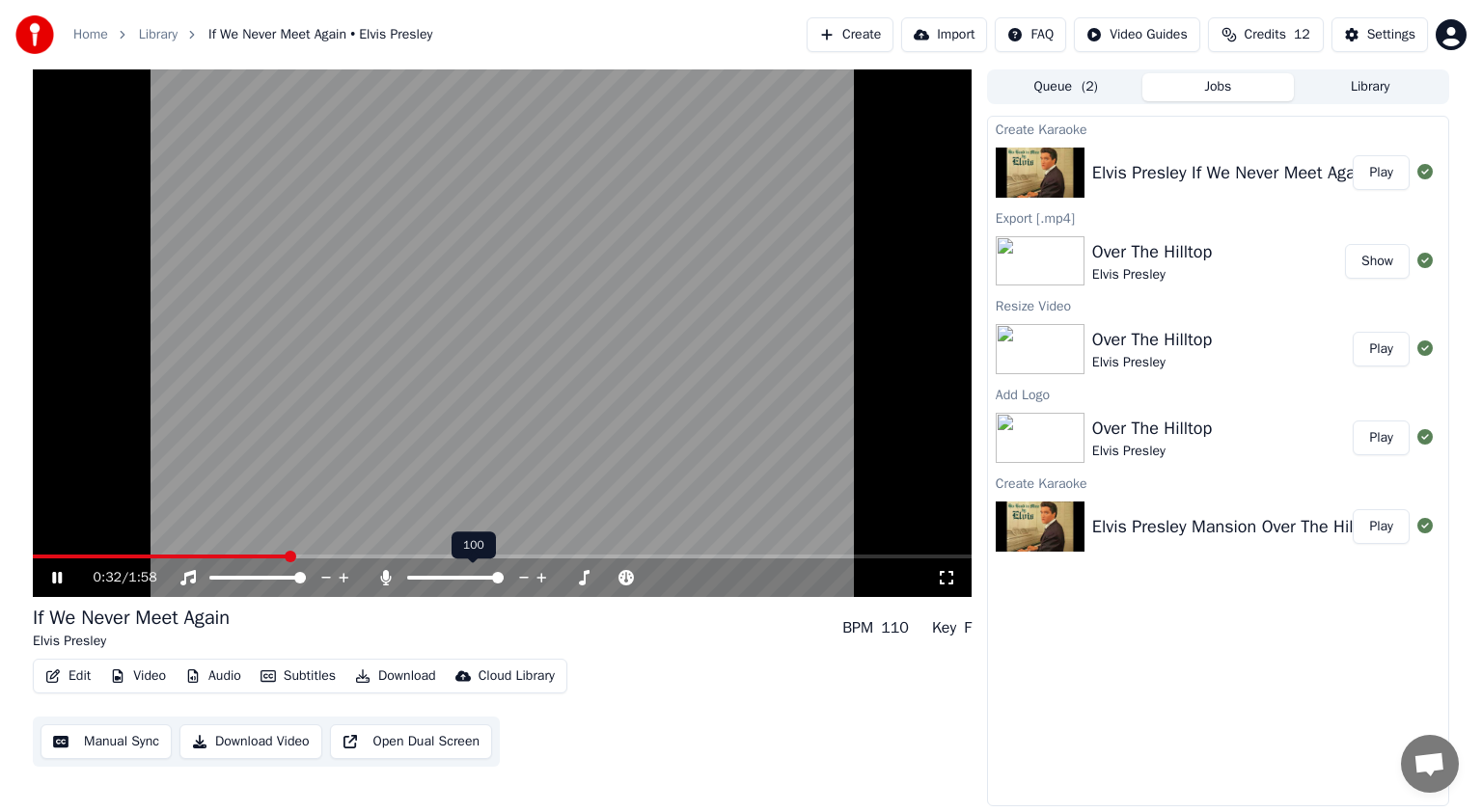 click 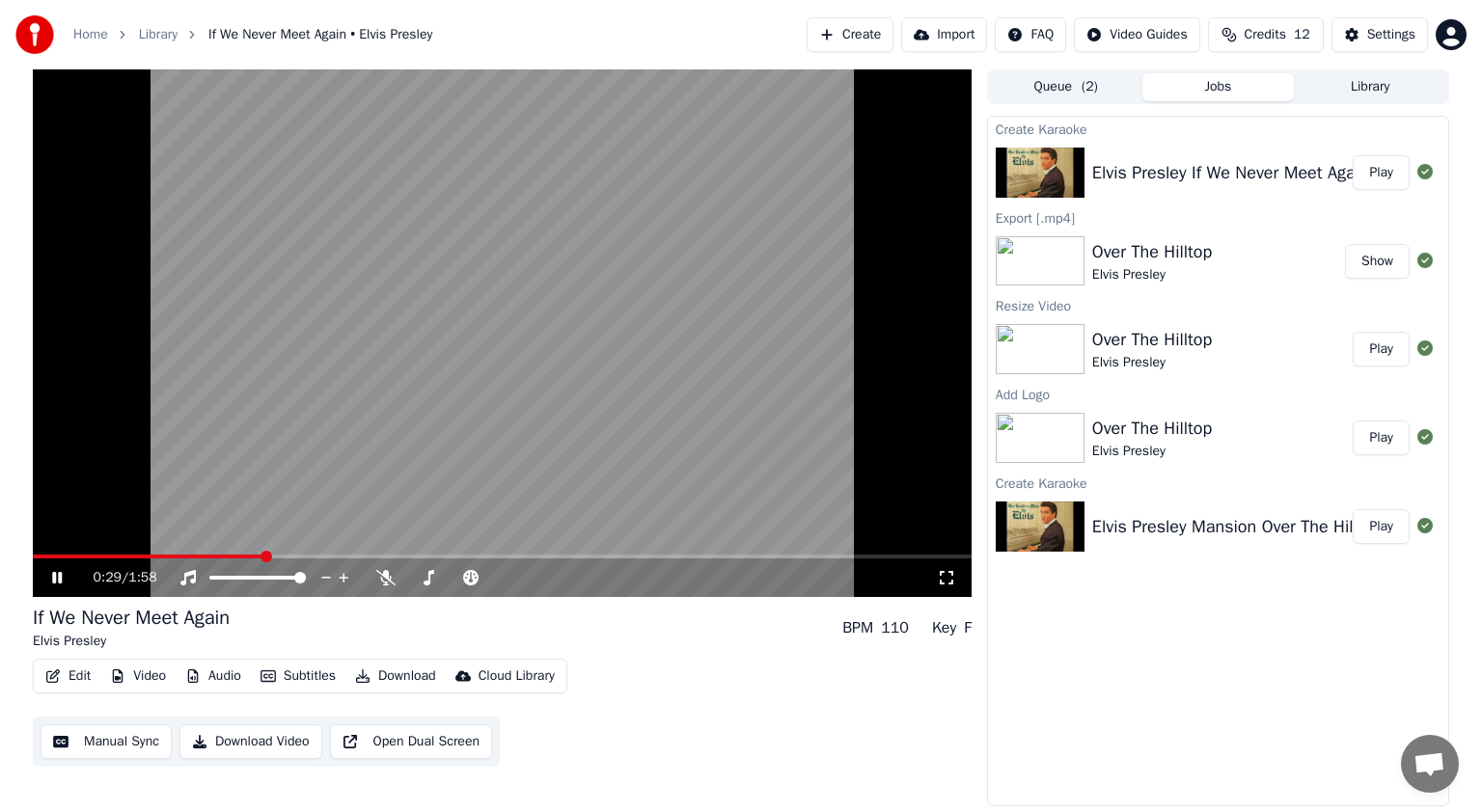 click at bounding box center (266, 556) 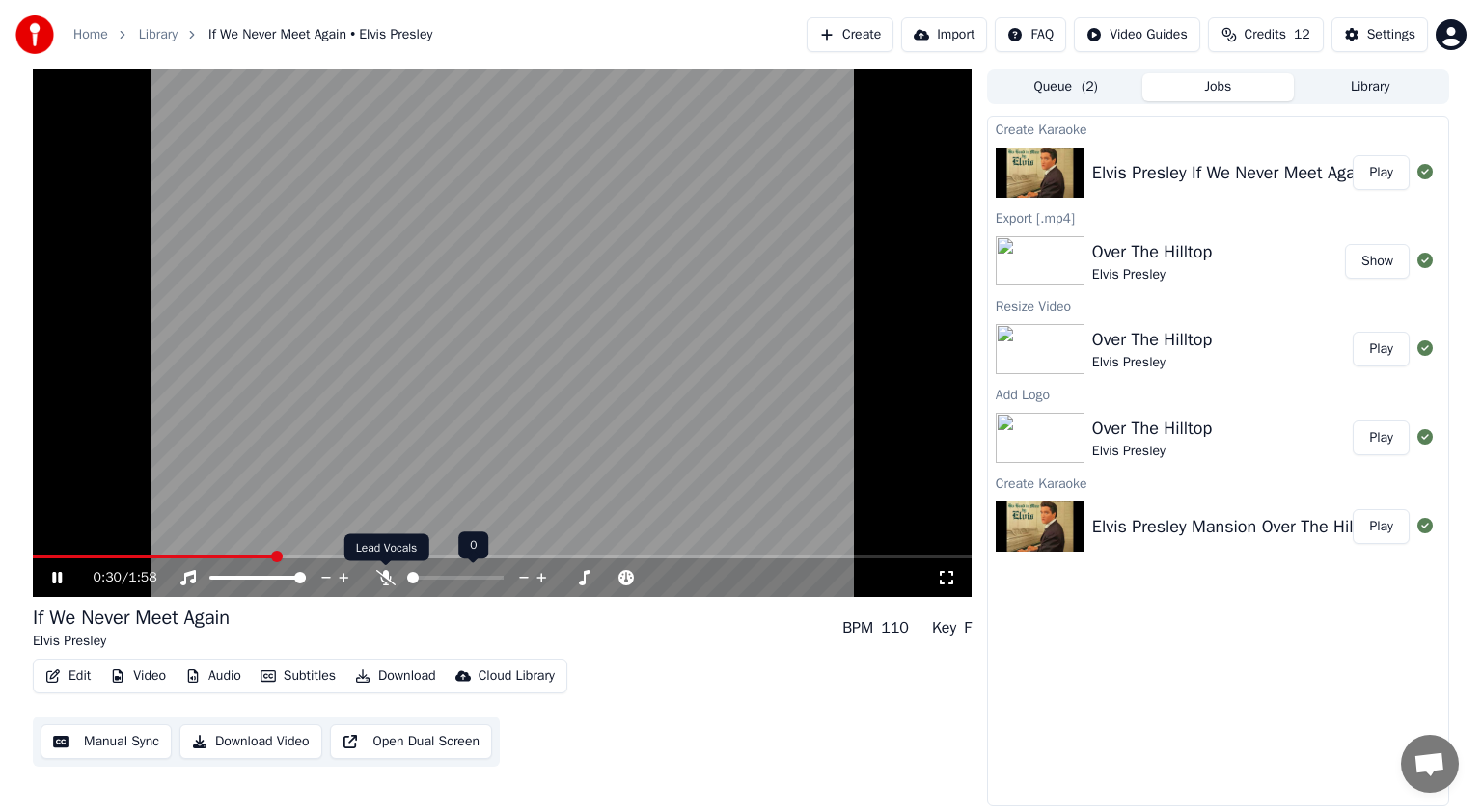 click 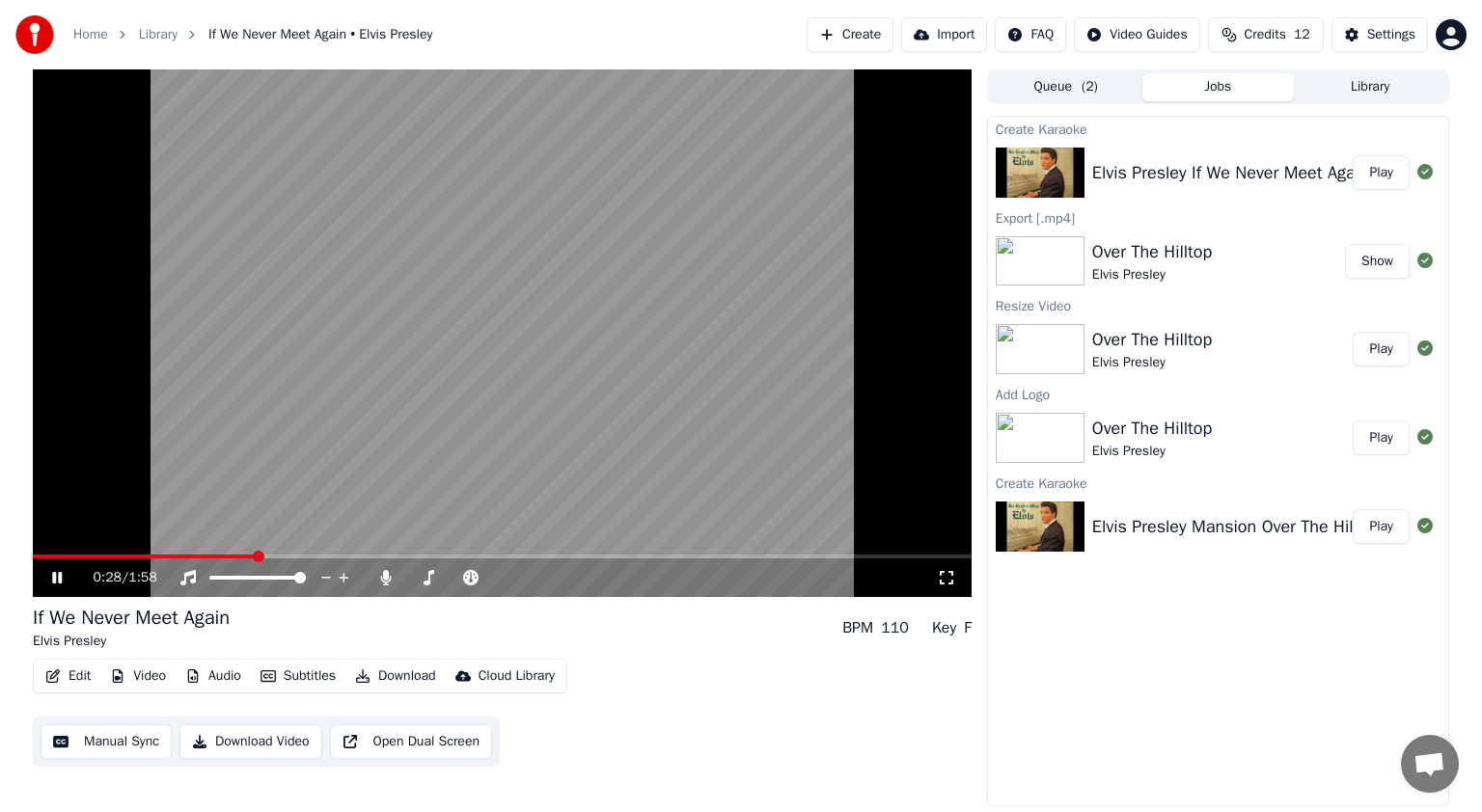 click at bounding box center [259, 556] 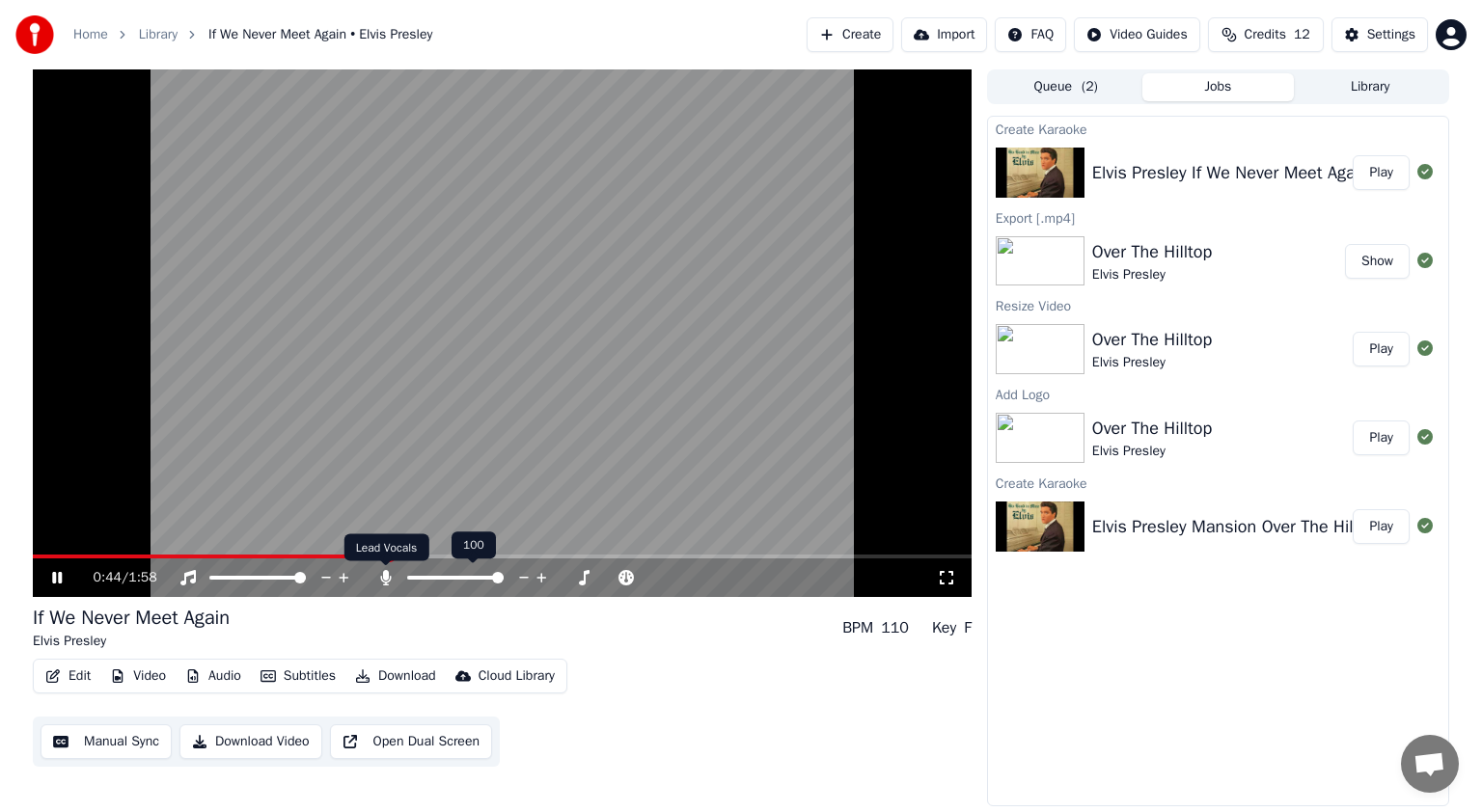 click 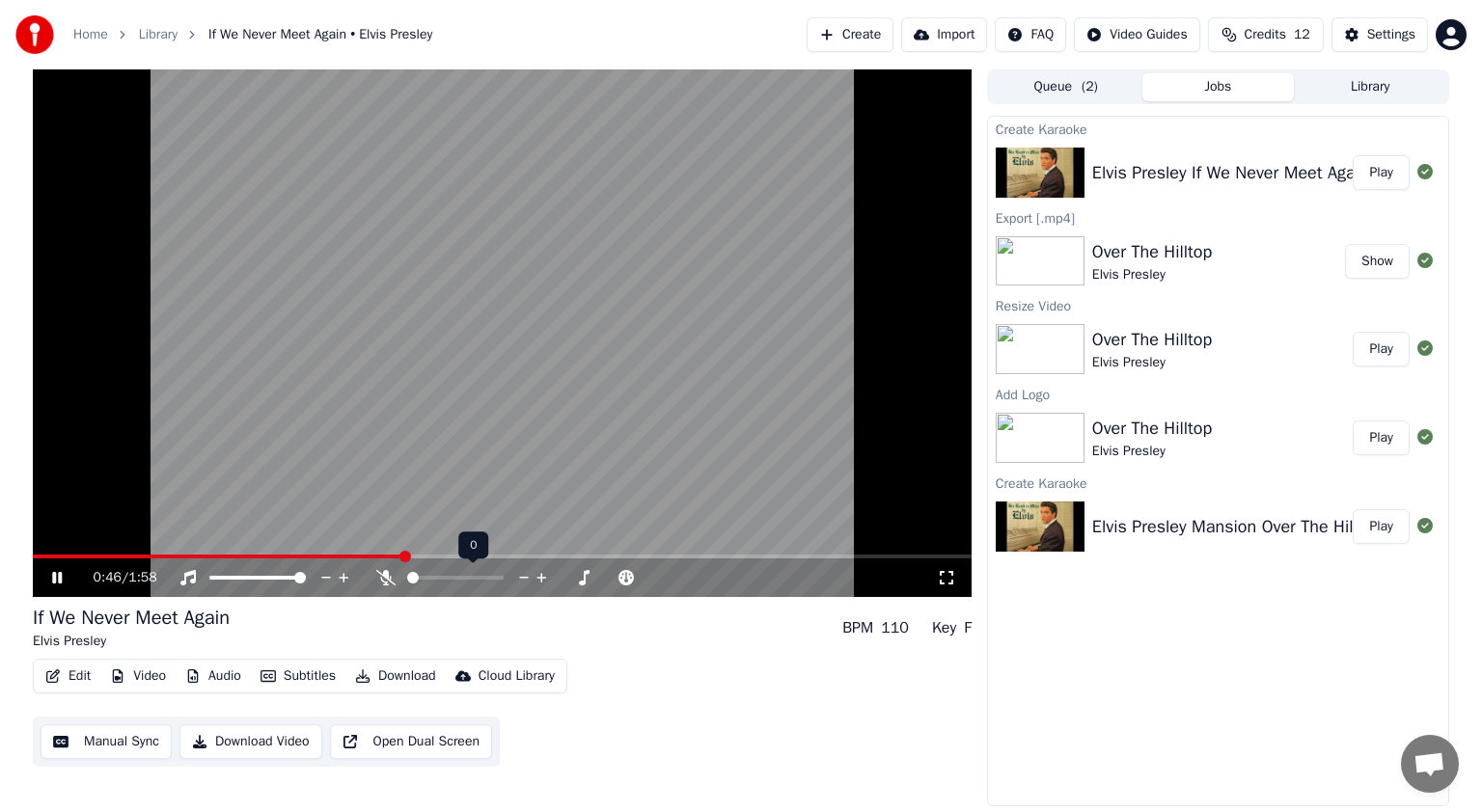 click 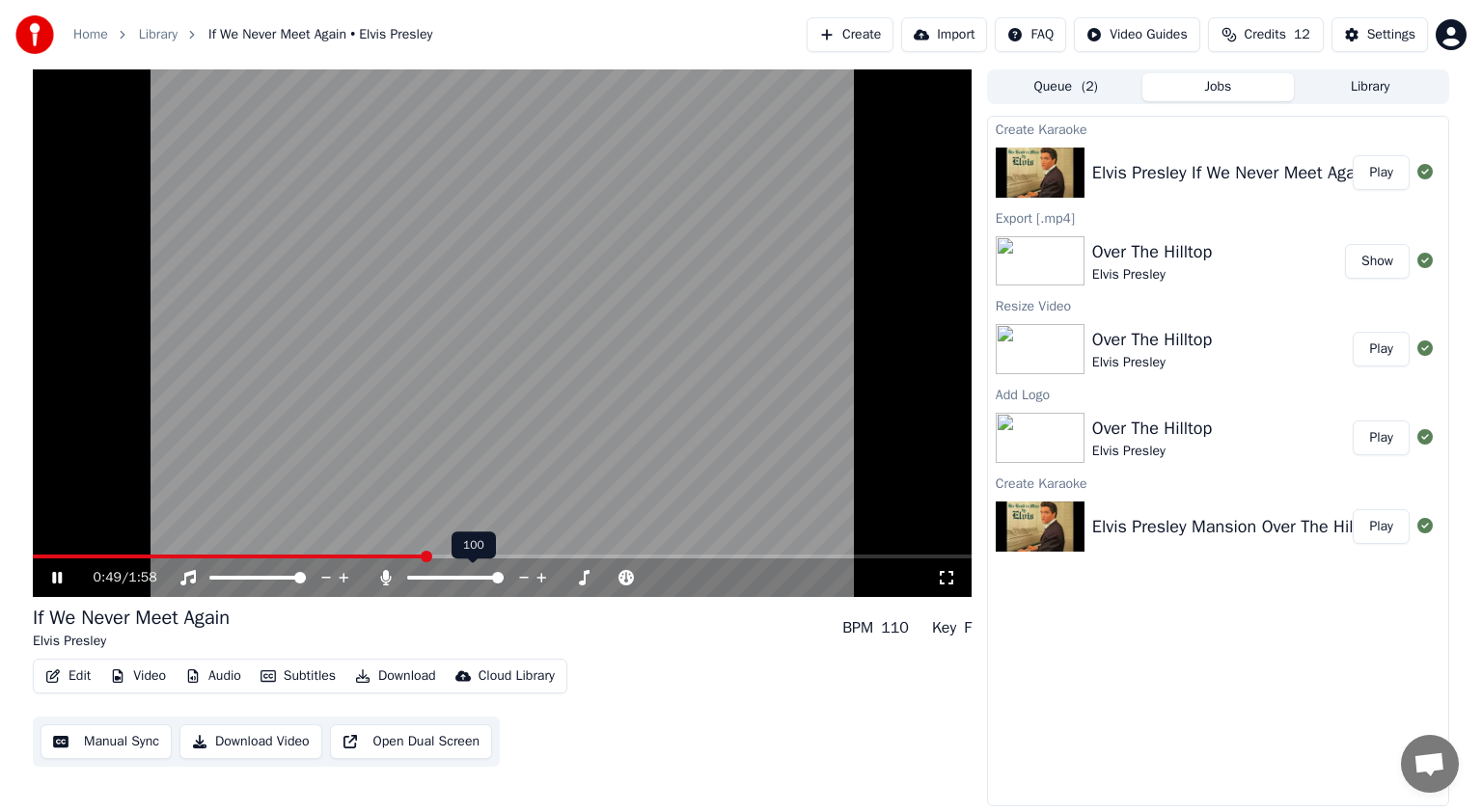 click 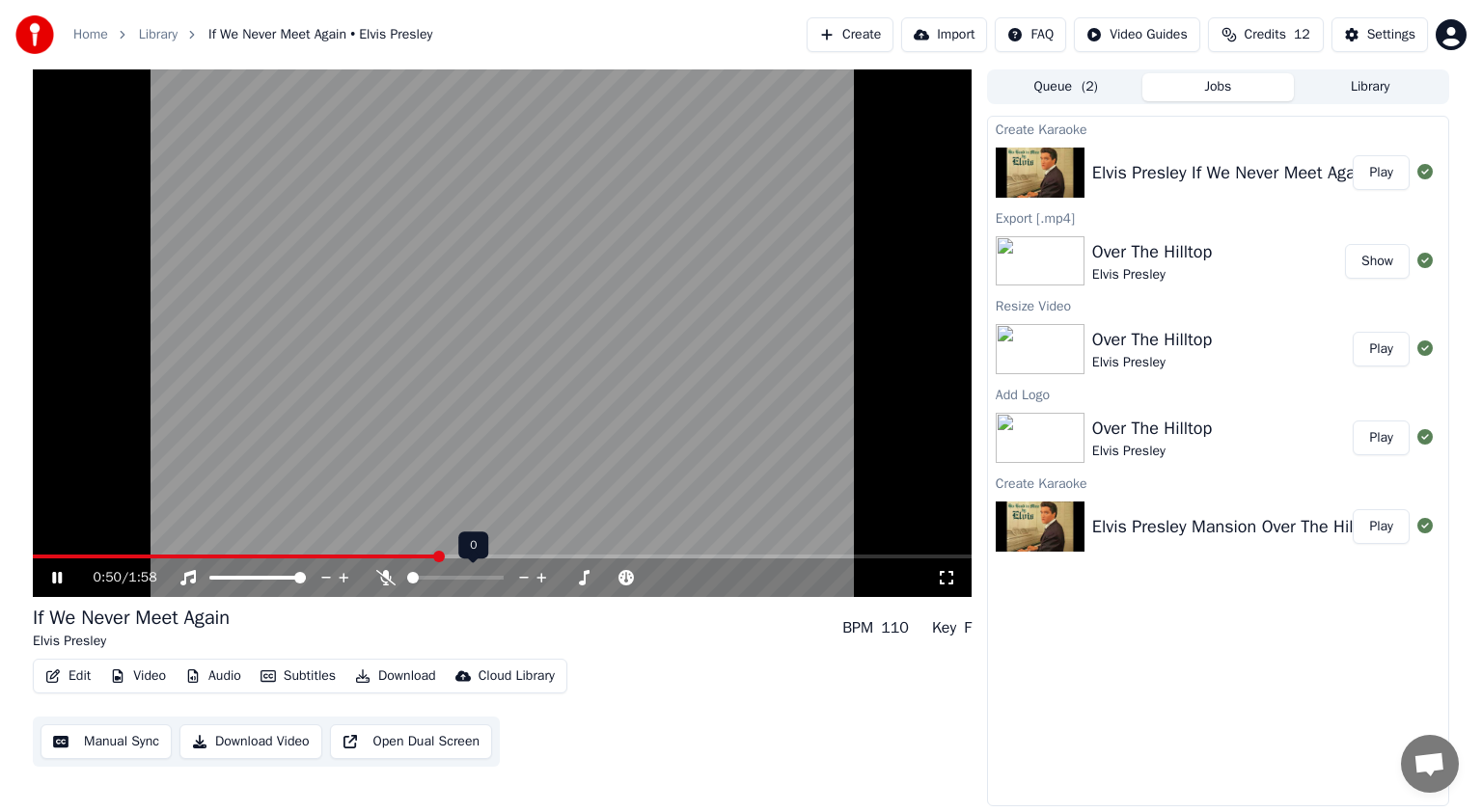 click 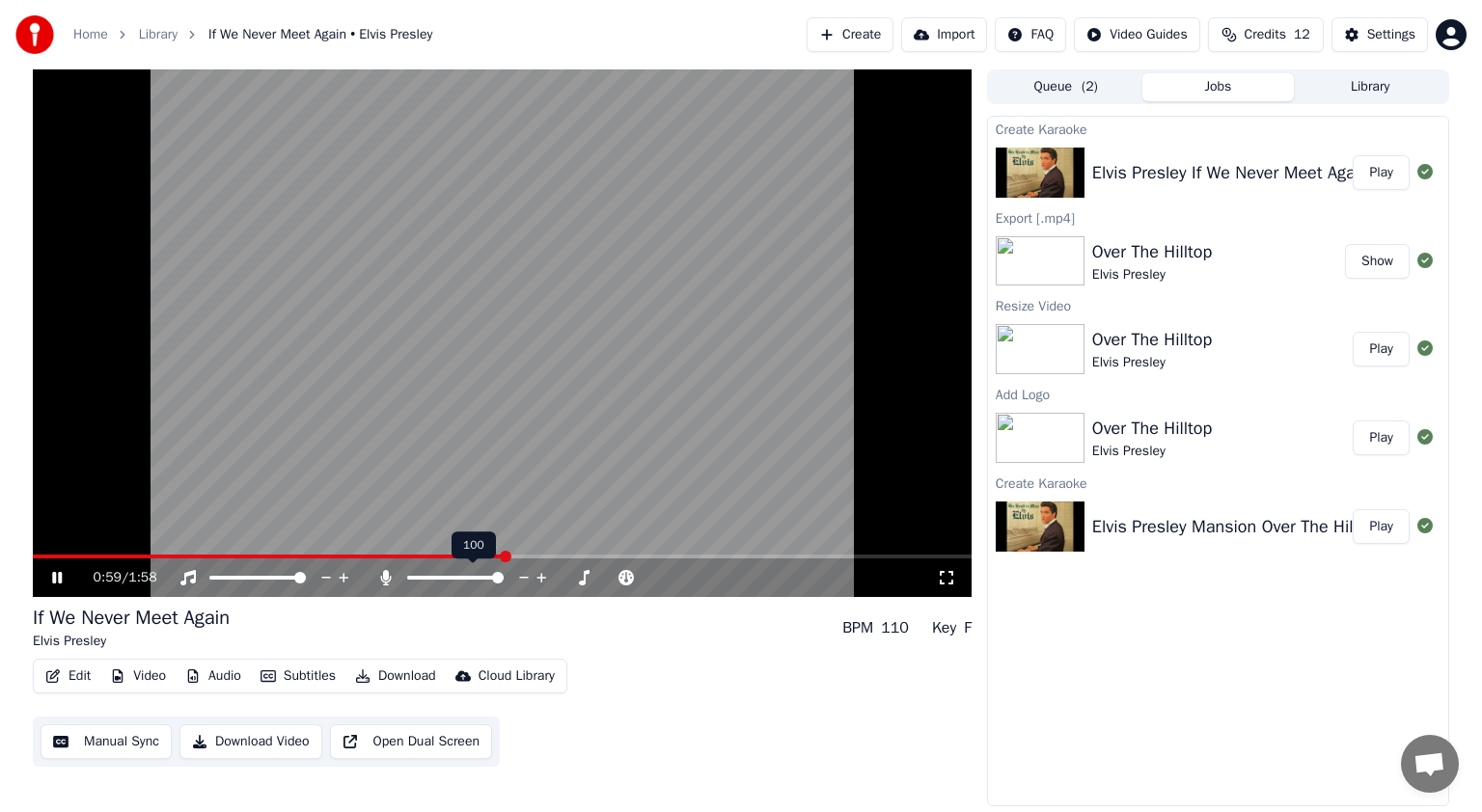 click 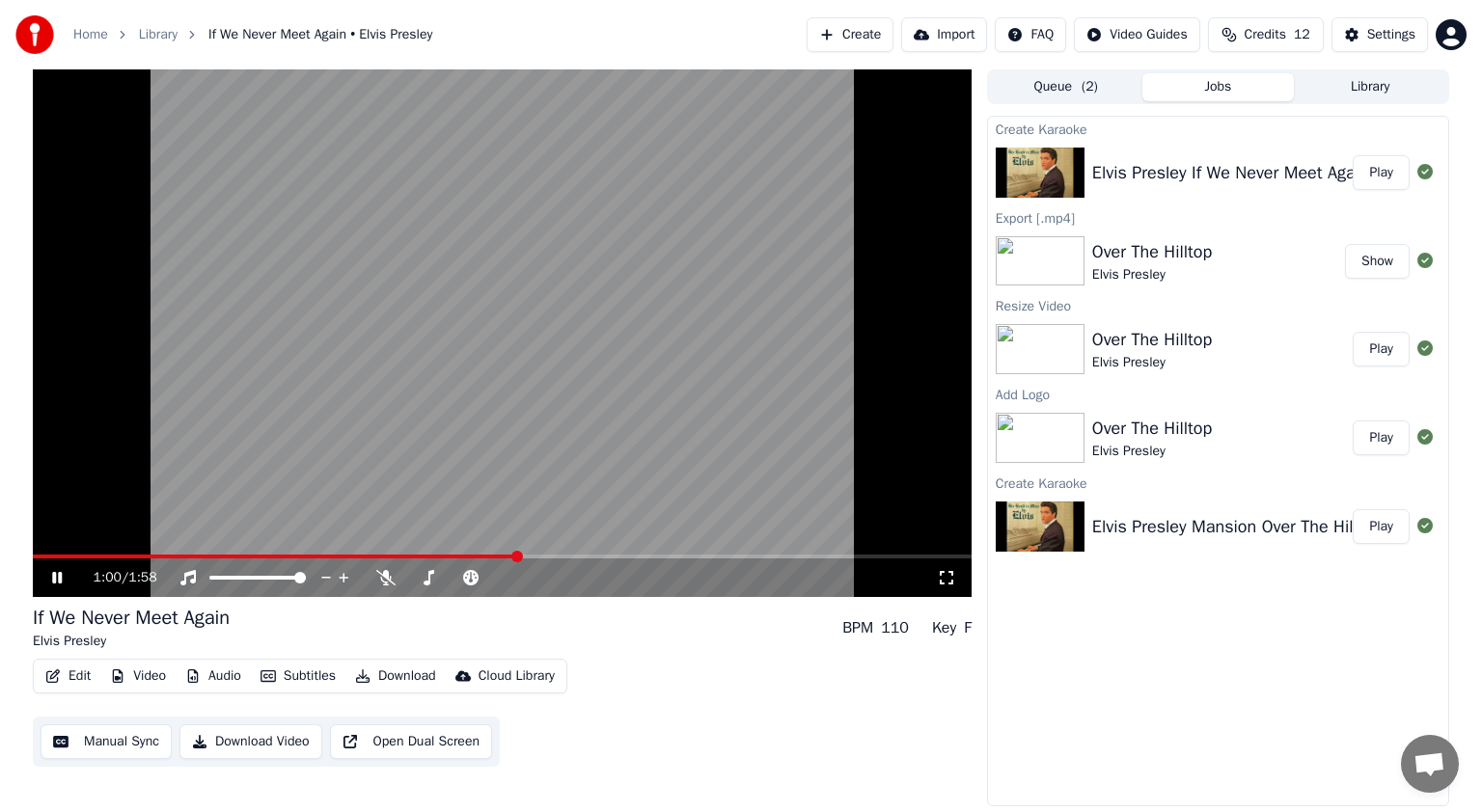 click on "1:00  /  1:58" at bounding box center (502, 578) 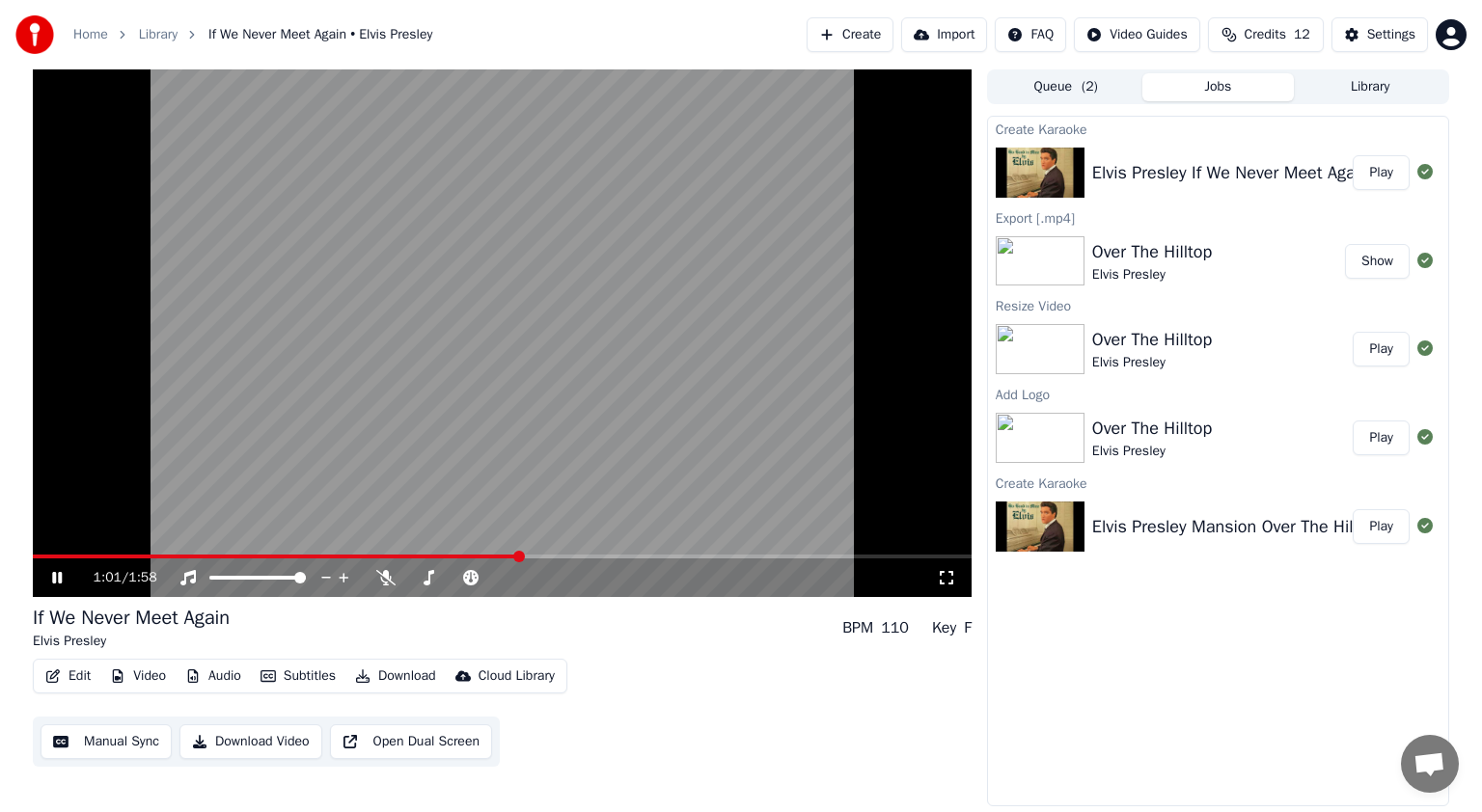click 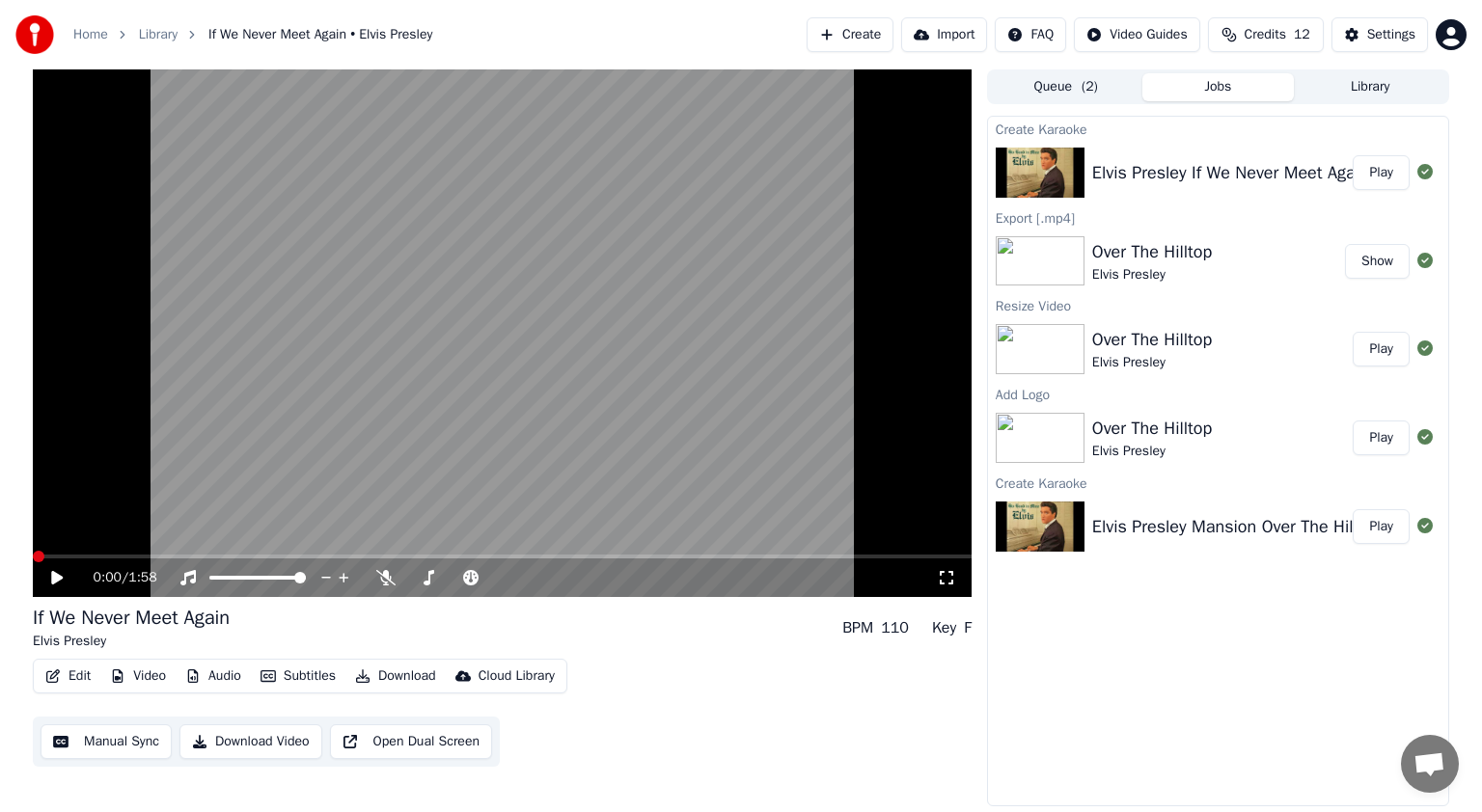 click at bounding box center [39, 556] 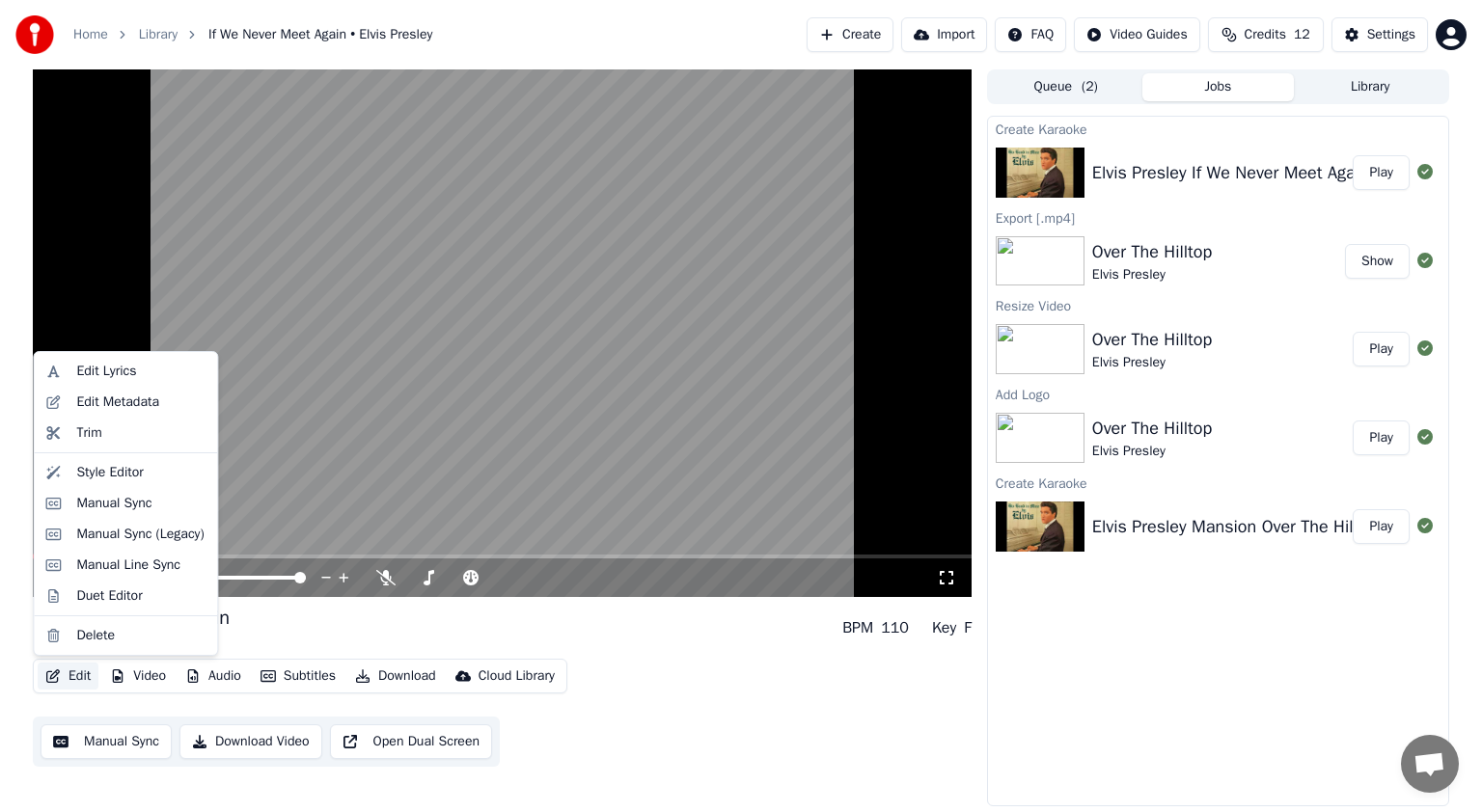 click on "Edit" at bounding box center (68, 676) 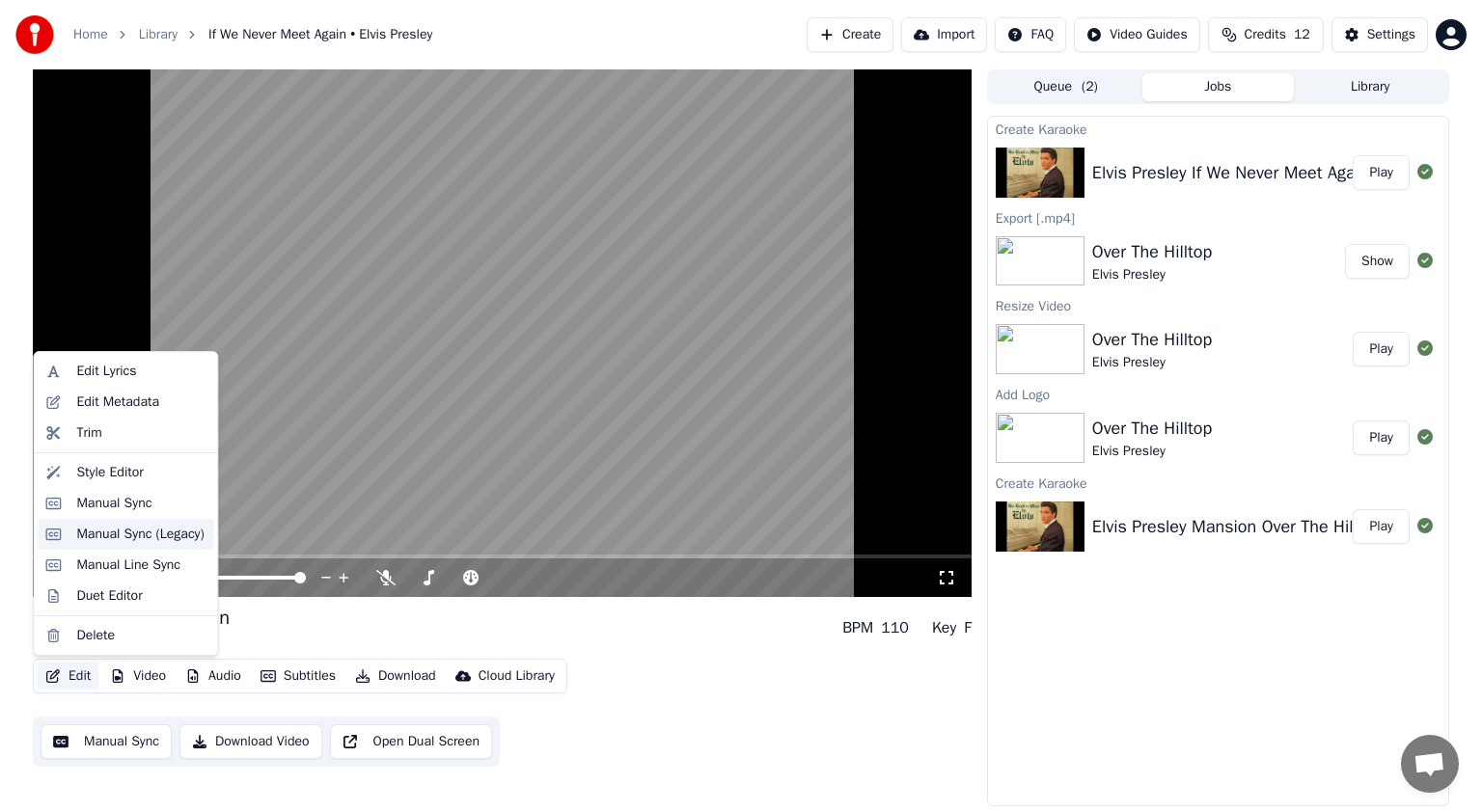 click on "Manual Sync (Legacy)" at bounding box center [140, 534] 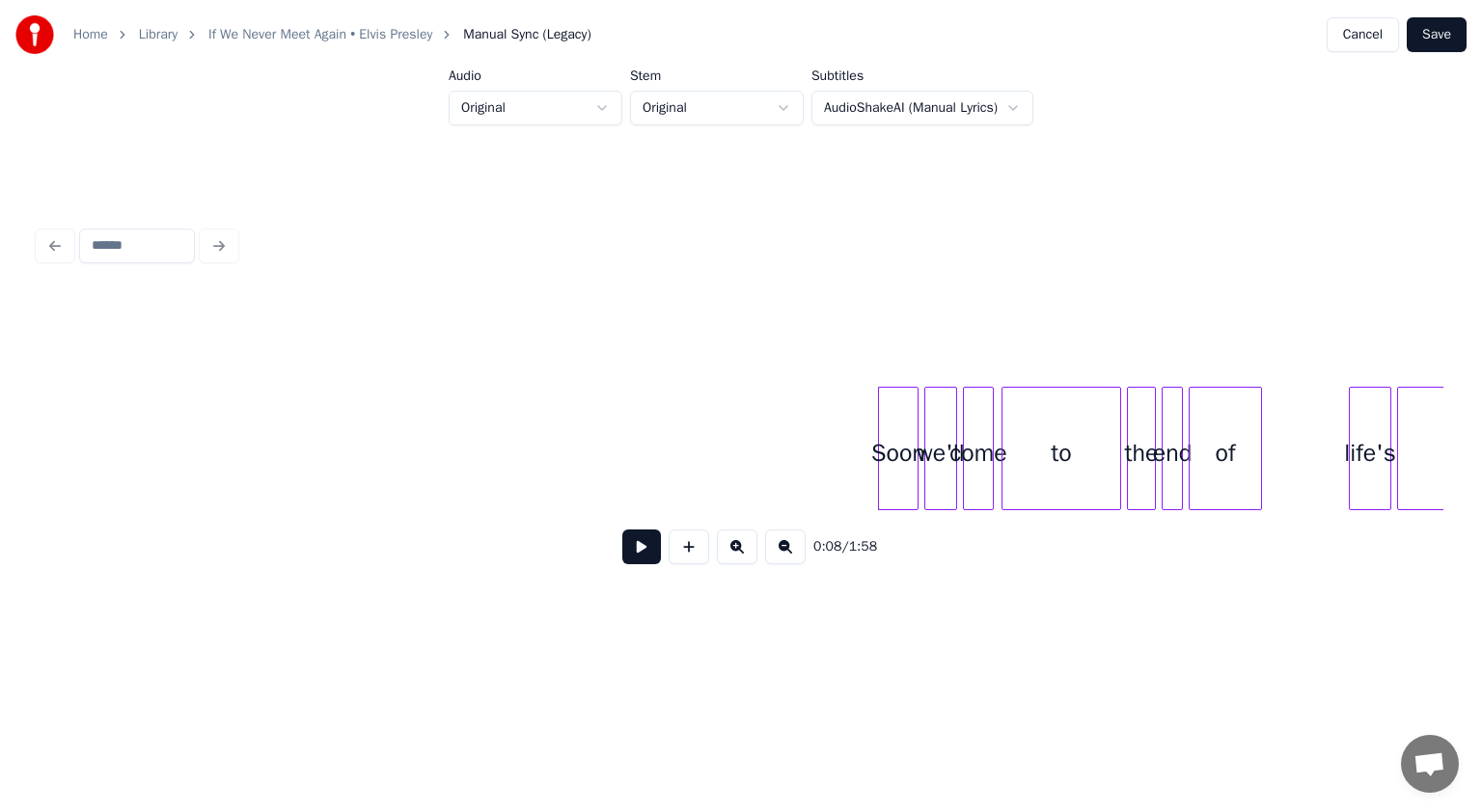 click on "Soon we'll come to the end of life's journey" at bounding box center (5736, 448) 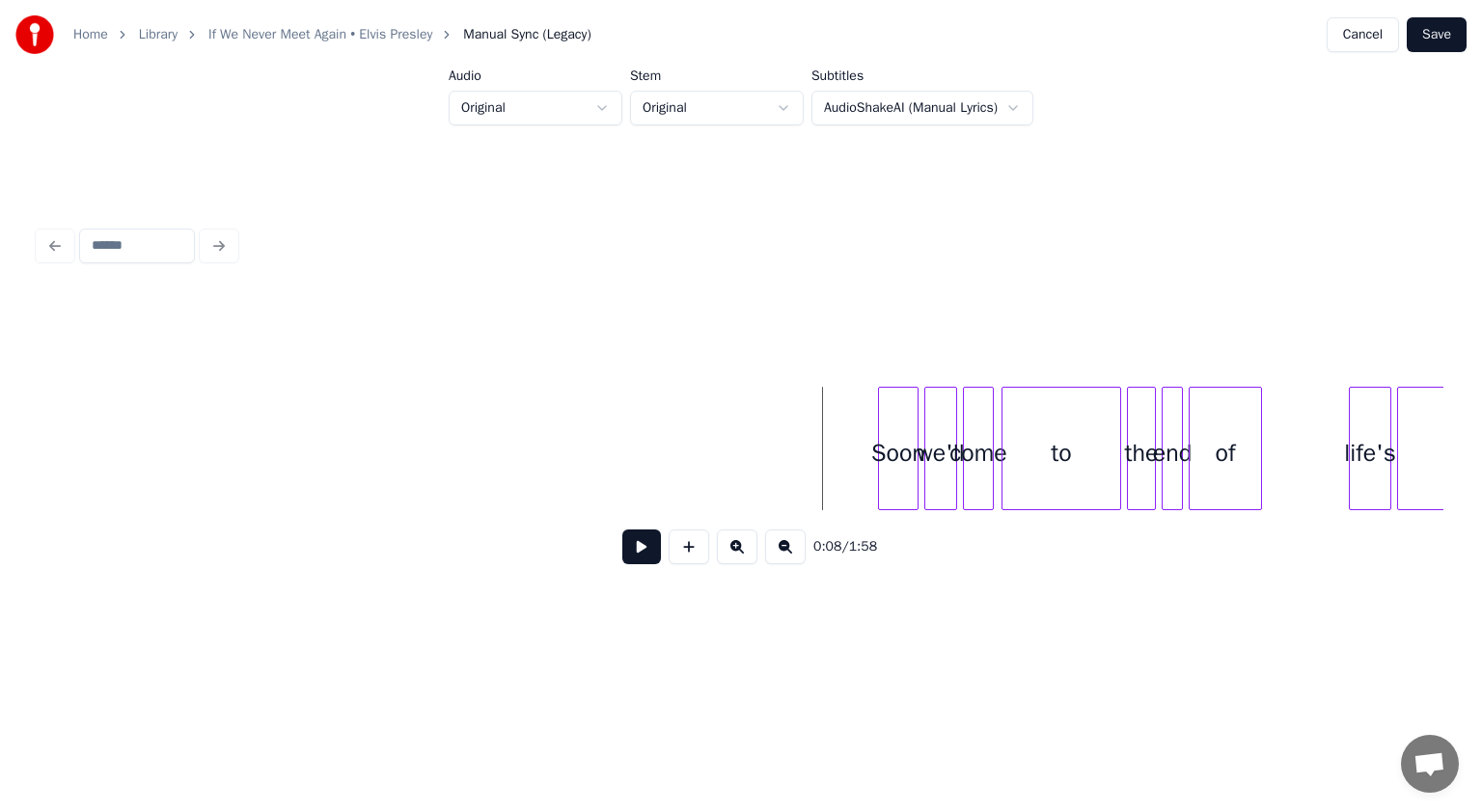 click at bounding box center (642, 547) 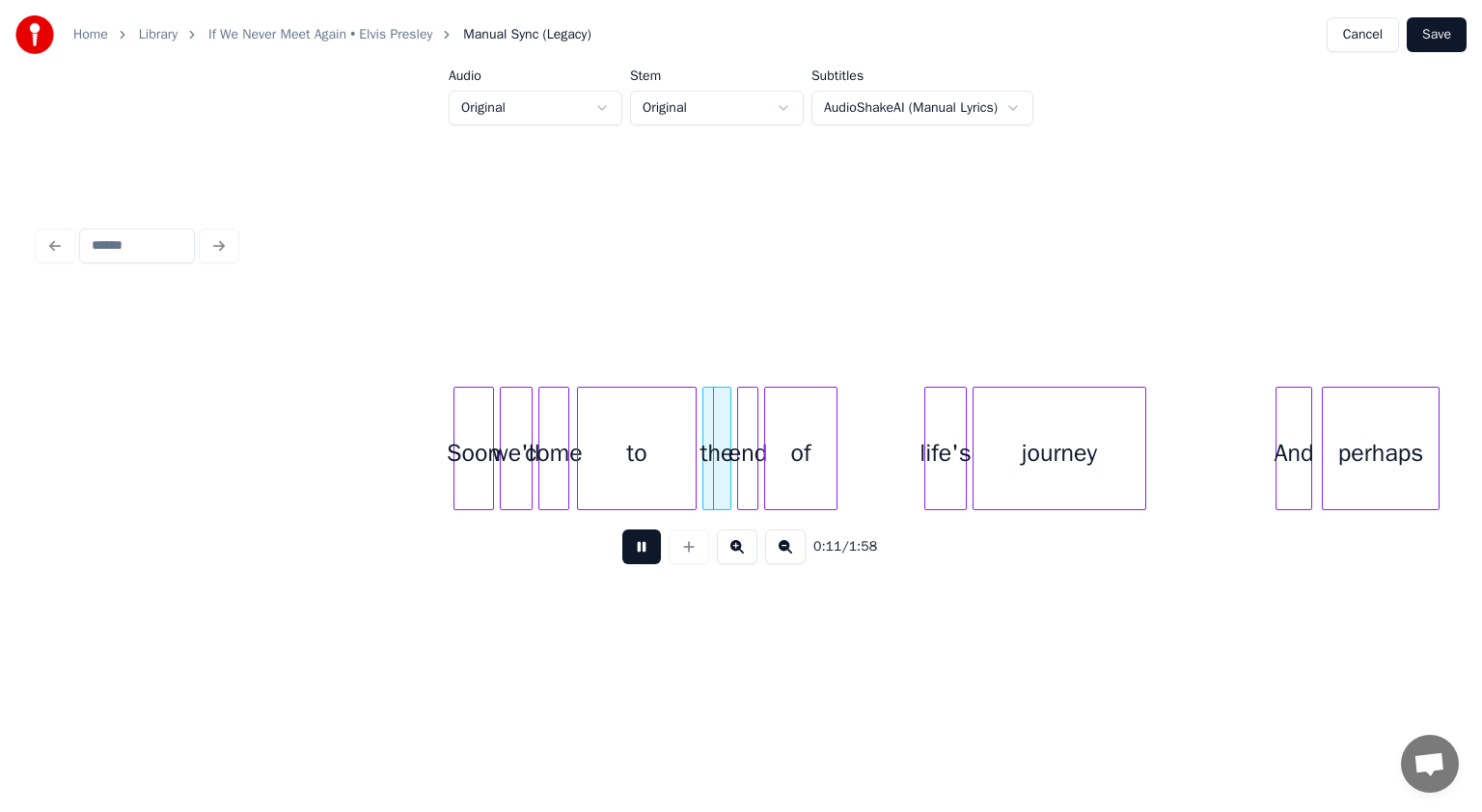 scroll, scrollTop: 0, scrollLeft: 463, axis: horizontal 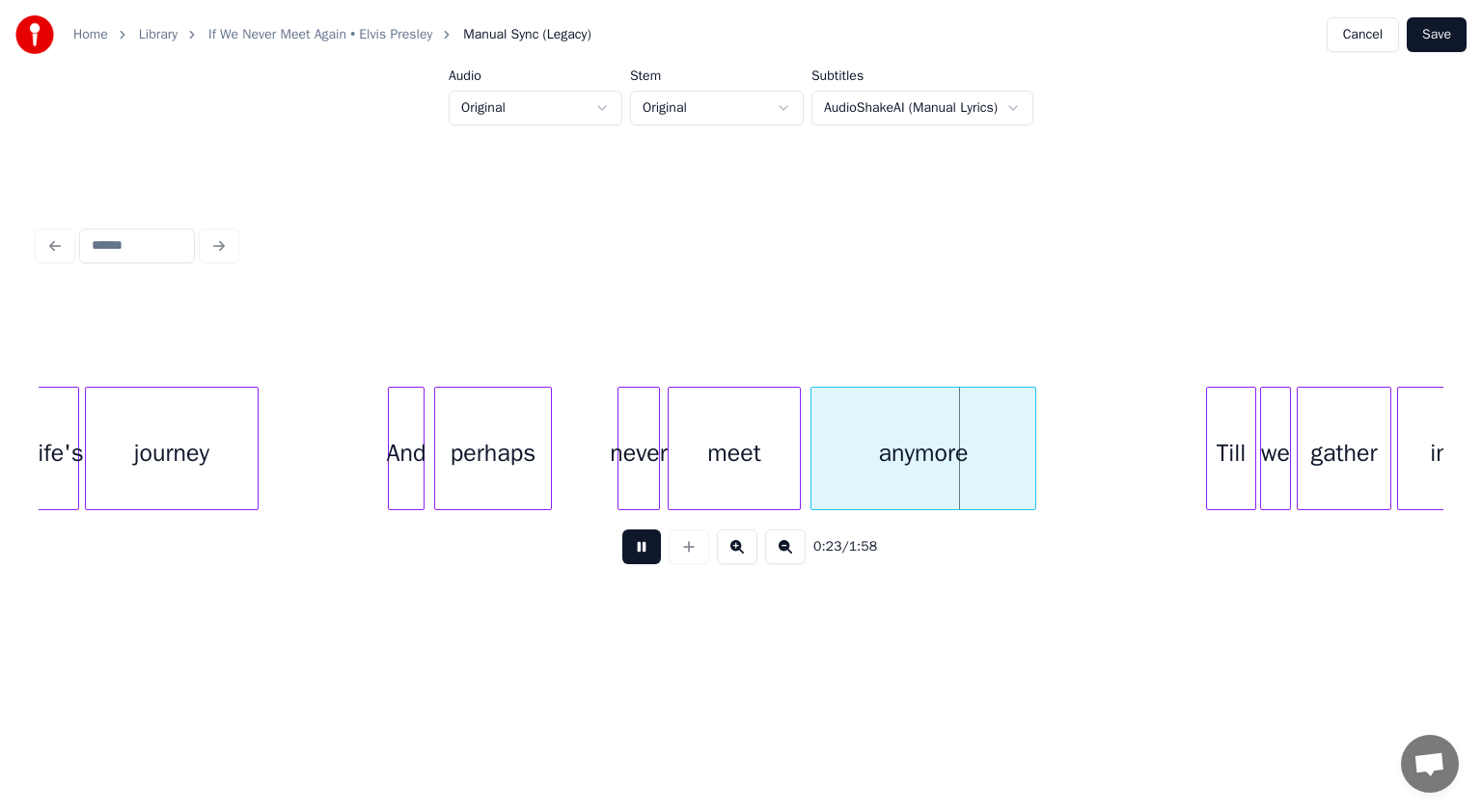 click at bounding box center [642, 547] 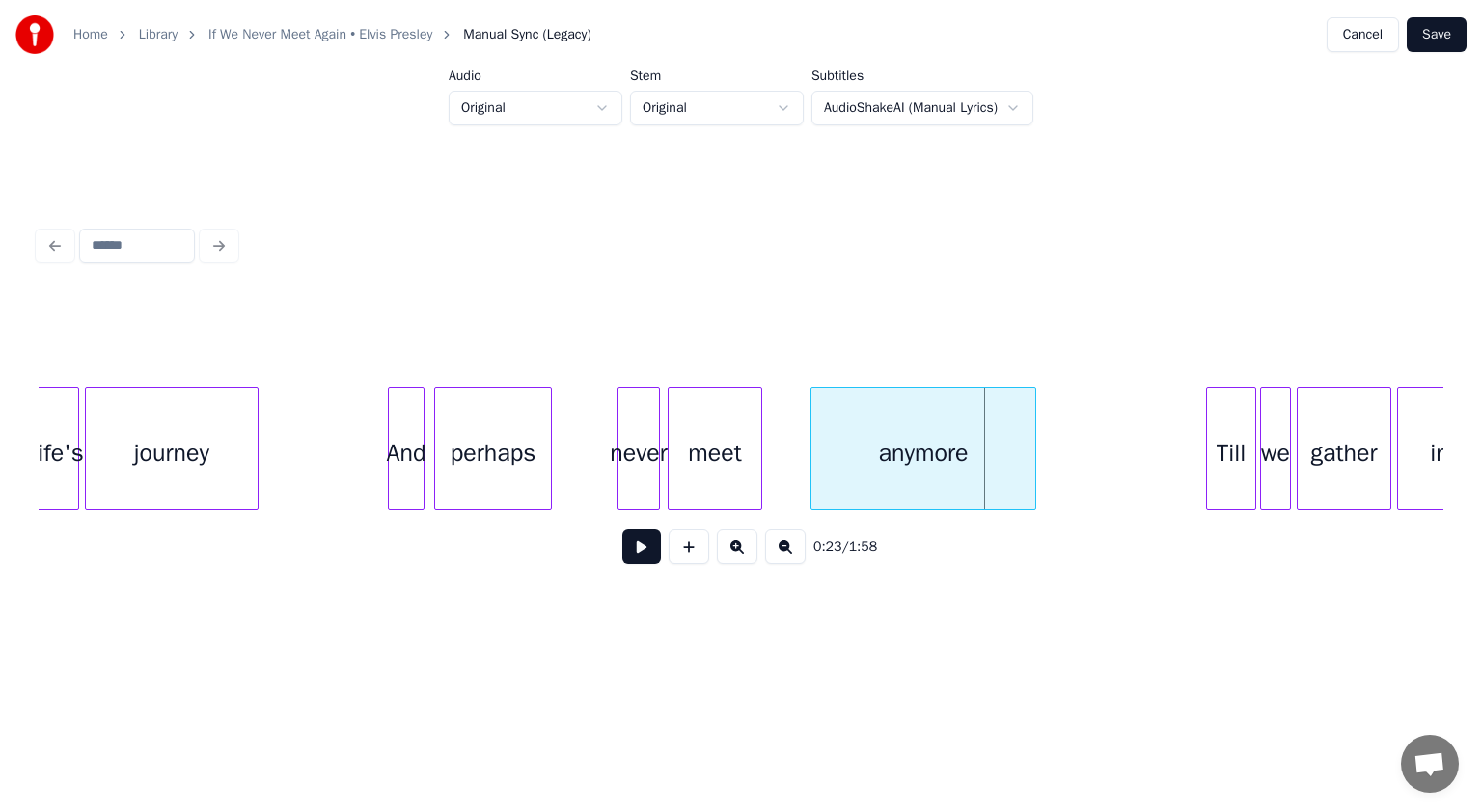 click at bounding box center (758, 448) 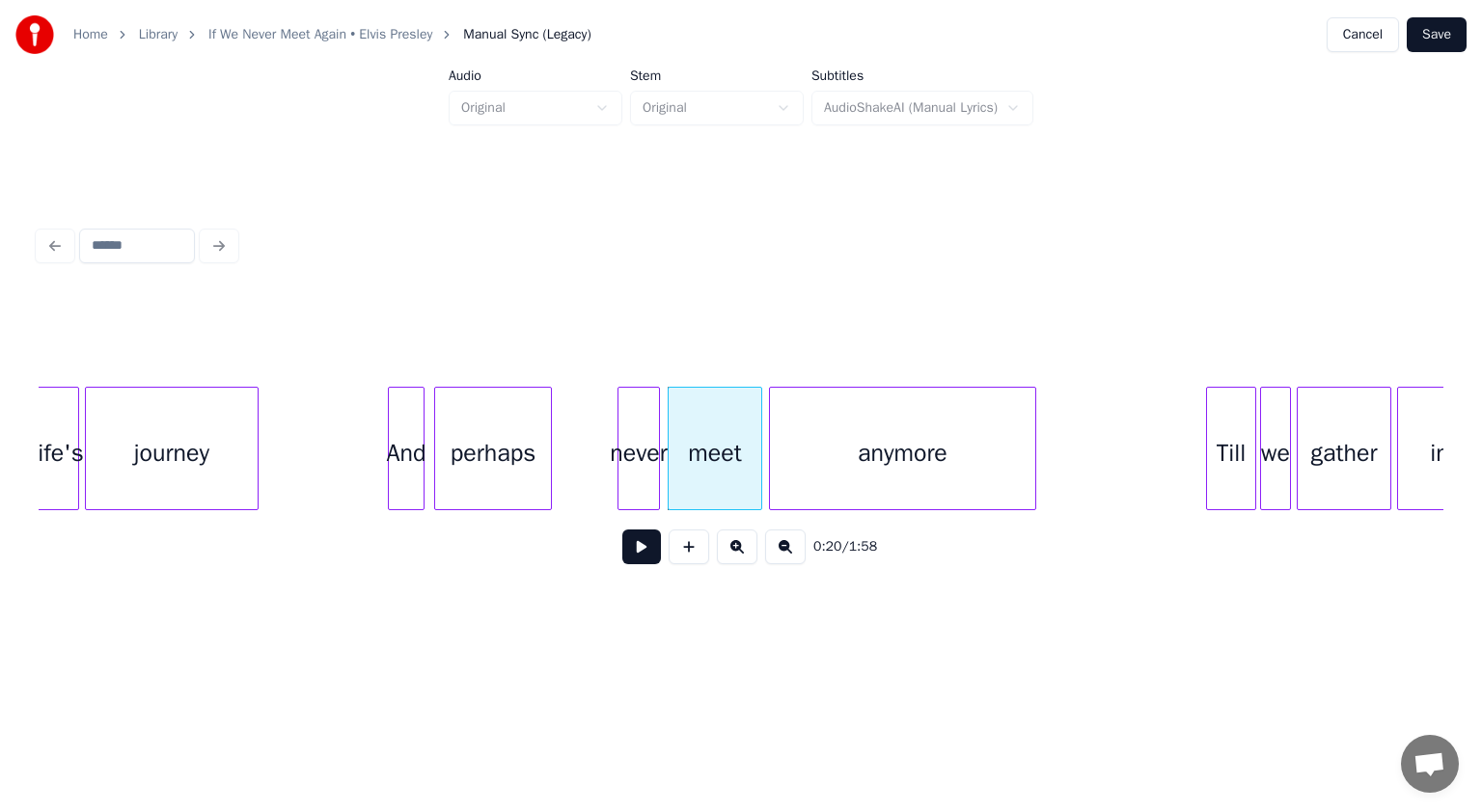click at bounding box center (773, 448) 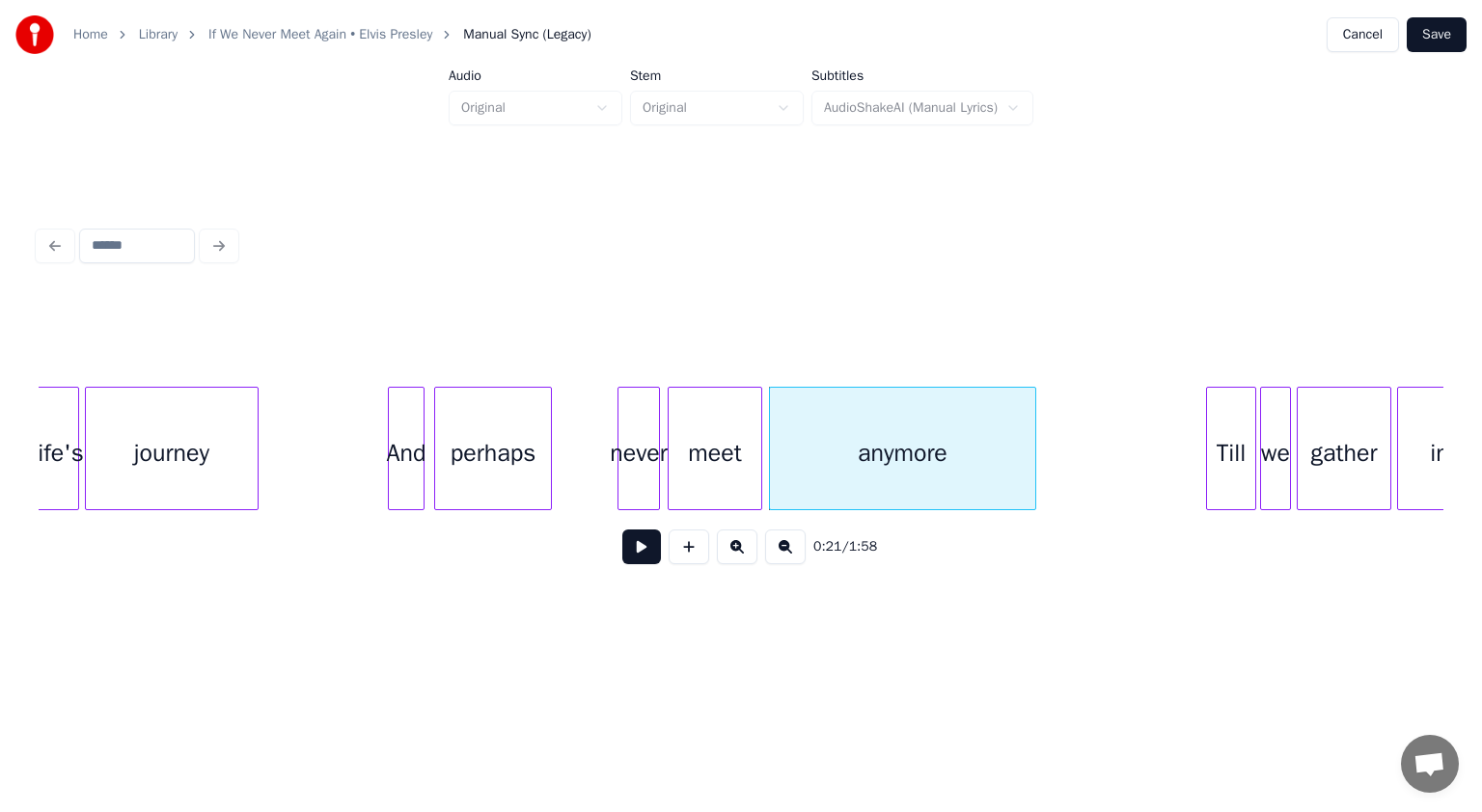click on "life's journey And perhaps never meet anymore Till we gather in" at bounding box center [4424, 448] 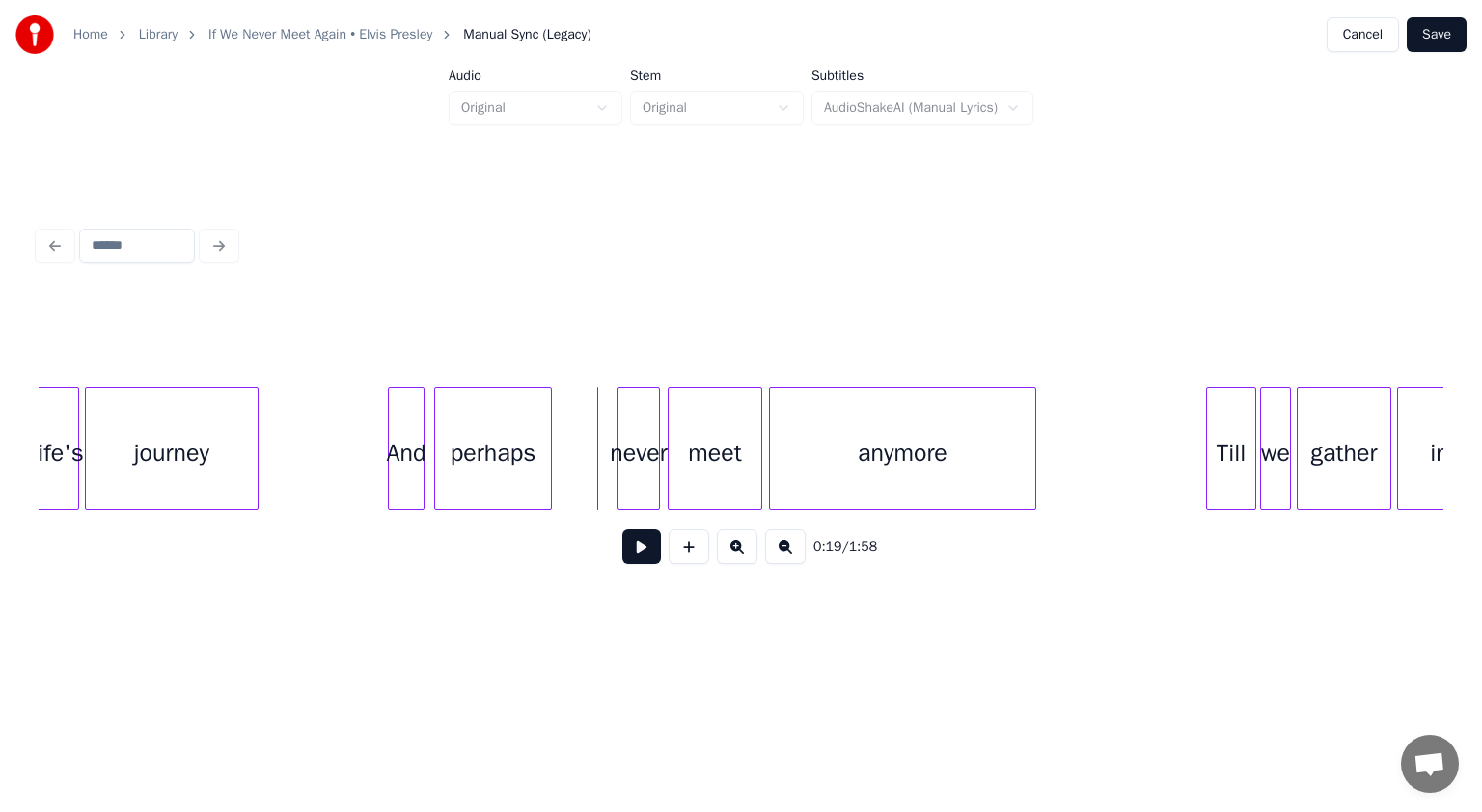 click at bounding box center [642, 547] 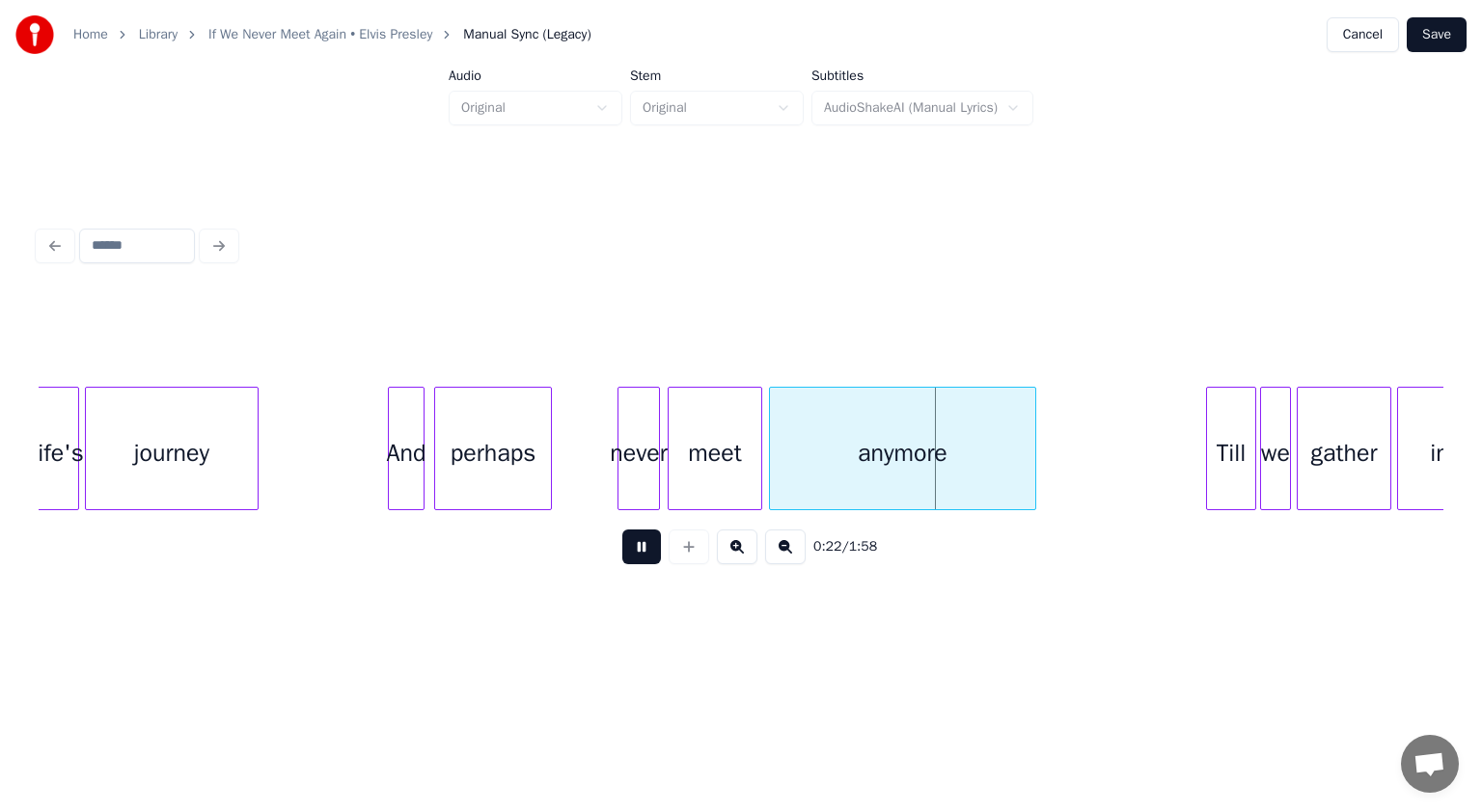 click on "life's journey And perhaps never meet anymore Till we gather in" at bounding box center (4424, 448) 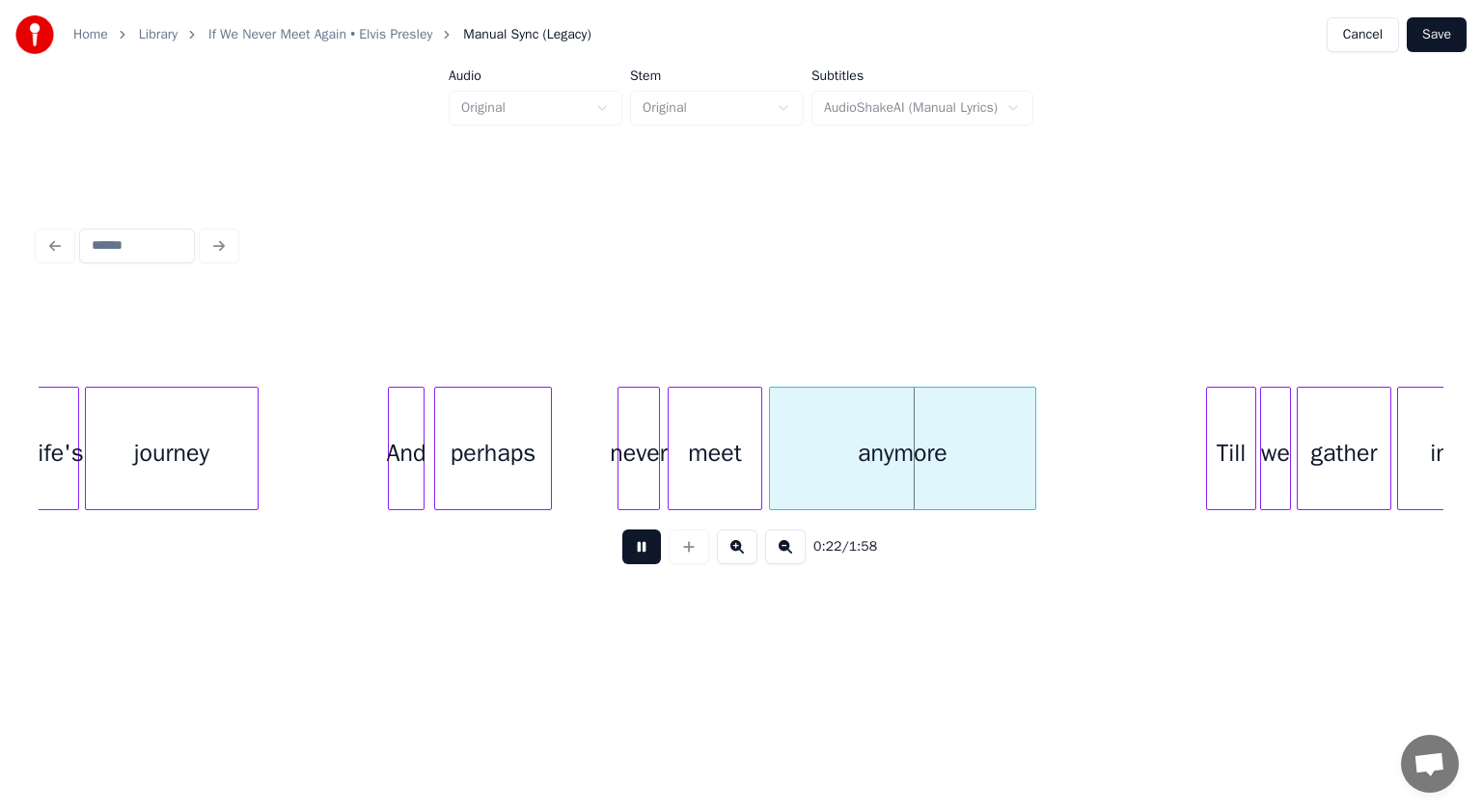 click on "life's journey And perhaps never meet anymore Till we gather in" at bounding box center [4424, 448] 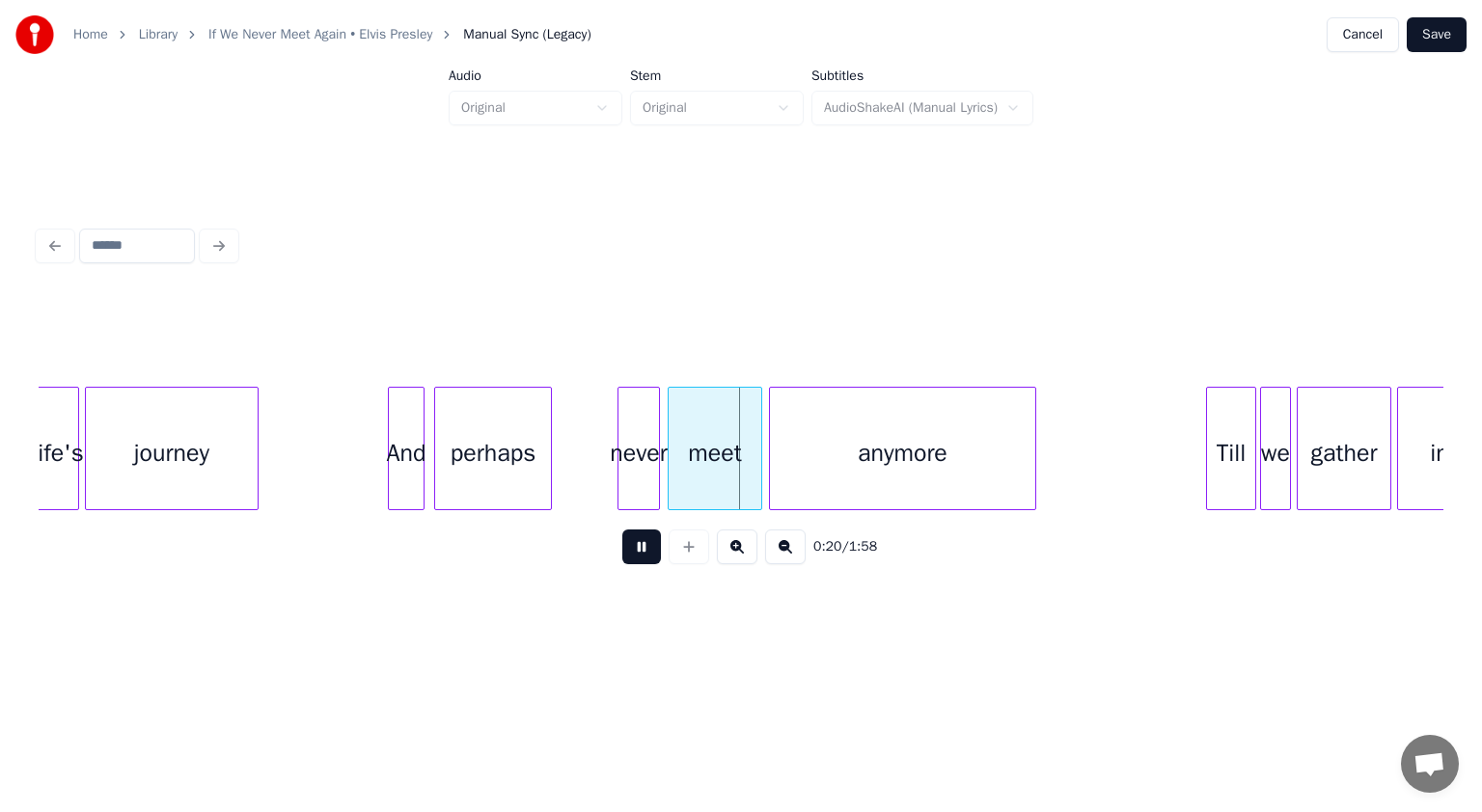click on "life's journey And perhaps never meet anymore Till we gather in" at bounding box center [4424, 448] 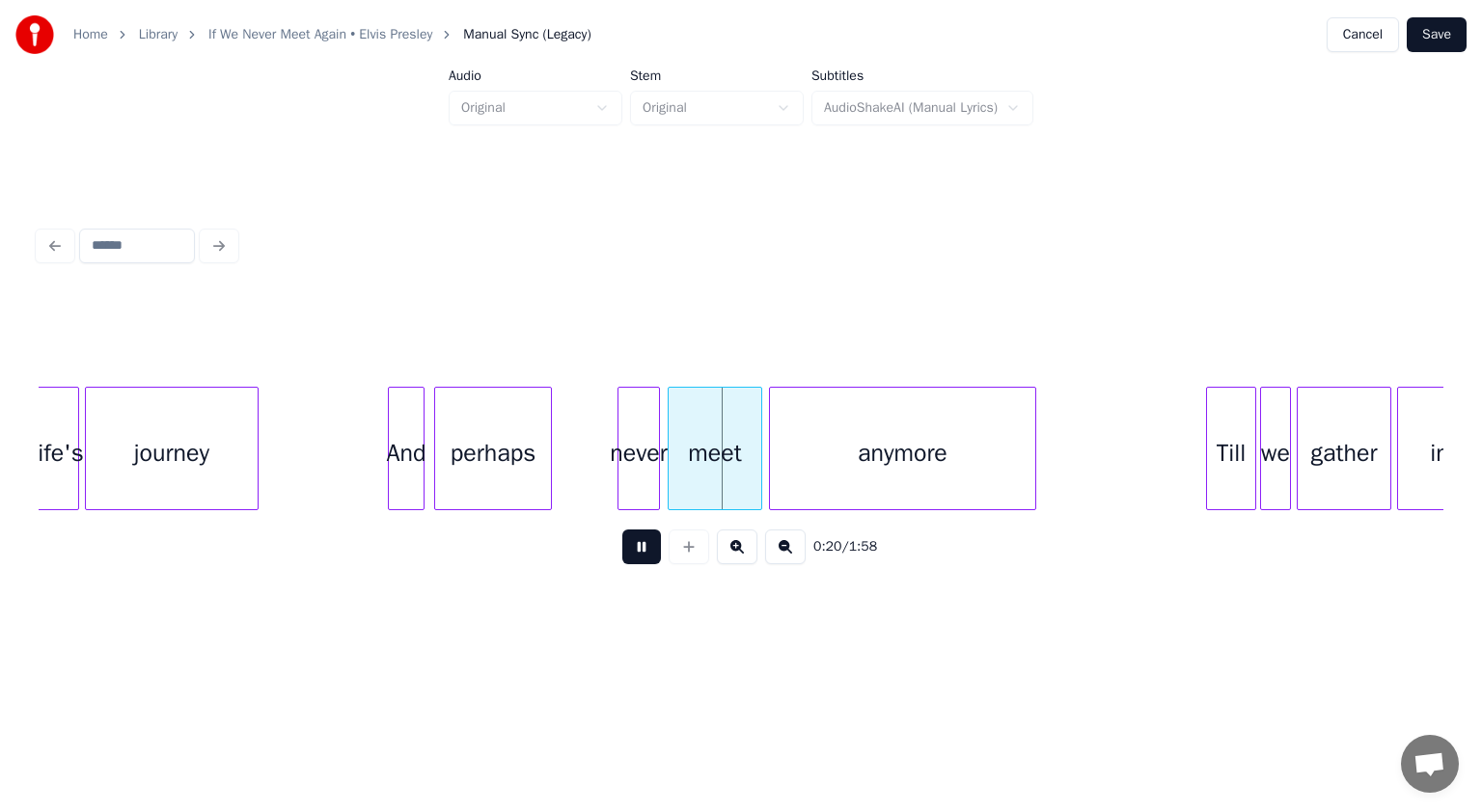 click at bounding box center (642, 547) 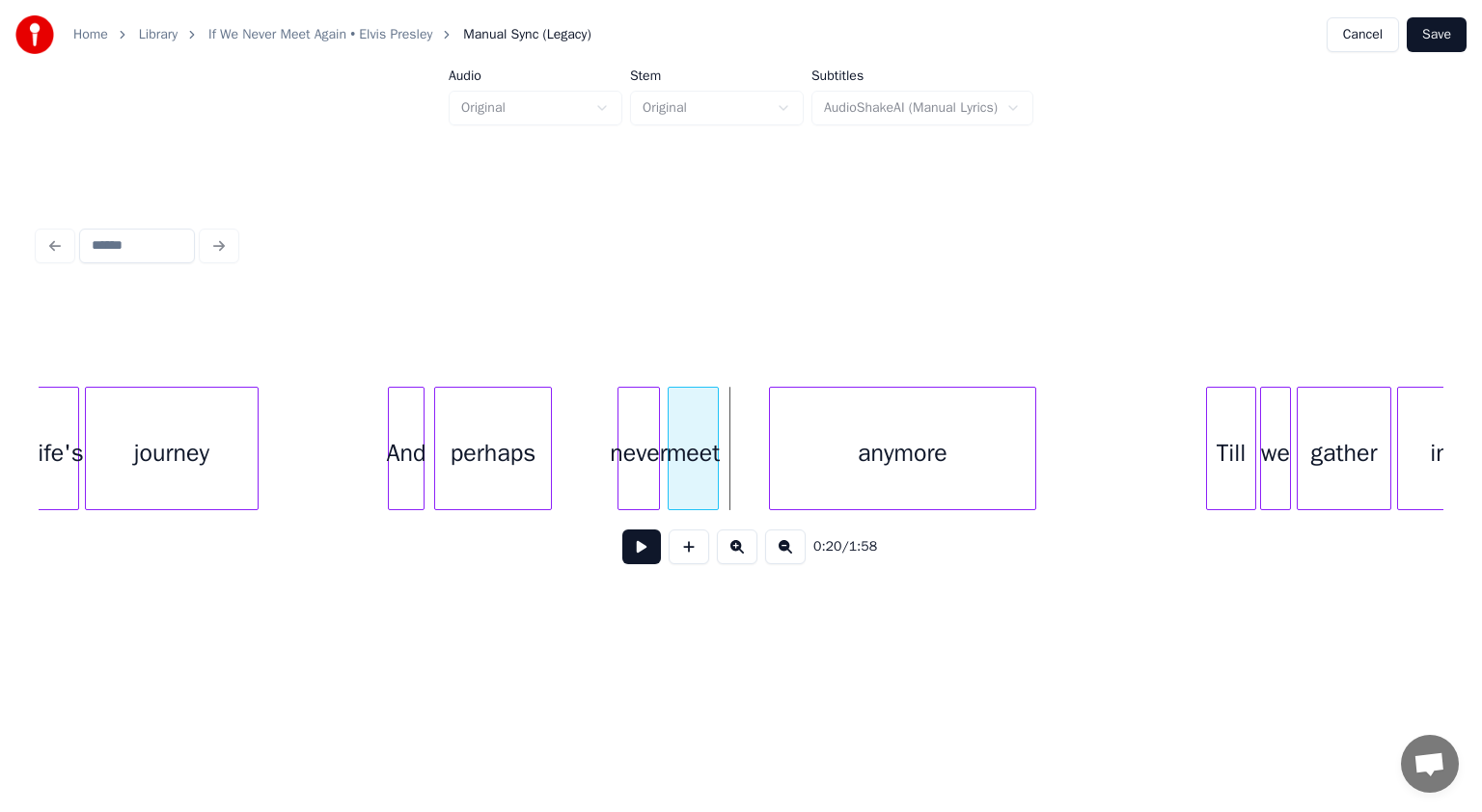 click at bounding box center [715, 448] 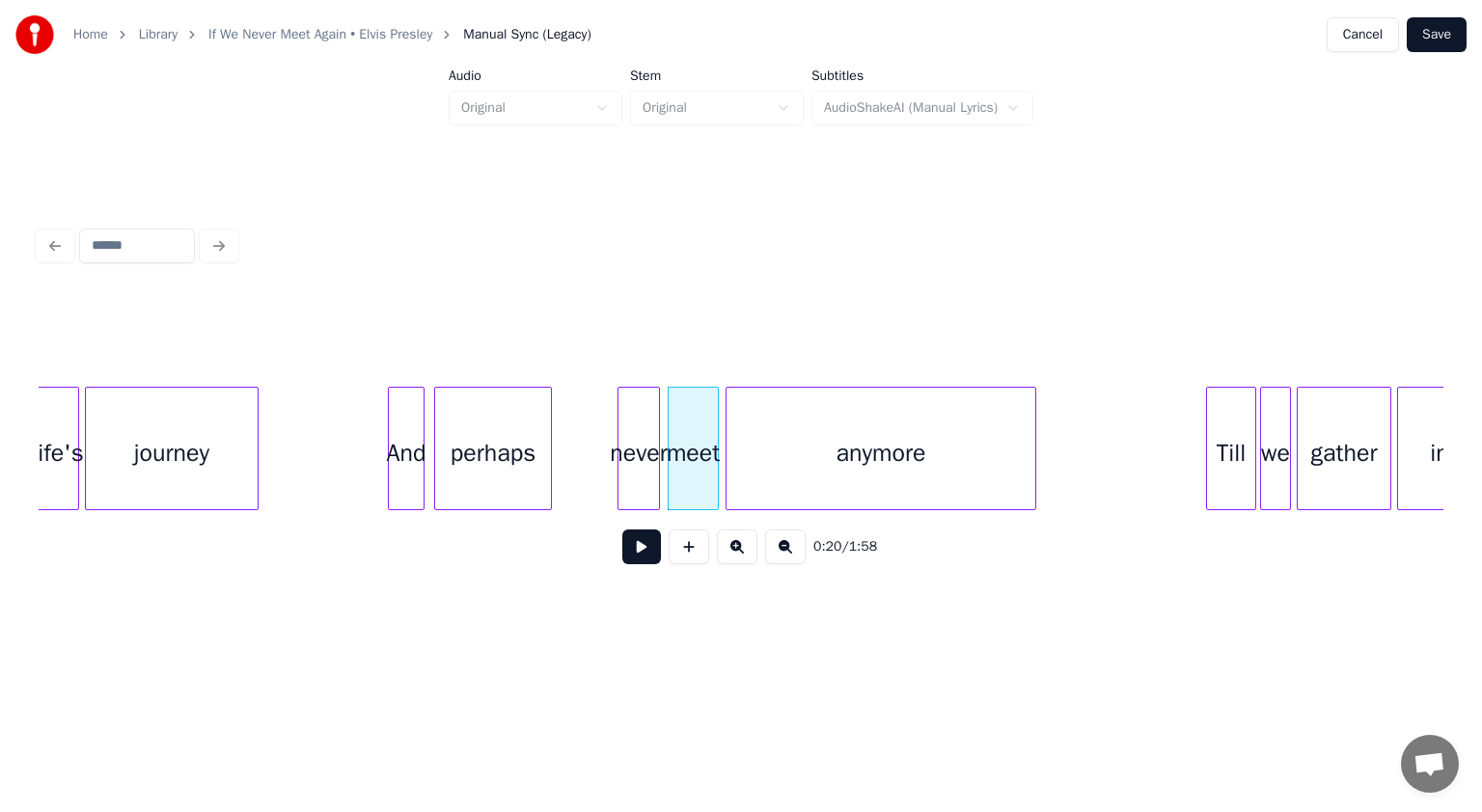 click at bounding box center [729, 448] 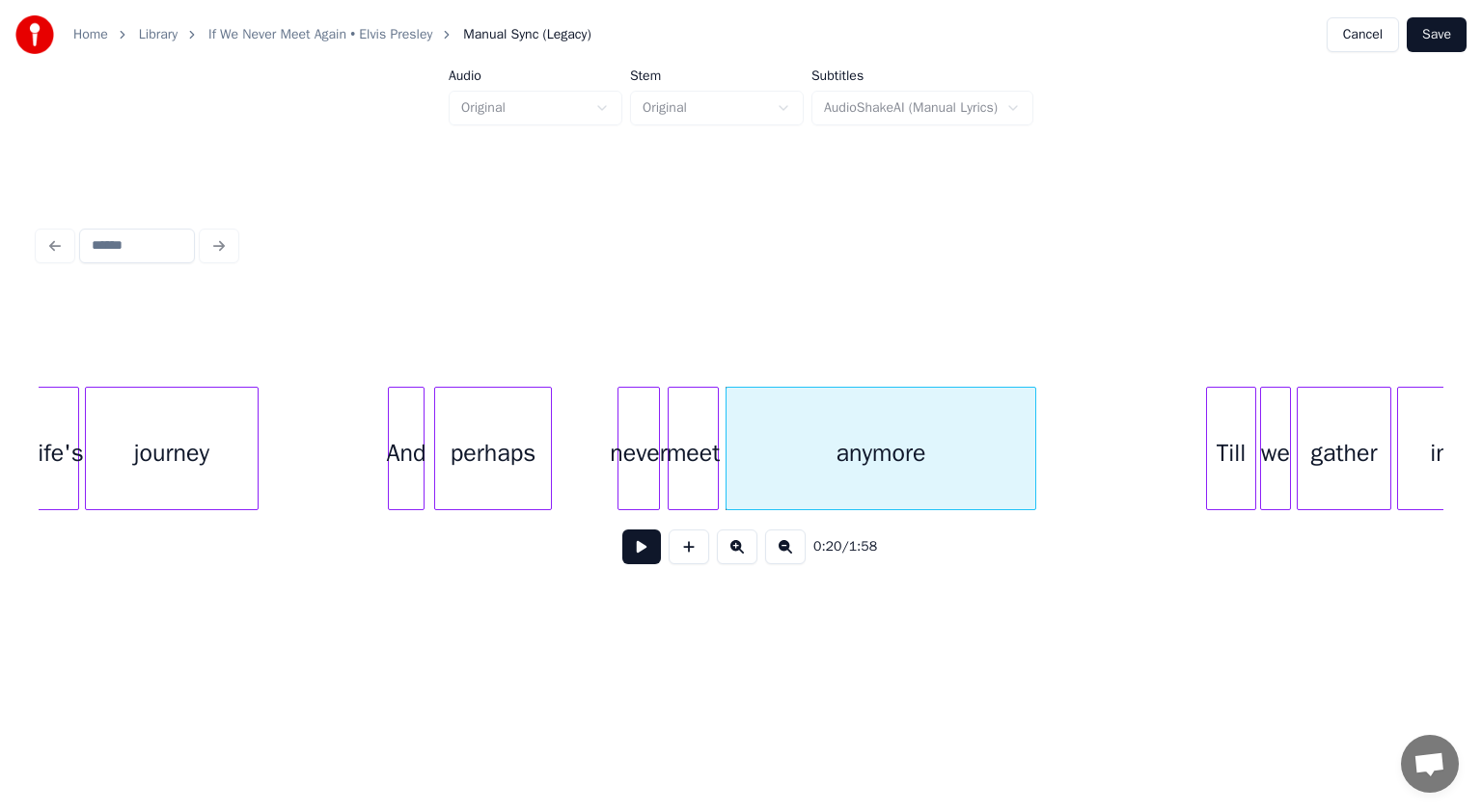 click on "life's journey And perhaps never meet anymore Till we gather in" at bounding box center [4424, 448] 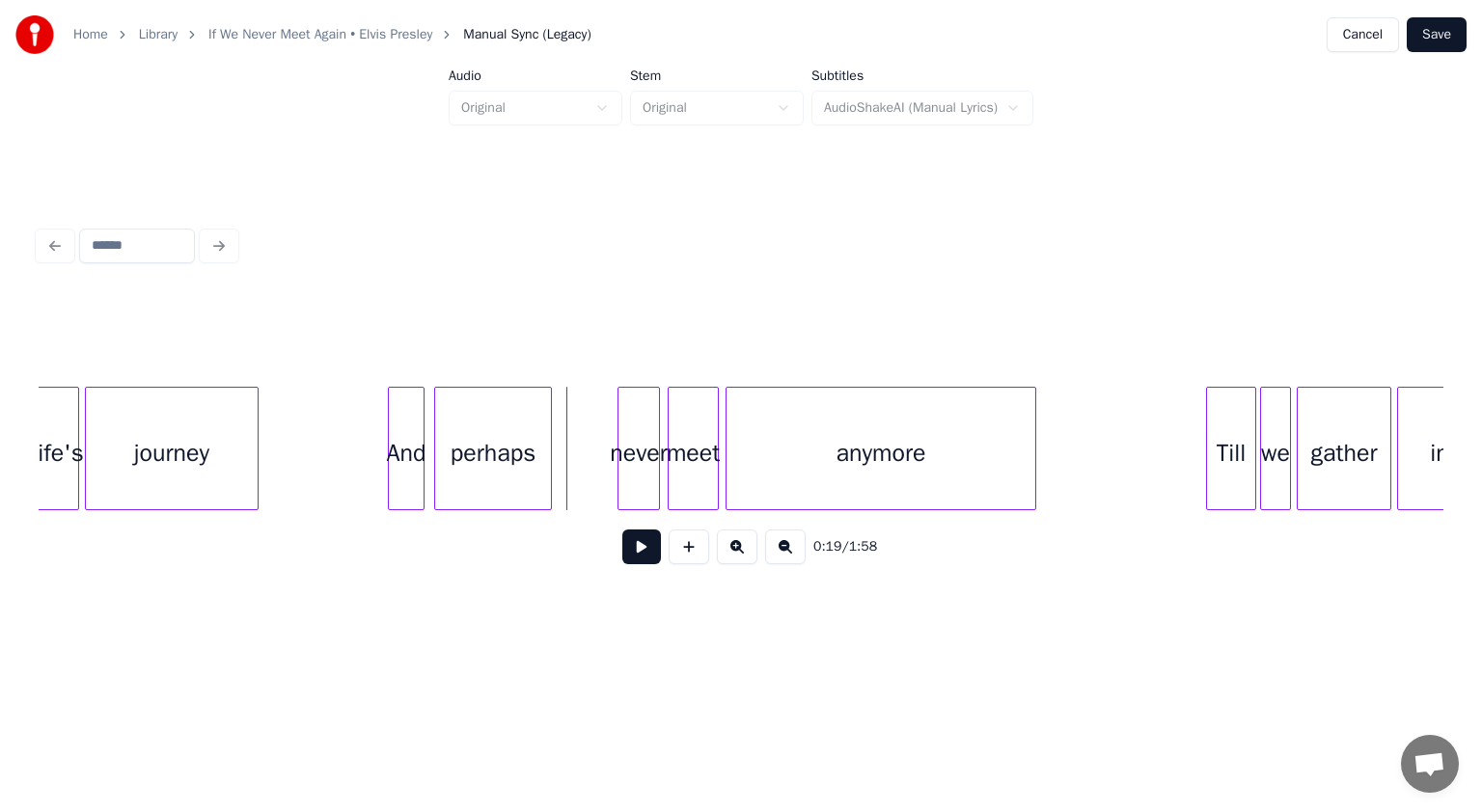 click at bounding box center [642, 547] 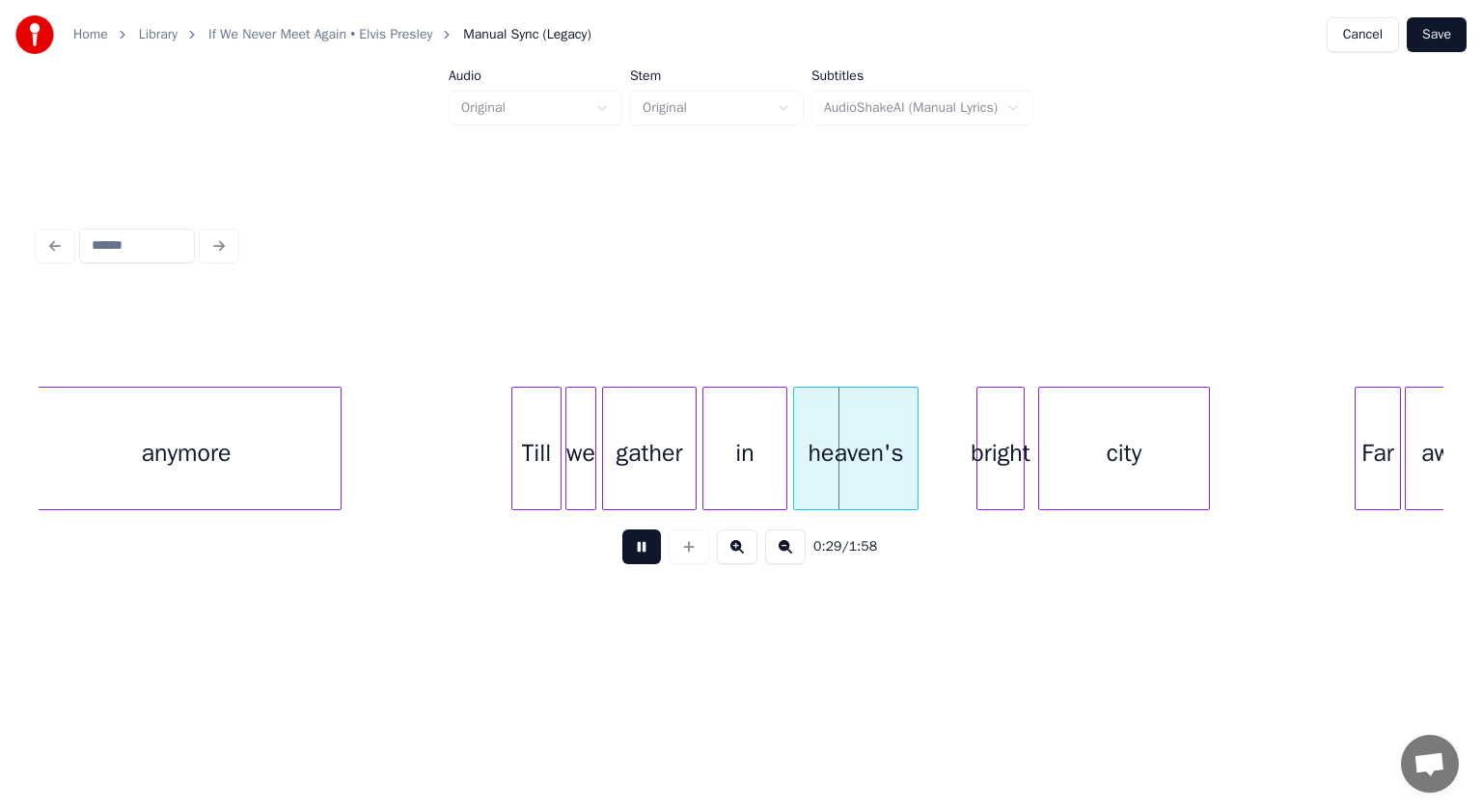 scroll, scrollTop: 0, scrollLeft: 2084, axis: horizontal 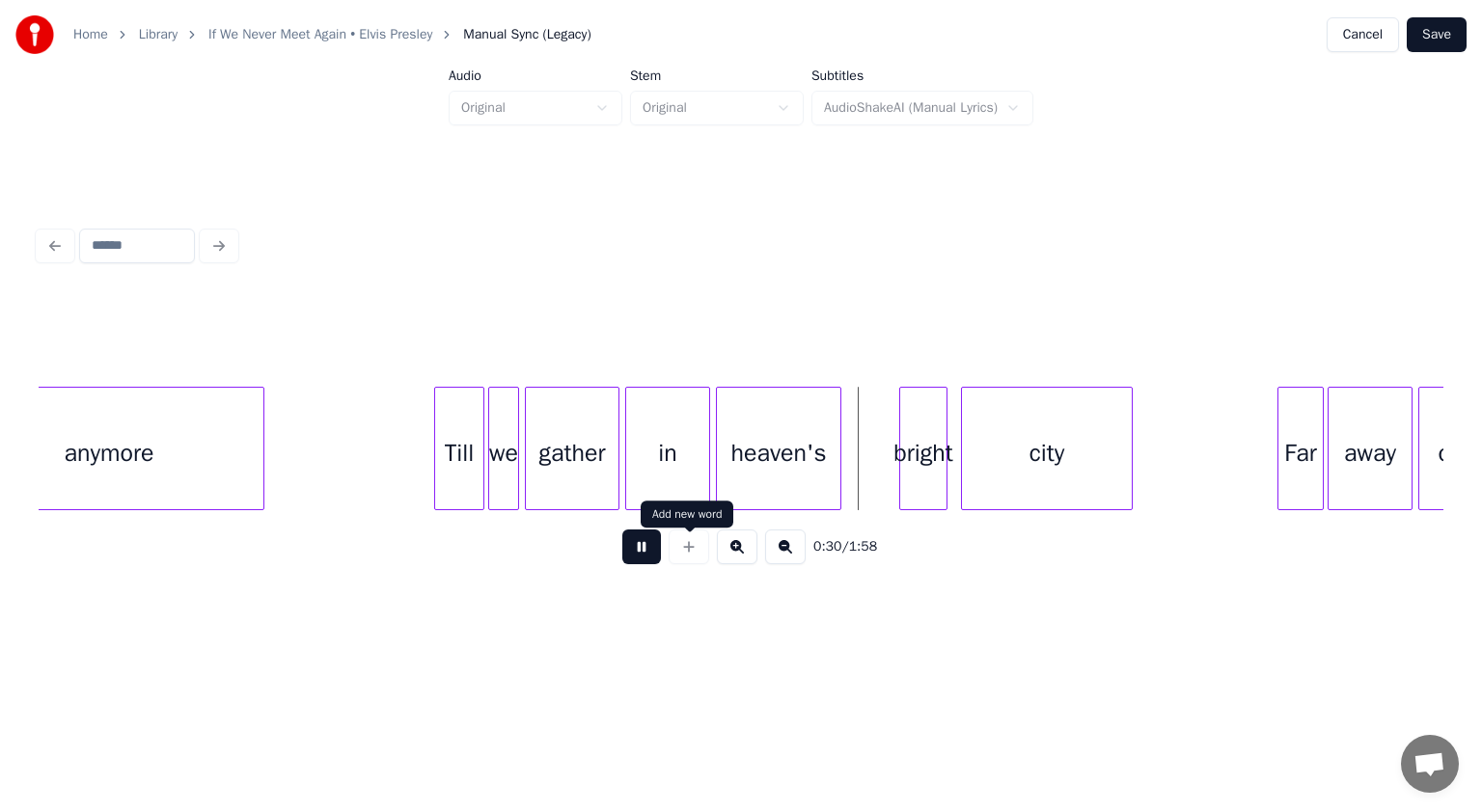 click at bounding box center [642, 547] 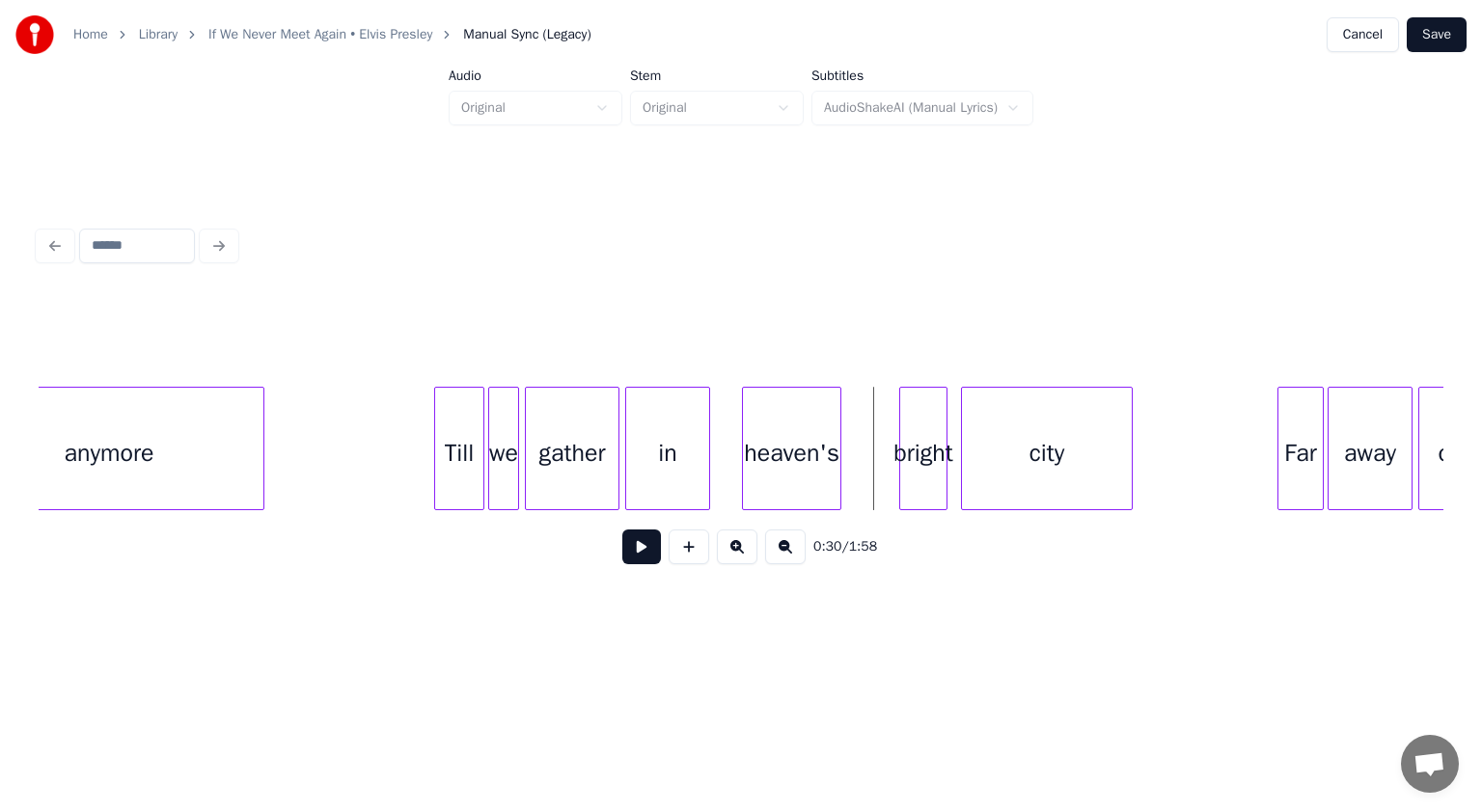click at bounding box center [746, 448] 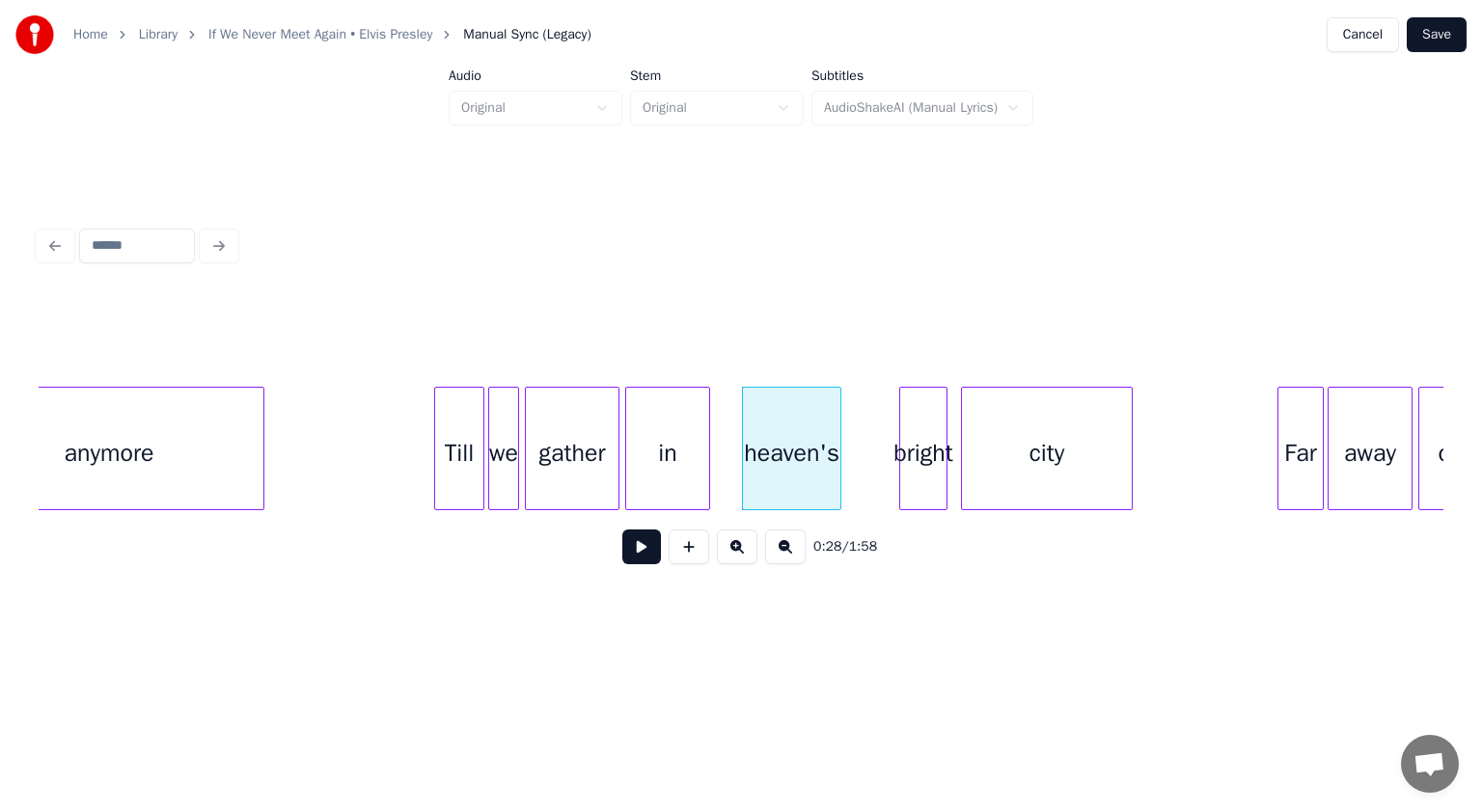 click on "anymore Till we gather in heaven's bright city Far away on" at bounding box center (3652, 448) 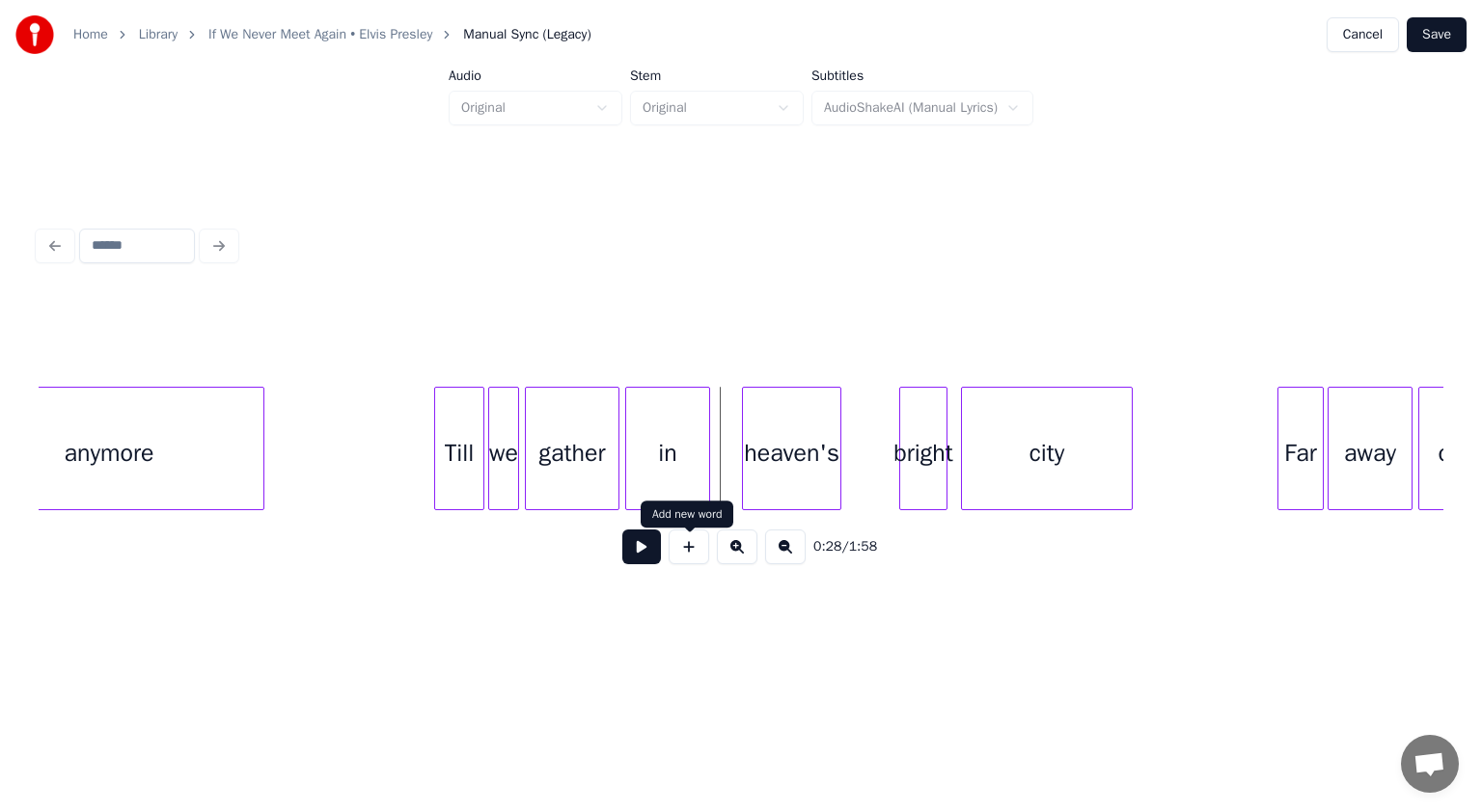 click at bounding box center [689, 547] 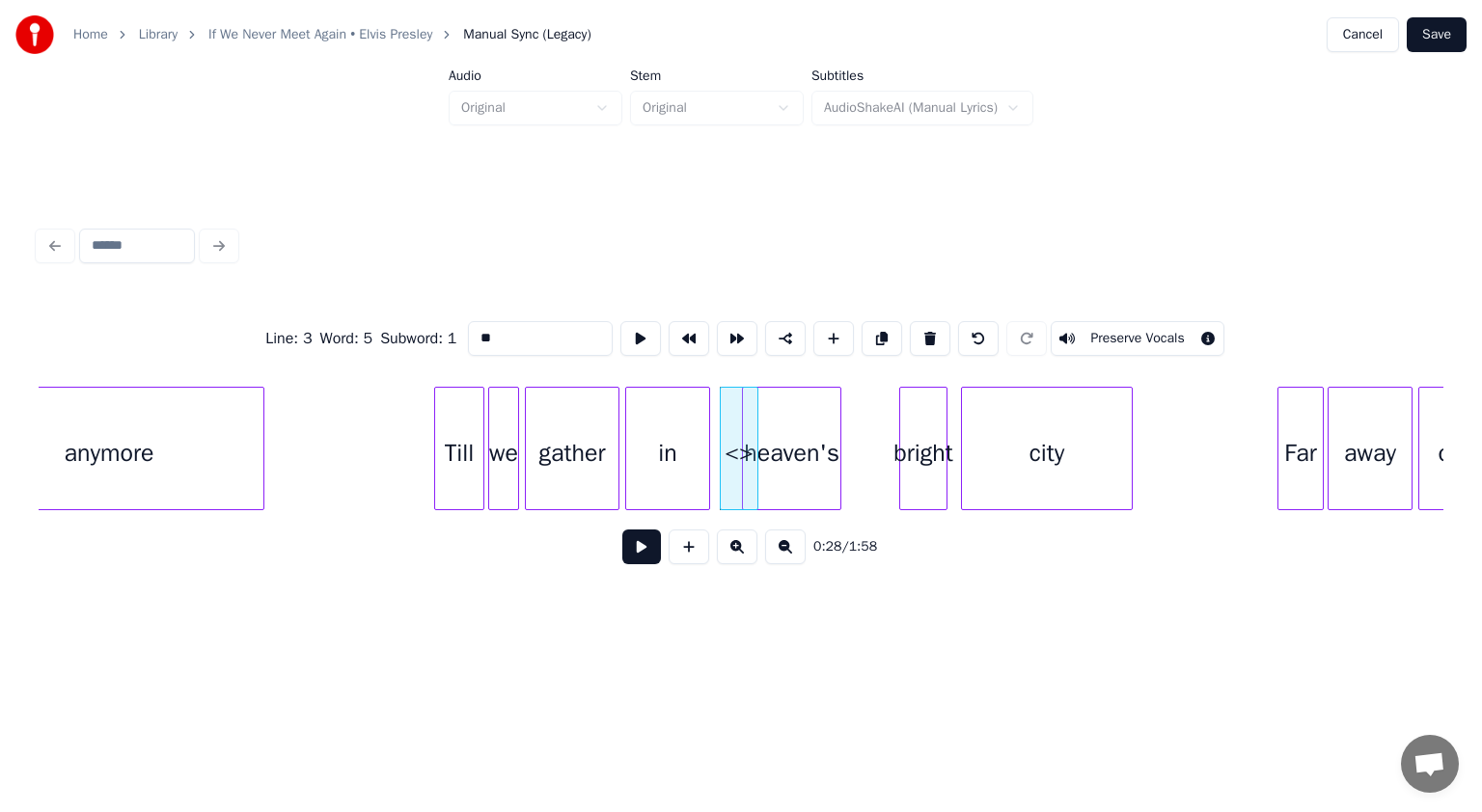 drag, startPoint x: 522, startPoint y: 324, endPoint x: 373, endPoint y: 315, distance: 149.27156 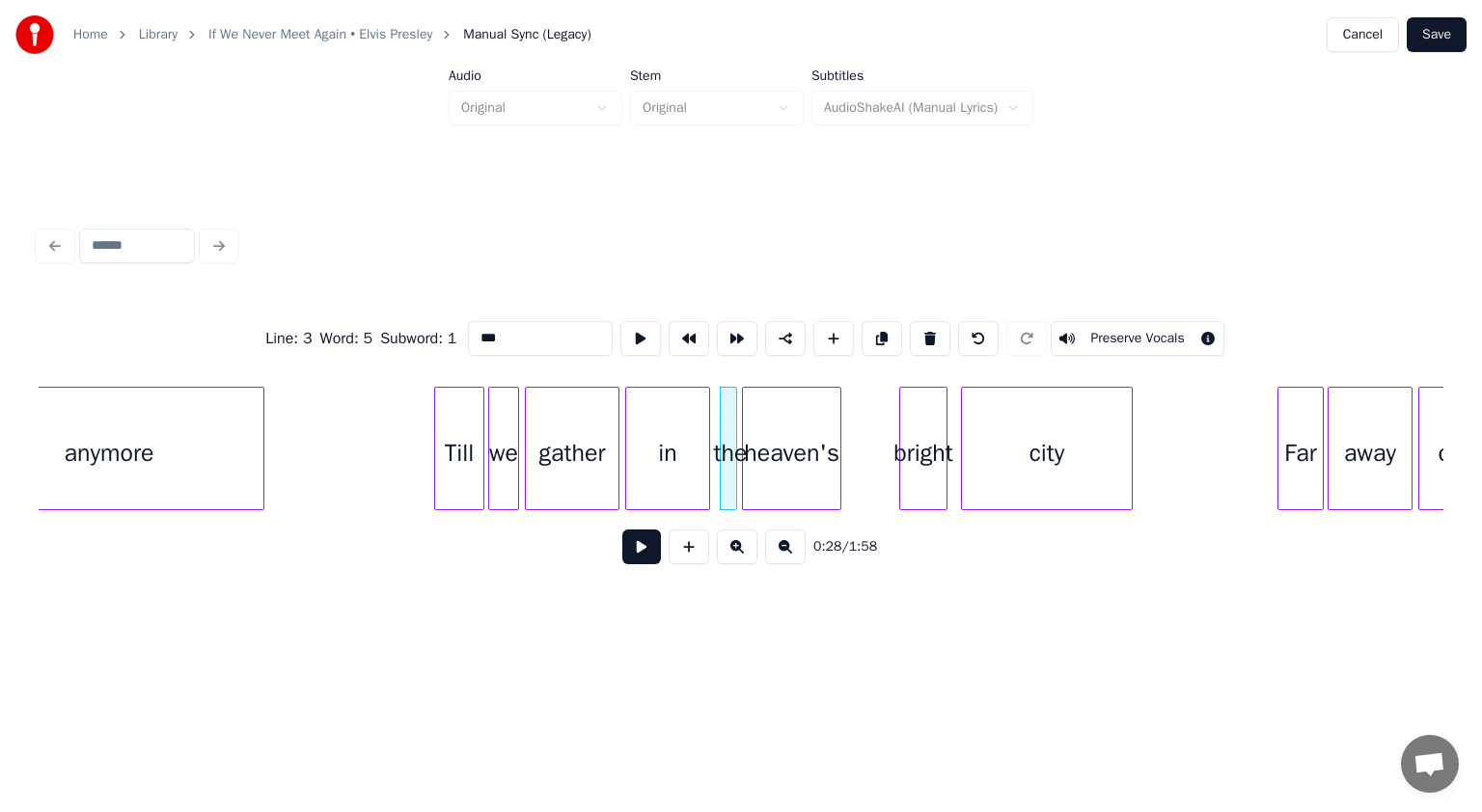 click on "anymore Till we gather in heaven's bright city Far away on the" at bounding box center [3652, 448] 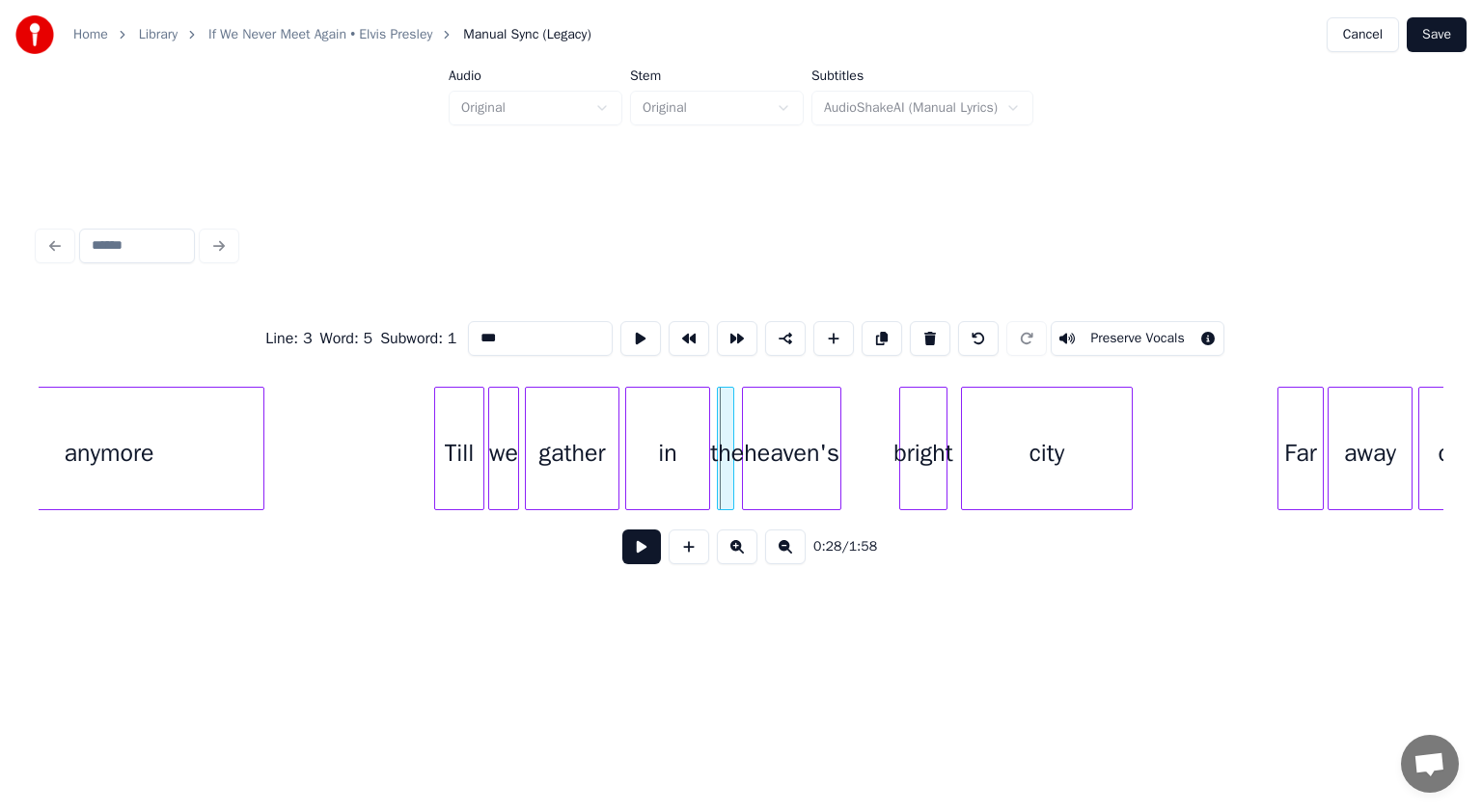 click on "the" at bounding box center [727, 453] 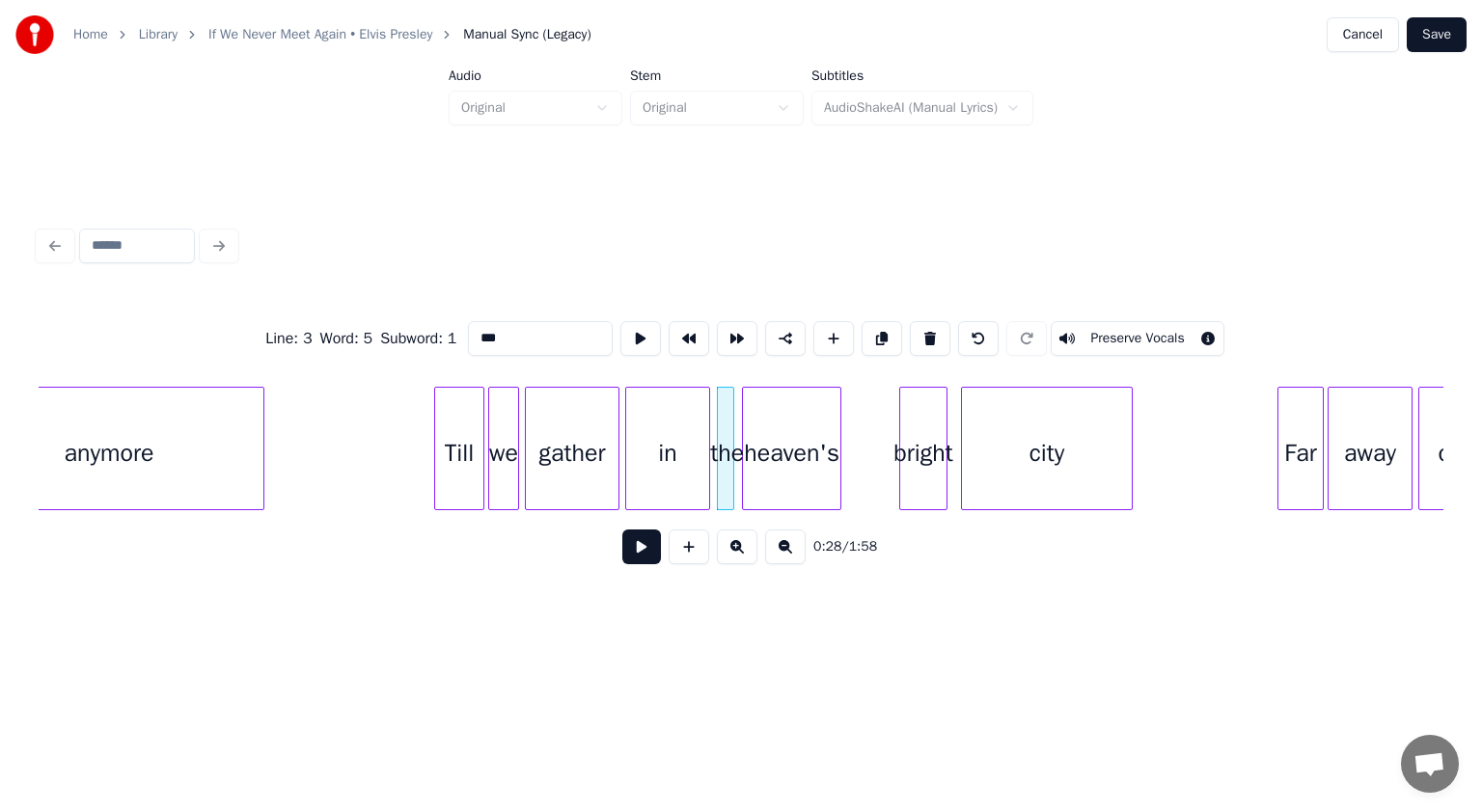 type on "***" 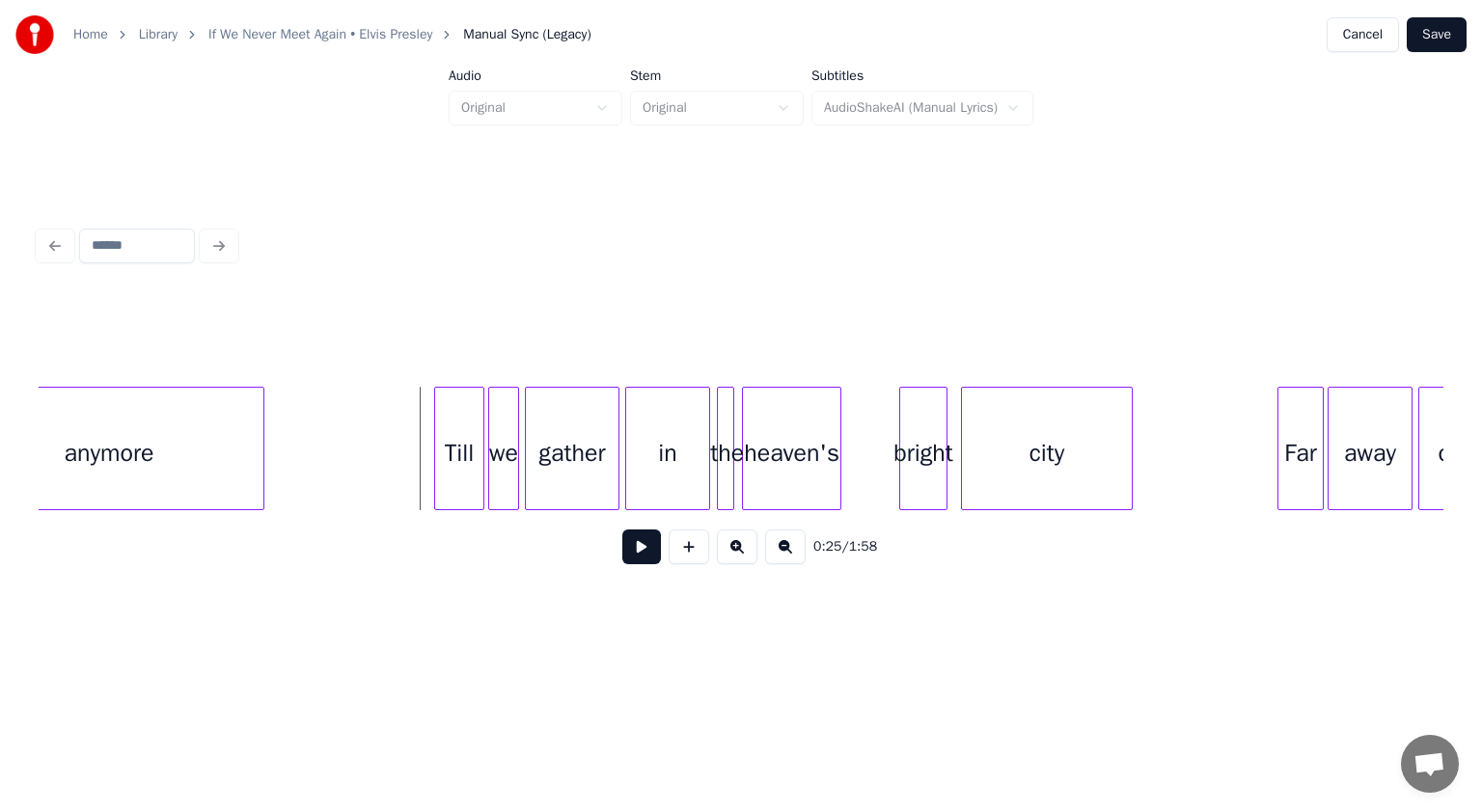 click at bounding box center (642, 547) 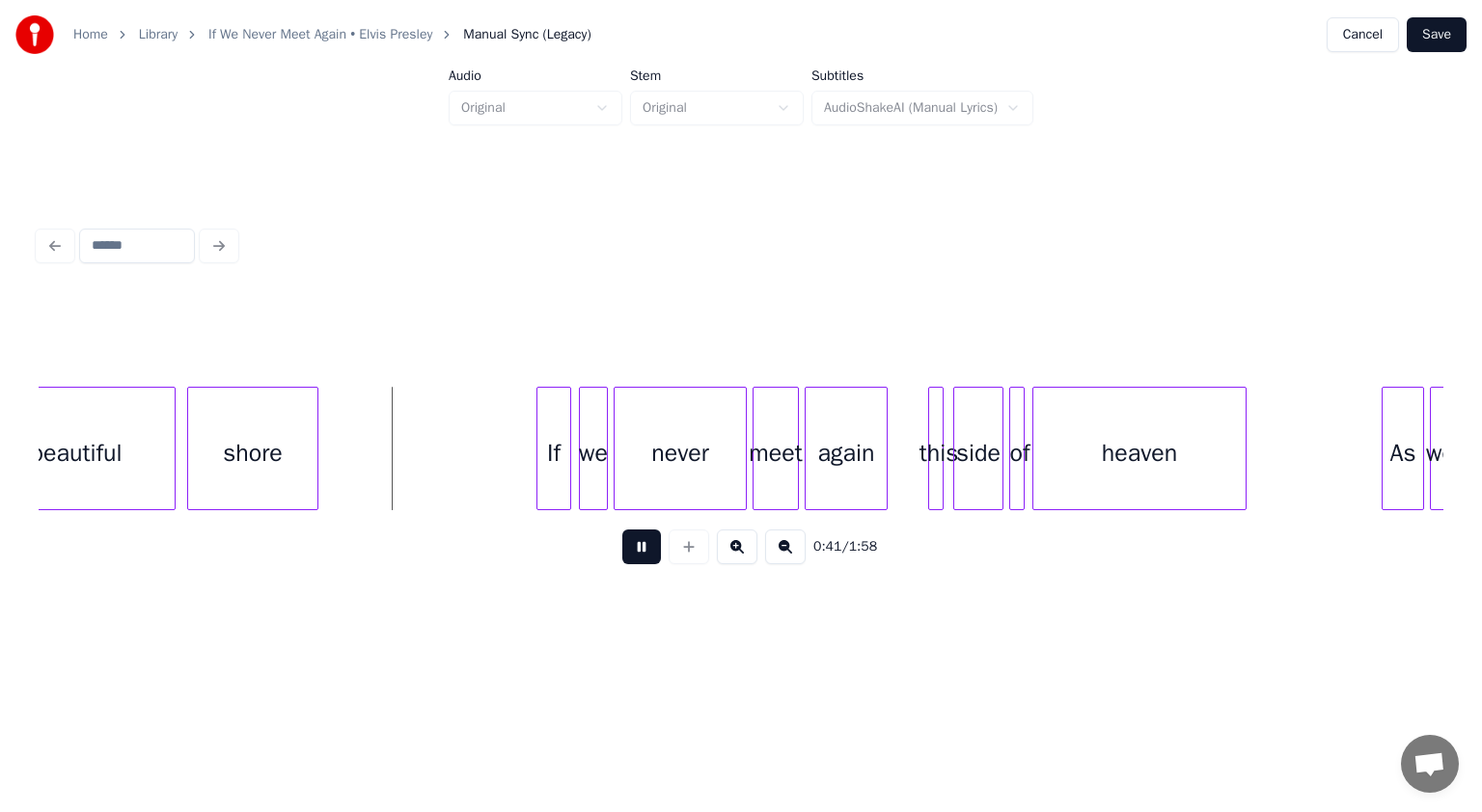scroll, scrollTop: 0, scrollLeft: 3859, axis: horizontal 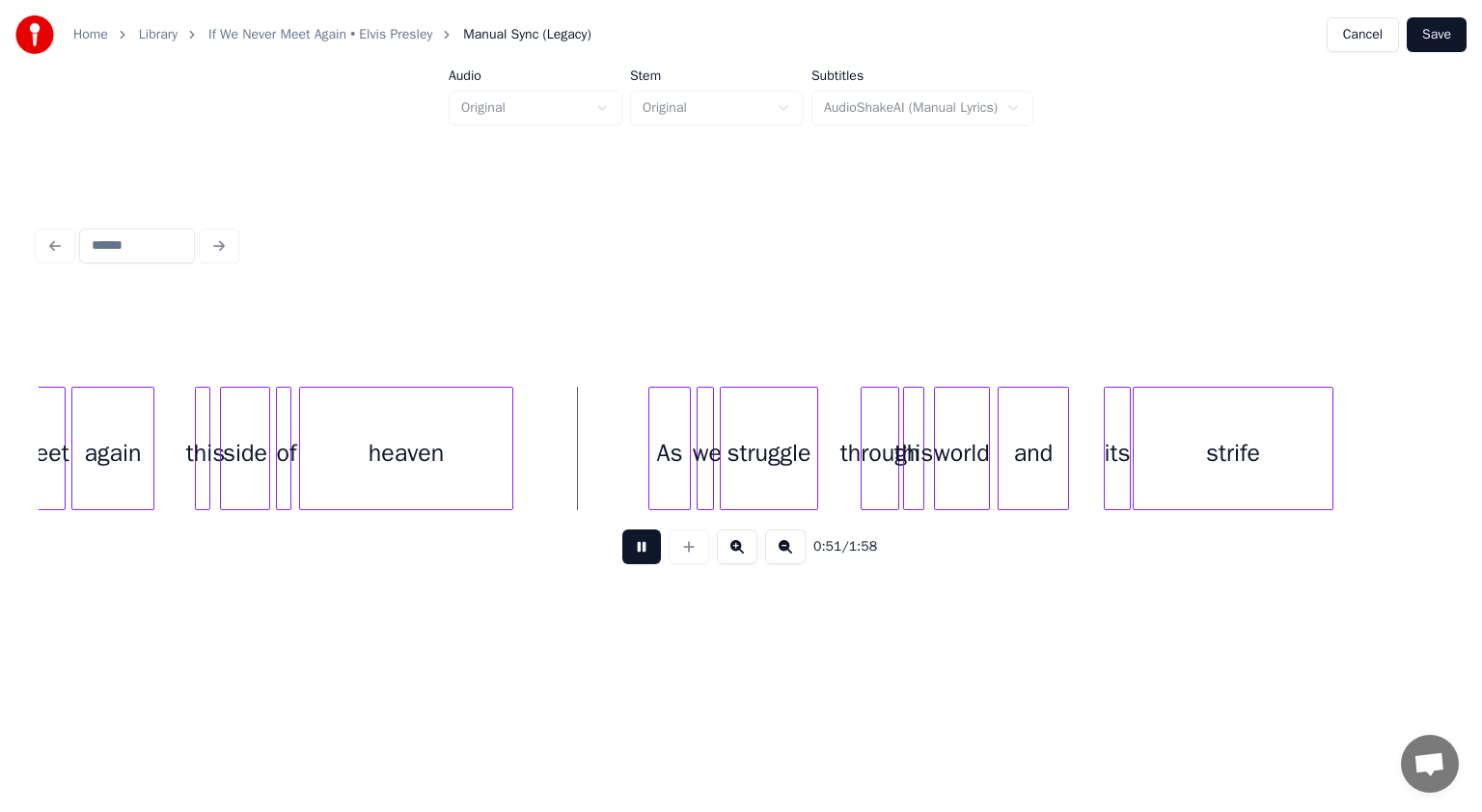 click at bounding box center [642, 547] 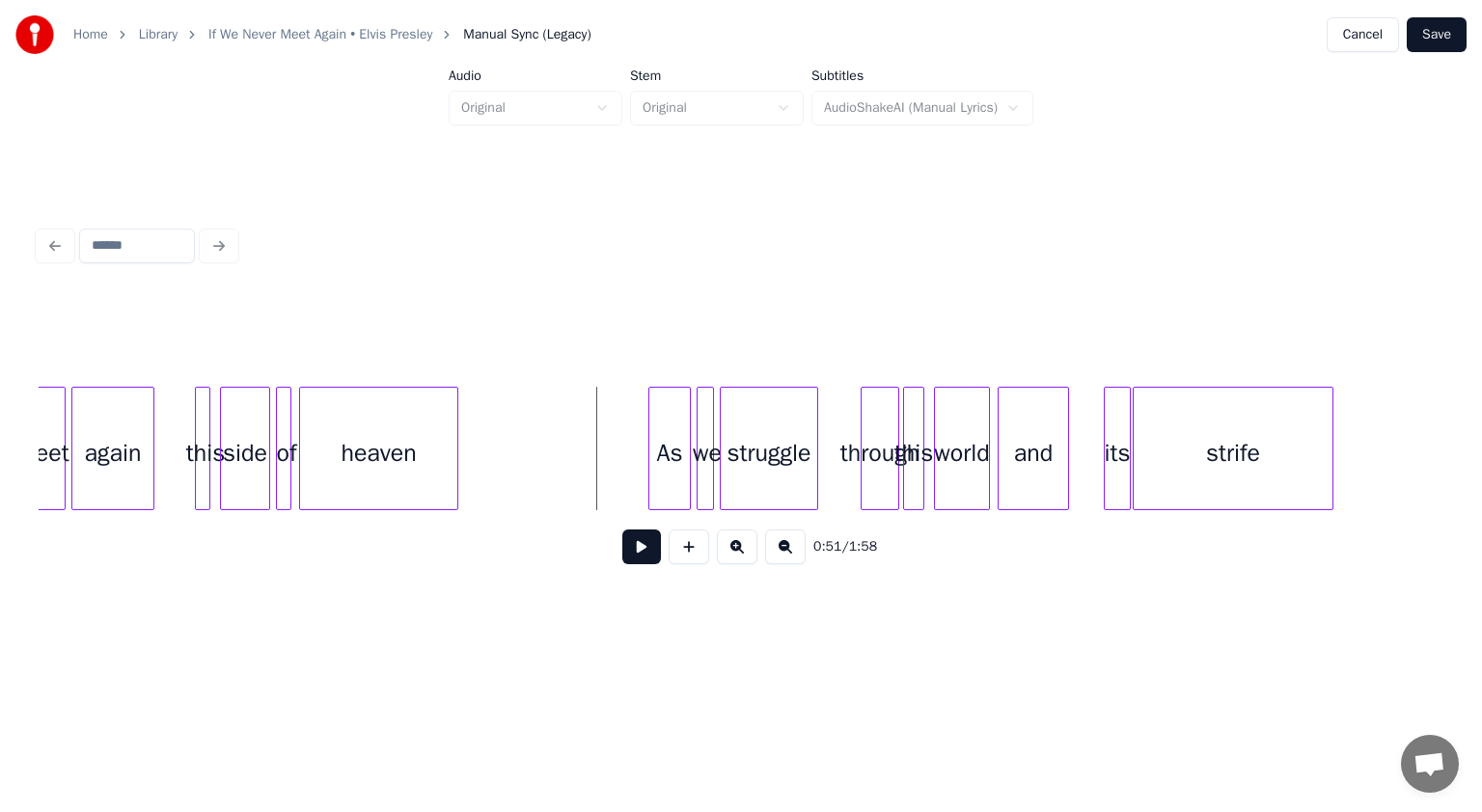 click at bounding box center [454, 448] 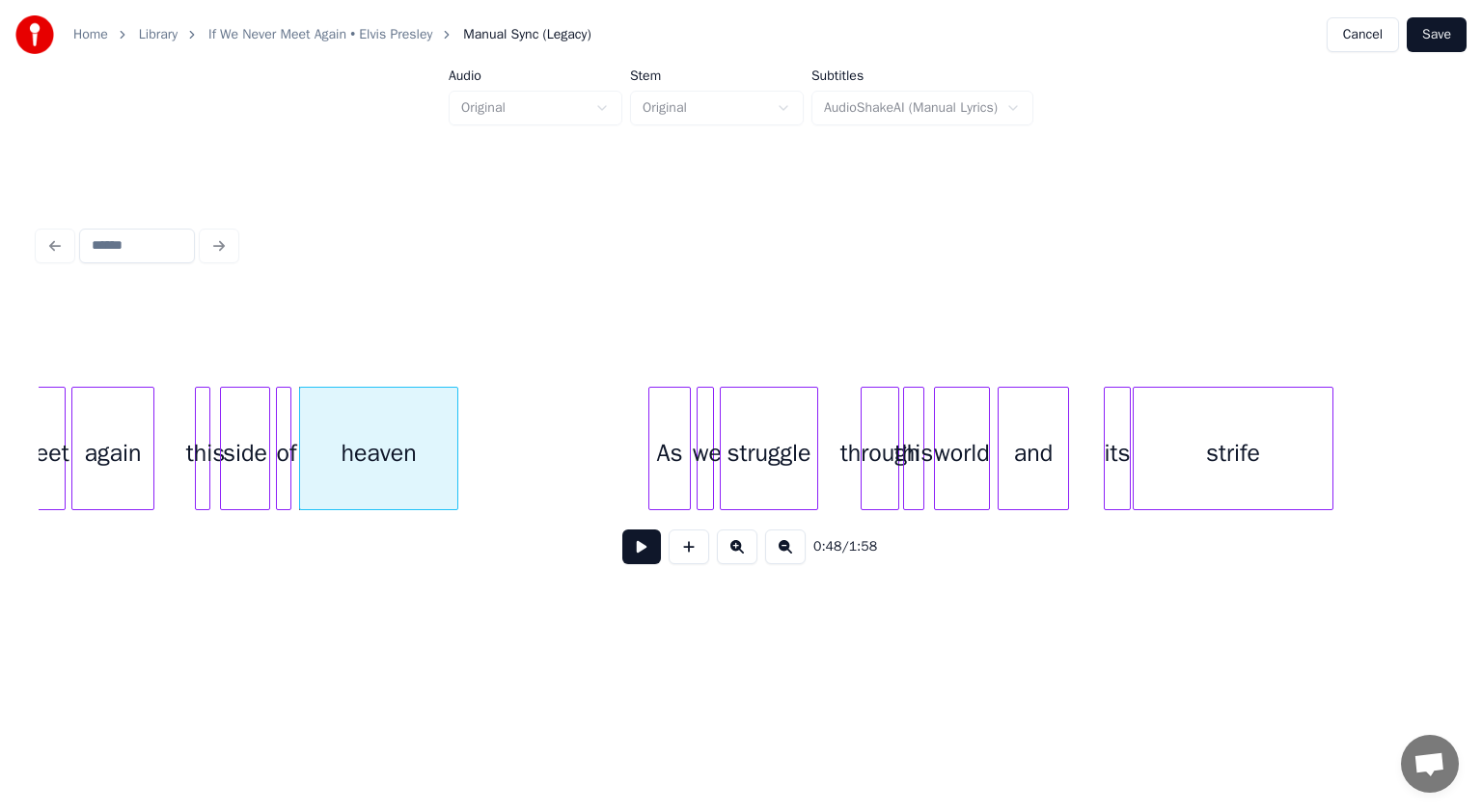 click at bounding box center [642, 547] 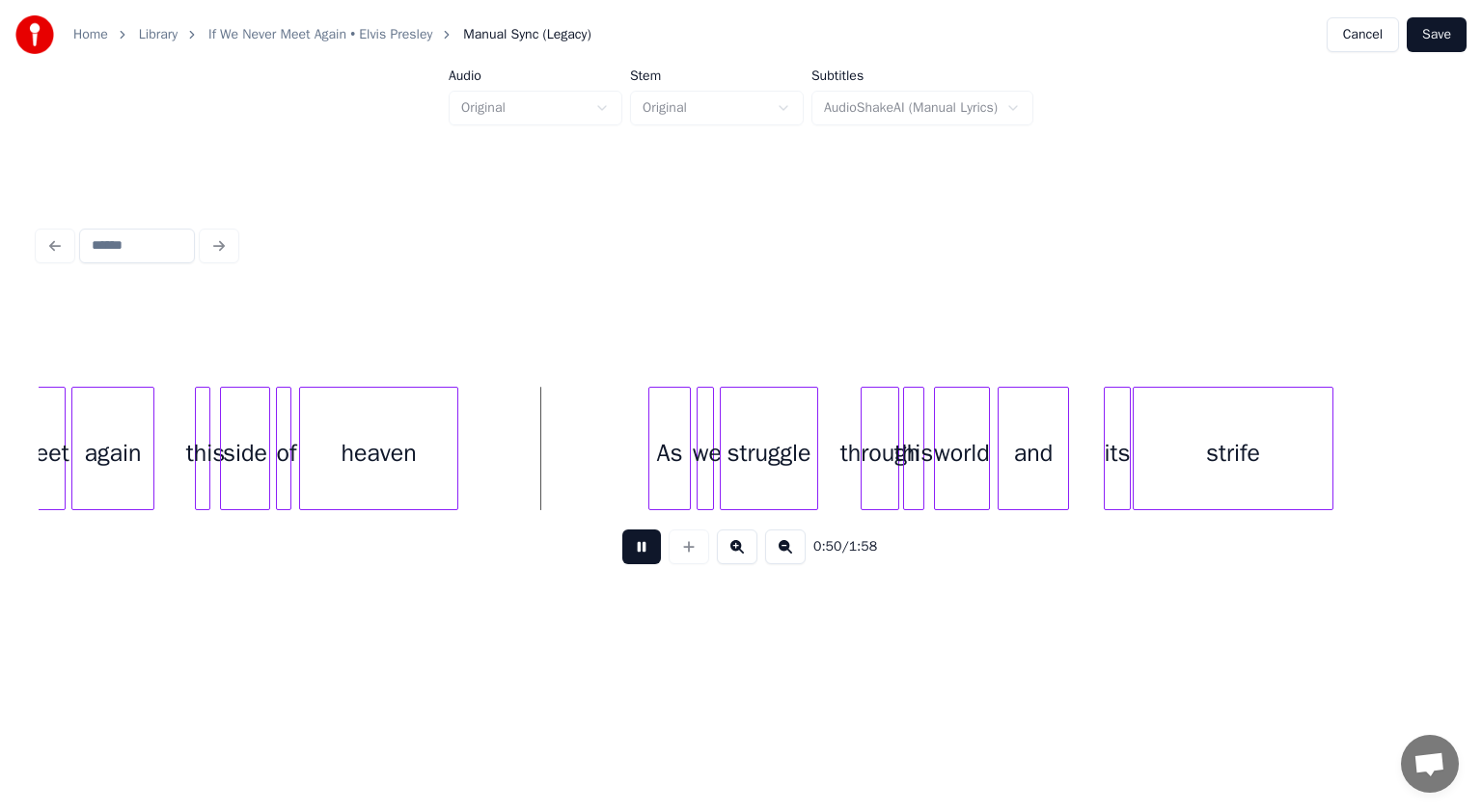 click at bounding box center [642, 547] 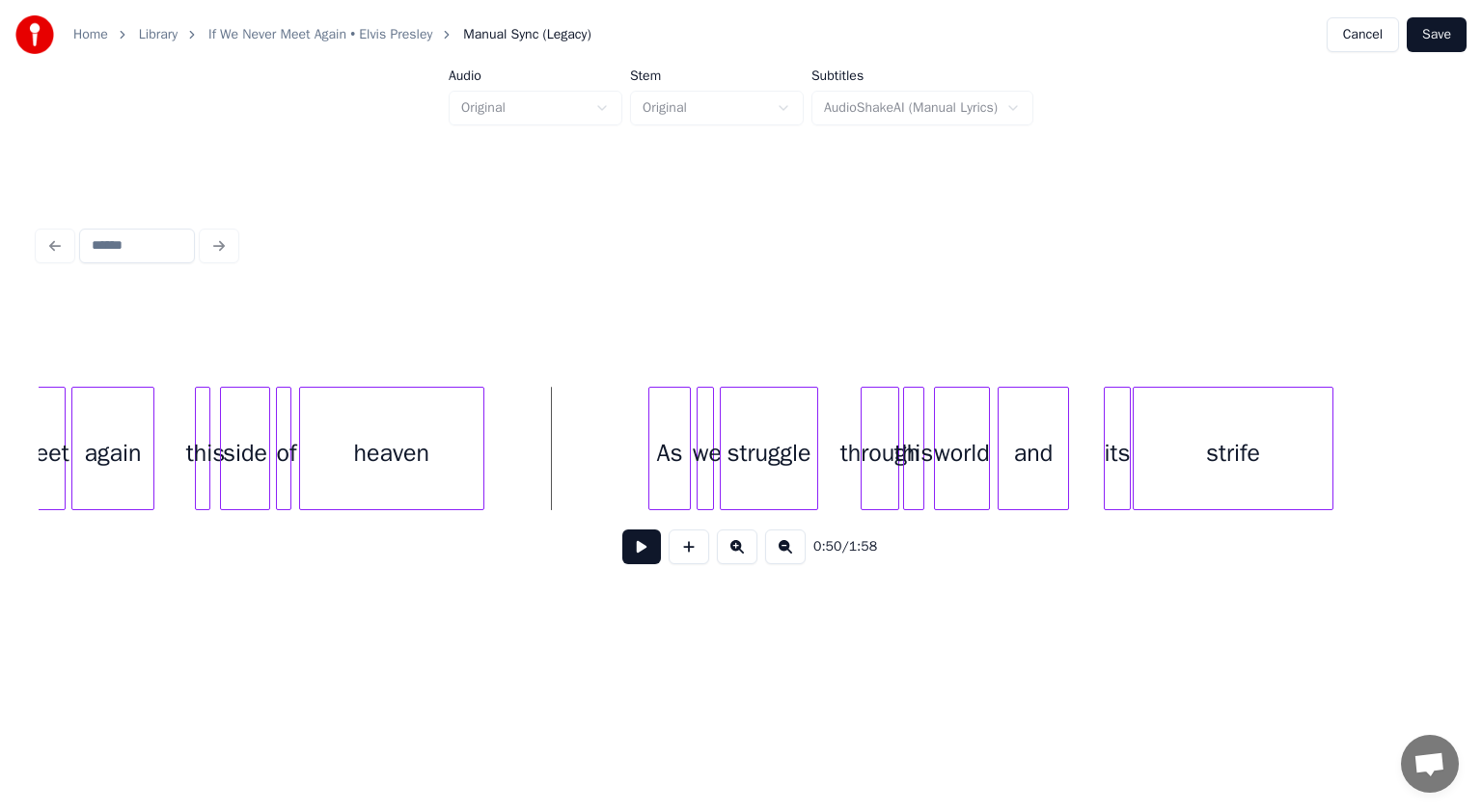 click at bounding box center [480, 448] 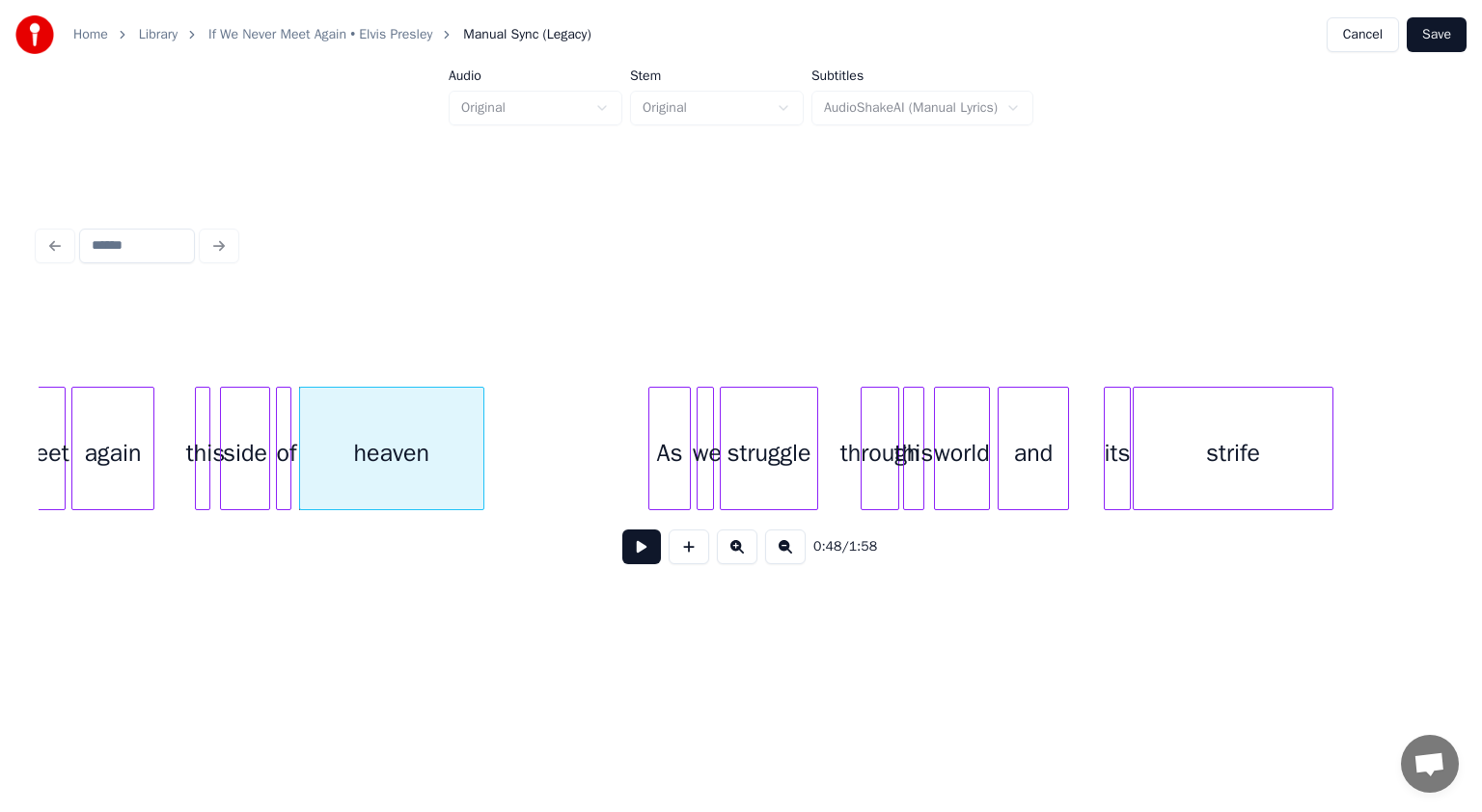 click at bounding box center [642, 547] 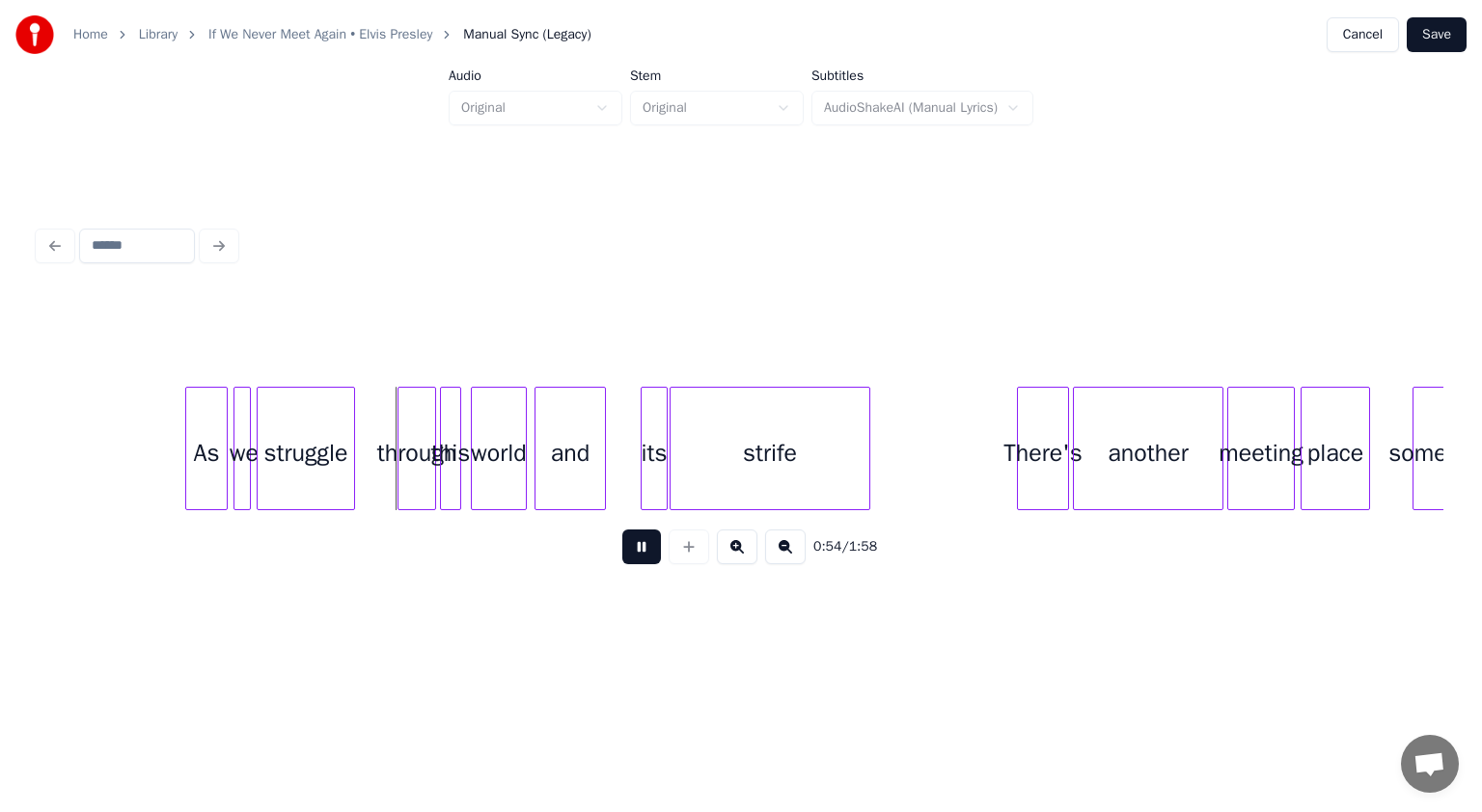 scroll, scrollTop: 0, scrollLeft: 4979, axis: horizontal 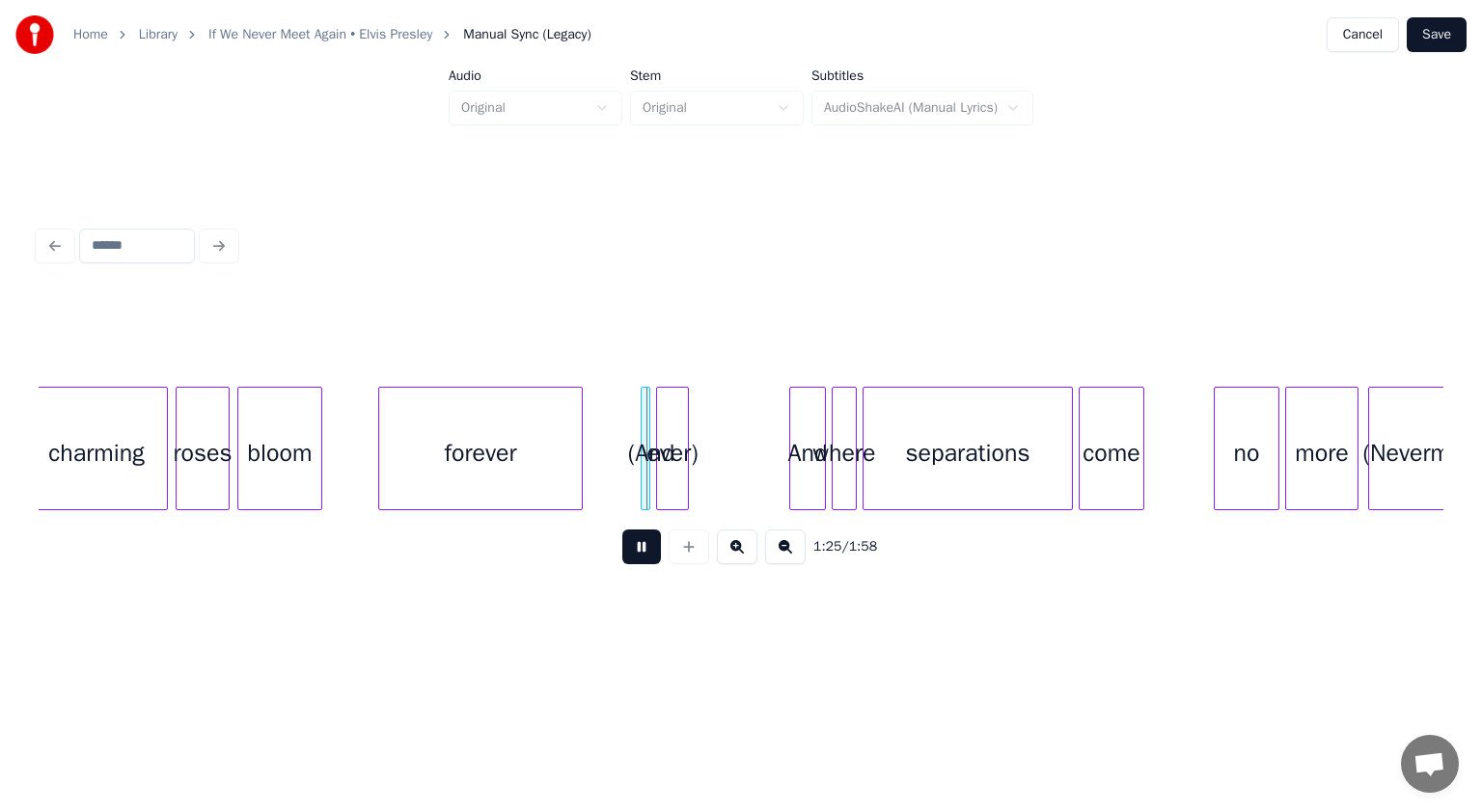 click at bounding box center (642, 547) 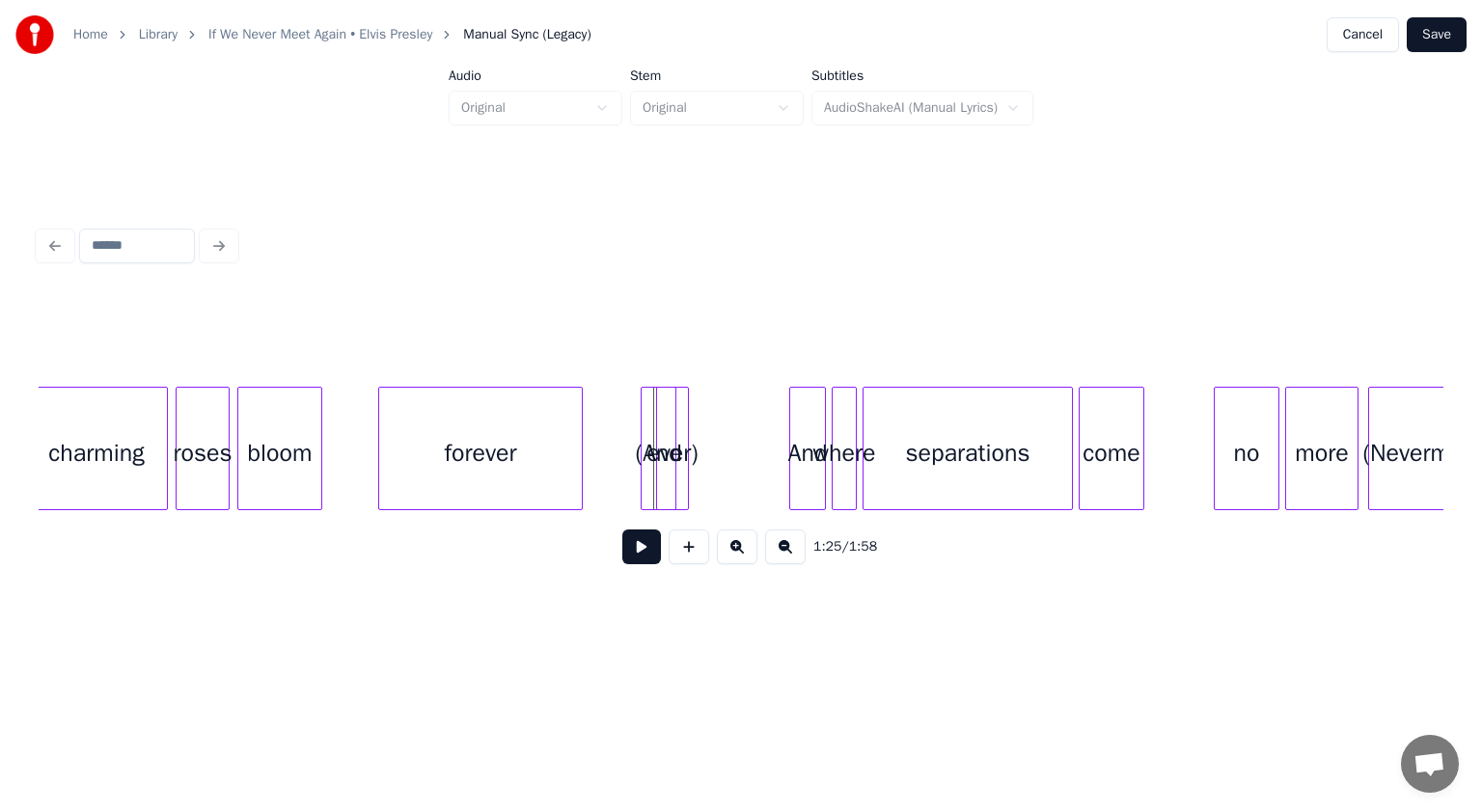 click on "charming roses bloom forever (And ever) And where separations come no more (Nevermore)" at bounding box center [-1867, 448] 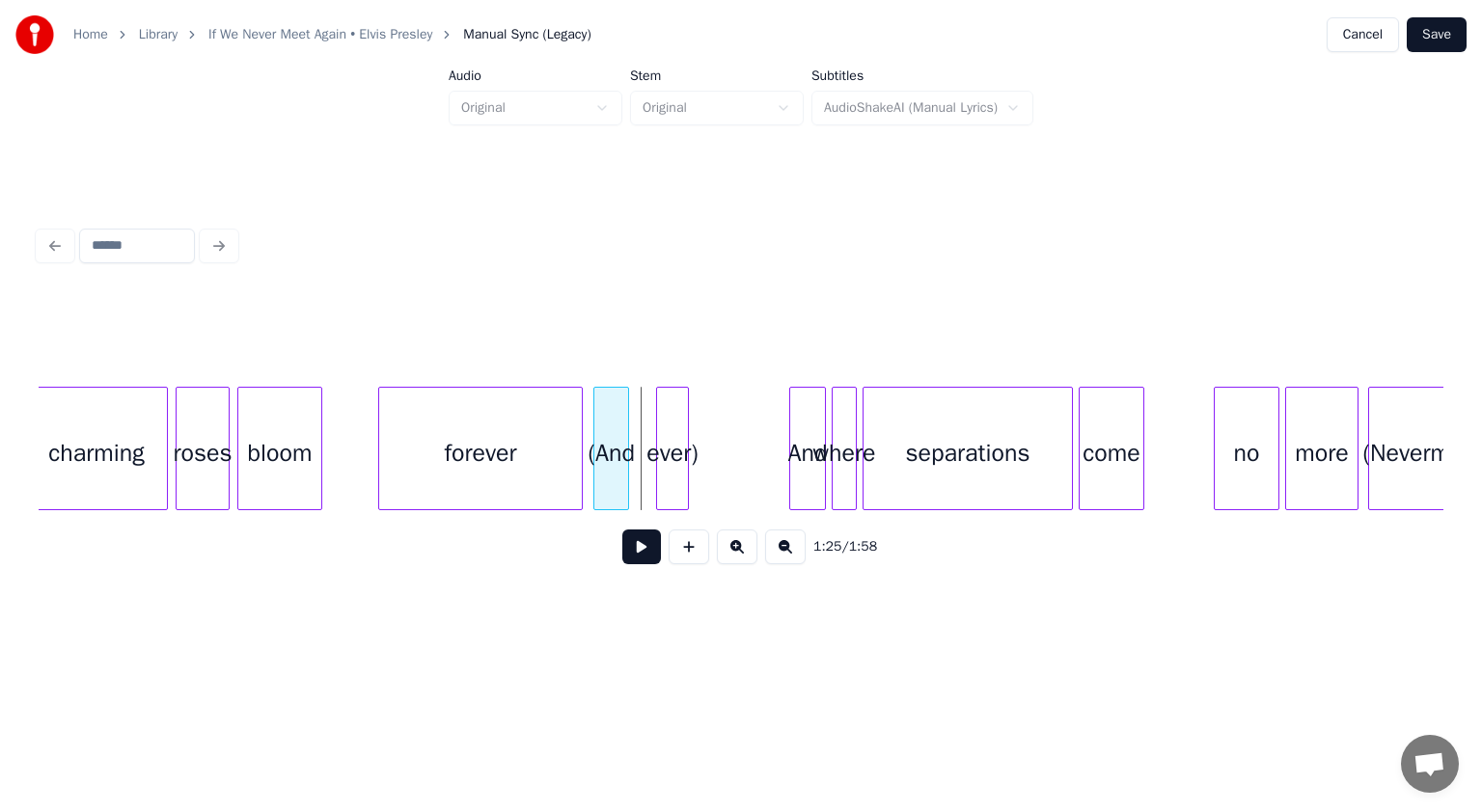 click on "(And" at bounding box center [611, 453] 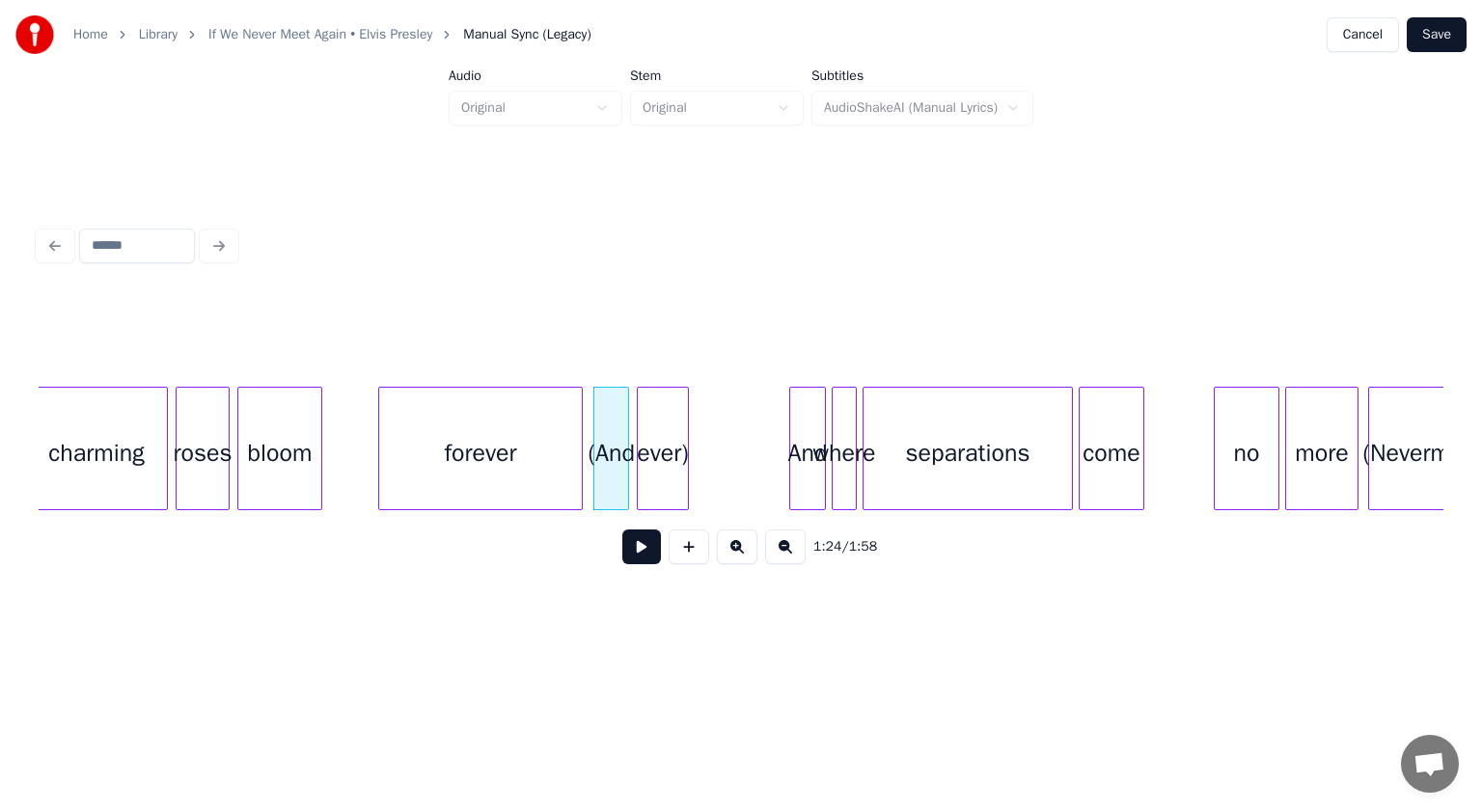 click at bounding box center (641, 448) 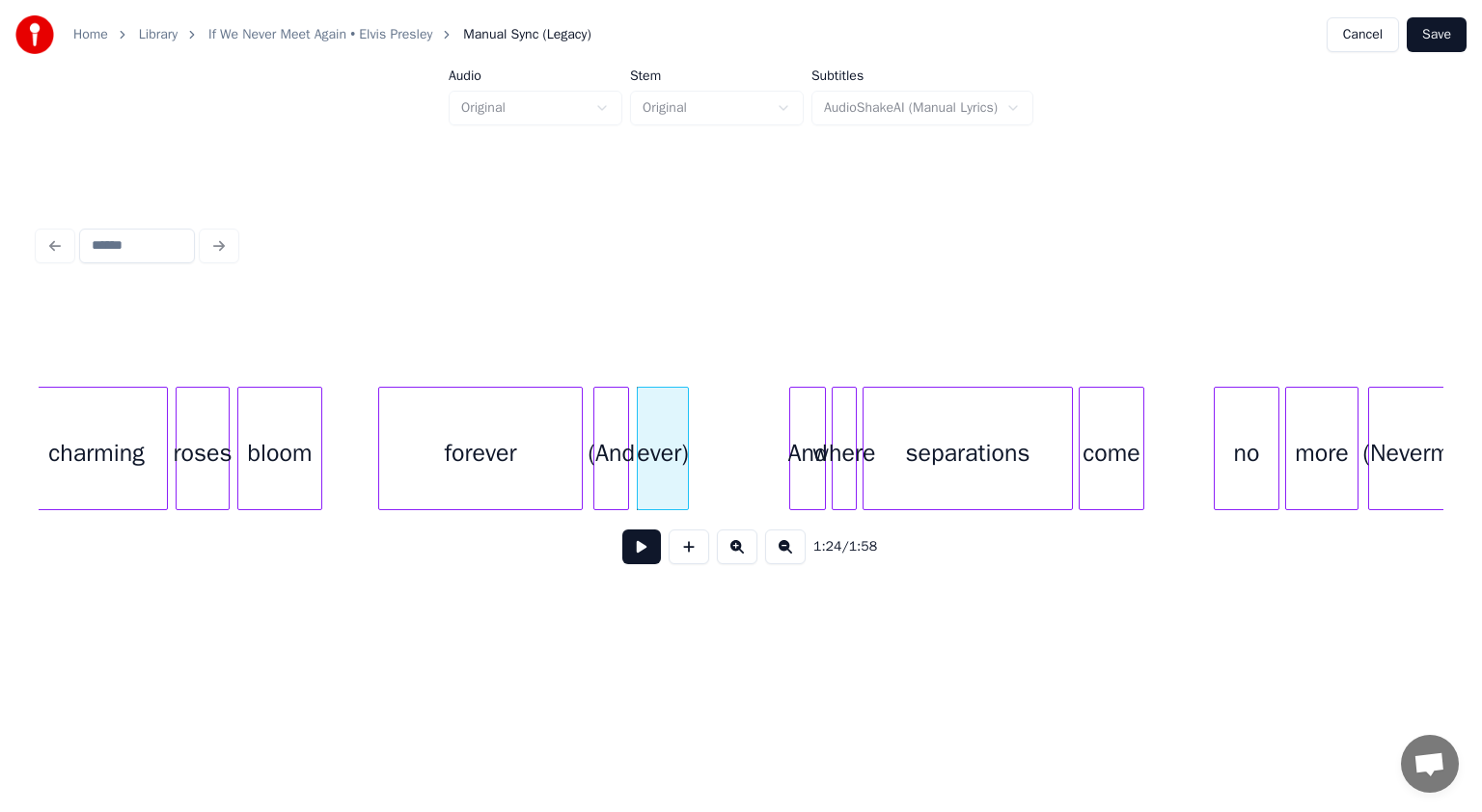 click on "charming roses bloom forever (And ever) And where separations come no more (Nevermore)" at bounding box center (-1867, 448) 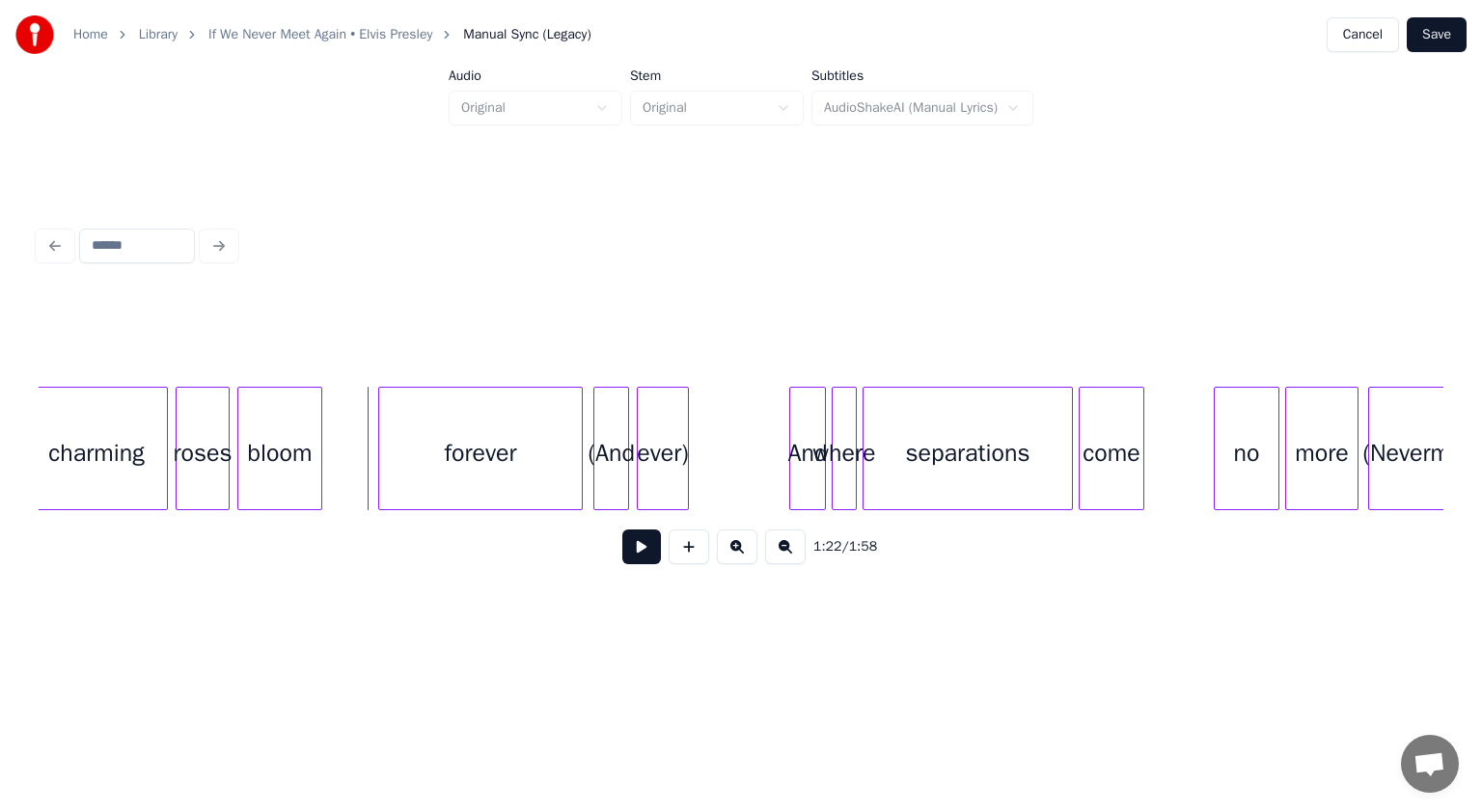 click at bounding box center [642, 547] 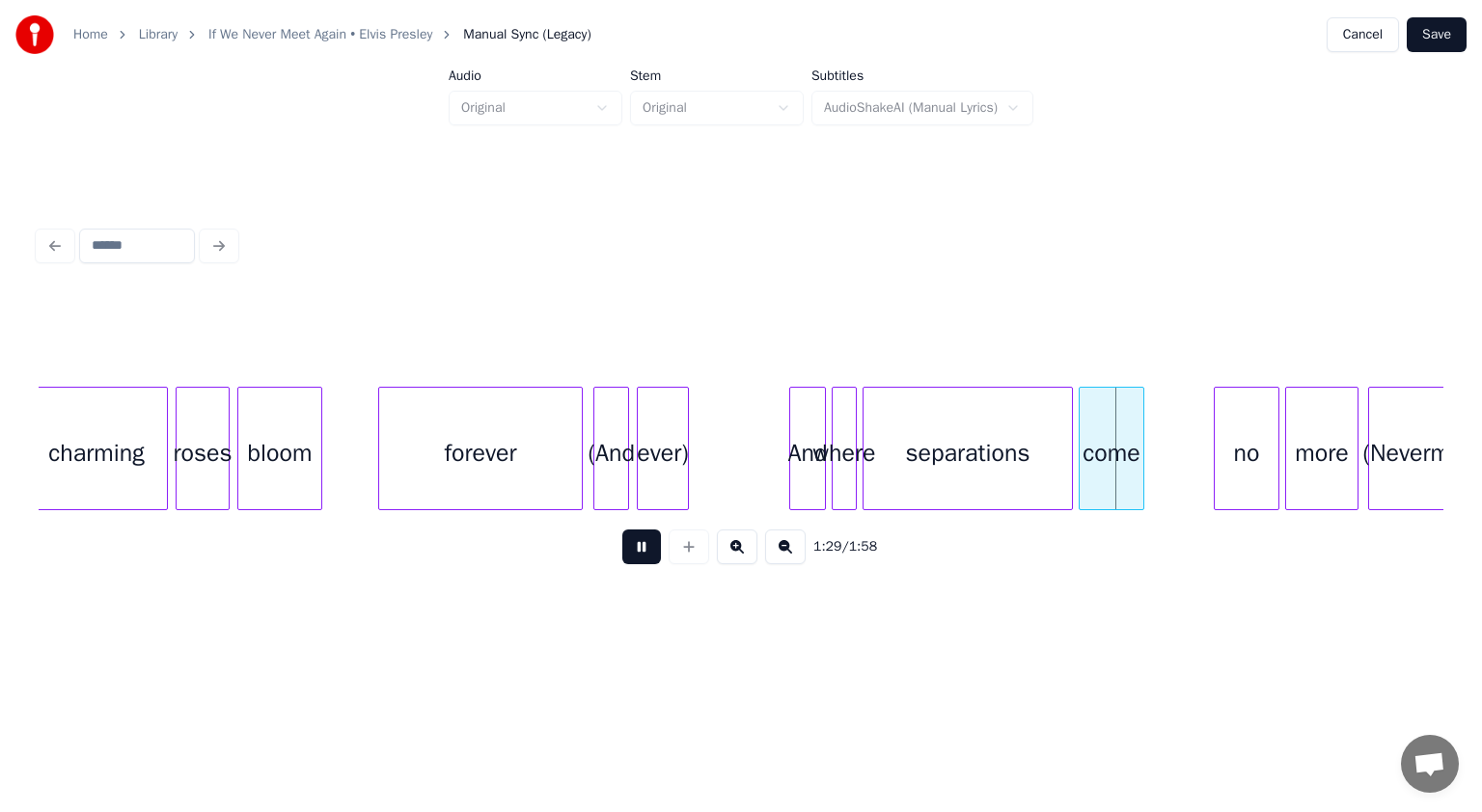 scroll, scrollTop: 0, scrollLeft: 8686, axis: horizontal 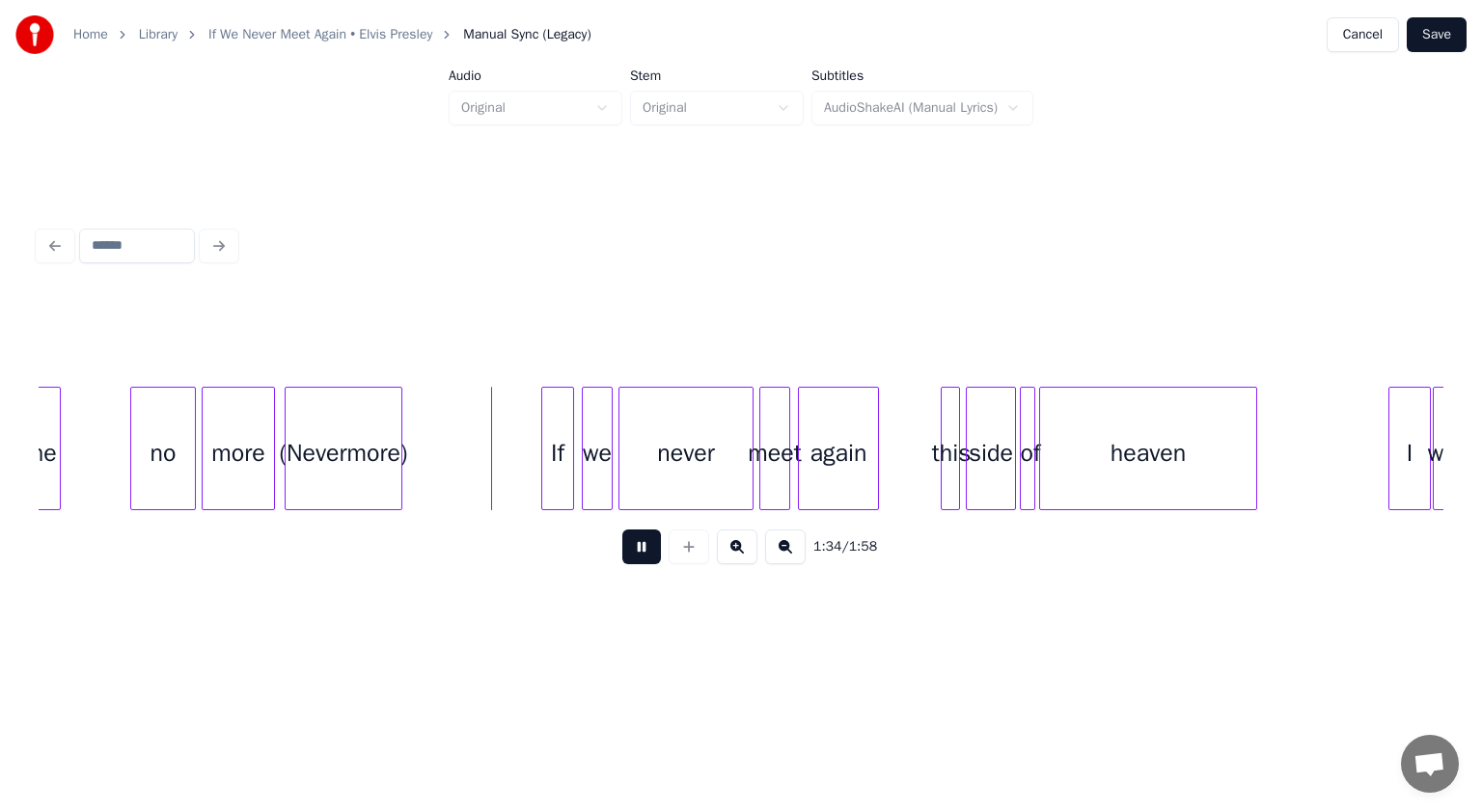 click on "1:34  /  1:58" at bounding box center [741, 547] 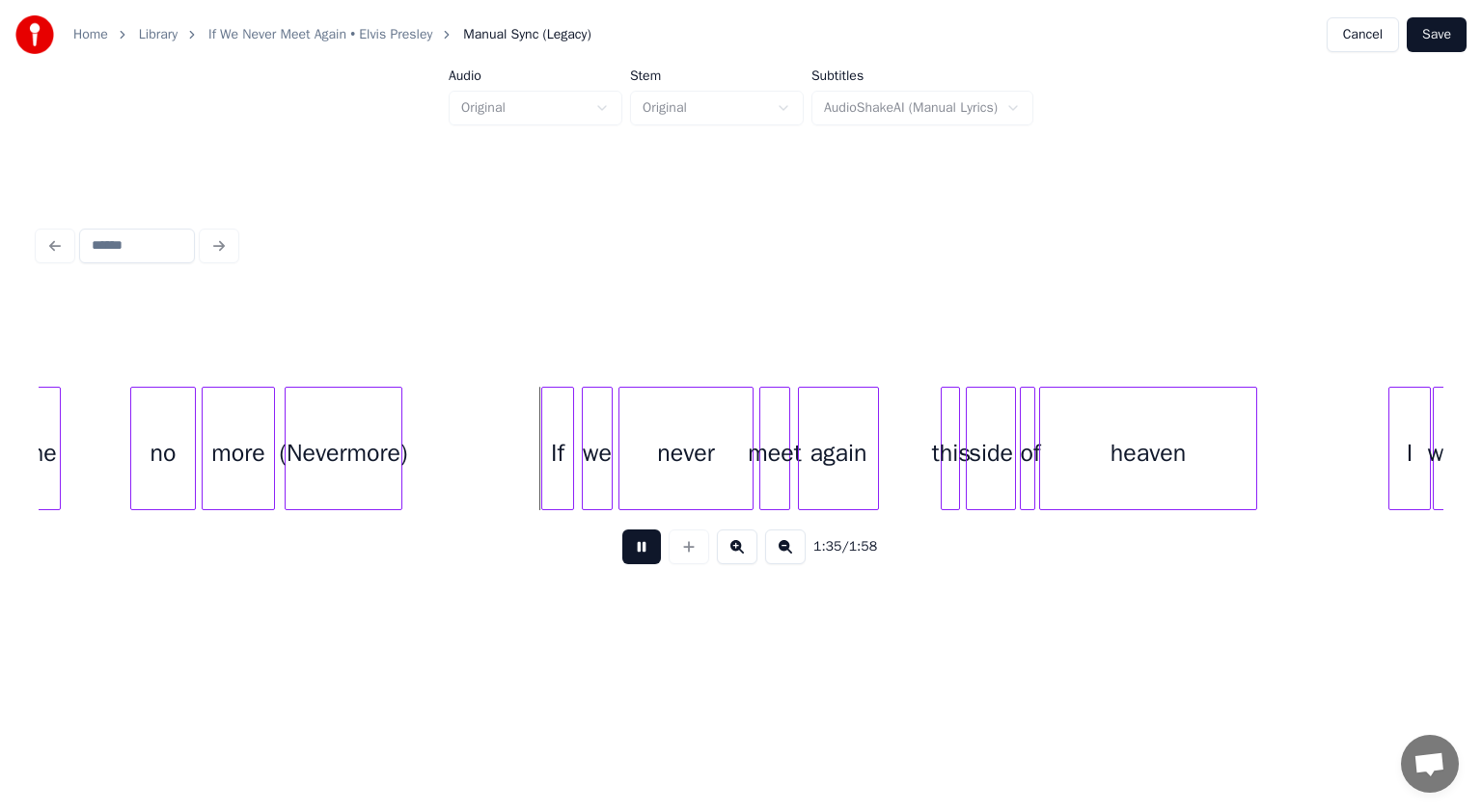 click at bounding box center [642, 547] 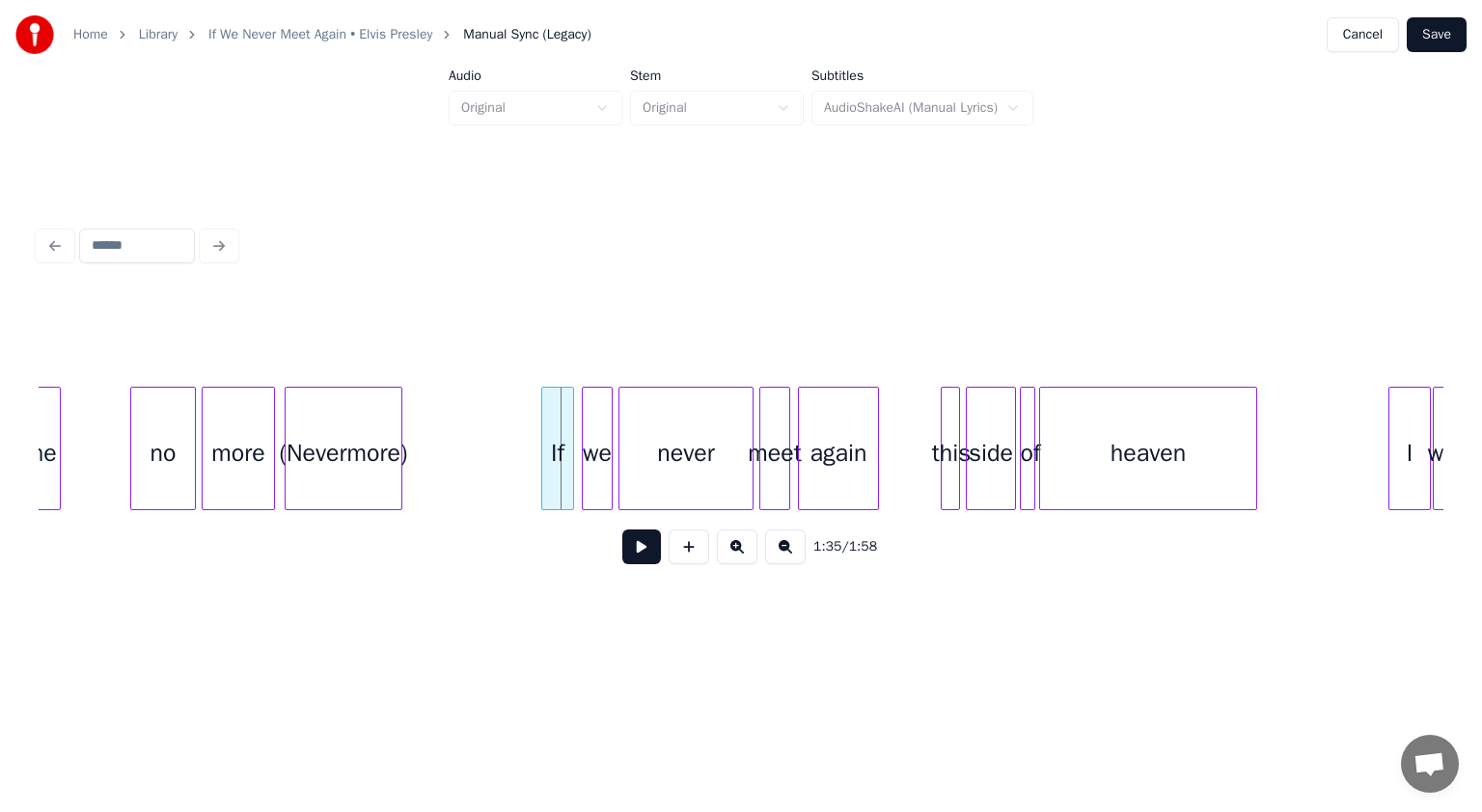 click on "(Nevermore)" at bounding box center [343, 453] 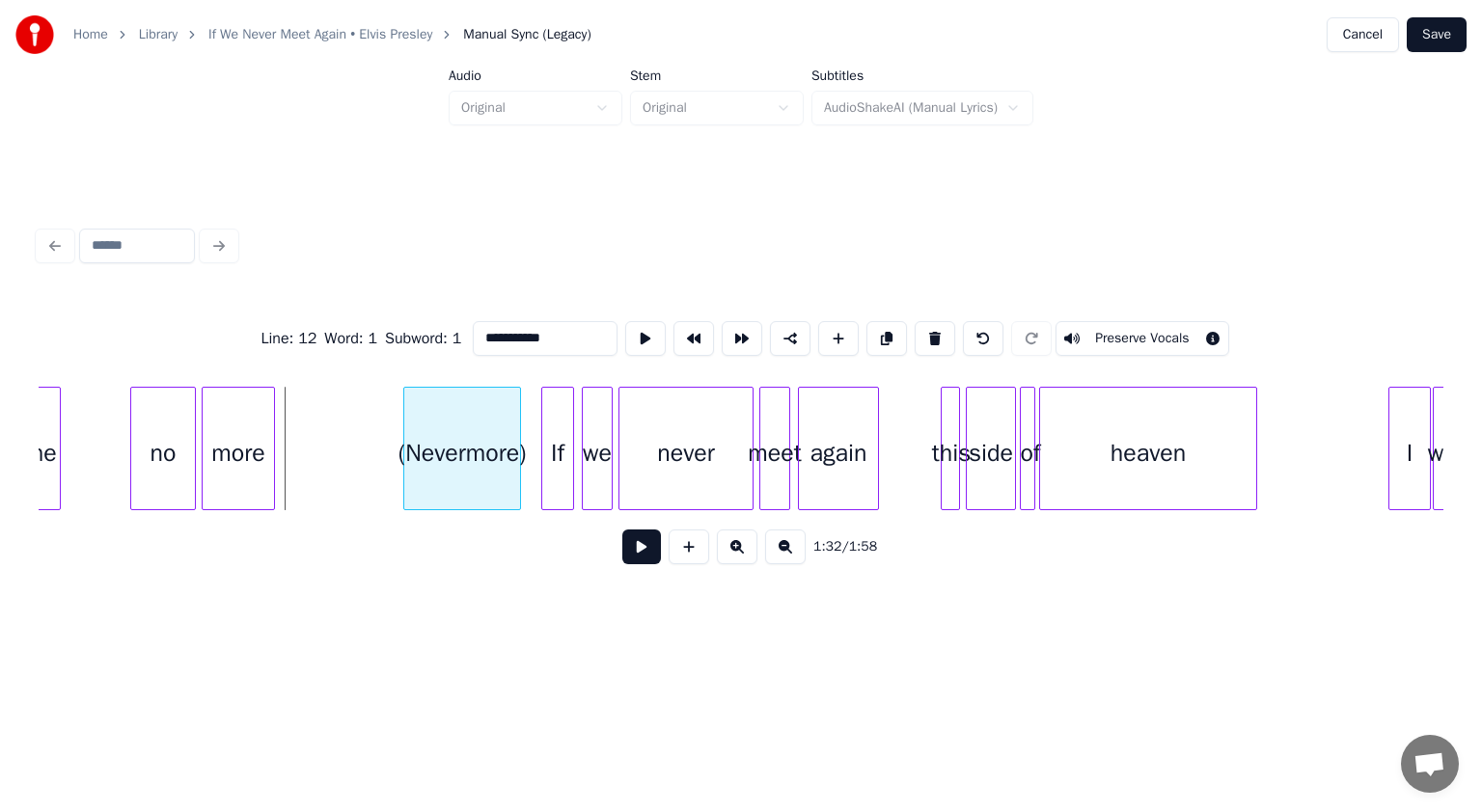 click on "(Nevermore)" at bounding box center (462, 453) 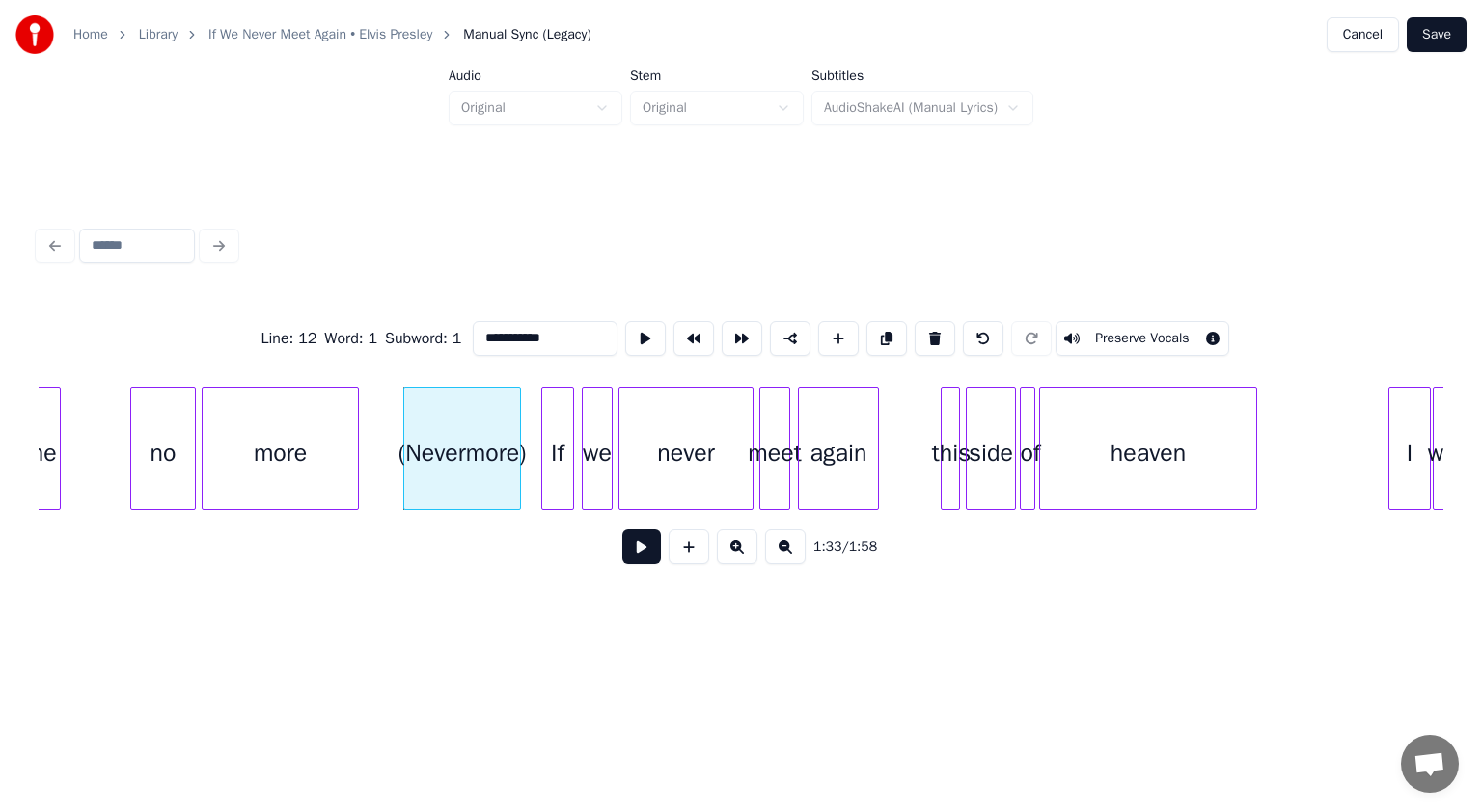 click at bounding box center [355, 448] 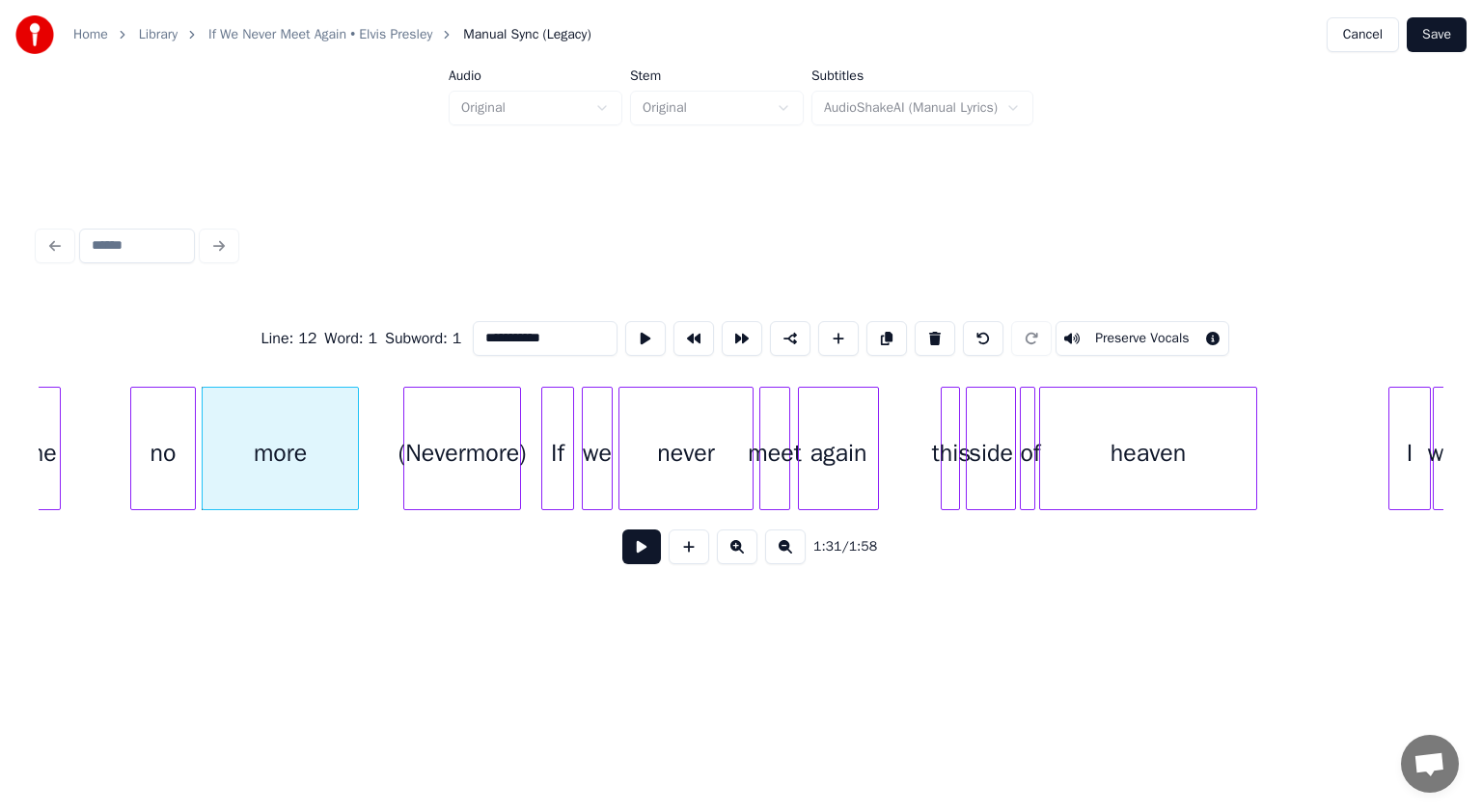 click on "no more (Nevermore) If we never meet again this side of heaven I will come" at bounding box center (-2950, 448) 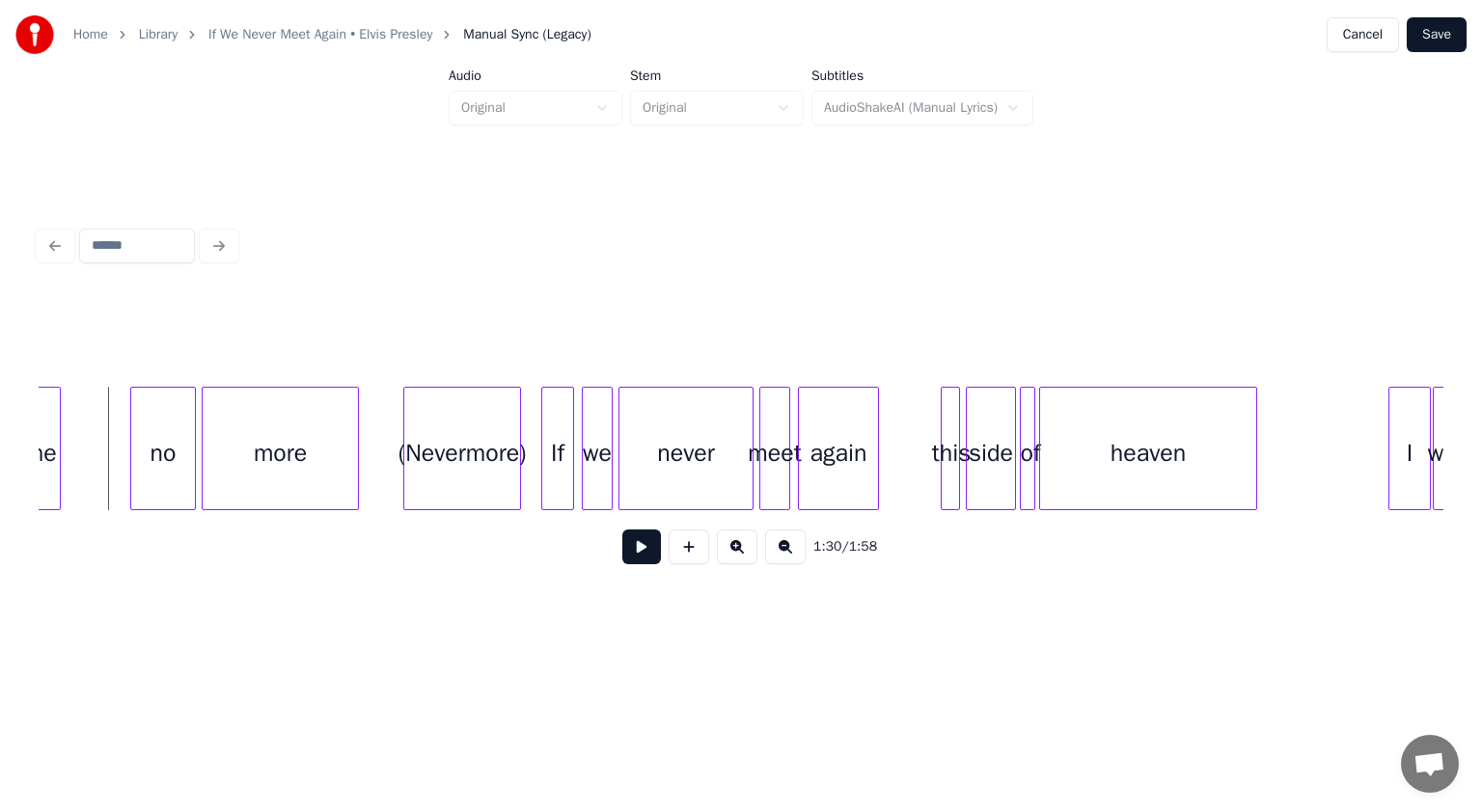 click at bounding box center [642, 547] 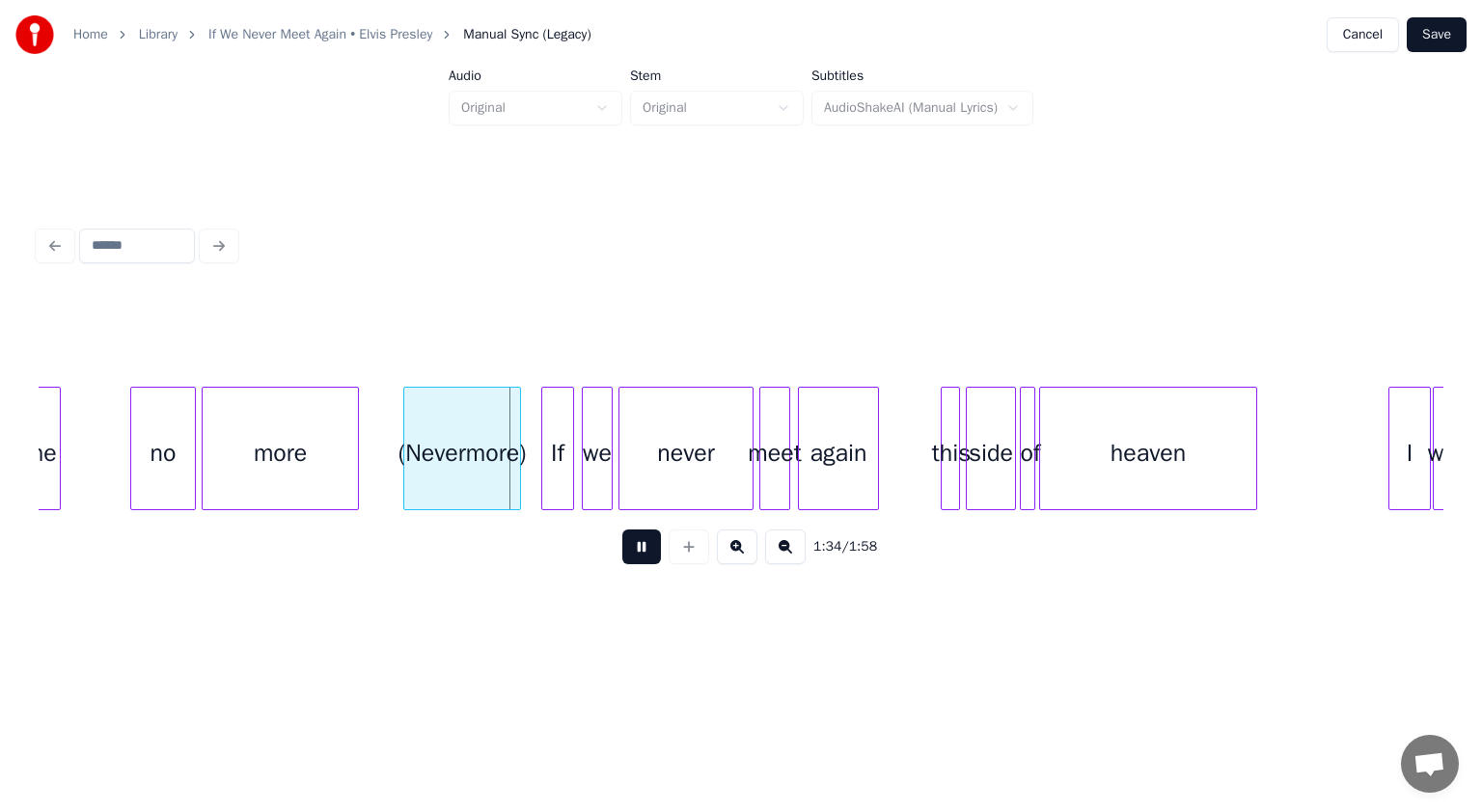 click at bounding box center [642, 547] 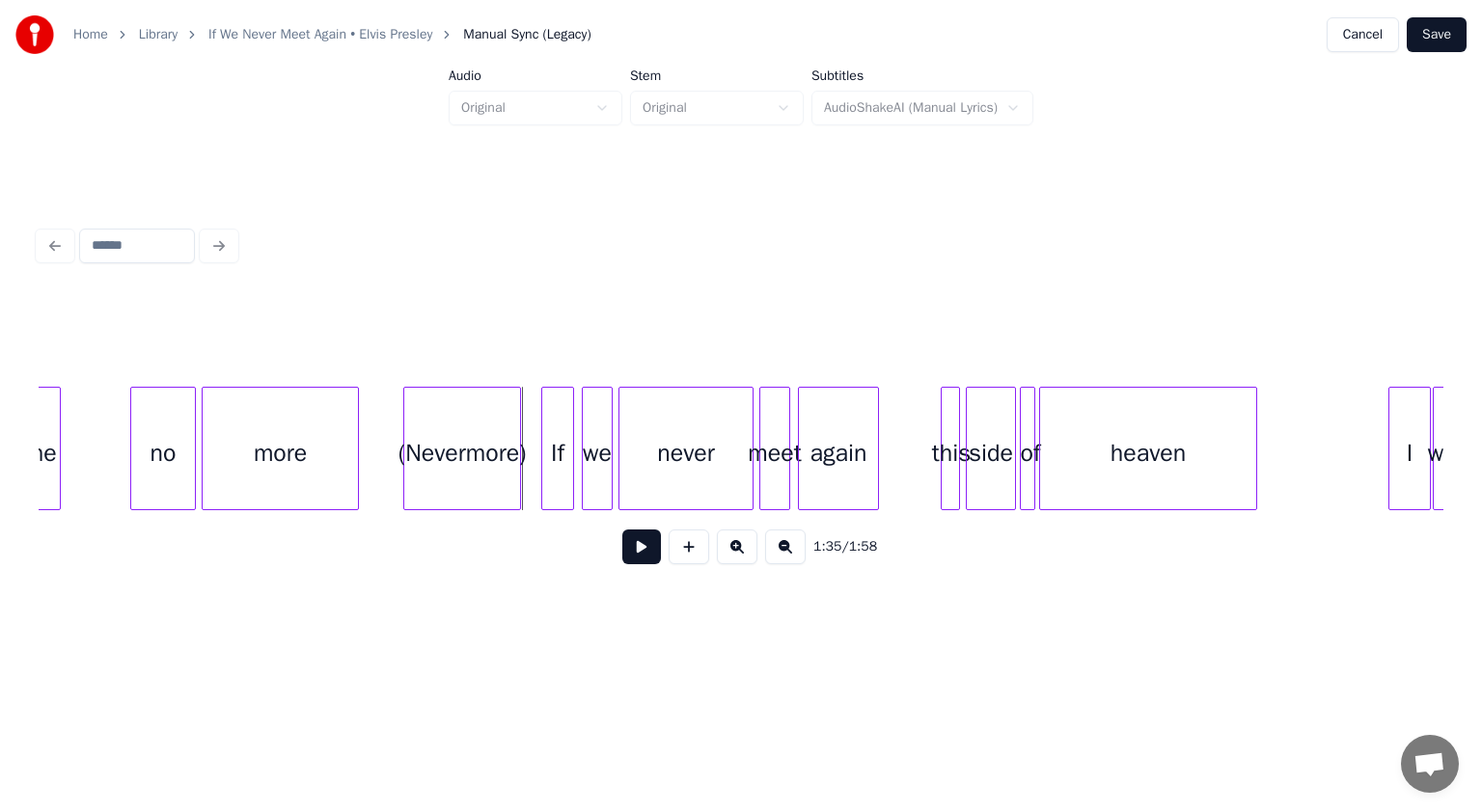 click on "(Nevermore)" at bounding box center [462, 453] 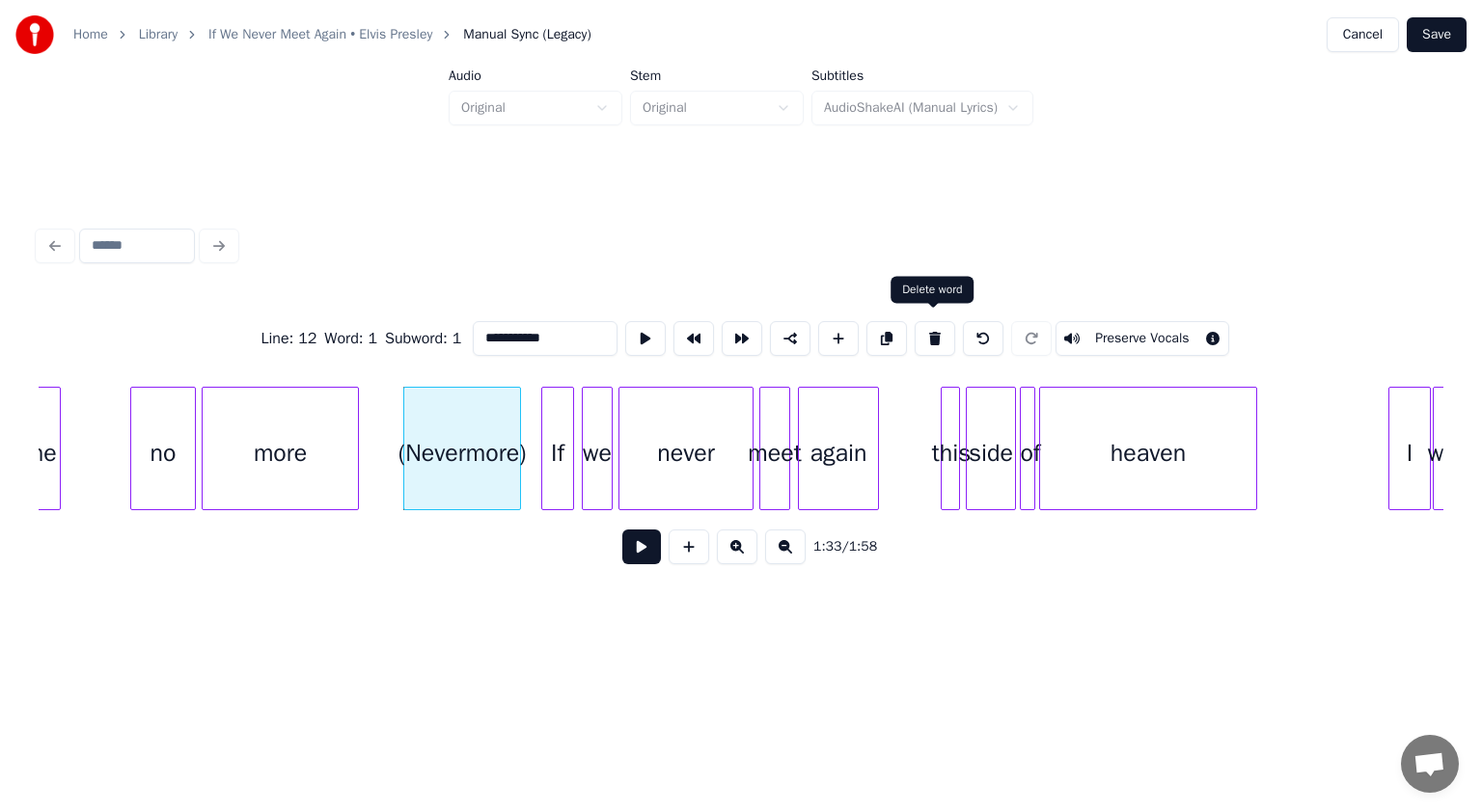 click at bounding box center [935, 338] 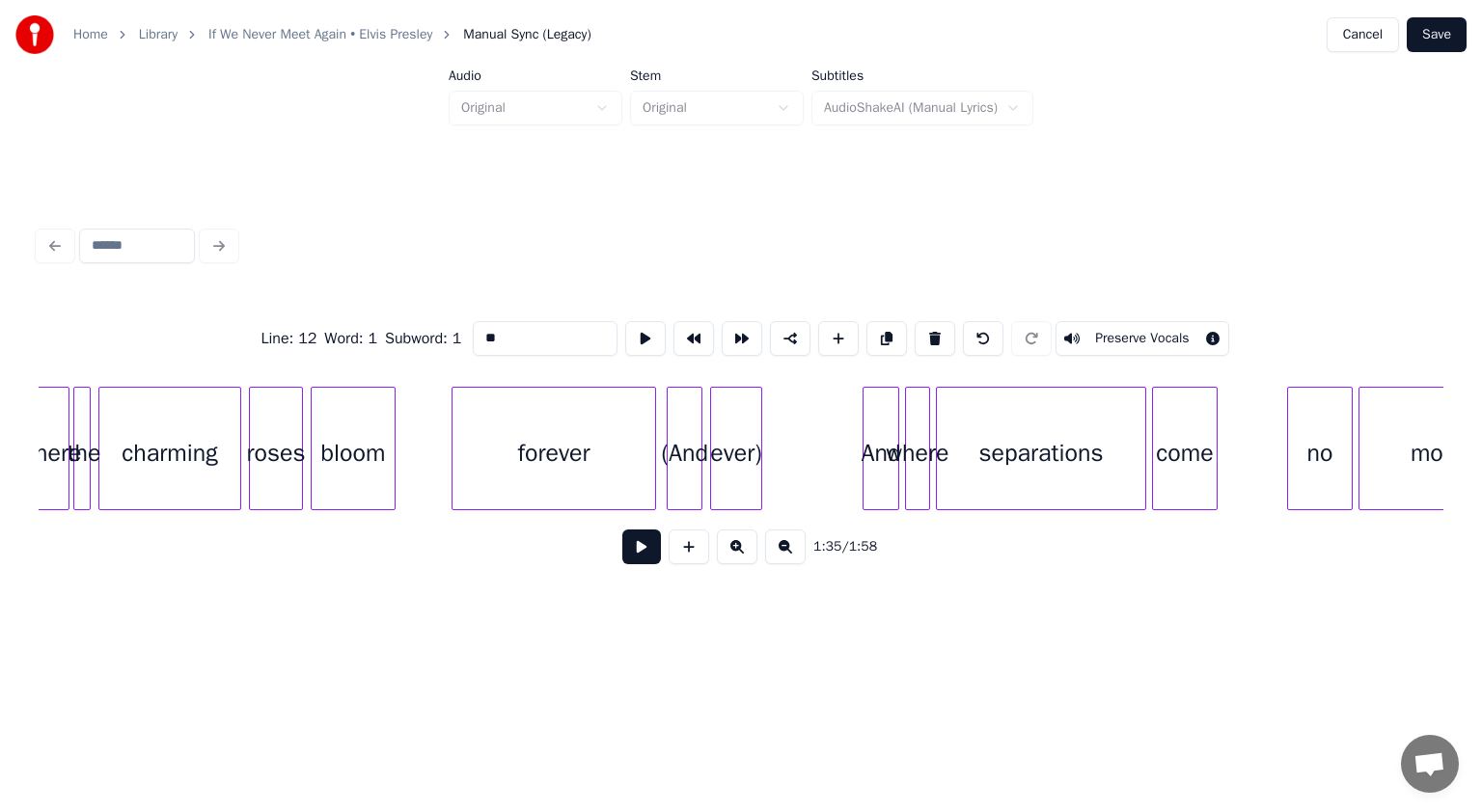 scroll, scrollTop: 0, scrollLeft: 7497, axis: horizontal 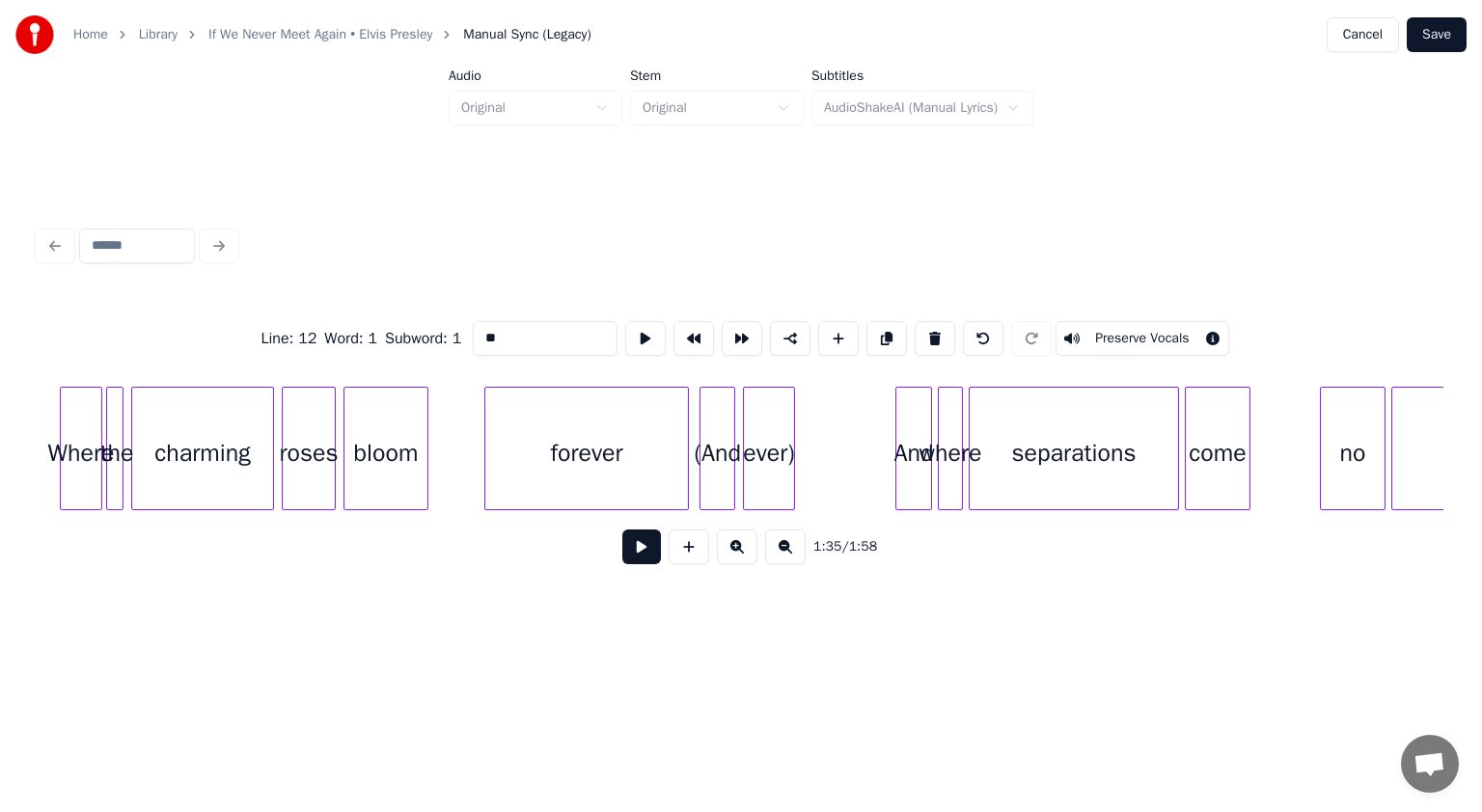 click on "(And" at bounding box center (717, 453) 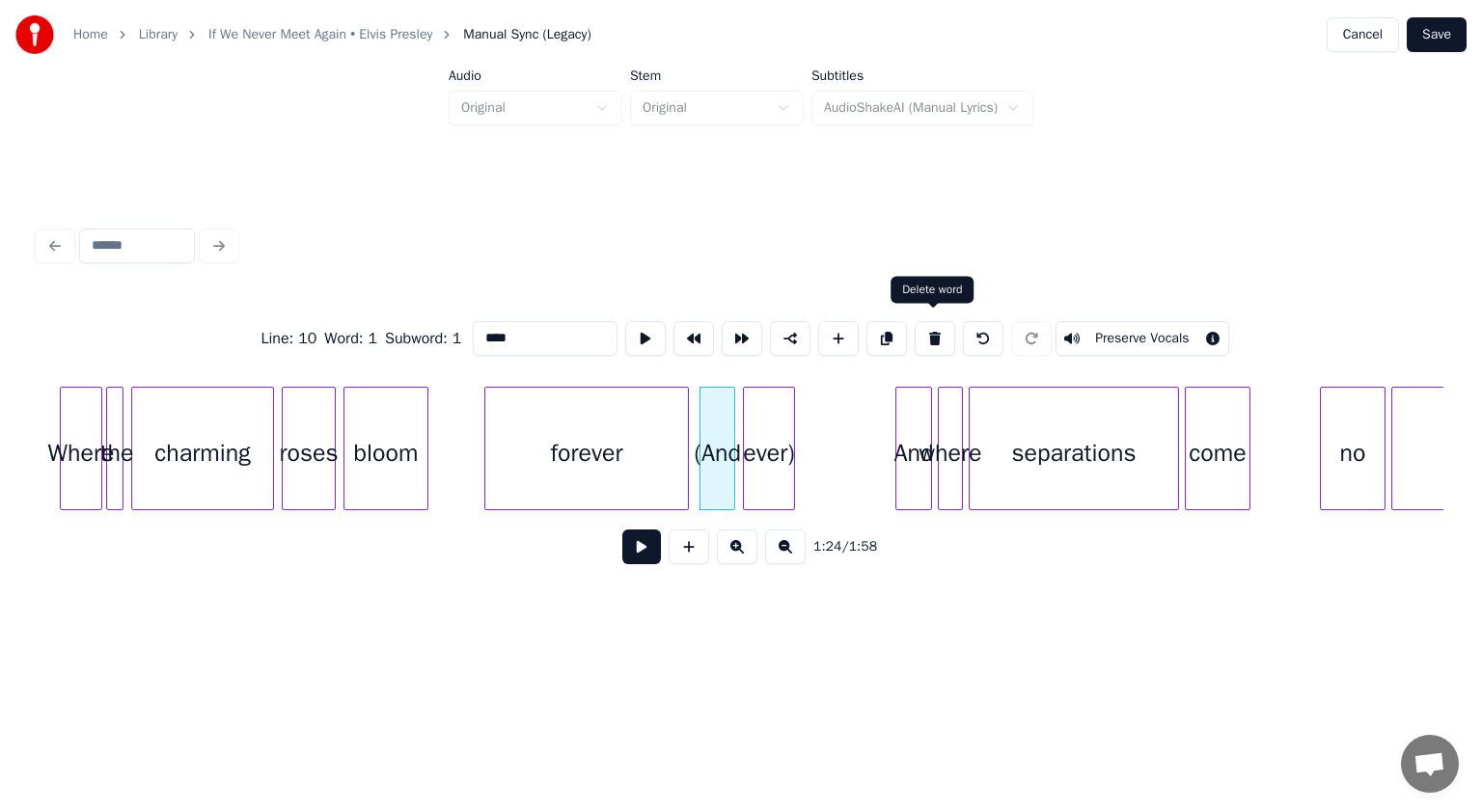 click at bounding box center [935, 338] 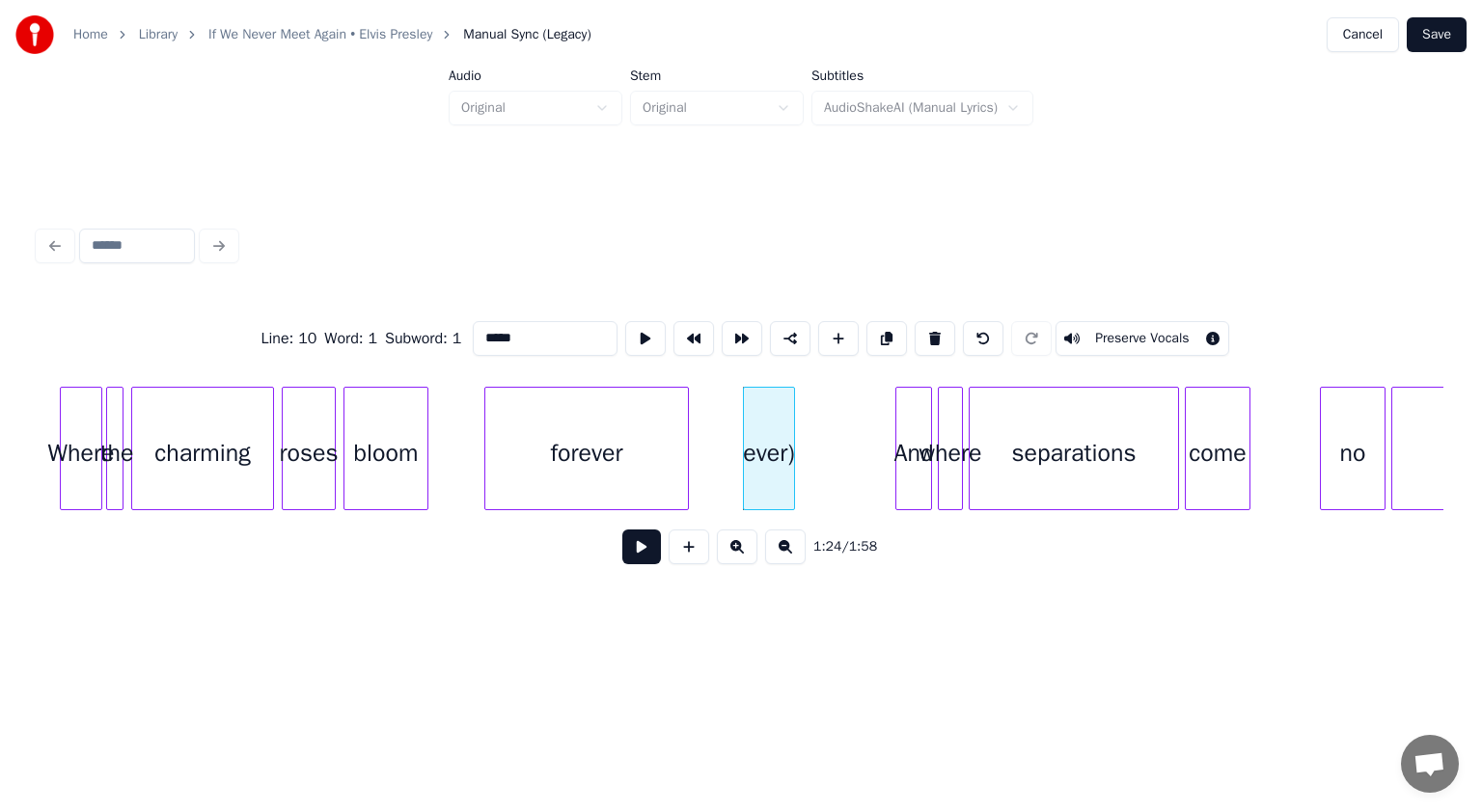 click on "ever)" at bounding box center [769, 453] 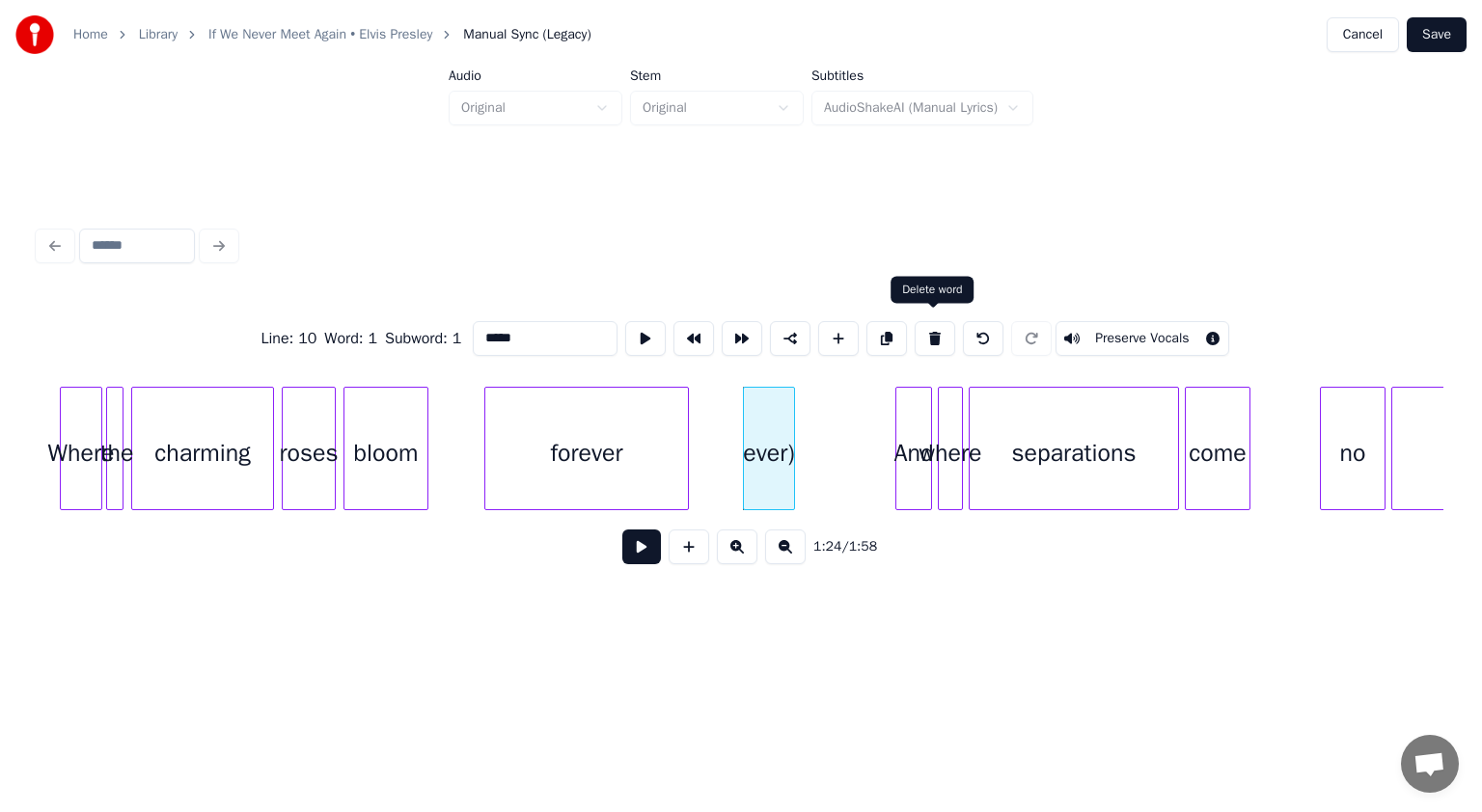 click at bounding box center [935, 338] 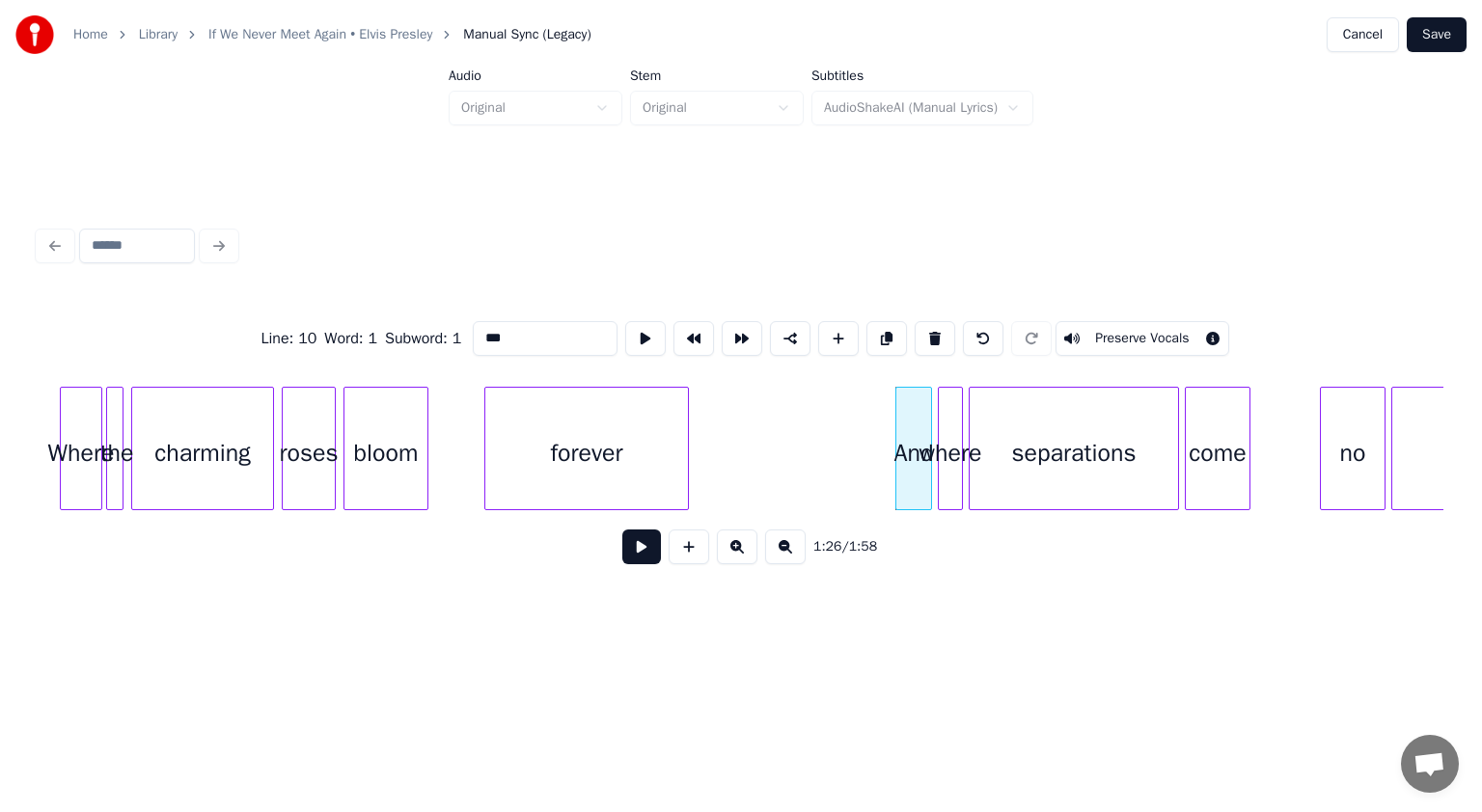 click on "no more come separations And where forever bloom roses charming the Where" at bounding box center (-1761, 448) 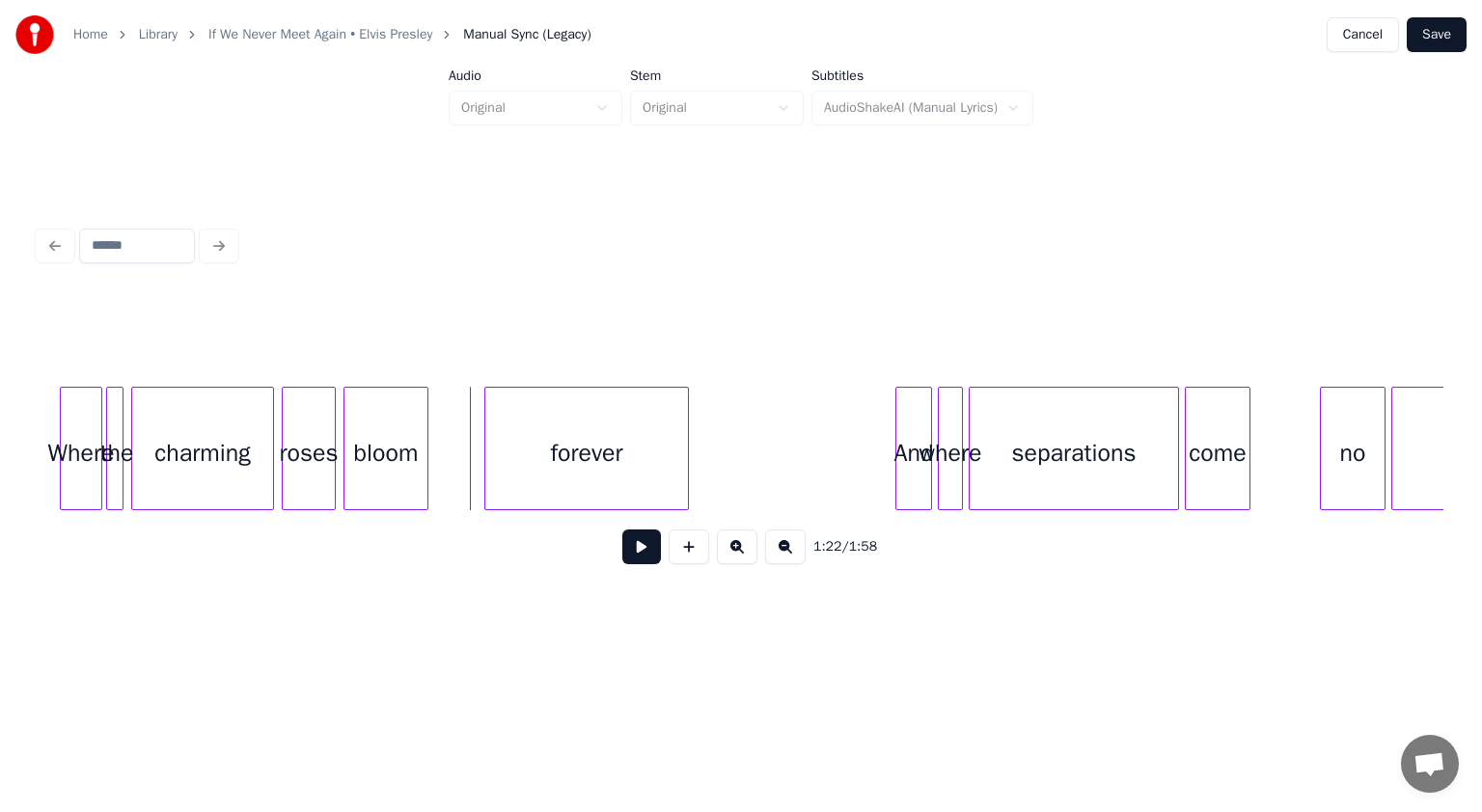 click at bounding box center (642, 547) 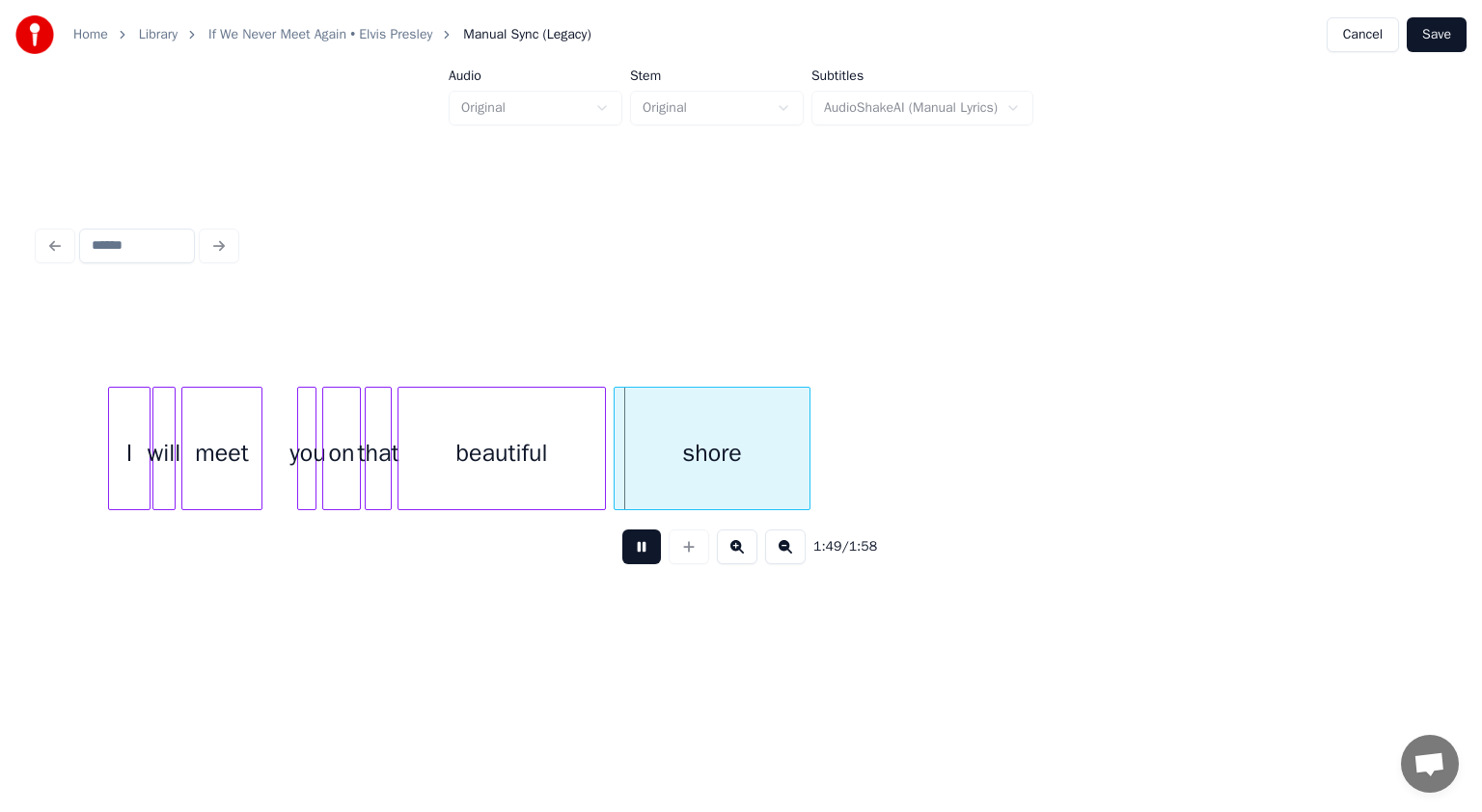 scroll, scrollTop: 0, scrollLeft: 9990, axis: horizontal 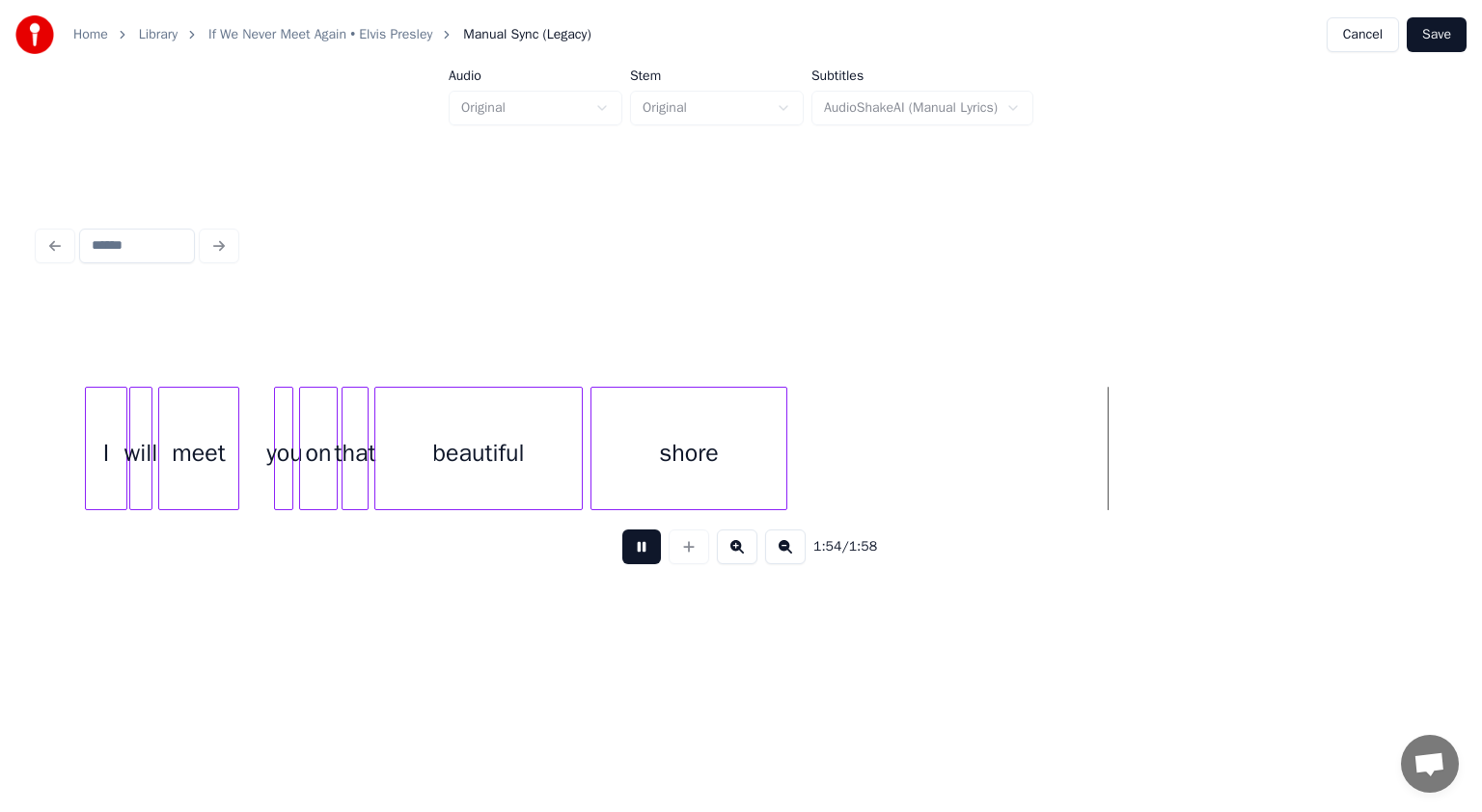click at bounding box center [642, 547] 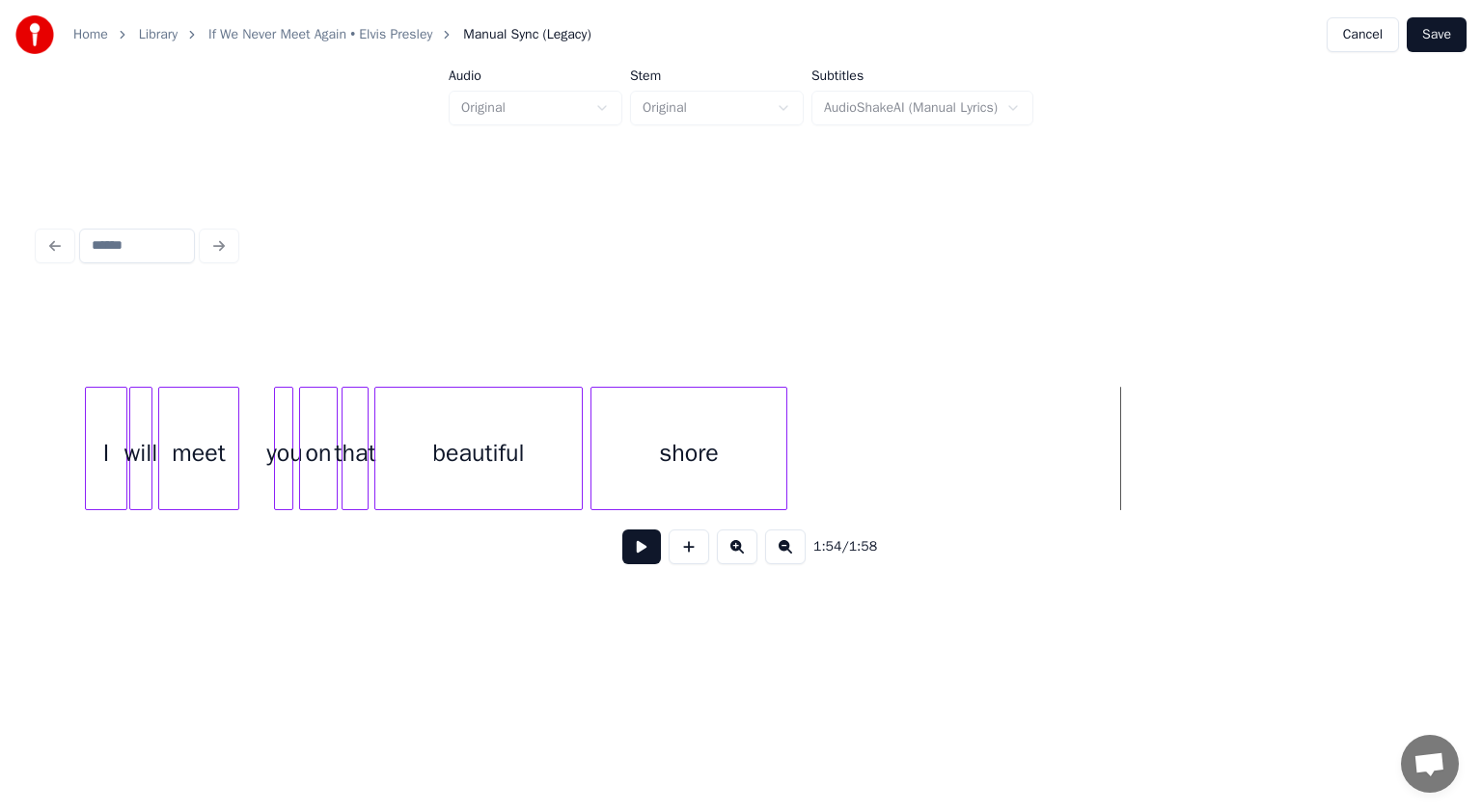 click on "Save" at bounding box center [1437, 35] 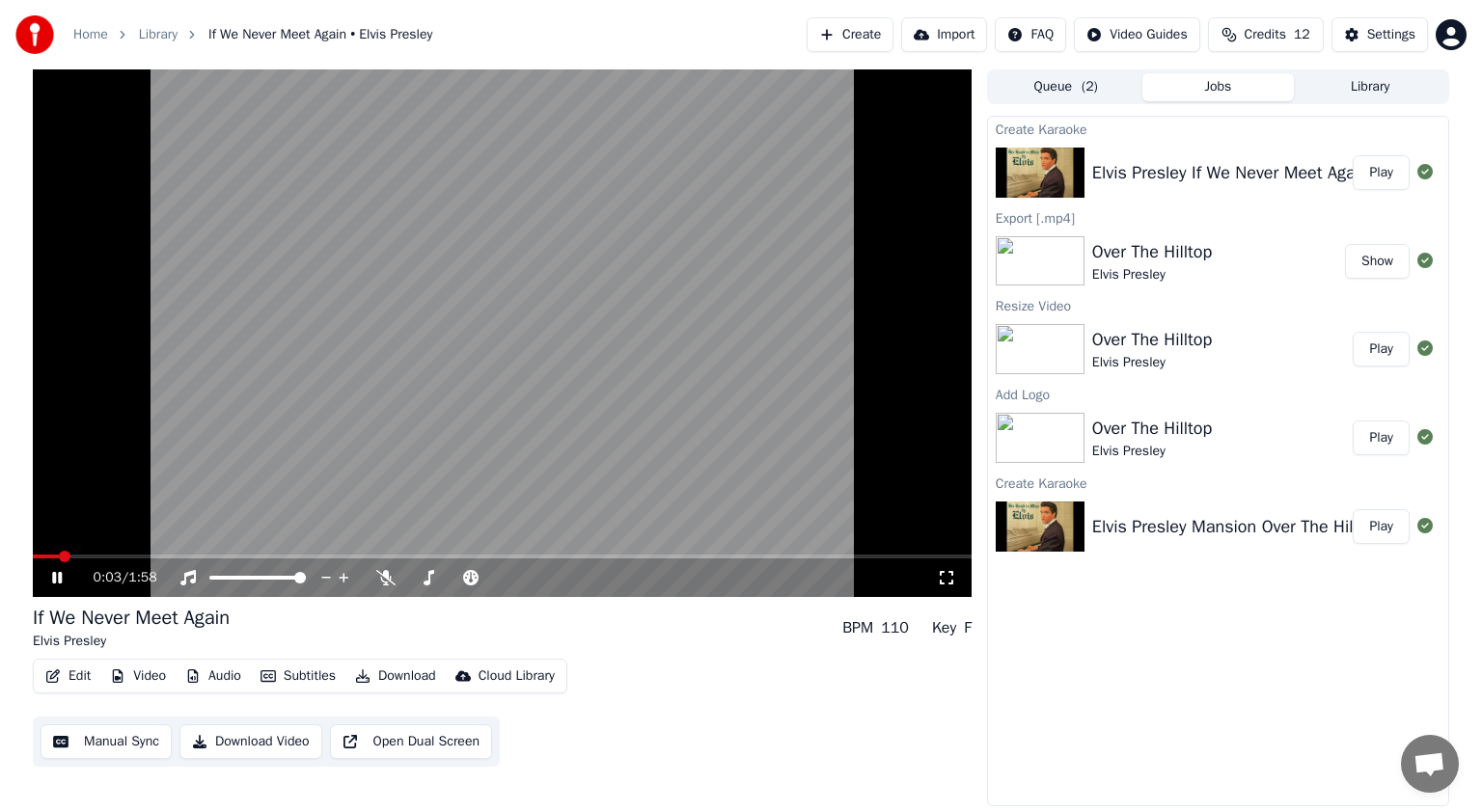 click at bounding box center (502, 556) 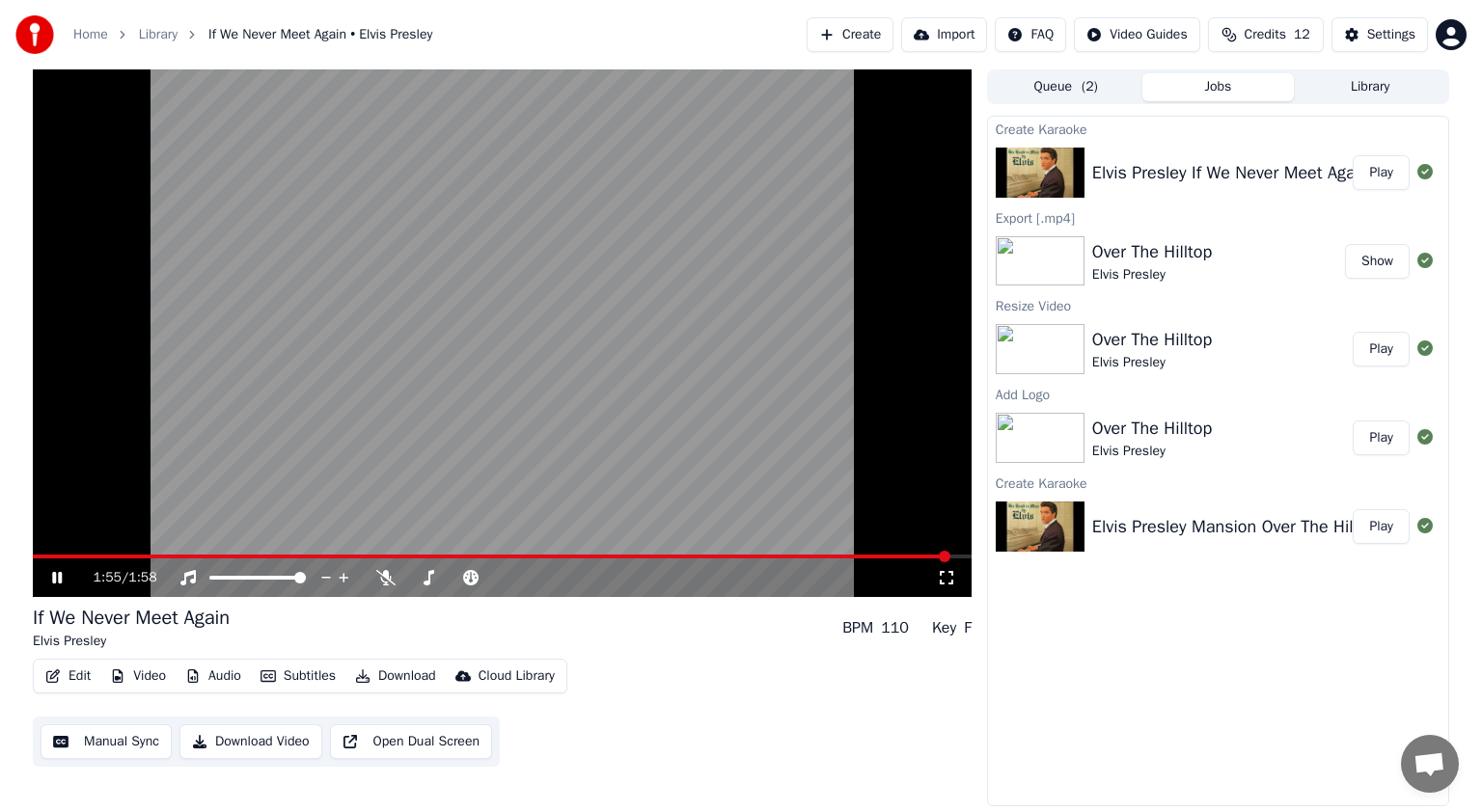 click 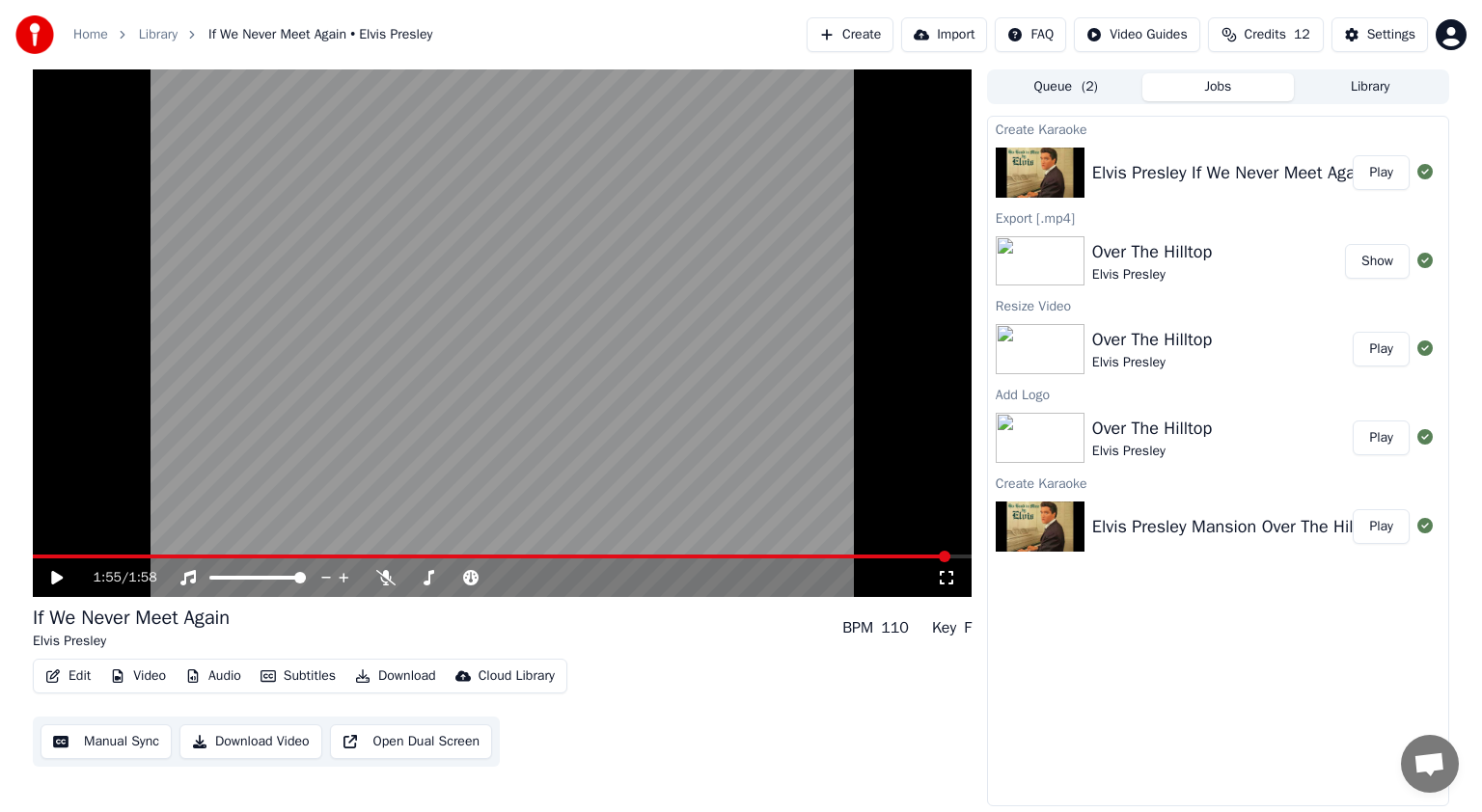 click on "Video" at bounding box center (138, 676) 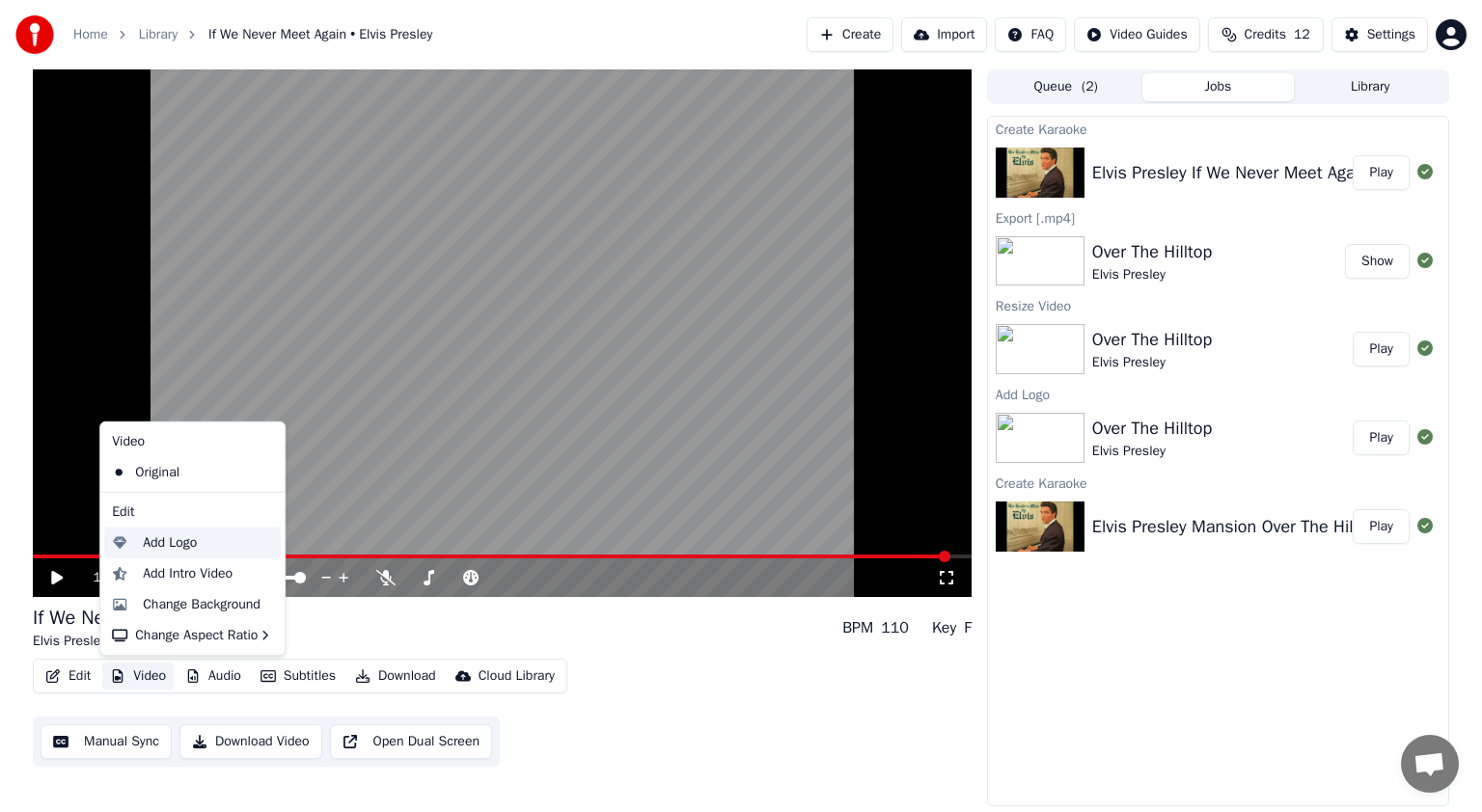 click on "Add Logo" at bounding box center (170, 543) 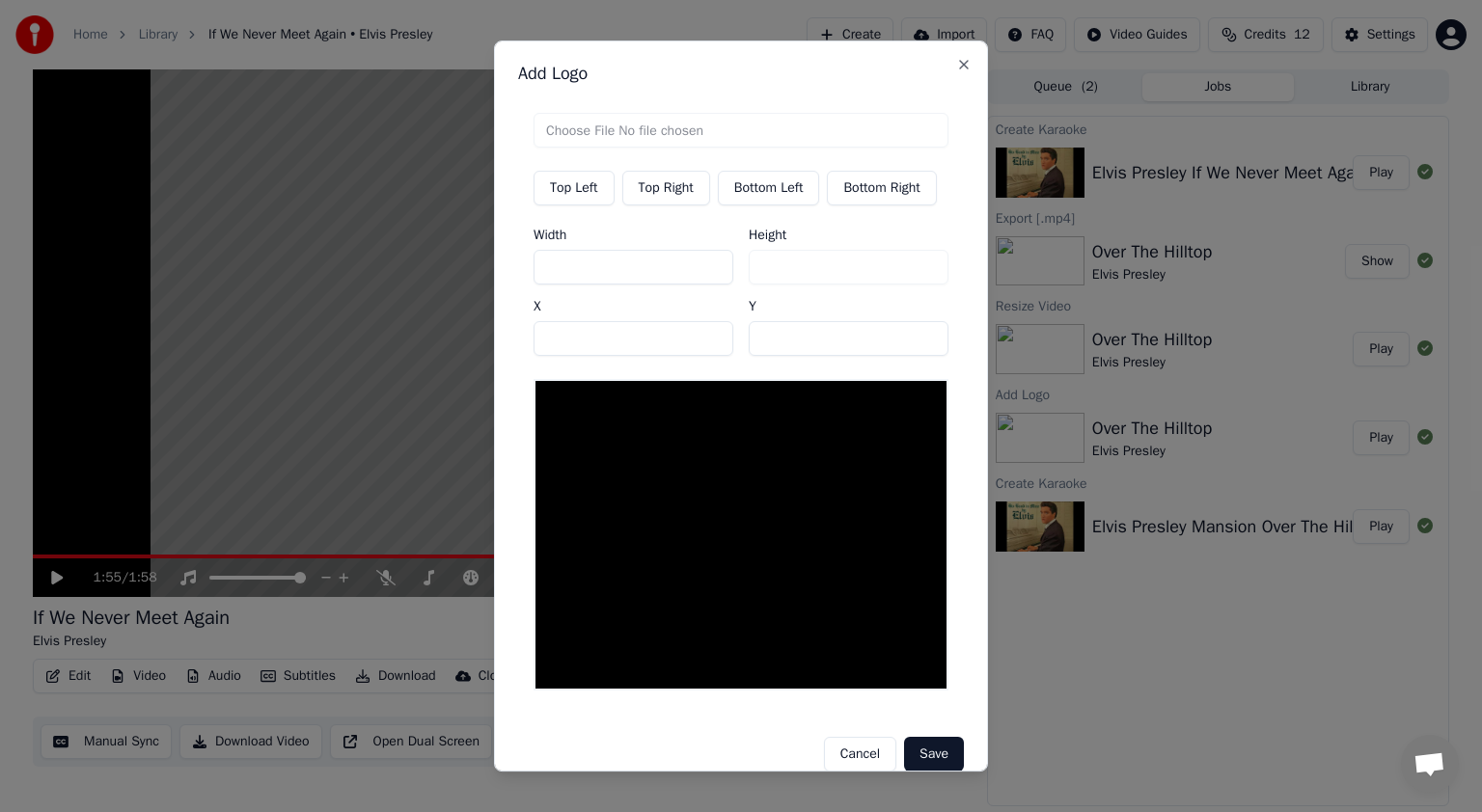 click on "Top Right" at bounding box center [666, 188] 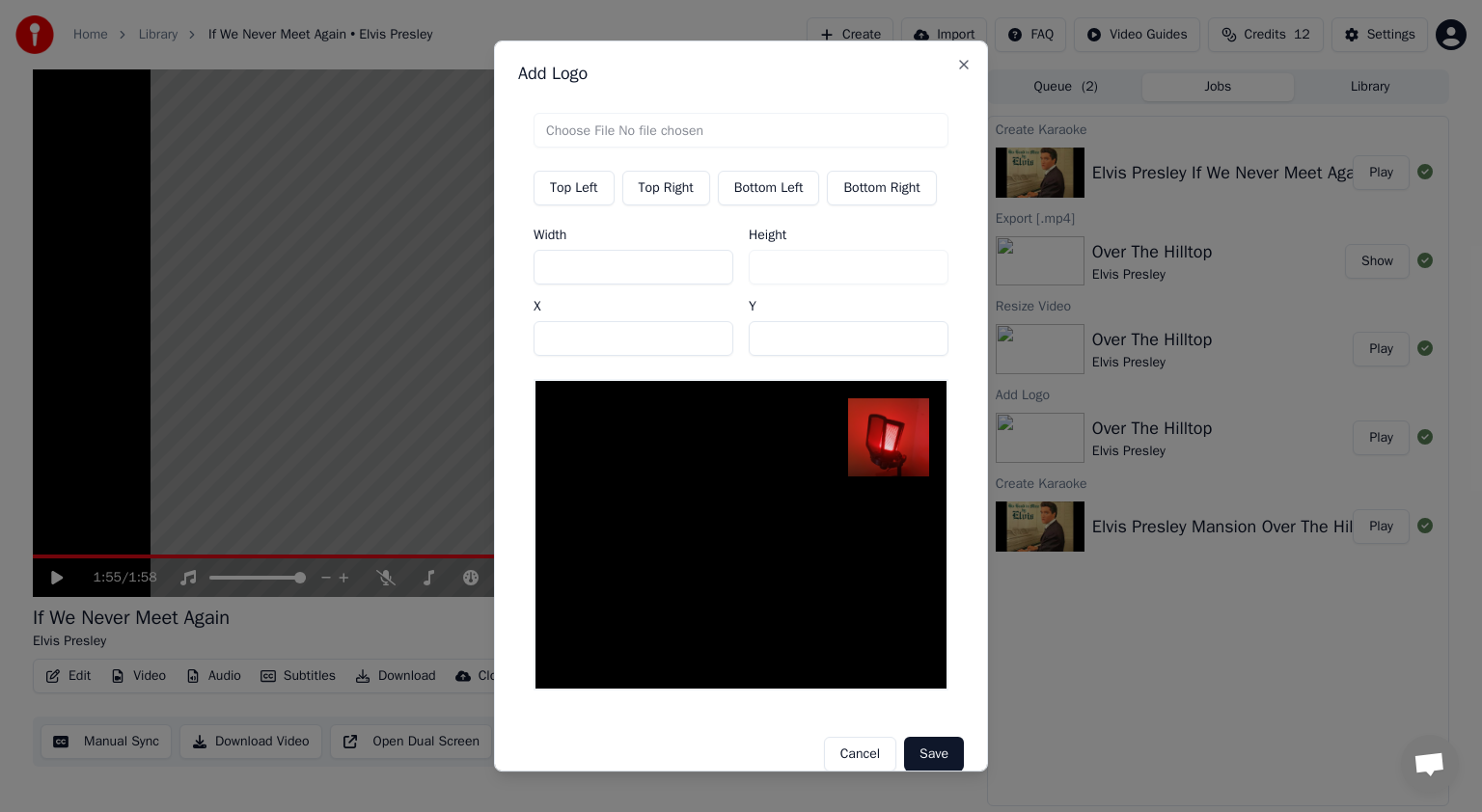 drag, startPoint x: 610, startPoint y: 257, endPoint x: 544, endPoint y: 257, distance: 66 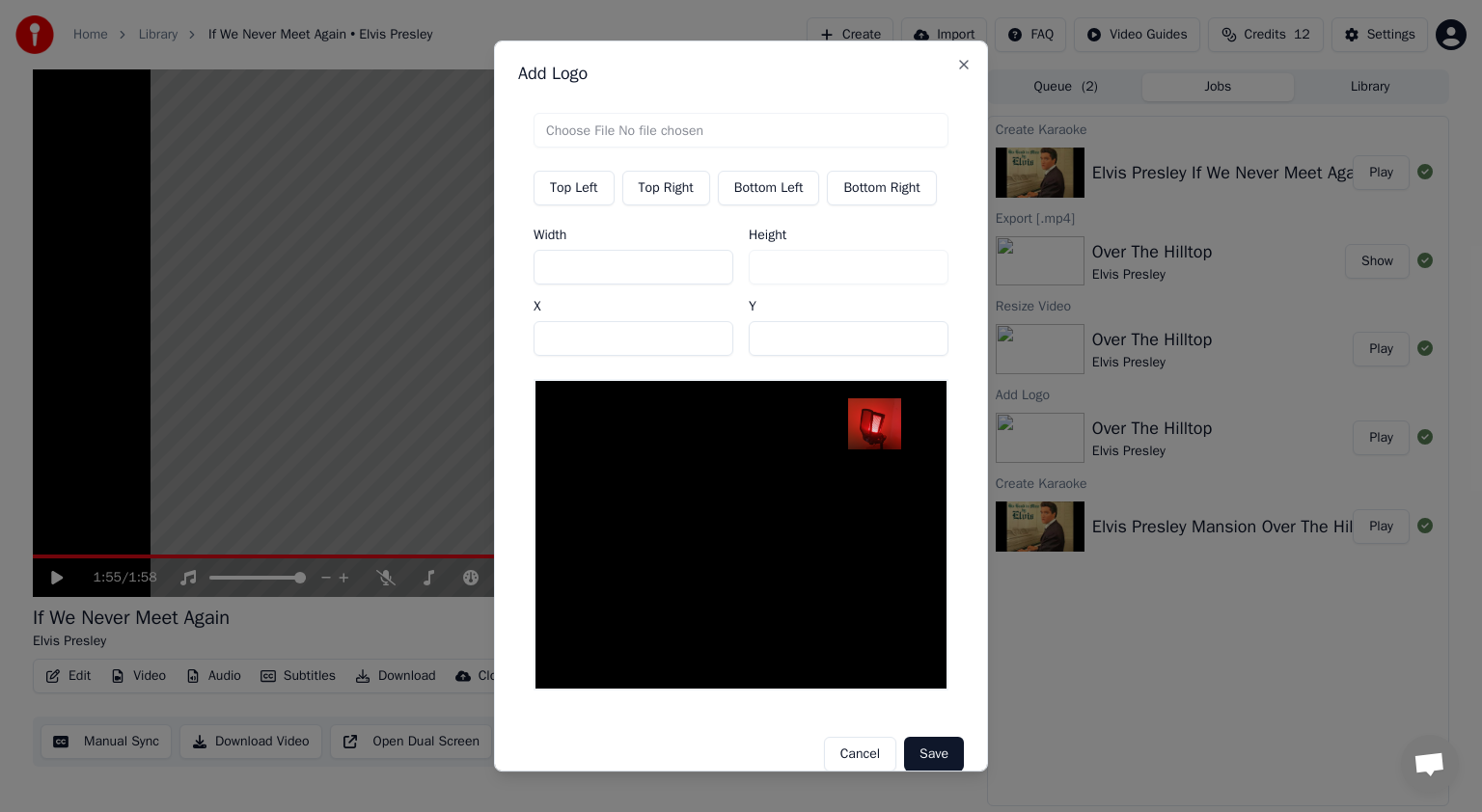 type on "***" 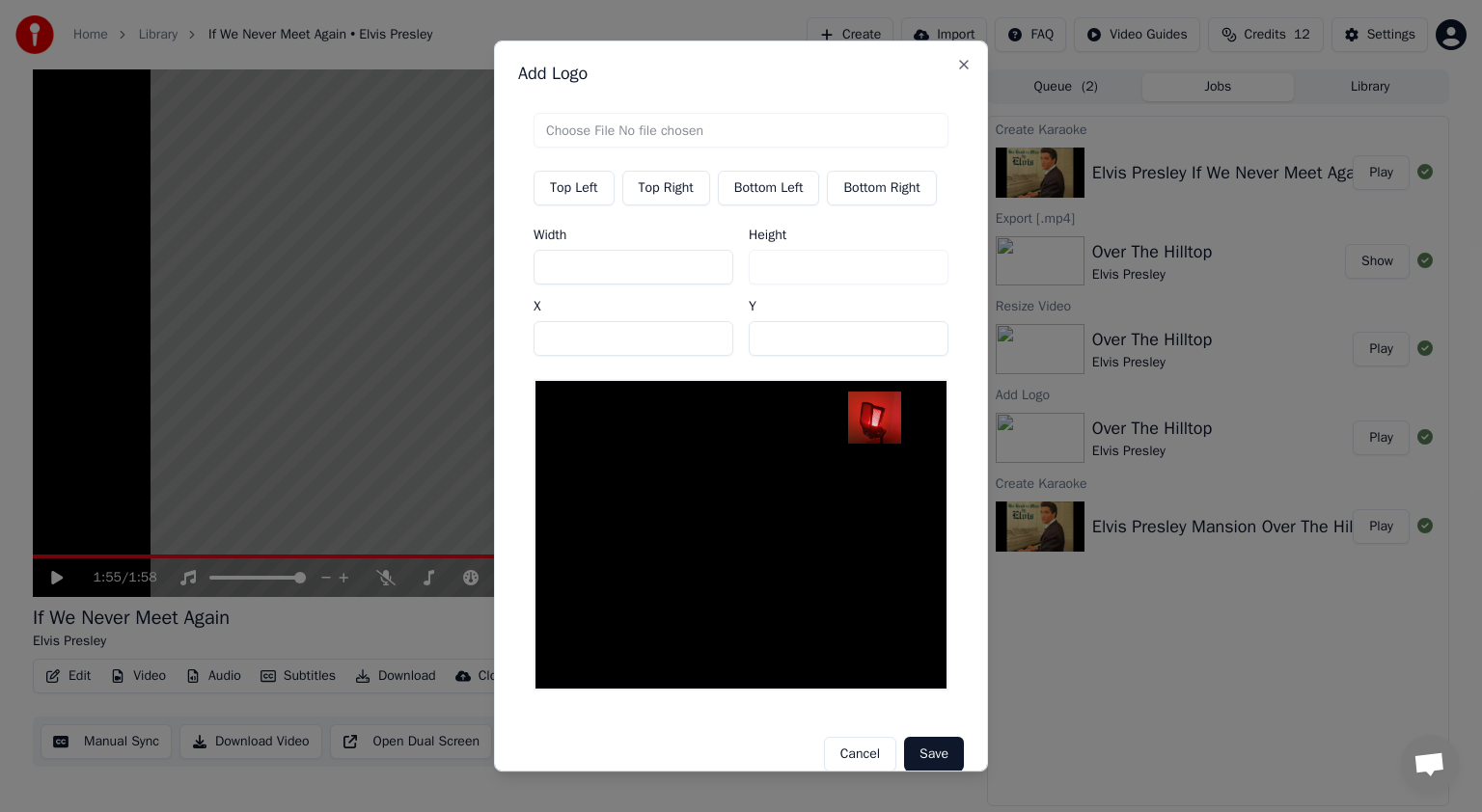 type on "**" 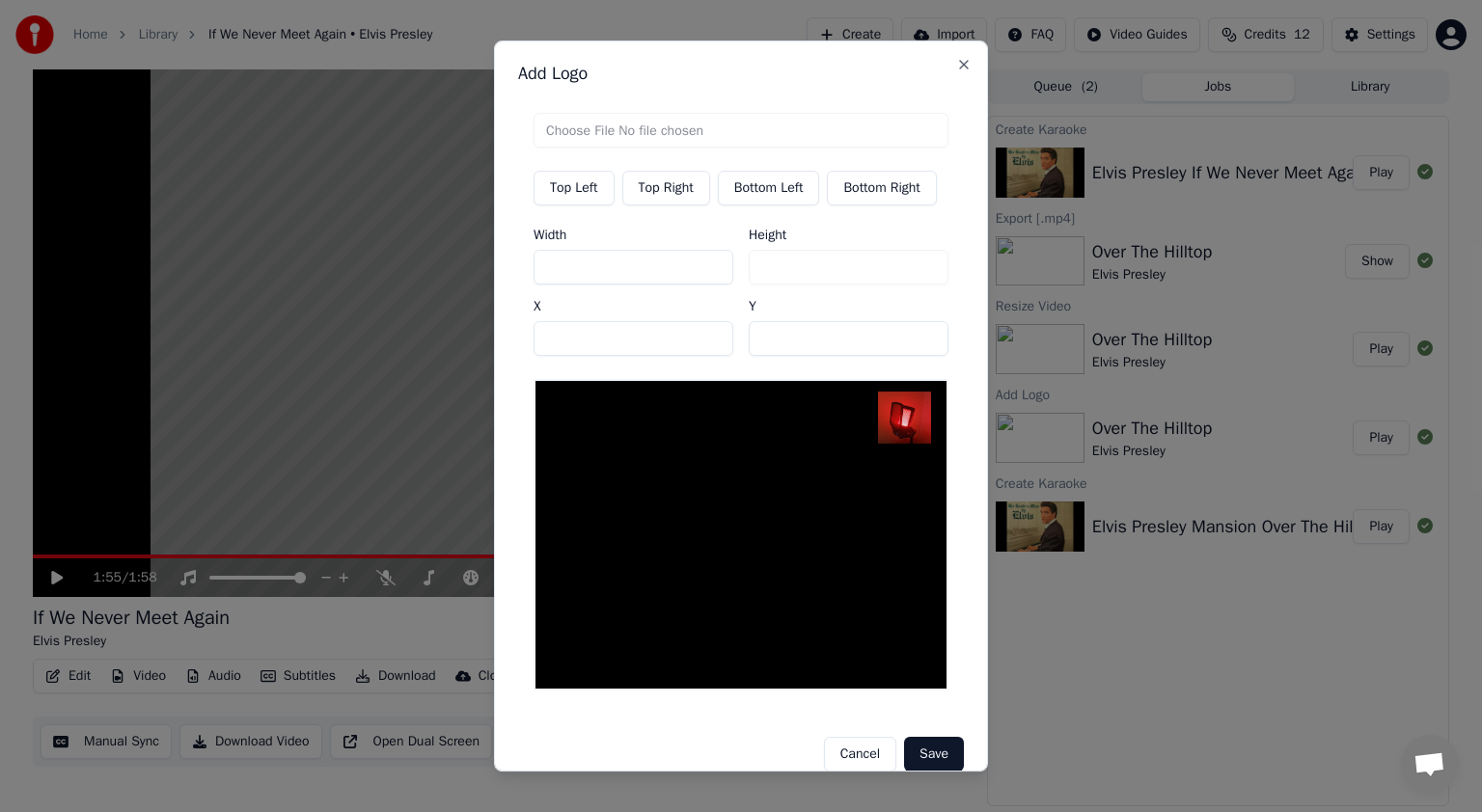 type on "***" 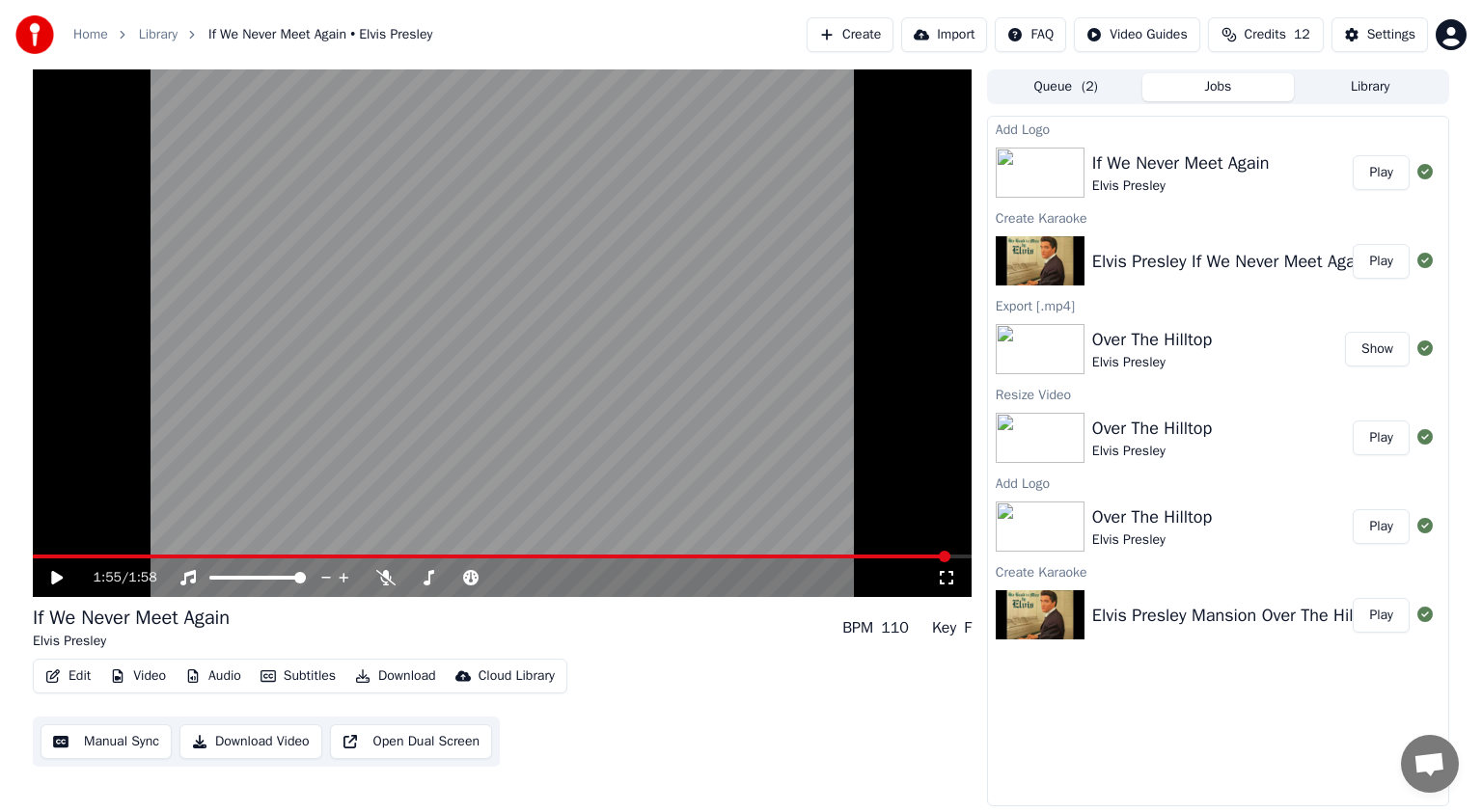 click on "Play" at bounding box center (1381, 173) 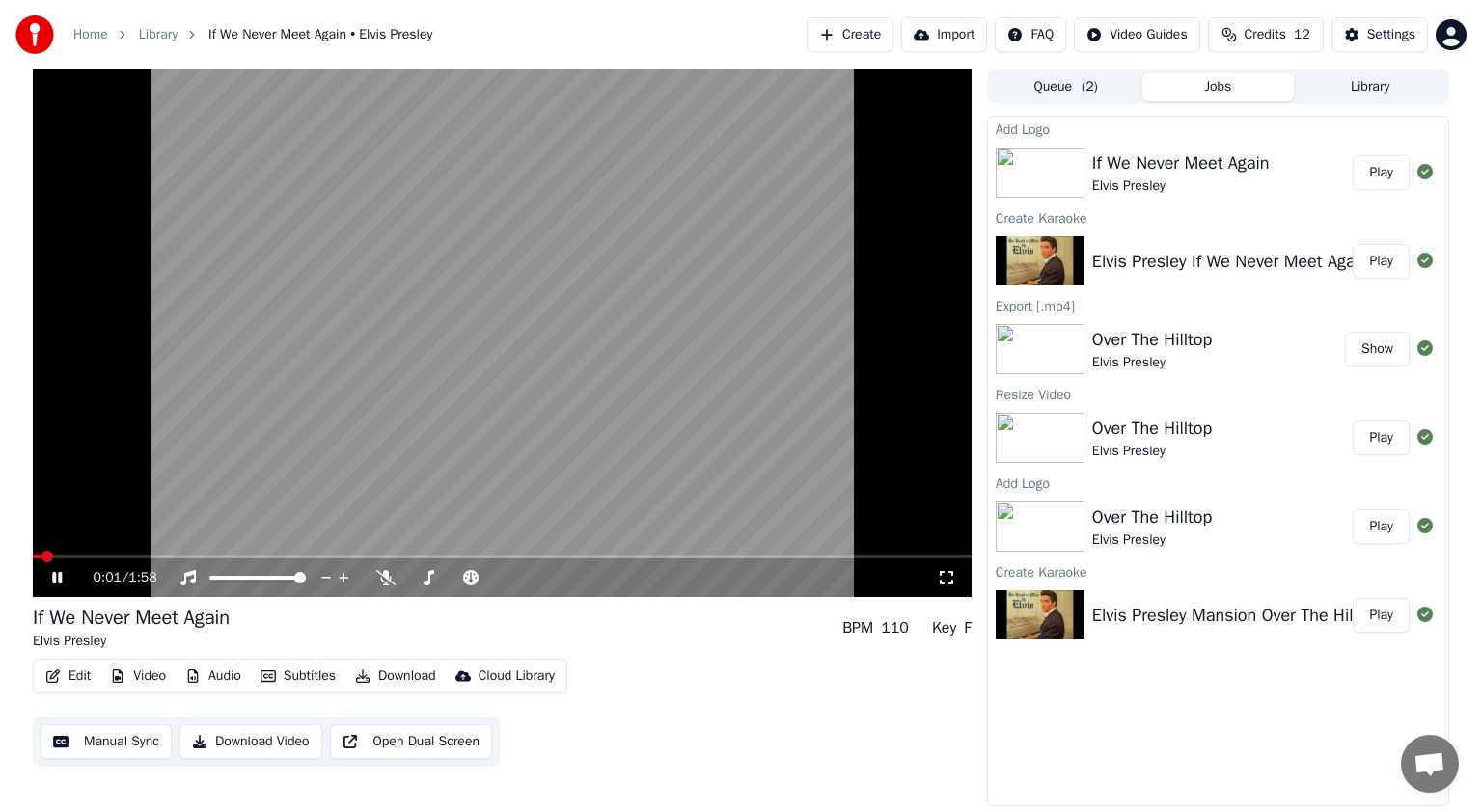 click 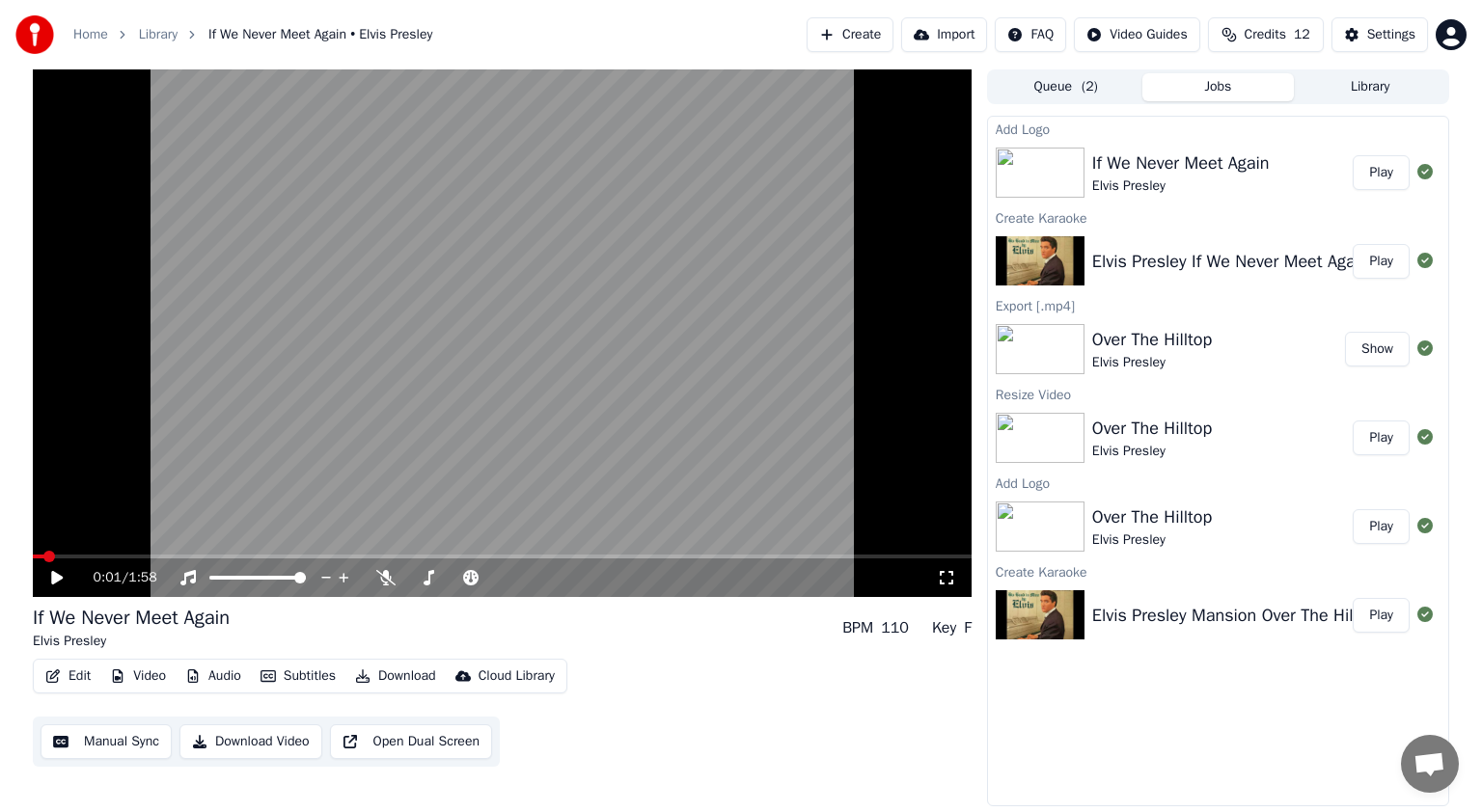click on "Video" at bounding box center (138, 676) 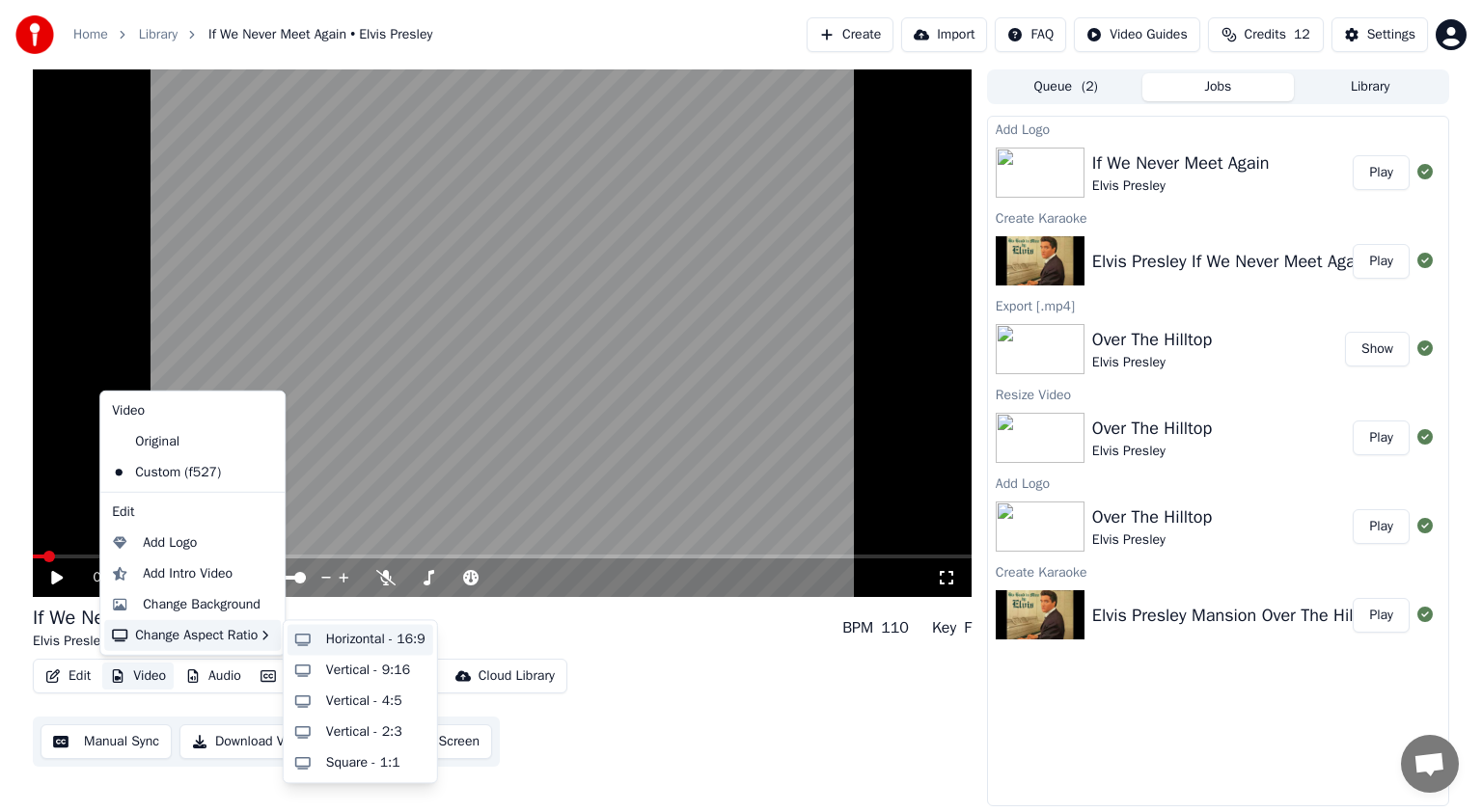 click on "Horizontal - 16:9" at bounding box center [375, 639] 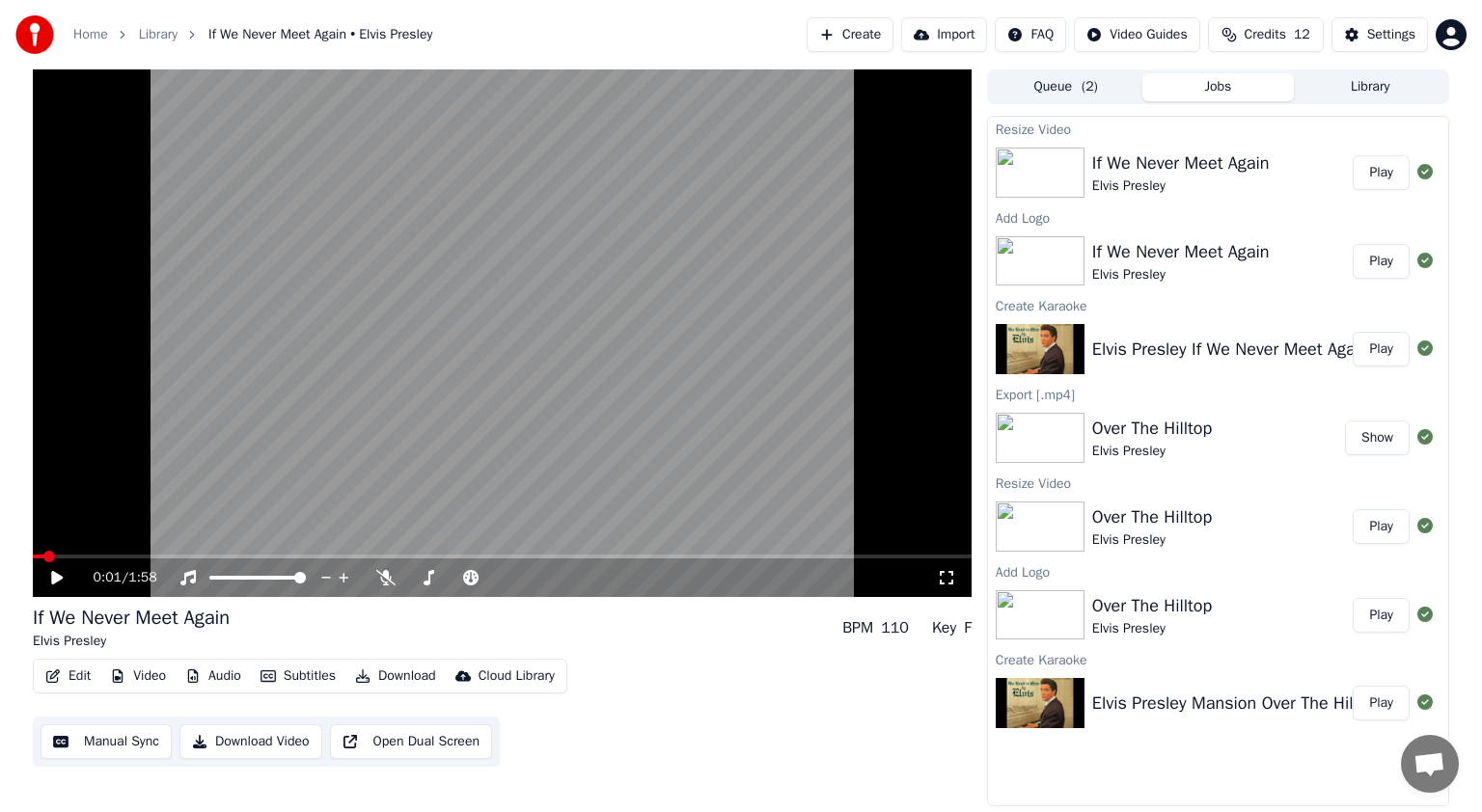 click on "Play" at bounding box center [1381, 173] 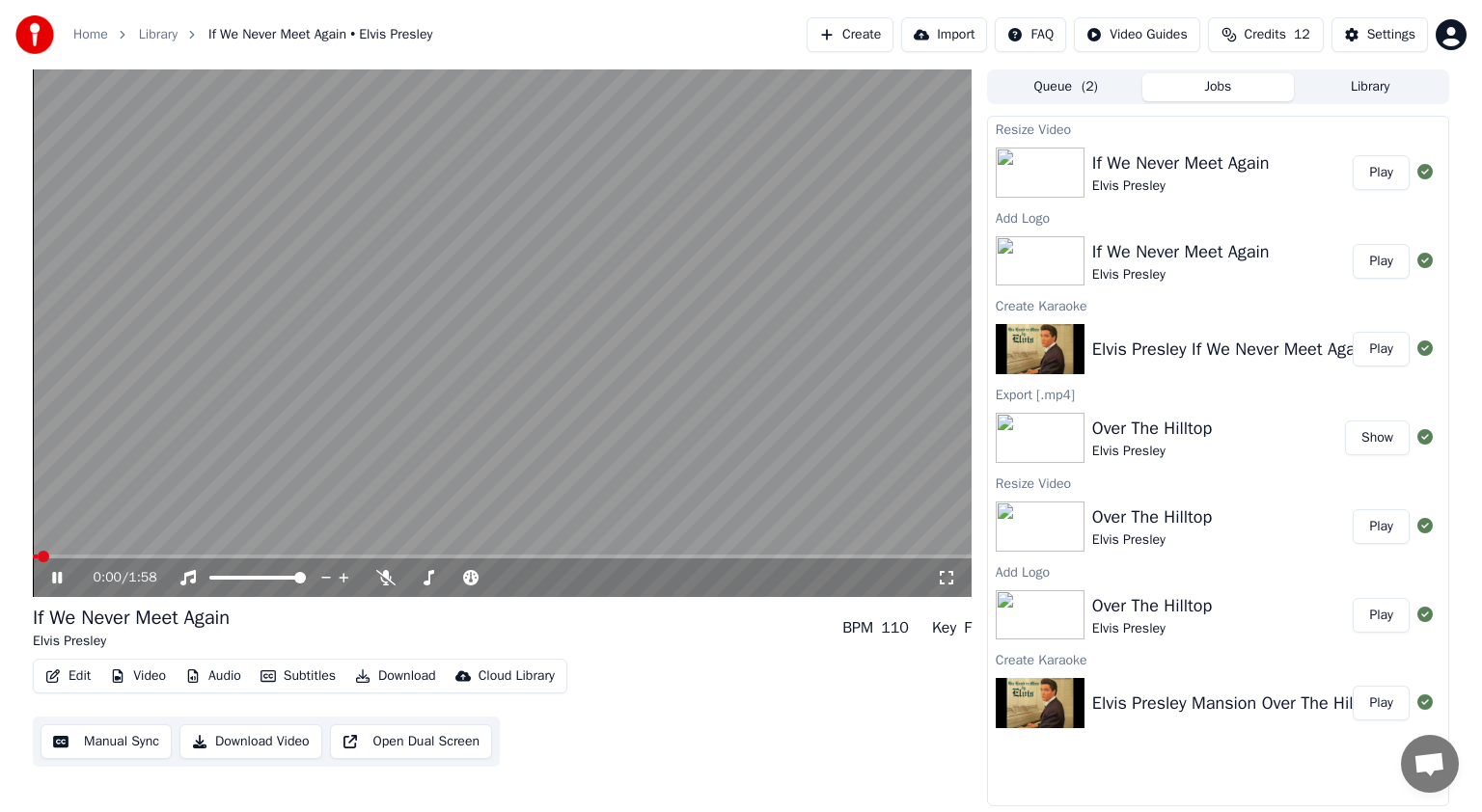 click 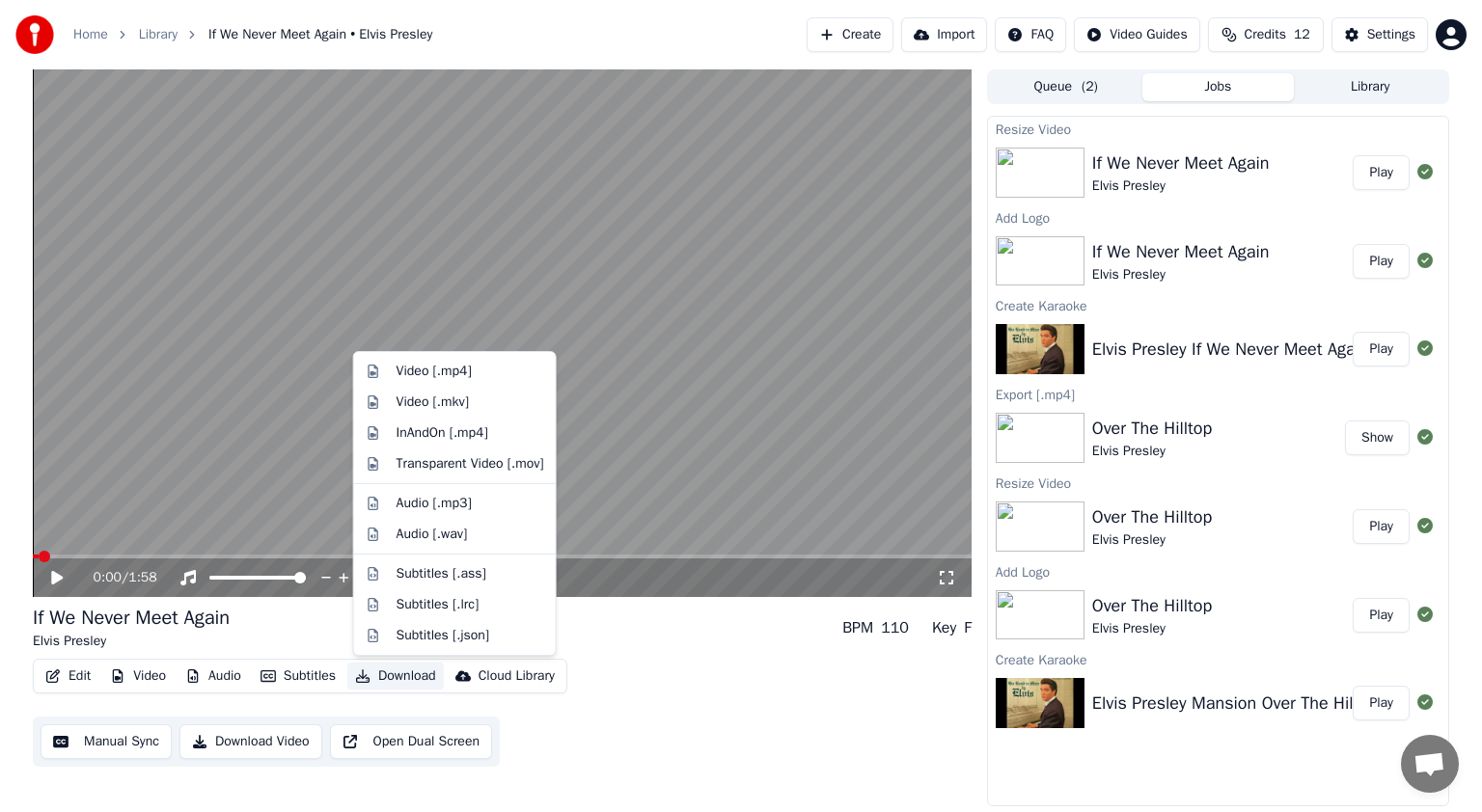 click on "Download" at bounding box center [396, 676] 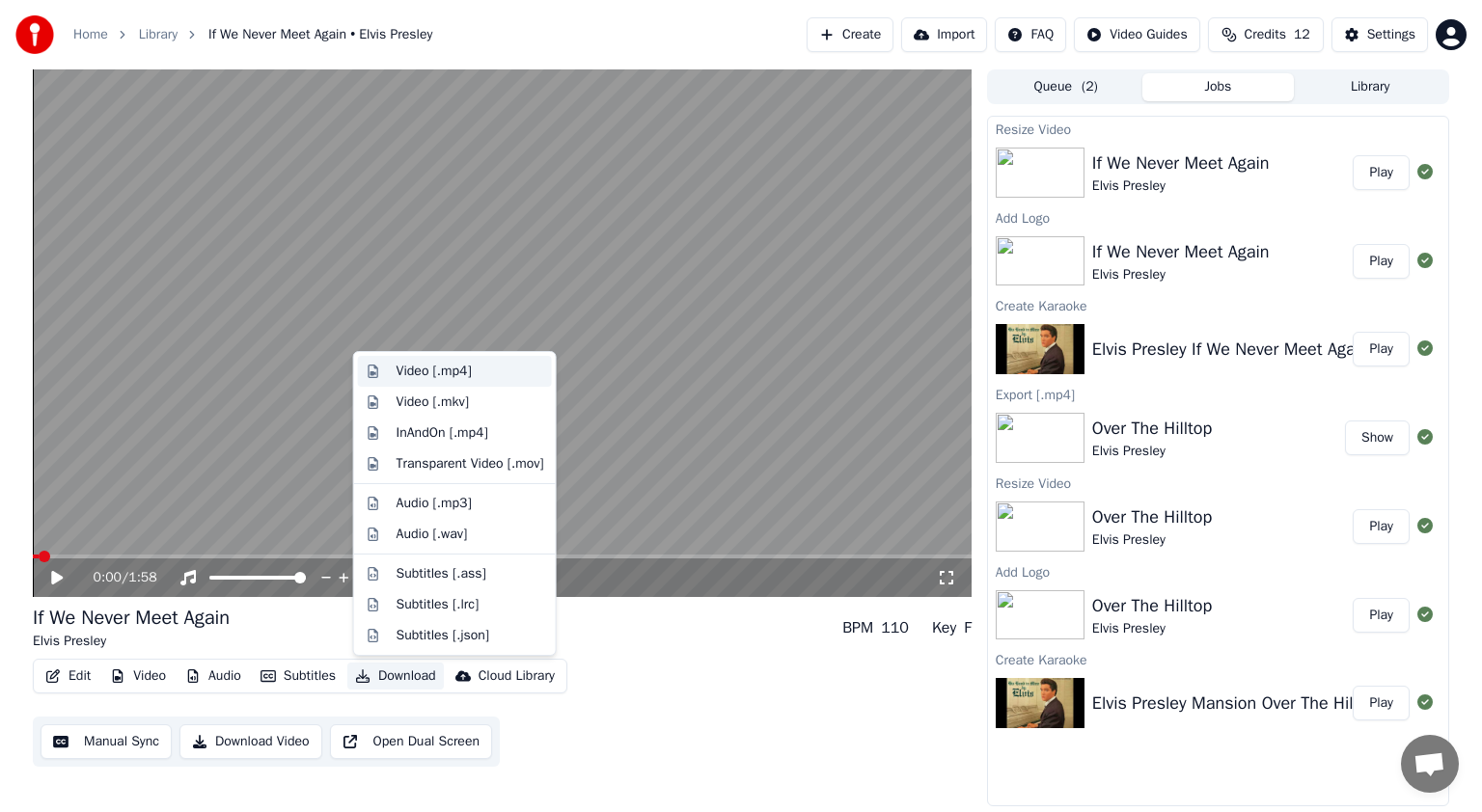 click on "Video [.mp4]" at bounding box center [434, 371] 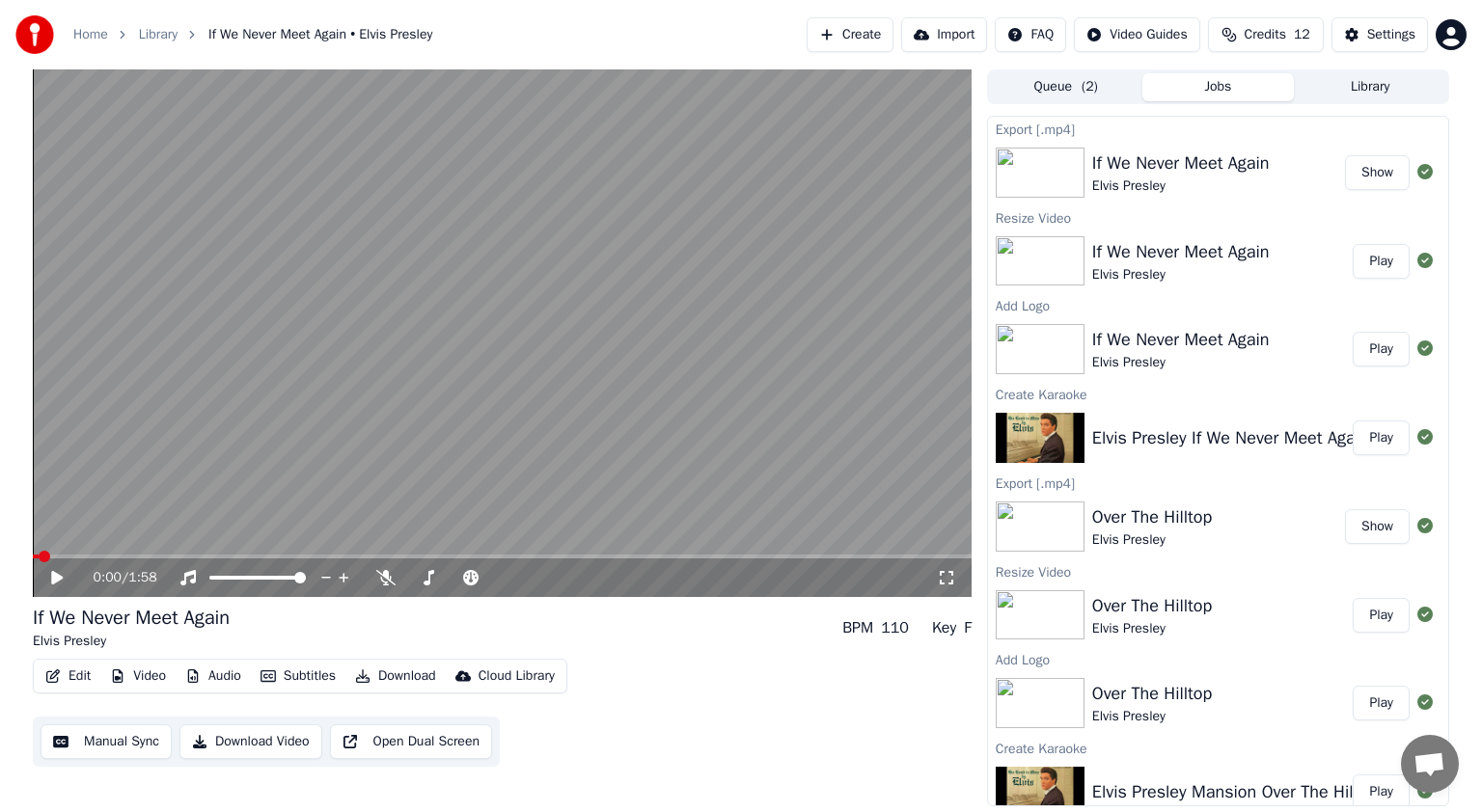 click on "Show" at bounding box center (1377, 173) 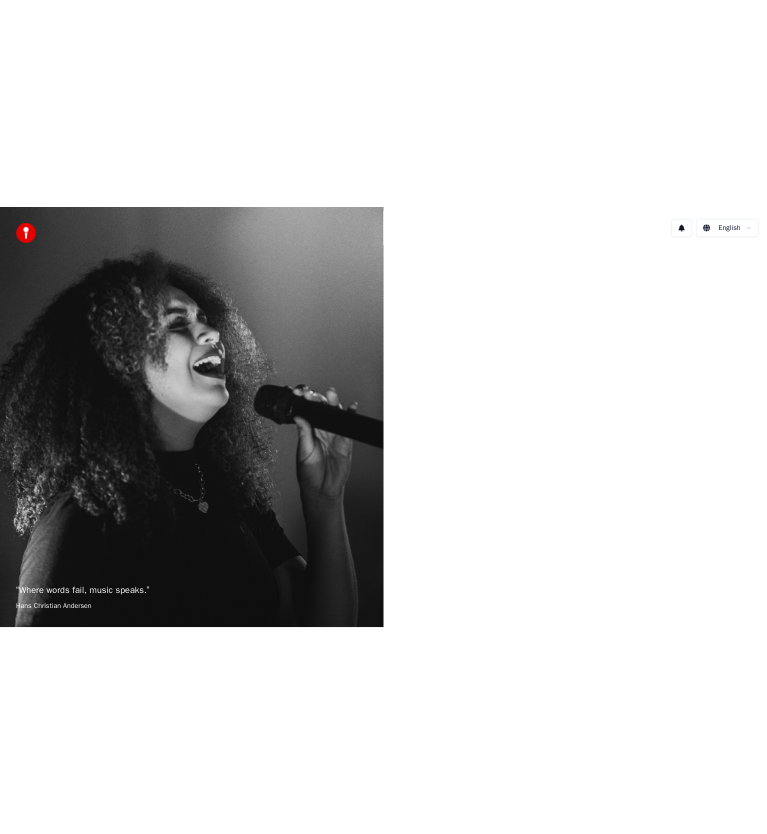 scroll, scrollTop: 0, scrollLeft: 0, axis: both 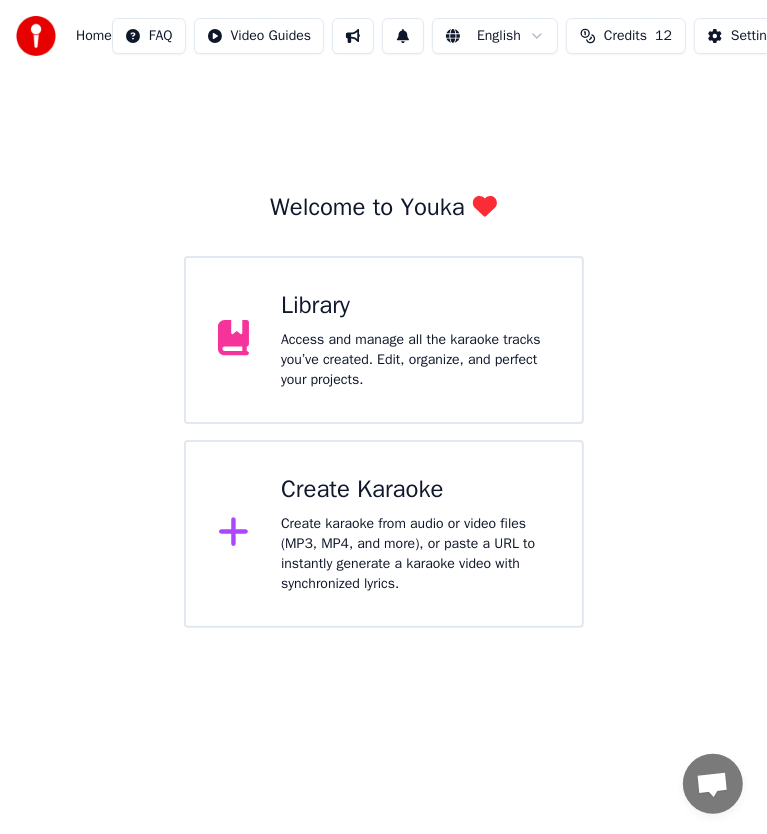 click on "Create karaoke from audio or video files (MP3, MP4, and more), or paste a URL to instantly generate a karaoke video with synchronized lyrics." at bounding box center (415, 554) 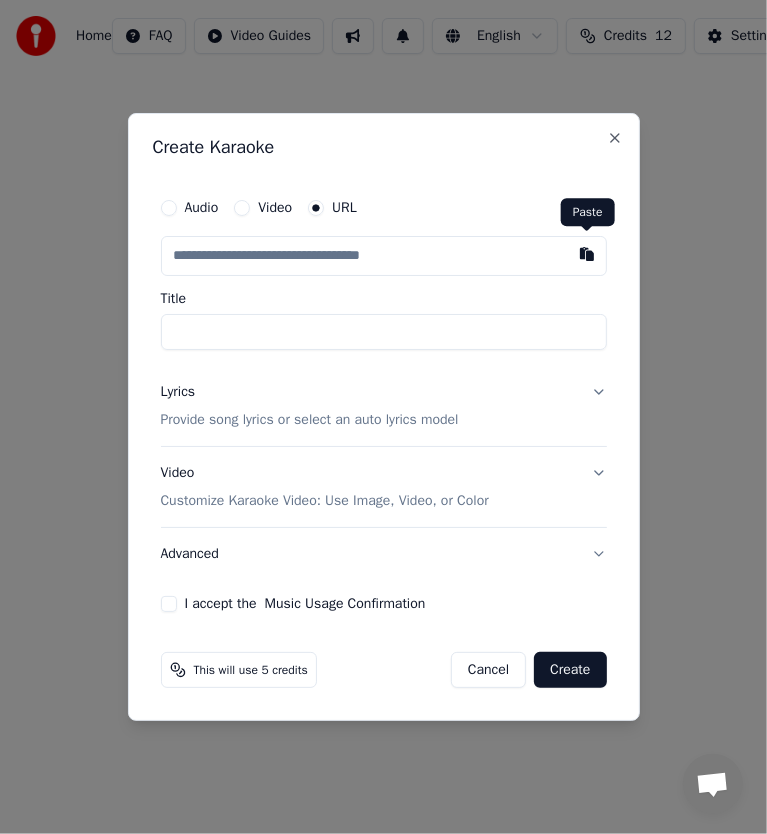 click at bounding box center [587, 254] 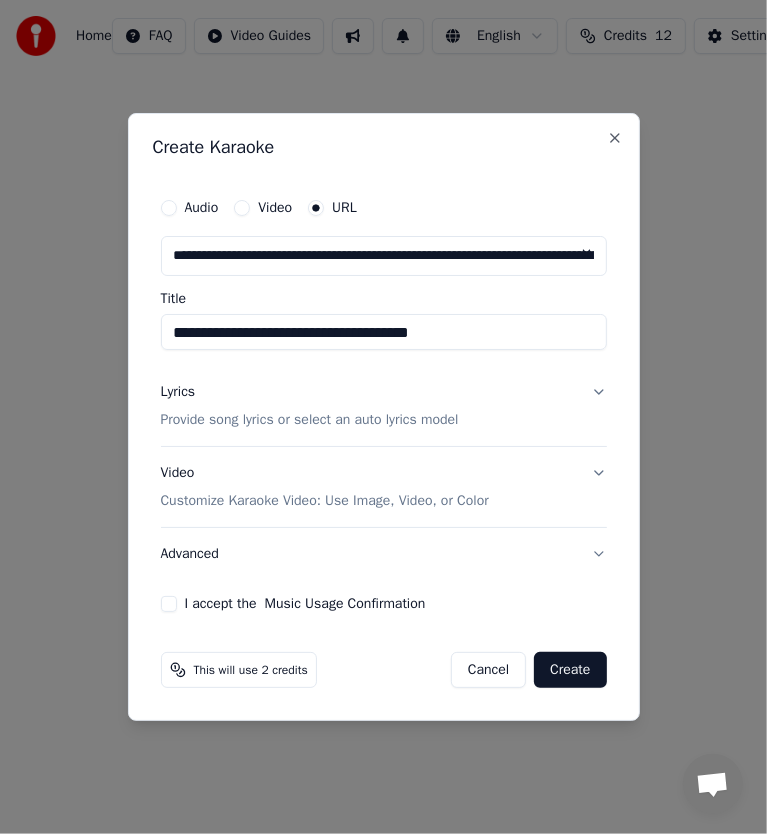 click on "**********" at bounding box center (384, 332) 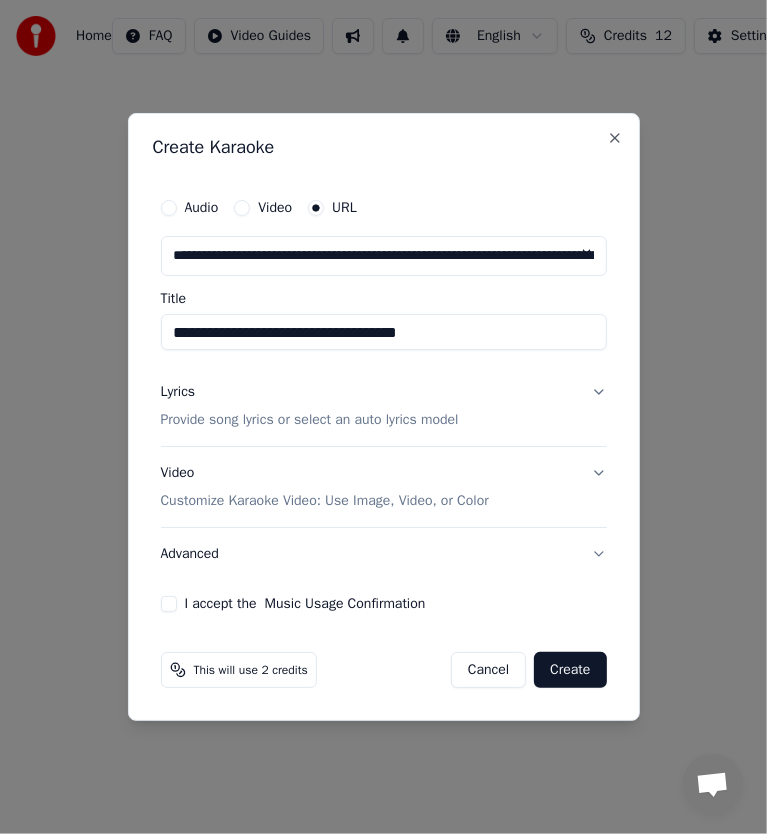 type on "**********" 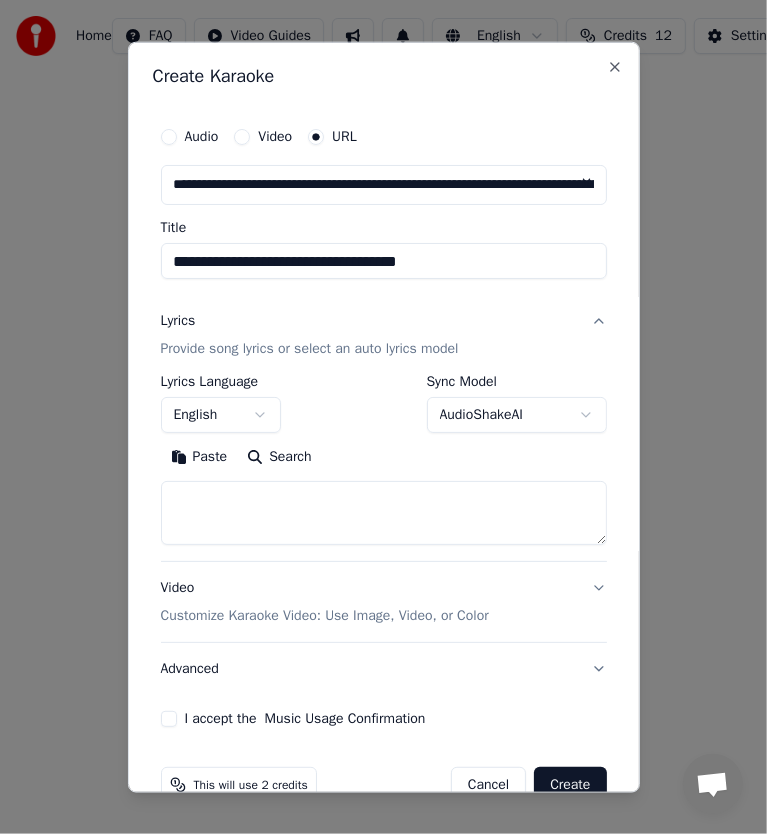 click on "Search" at bounding box center (279, 457) 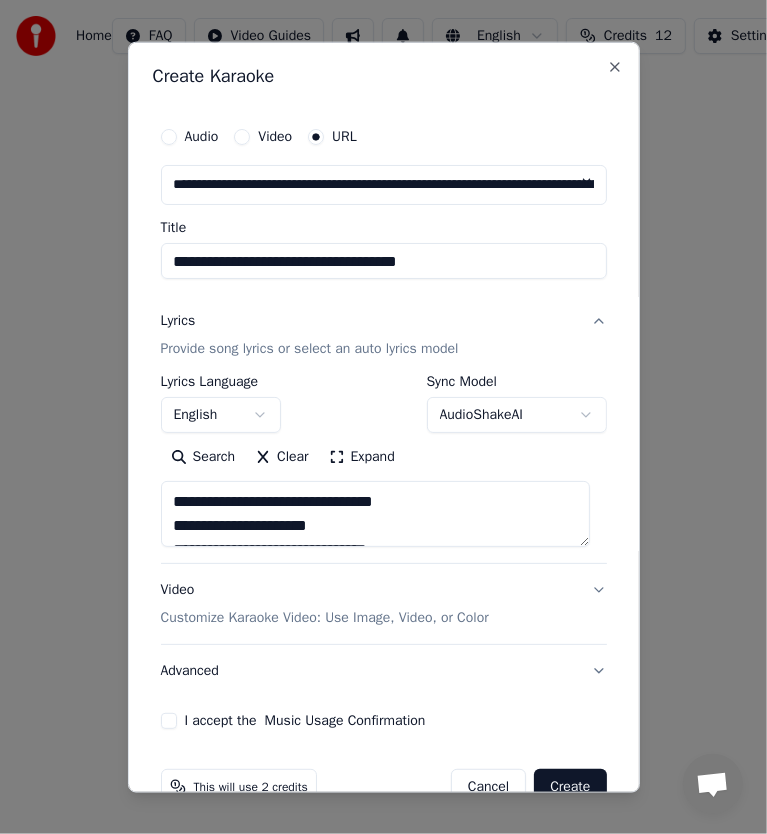 click on "Expand" at bounding box center (362, 457) 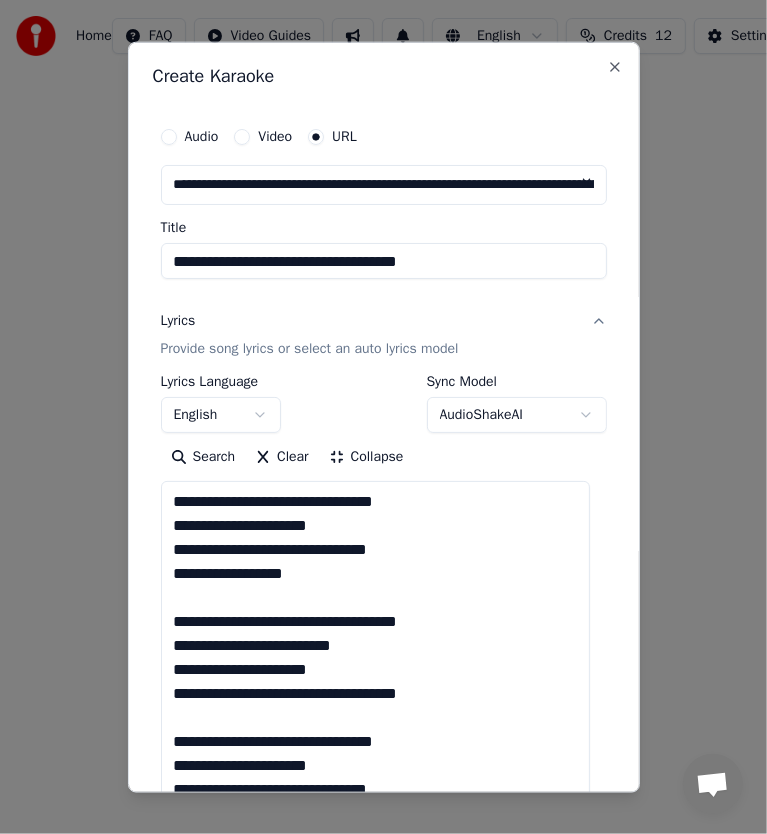 scroll, scrollTop: 1, scrollLeft: 0, axis: vertical 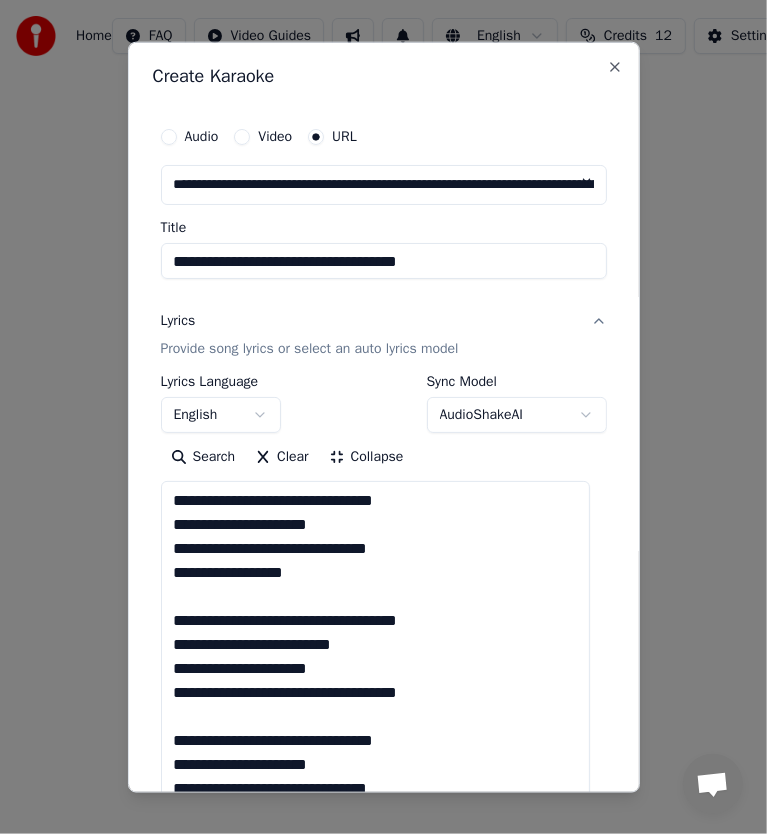 click at bounding box center [376, 1065] 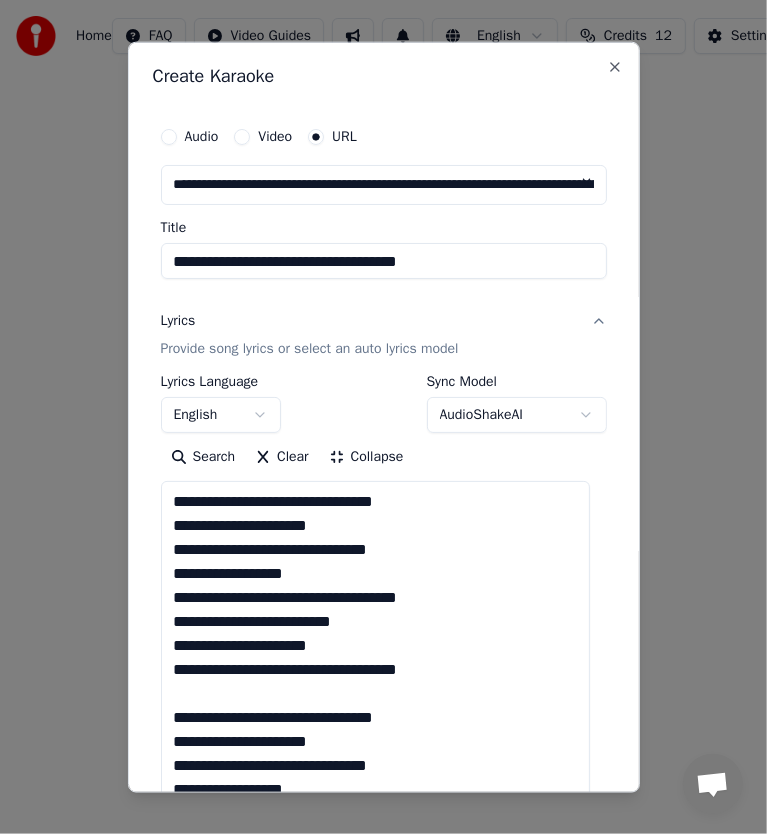 scroll, scrollTop: 0, scrollLeft: 0, axis: both 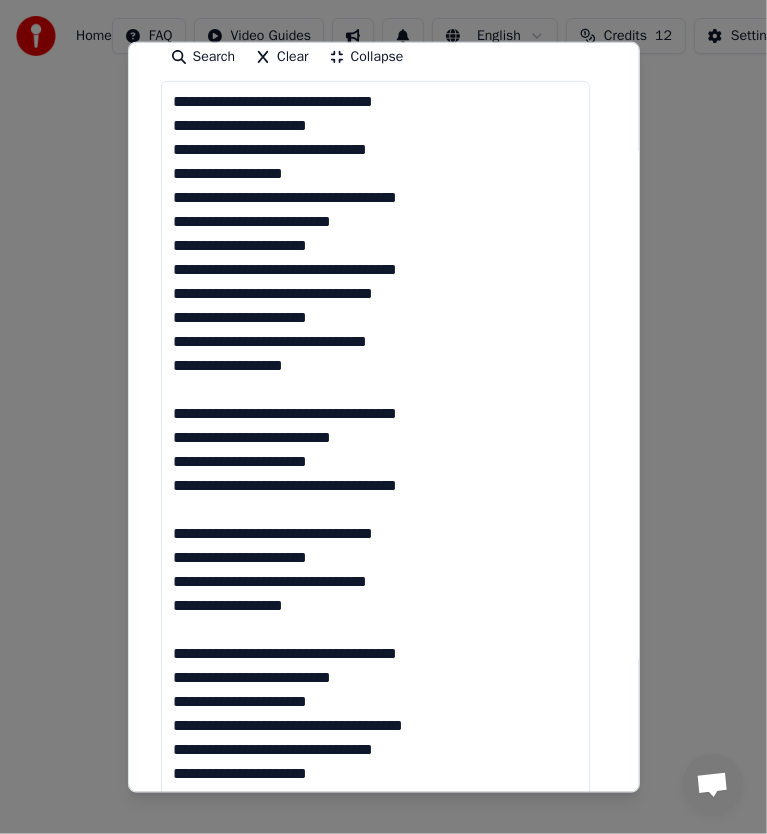 click at bounding box center (376, 665) 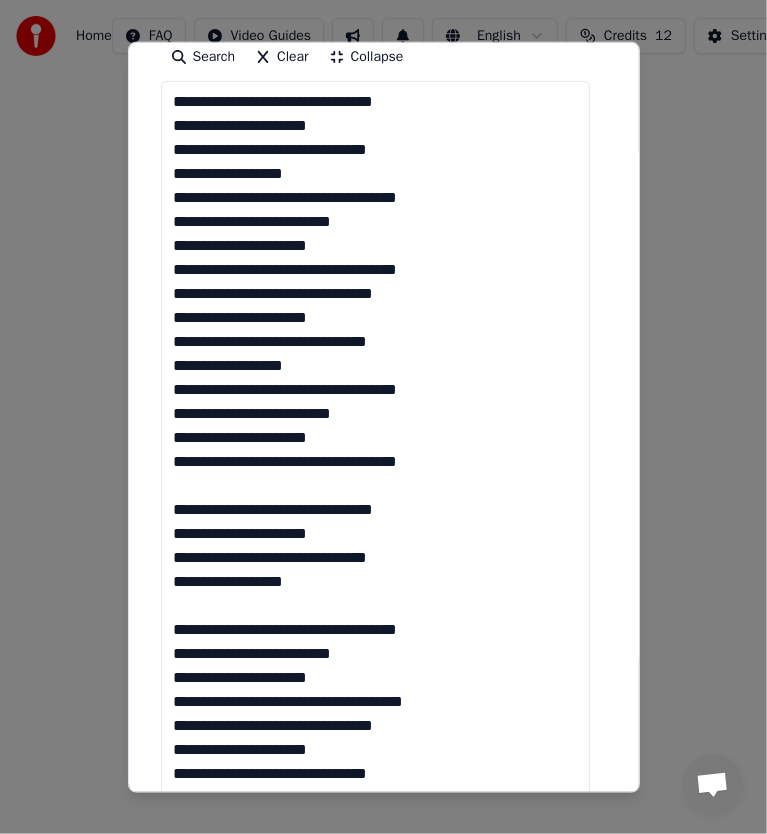 click at bounding box center [376, 665] 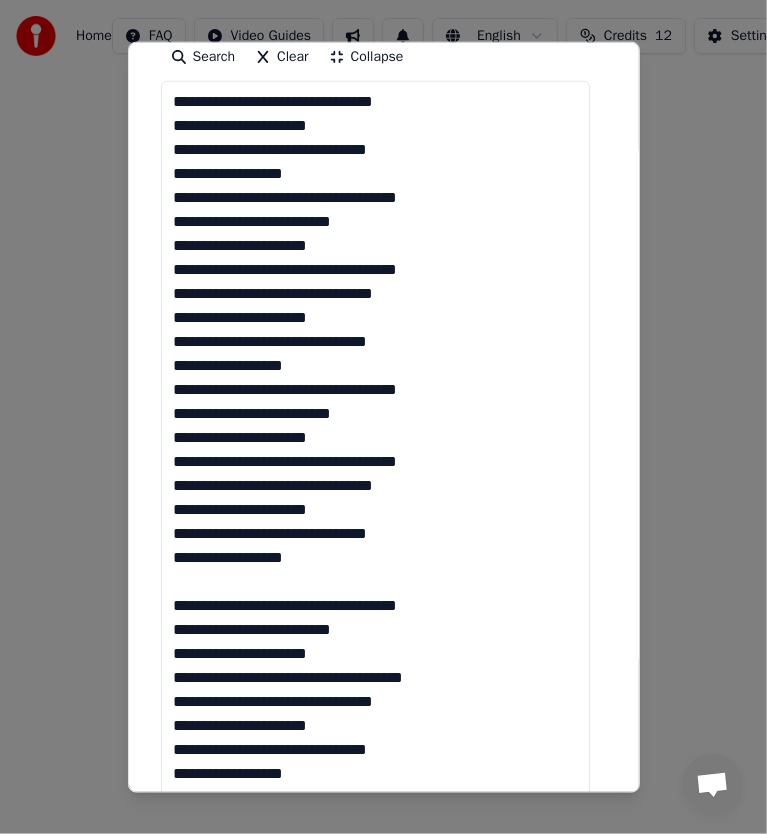 click at bounding box center (376, 665) 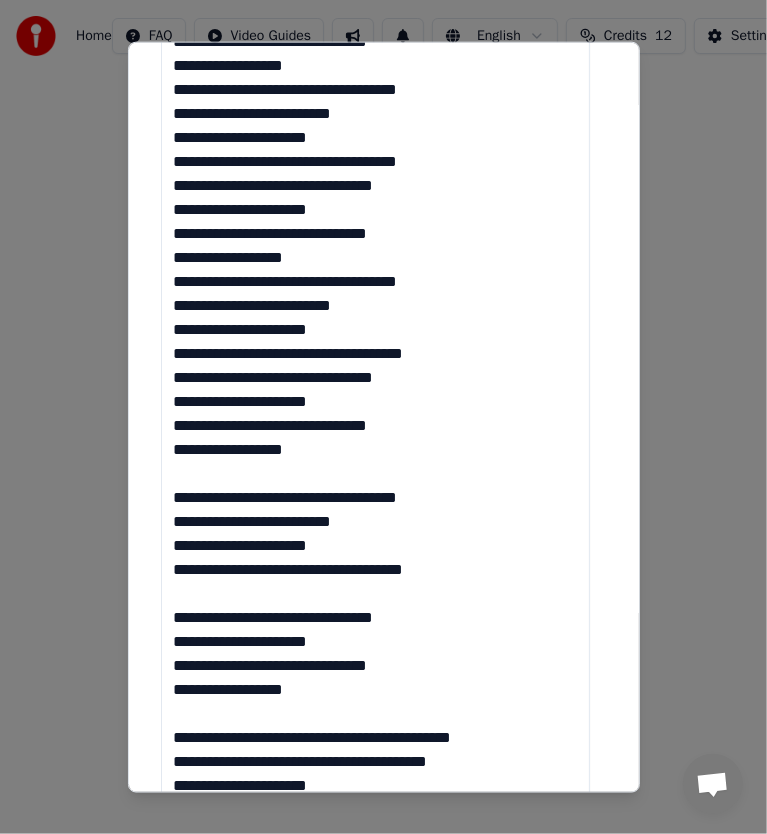 scroll, scrollTop: 800, scrollLeft: 0, axis: vertical 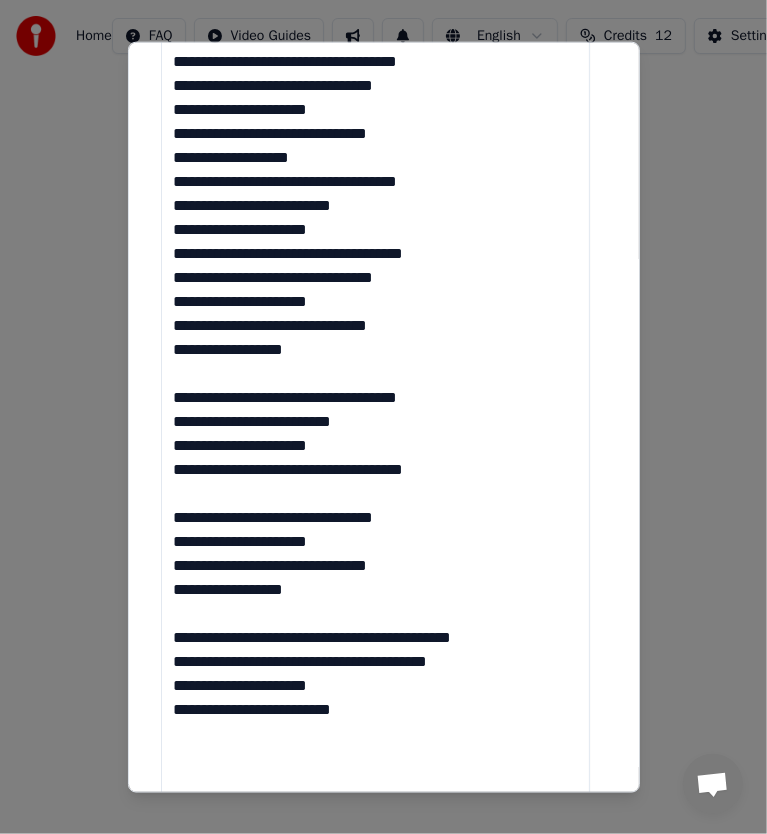 click at bounding box center (376, 265) 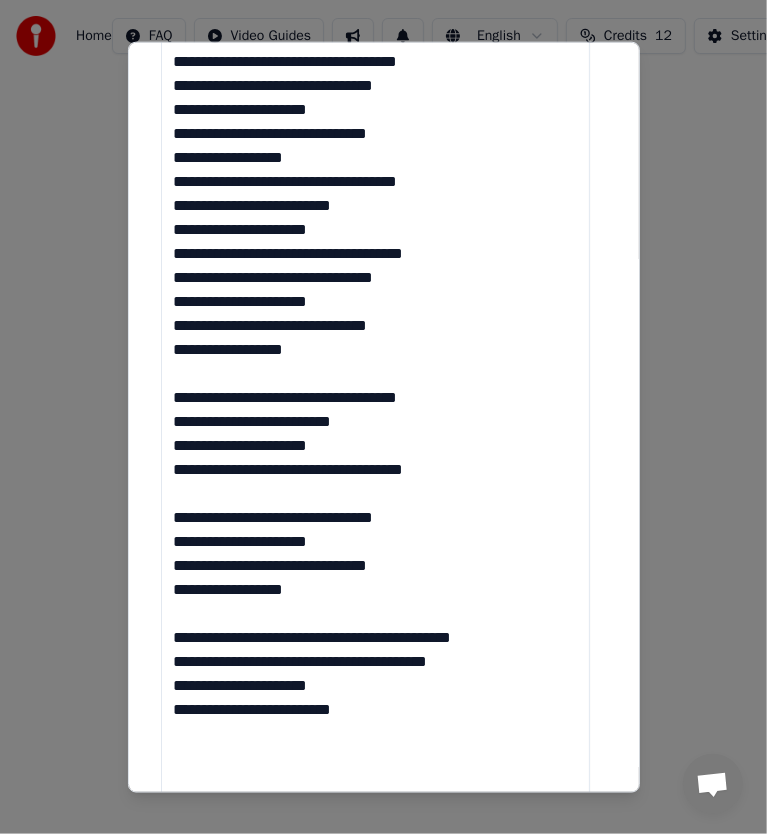 click at bounding box center (376, 265) 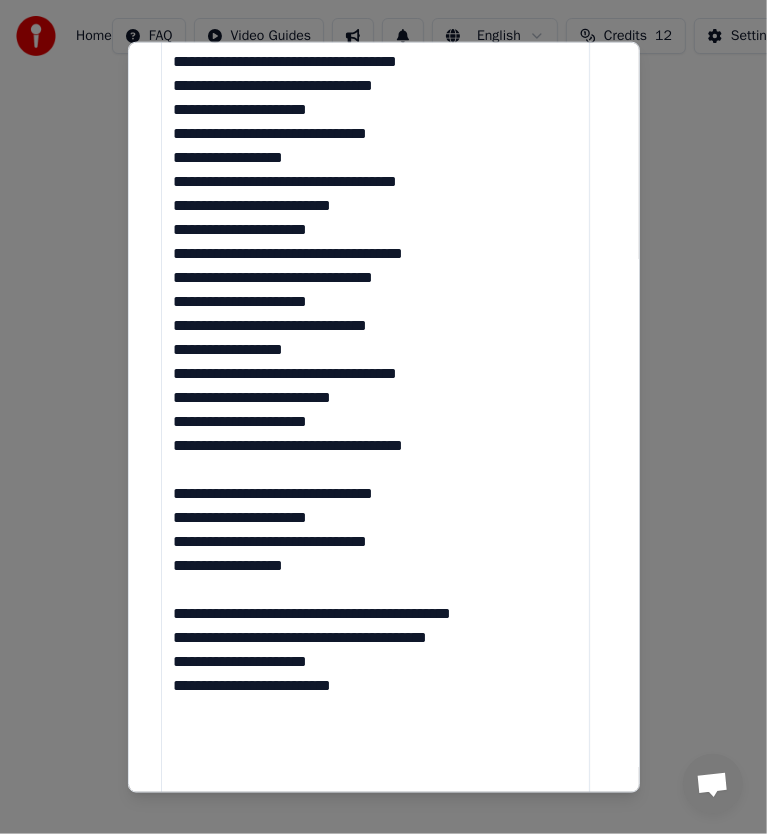 click at bounding box center (376, 265) 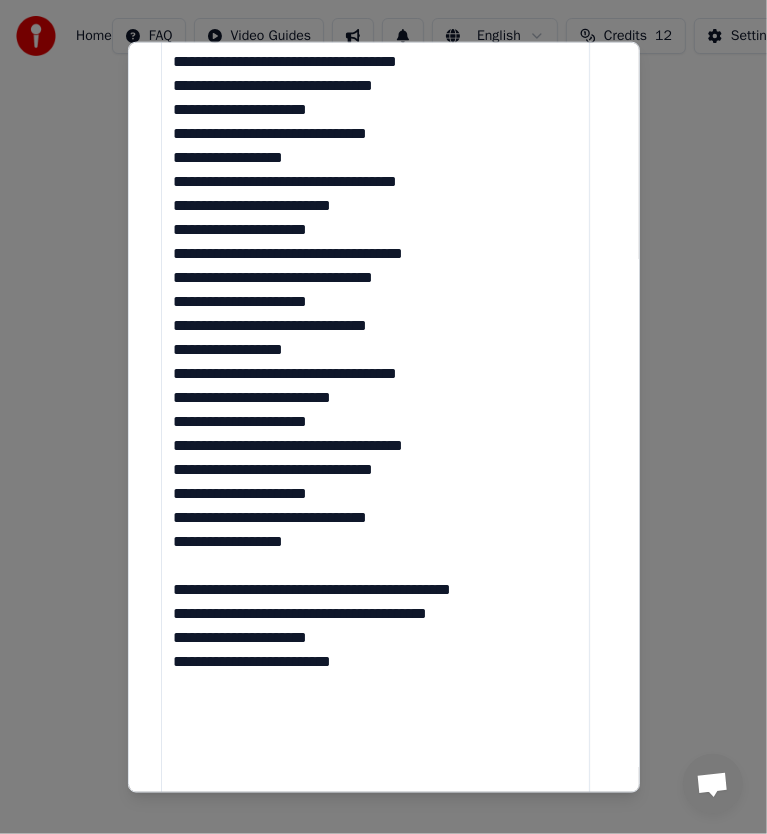 click at bounding box center [376, 265] 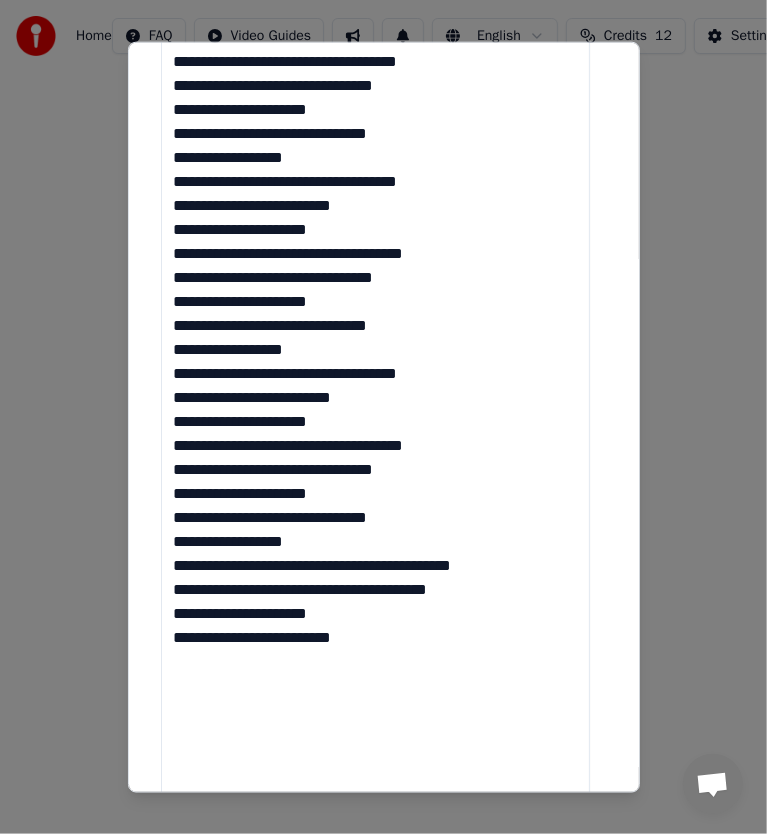 click at bounding box center (376, 265) 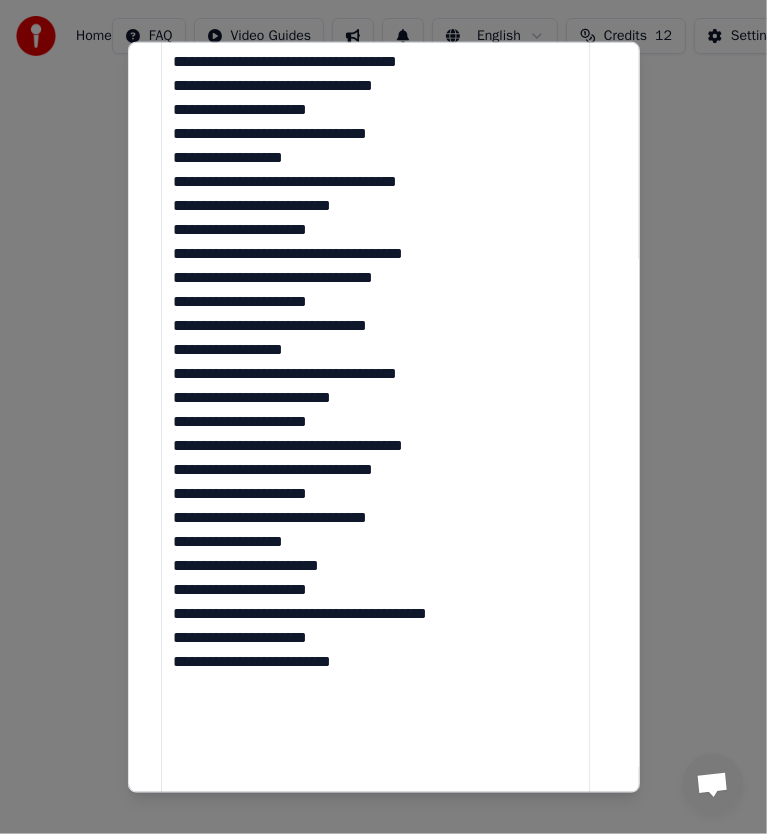 scroll, scrollTop: 1146, scrollLeft: 0, axis: vertical 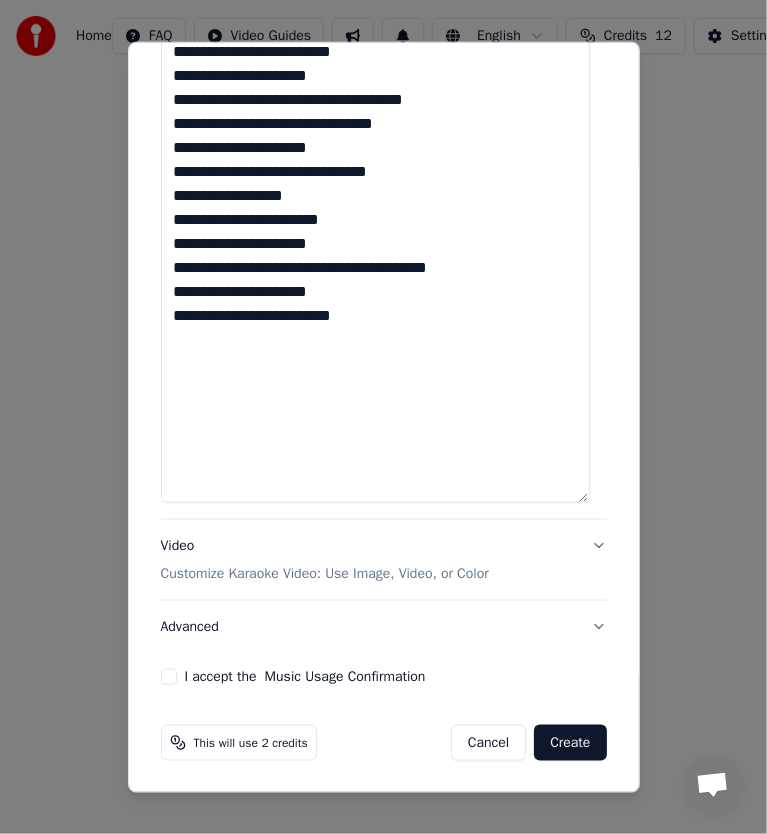 click at bounding box center [376, -81] 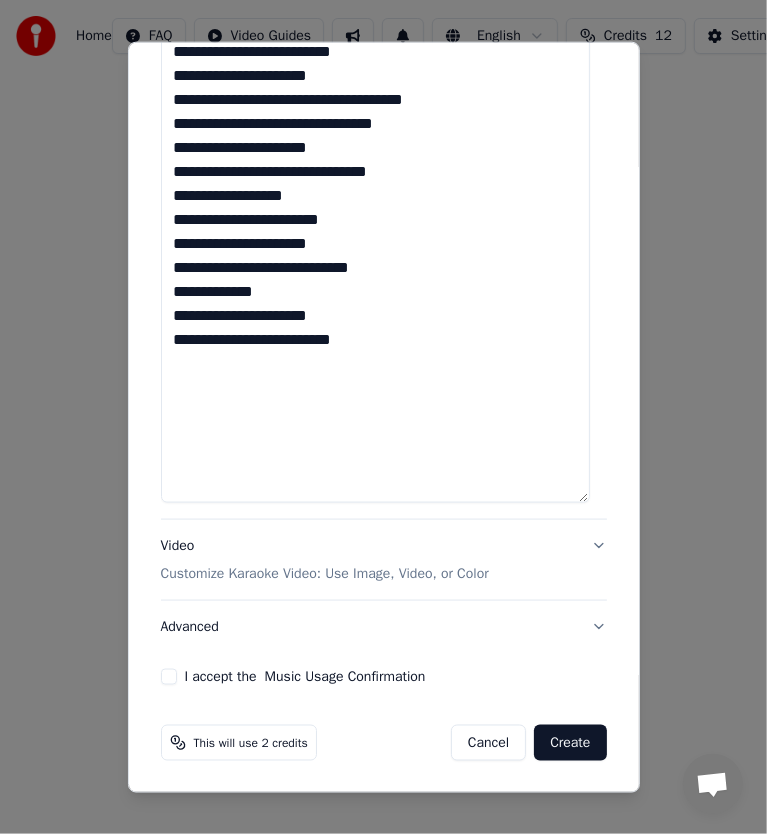 scroll, scrollTop: 1046, scrollLeft: 0, axis: vertical 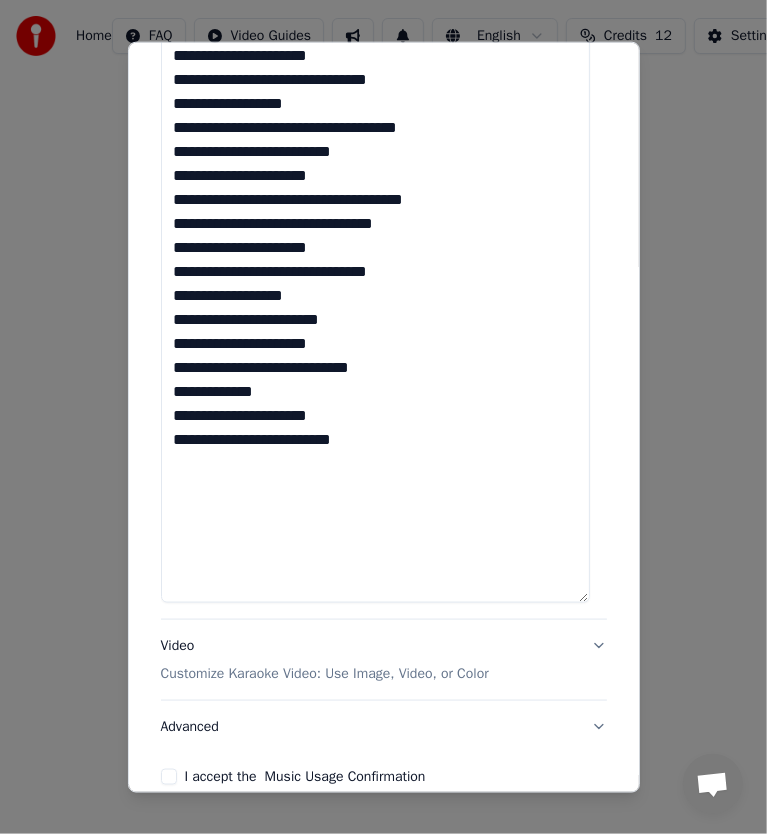 click at bounding box center [376, 19] 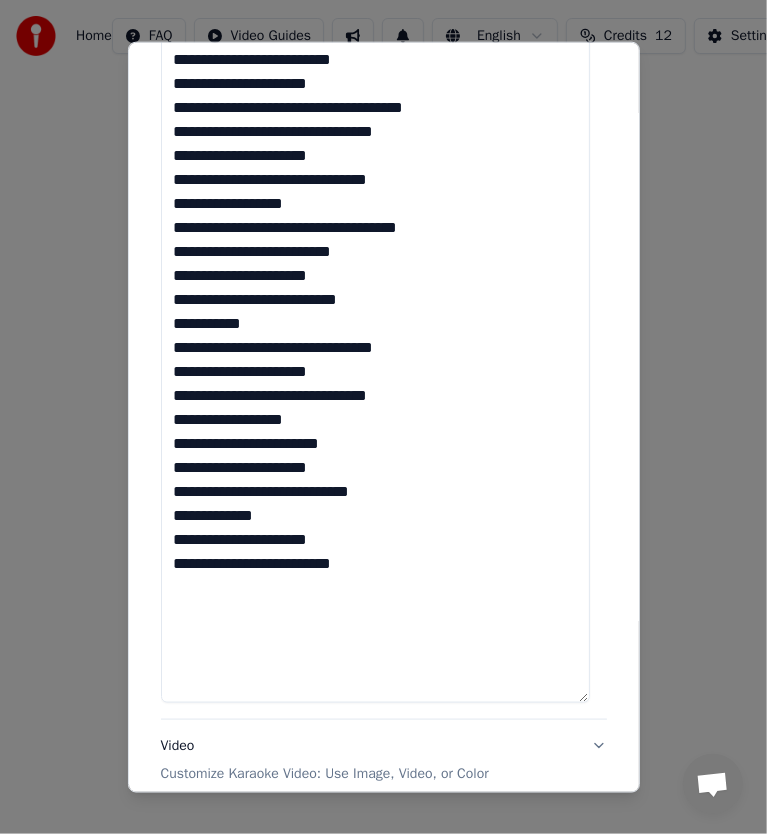 scroll, scrollTop: 846, scrollLeft: 0, axis: vertical 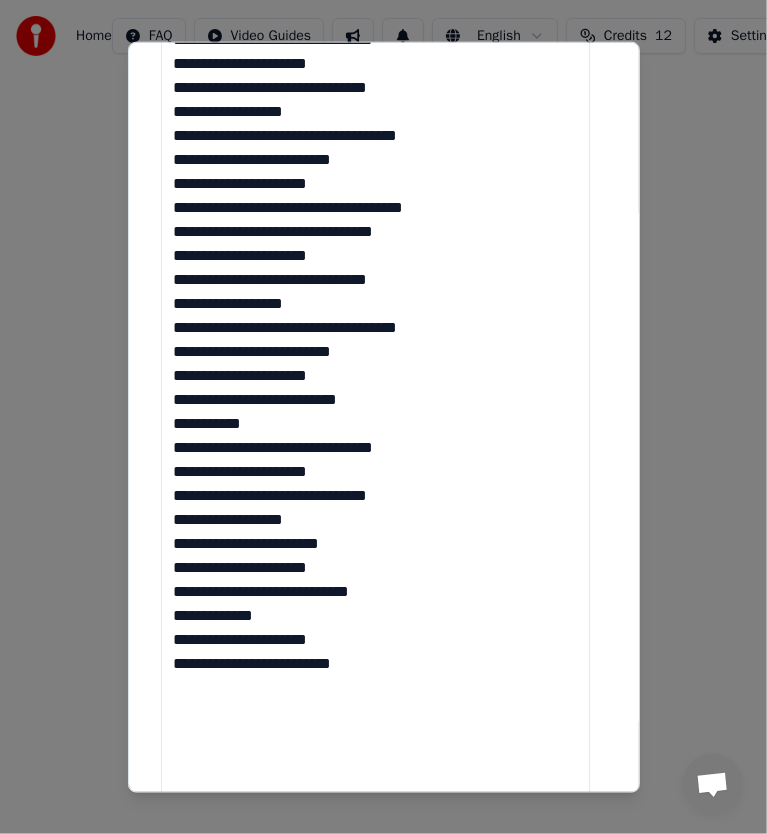 click at bounding box center (376, 219) 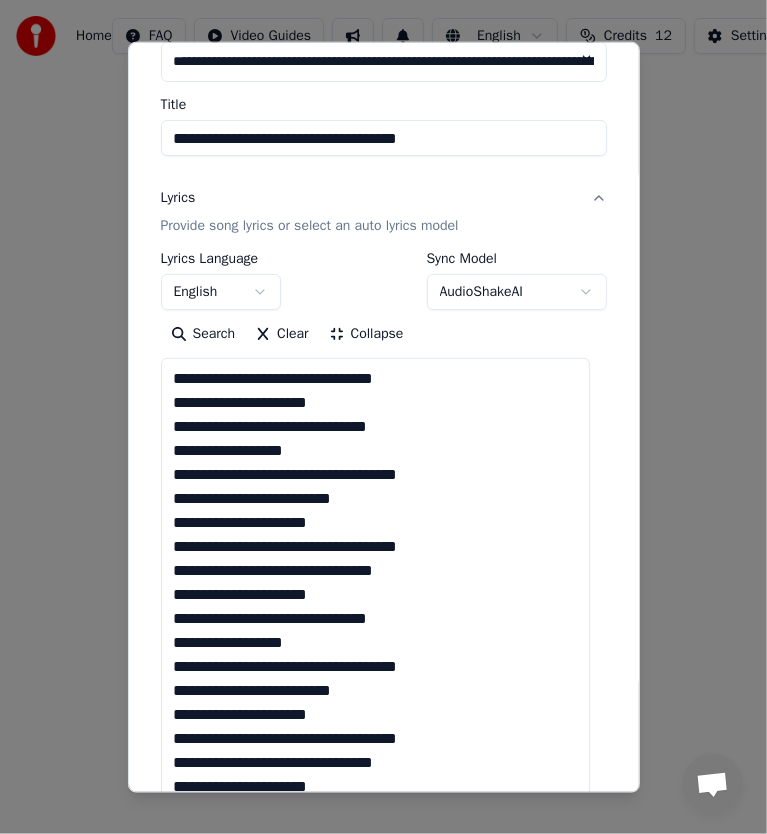 scroll, scrollTop: 0, scrollLeft: 0, axis: both 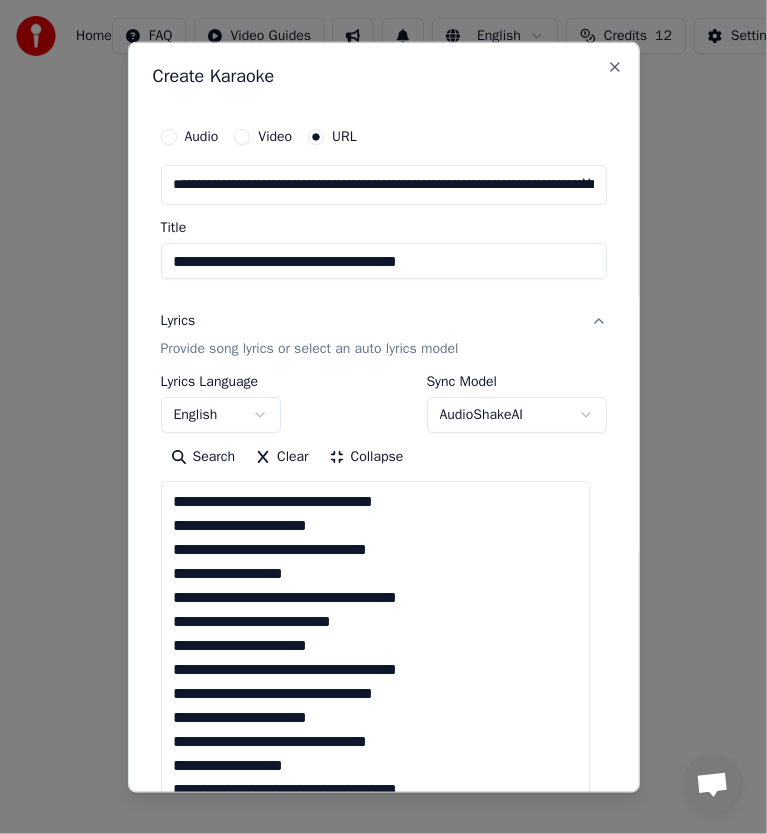 type on "**********" 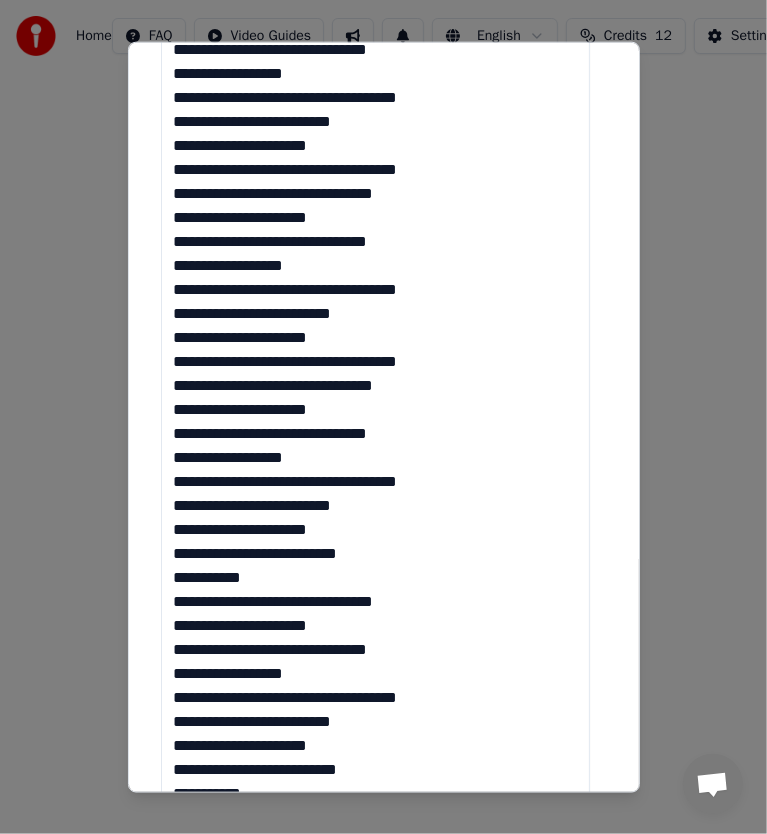 scroll, scrollTop: 600, scrollLeft: 0, axis: vertical 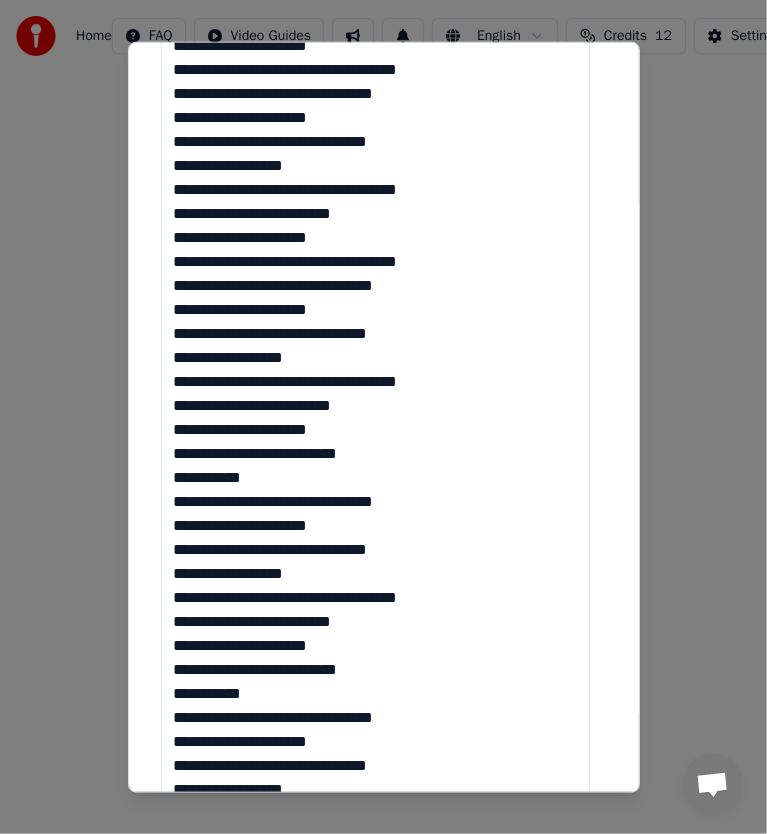 click at bounding box center (376, 465) 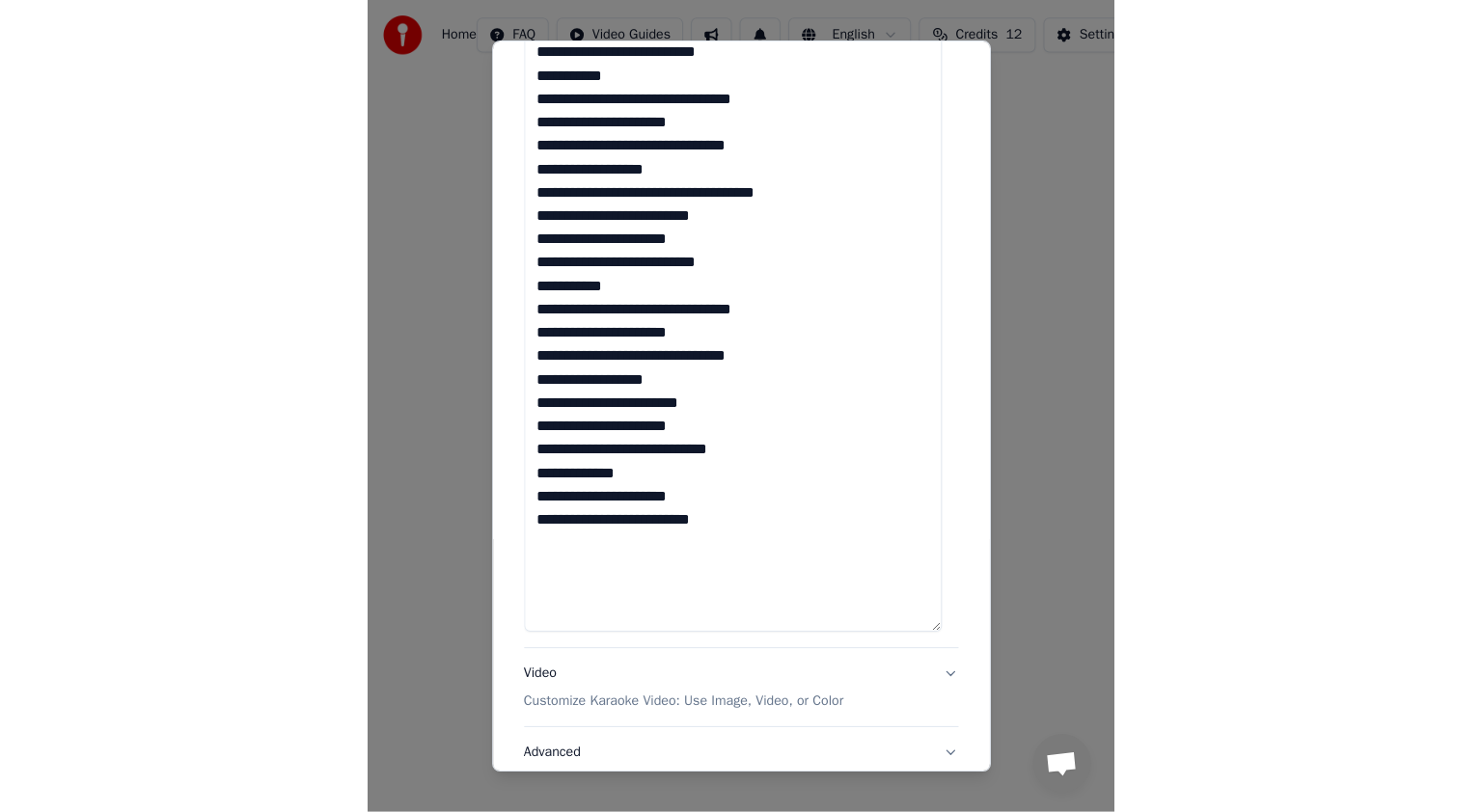 scroll, scrollTop: 1105, scrollLeft: 0, axis: vertical 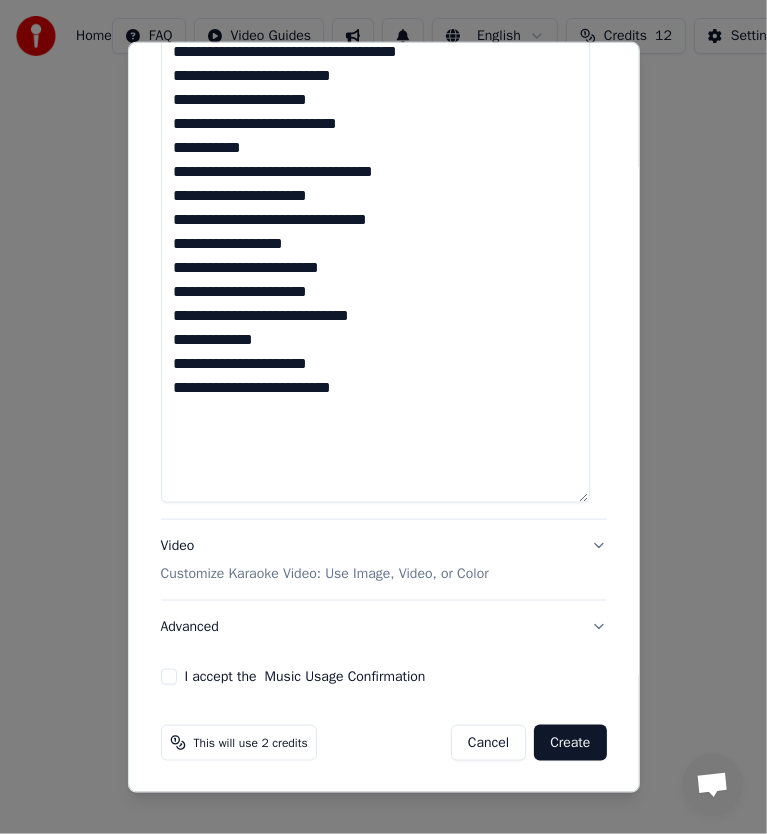 click on "I accept the   Music Usage Confirmation" at bounding box center (169, 677) 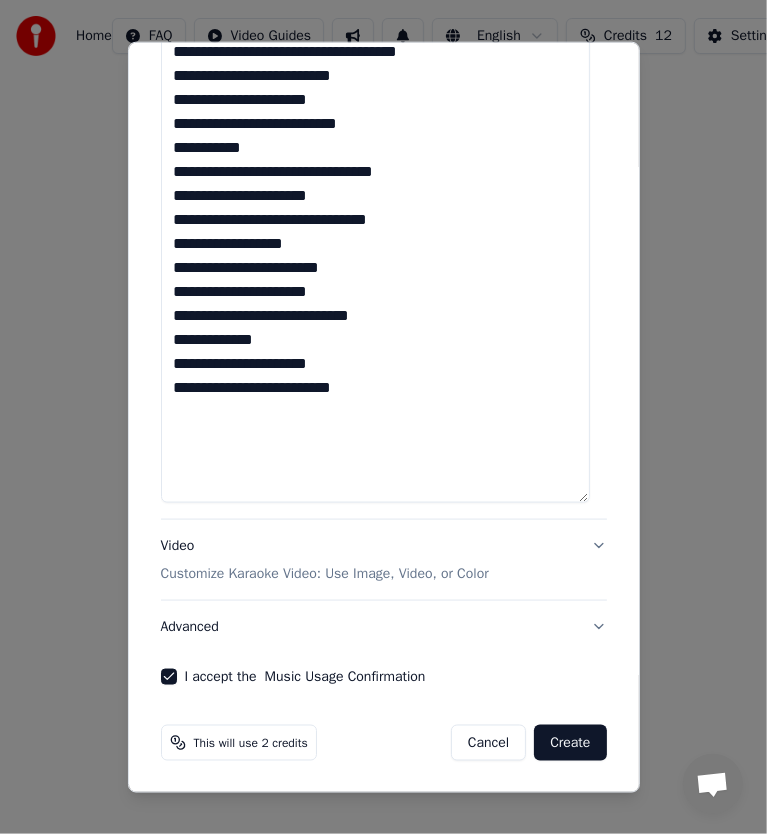 click on "Create" at bounding box center [570, 743] 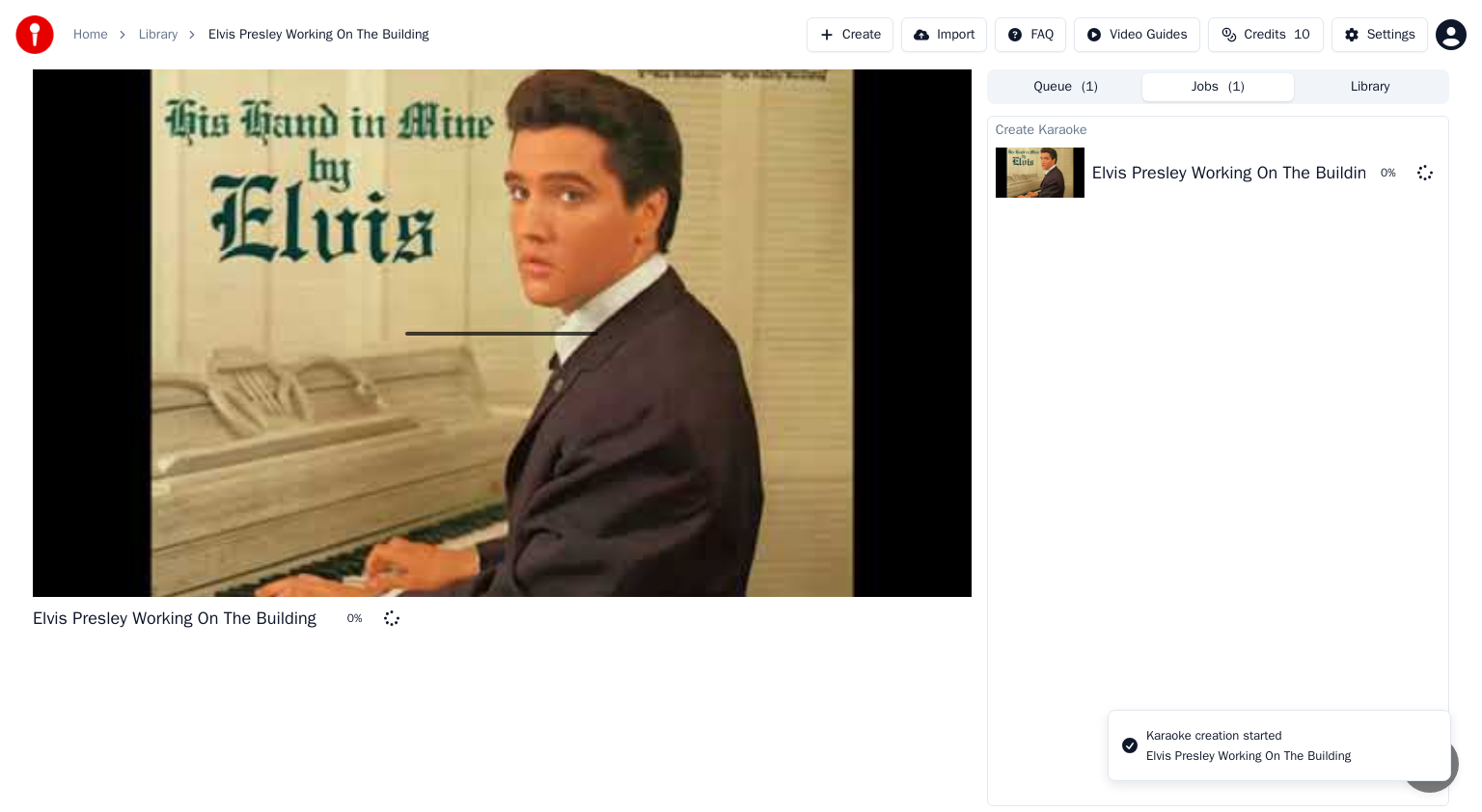 scroll, scrollTop: 5073, scrollLeft: 0, axis: vertical 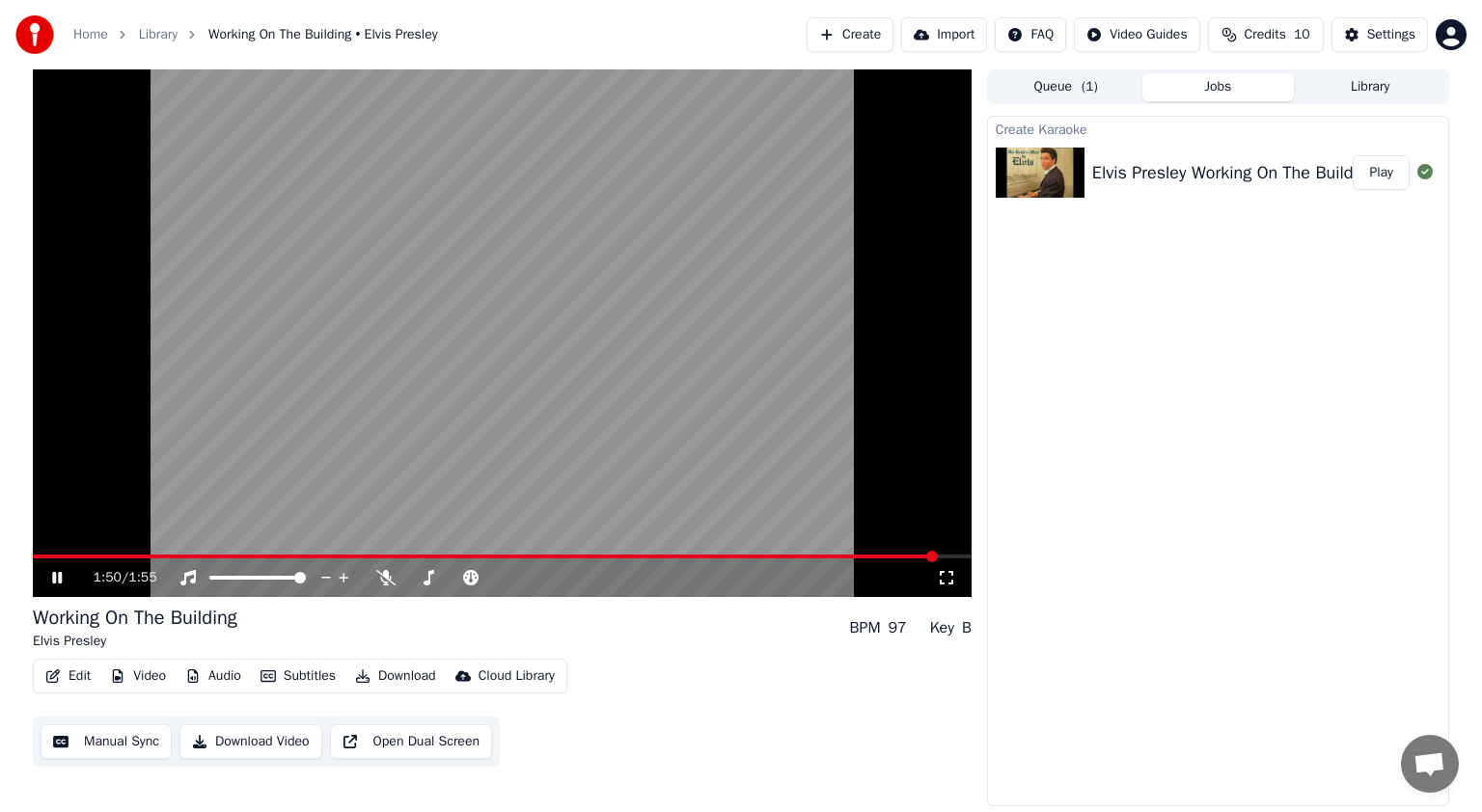 click 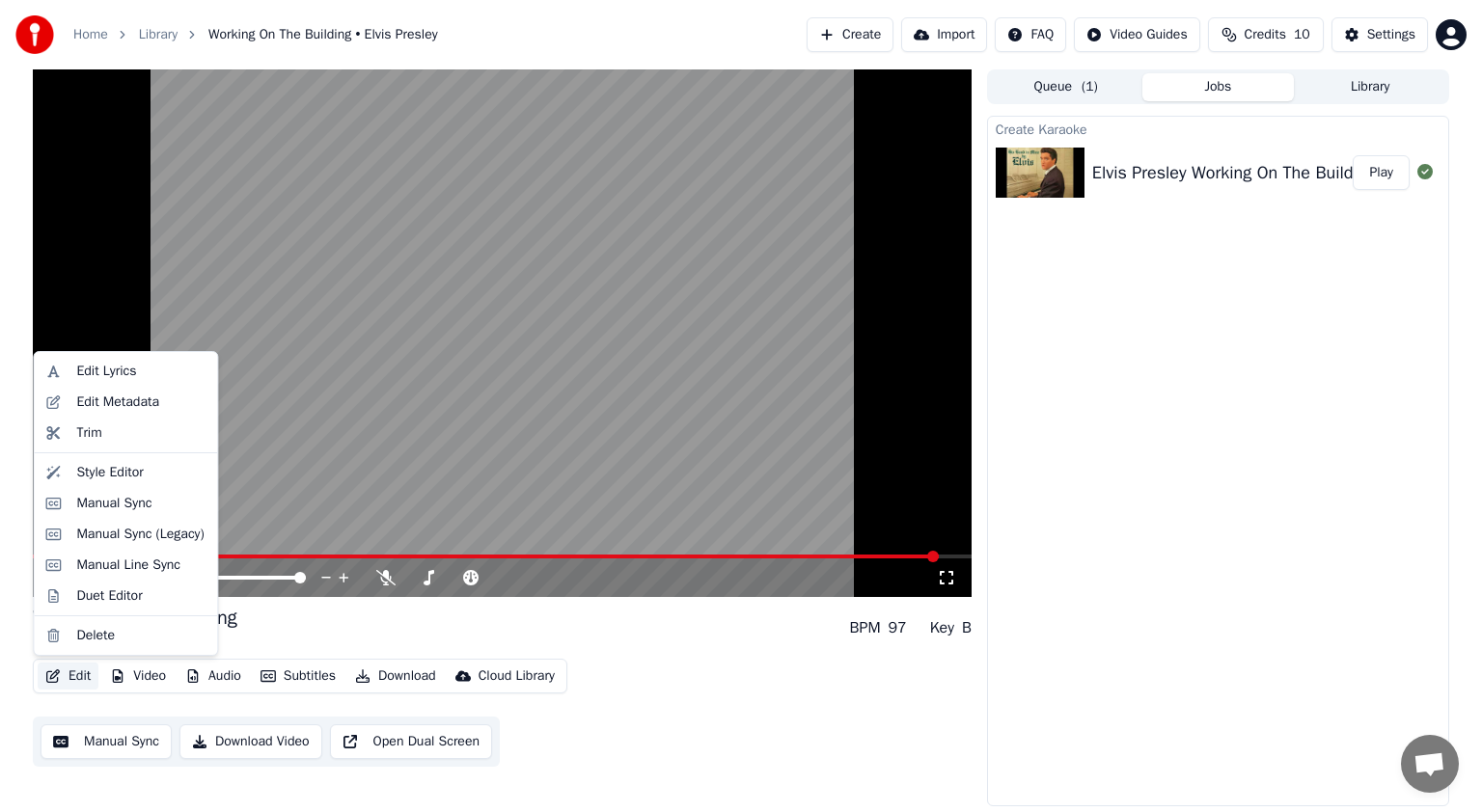 click on "Edit" at bounding box center (68, 676) 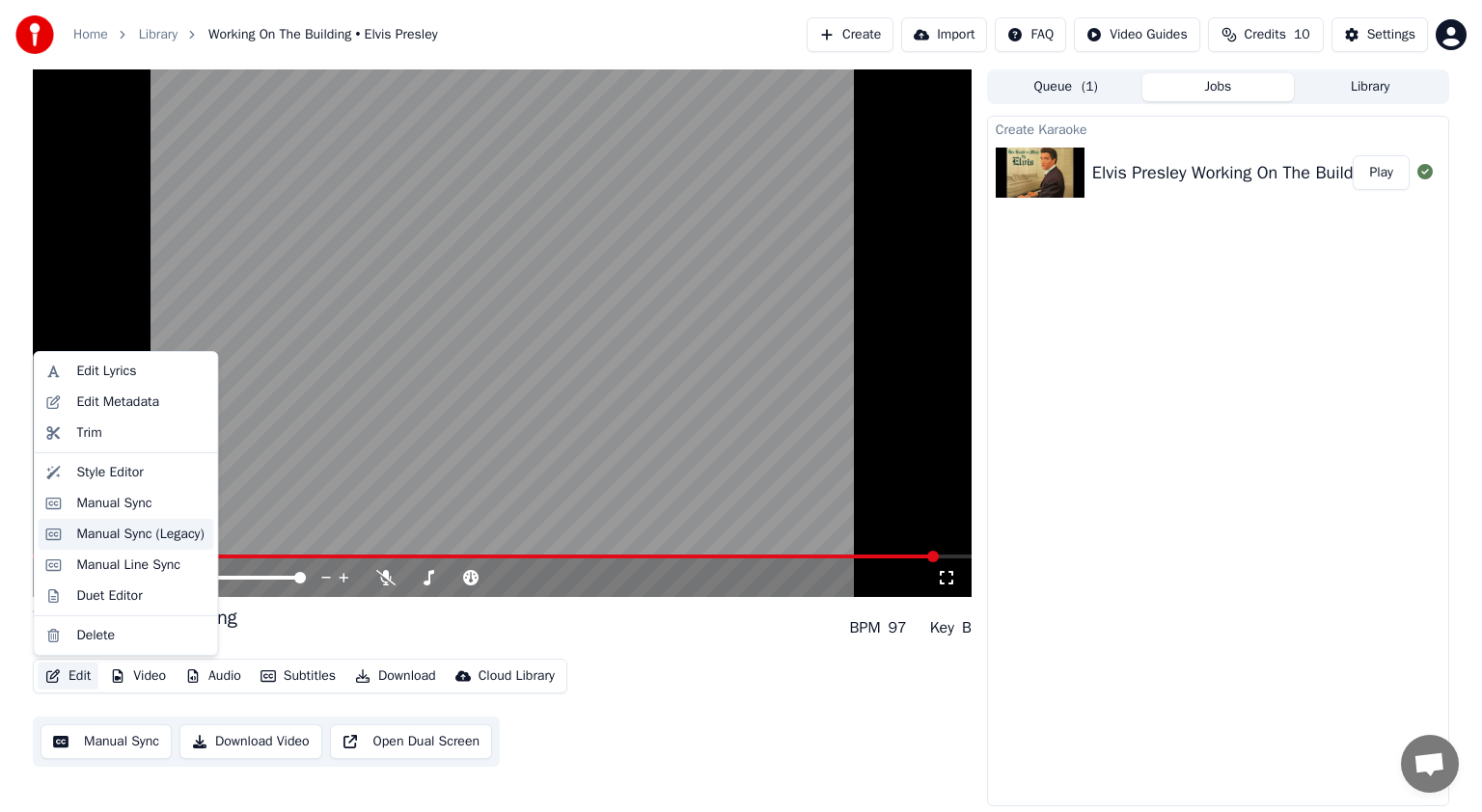 click on "Manual Sync (Legacy)" at bounding box center (140, 534) 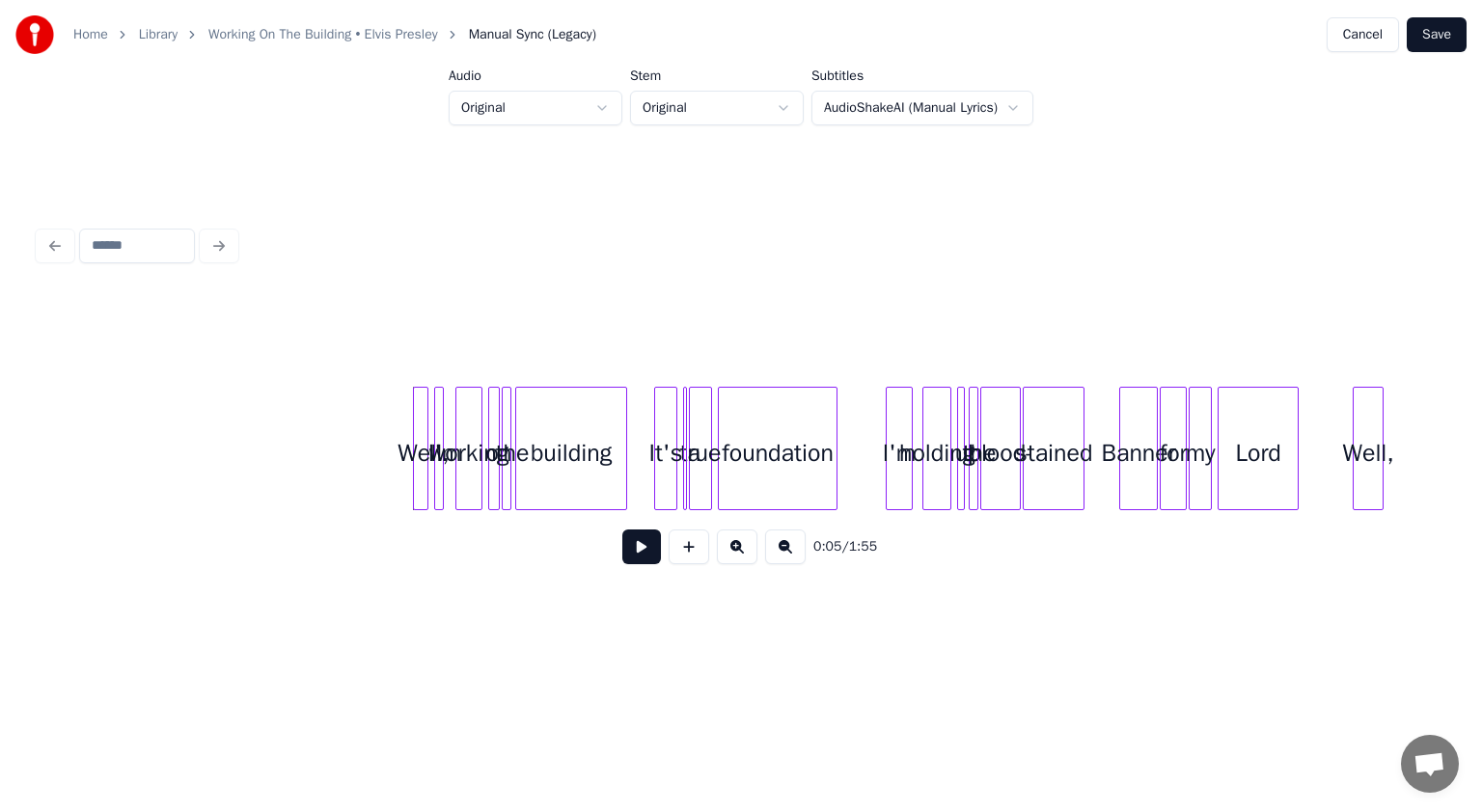 scroll, scrollTop: 0, scrollLeft: 18, axis: horizontal 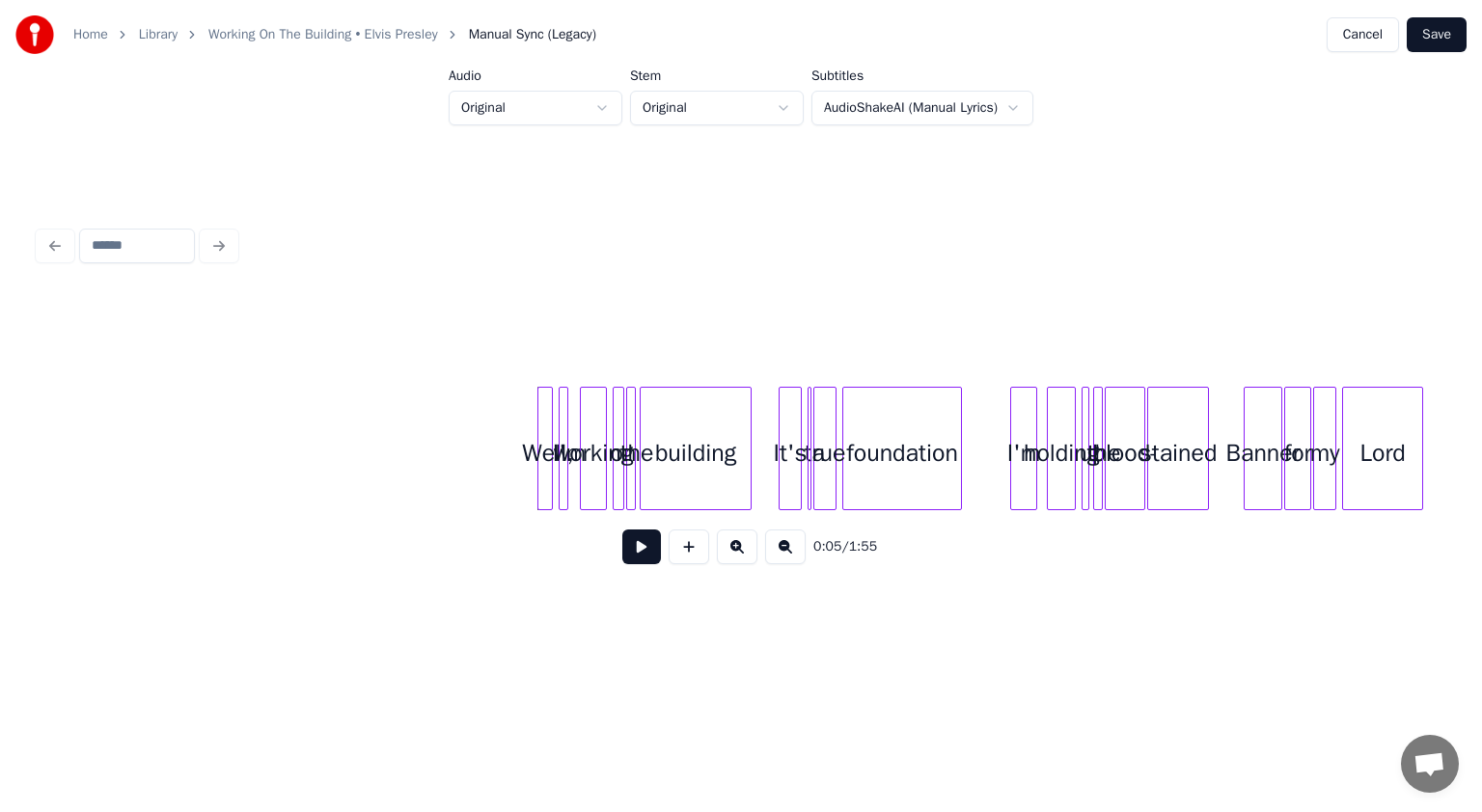 click on "Lord my Banner for stained blood- up the holding I'm foundation true It's a building on the Well, I'm working" at bounding box center [5573, 448] 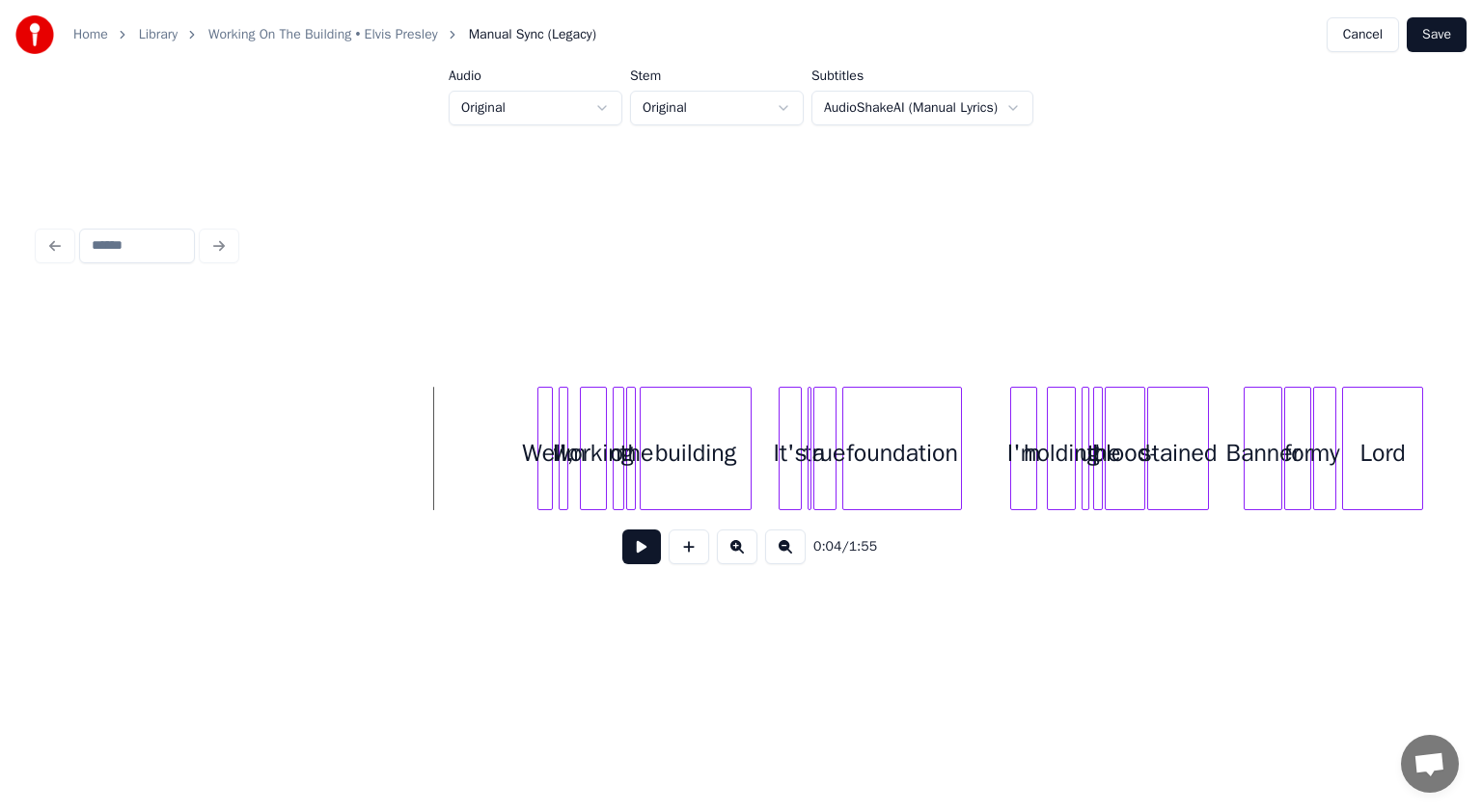 click at bounding box center (737, 547) 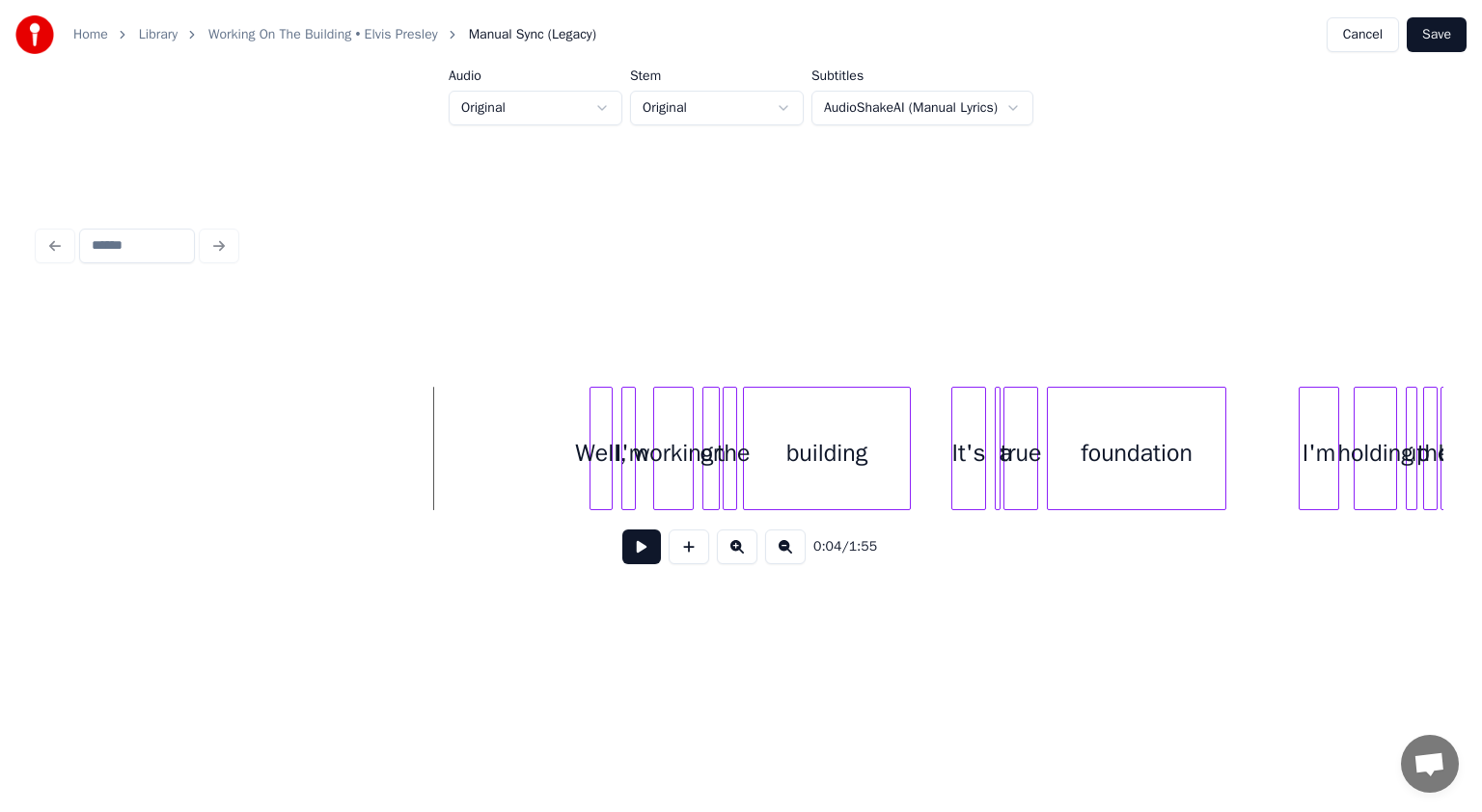 click at bounding box center (737, 547) 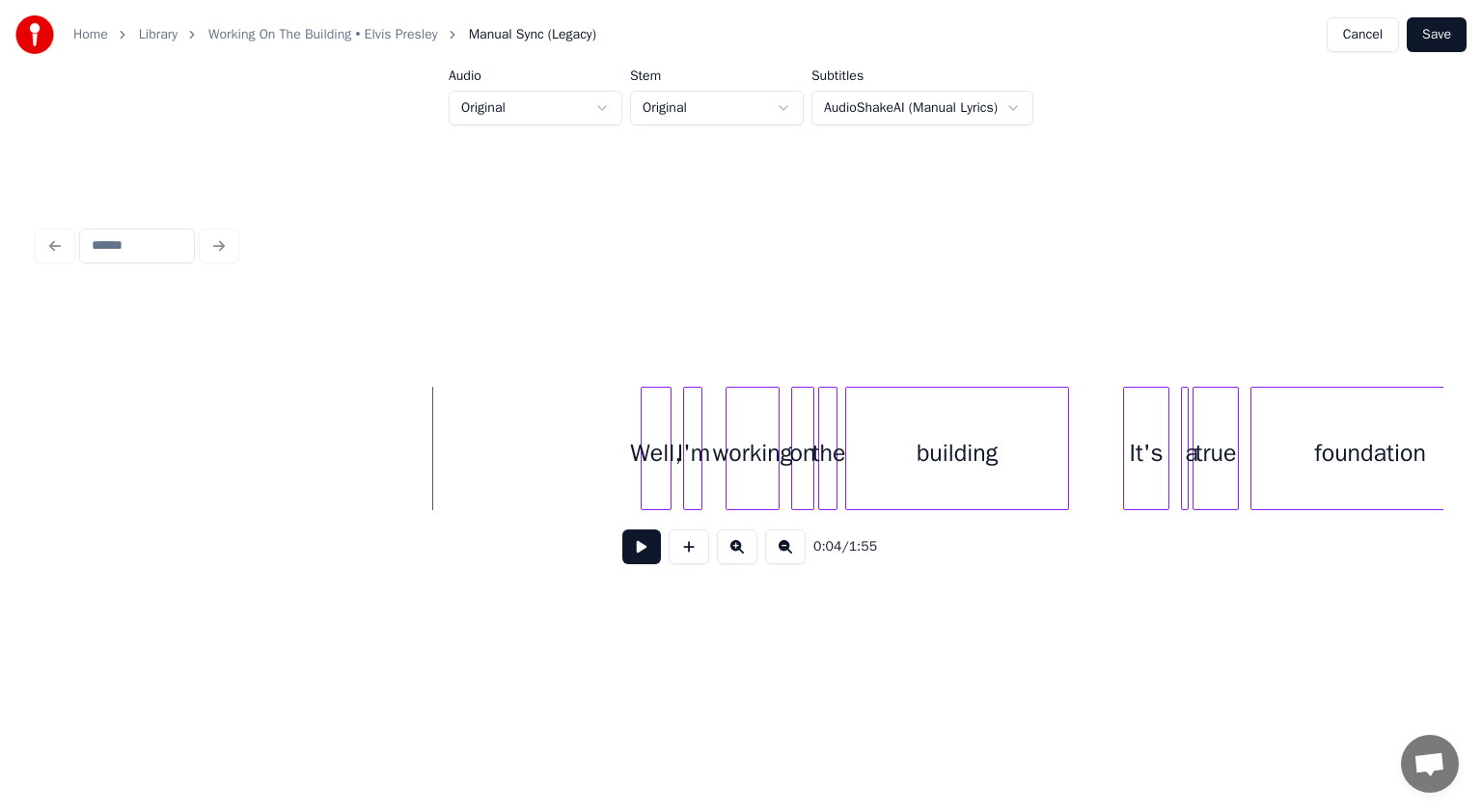 click at bounding box center [737, 547] 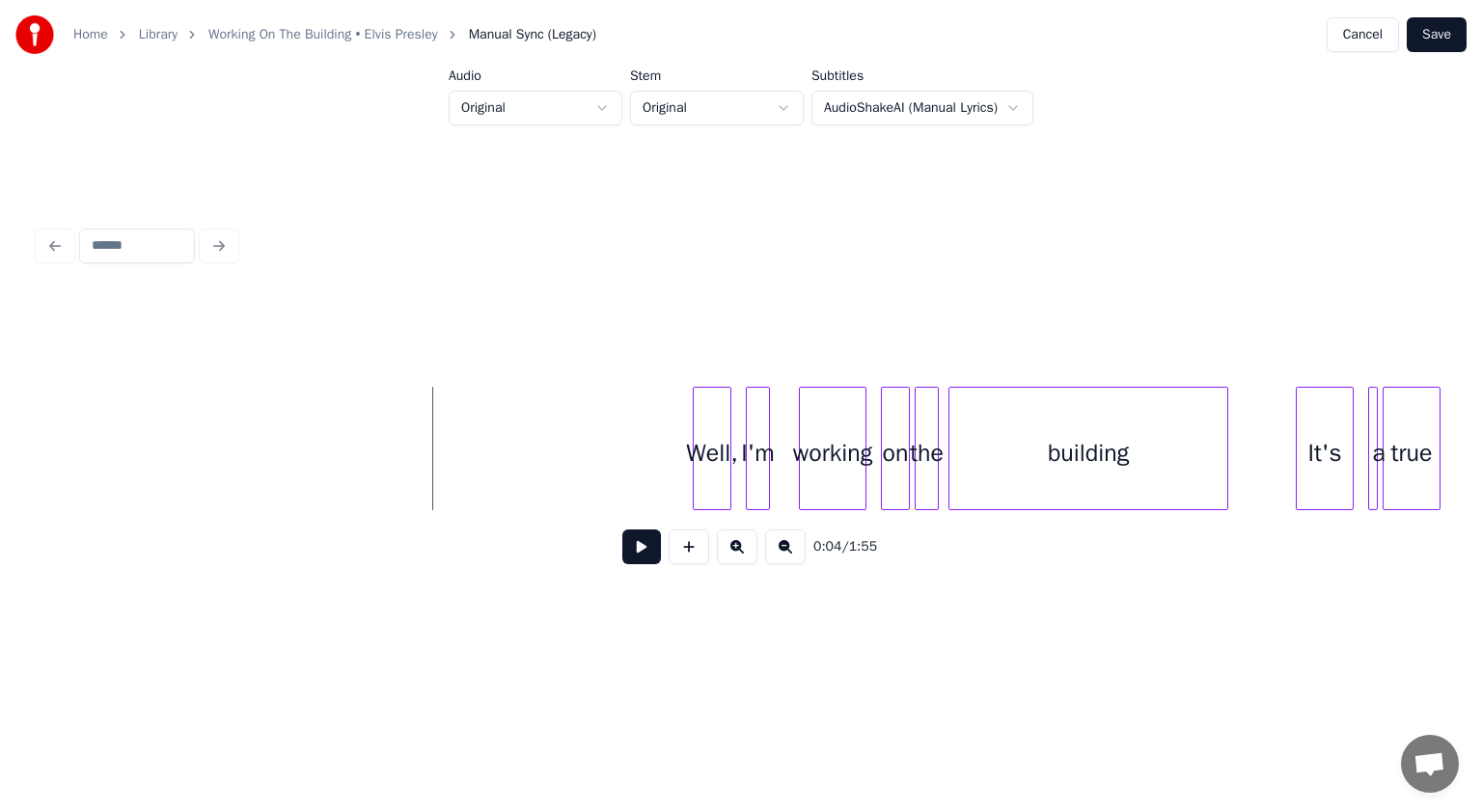 click at bounding box center (737, 547) 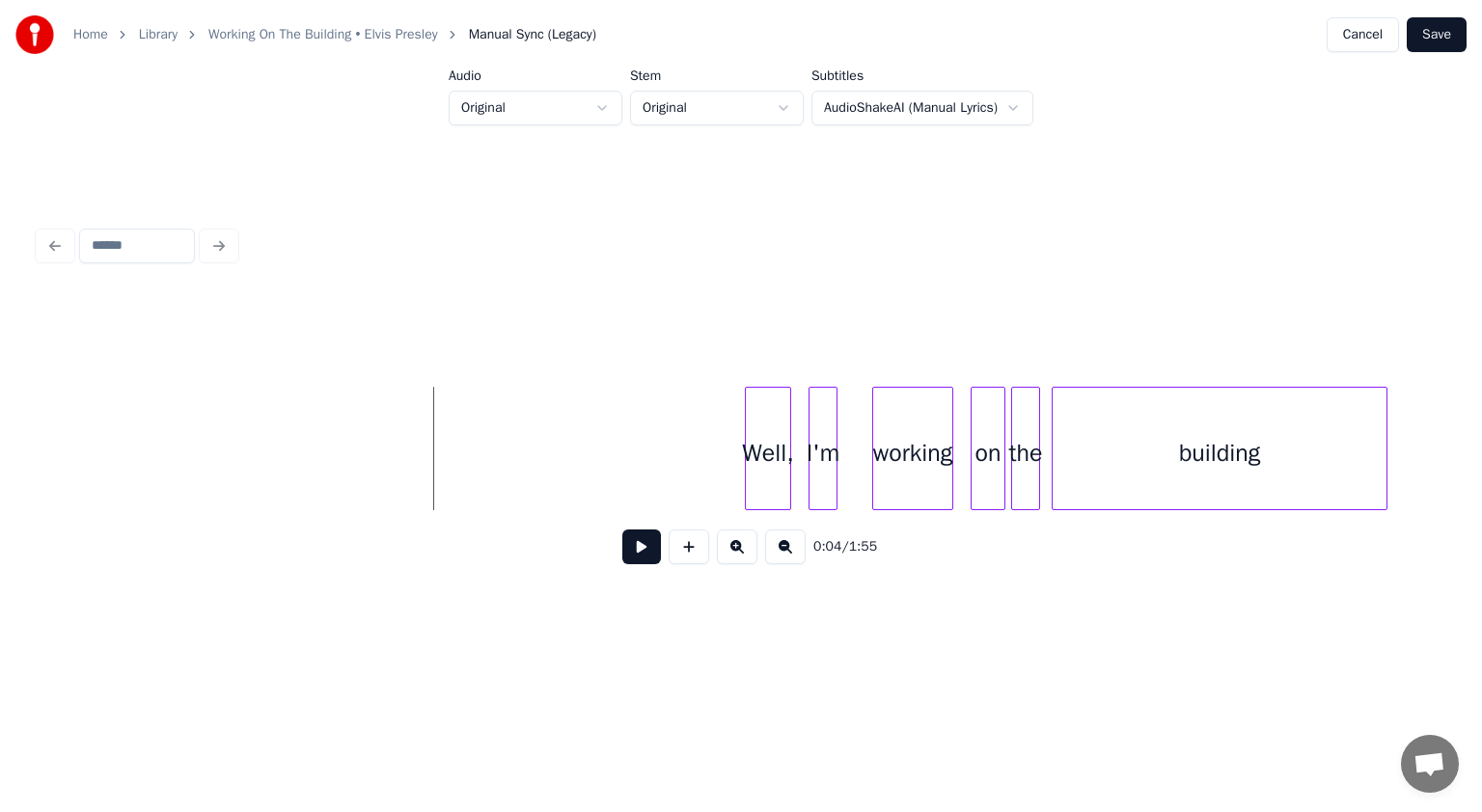 click at bounding box center [737, 547] 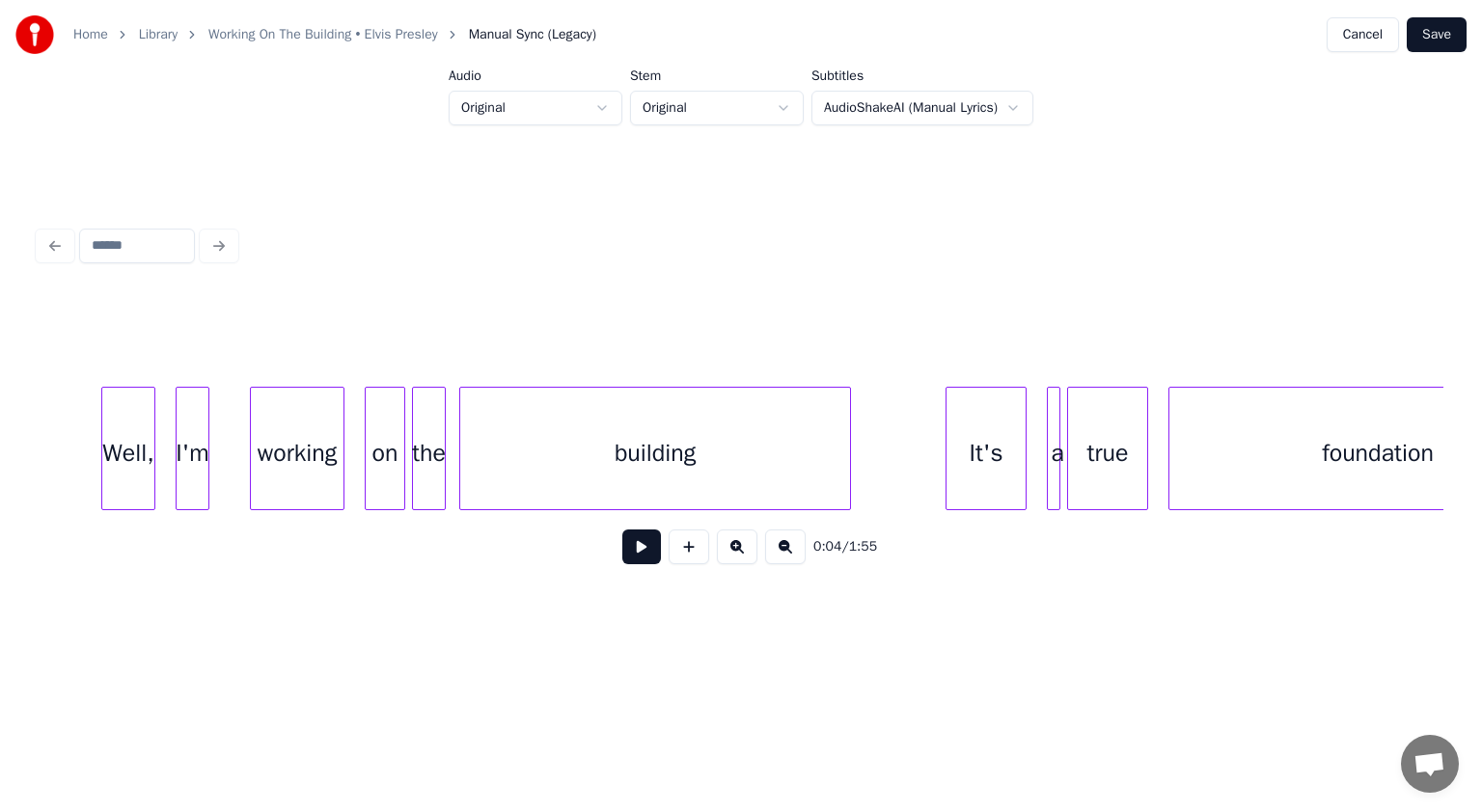 scroll, scrollTop: 0, scrollLeft: 1786, axis: horizontal 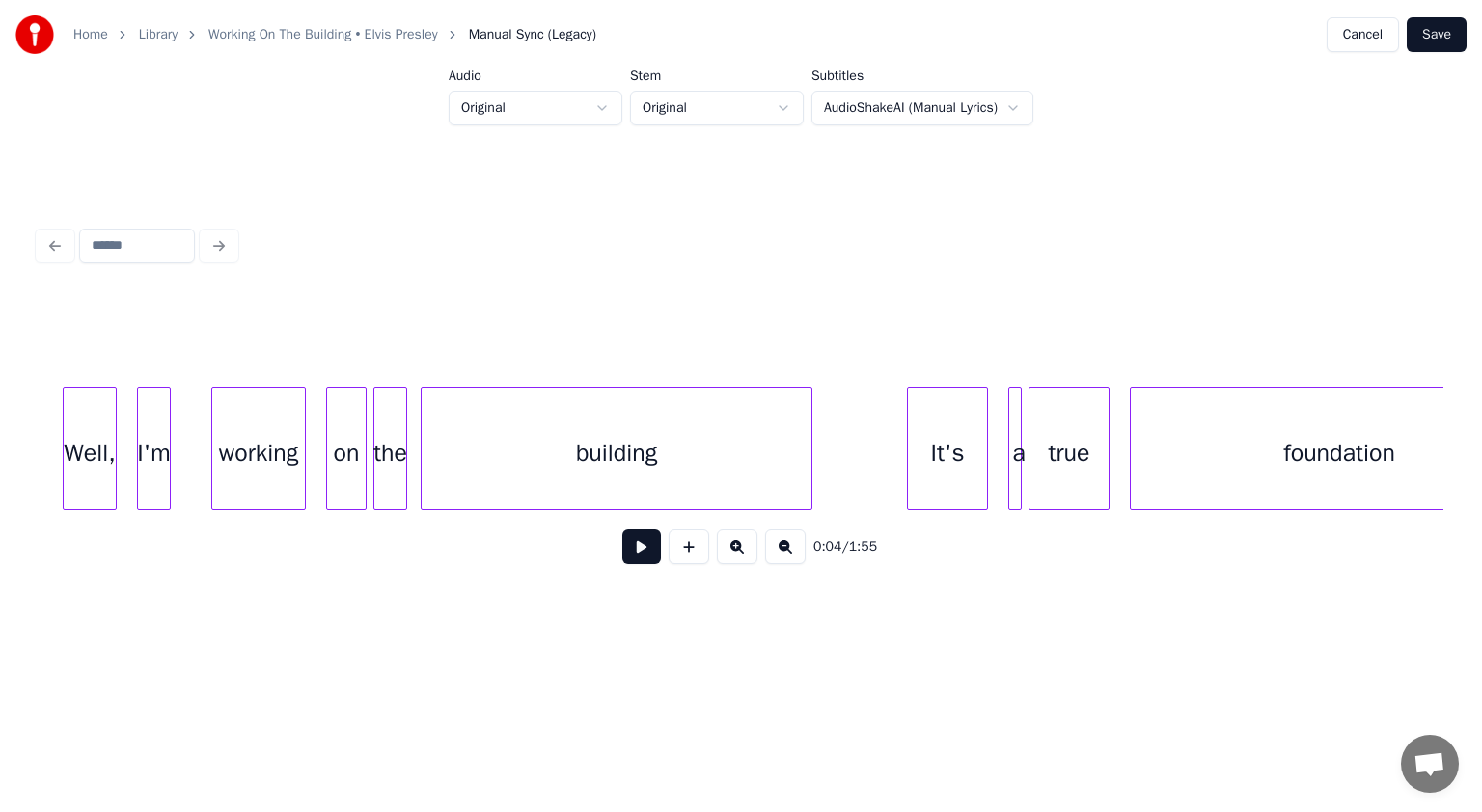click at bounding box center (737, 547) 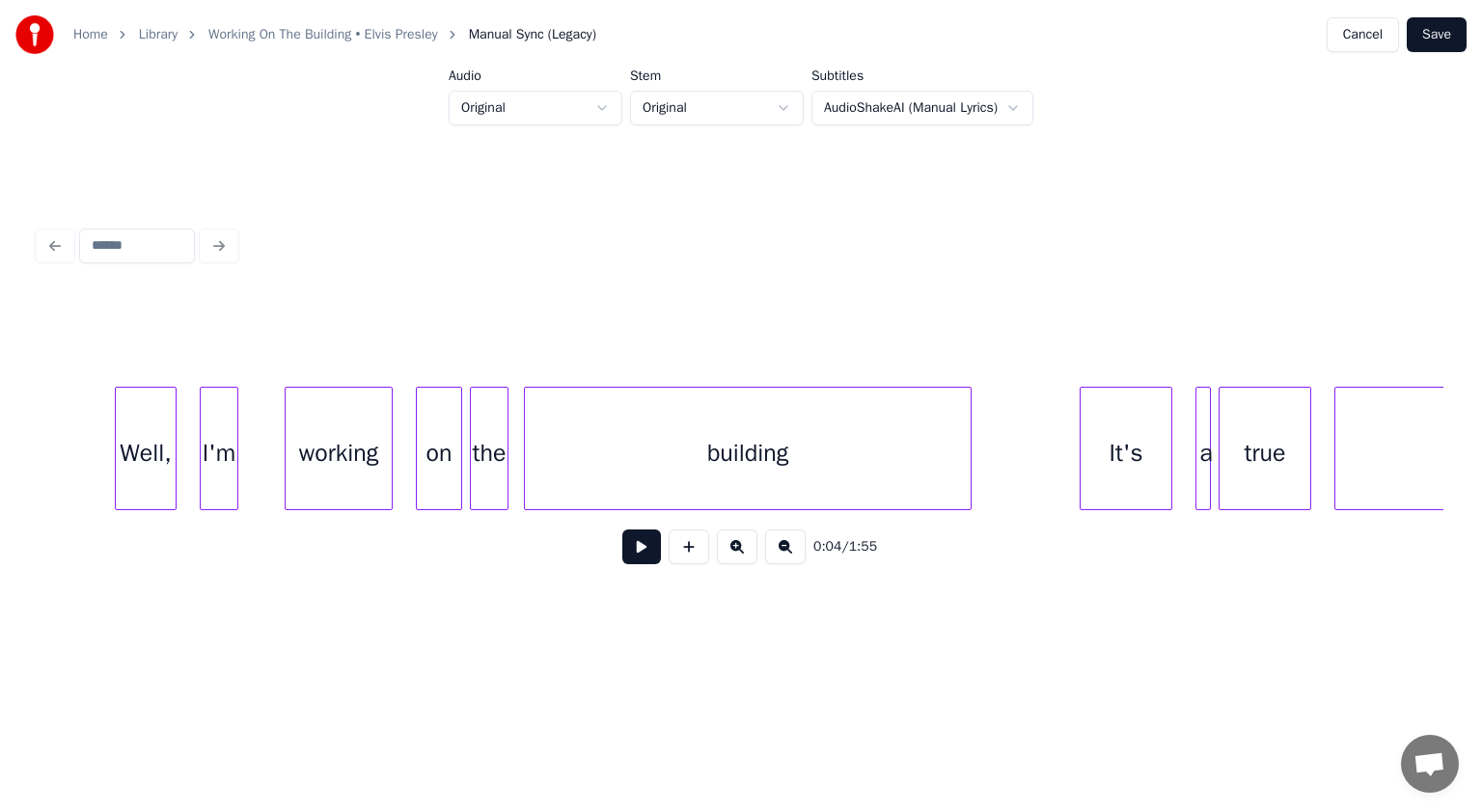 click at bounding box center [737, 547] 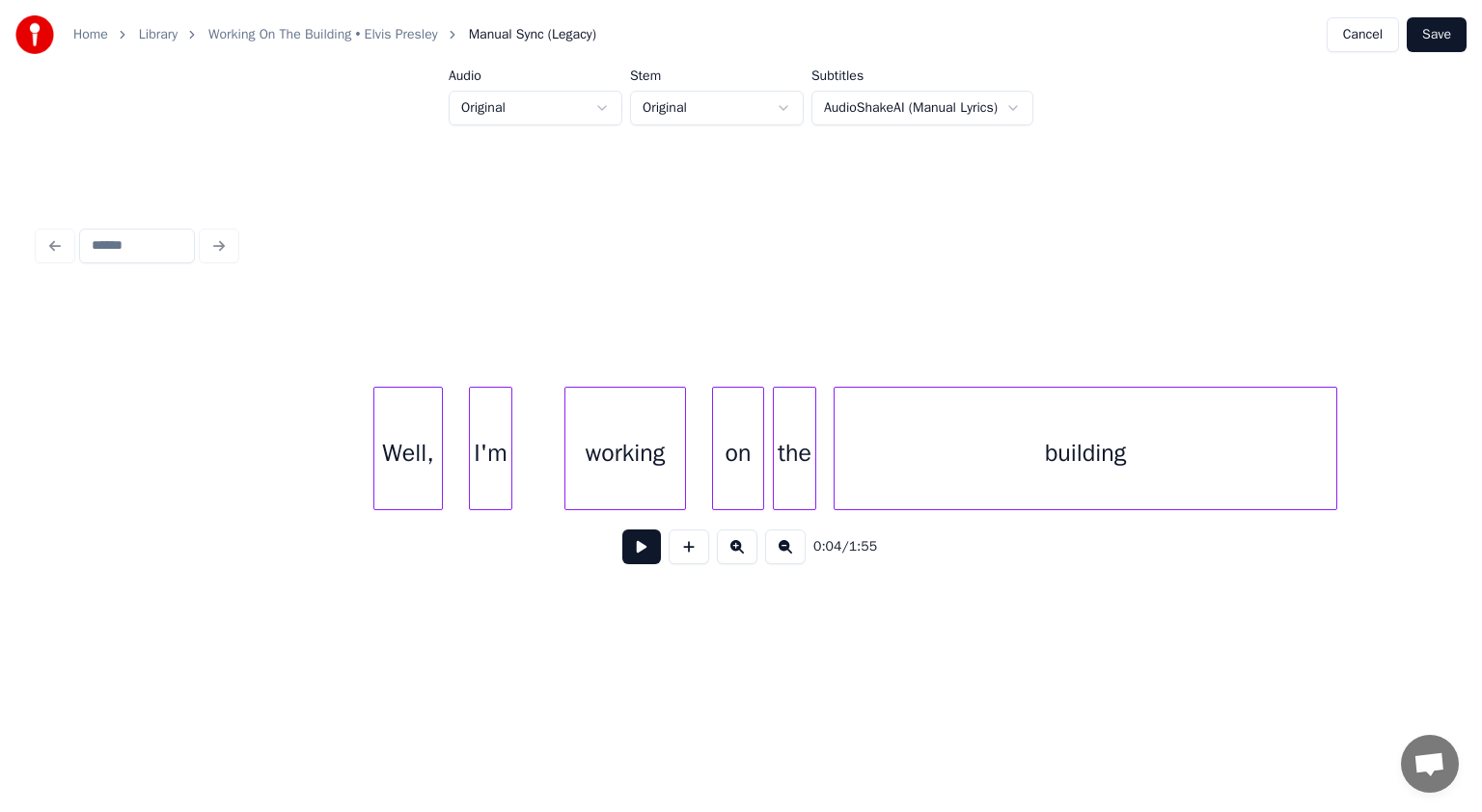 scroll, scrollTop: 0, scrollLeft: 2200, axis: horizontal 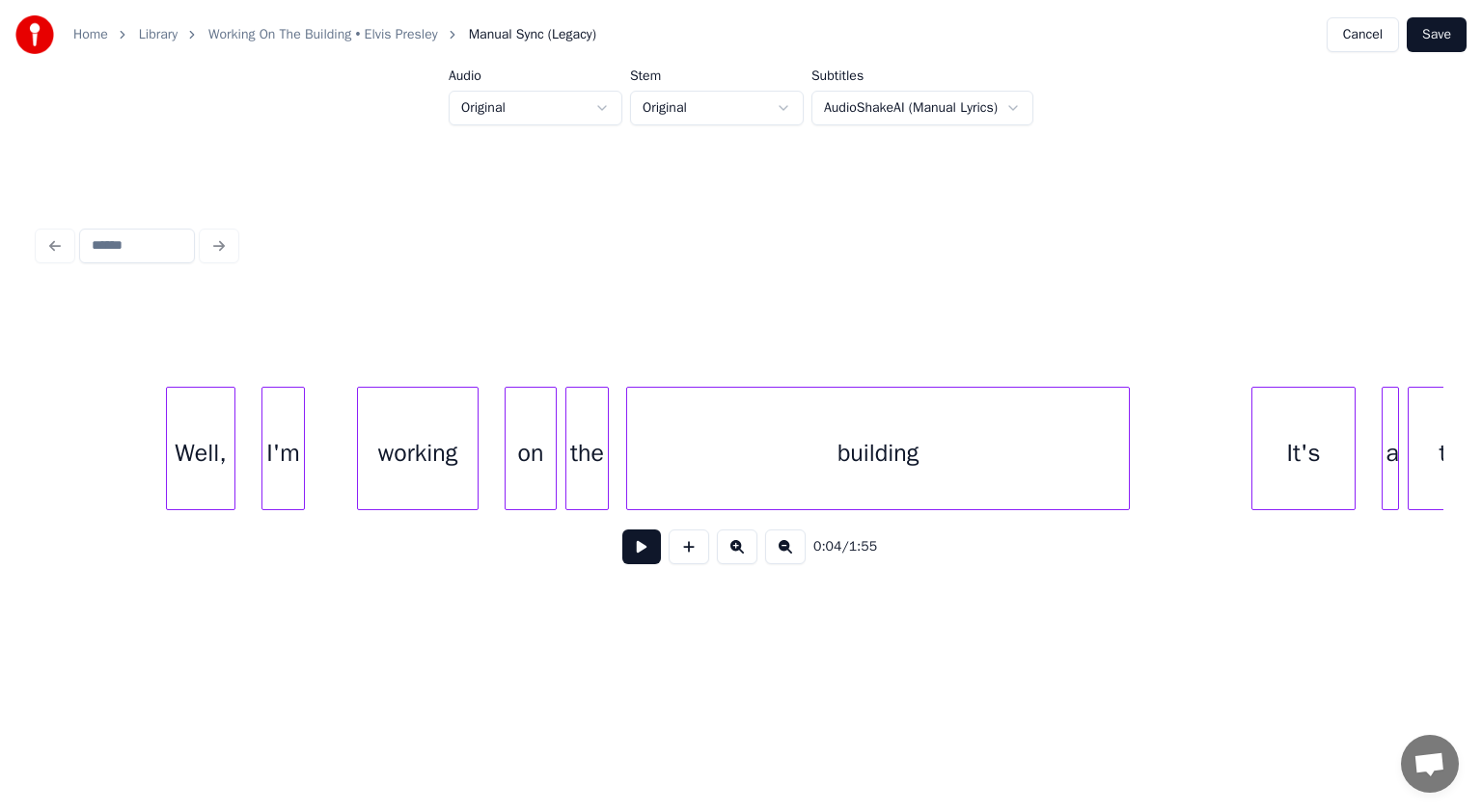 click at bounding box center (642, 547) 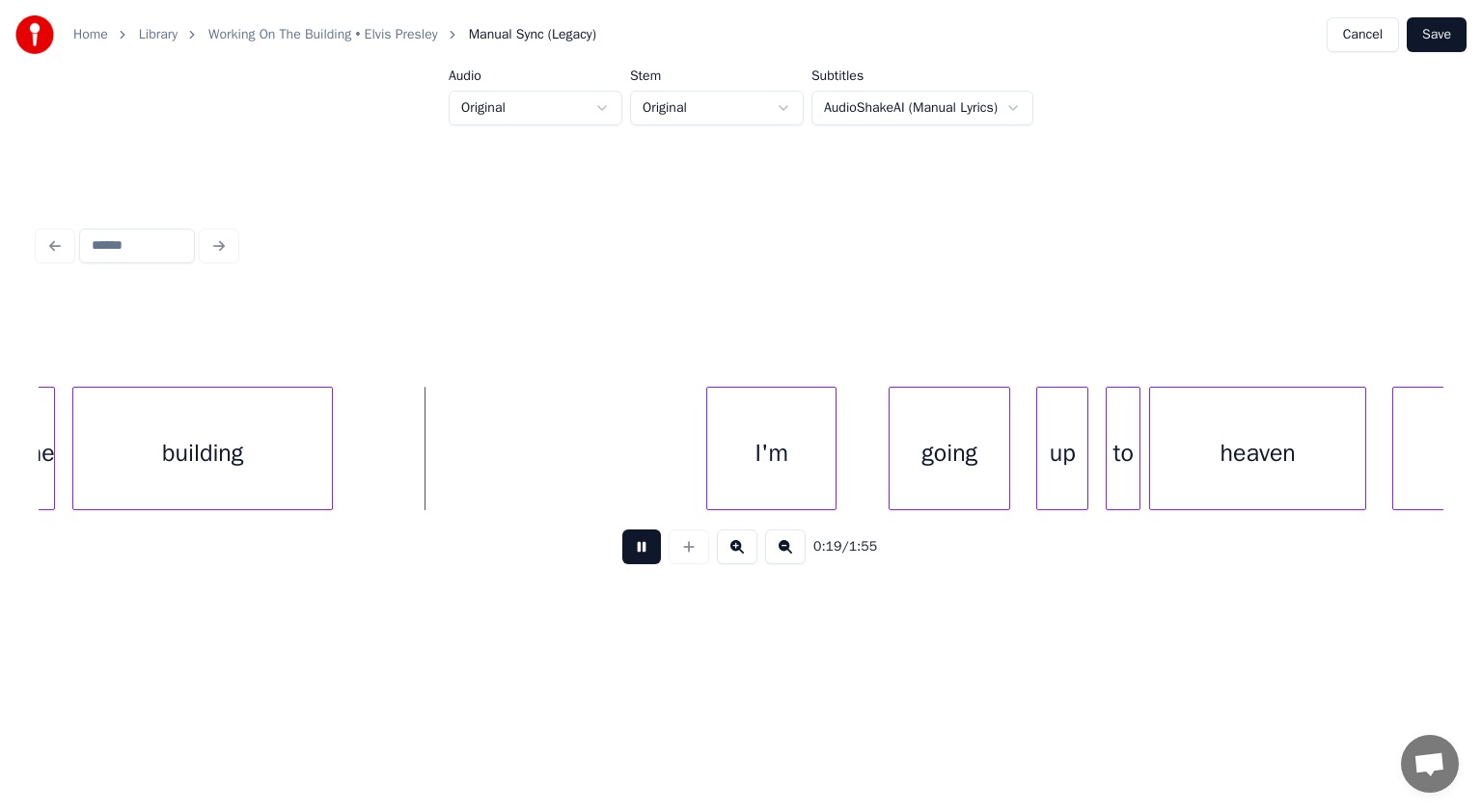scroll, scrollTop: 0, scrollLeft: 8072, axis: horizontal 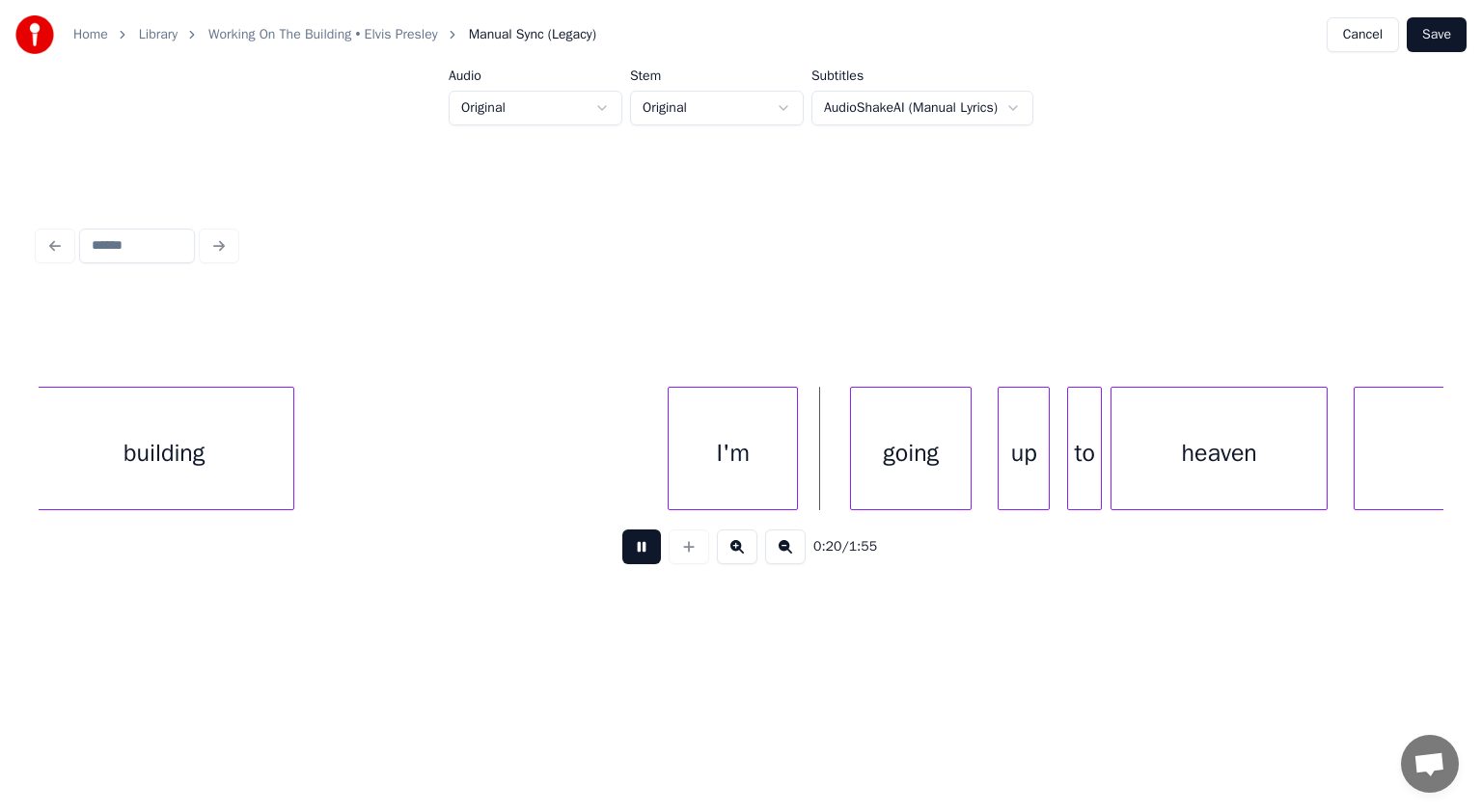 drag, startPoint x: 648, startPoint y: 554, endPoint x: 489, endPoint y: 513, distance: 164.2011 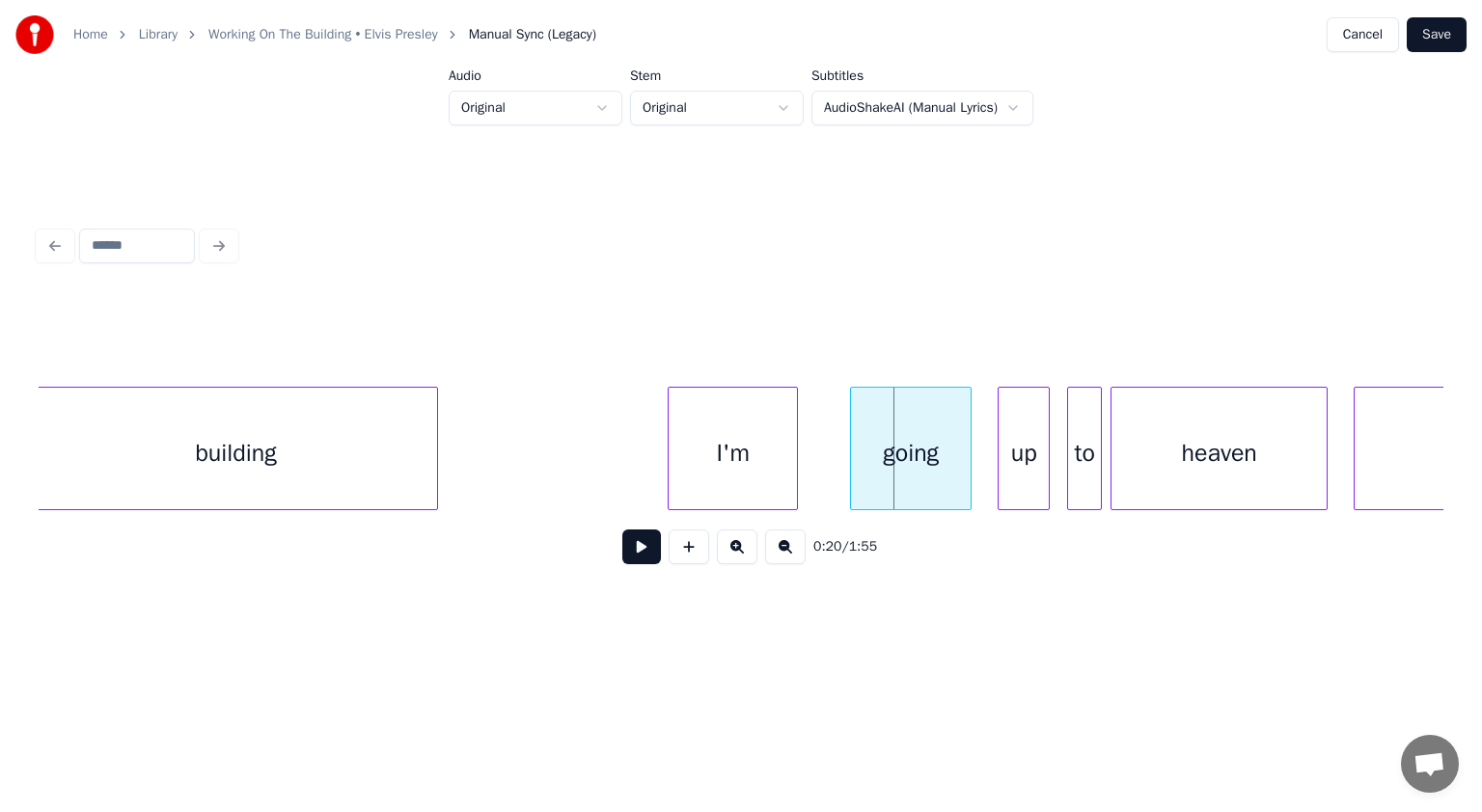 click at bounding box center (434, 448) 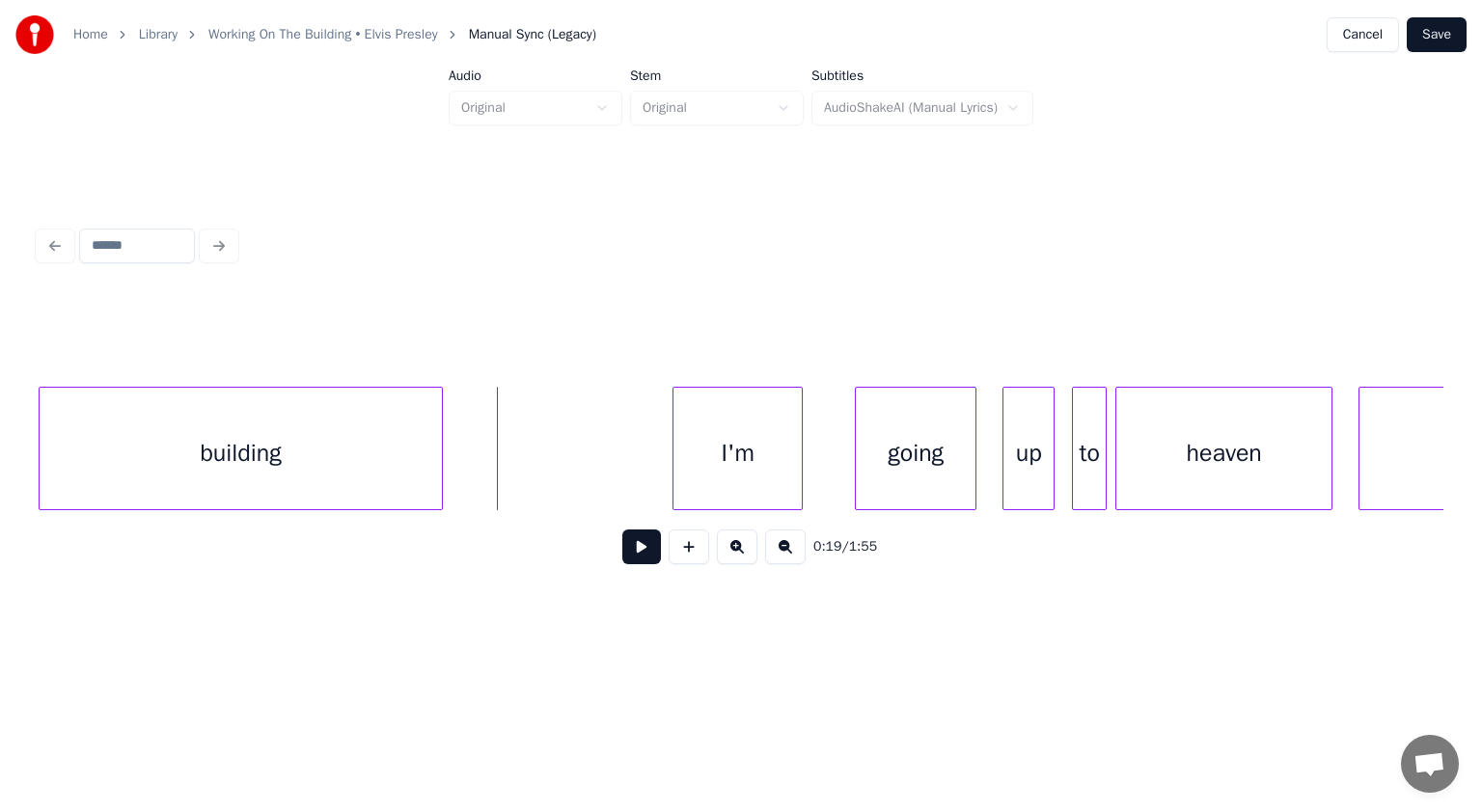 click at bounding box center [642, 547] 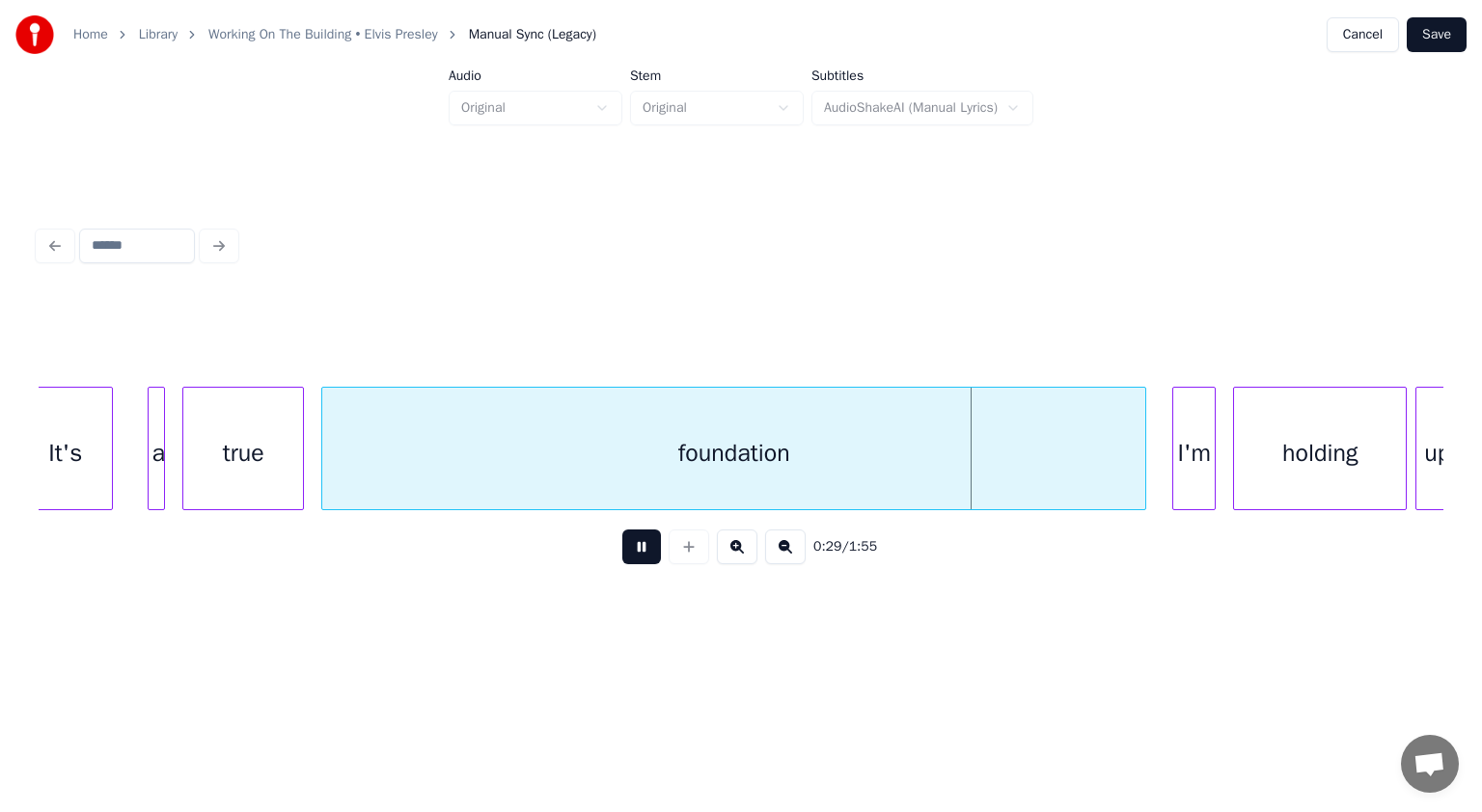 scroll, scrollTop: 0, scrollLeft: 11965, axis: horizontal 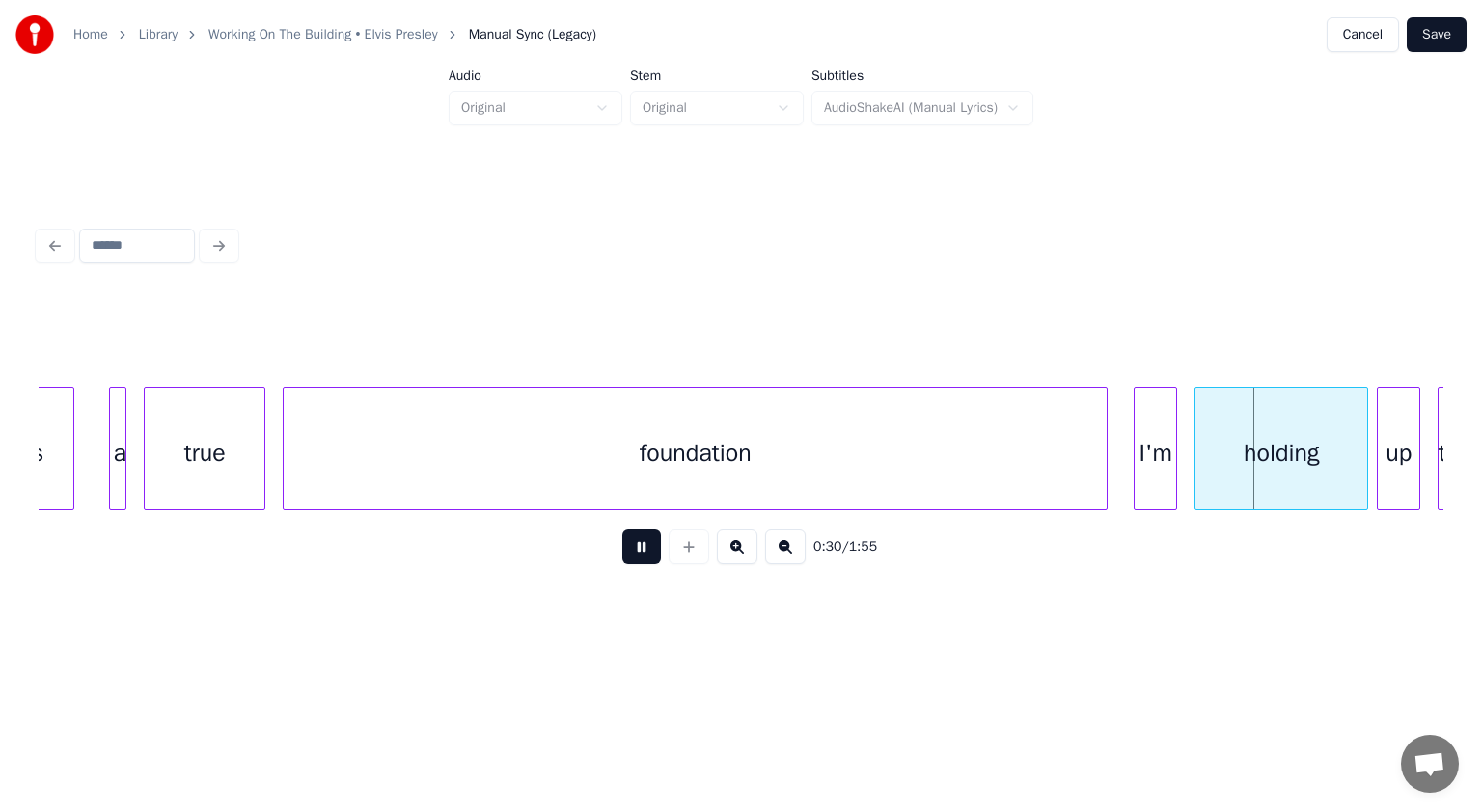 click at bounding box center (642, 547) 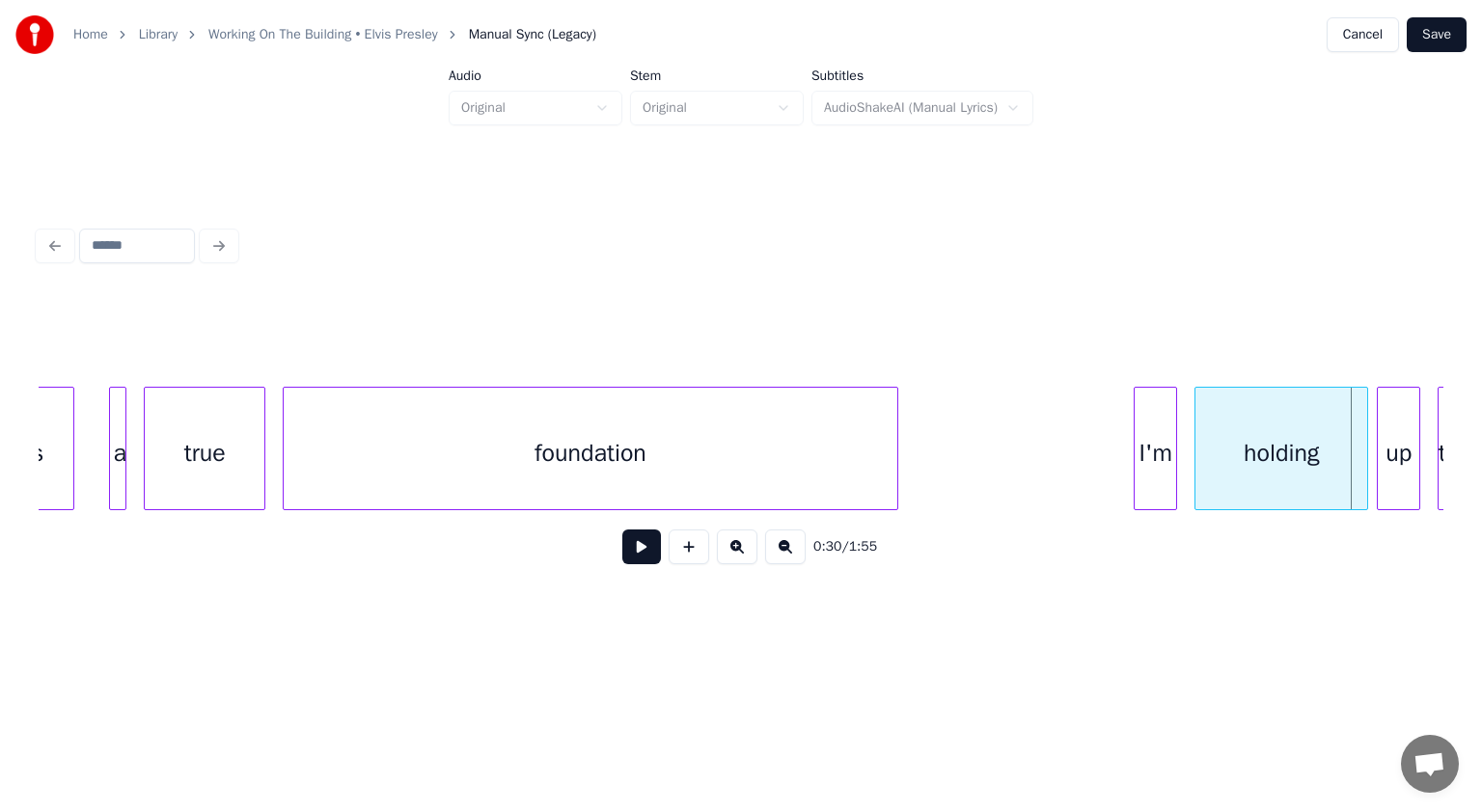 click at bounding box center [894, 448] 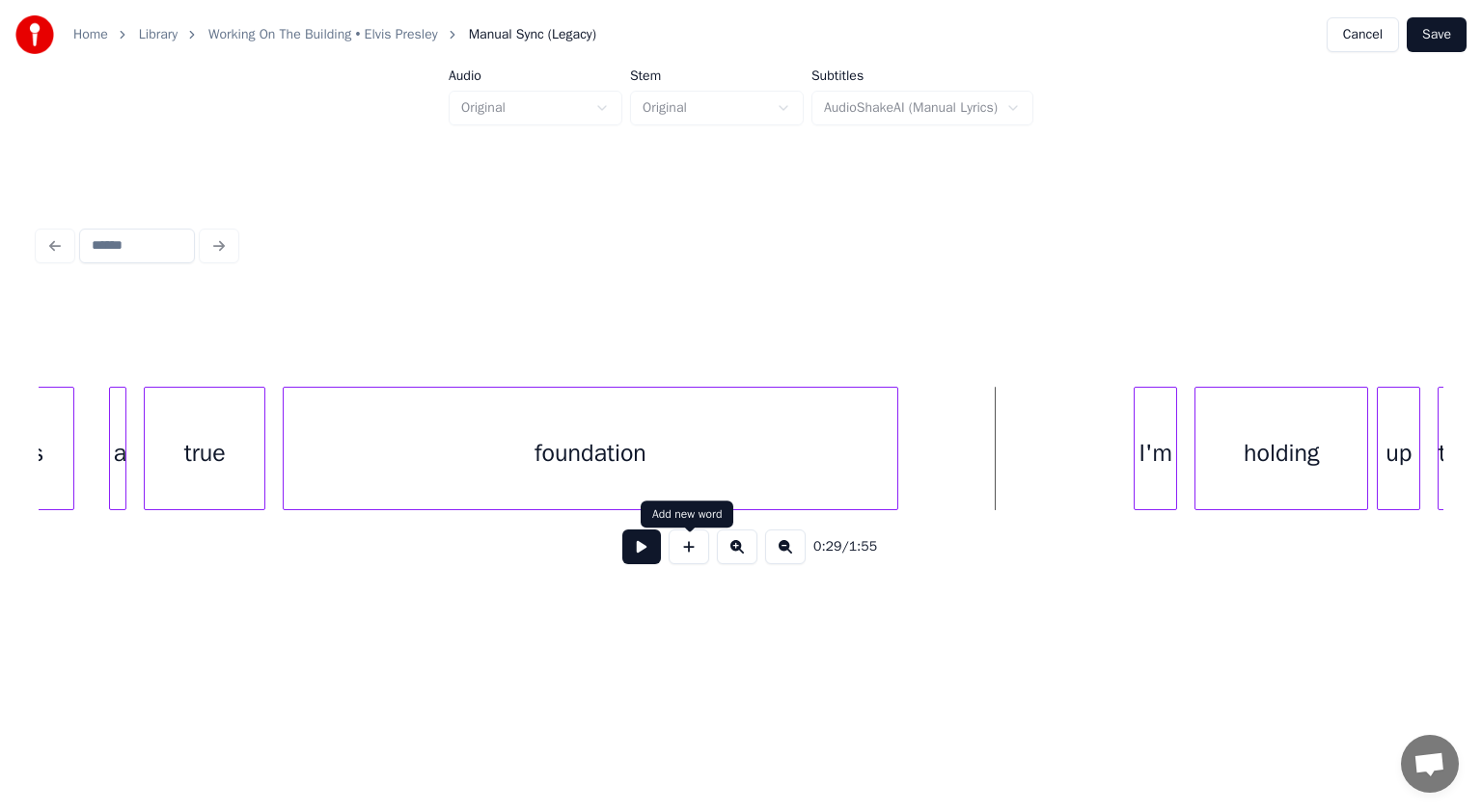 click at bounding box center [642, 547] 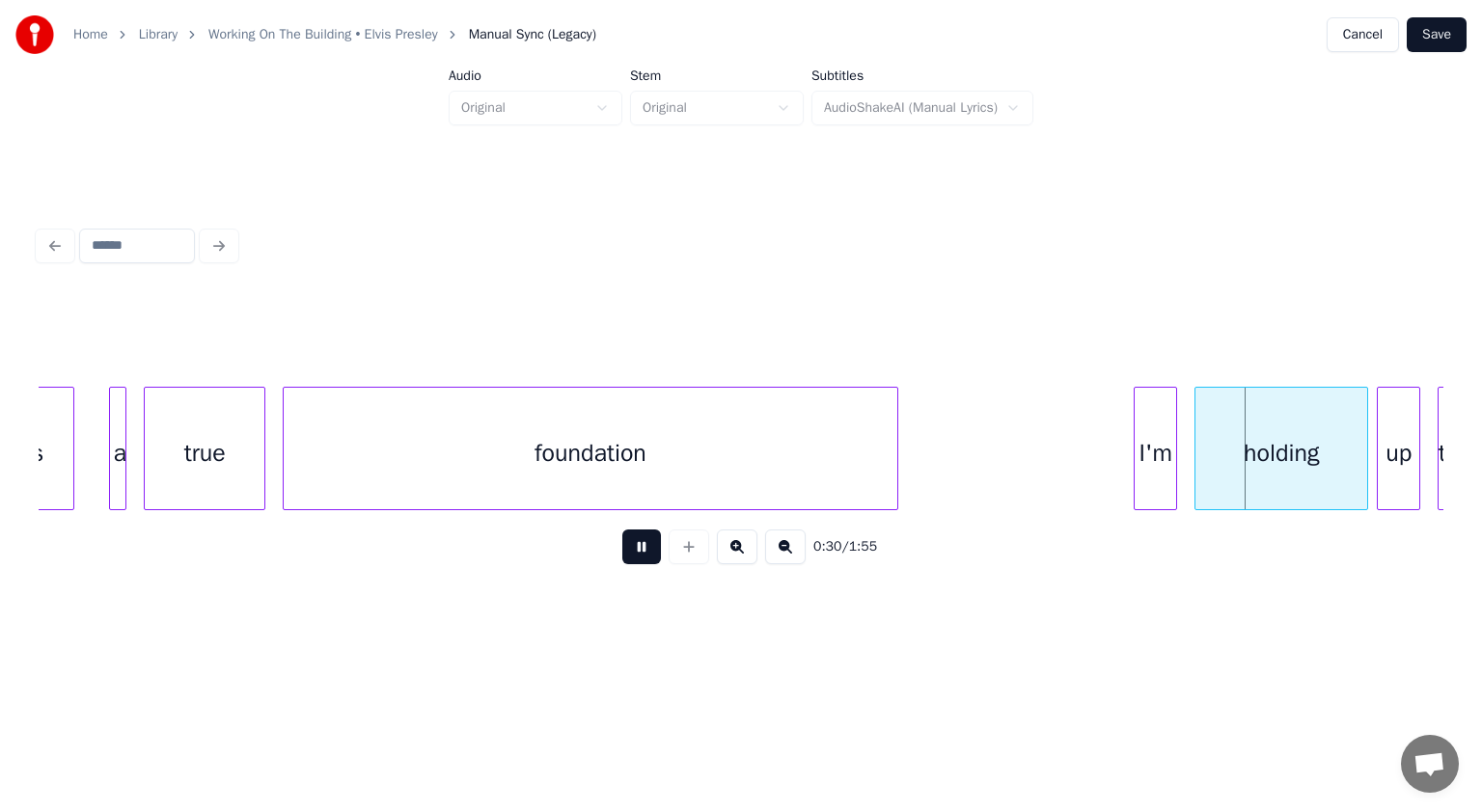 drag, startPoint x: 641, startPoint y: 553, endPoint x: 1054, endPoint y: 459, distance: 423.5623 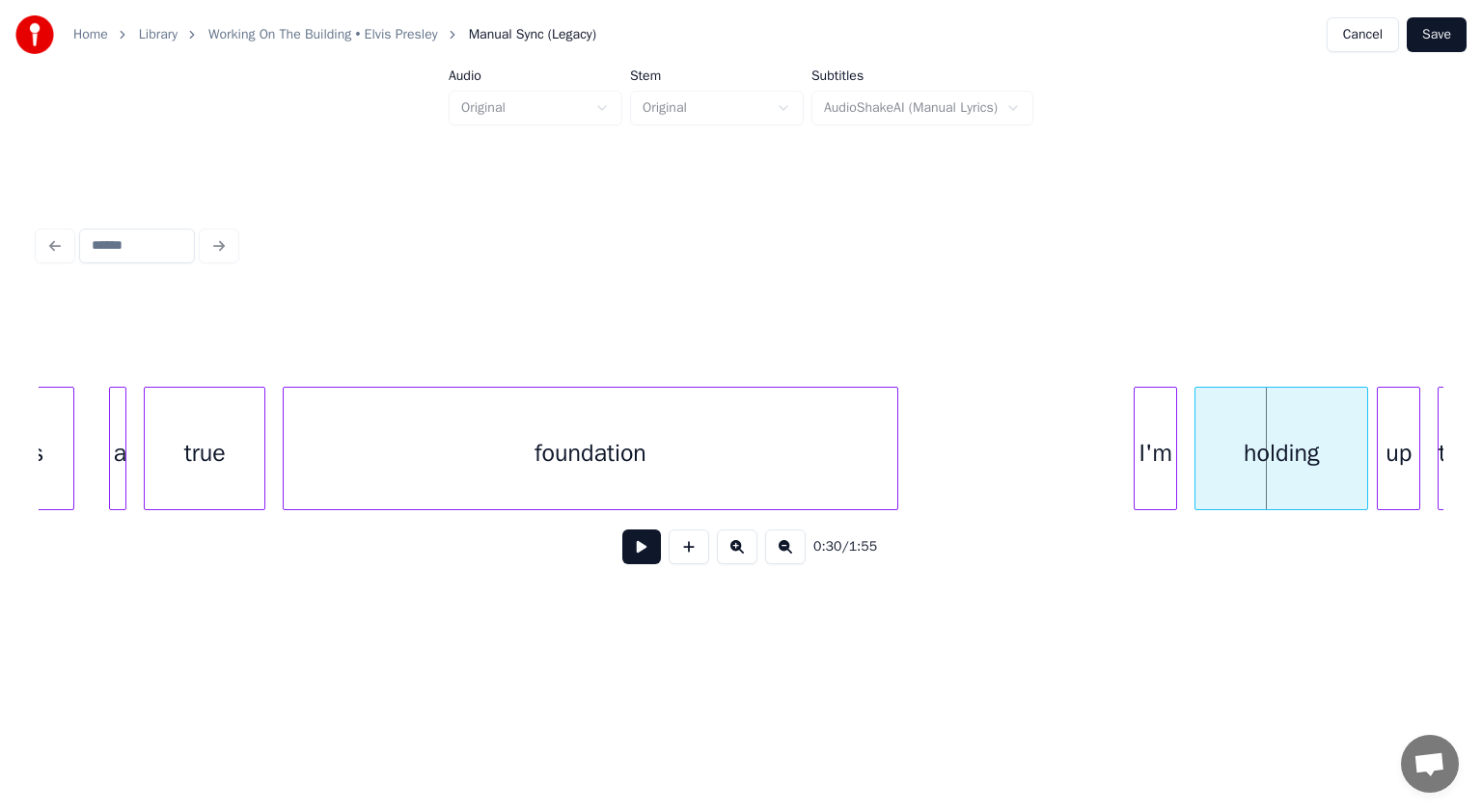 click on "It's a true foundation I'm holding up the" at bounding box center (13061, 448) 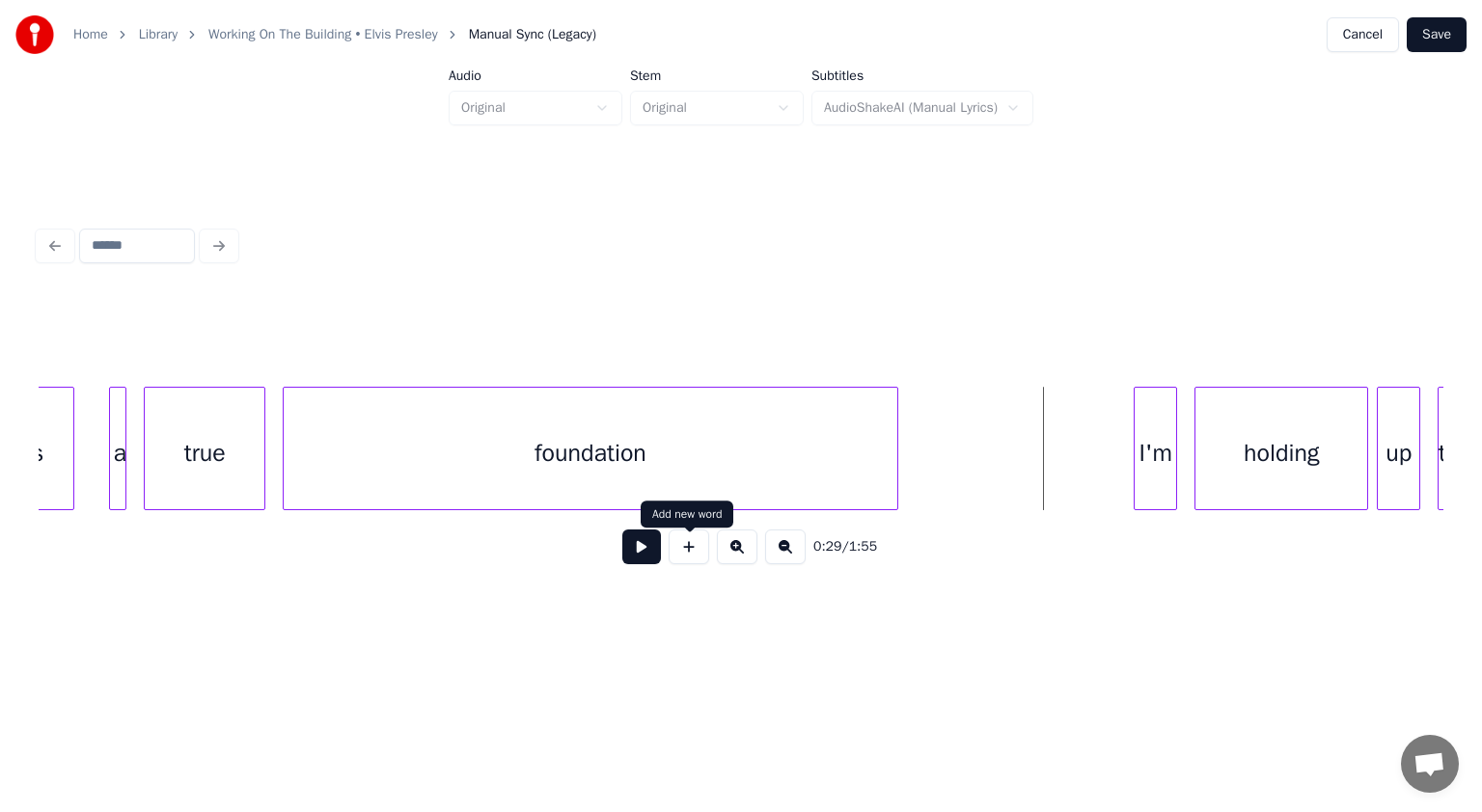 click at bounding box center [642, 547] 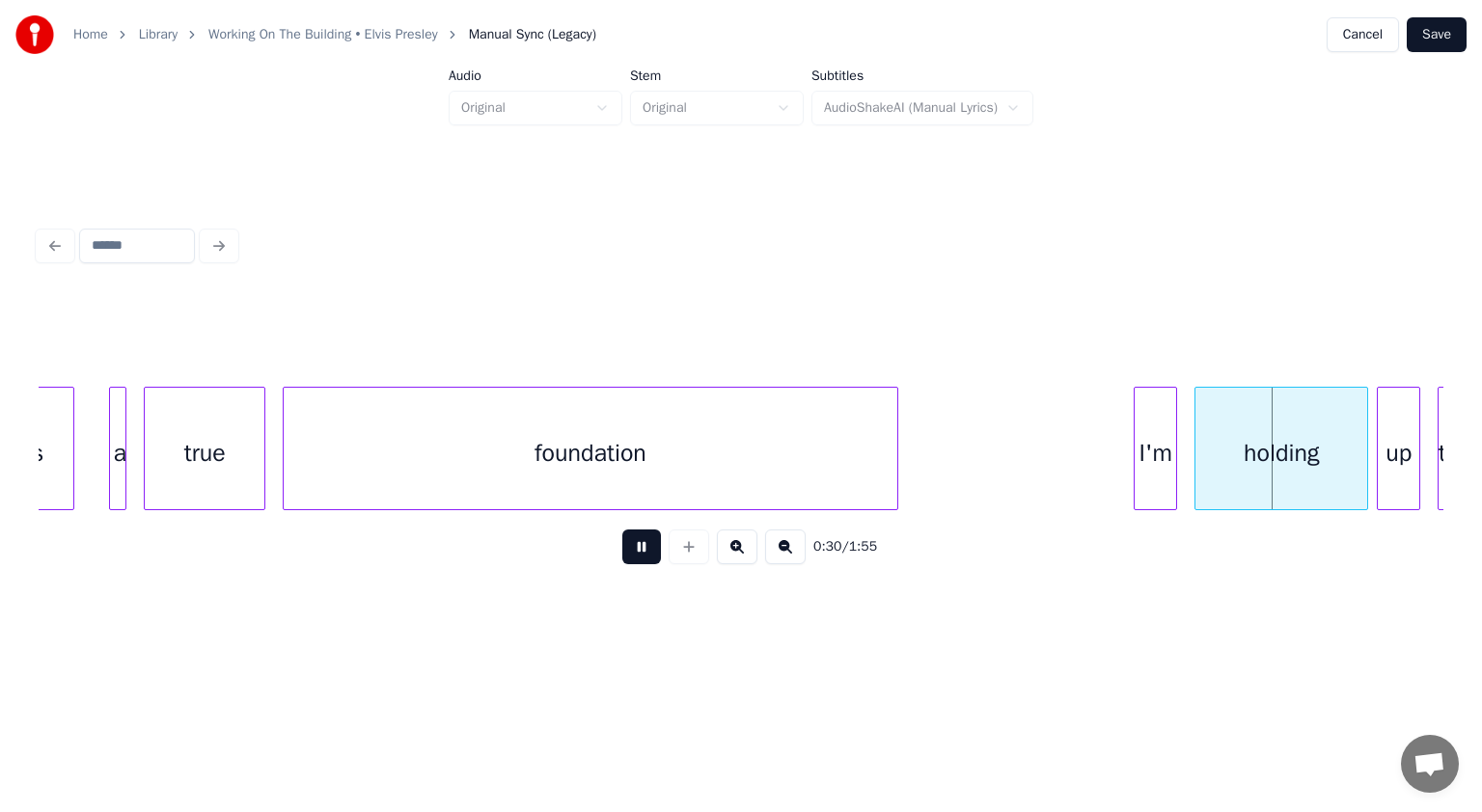 click at bounding box center (642, 547) 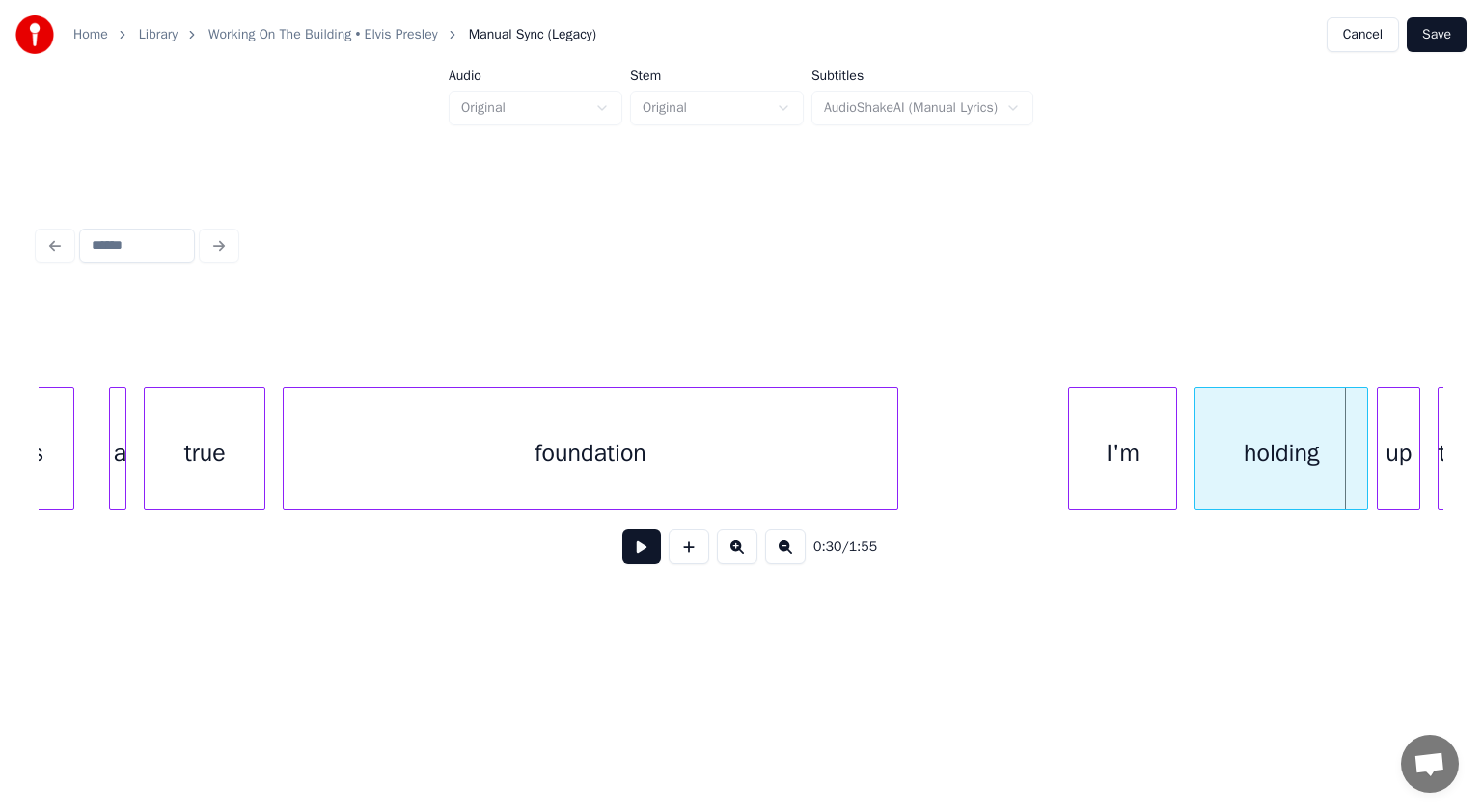 click at bounding box center (1072, 448) 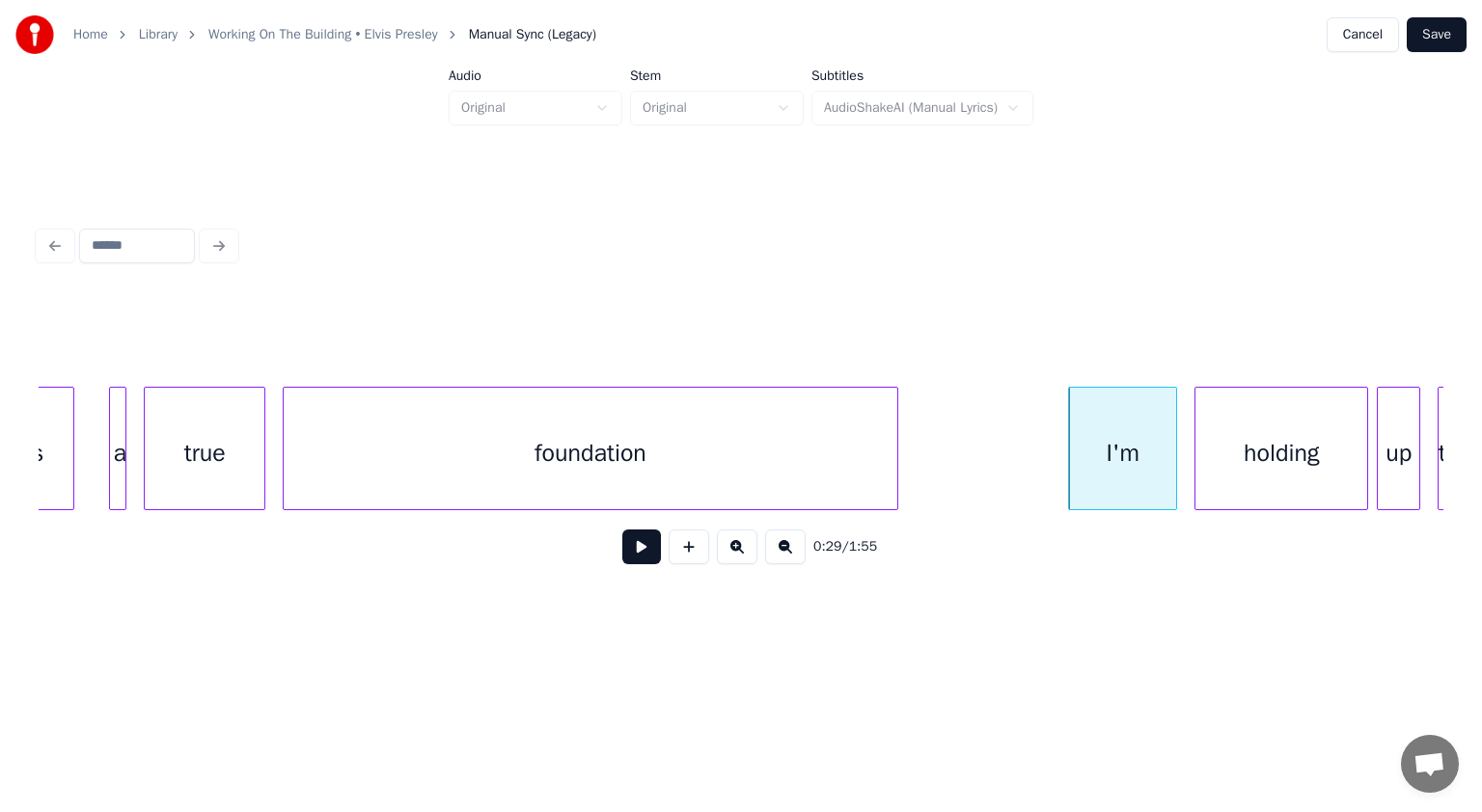 click on "It's a true foundation I'm holding up the" at bounding box center [13061, 448] 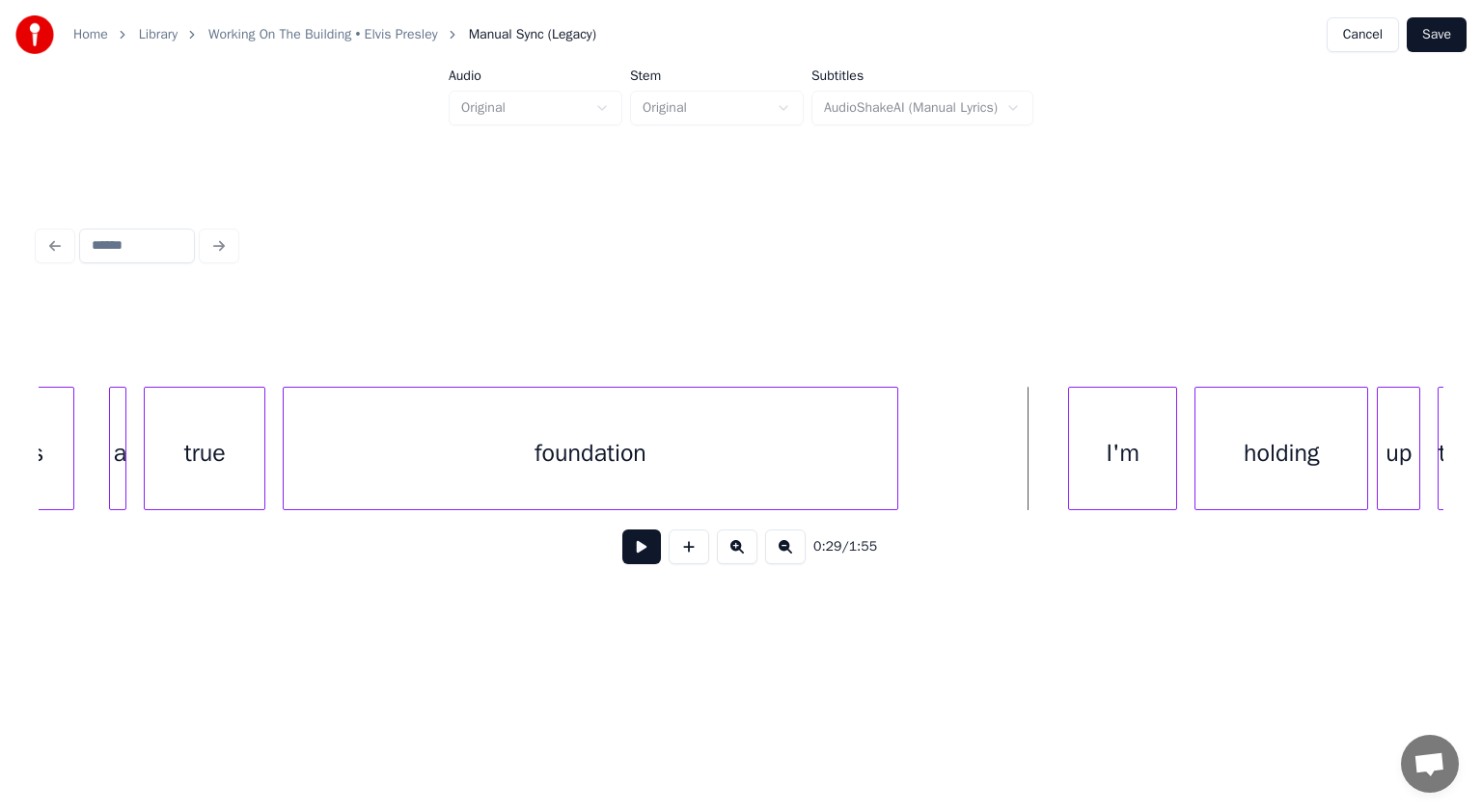 click at bounding box center (642, 547) 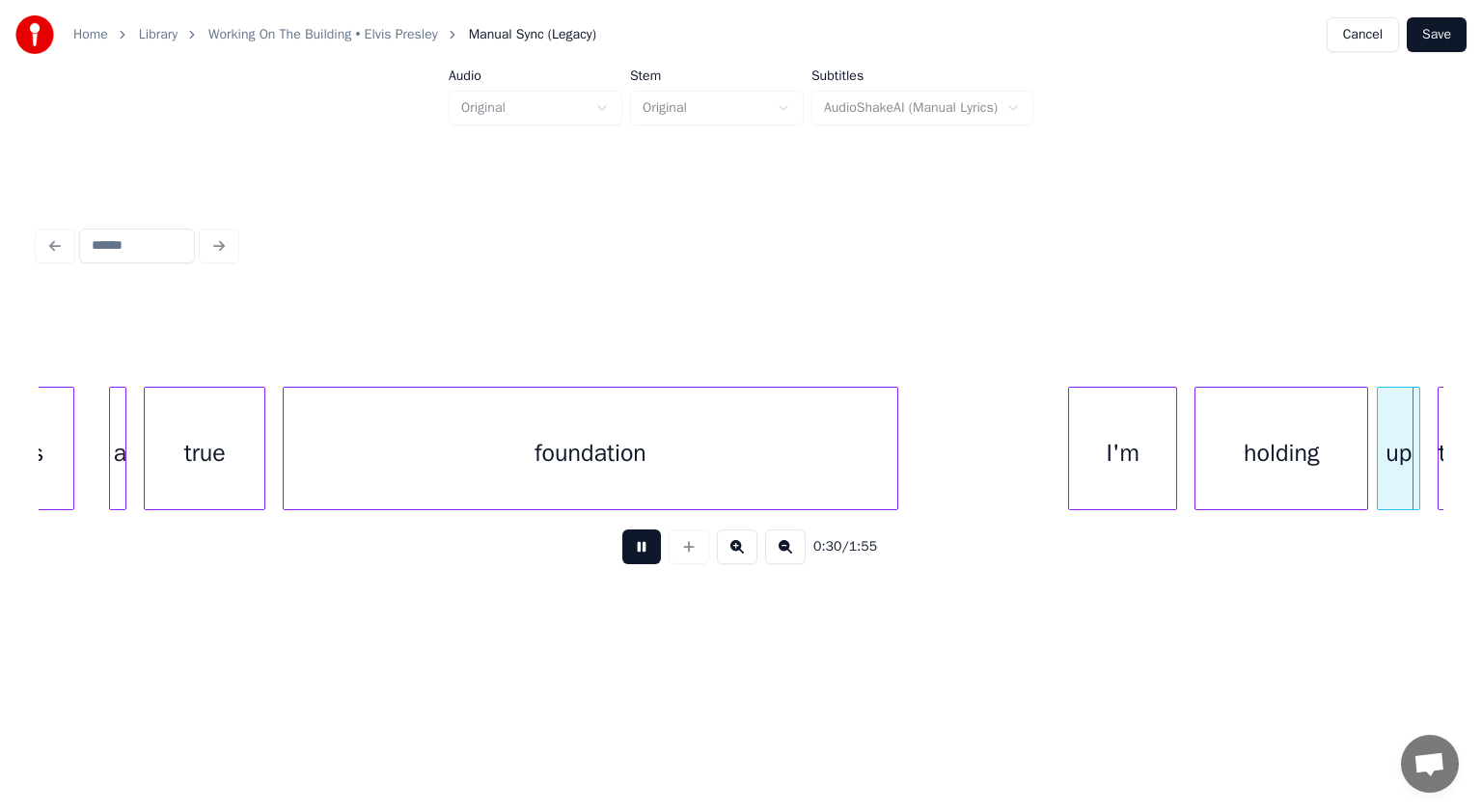 scroll, scrollTop: 0, scrollLeft: 13376, axis: horizontal 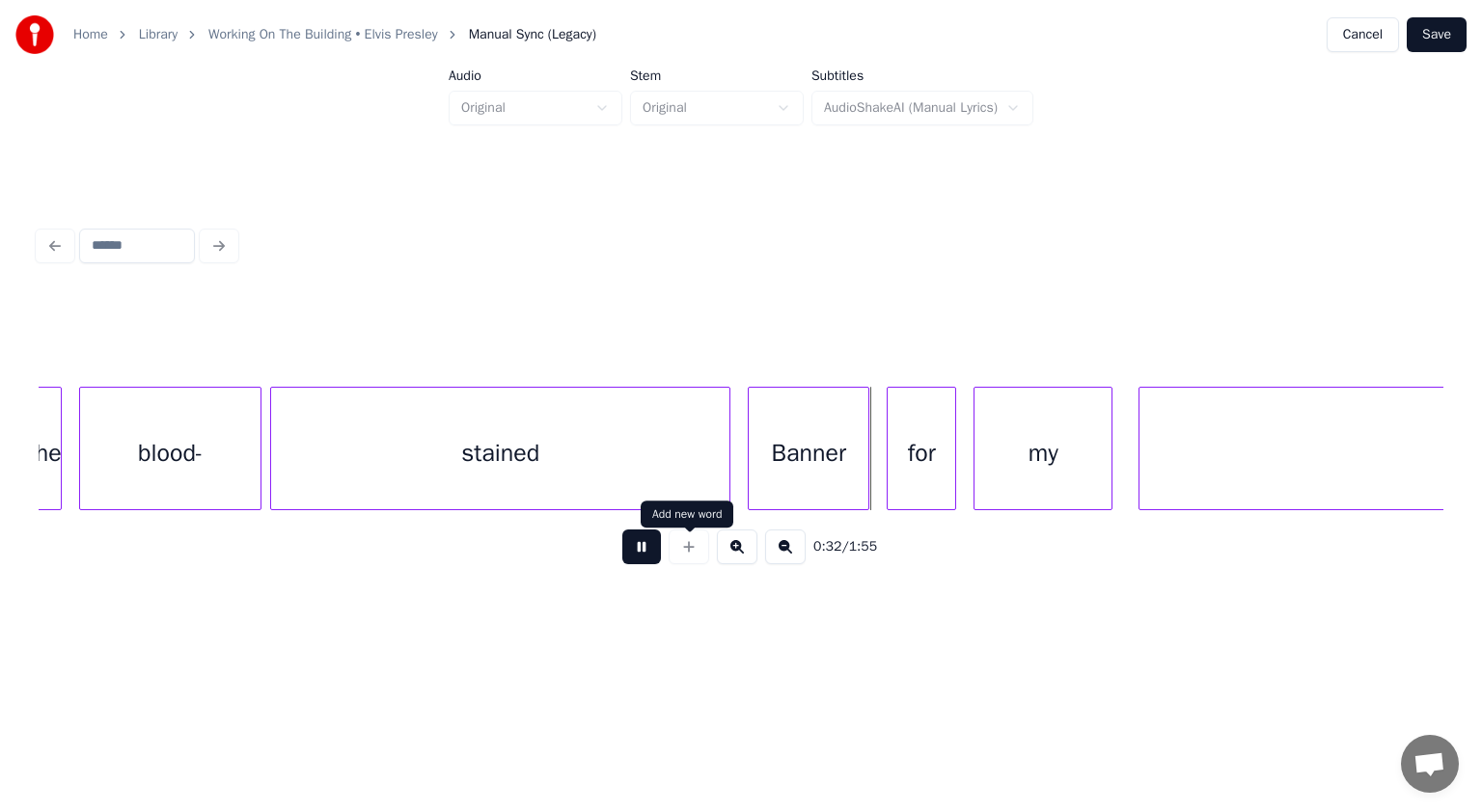 click at bounding box center [642, 547] 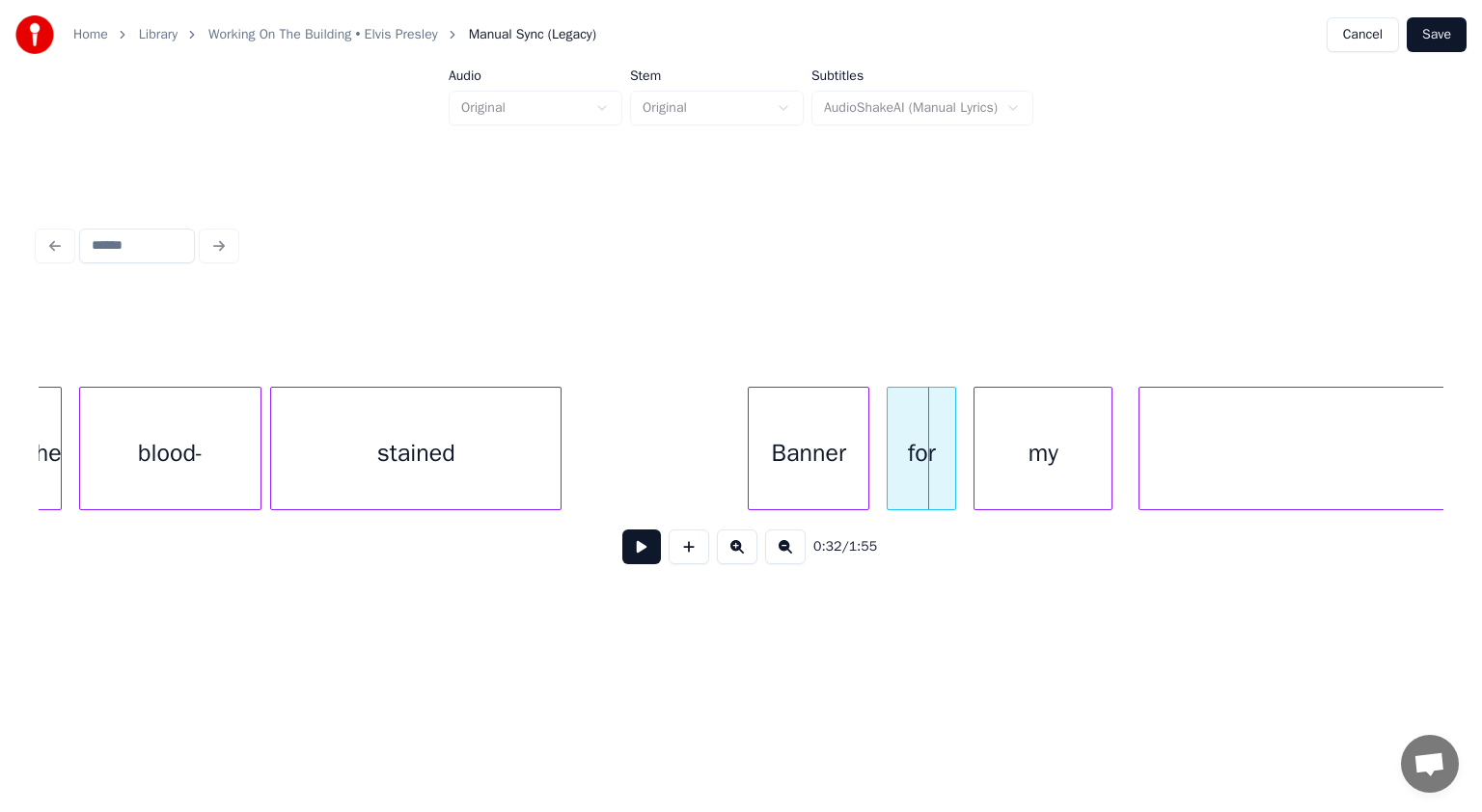 click at bounding box center [558, 448] 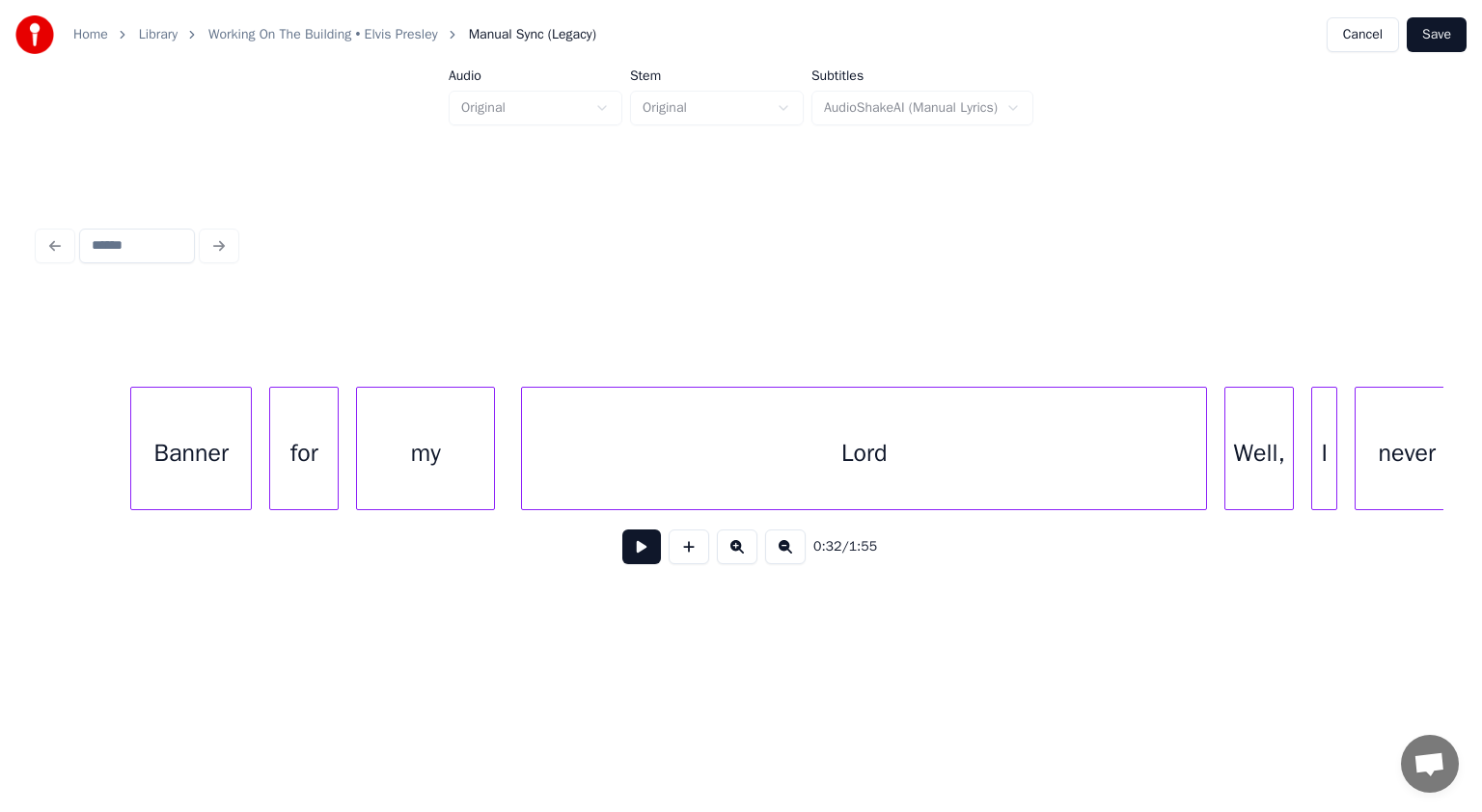 scroll, scrollTop: 0, scrollLeft: 14032, axis: horizontal 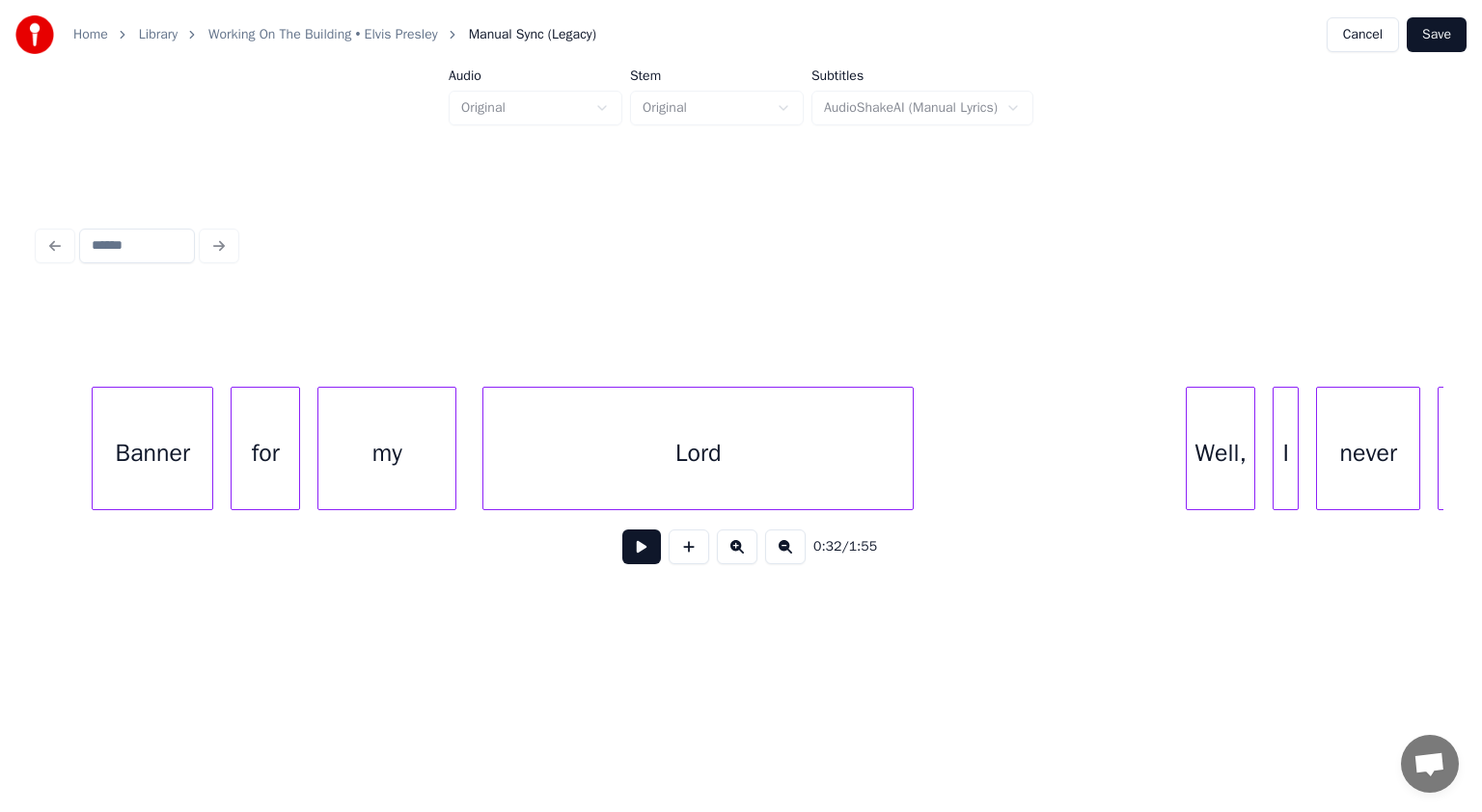 click at bounding box center (910, 448) 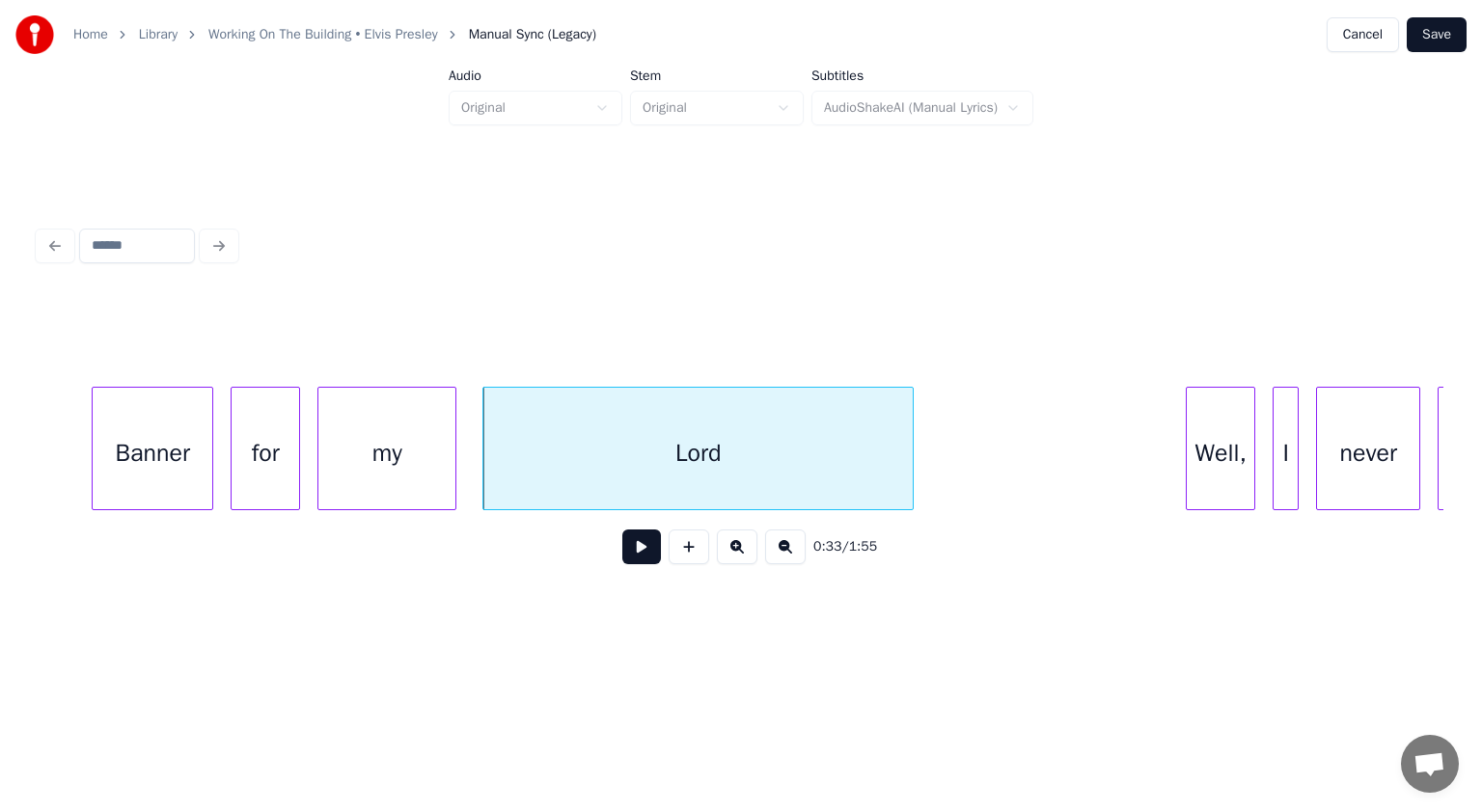 click on "Banner for my Lord Well, I never get" at bounding box center [10994, 448] 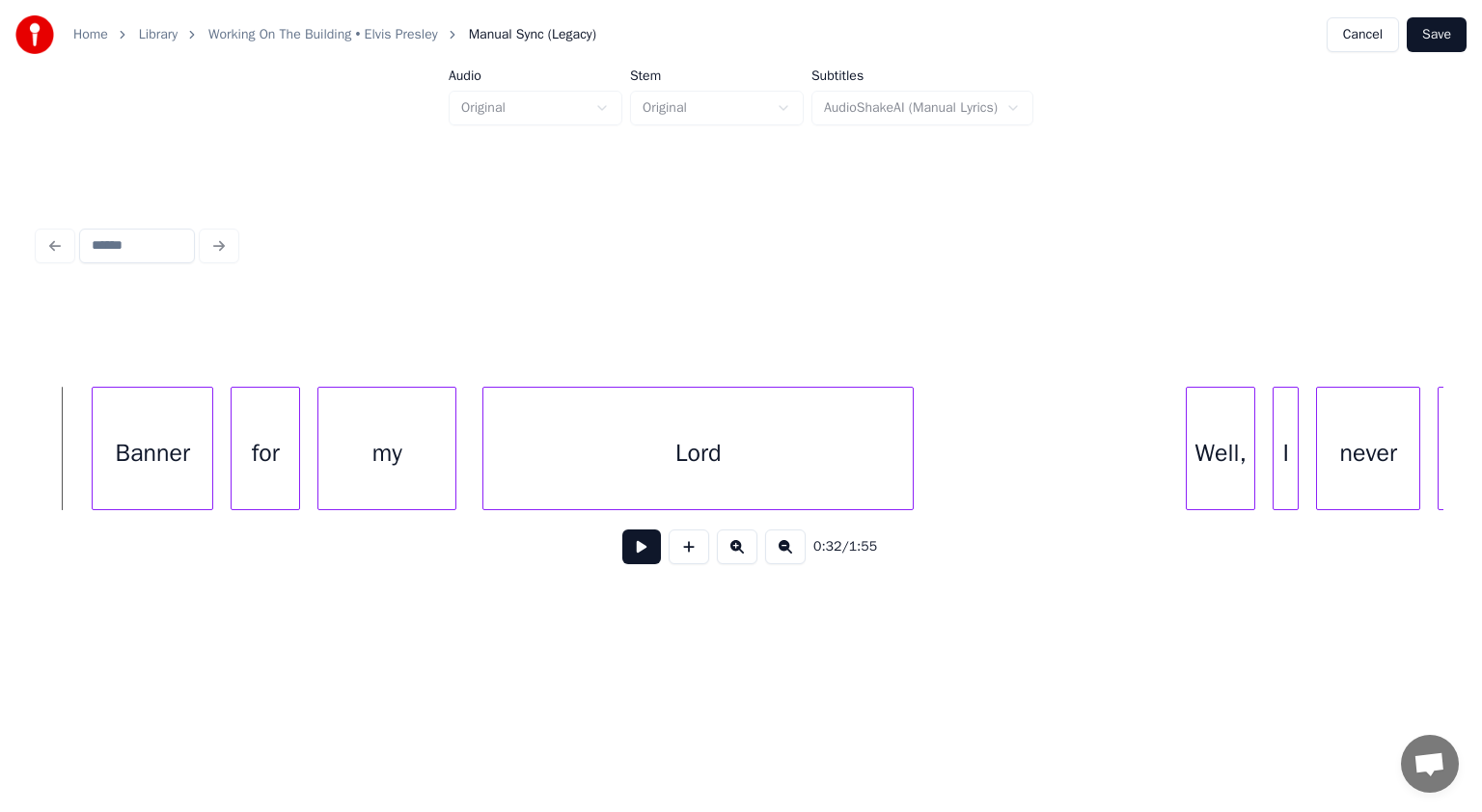 click at bounding box center [642, 547] 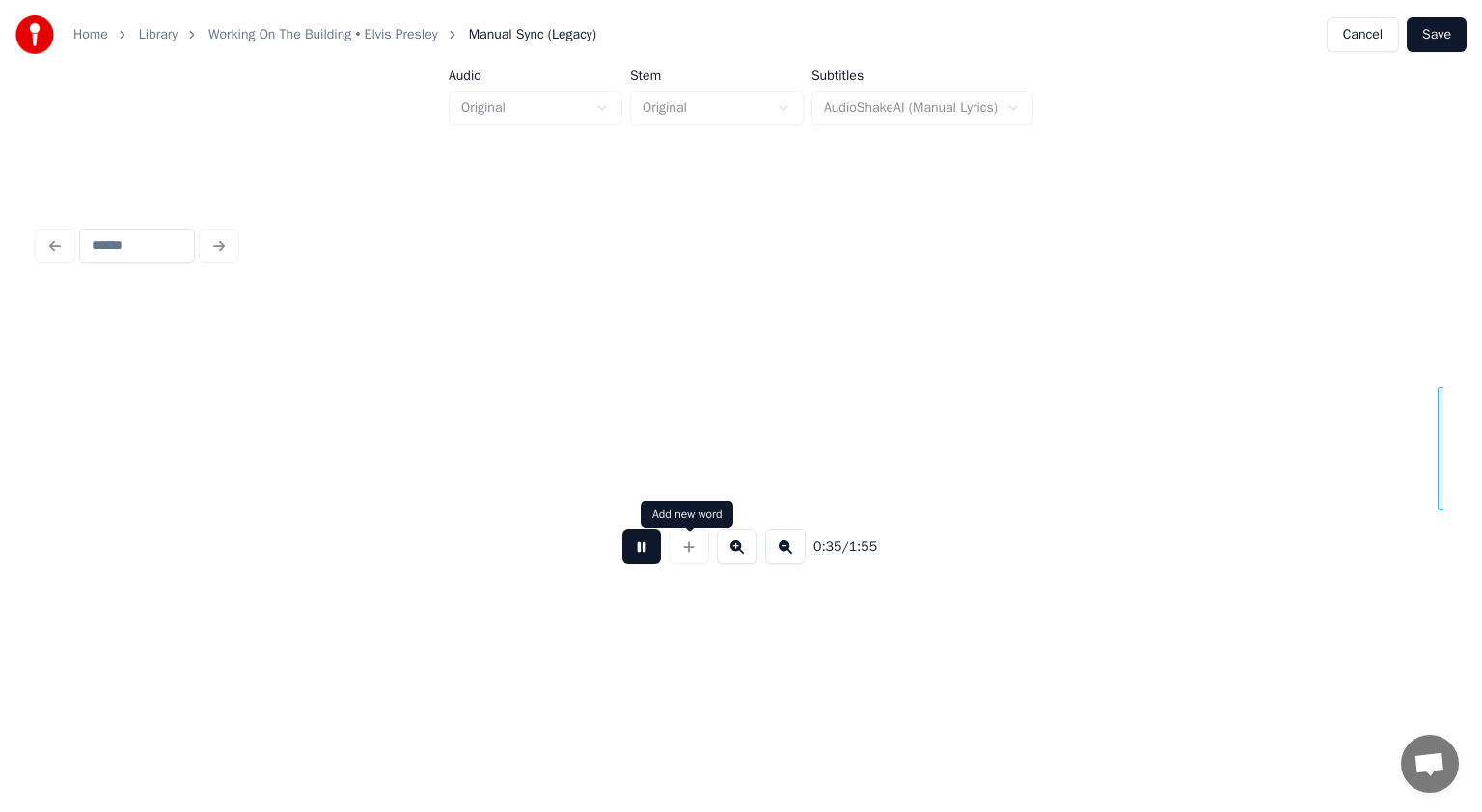 scroll, scrollTop: 0, scrollLeft: 15439, axis: horizontal 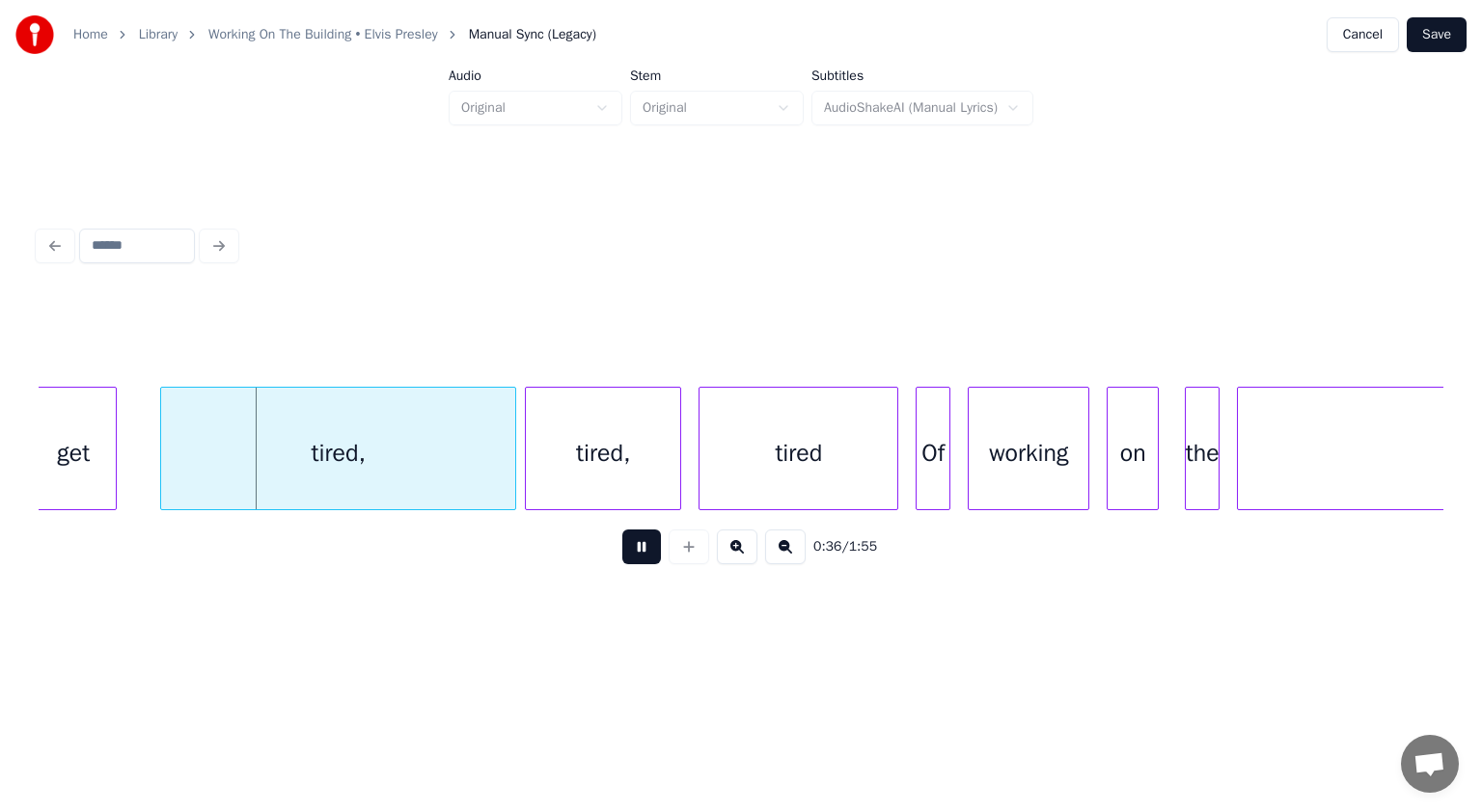 click at bounding box center [642, 547] 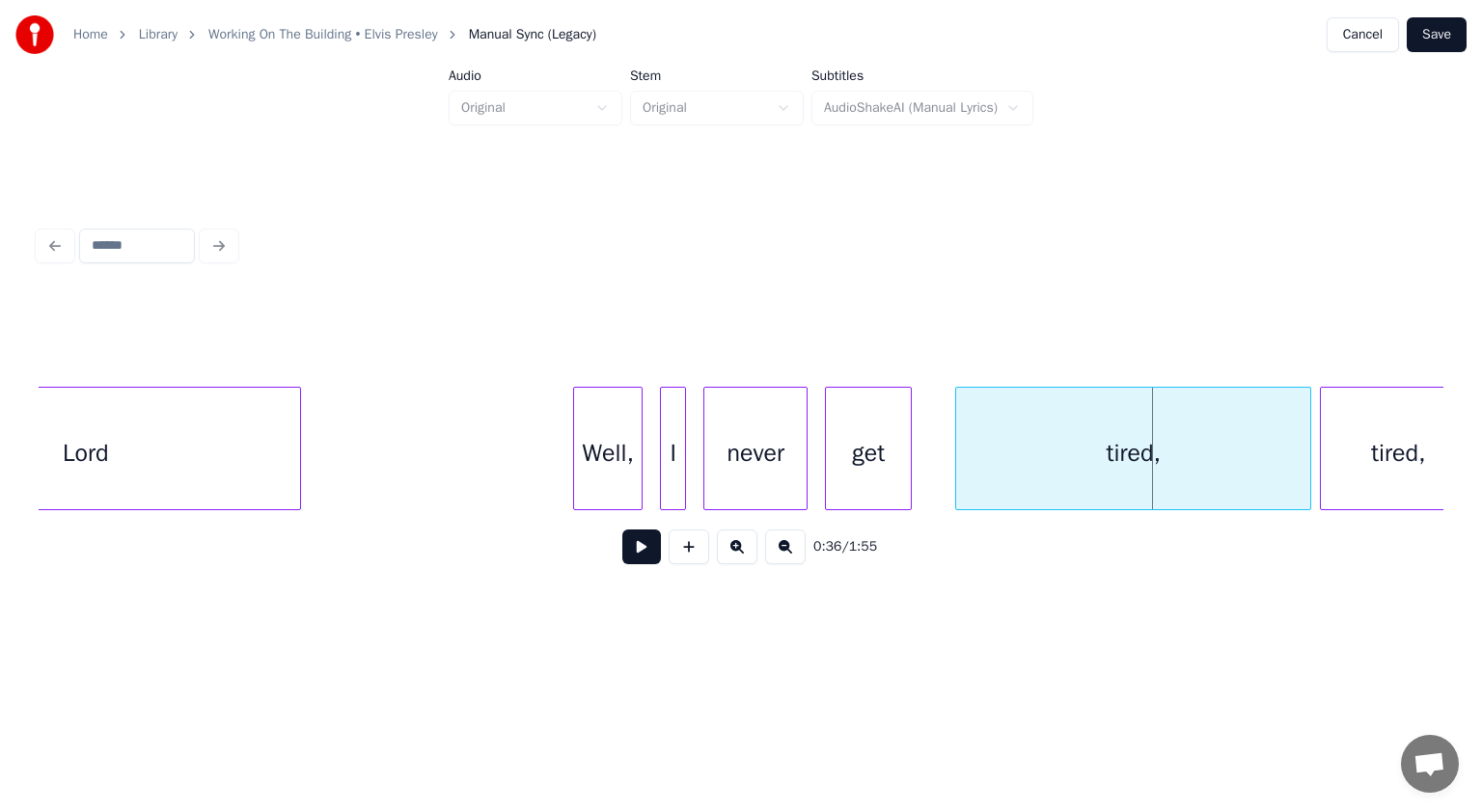 scroll, scrollTop: 0, scrollLeft: 14559, axis: horizontal 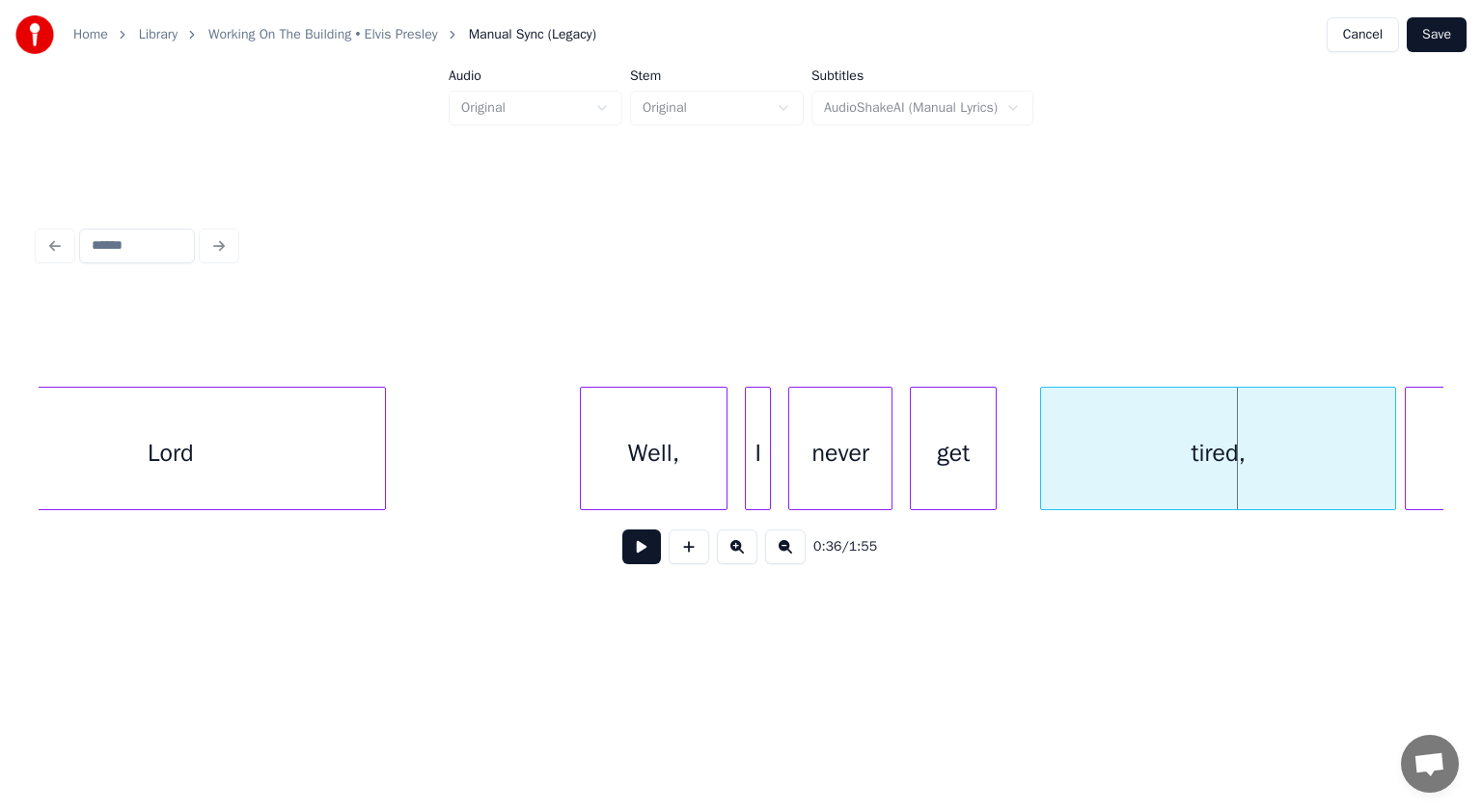 click at bounding box center (584, 448) 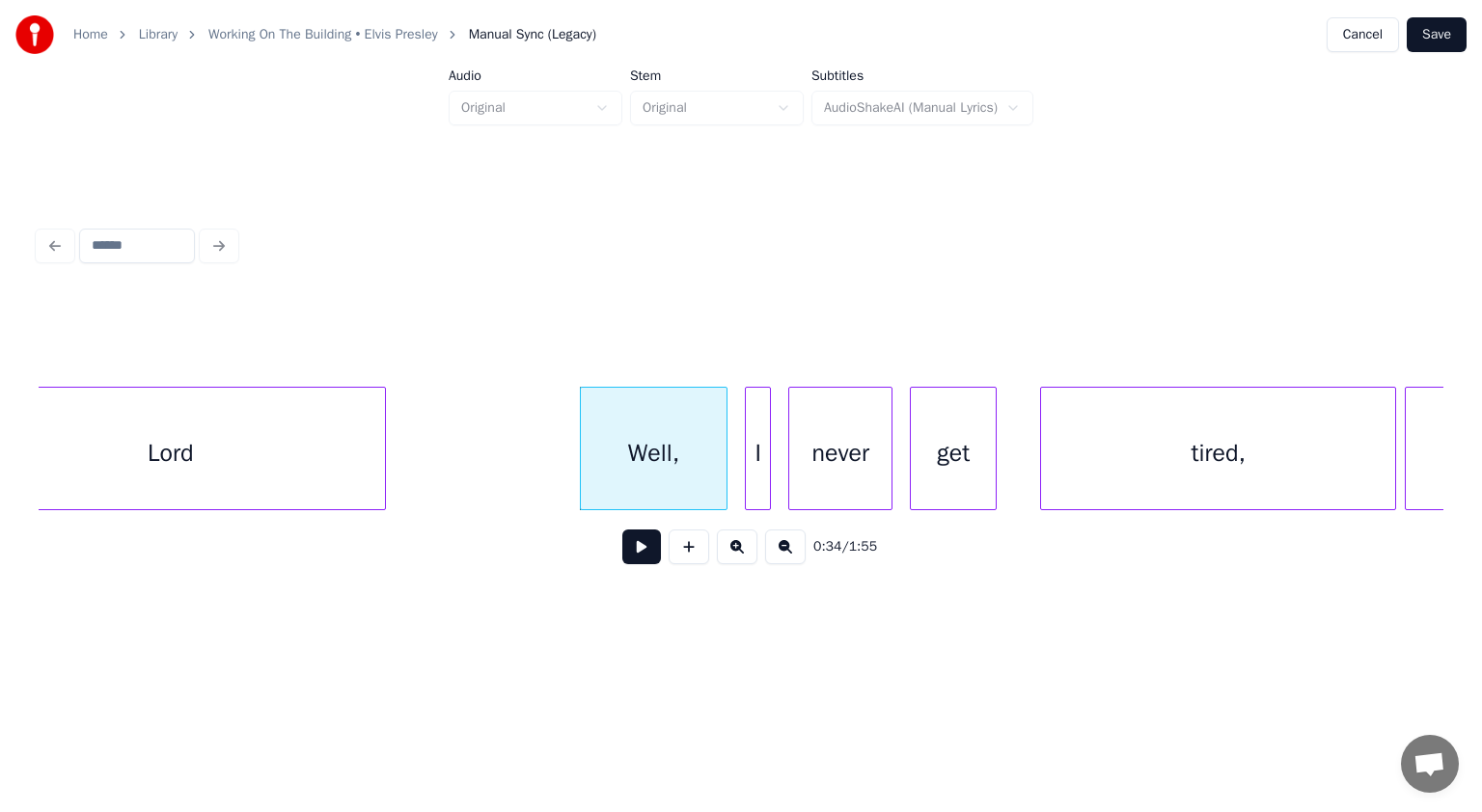 click on "get tired, tired, never I Well, Lord" at bounding box center [10467, 448] 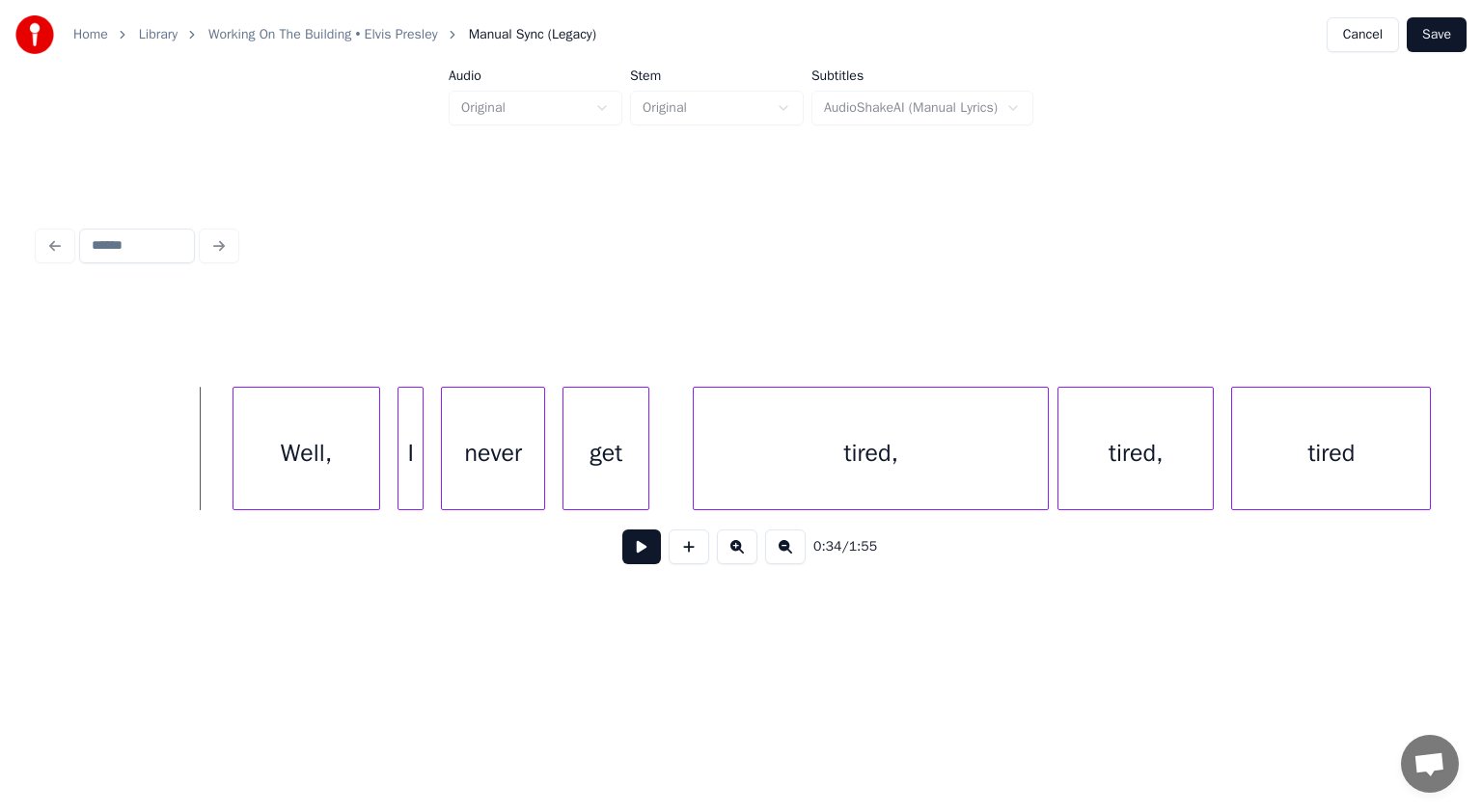 scroll, scrollTop: 0, scrollLeft: 14984, axis: horizontal 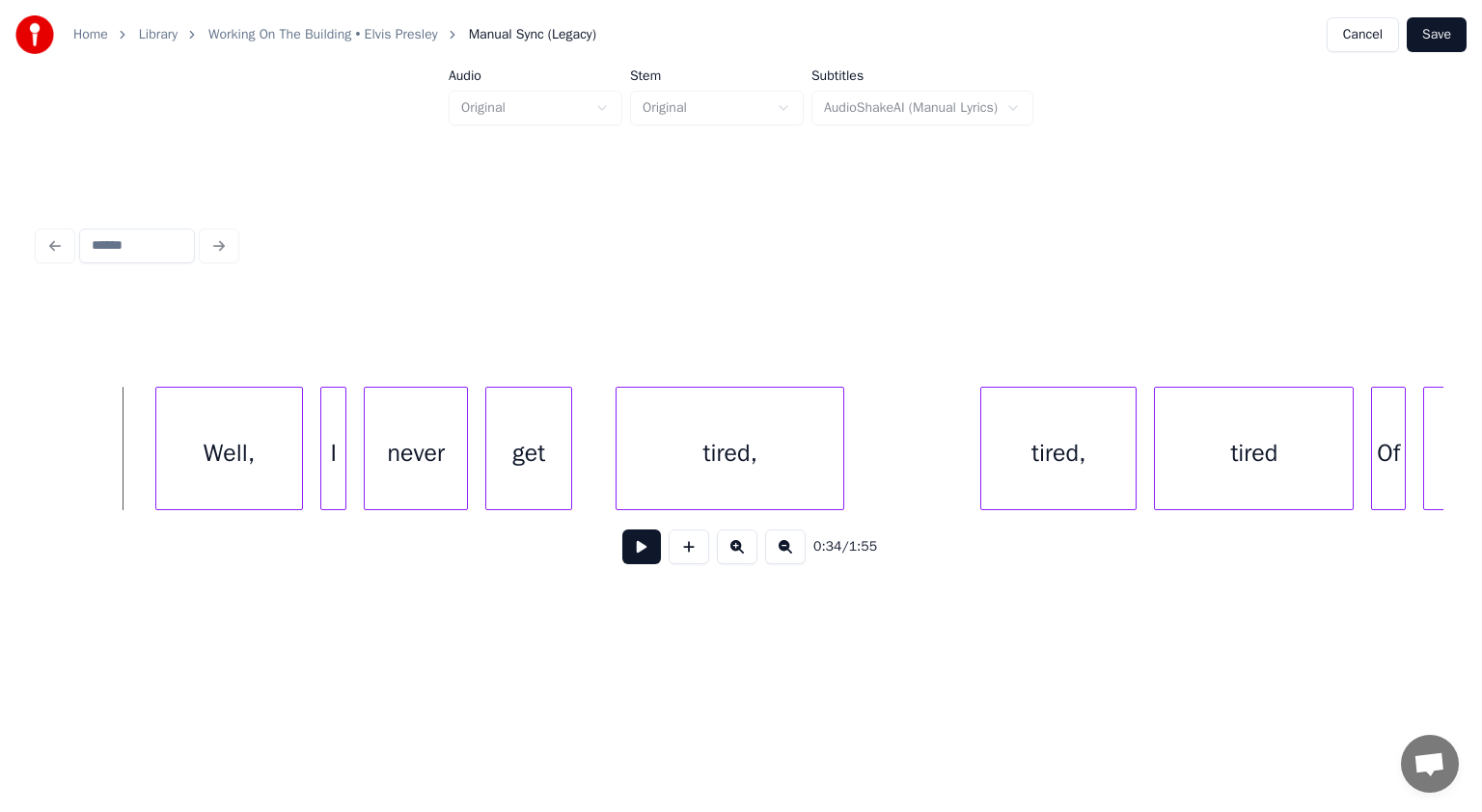 click at bounding box center (840, 448) 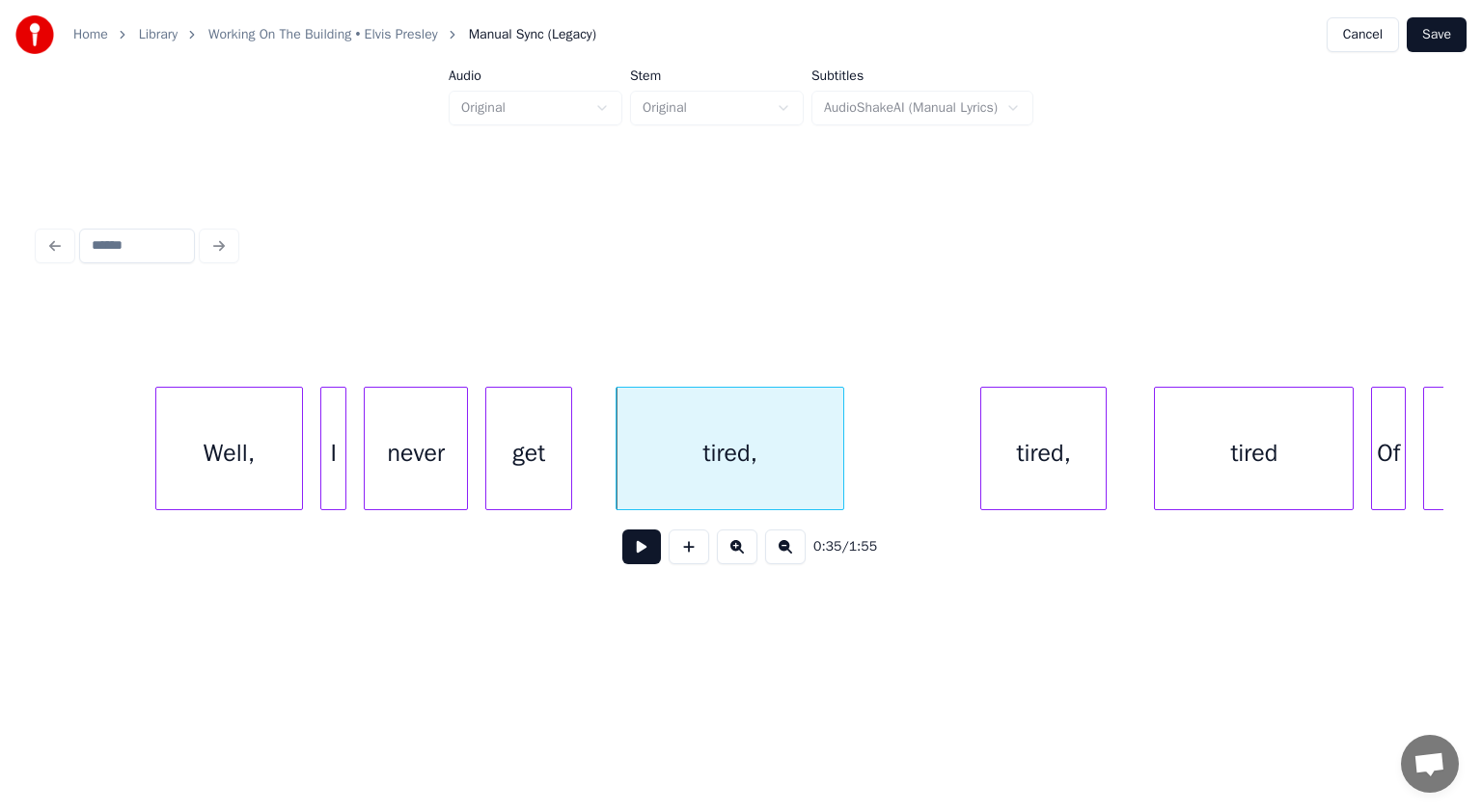 click at bounding box center [1103, 448] 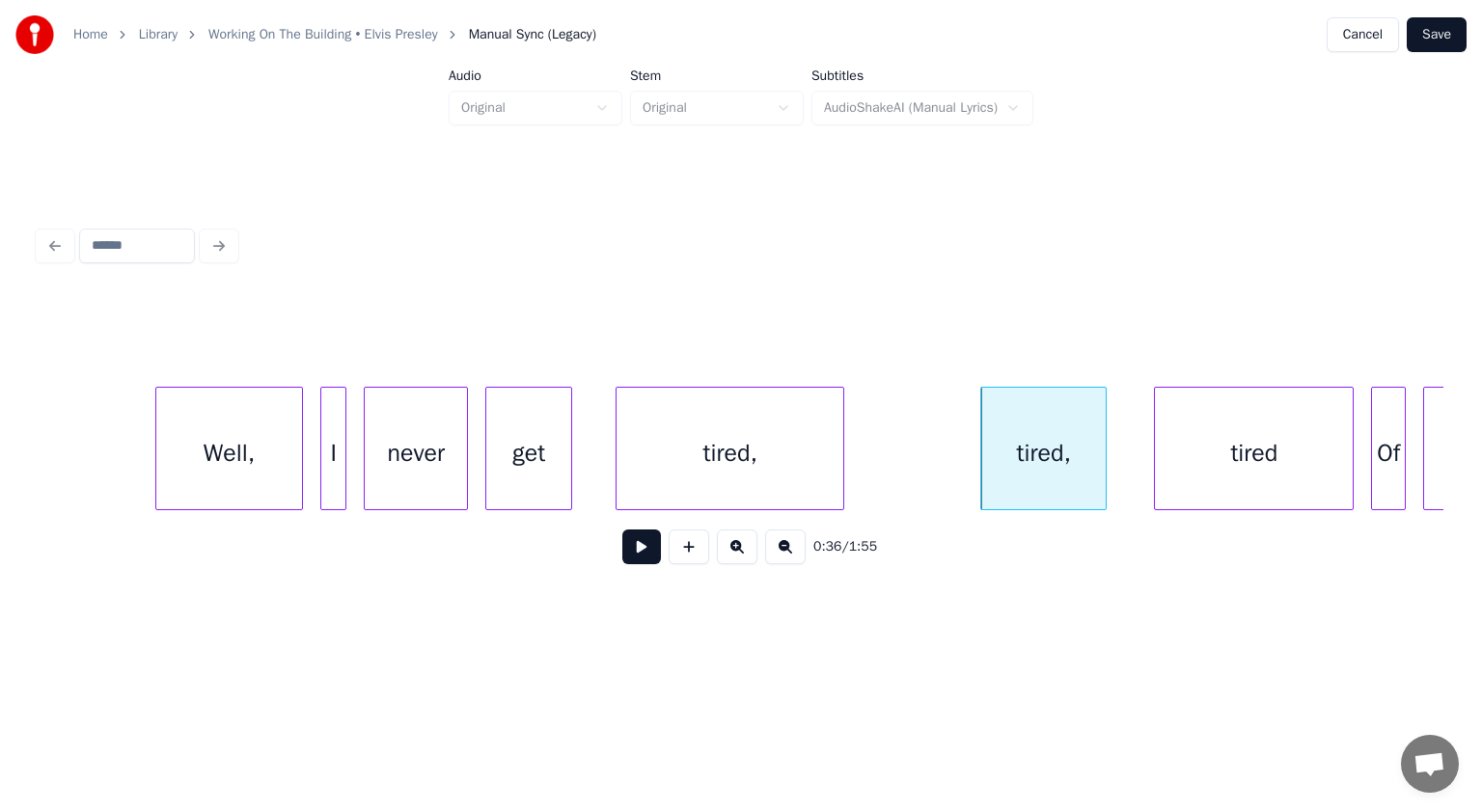 click on "get tired, tired, never I Well, tired Of working" at bounding box center (10042, 448) 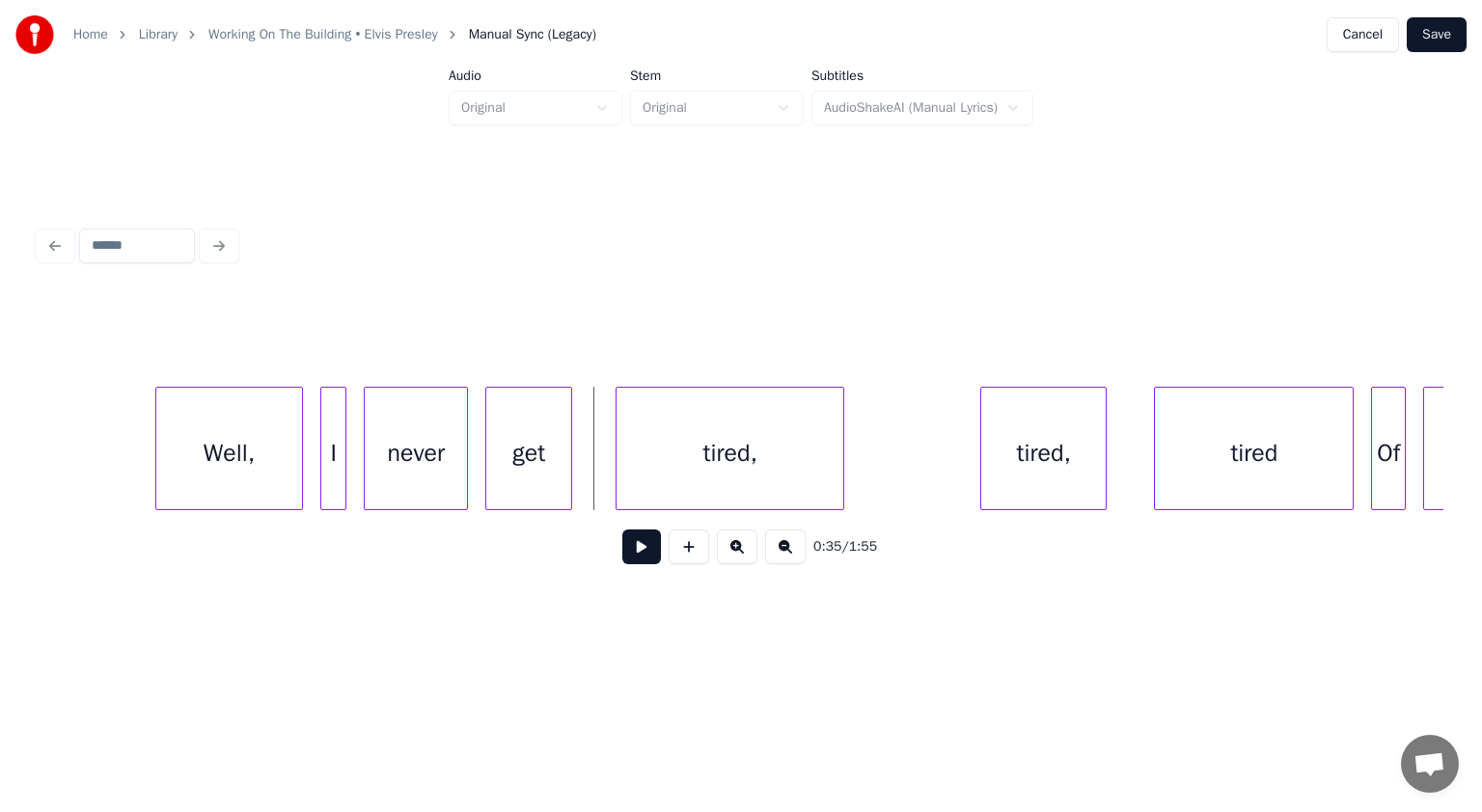 click on "get tired, tired, never I Well, tired Of working" at bounding box center [10042, 448] 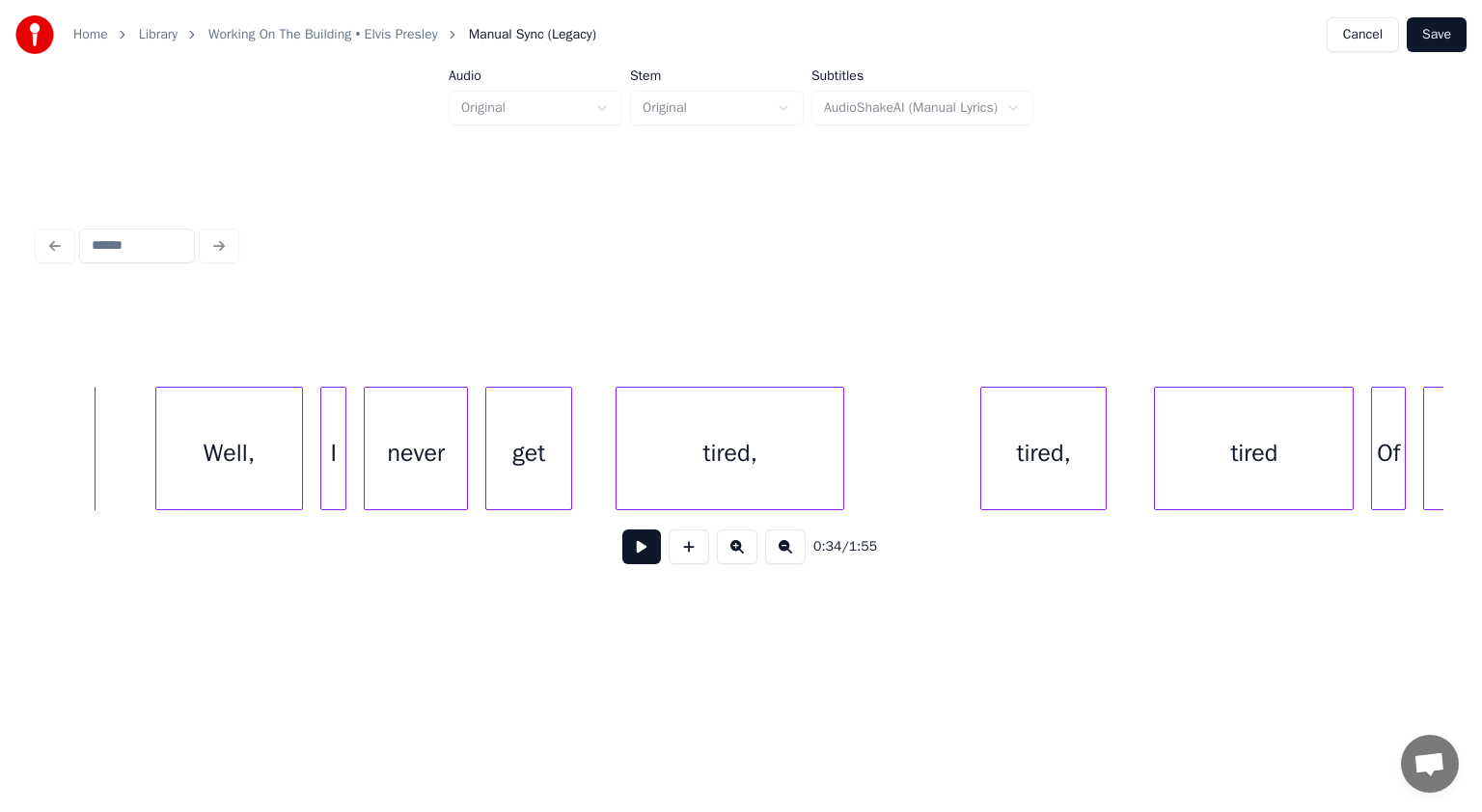 click at bounding box center [642, 547] 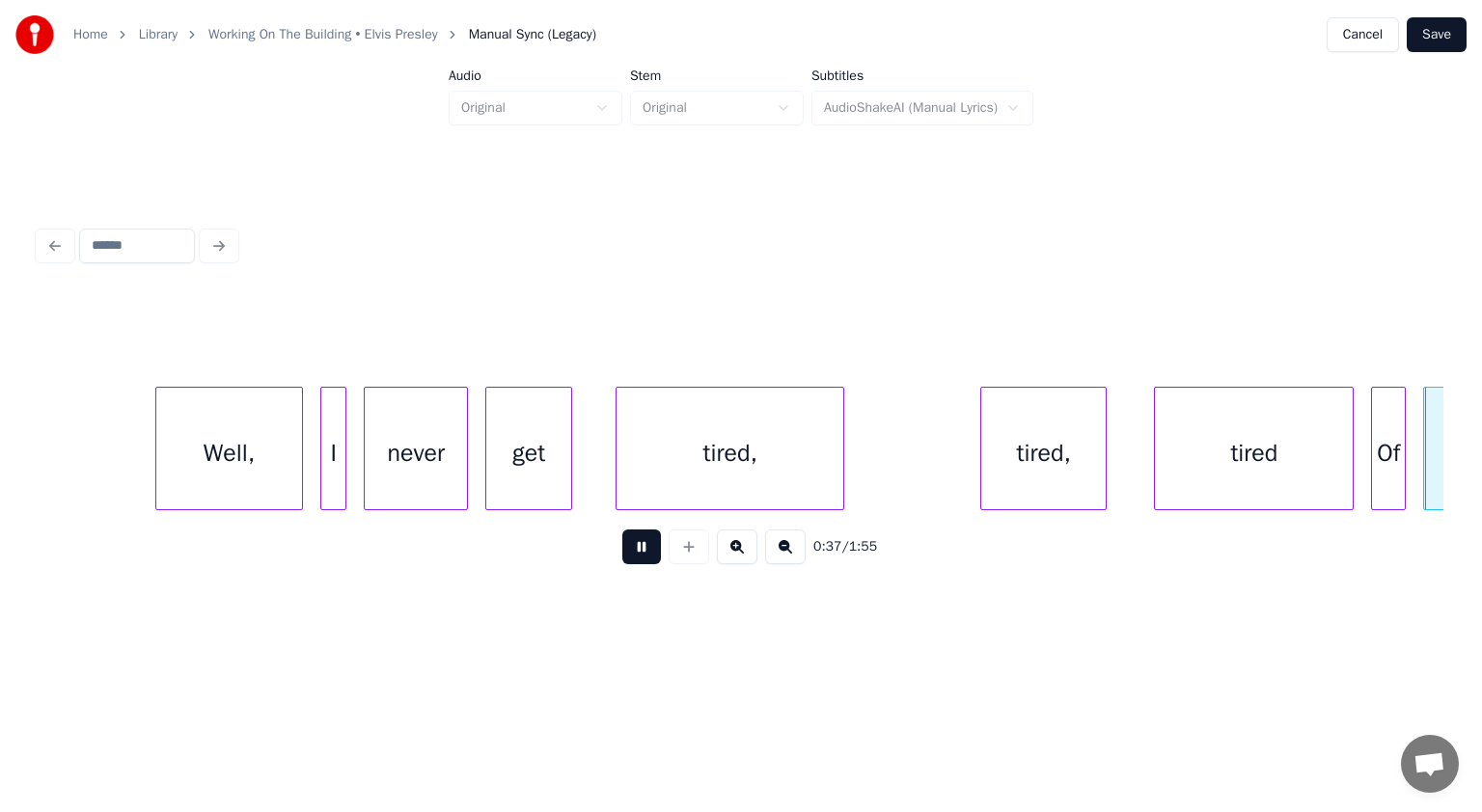 scroll, scrollTop: 0, scrollLeft: 16390, axis: horizontal 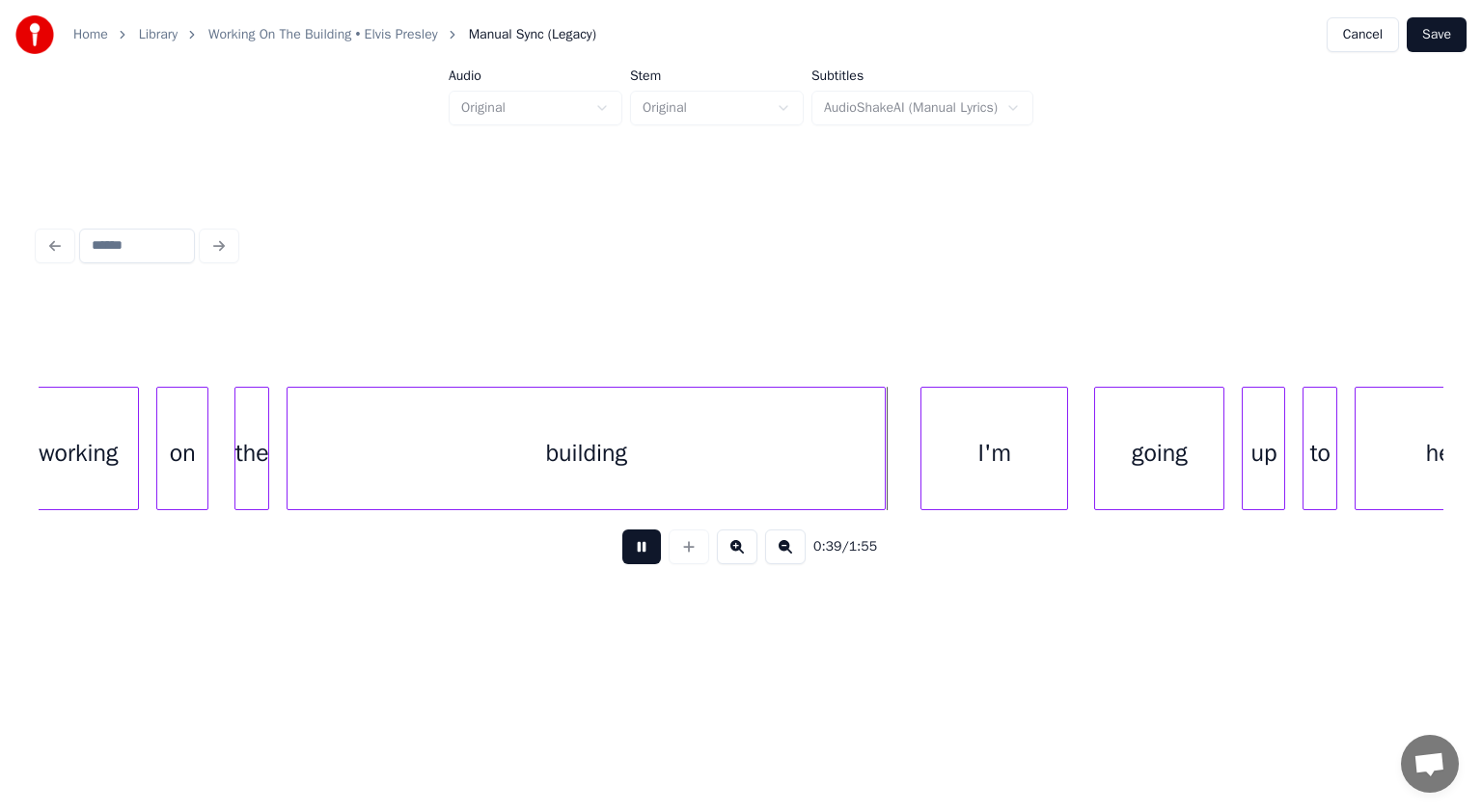click at bounding box center [642, 547] 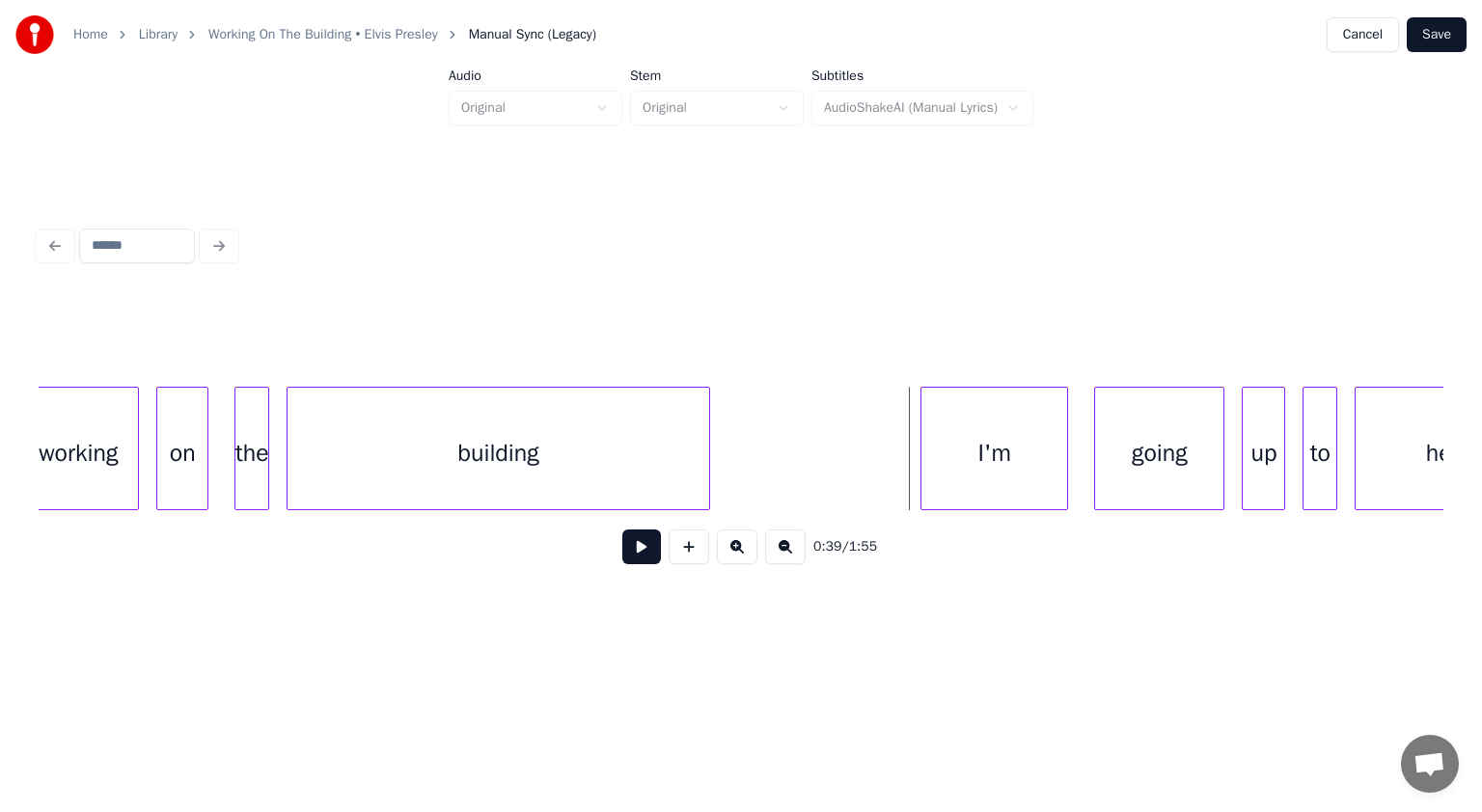 click at bounding box center (706, 448) 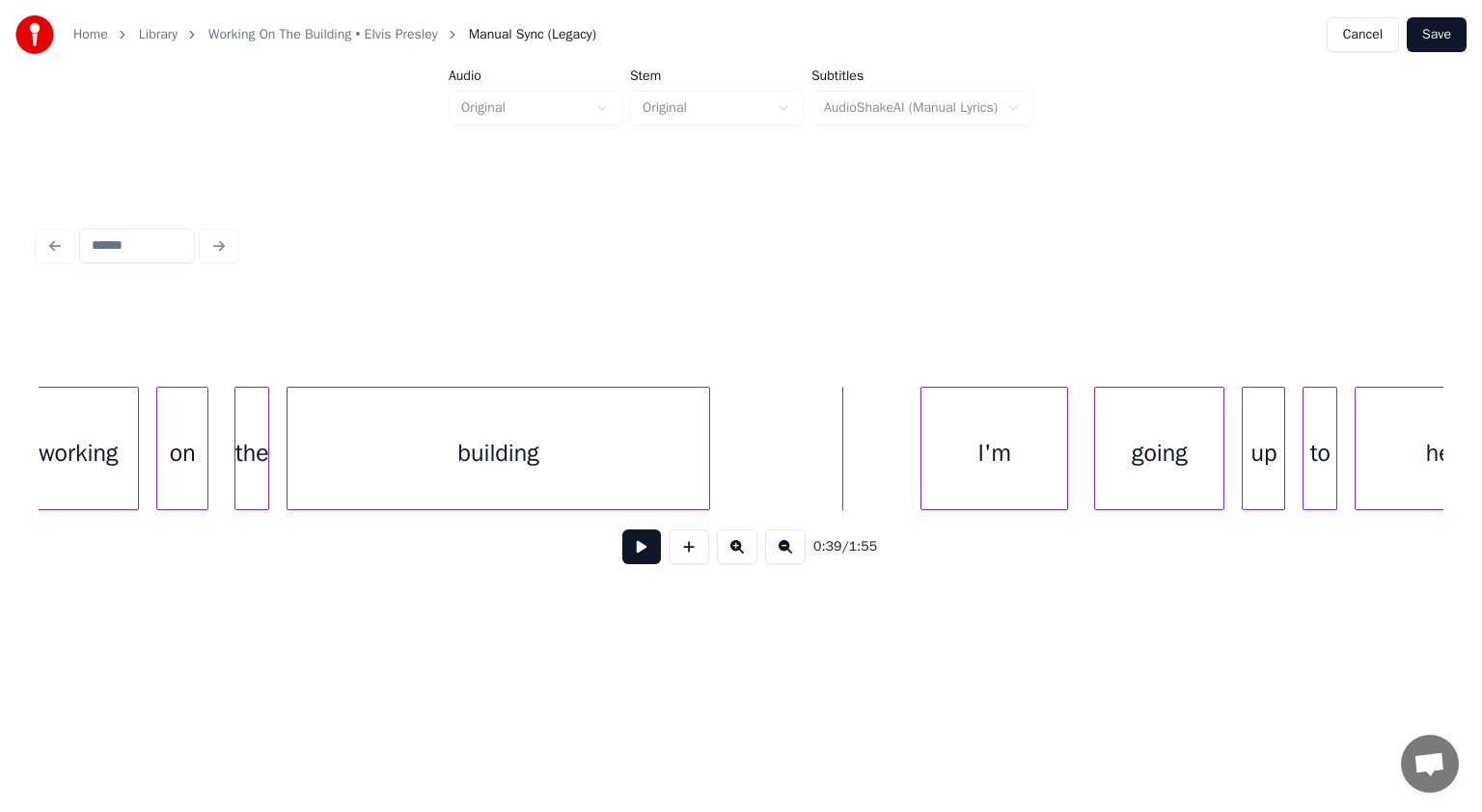 click at bounding box center [642, 547] 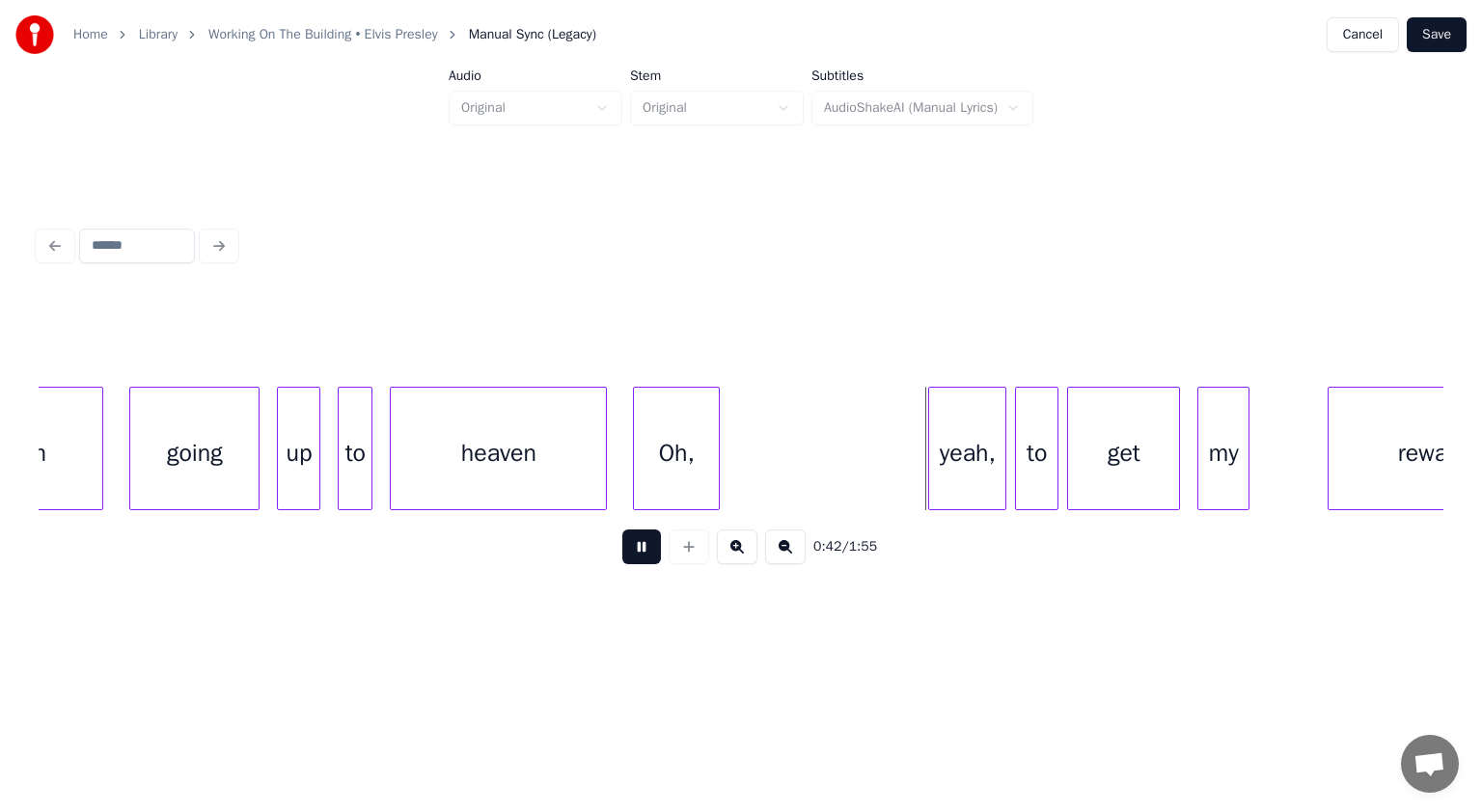 scroll, scrollTop: 0, scrollLeft: 17432, axis: horizontal 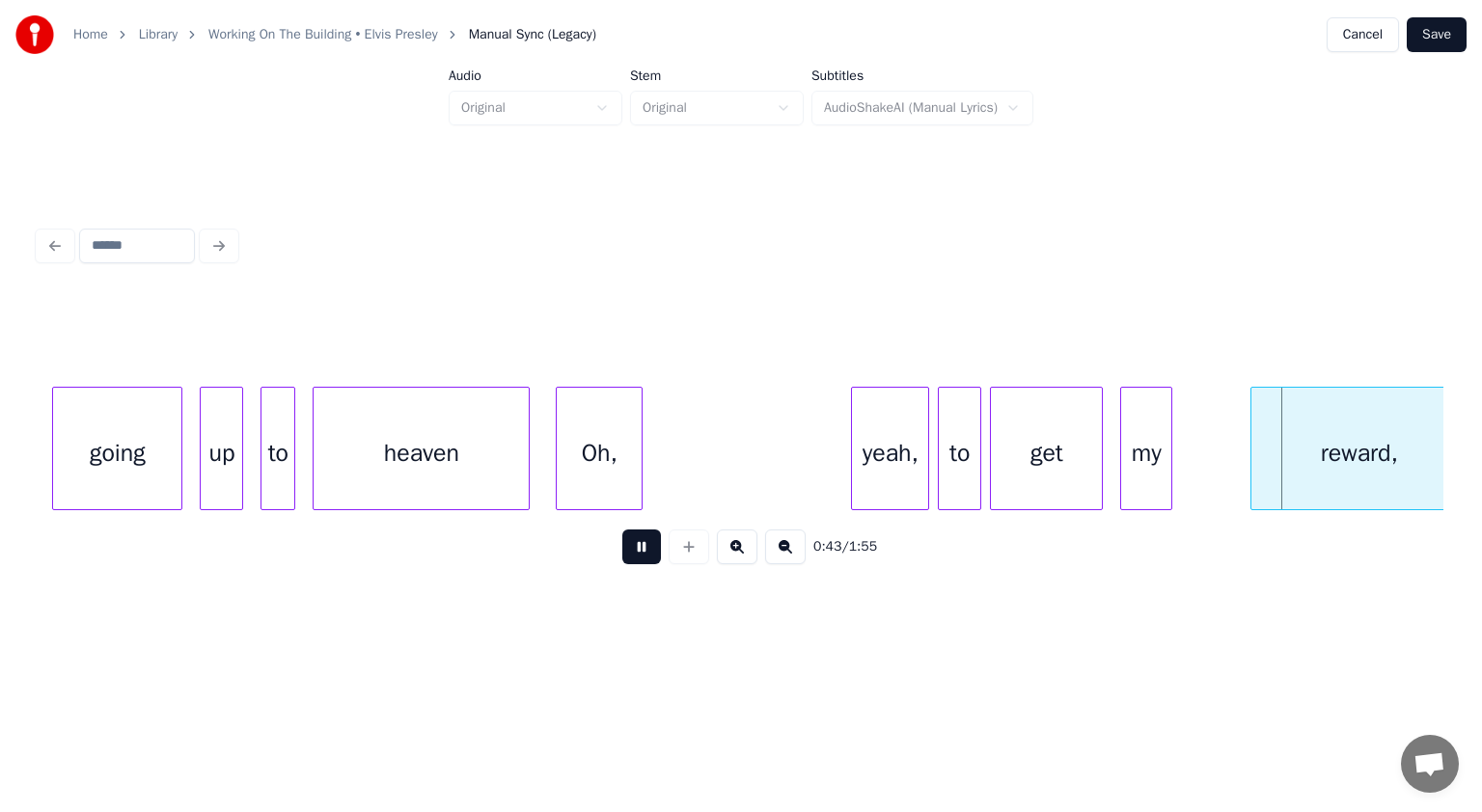 click at bounding box center (642, 547) 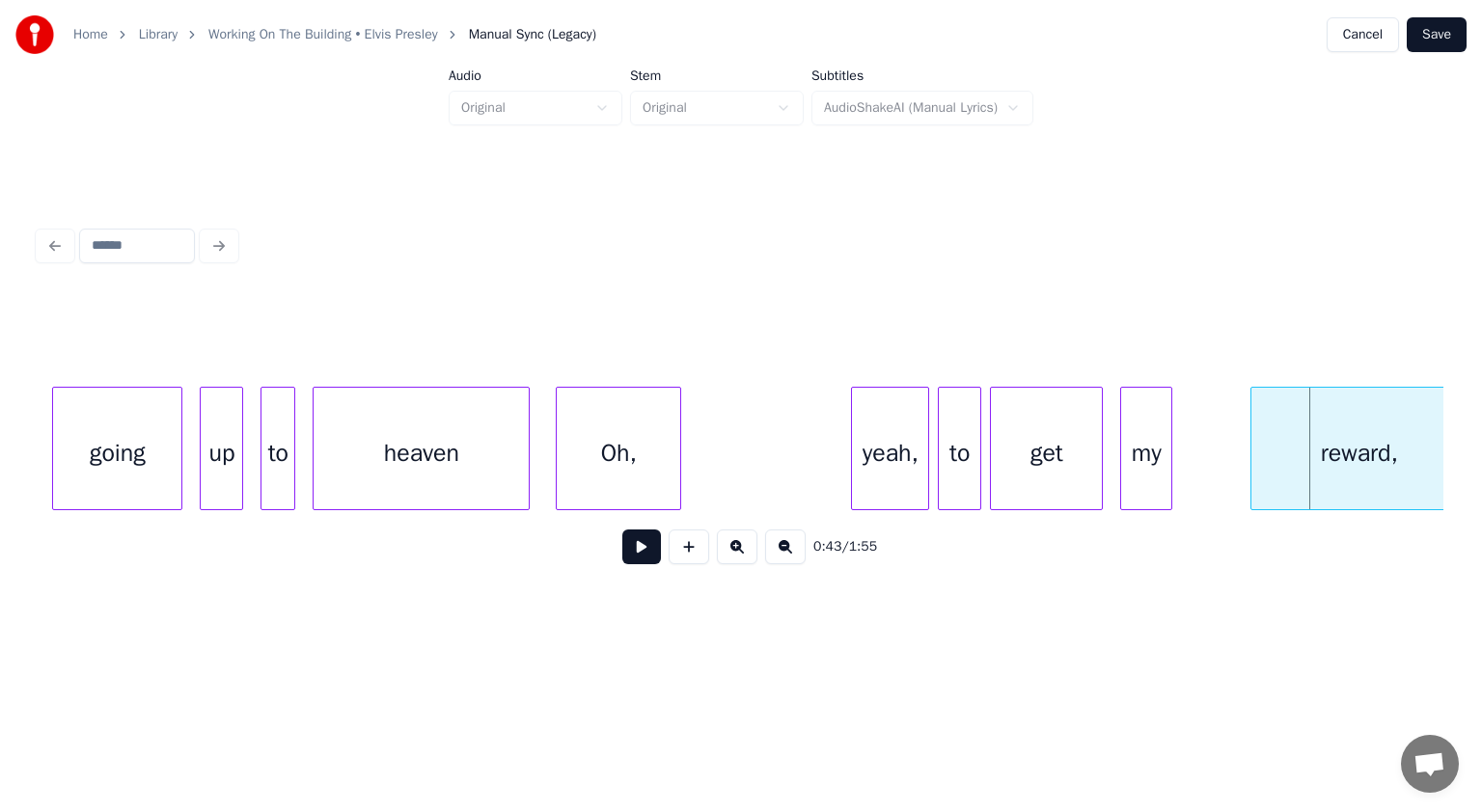 click at bounding box center (677, 448) 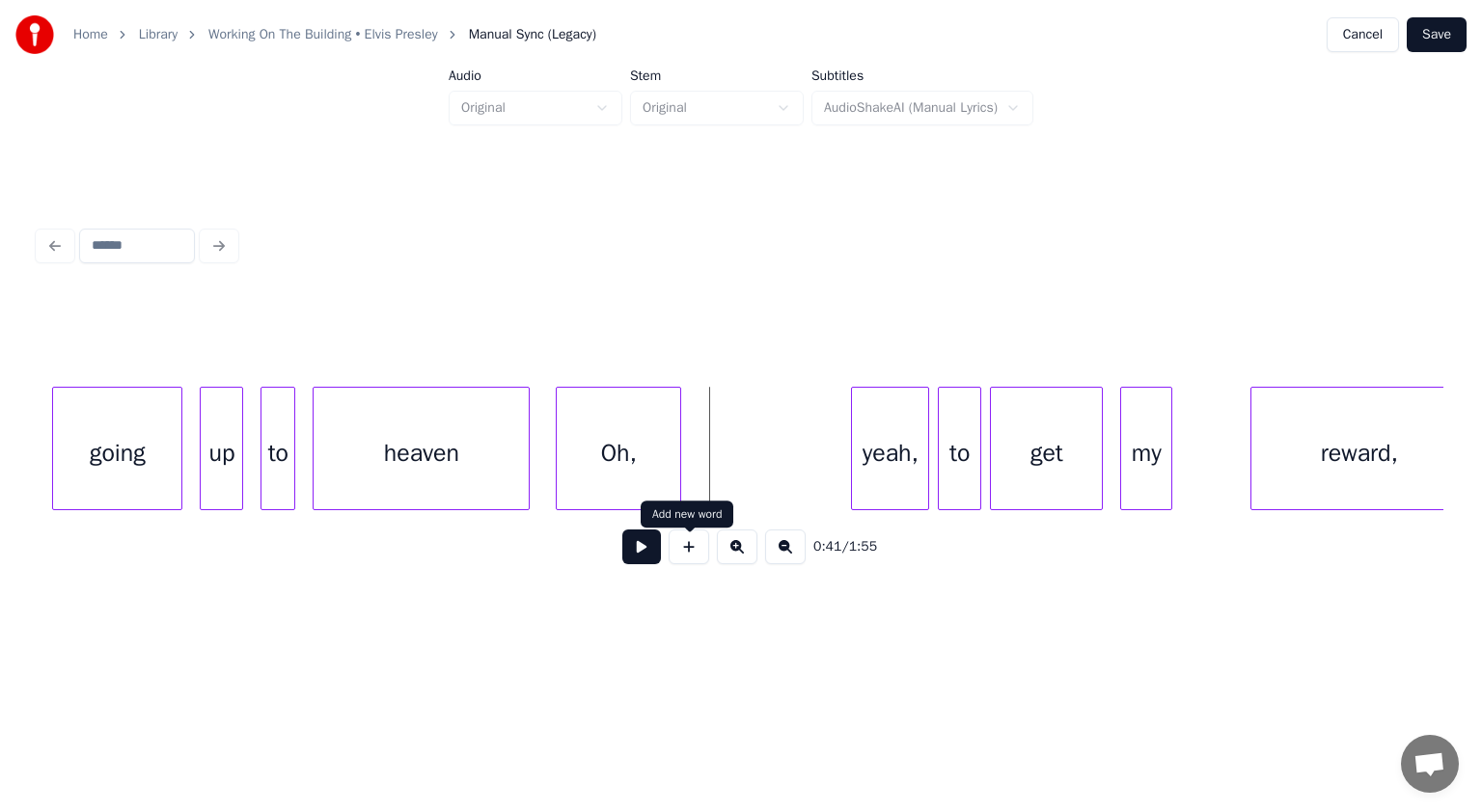 click at bounding box center (689, 547) 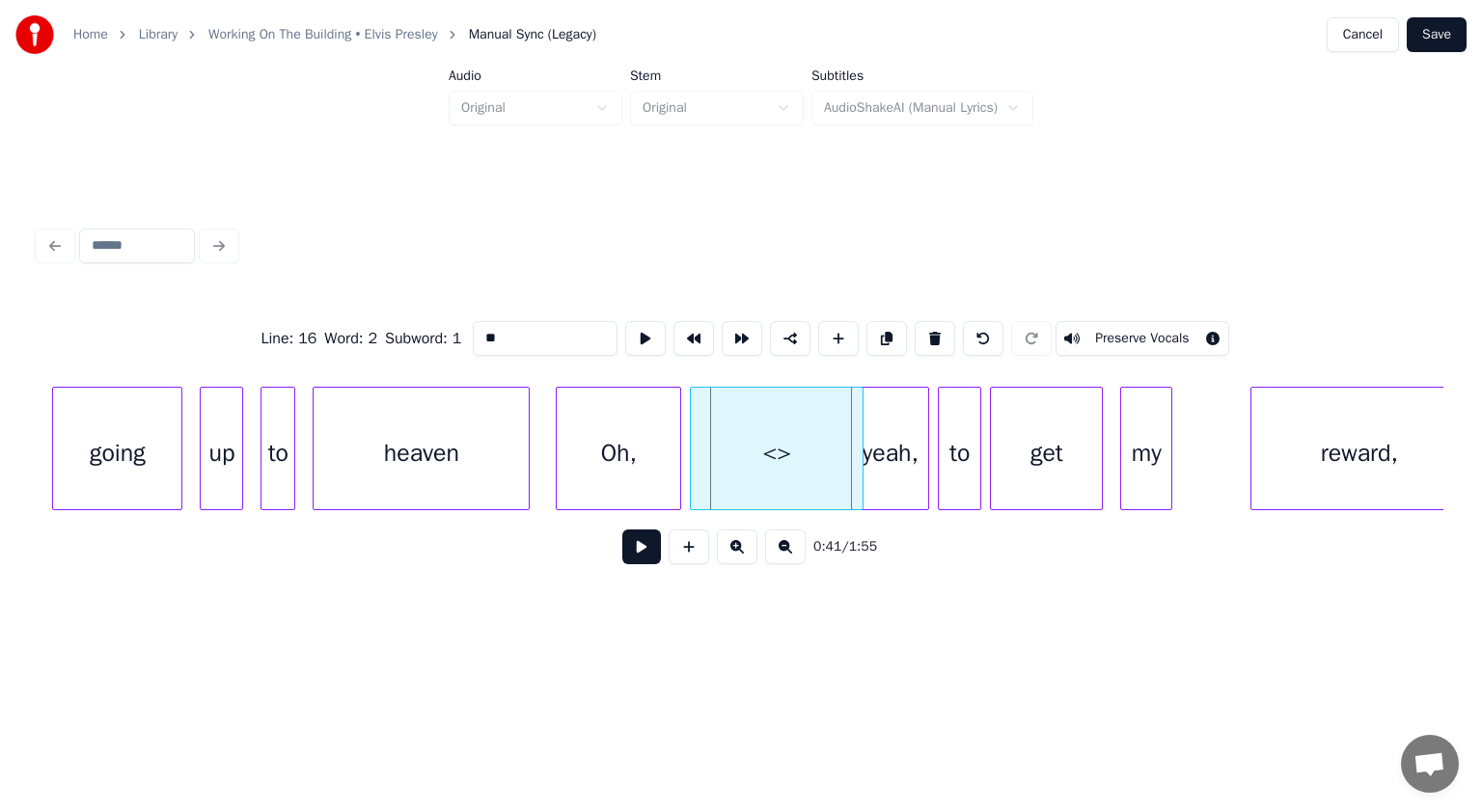 click on "<>" at bounding box center (777, 453) 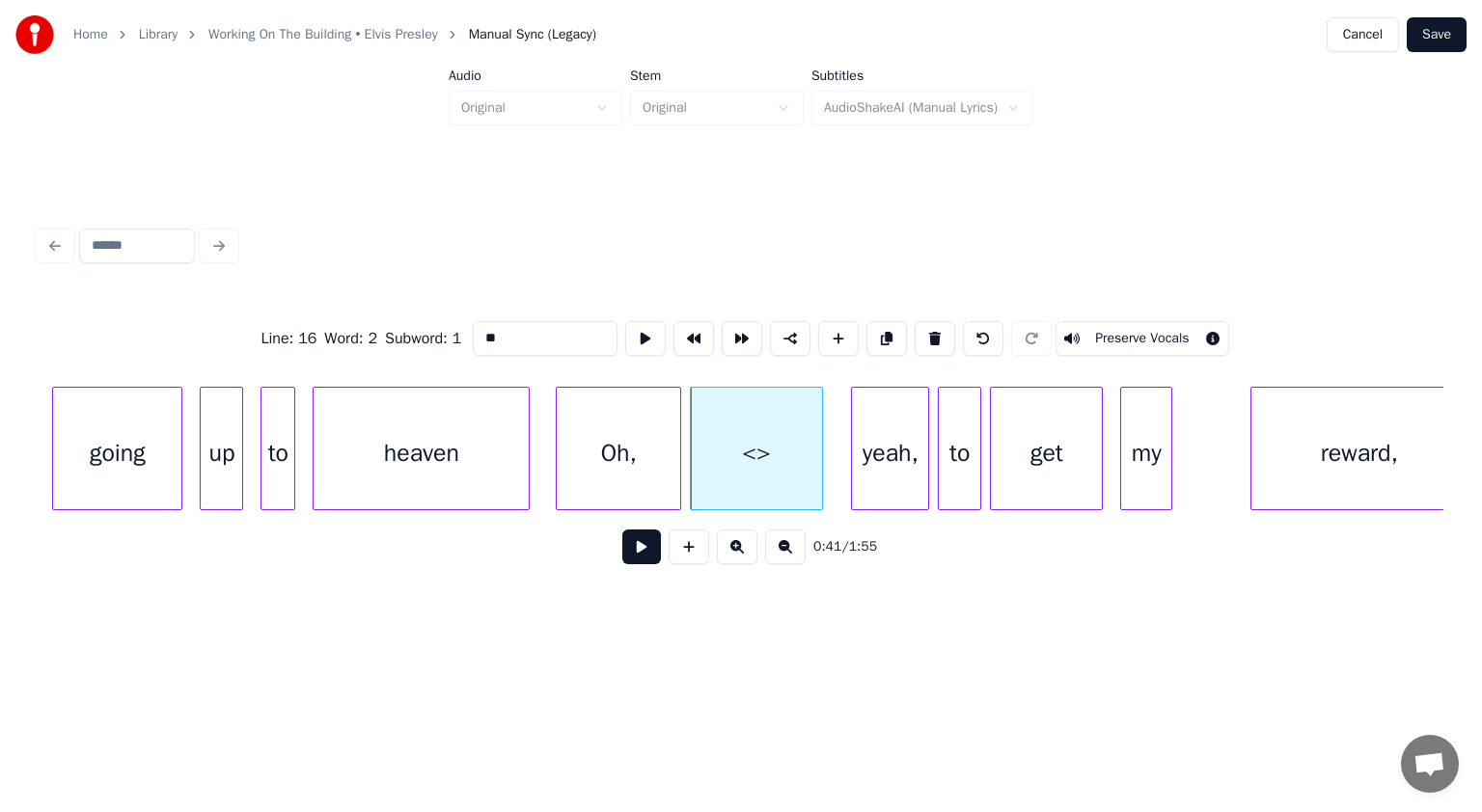 click at bounding box center (819, 448) 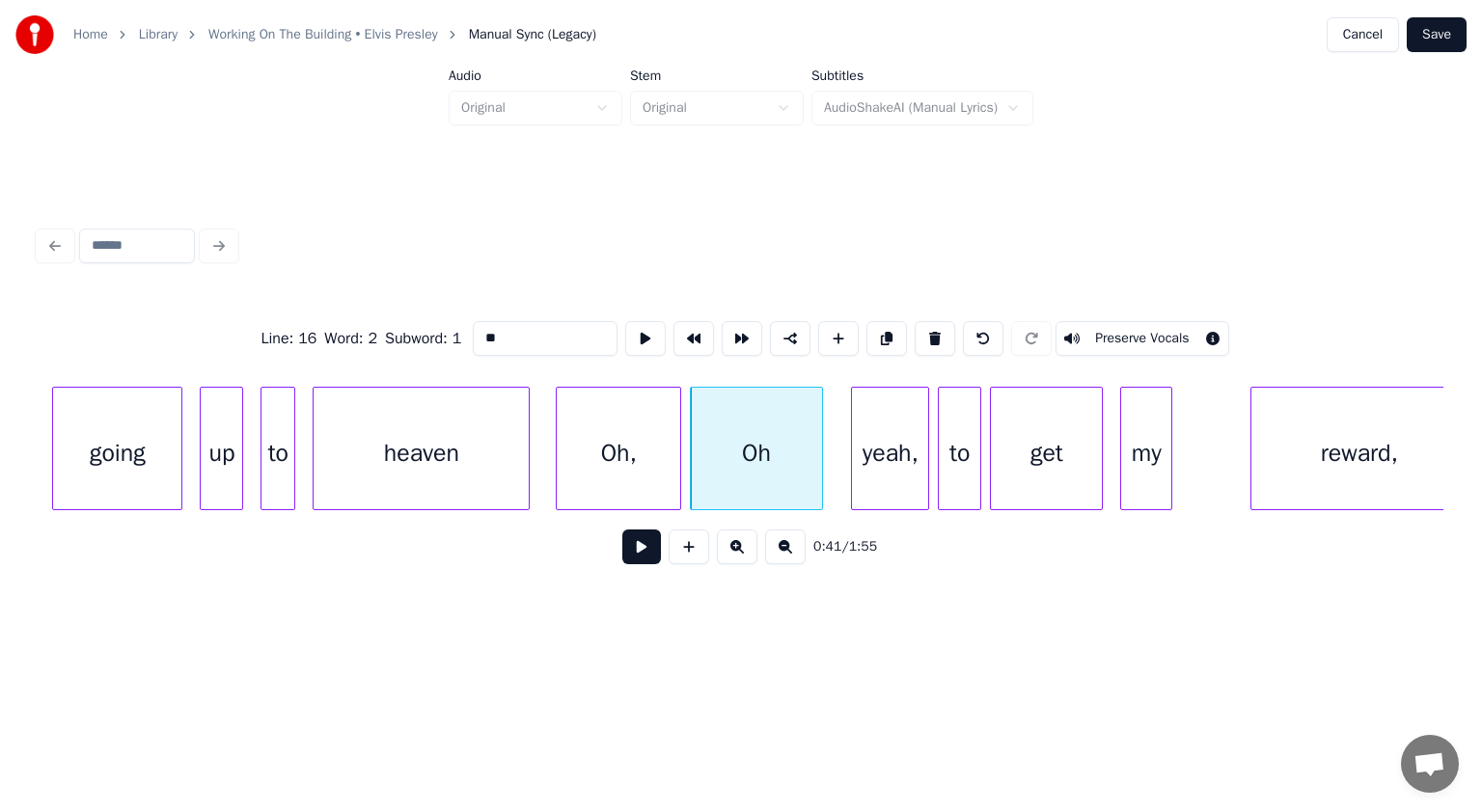 type on "**" 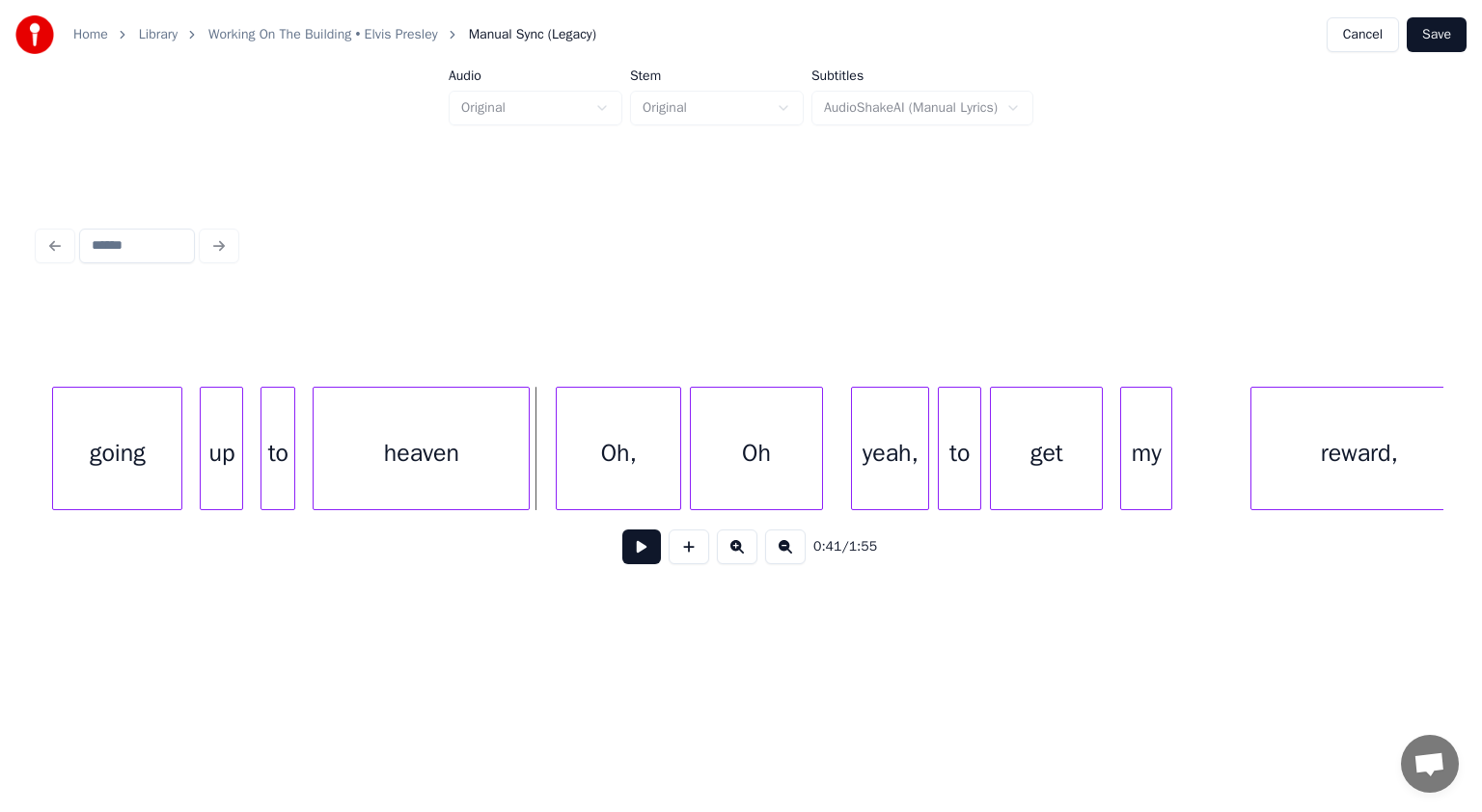 click at bounding box center (642, 547) 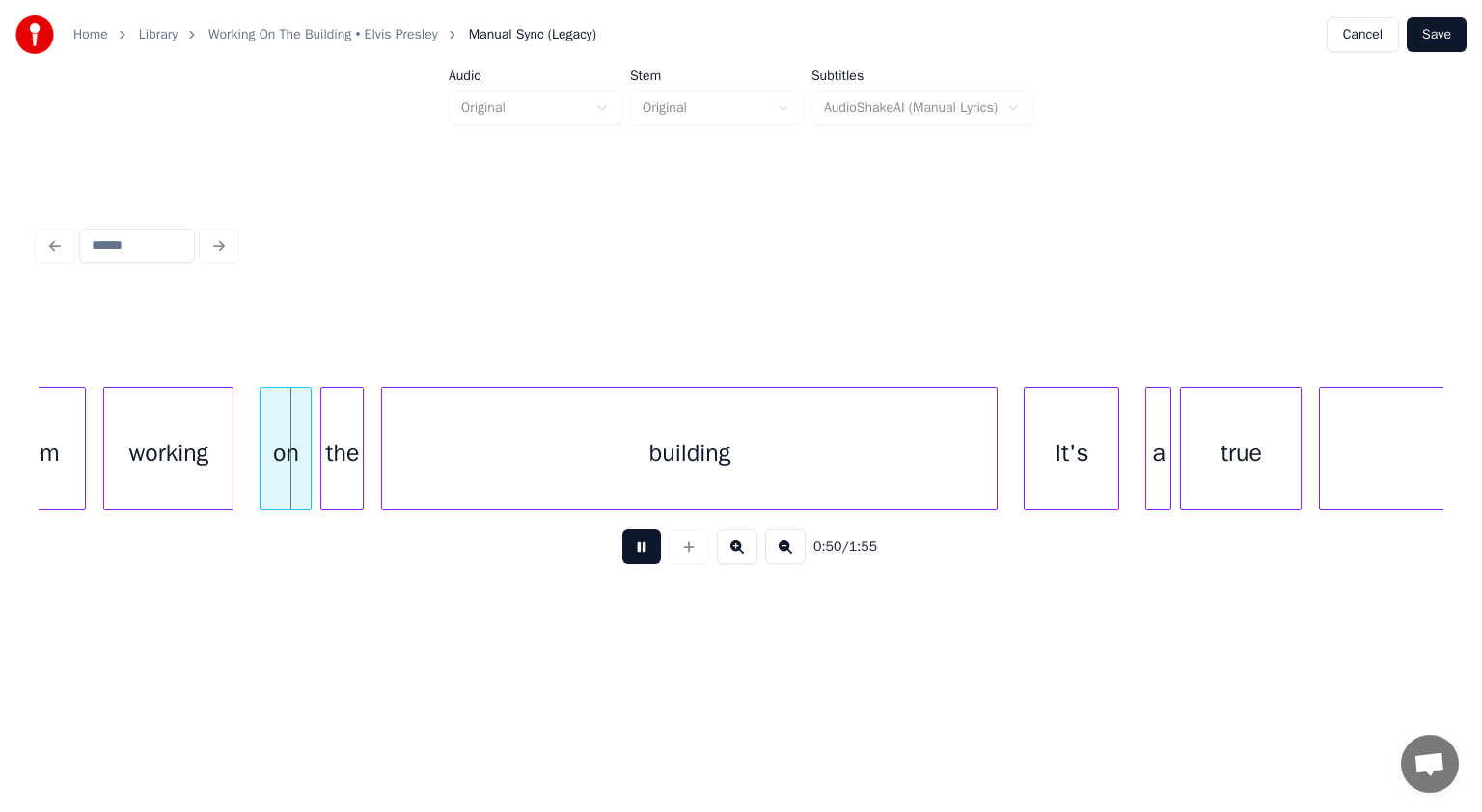 scroll, scrollTop: 0, scrollLeft: 21777, axis: horizontal 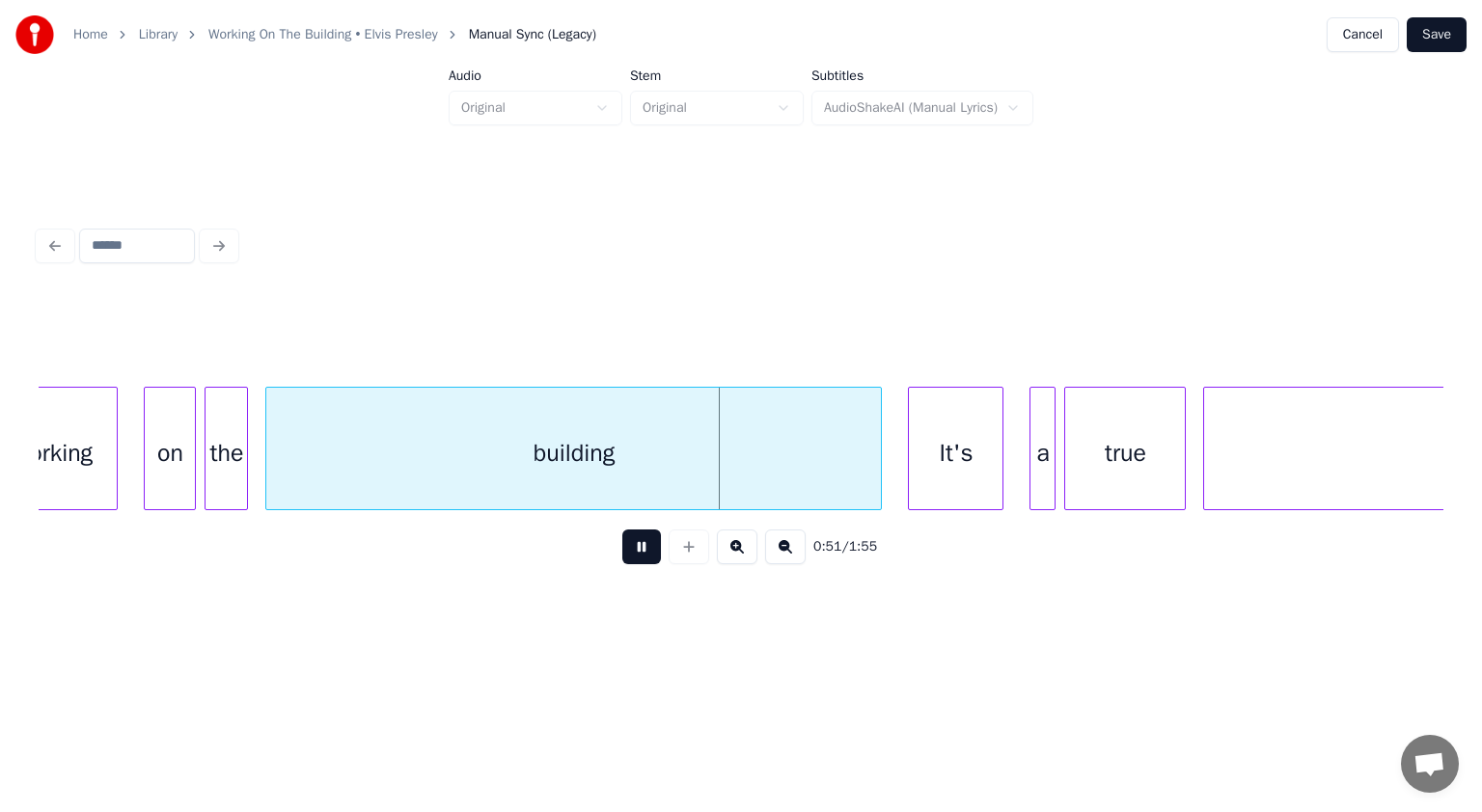 click at bounding box center [642, 547] 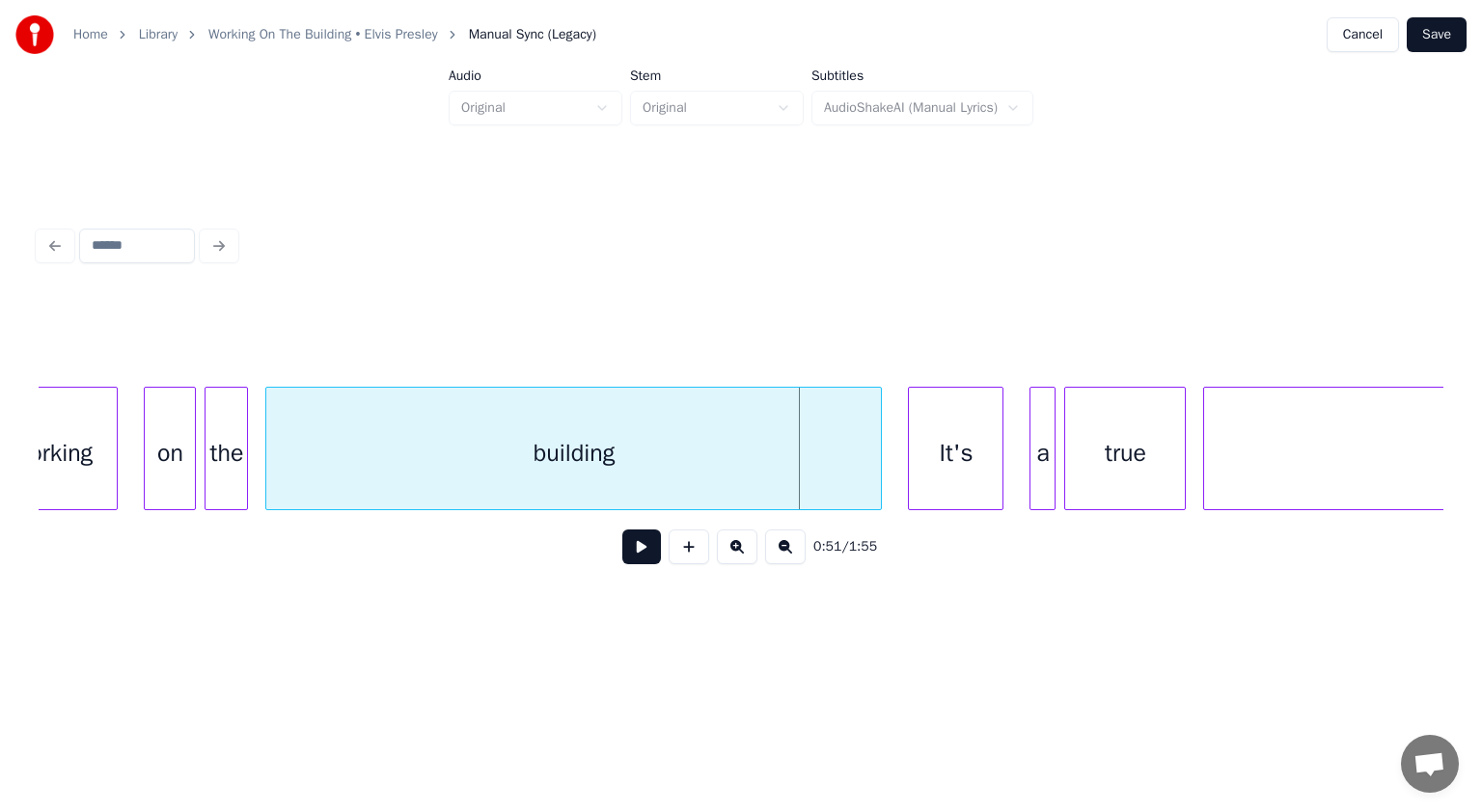click on "working on the building It's a true foundation" at bounding box center (3249, 448) 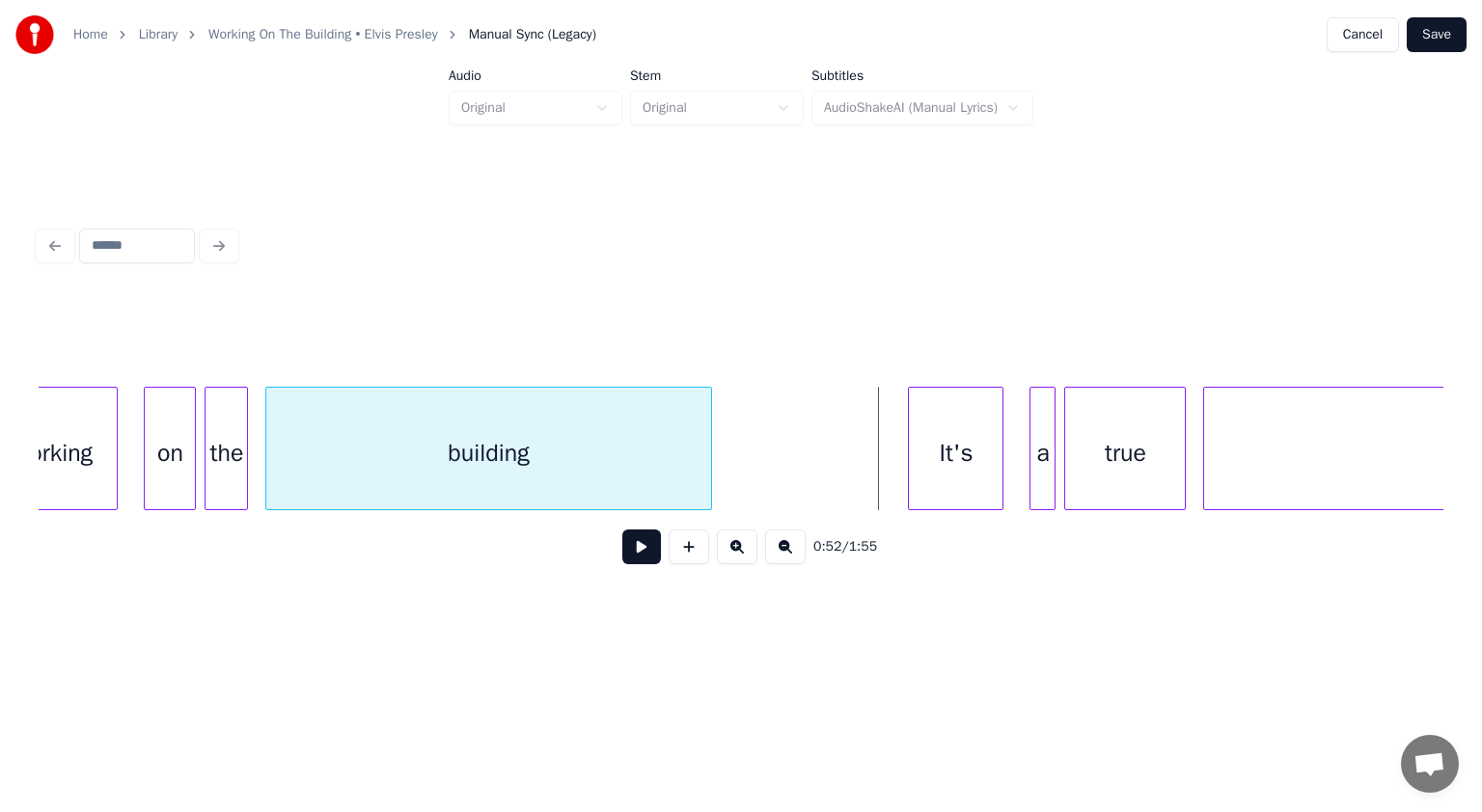 click at bounding box center (708, 448) 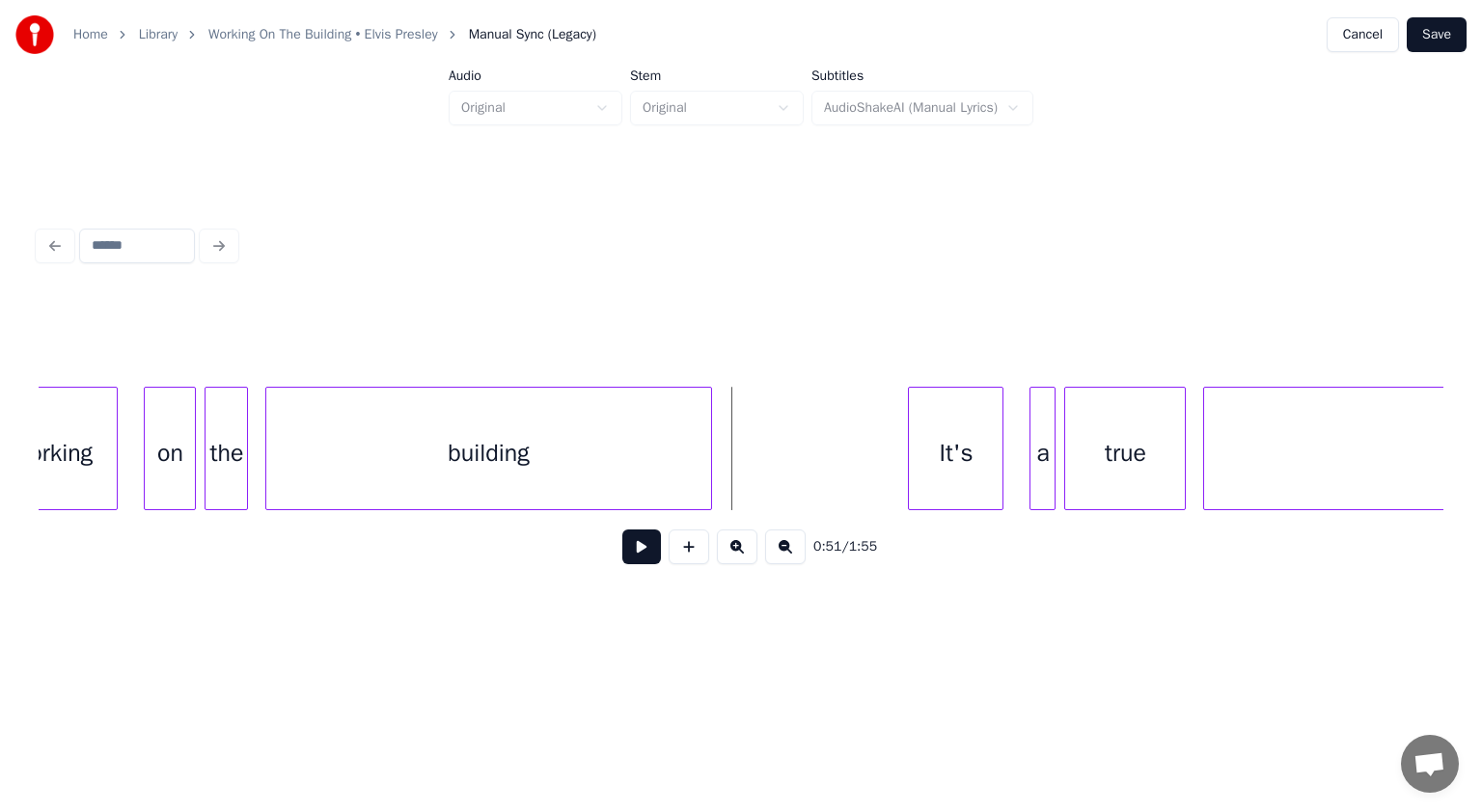 click at bounding box center (642, 547) 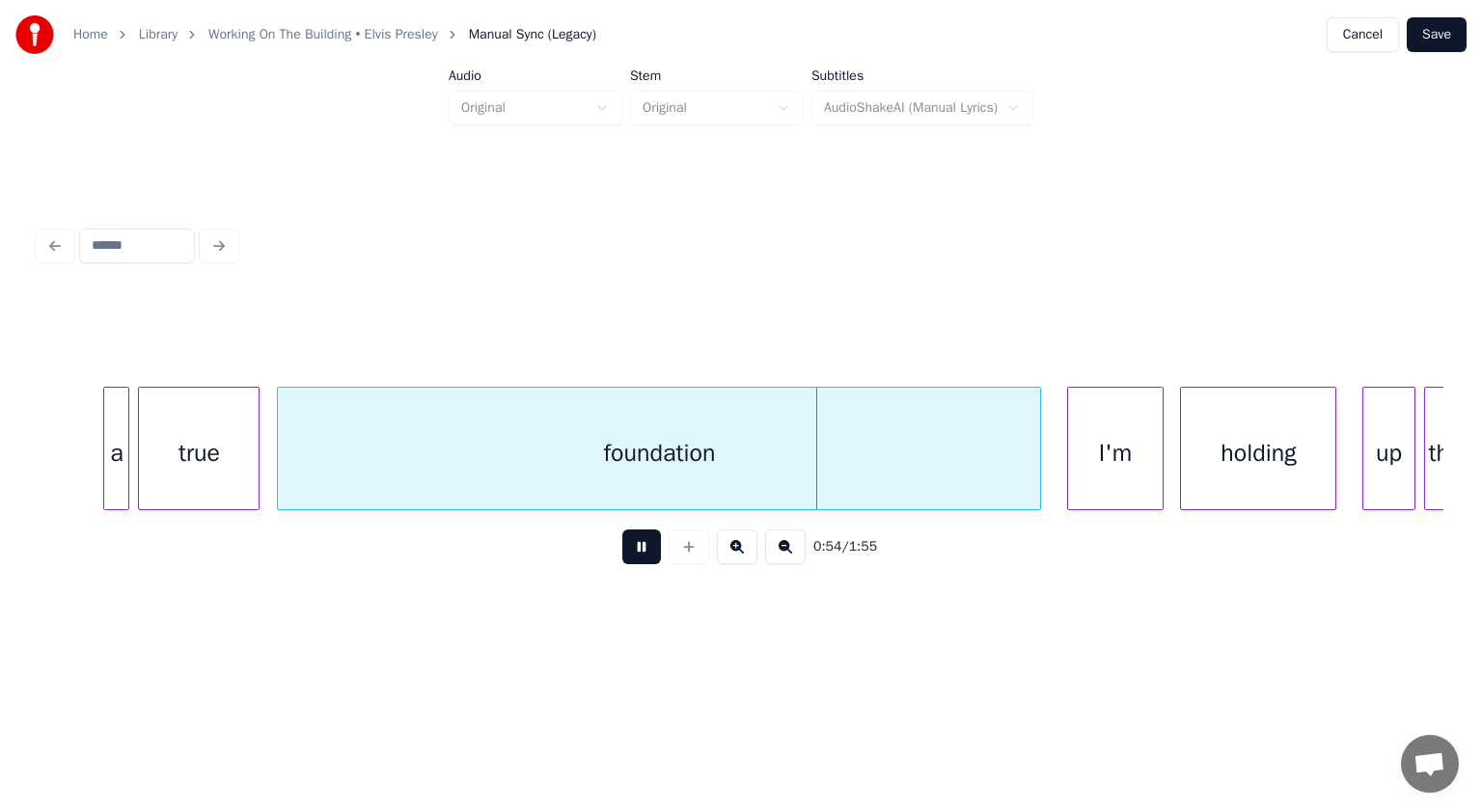 scroll, scrollTop: 0, scrollLeft: 22781, axis: horizontal 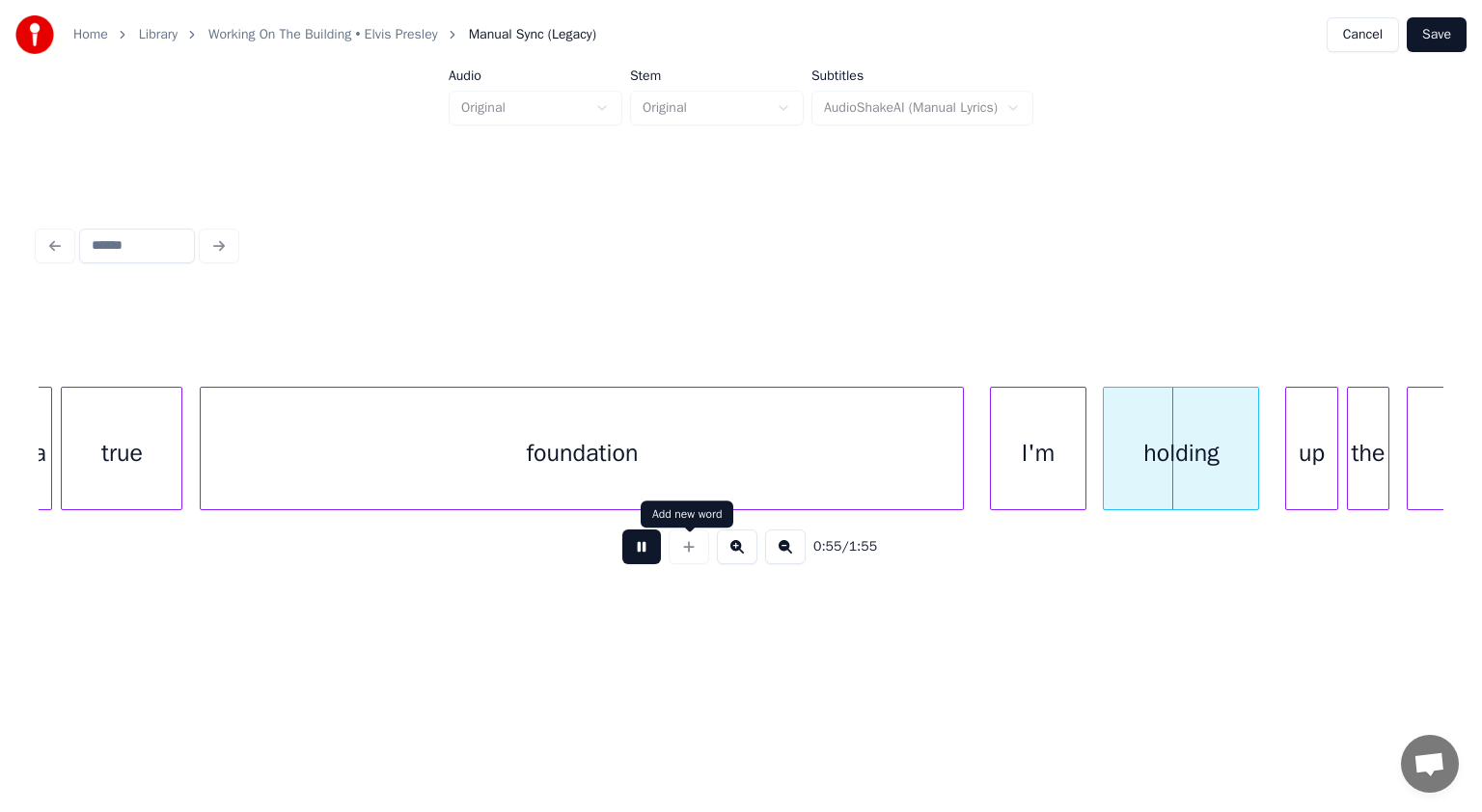 click at bounding box center (642, 547) 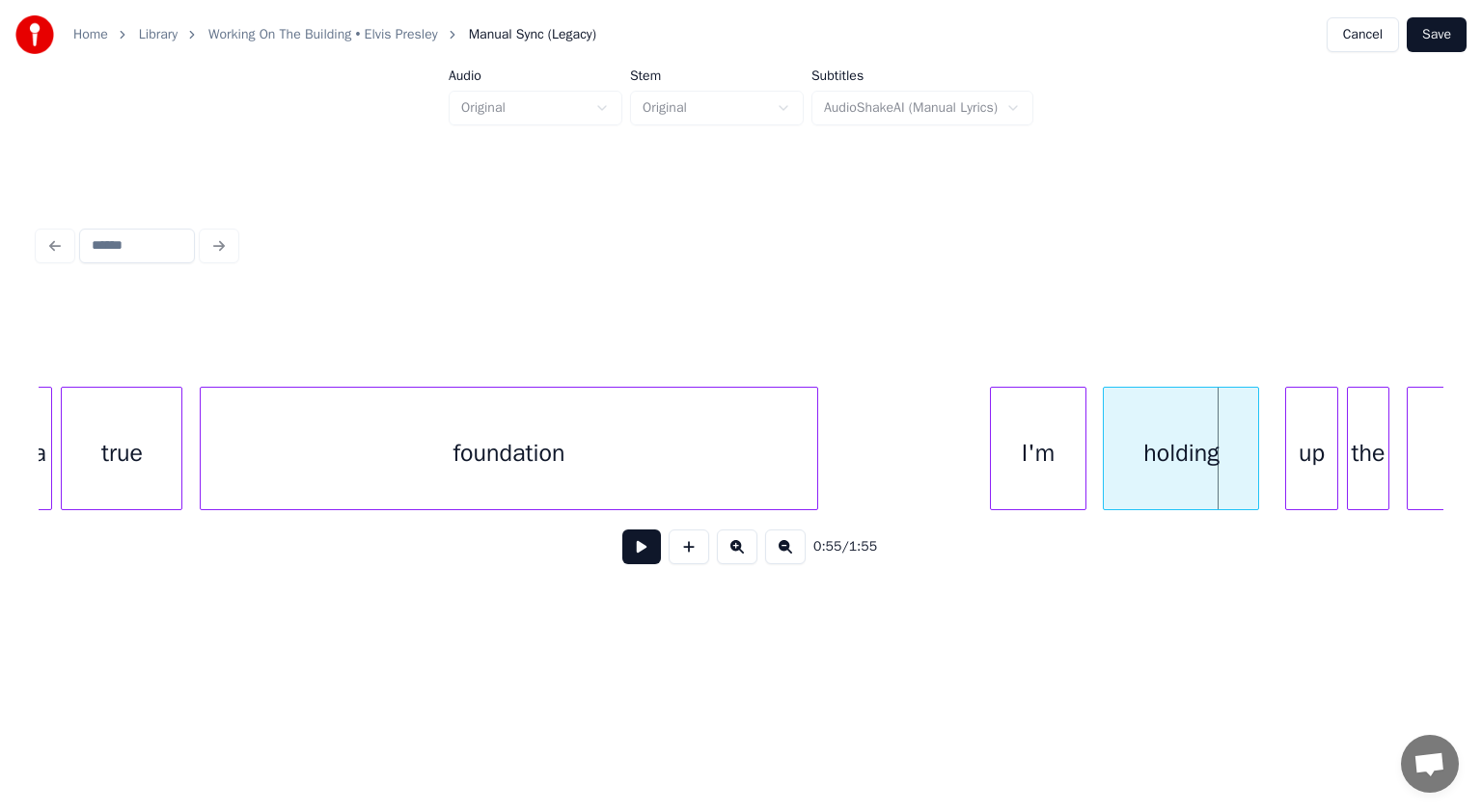 click at bounding box center (814, 448) 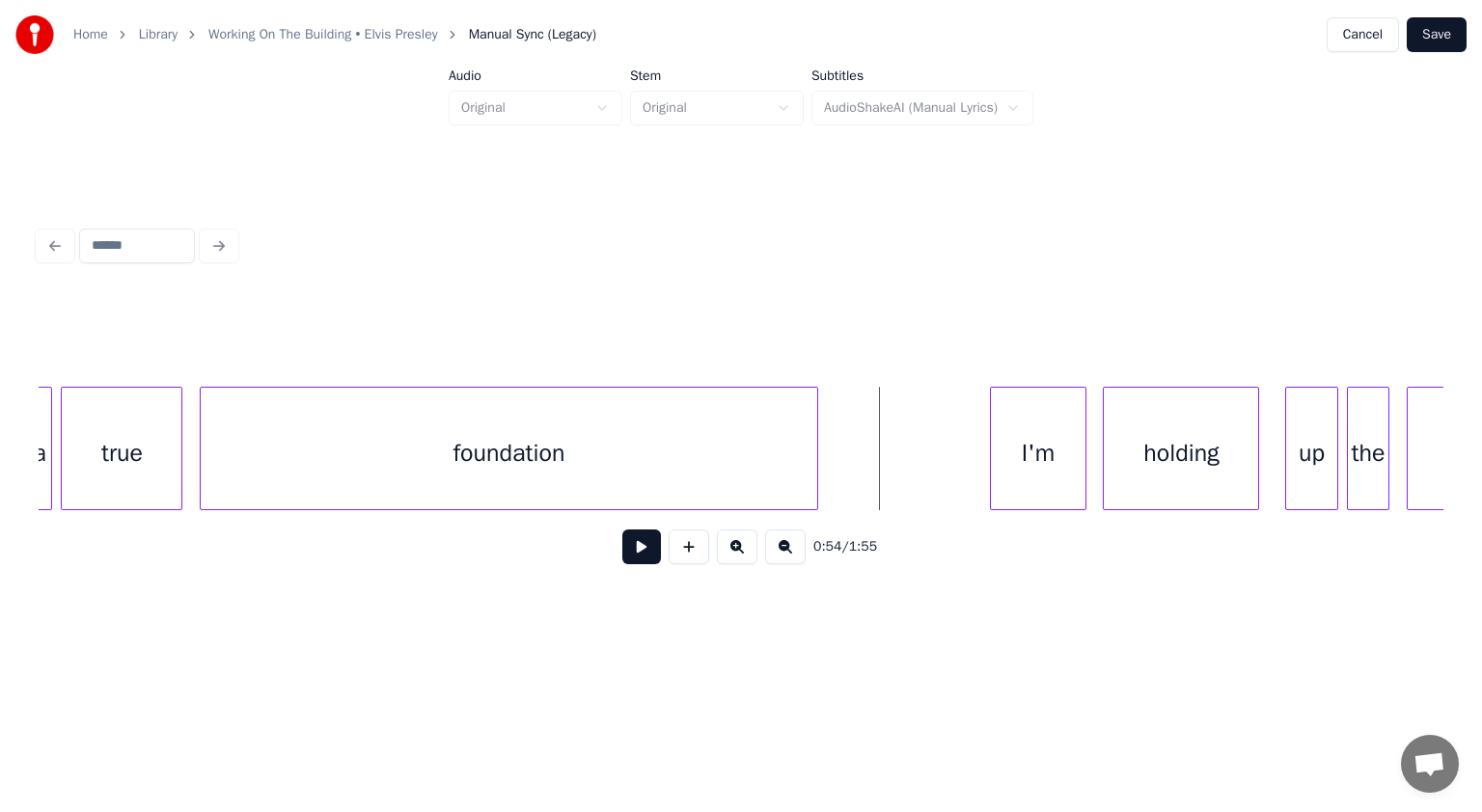click at bounding box center [642, 547] 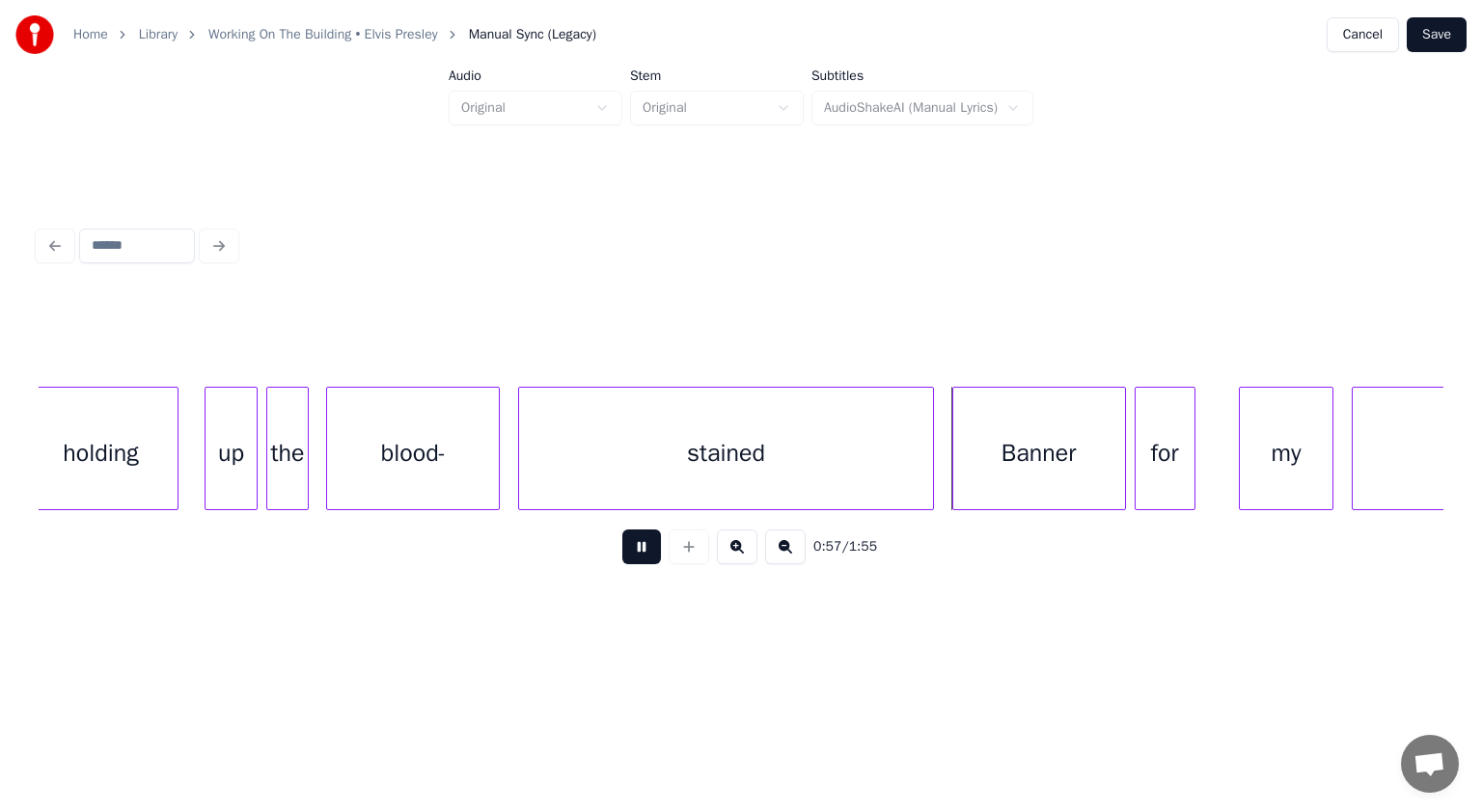 scroll, scrollTop: 0, scrollLeft: 23939, axis: horizontal 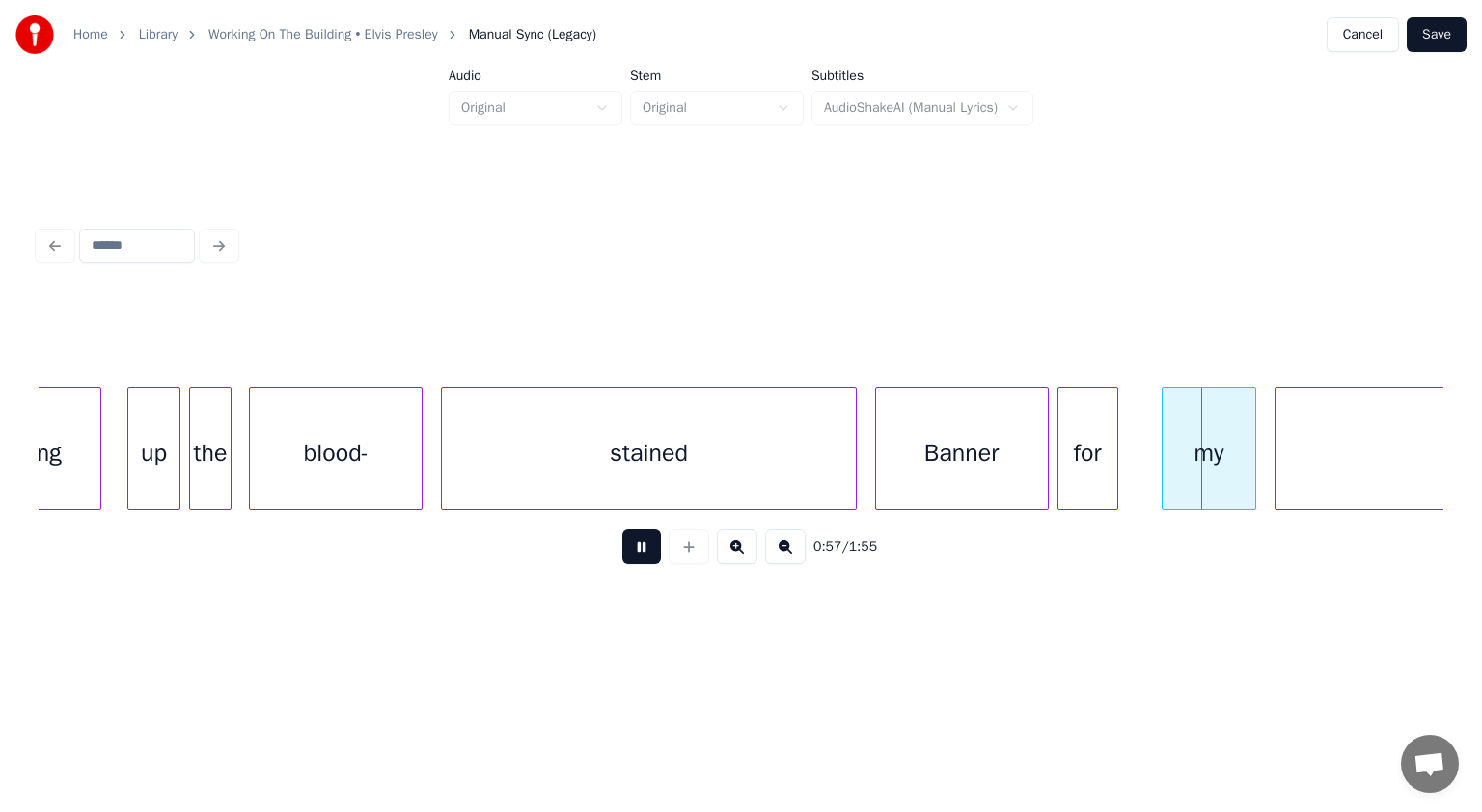 click at bounding box center [642, 547] 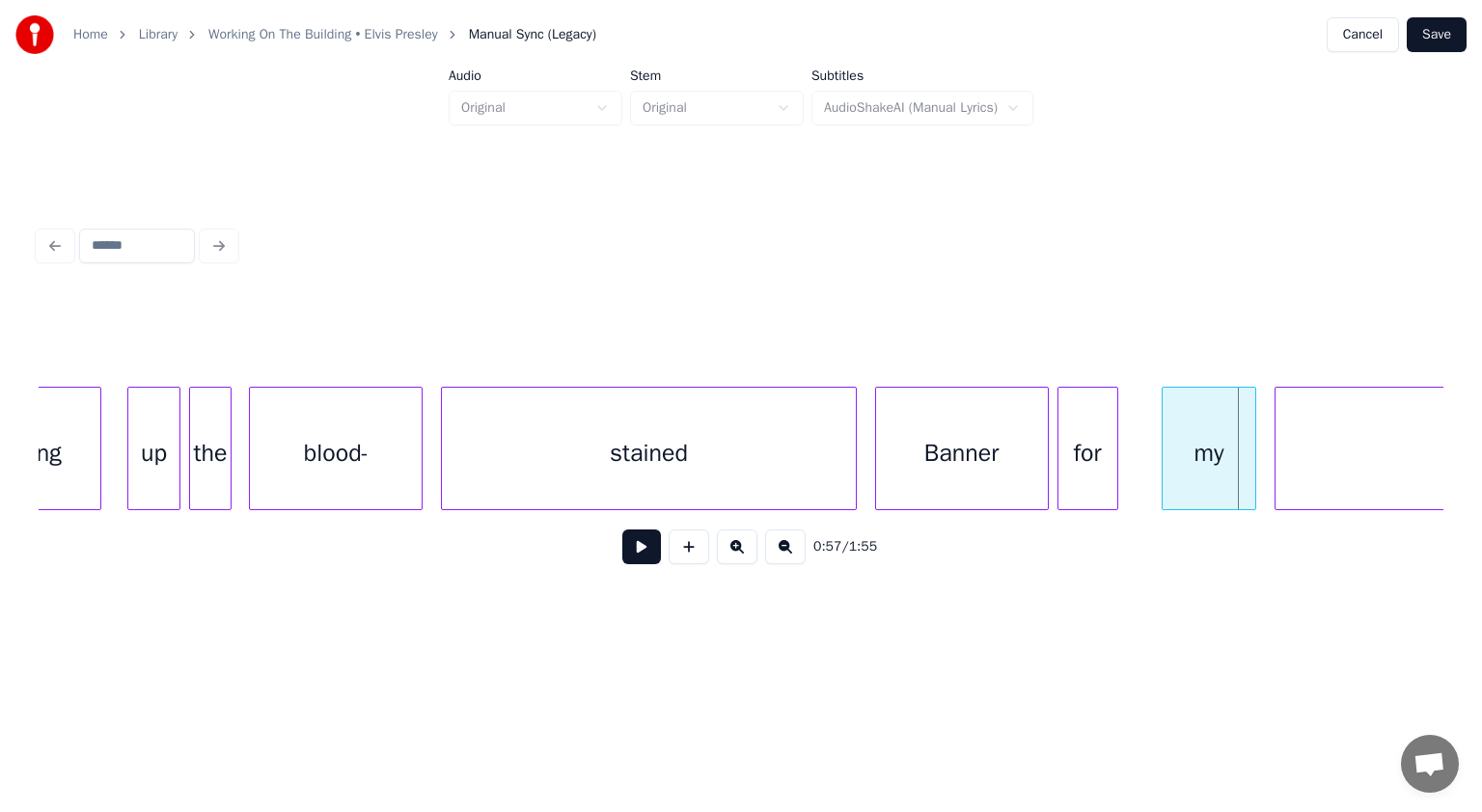 click on "holding up the blood- stained Banner for my Lord" at bounding box center [1087, 448] 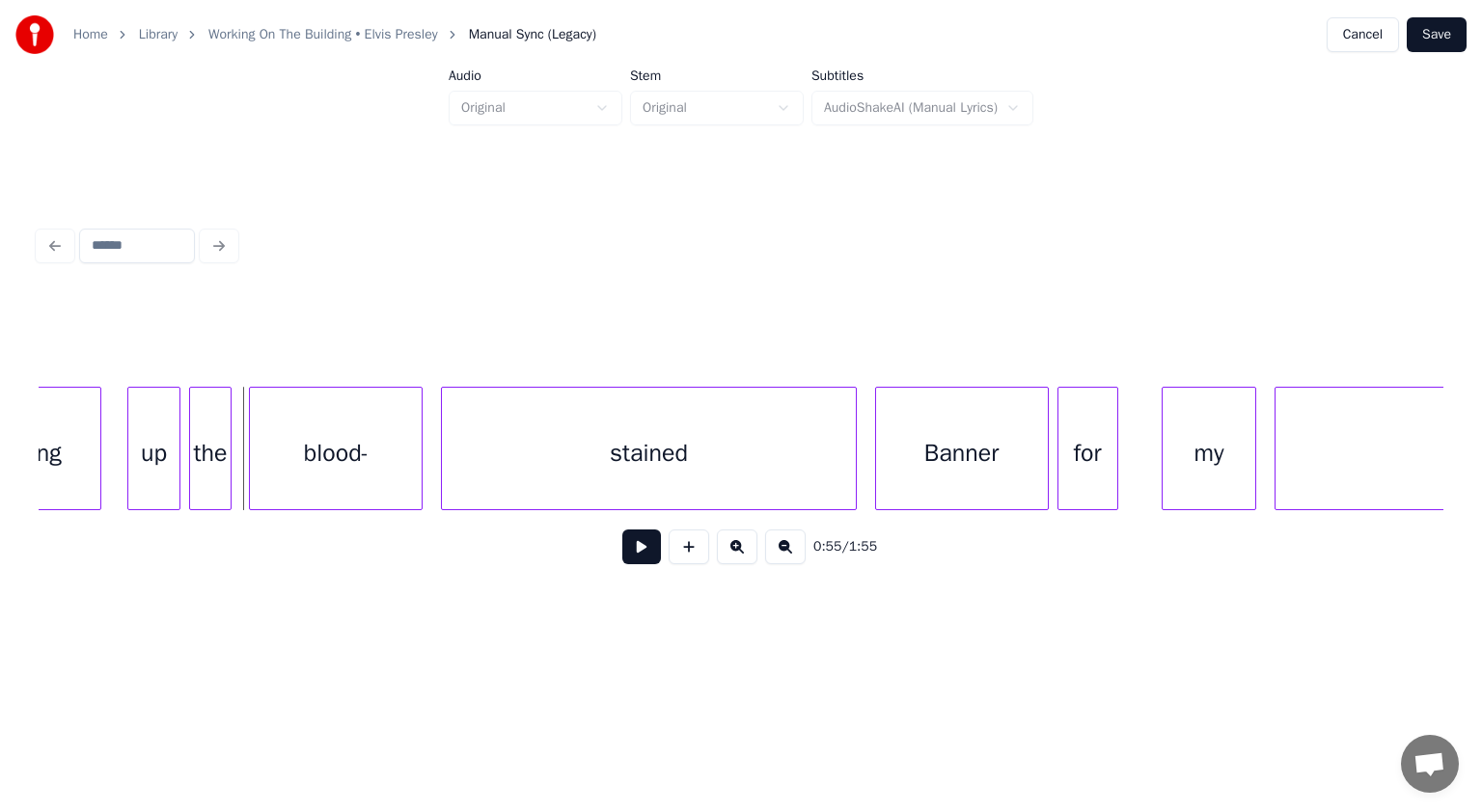 click at bounding box center (642, 547) 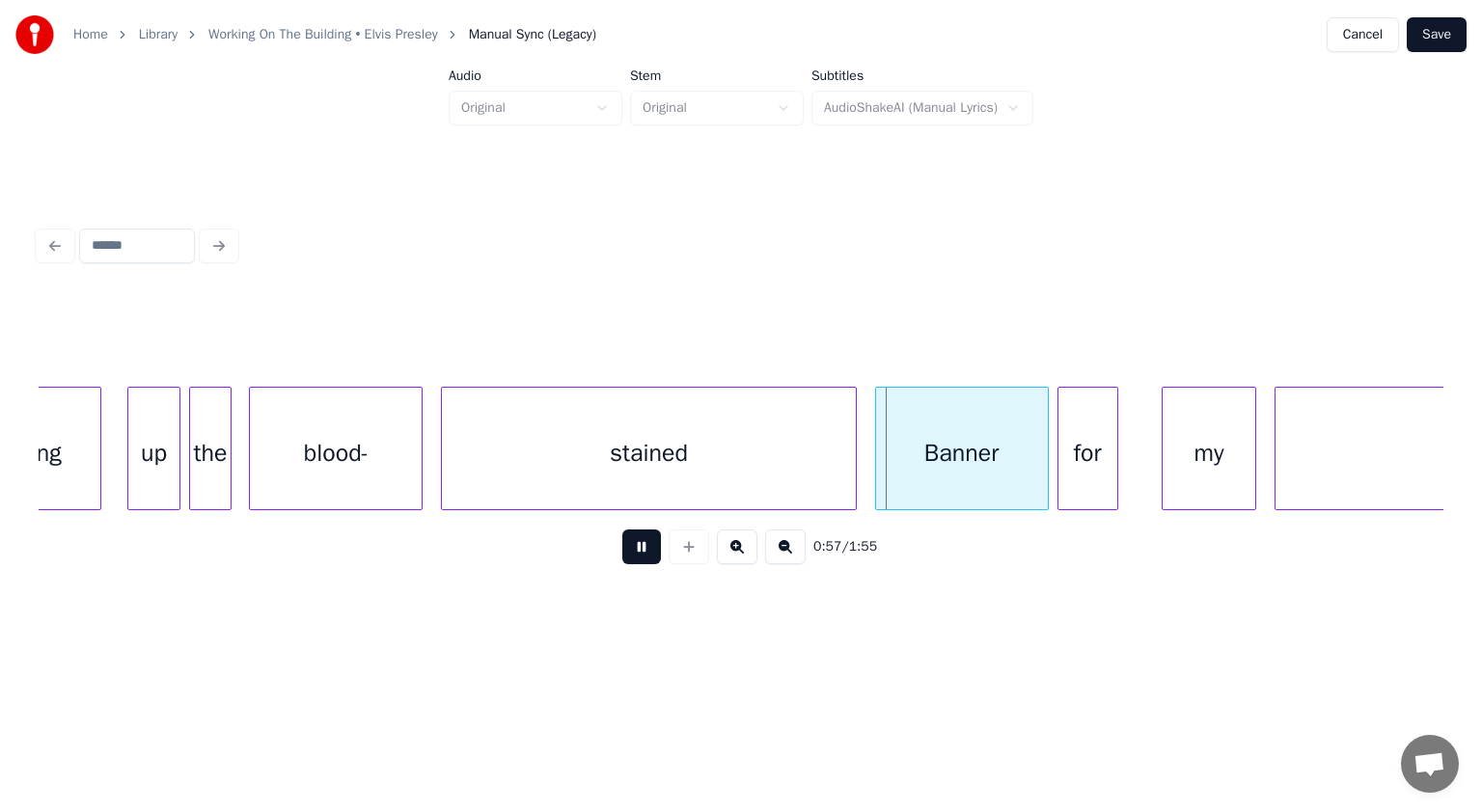 click at bounding box center (642, 547) 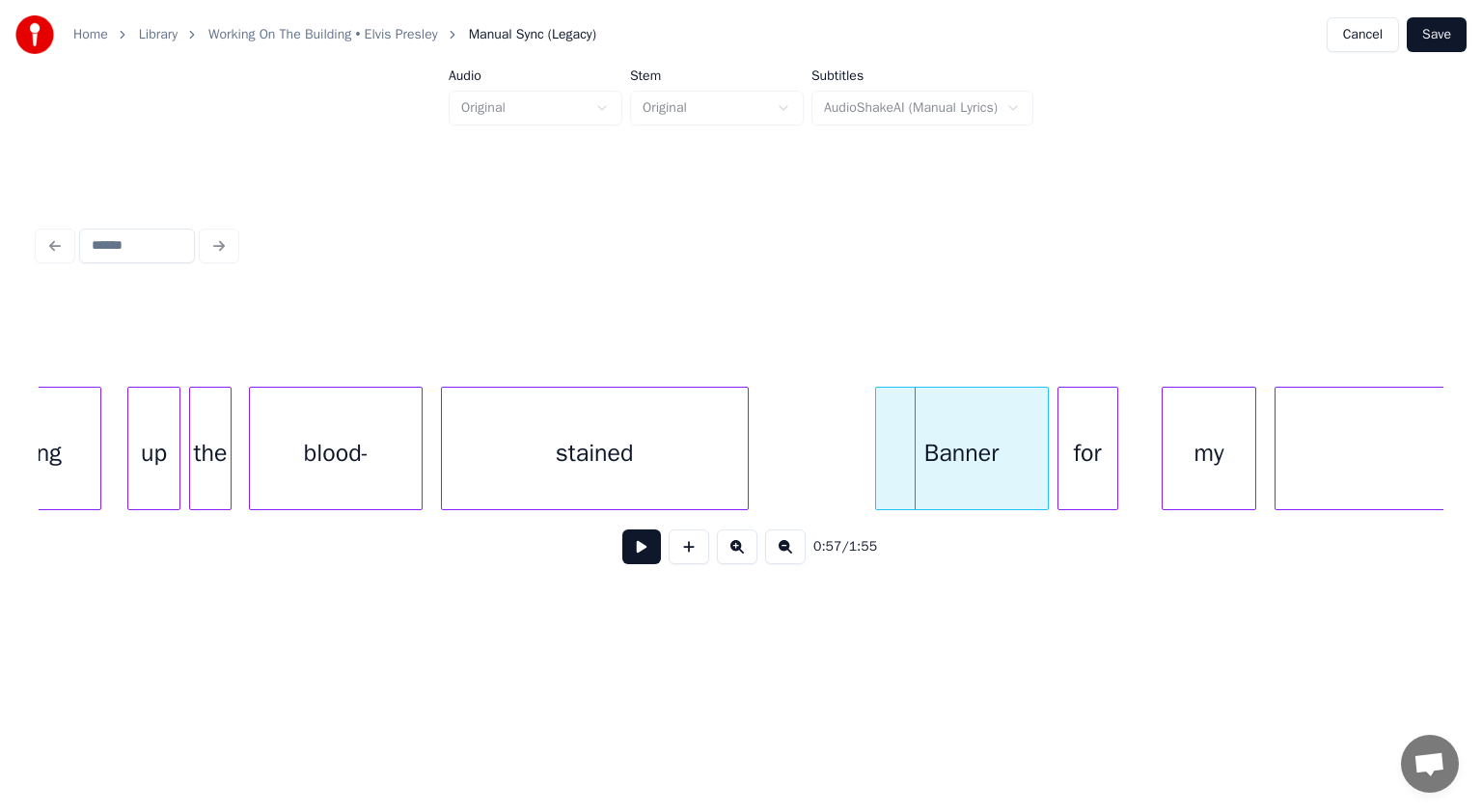 click at bounding box center (745, 448) 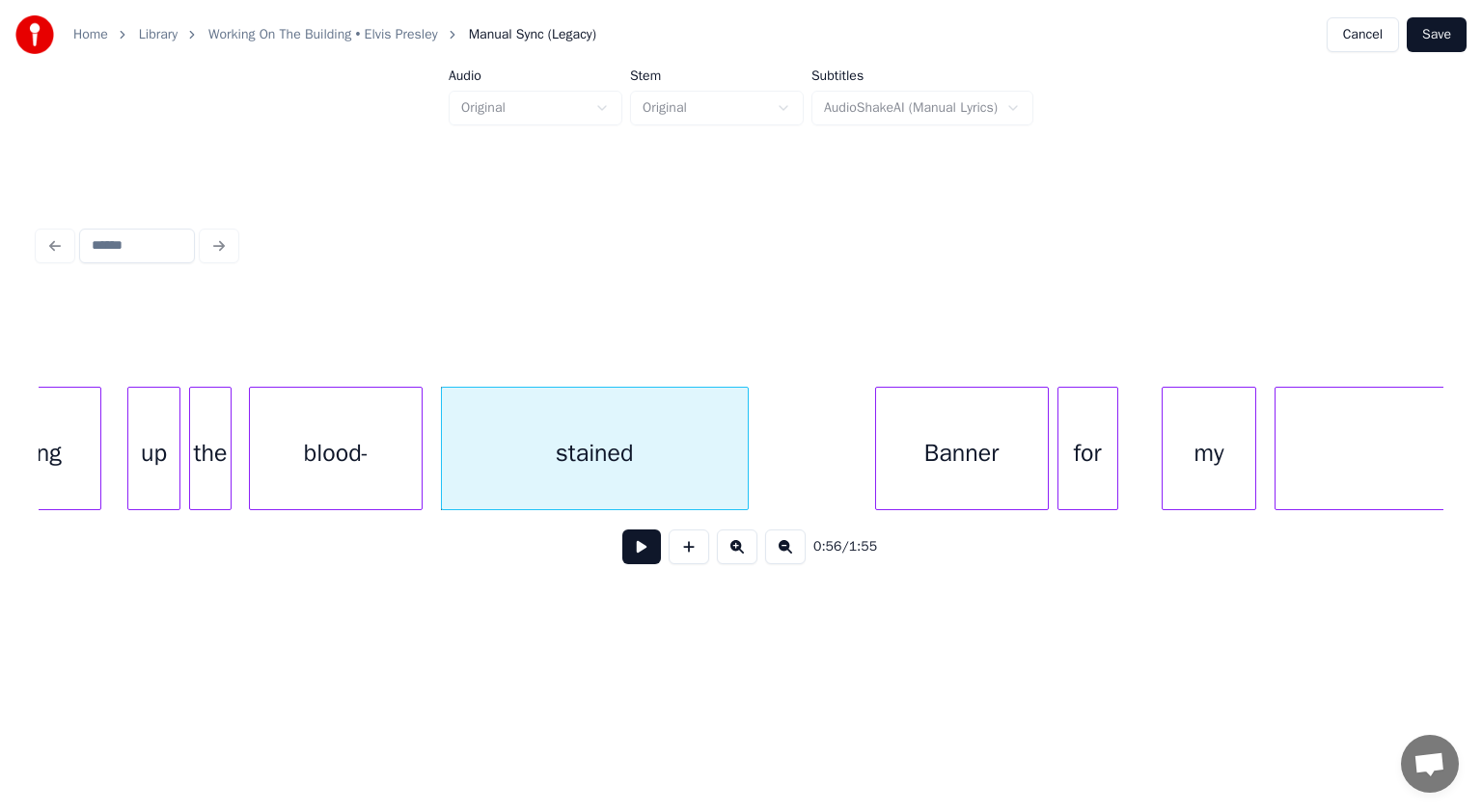 click at bounding box center [642, 547] 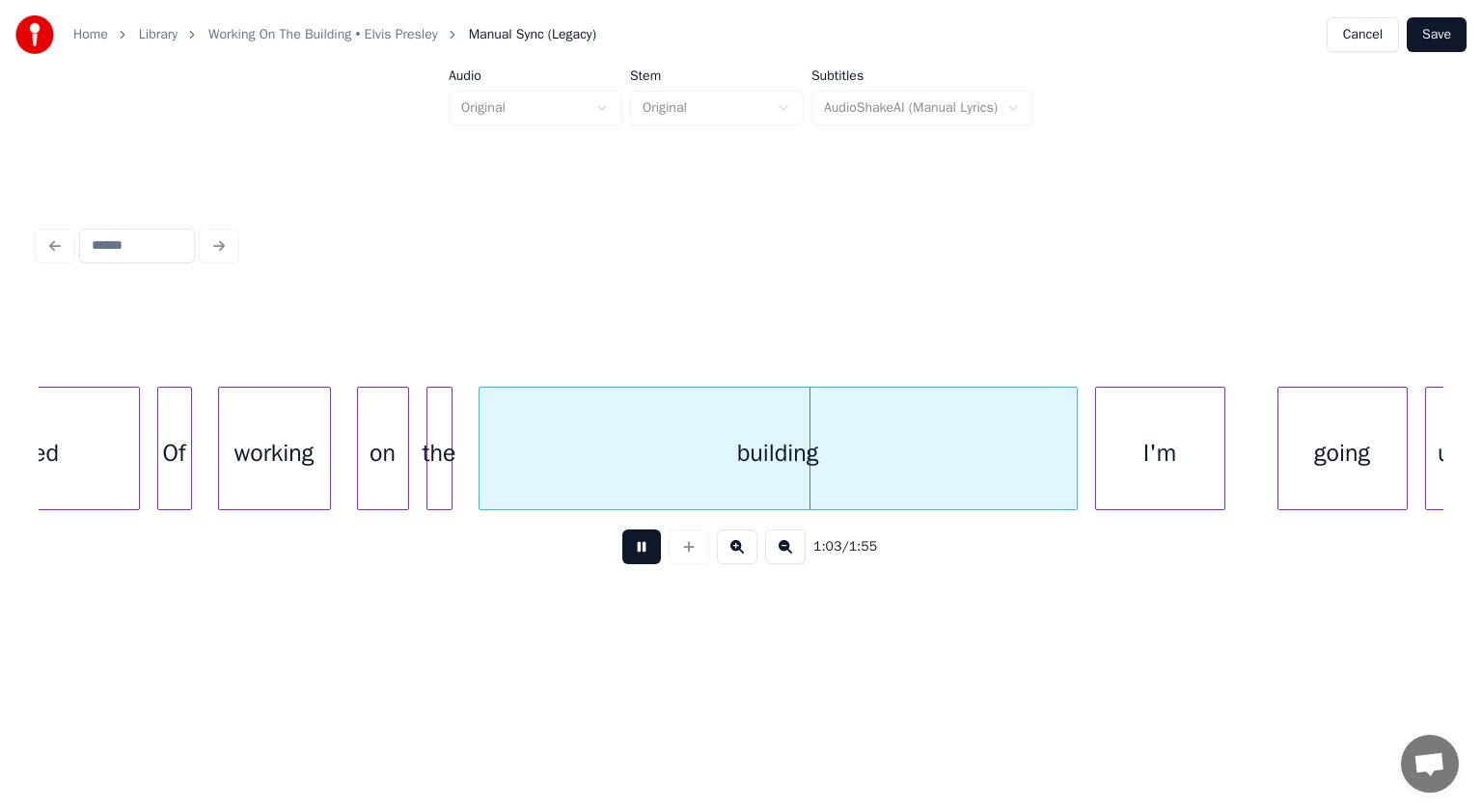 scroll, scrollTop: 0, scrollLeft: 27047, axis: horizontal 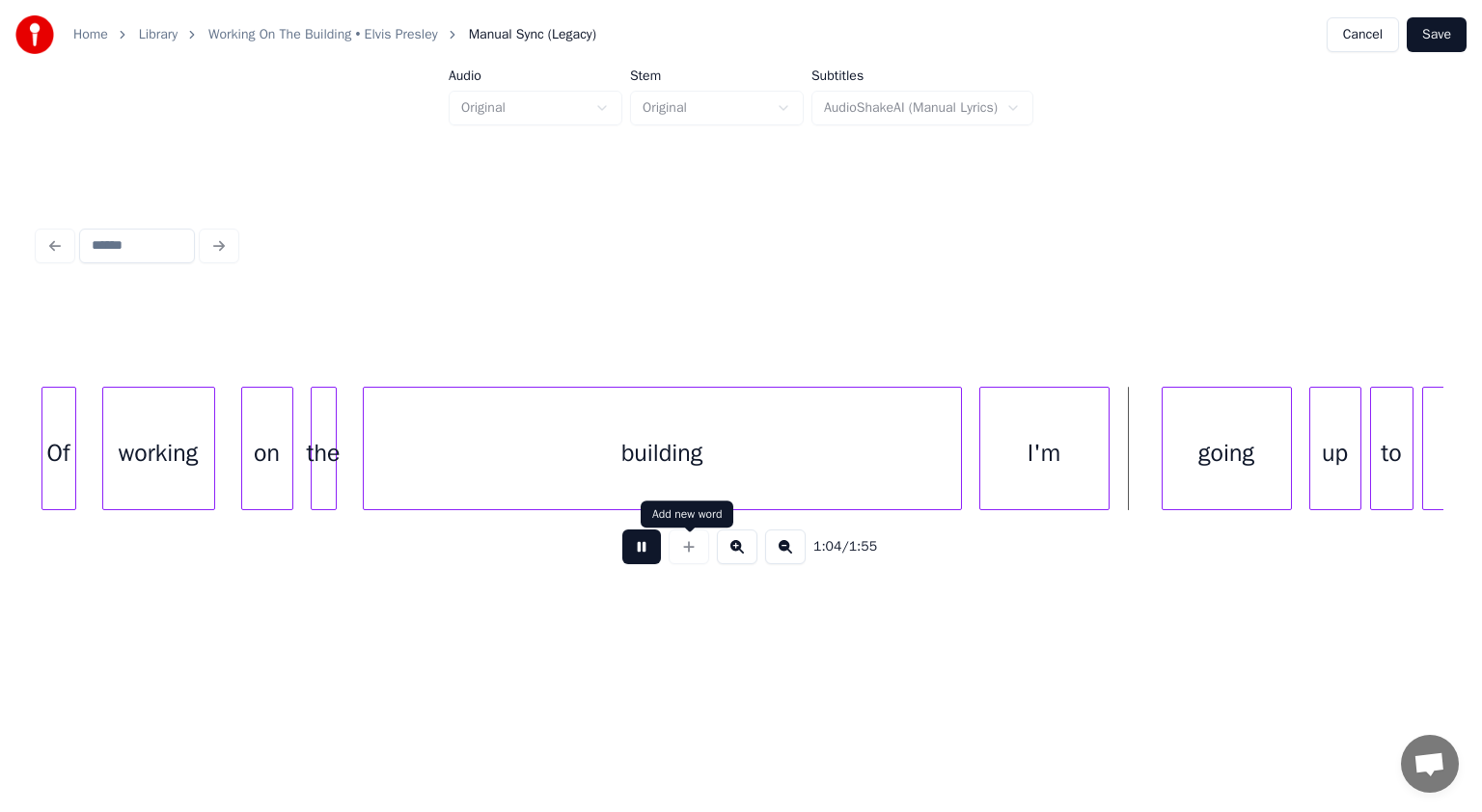 click at bounding box center (642, 547) 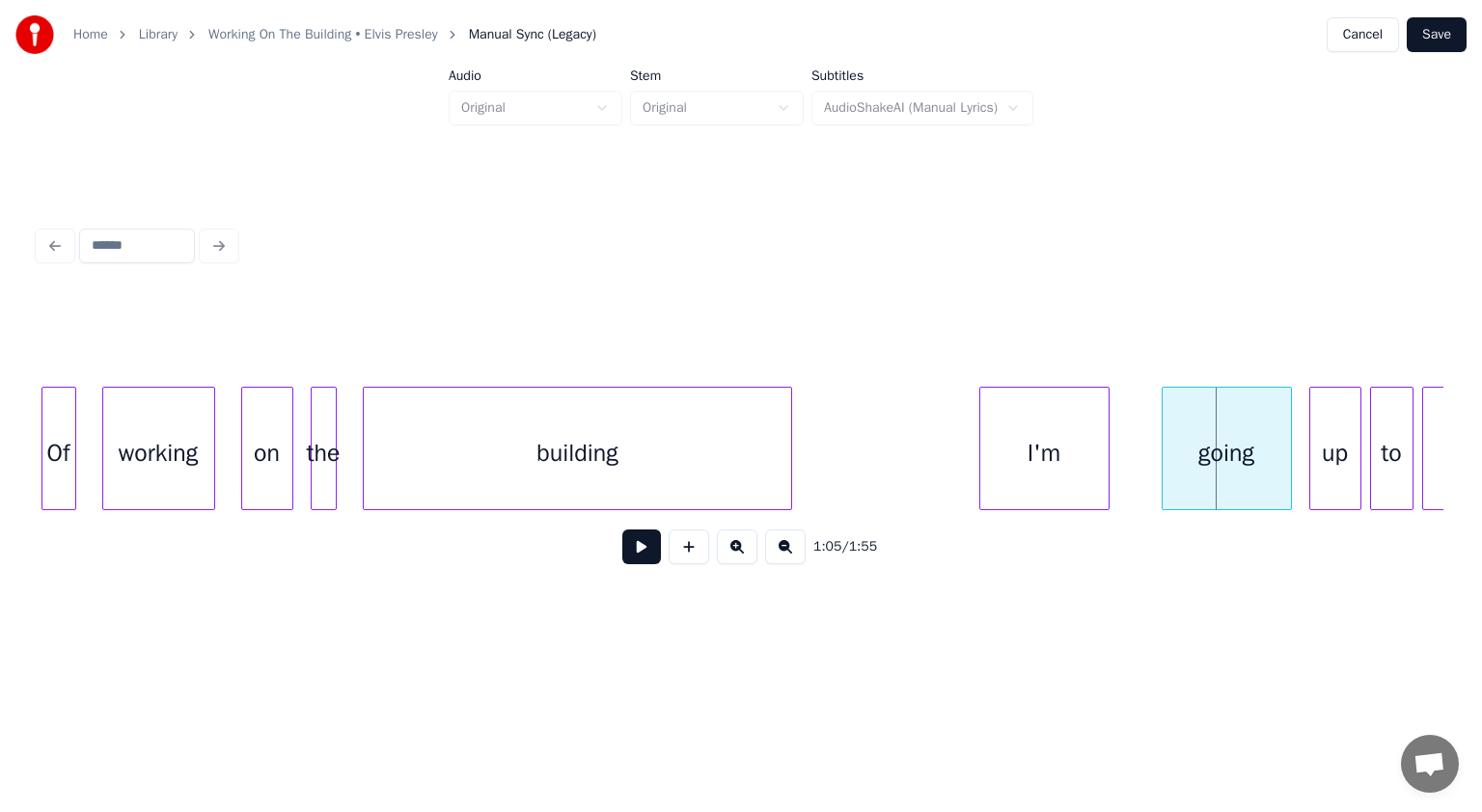 click at bounding box center (788, 448) 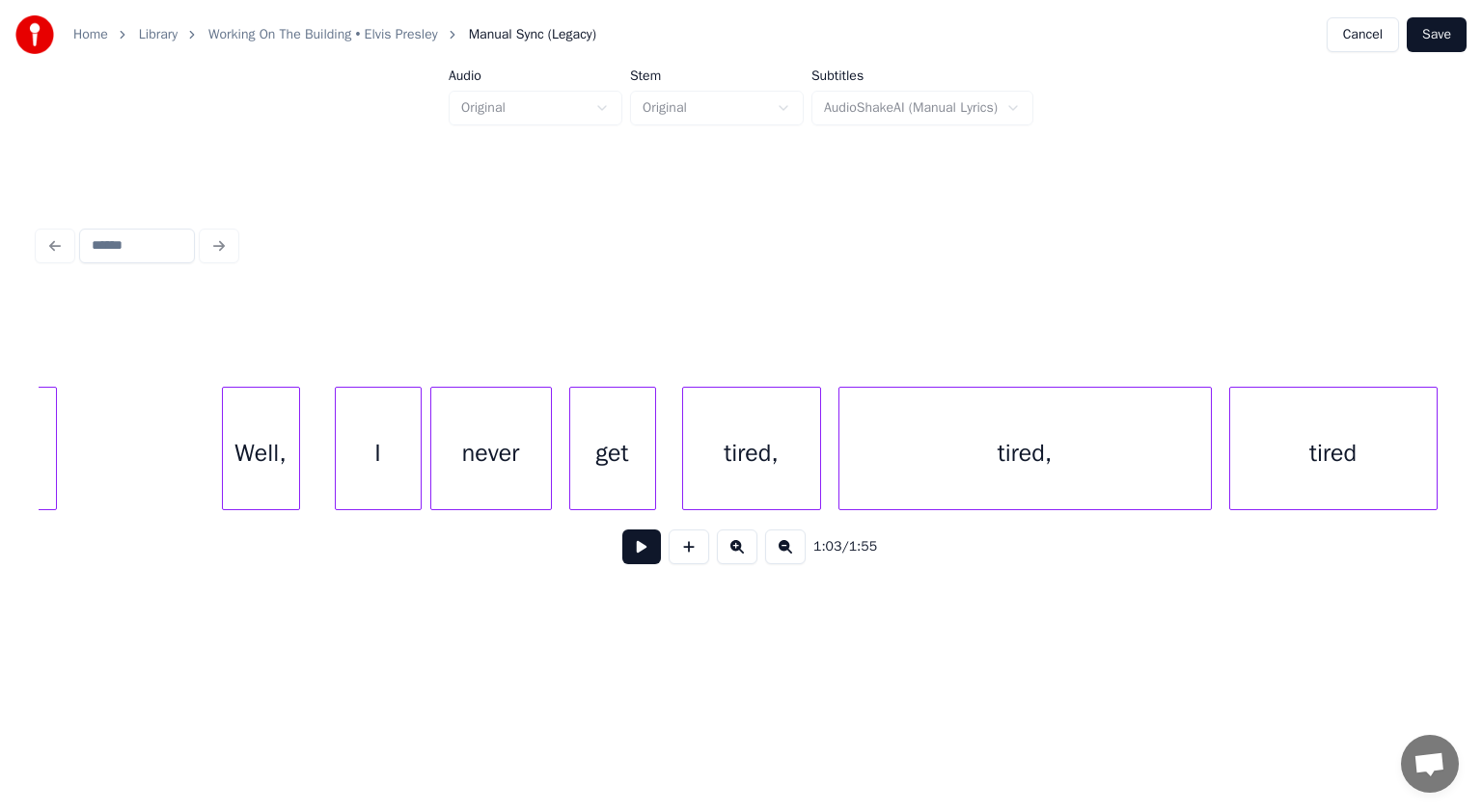 scroll, scrollTop: 0, scrollLeft: 25606, axis: horizontal 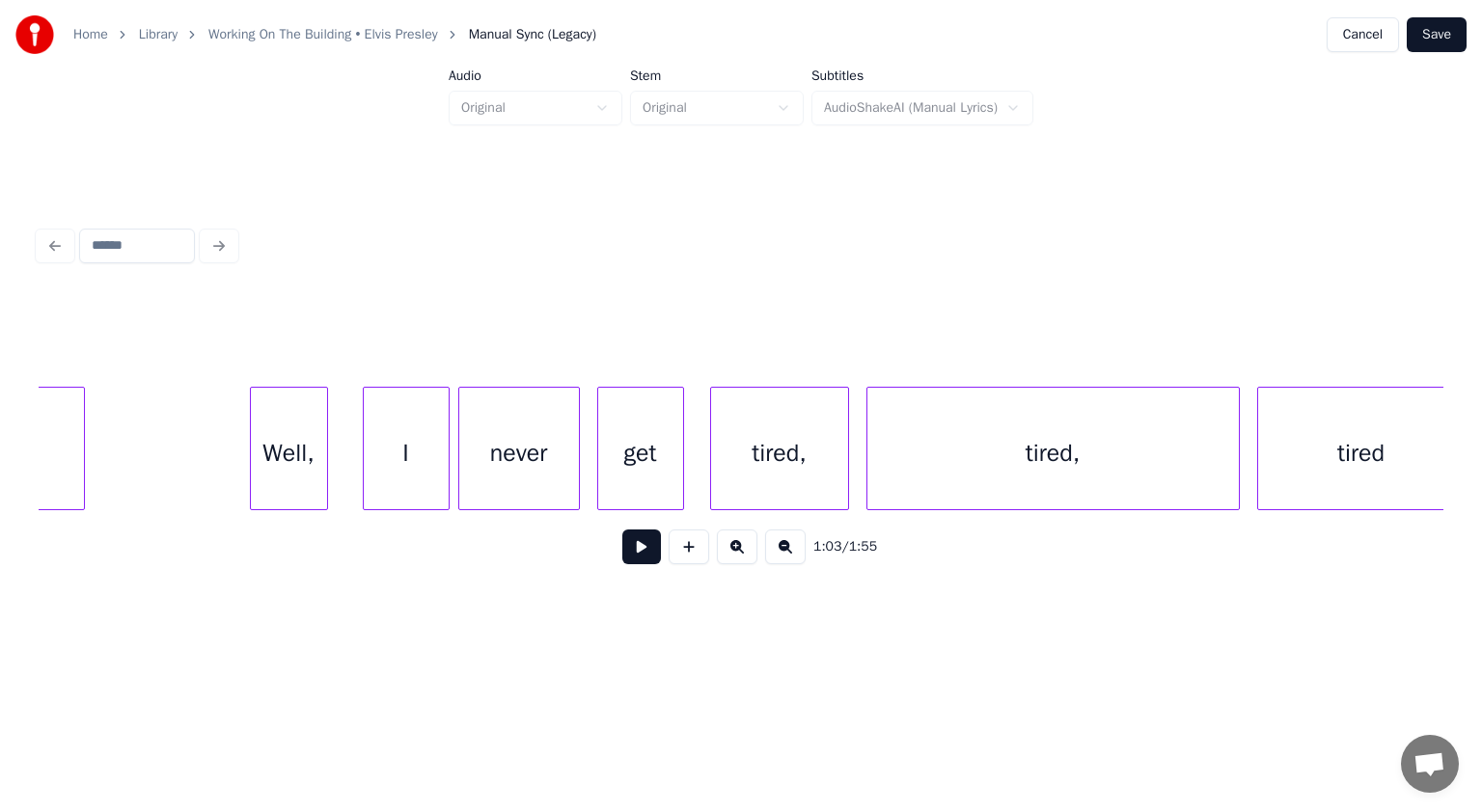 click on "tired tired, tired, get never I Well, Lord" at bounding box center (-580, 448) 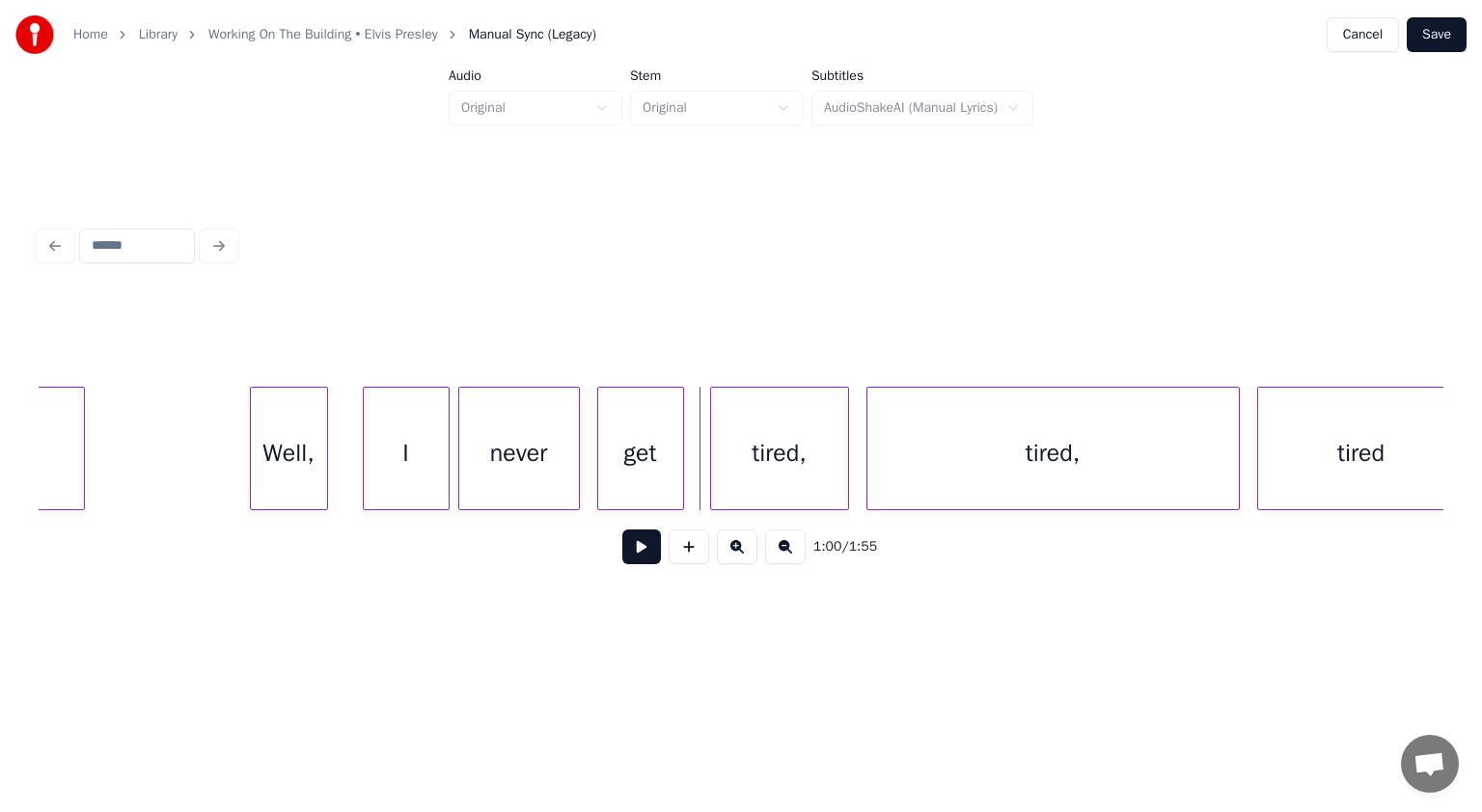 click at bounding box center [642, 547] 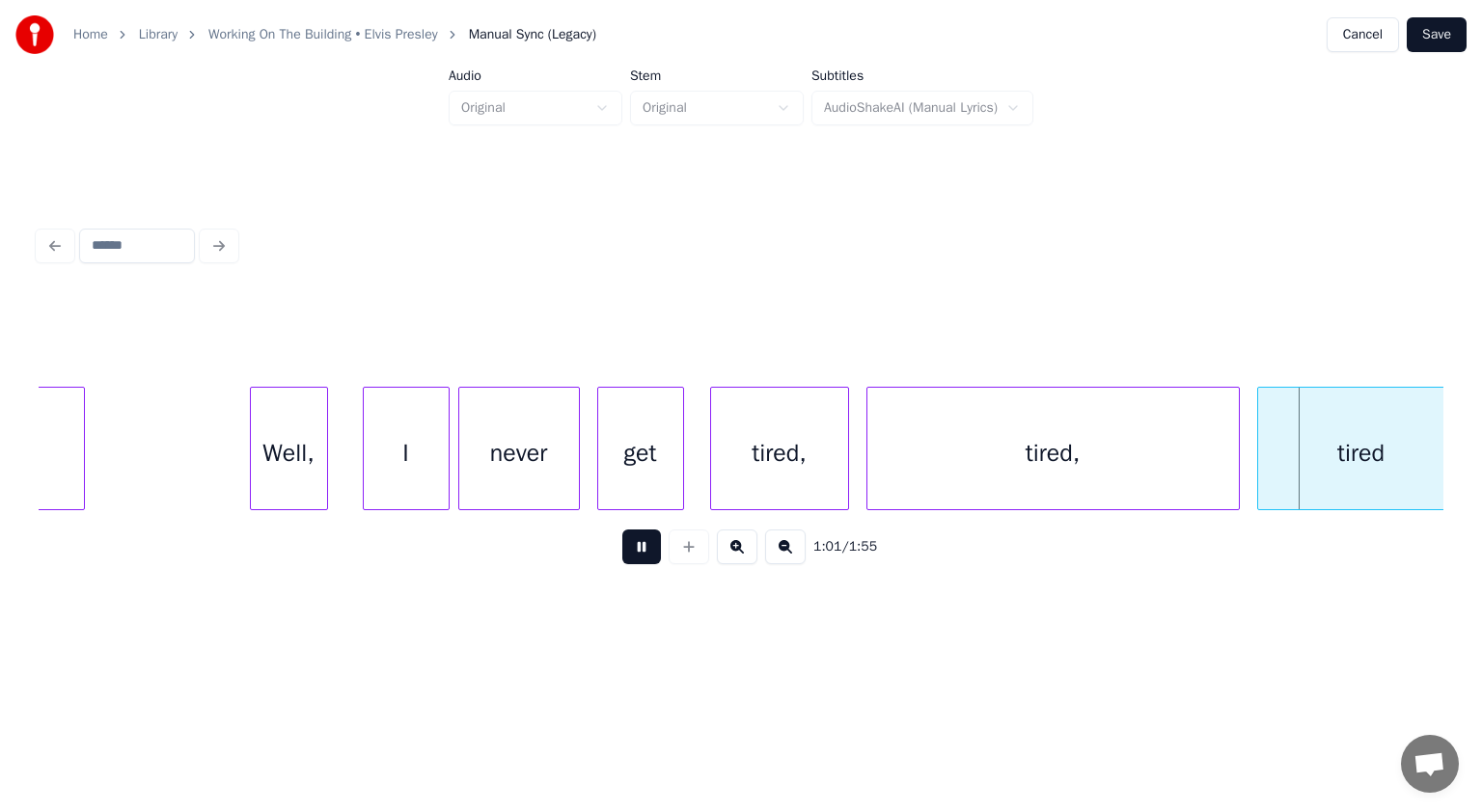 click at bounding box center (642, 547) 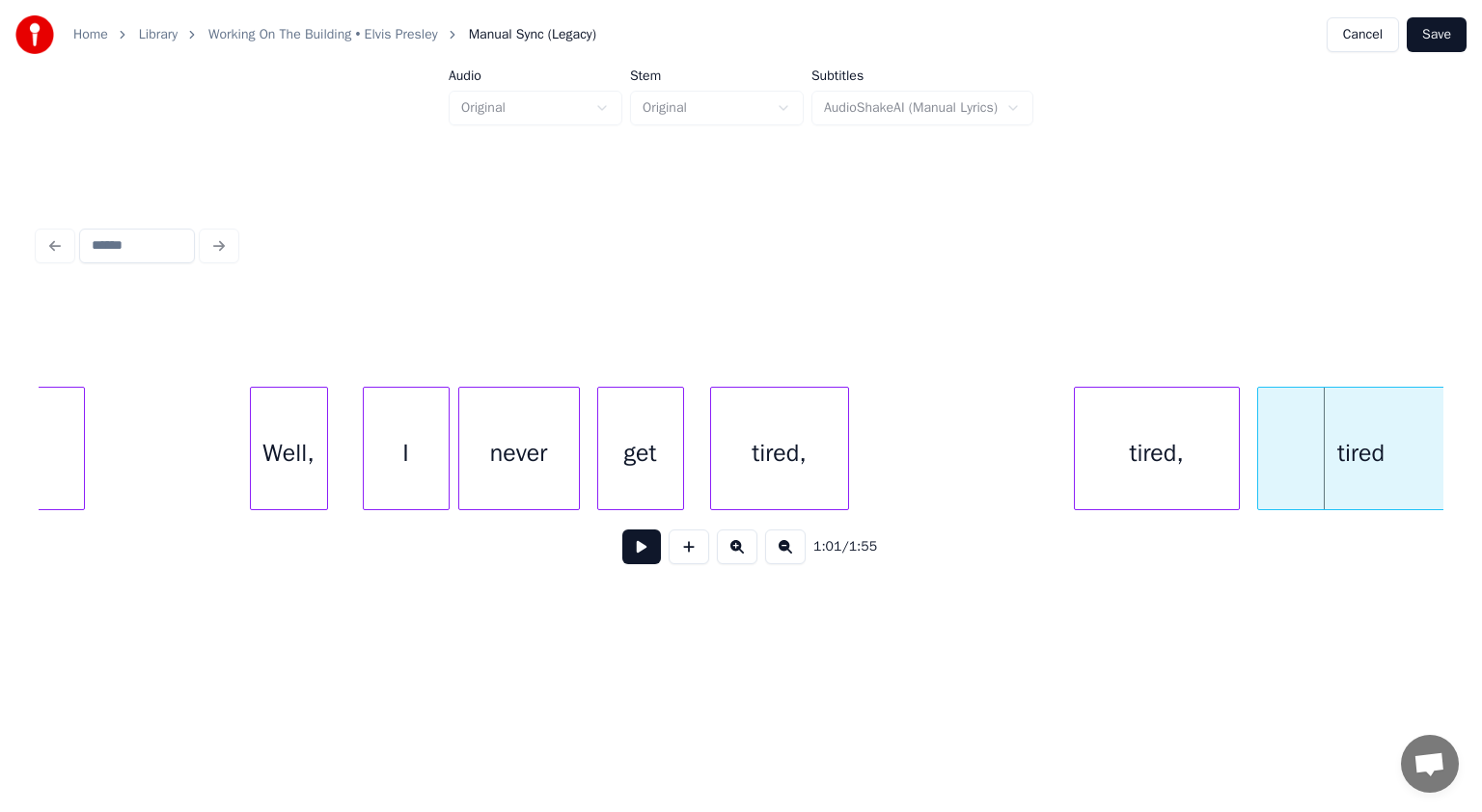 click at bounding box center (1078, 448) 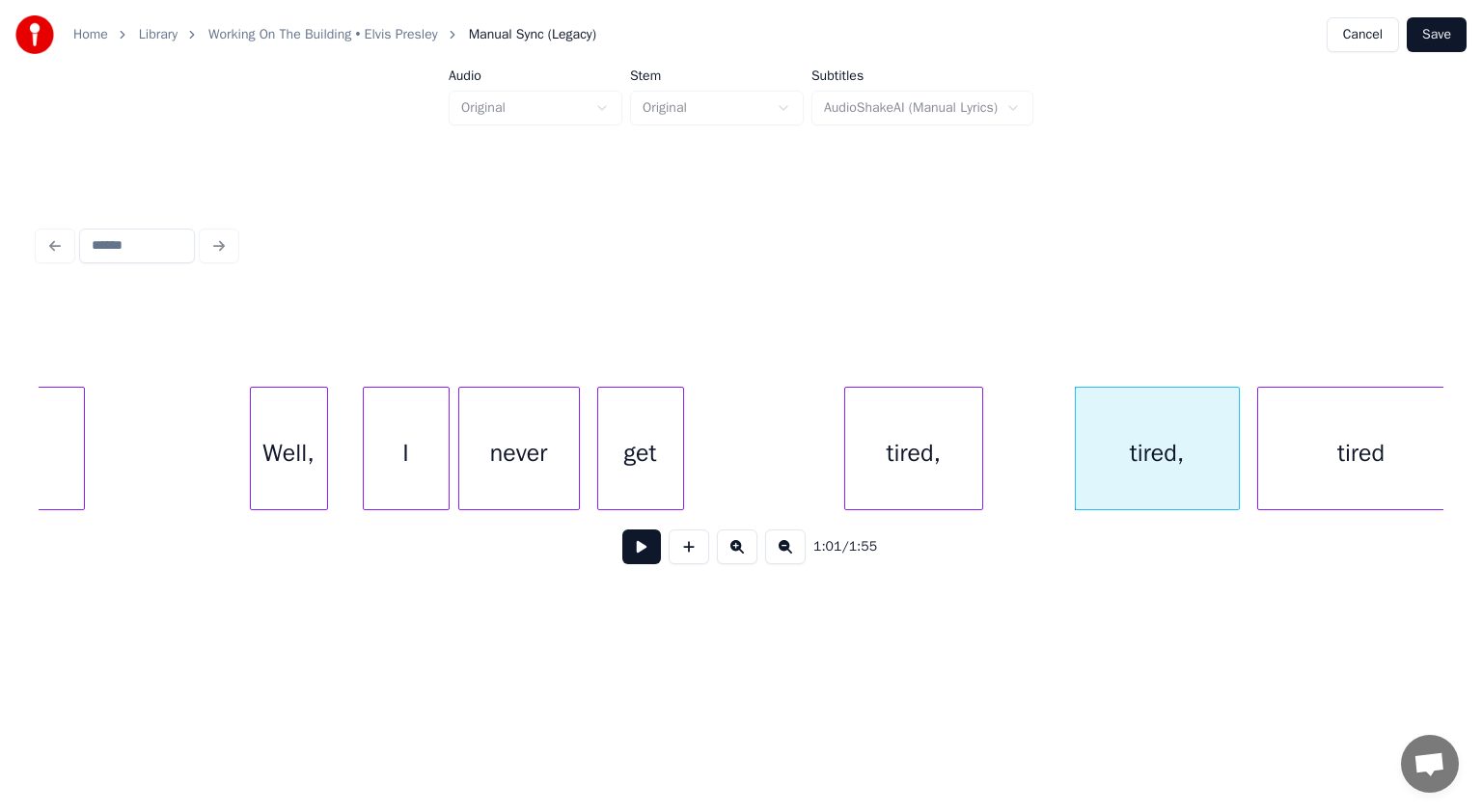 click on "tired," at bounding box center [914, 453] 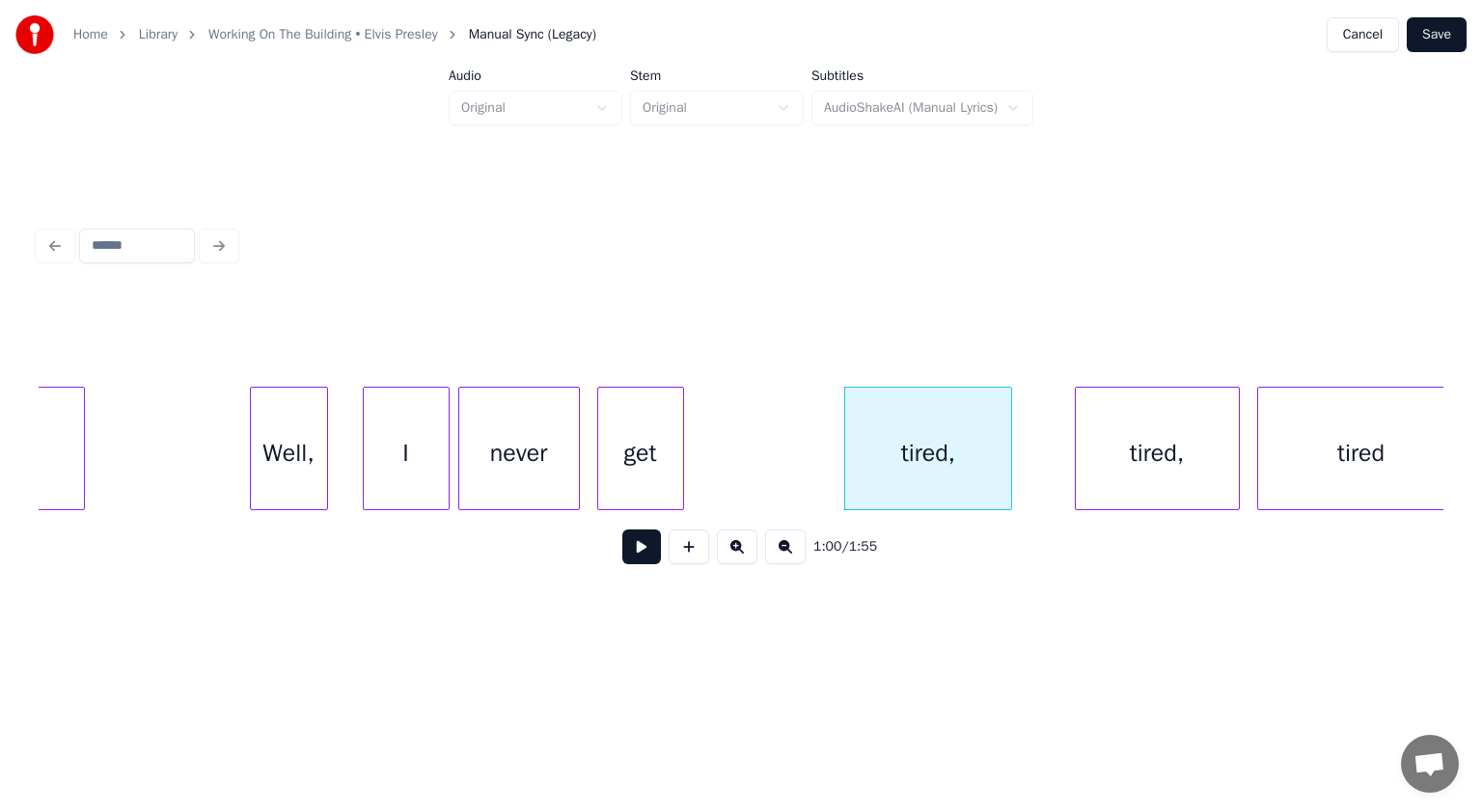 click at bounding box center [1008, 448] 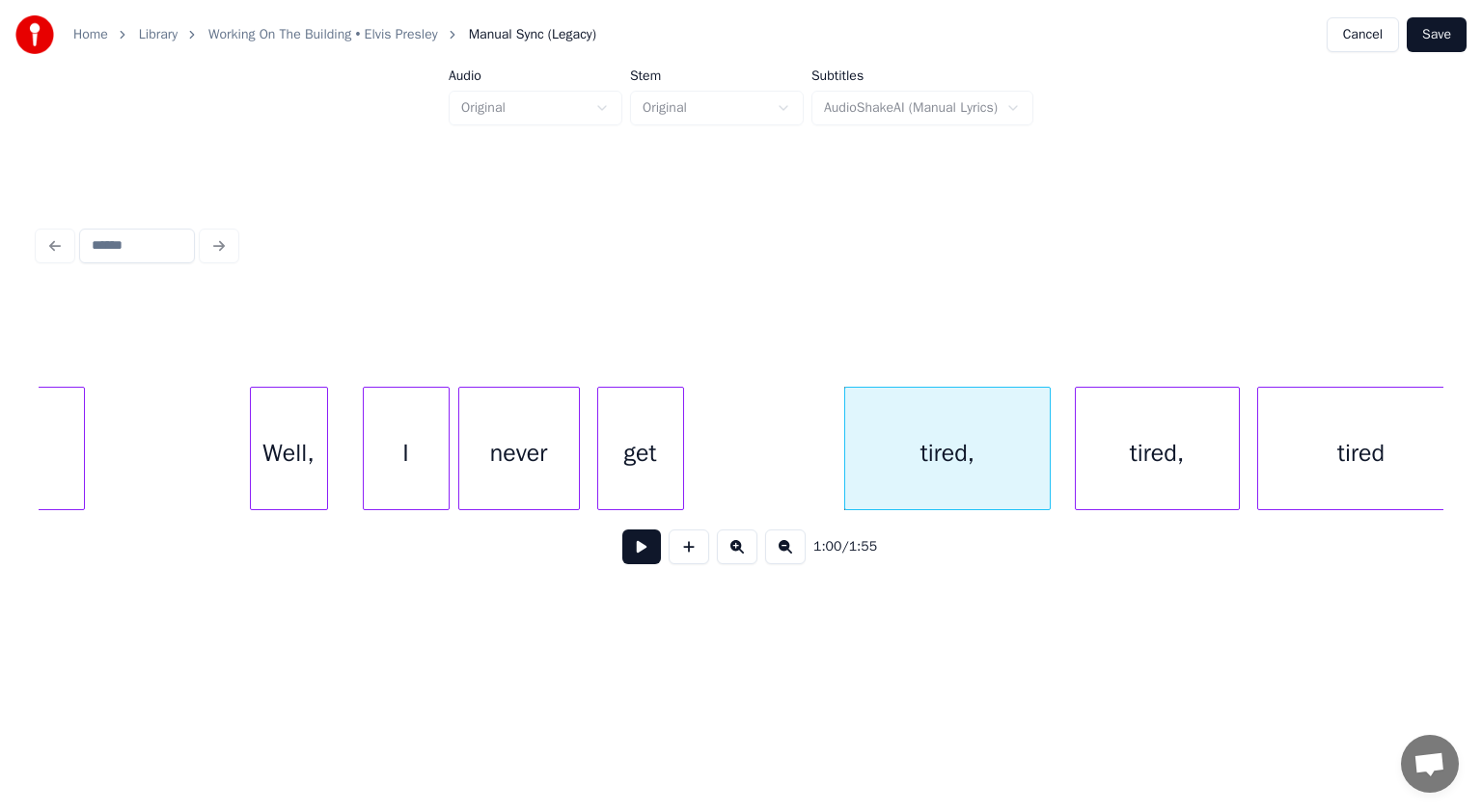 click at bounding box center [1047, 448] 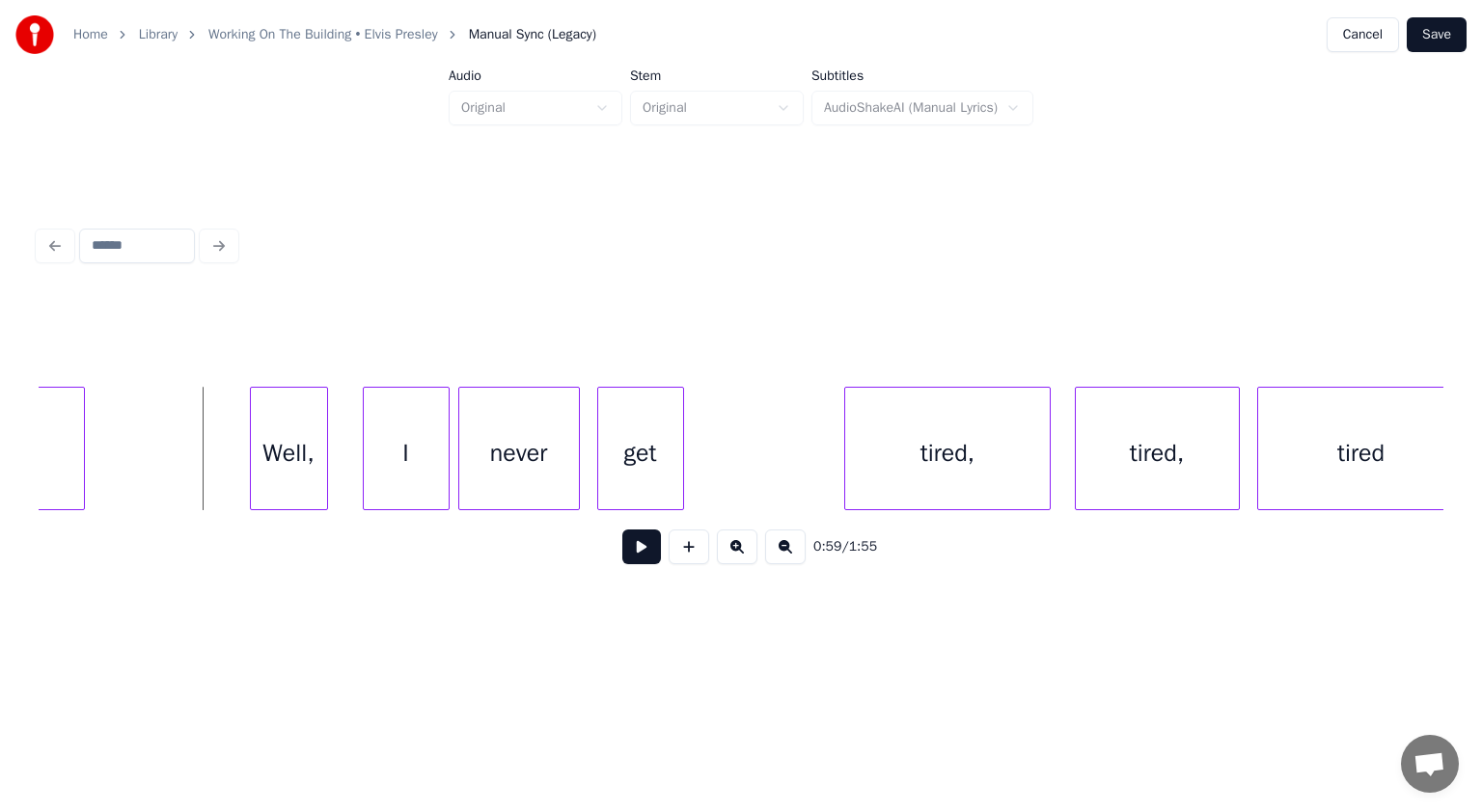 click at bounding box center [642, 547] 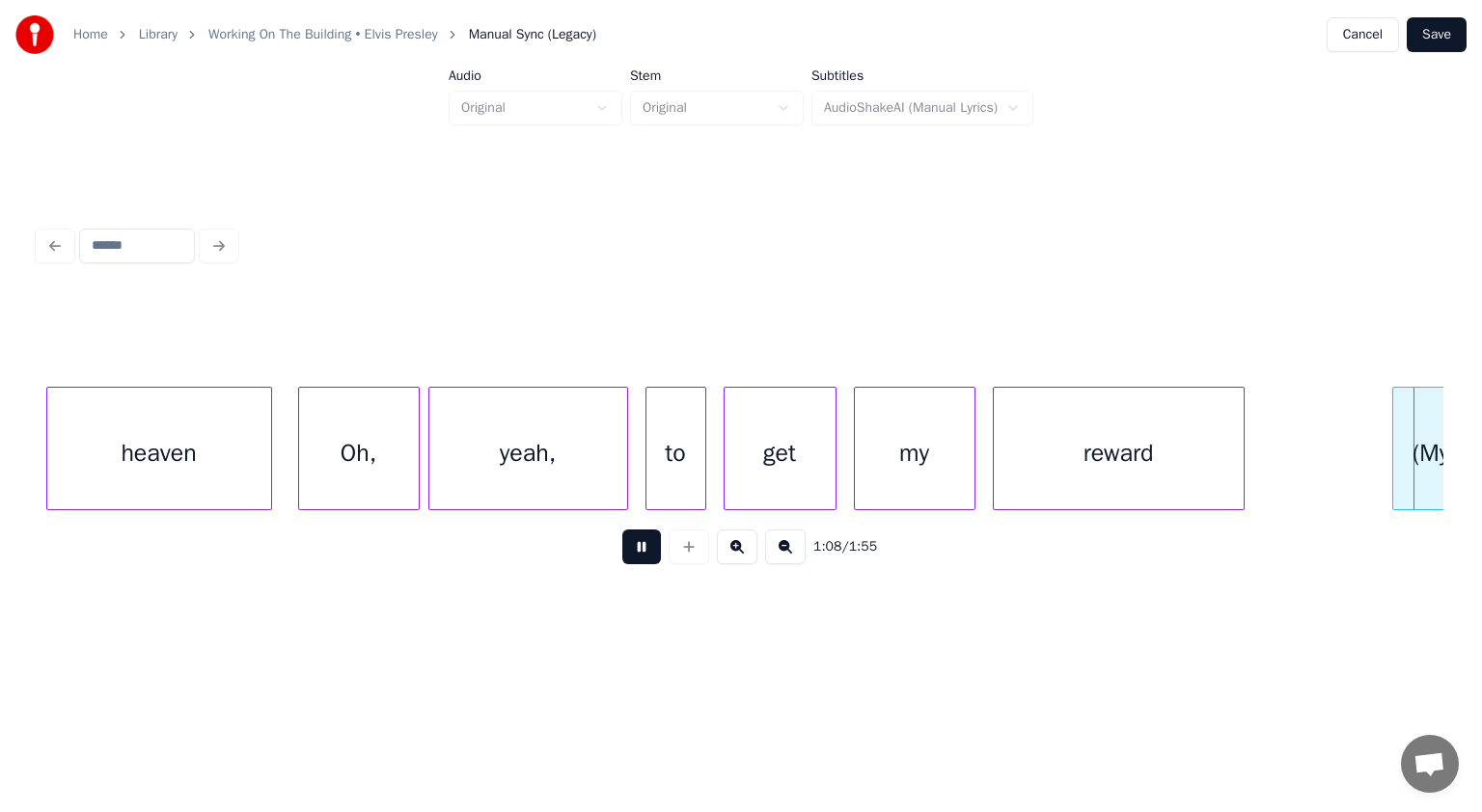 scroll, scrollTop: 0, scrollLeft: 29834, axis: horizontal 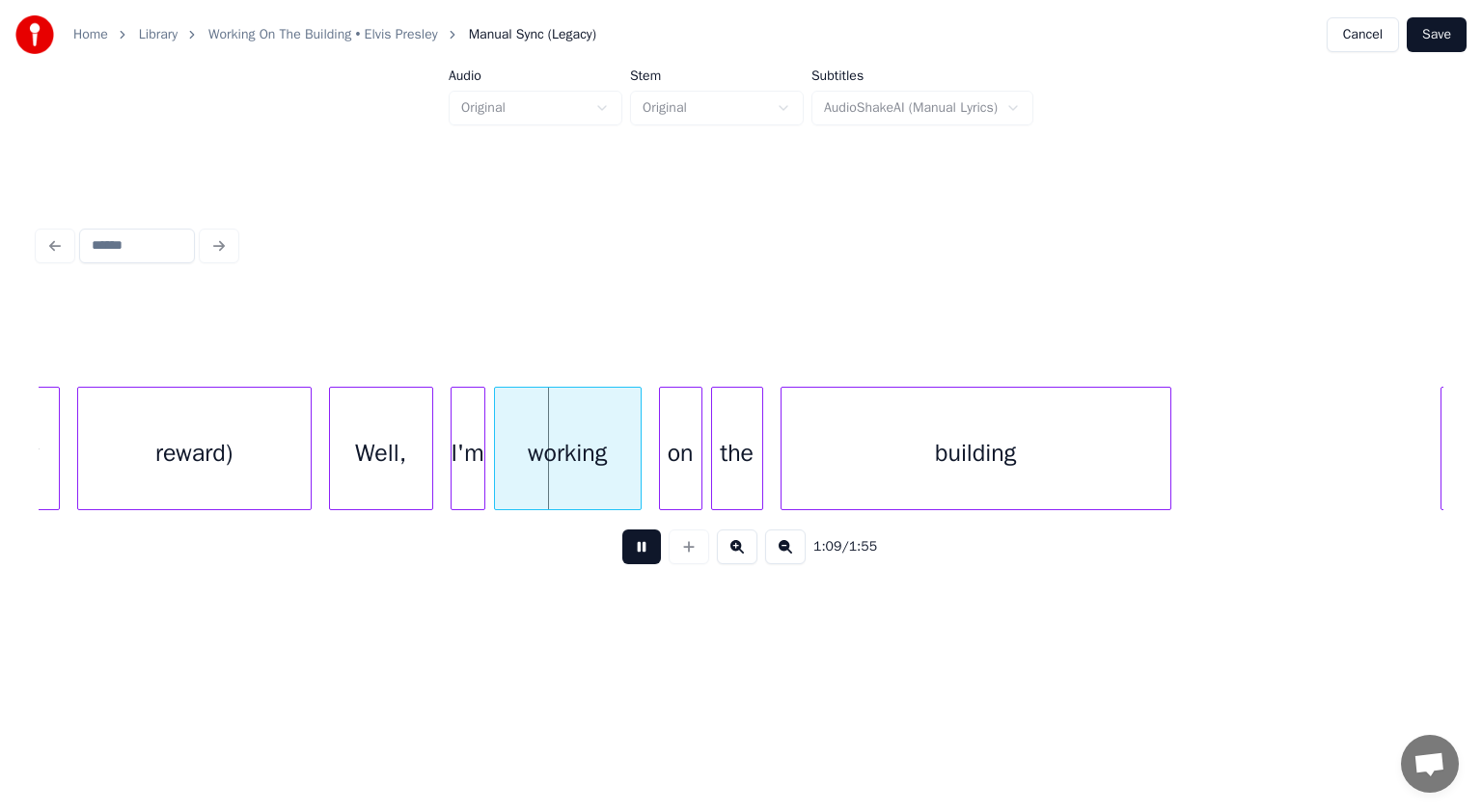 click at bounding box center [642, 547] 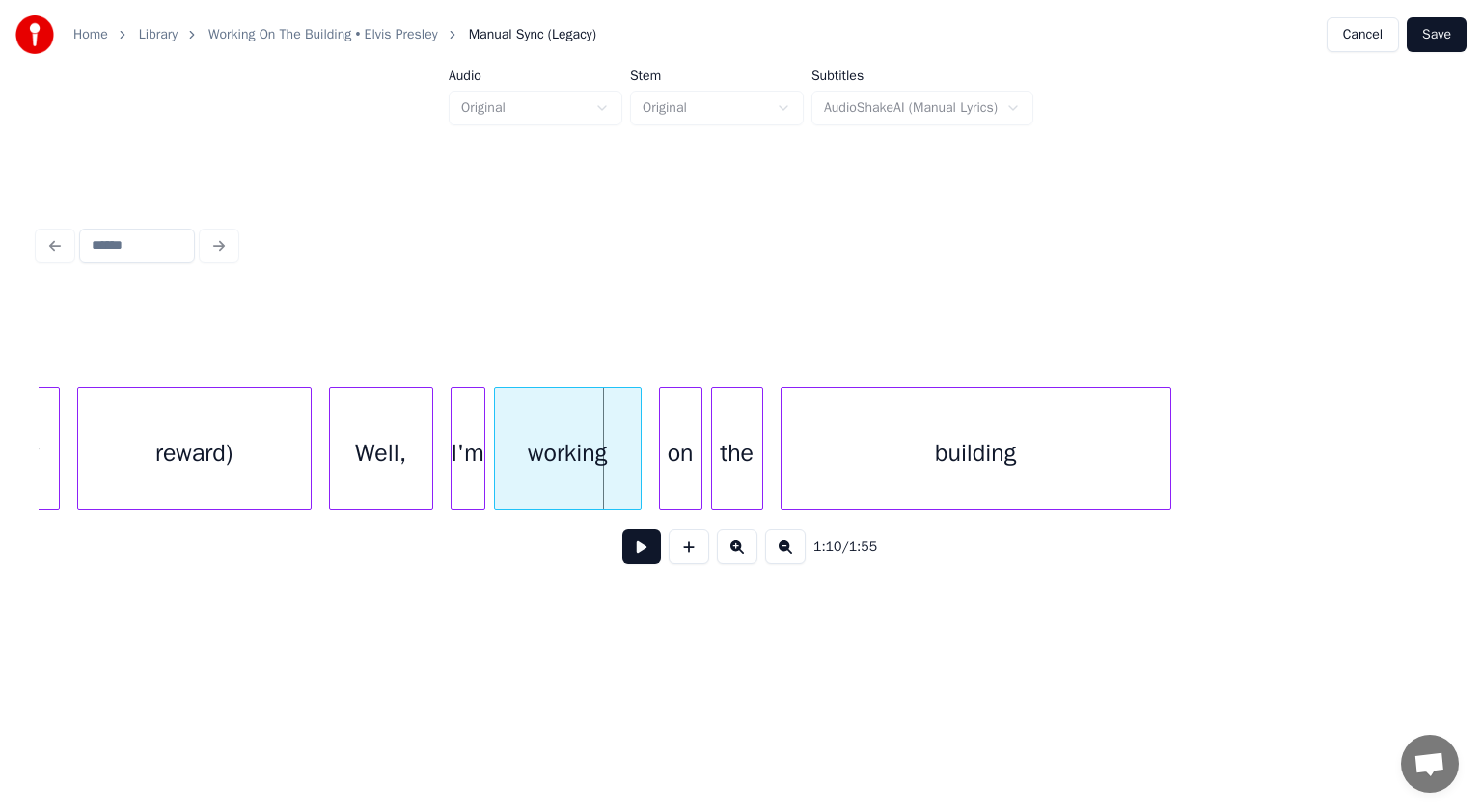 scroll, scrollTop: 0, scrollLeft: 29344, axis: horizontal 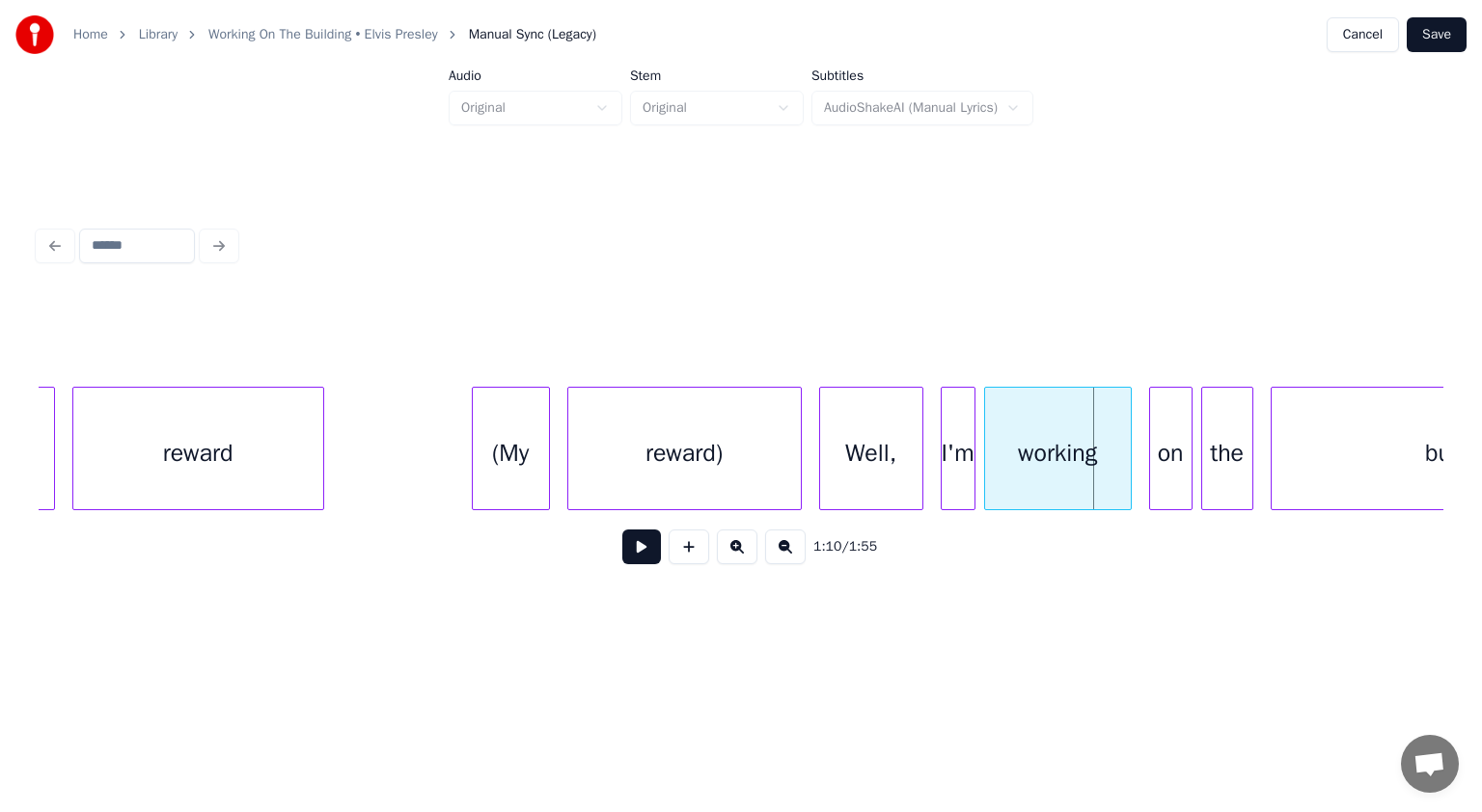 click on "(My" at bounding box center [510, 453] 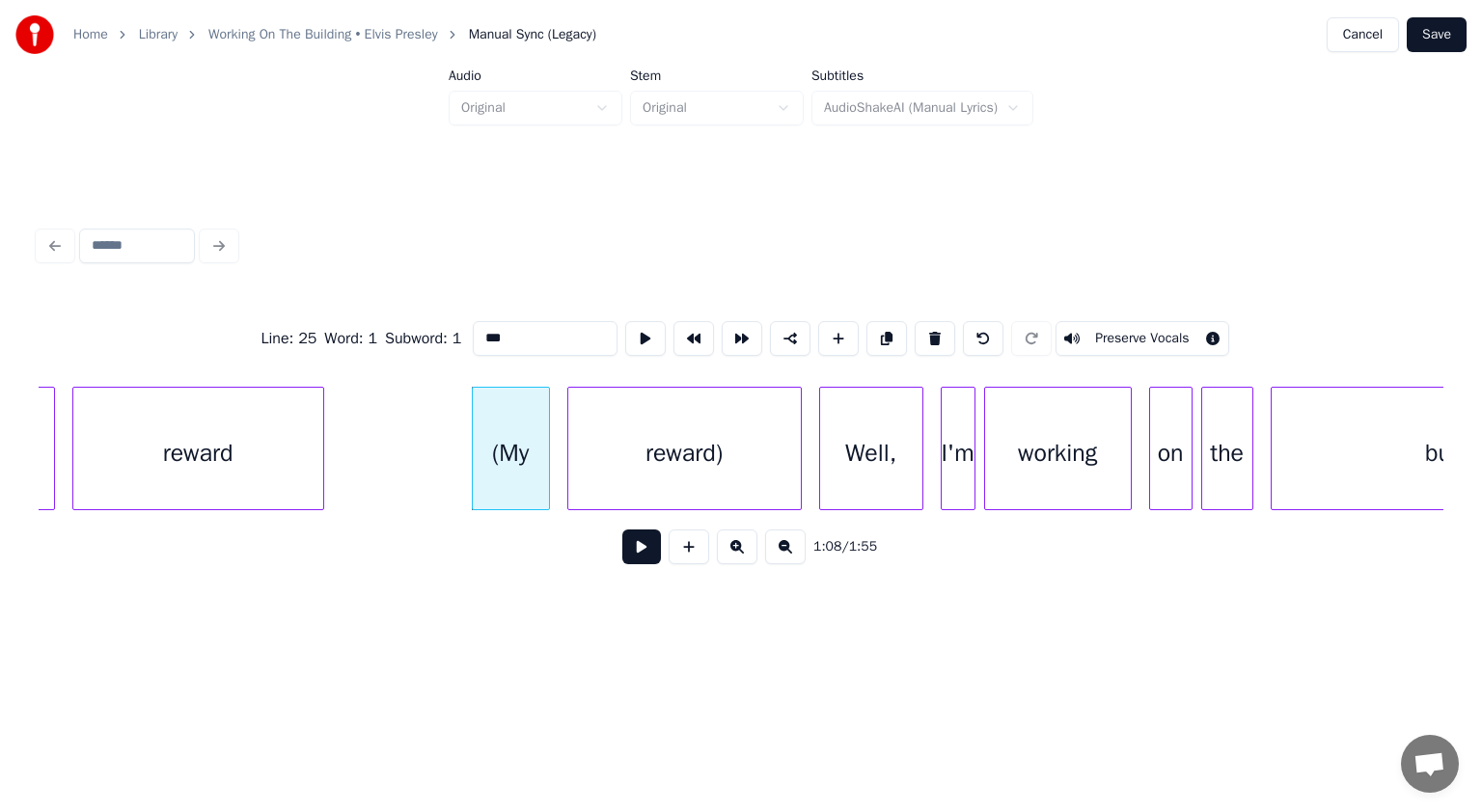 click on "Preserve Vocals" at bounding box center (1141, 338) 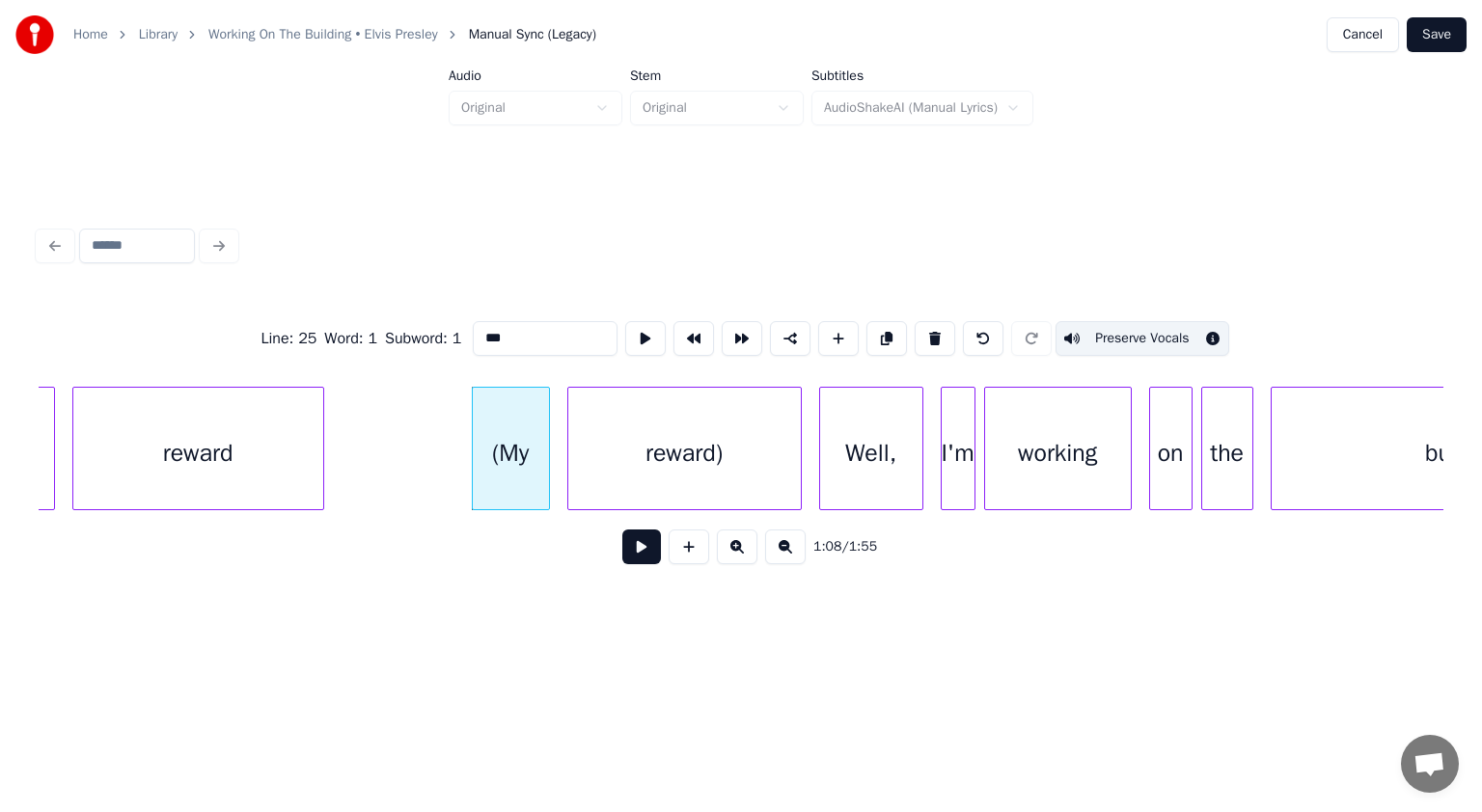 click on "reward)" at bounding box center (684, 453) 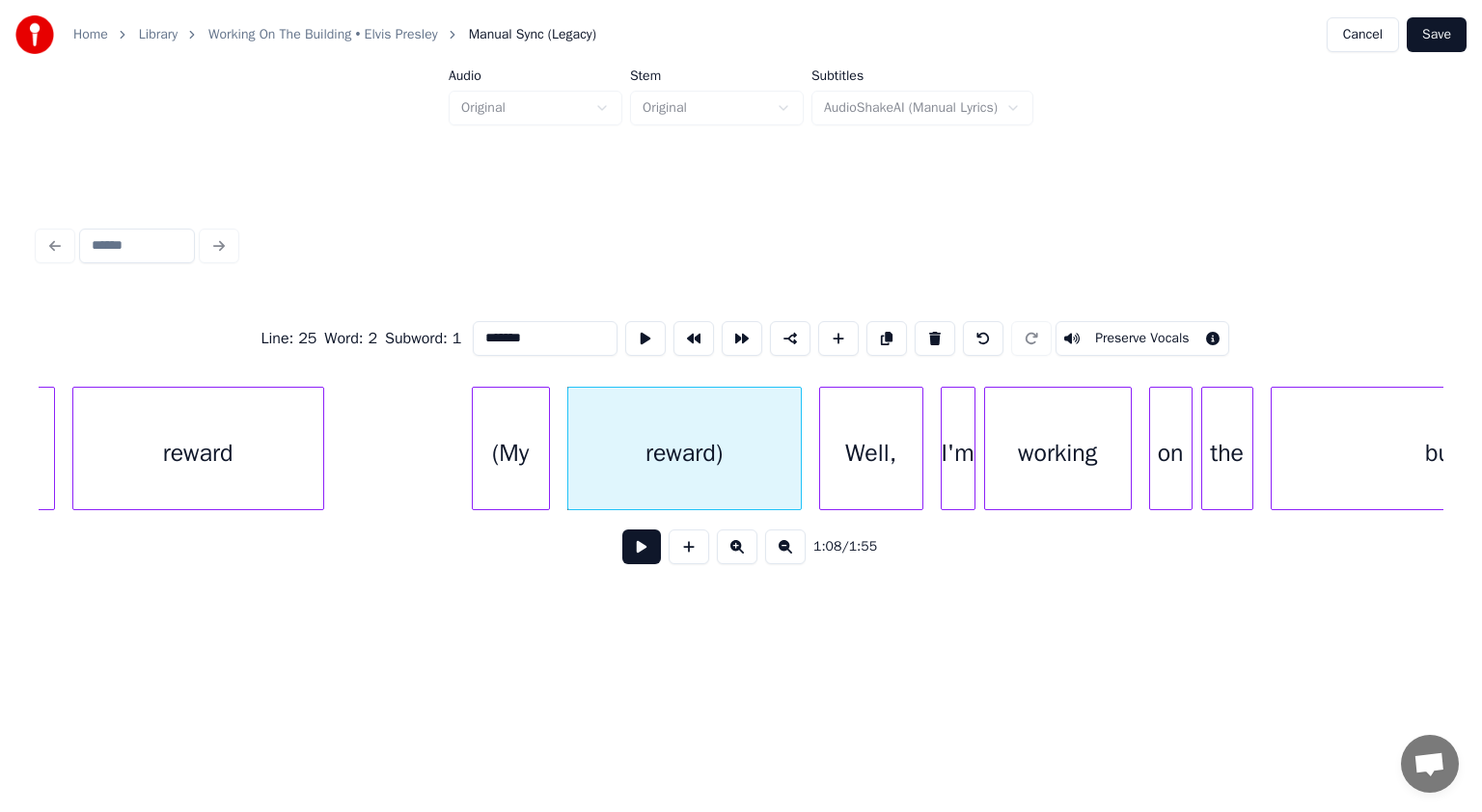 click on "Preserve Vocals" at bounding box center [1141, 338] 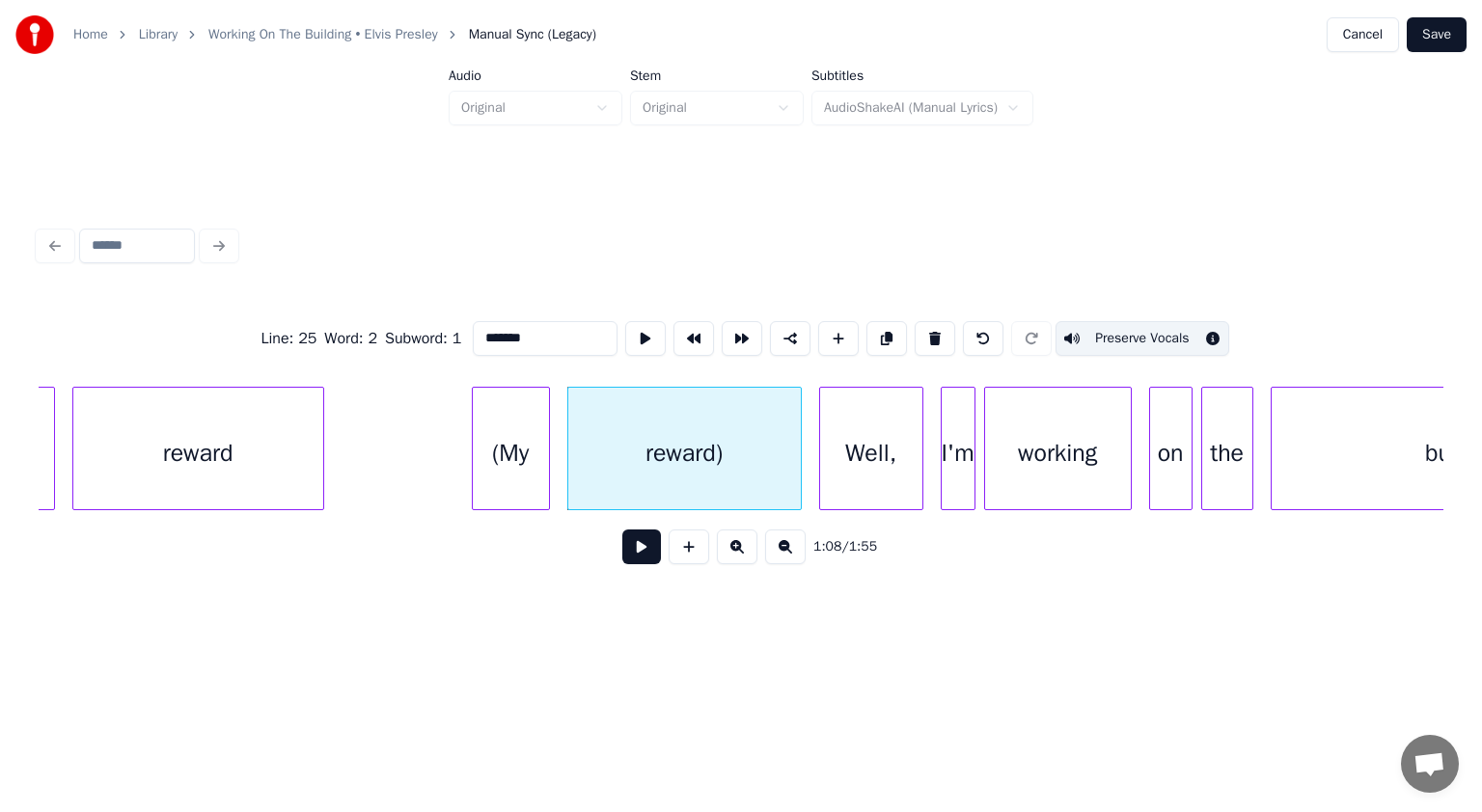 click on "(My reward) Well, I'm working on the building reward my" at bounding box center [-4318, 448] 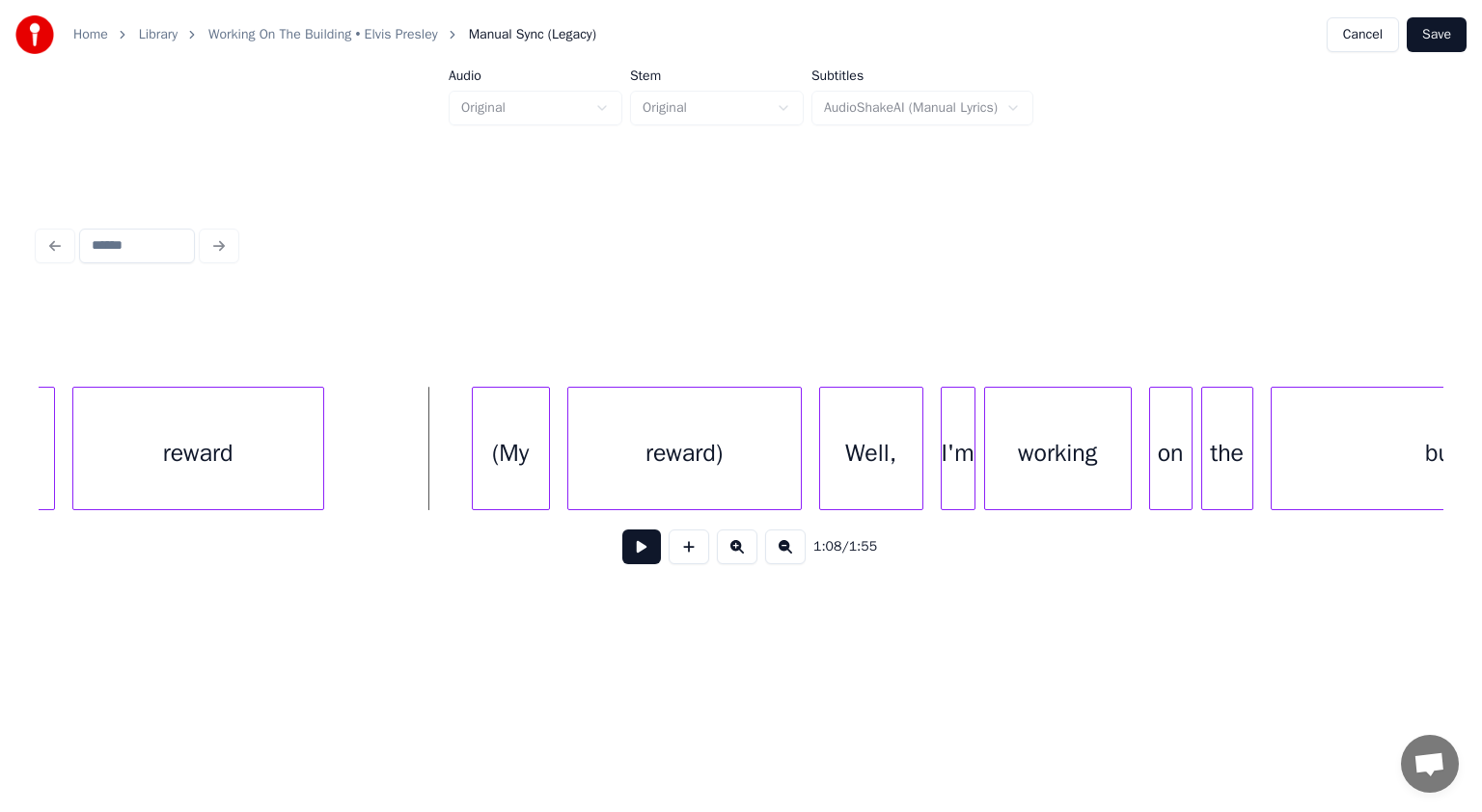click at bounding box center [642, 547] 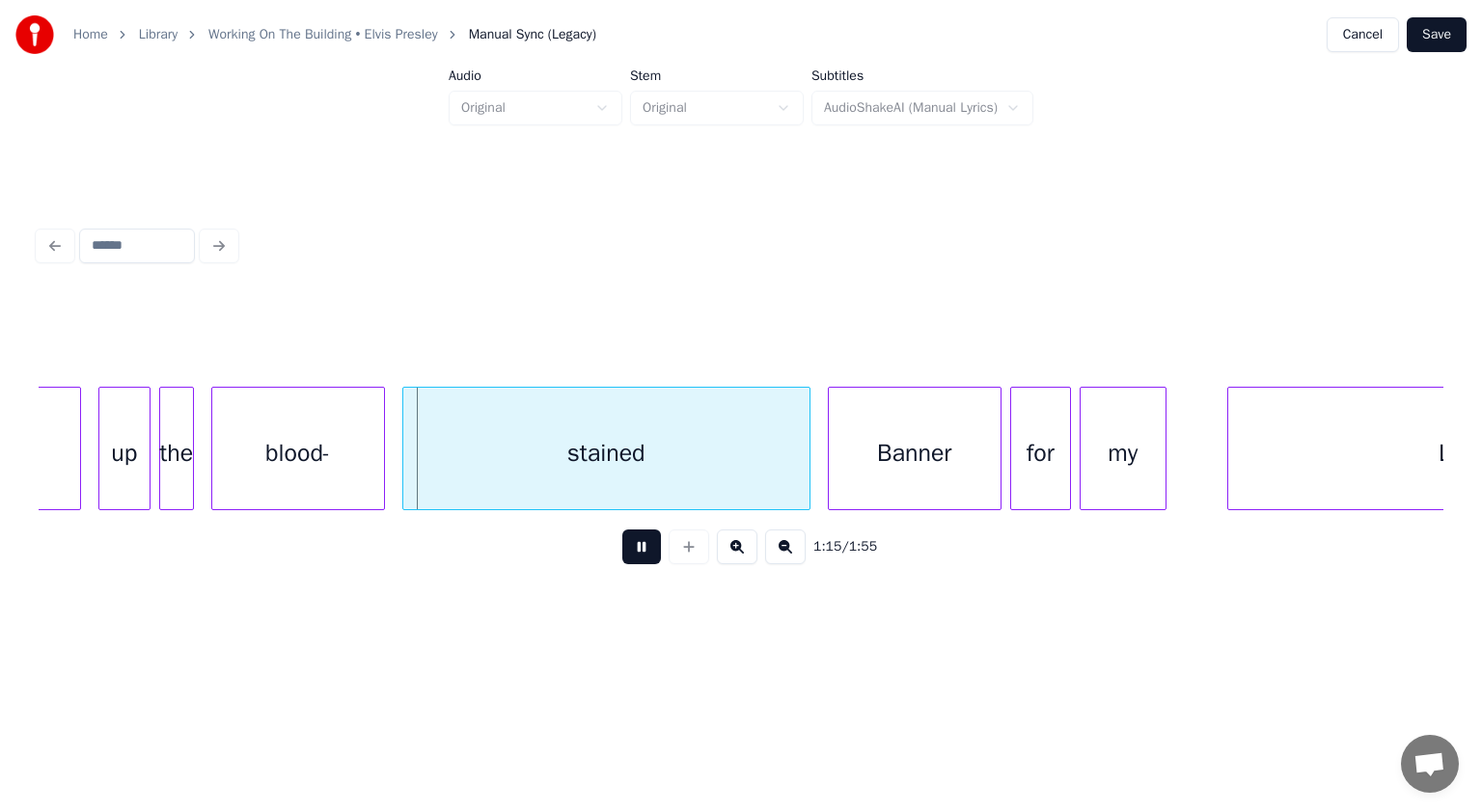 scroll, scrollTop: 0, scrollLeft: 32604, axis: horizontal 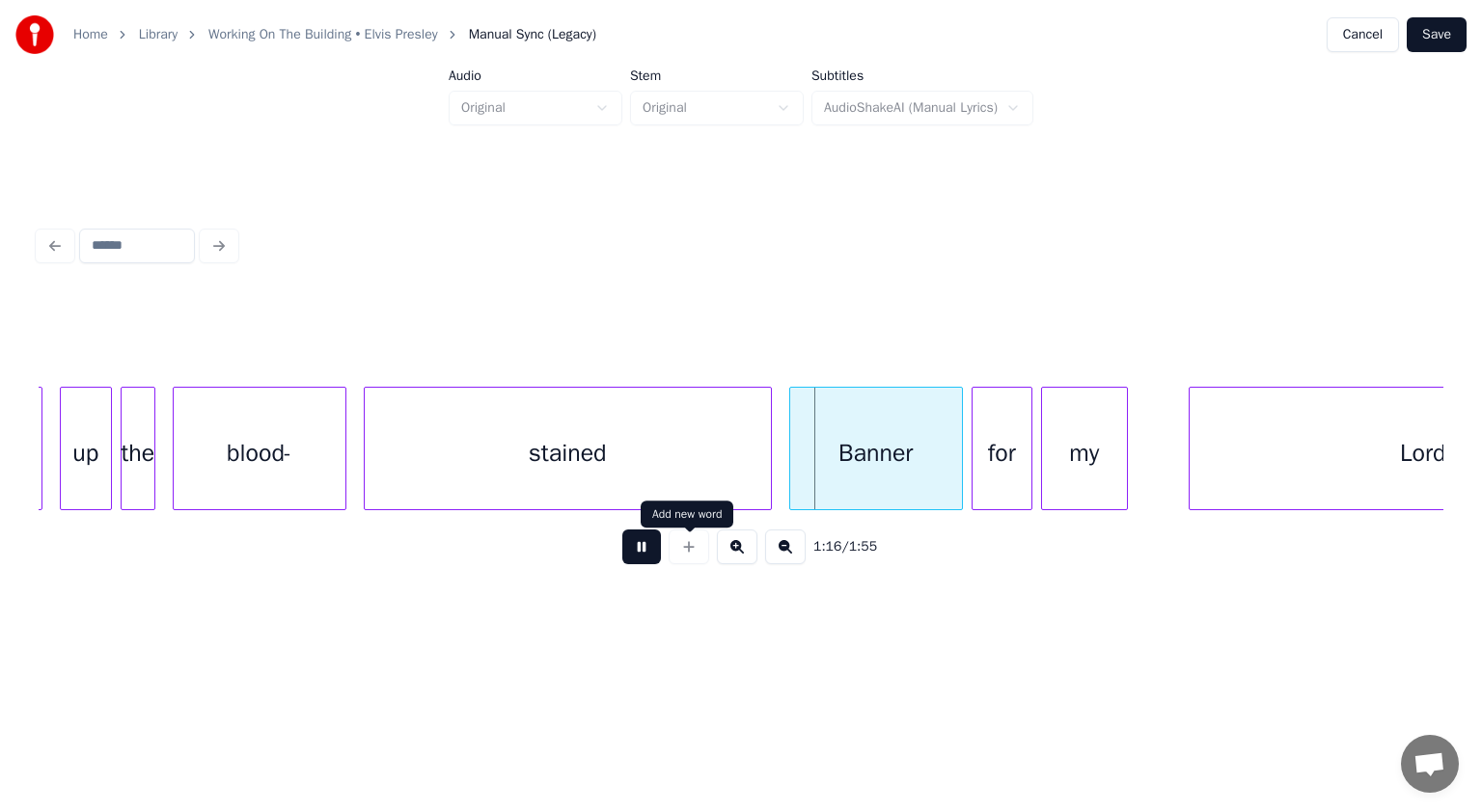 click at bounding box center [642, 547] 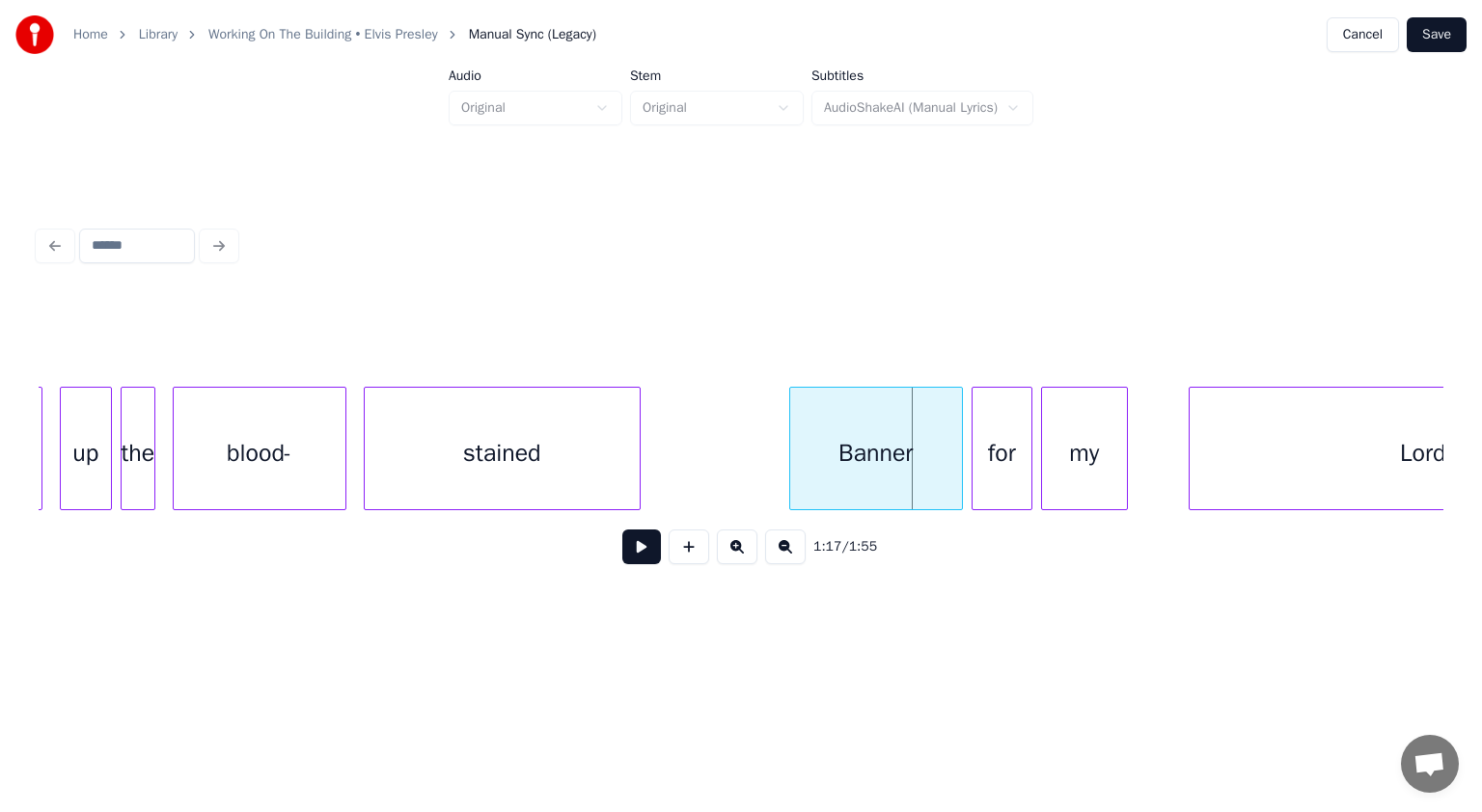 click at bounding box center (637, 448) 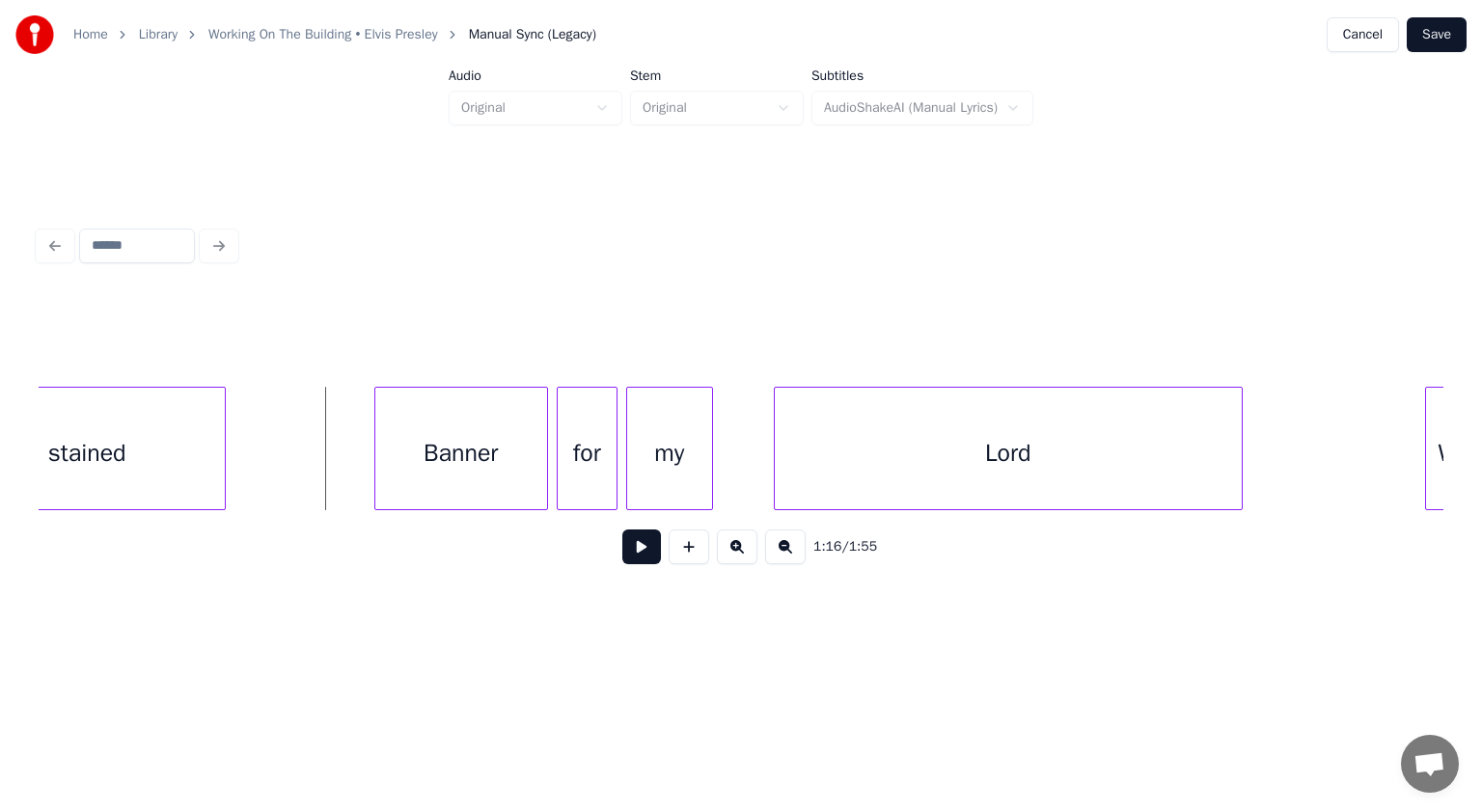 scroll, scrollTop: 0, scrollLeft: 33096, axis: horizontal 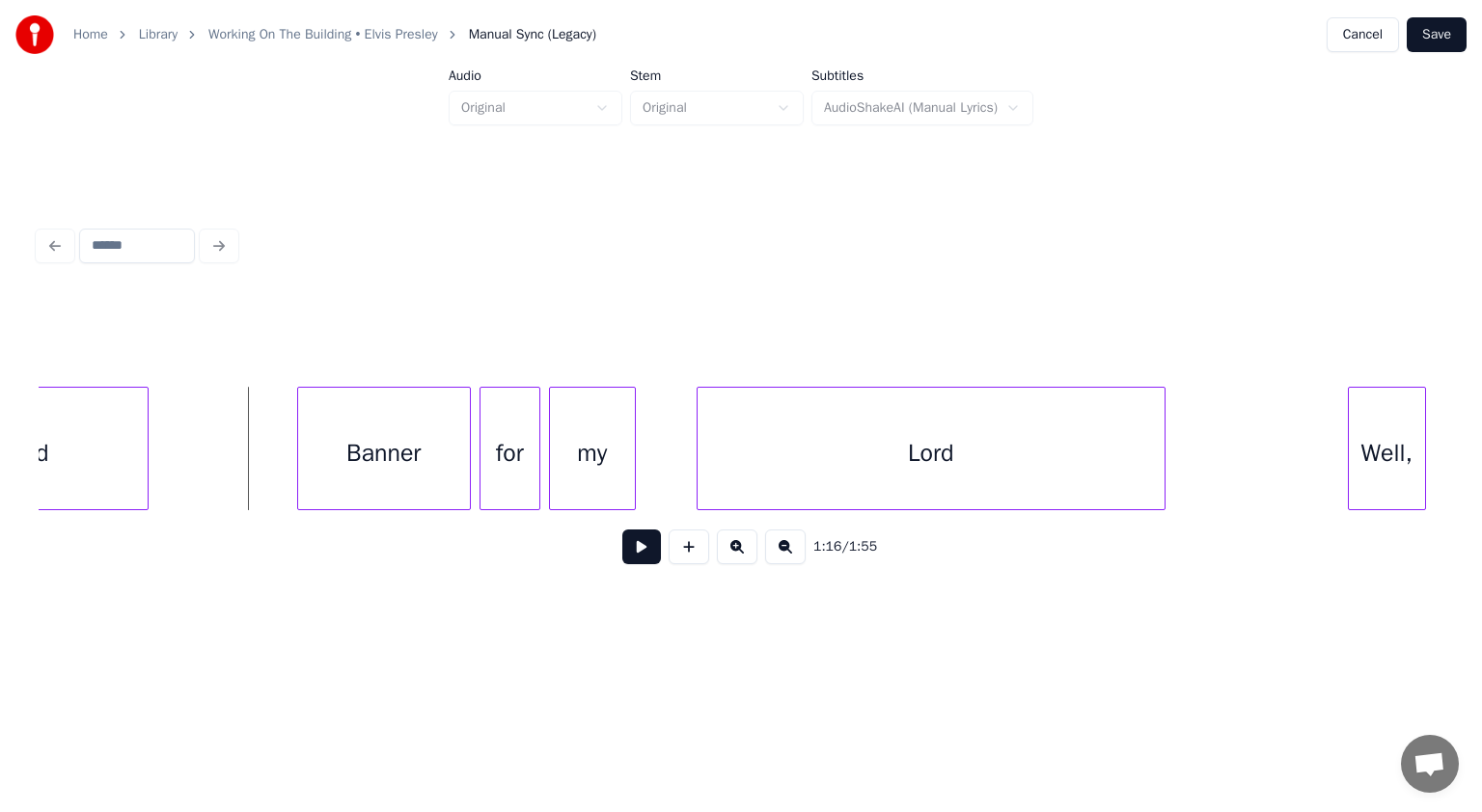 click at bounding box center (642, 547) 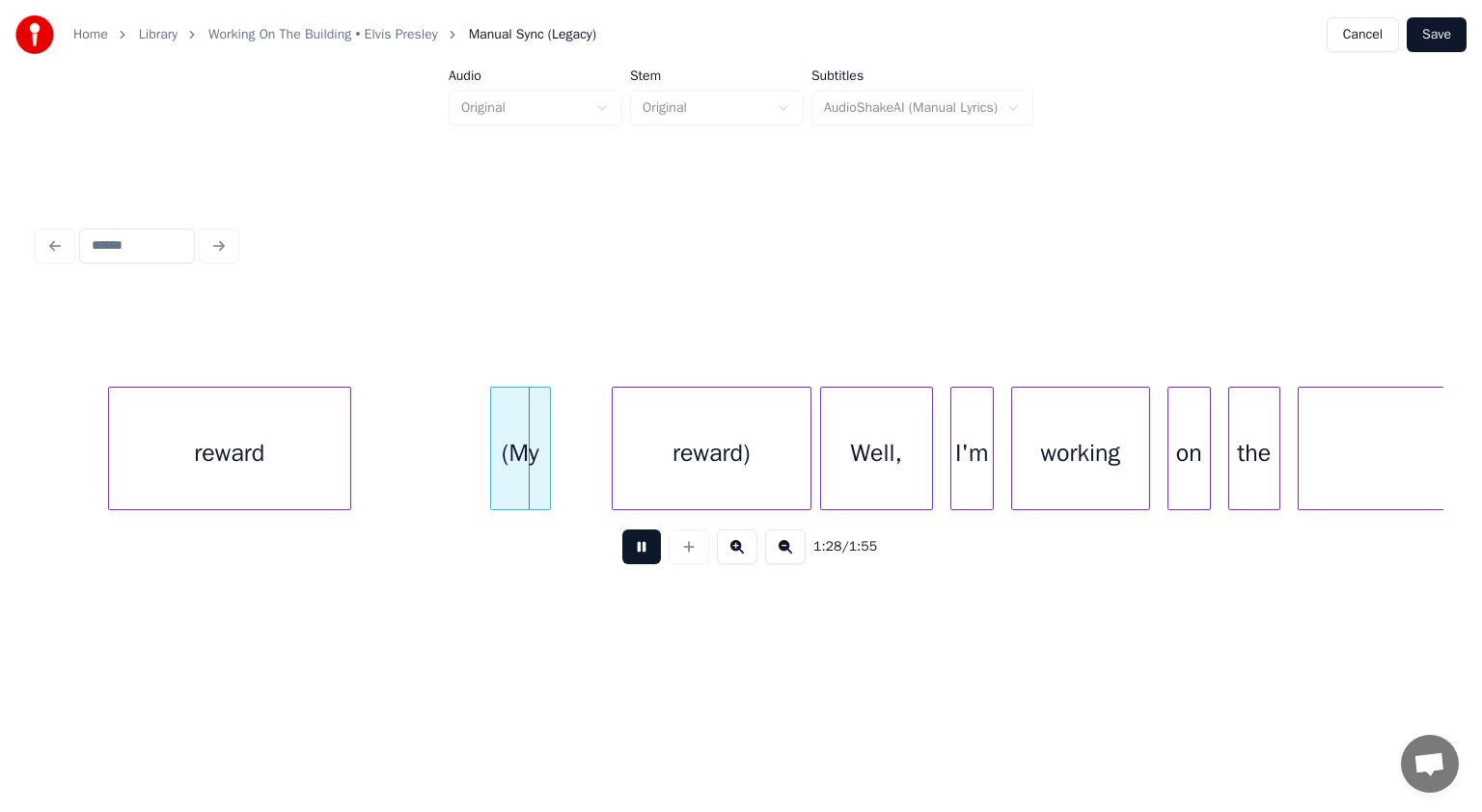 scroll, scrollTop: 0, scrollLeft: 38021, axis: horizontal 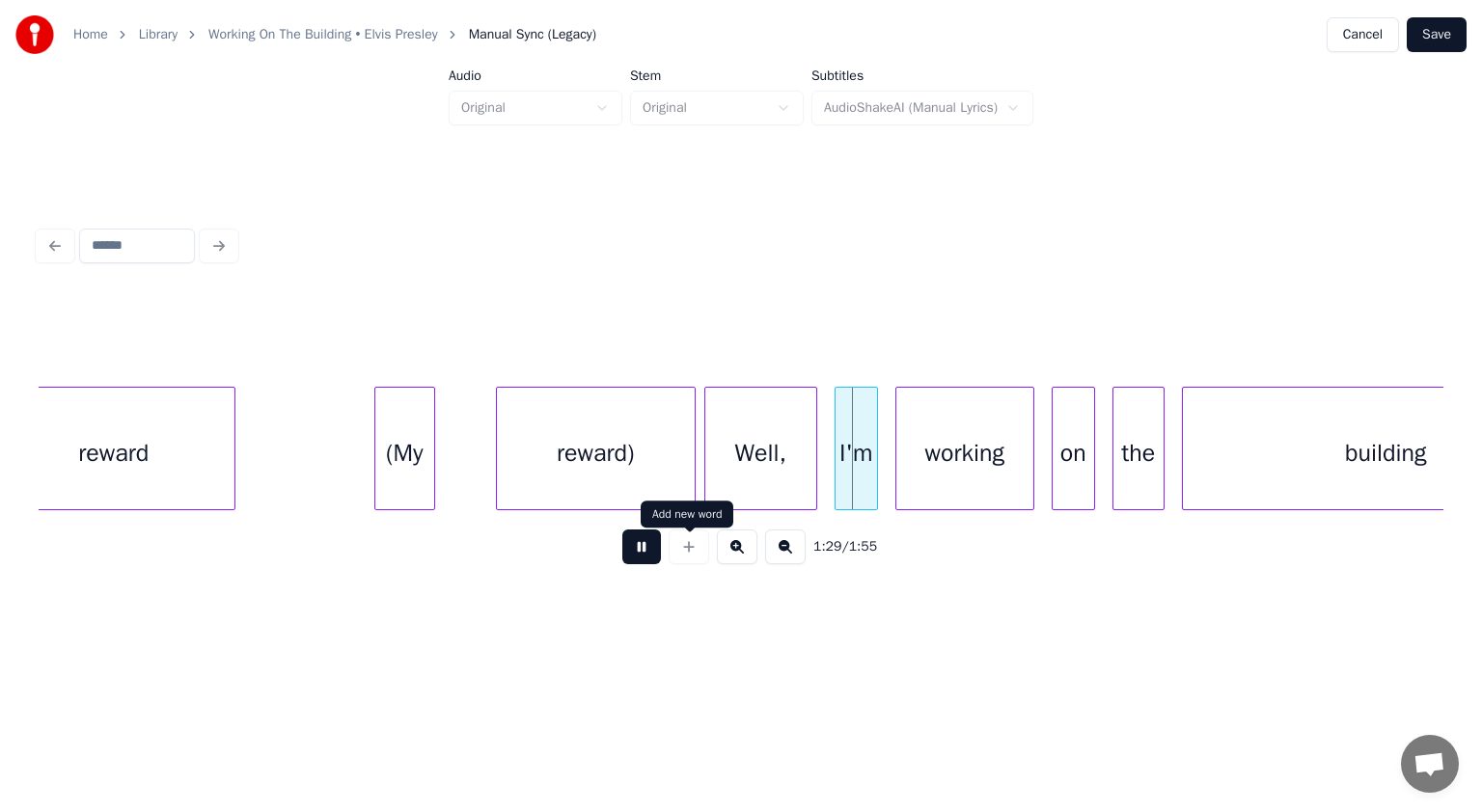 click at bounding box center (642, 547) 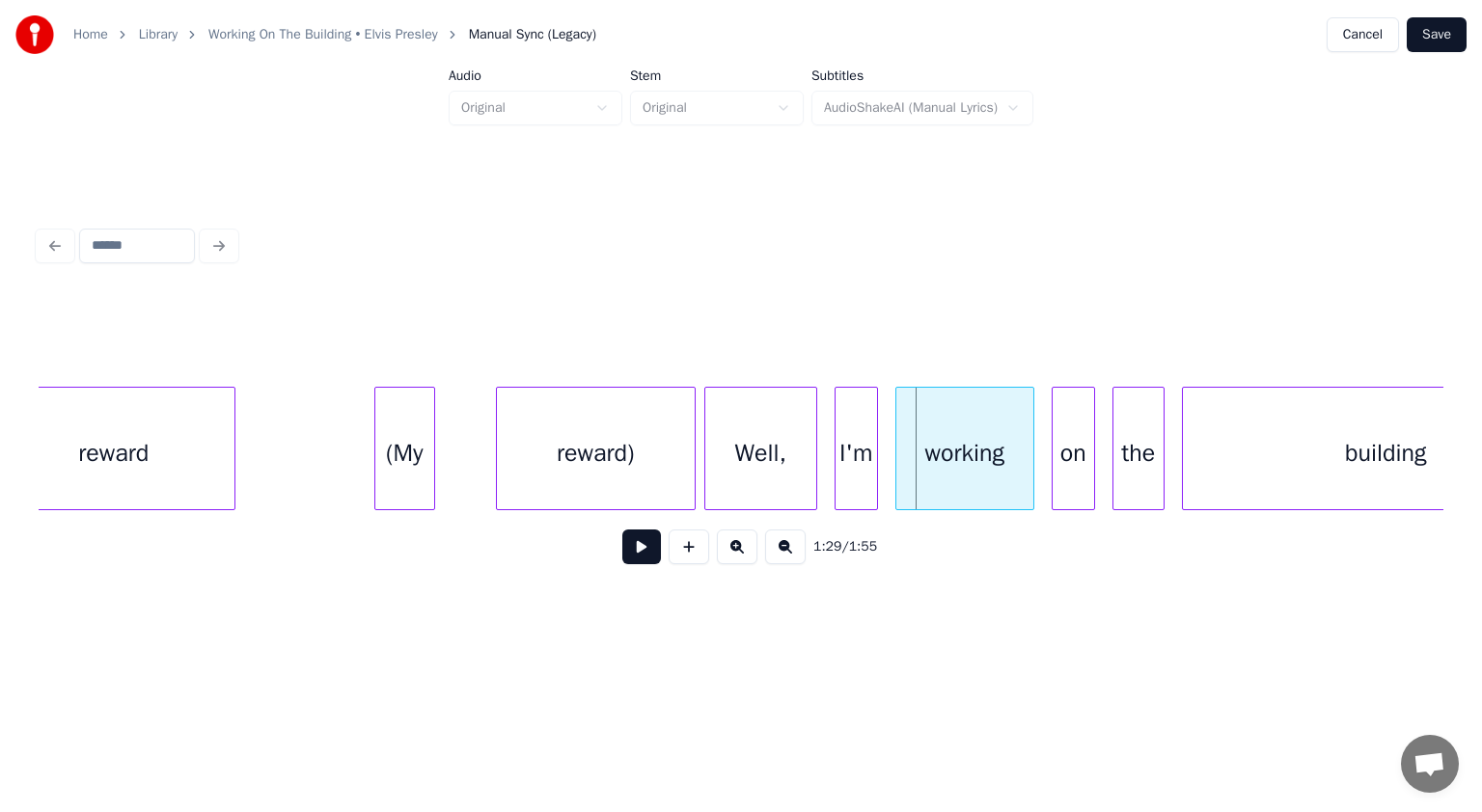 click on "(My" at bounding box center [404, 453] 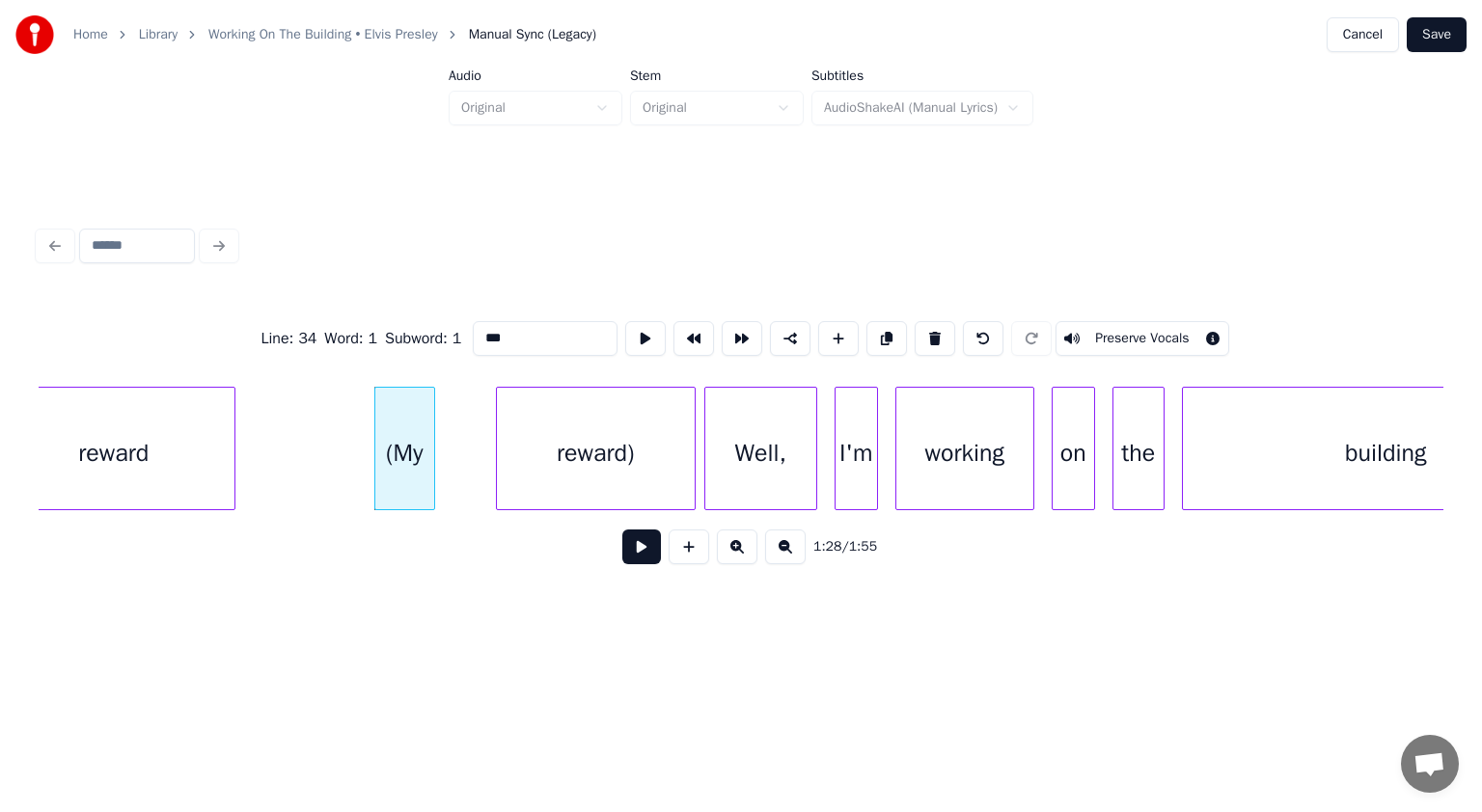 click on "Preserve Vocals" at bounding box center (1141, 338) 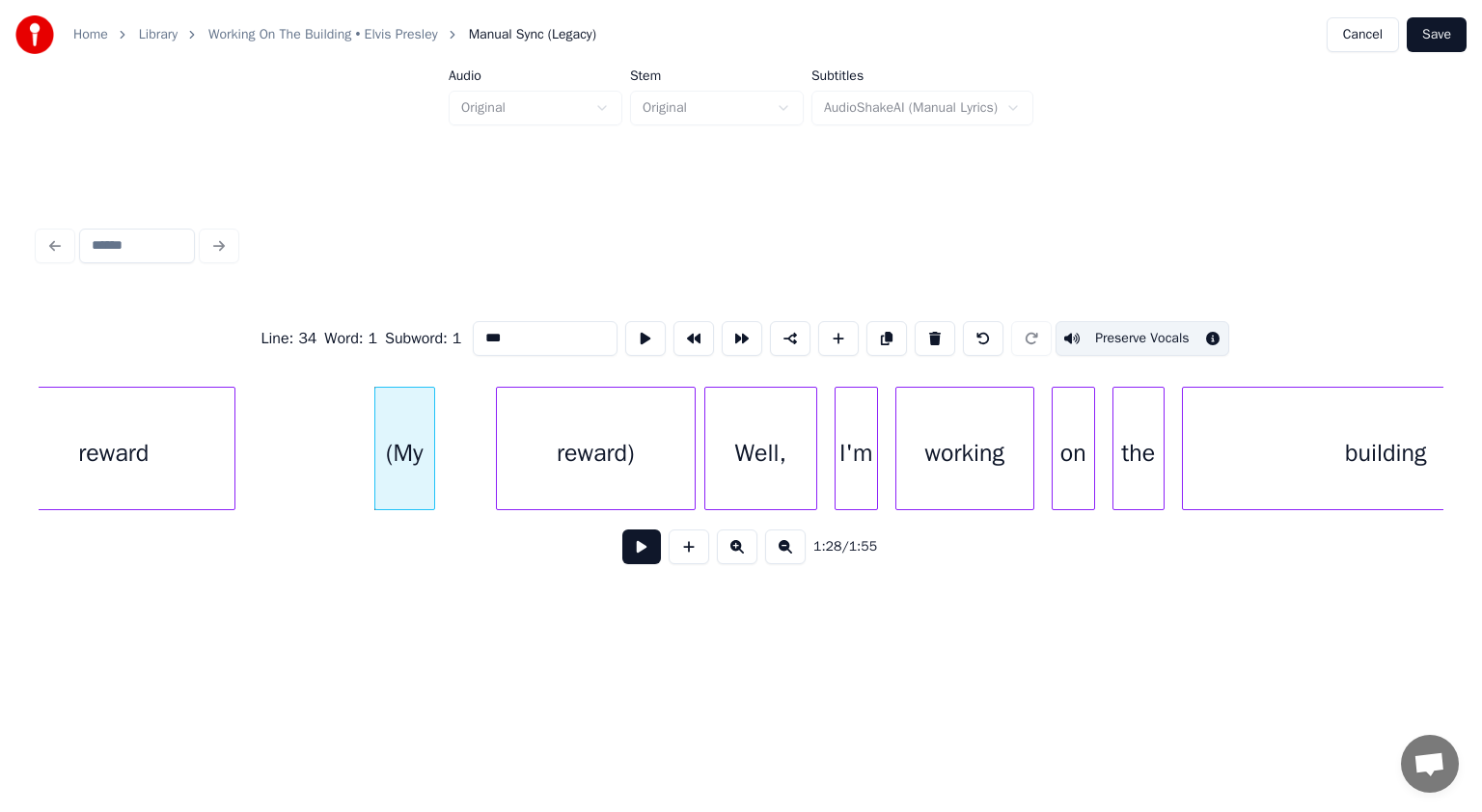 click on "reward)" at bounding box center [595, 453] 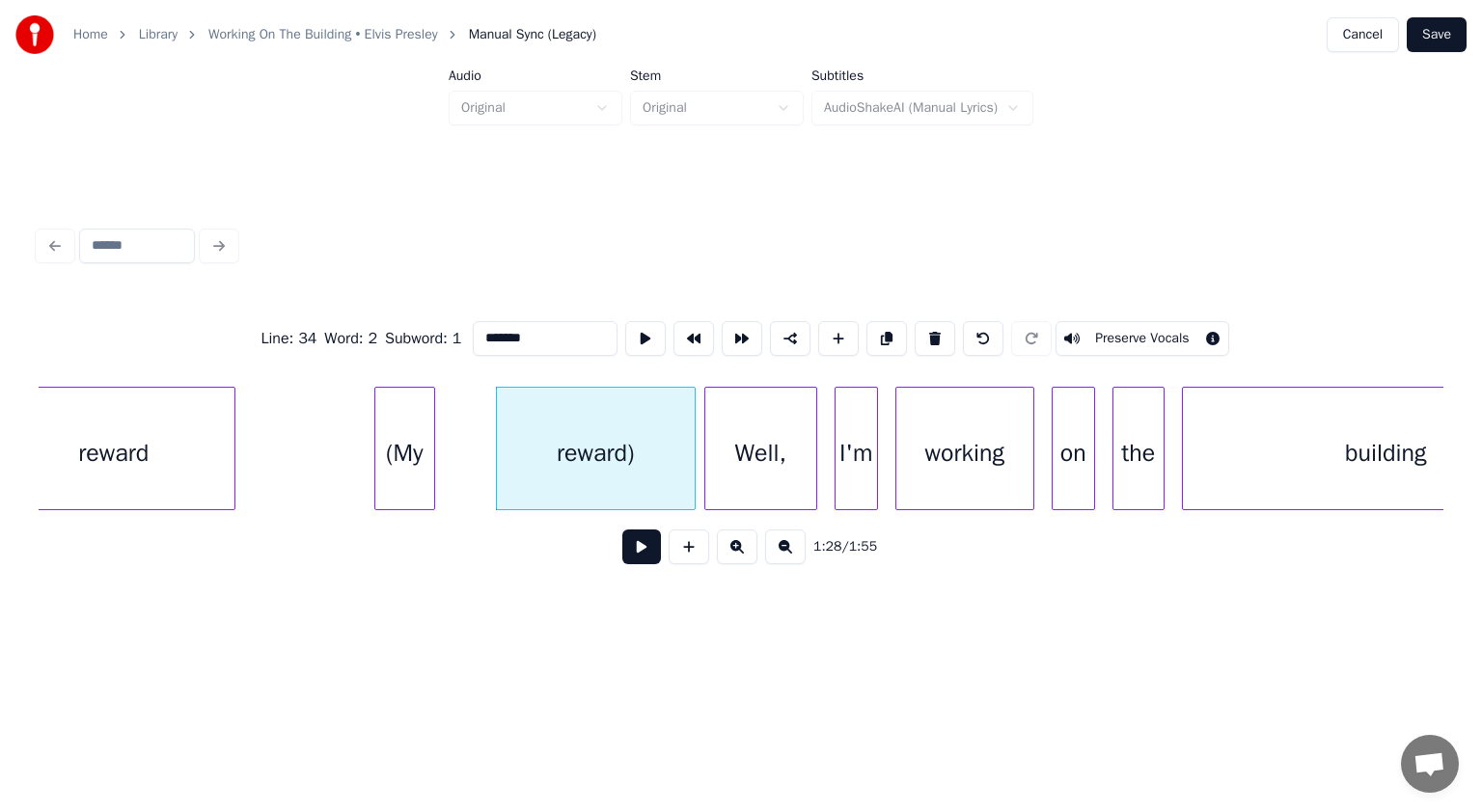 click on "Preserve Vocals" at bounding box center [1141, 338] 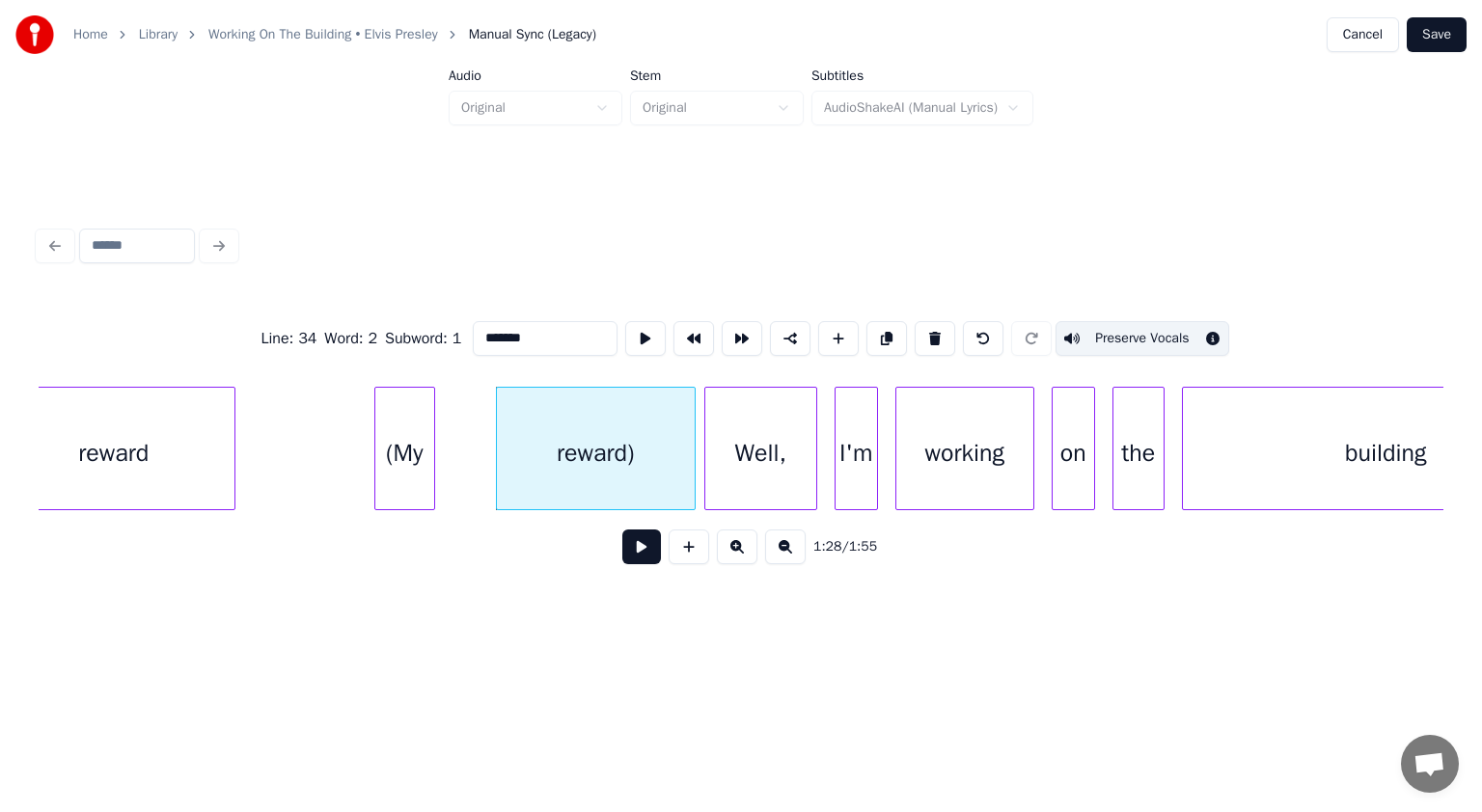 click on "reward (My reward) Well, I'm working on the building" at bounding box center [-12995, 448] 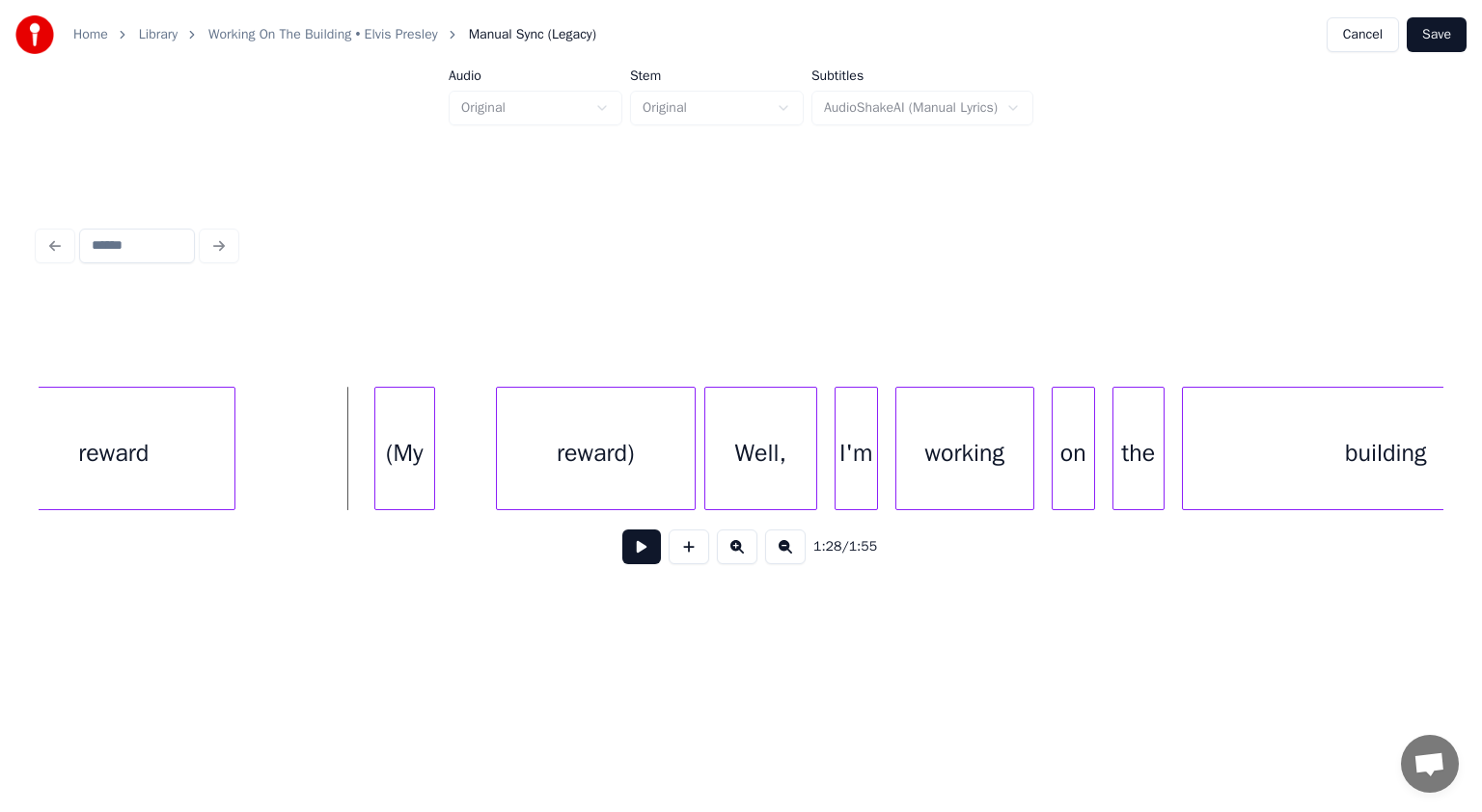 click at bounding box center (642, 547) 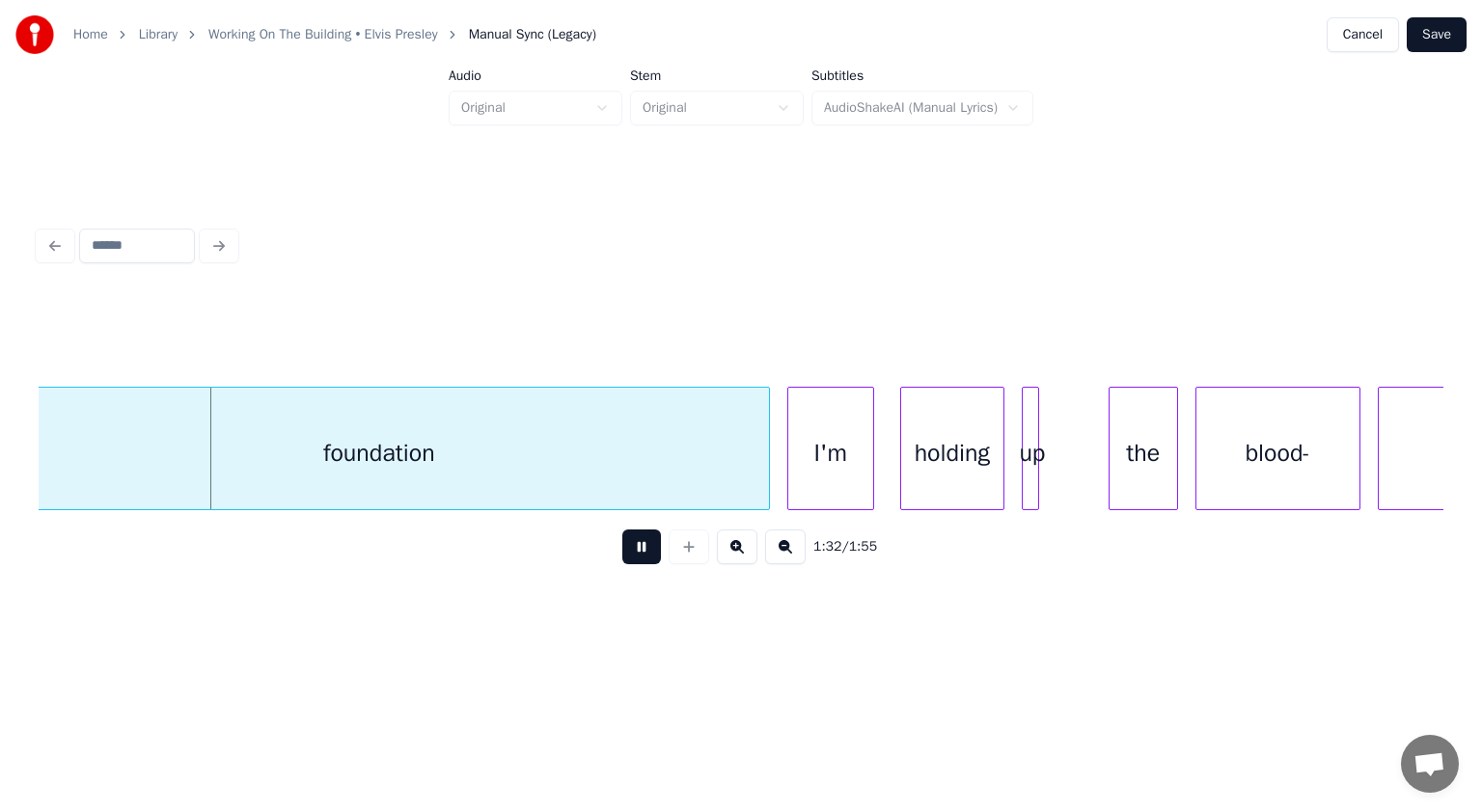 scroll, scrollTop: 0, scrollLeft: 40220, axis: horizontal 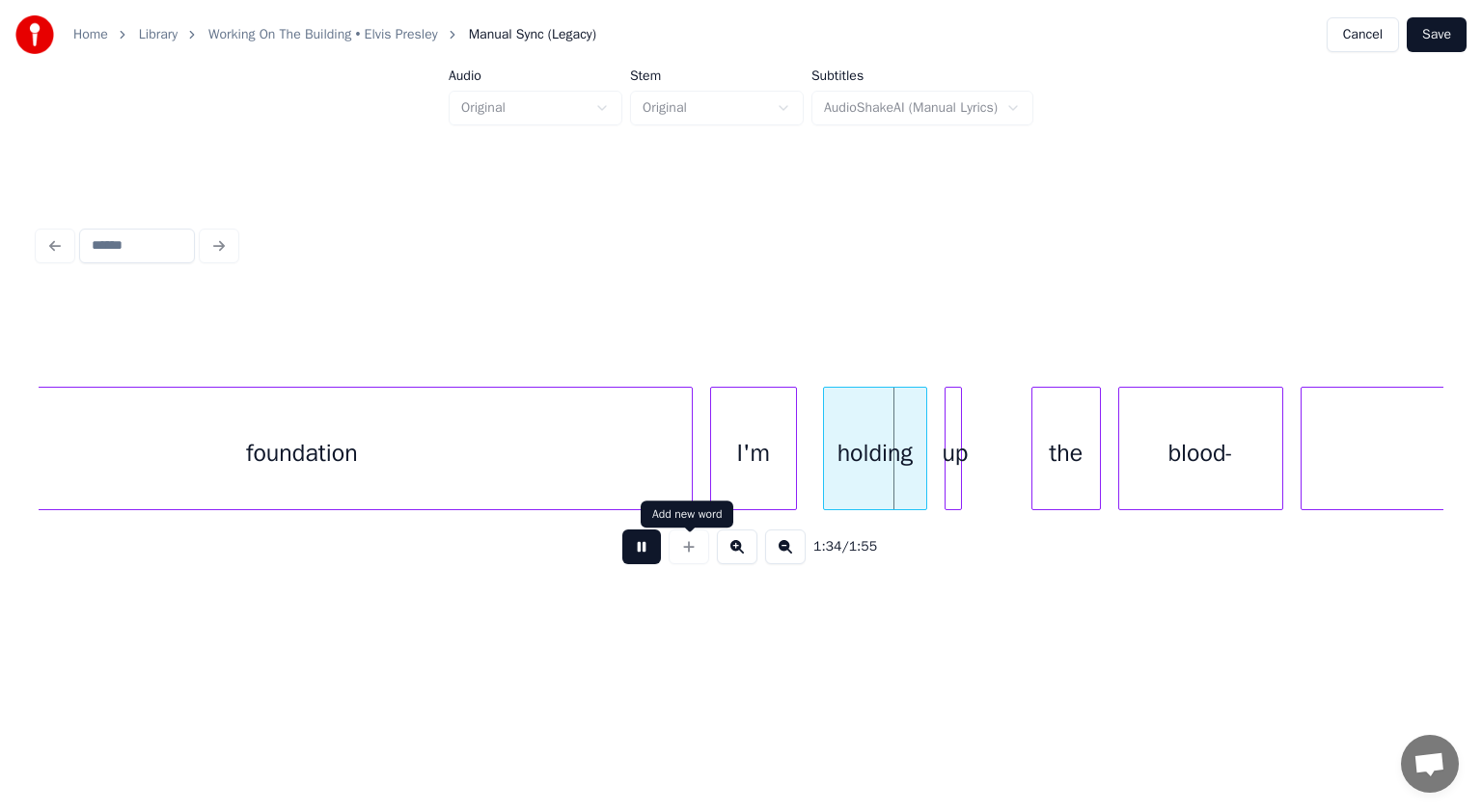 click at bounding box center [642, 547] 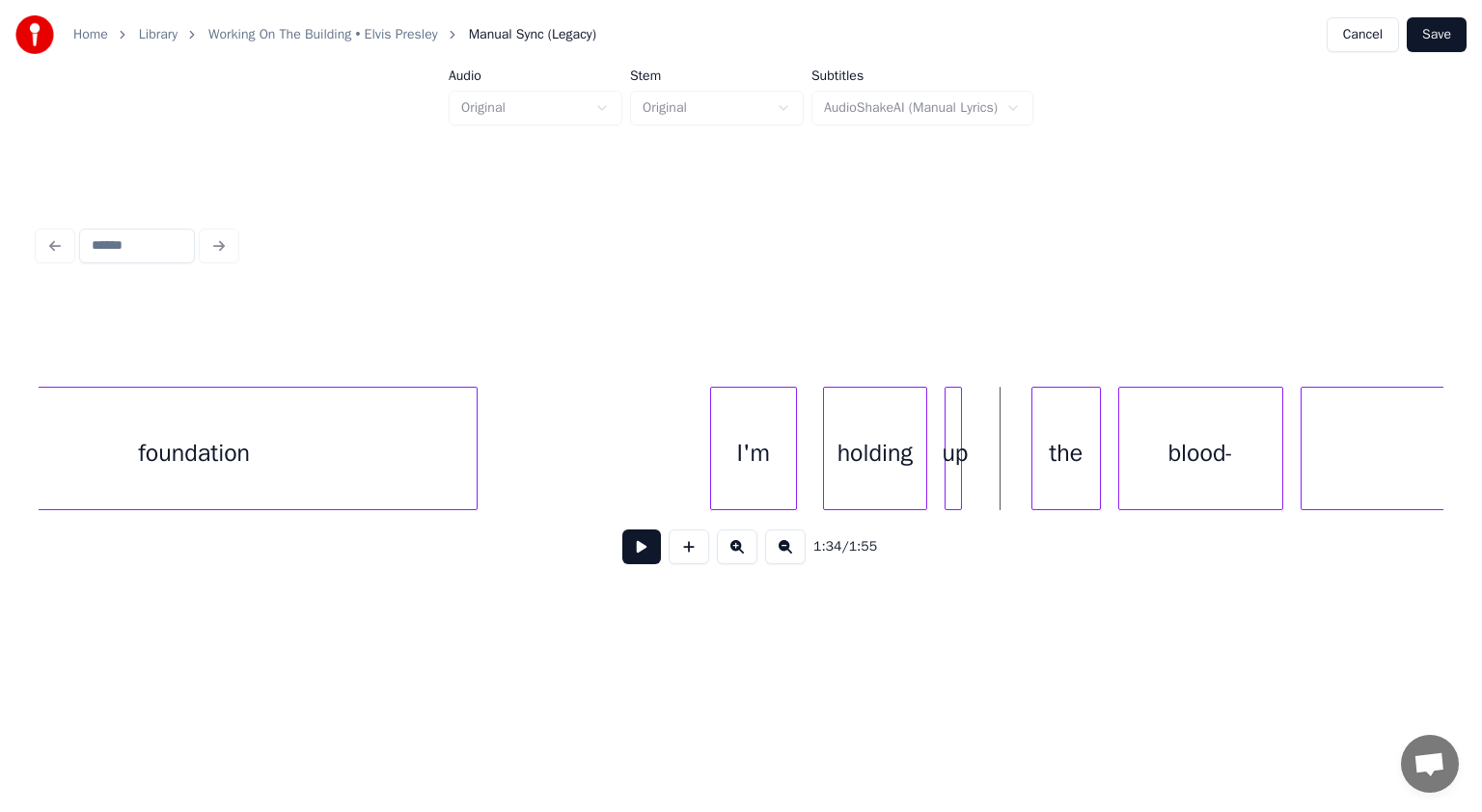 click at bounding box center (474, 448) 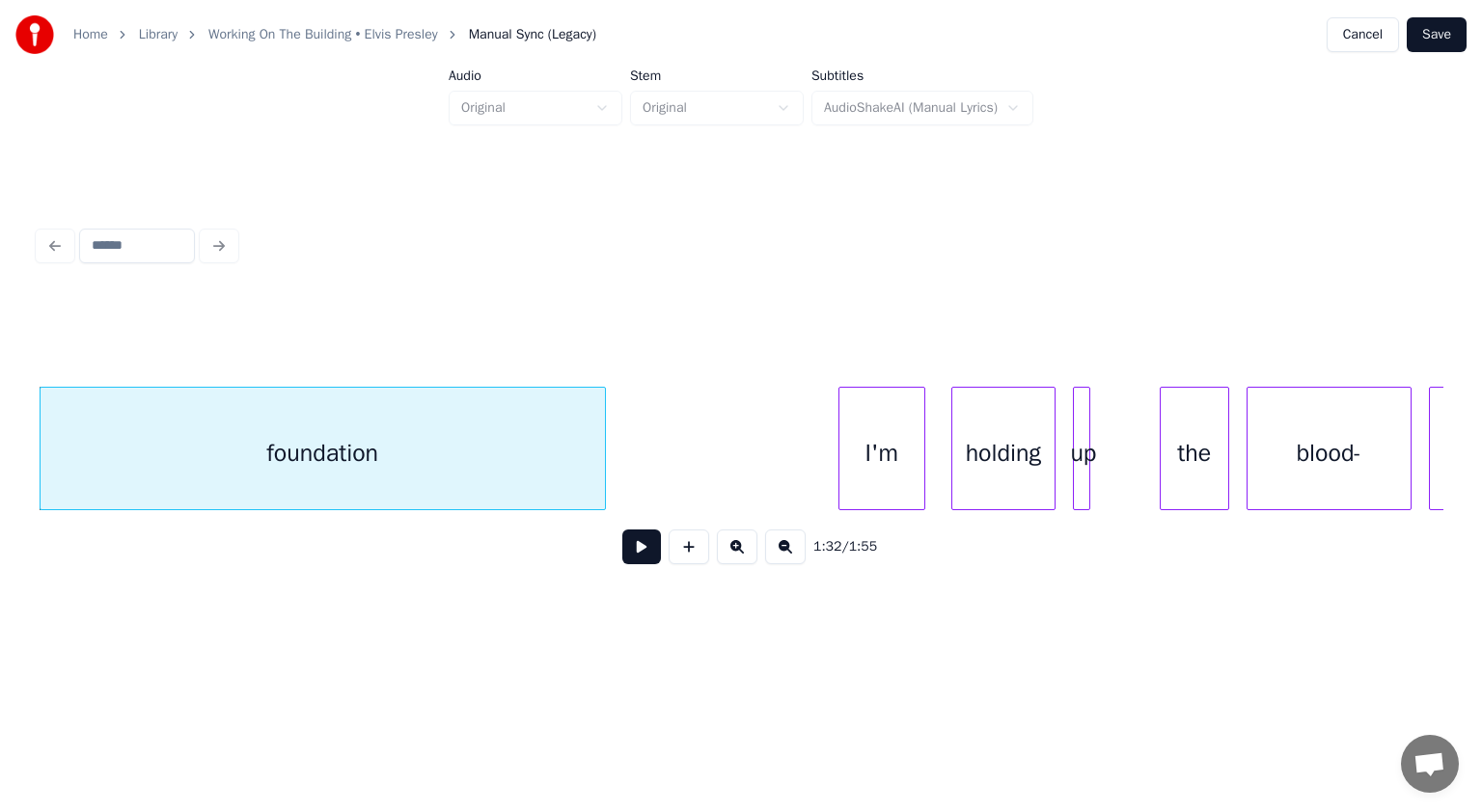 click at bounding box center [642, 547] 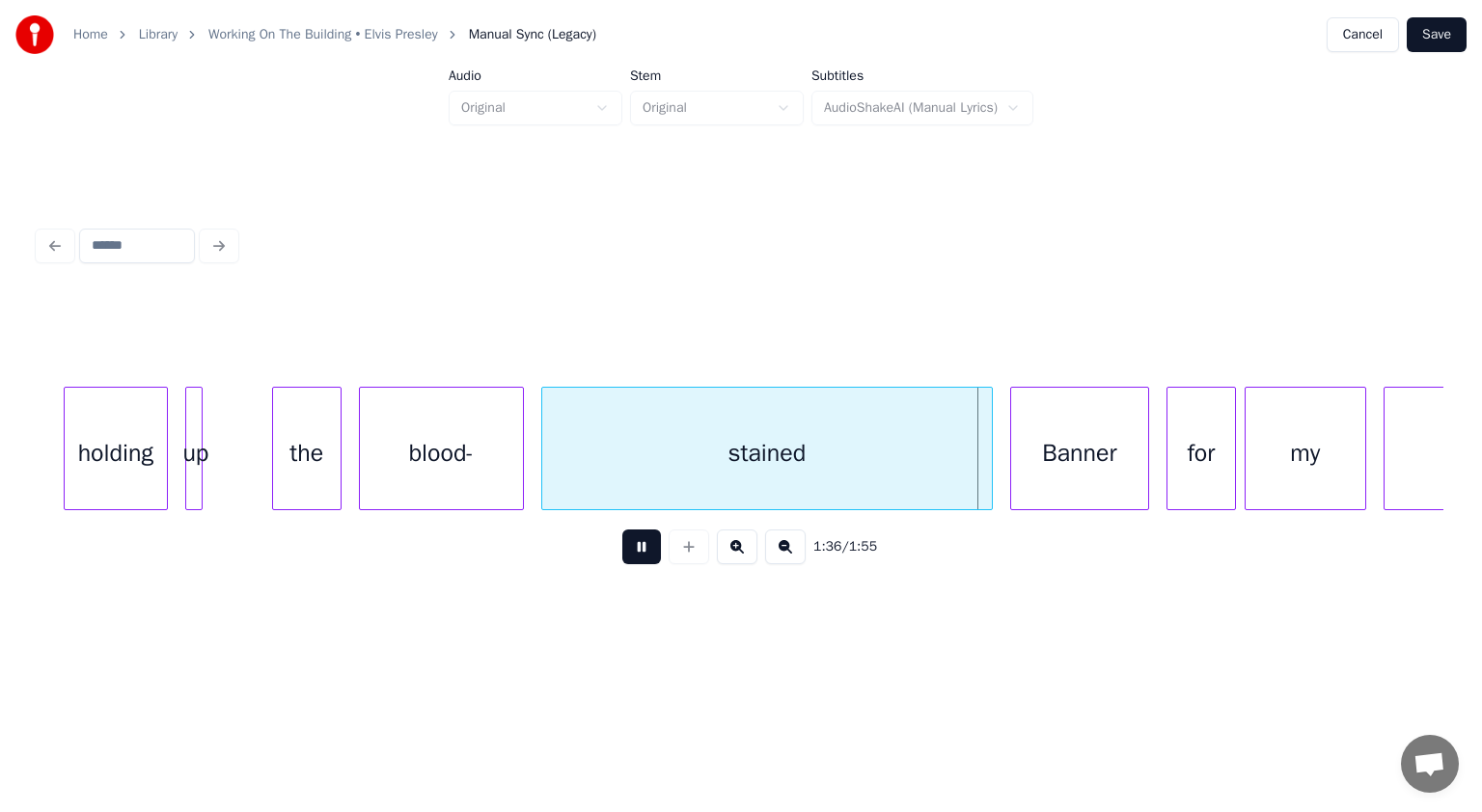 scroll, scrollTop: 0, scrollLeft: 41018, axis: horizontal 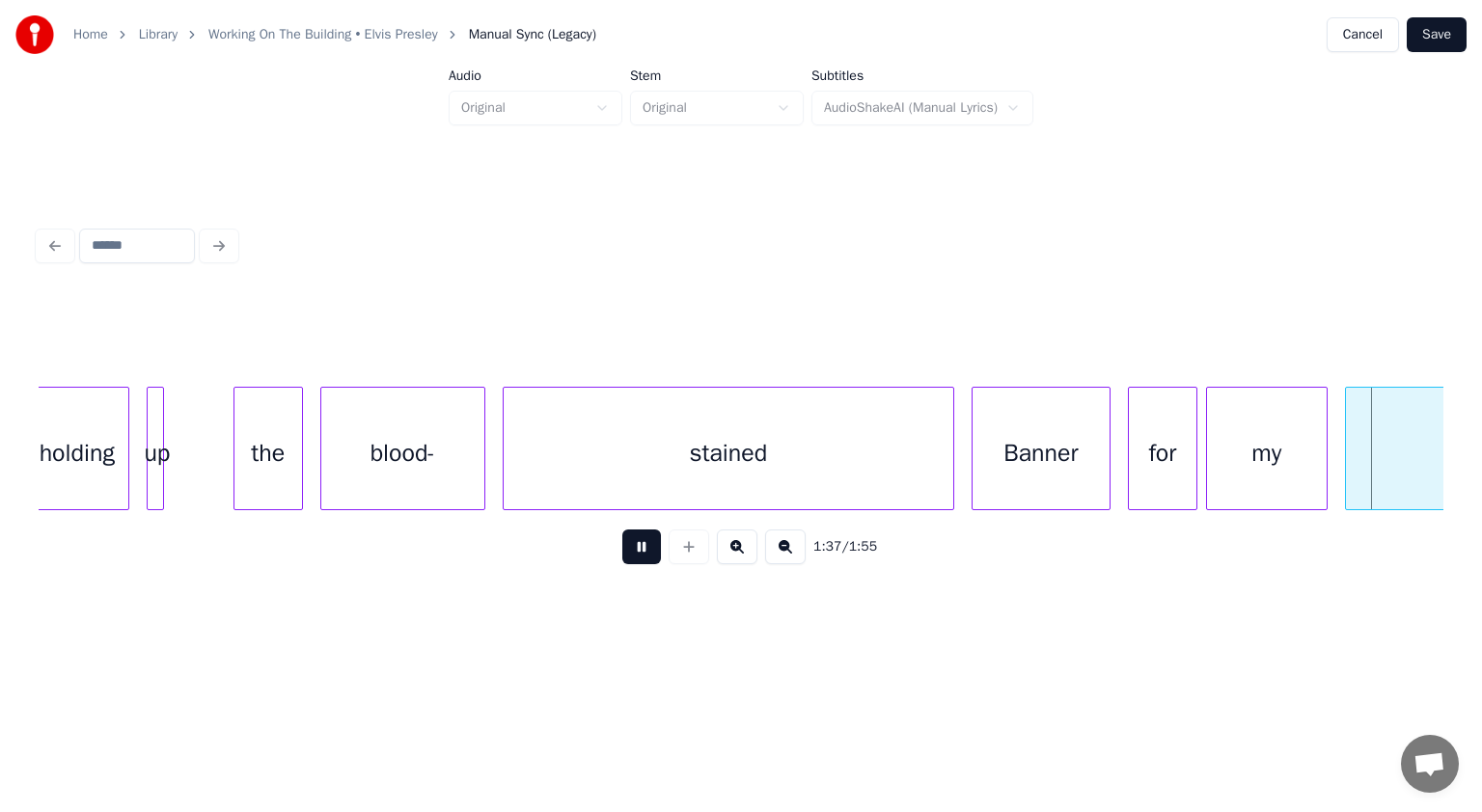 click at bounding box center [642, 547] 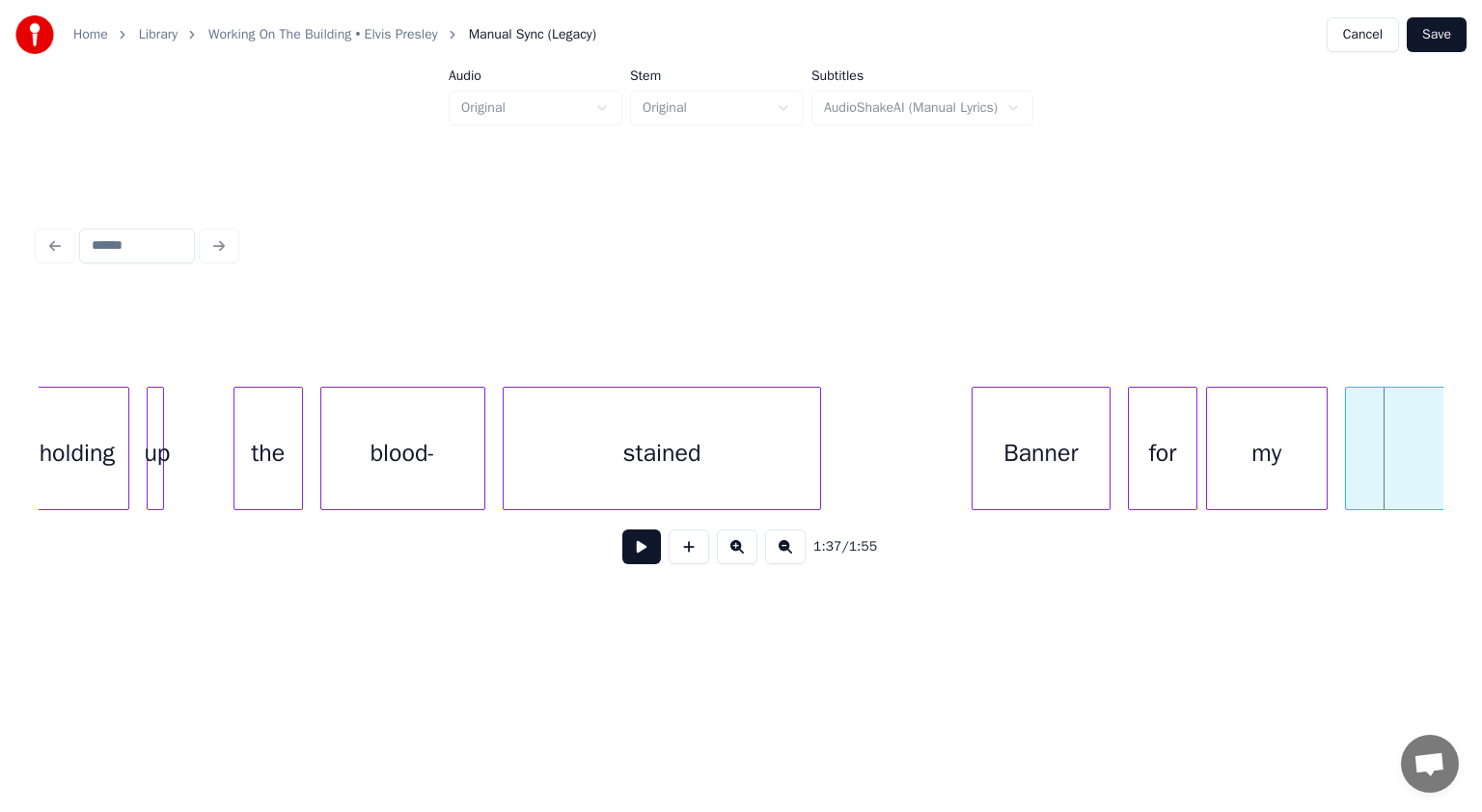click at bounding box center [817, 448] 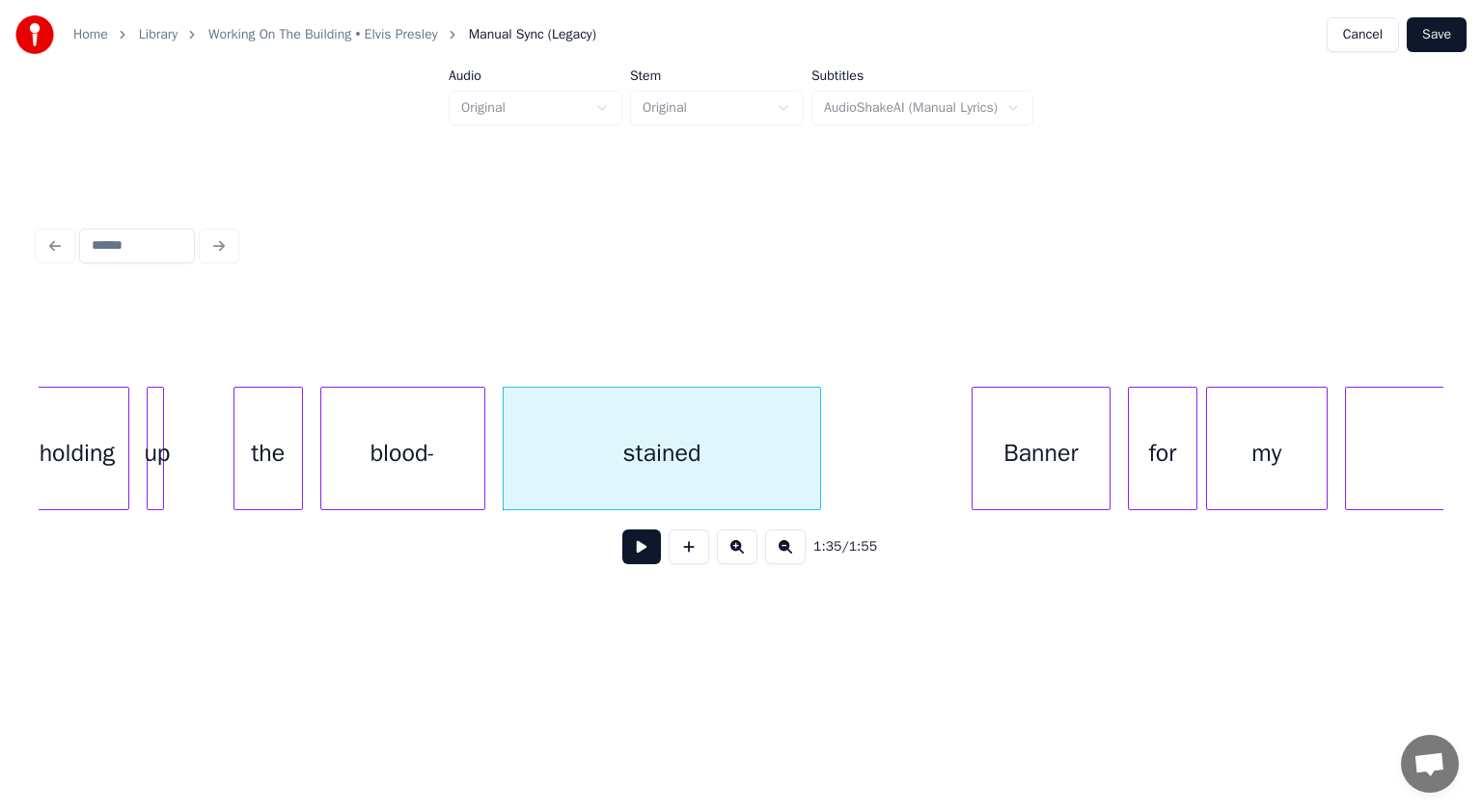 click at bounding box center (642, 547) 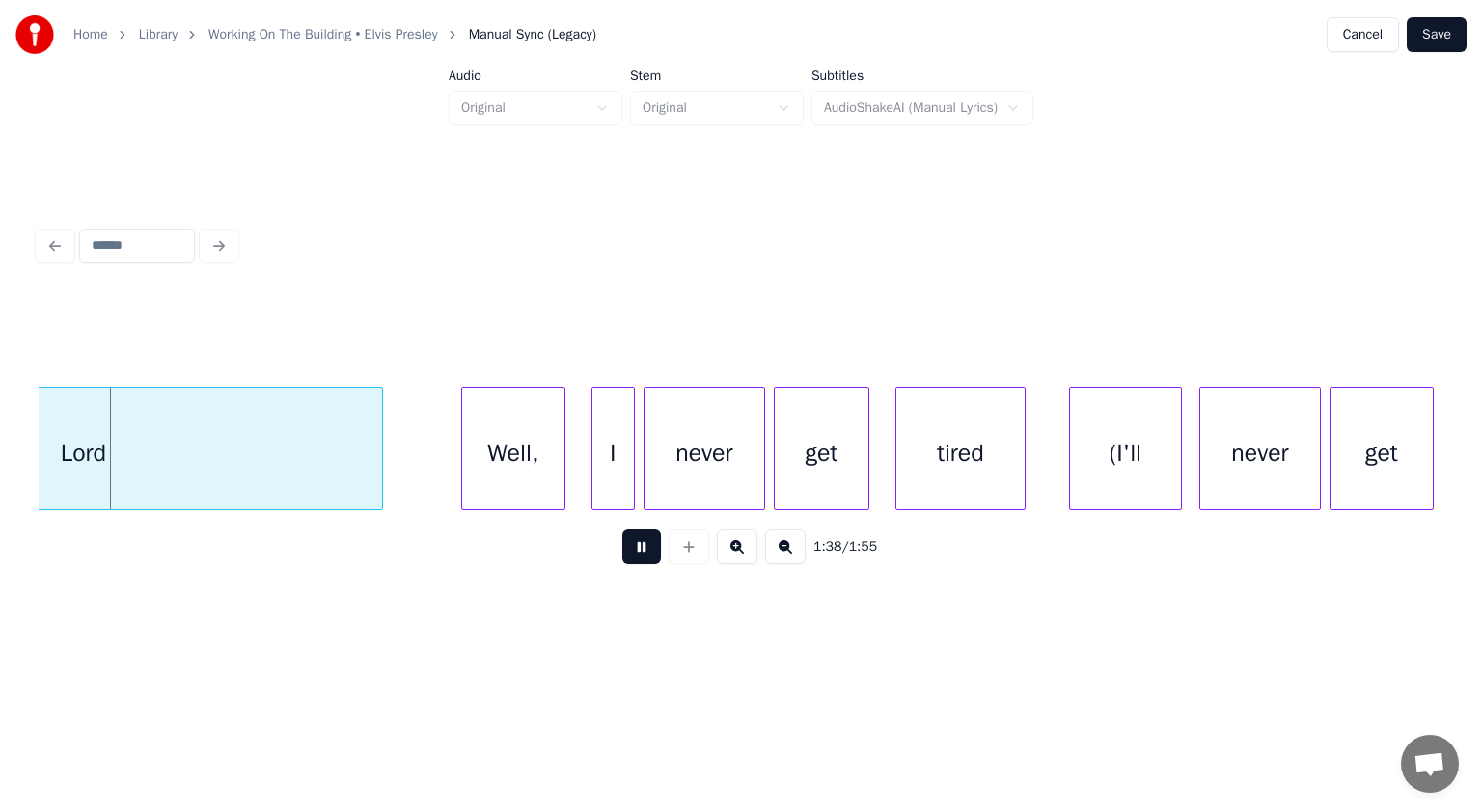 scroll, scrollTop: 0, scrollLeft: 42734, axis: horizontal 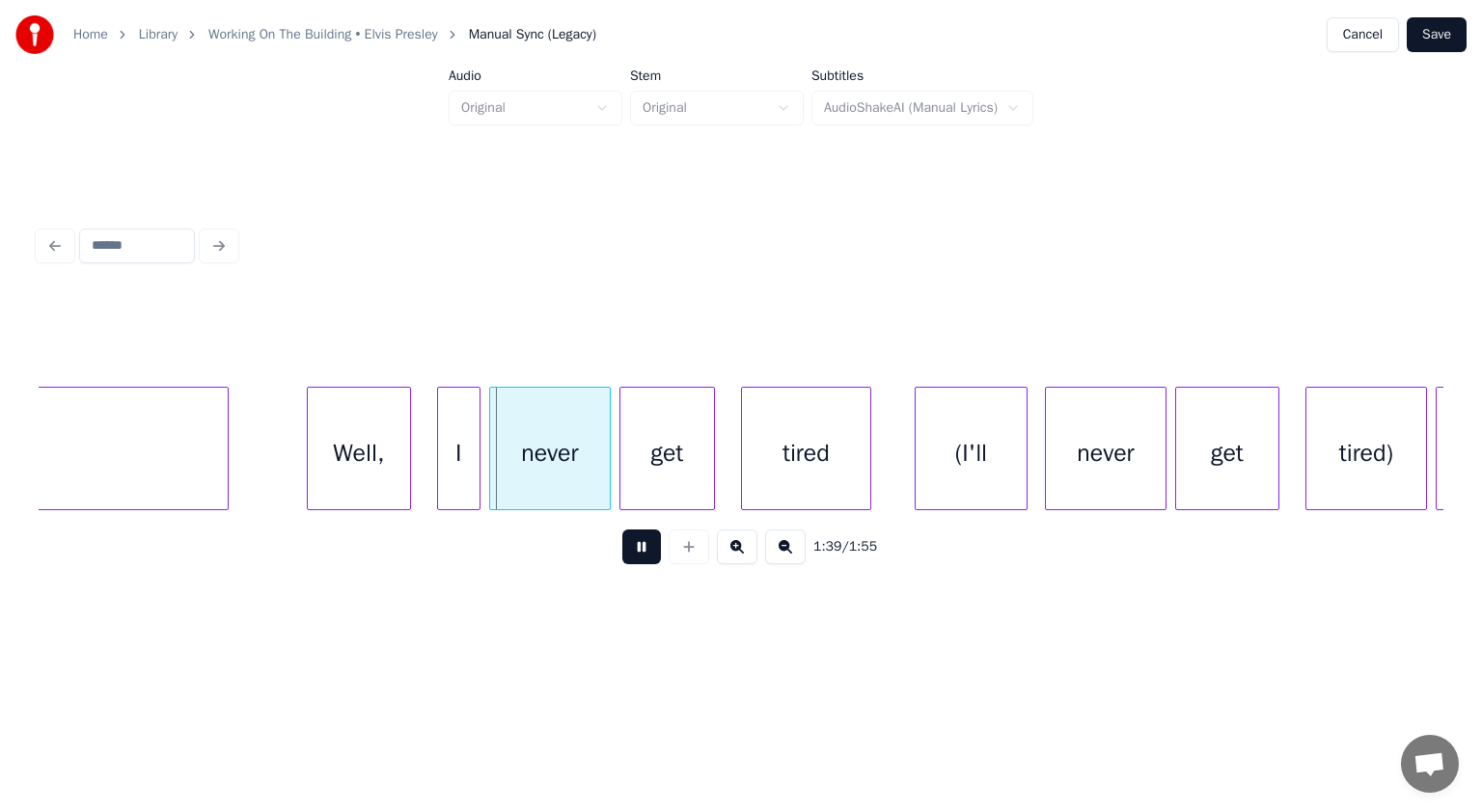drag, startPoint x: 639, startPoint y: 558, endPoint x: 562, endPoint y: 522, distance: 85 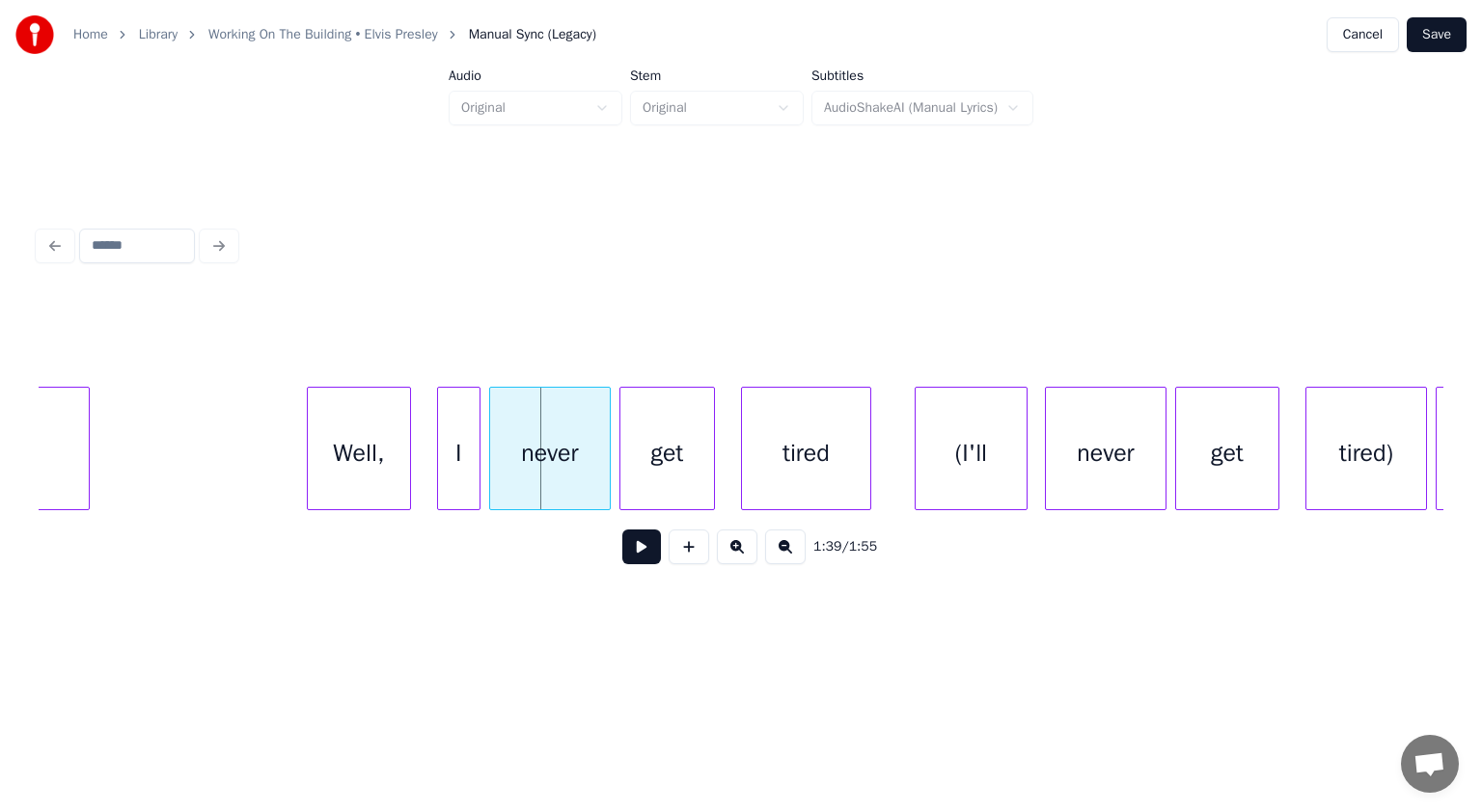 click at bounding box center [86, 448] 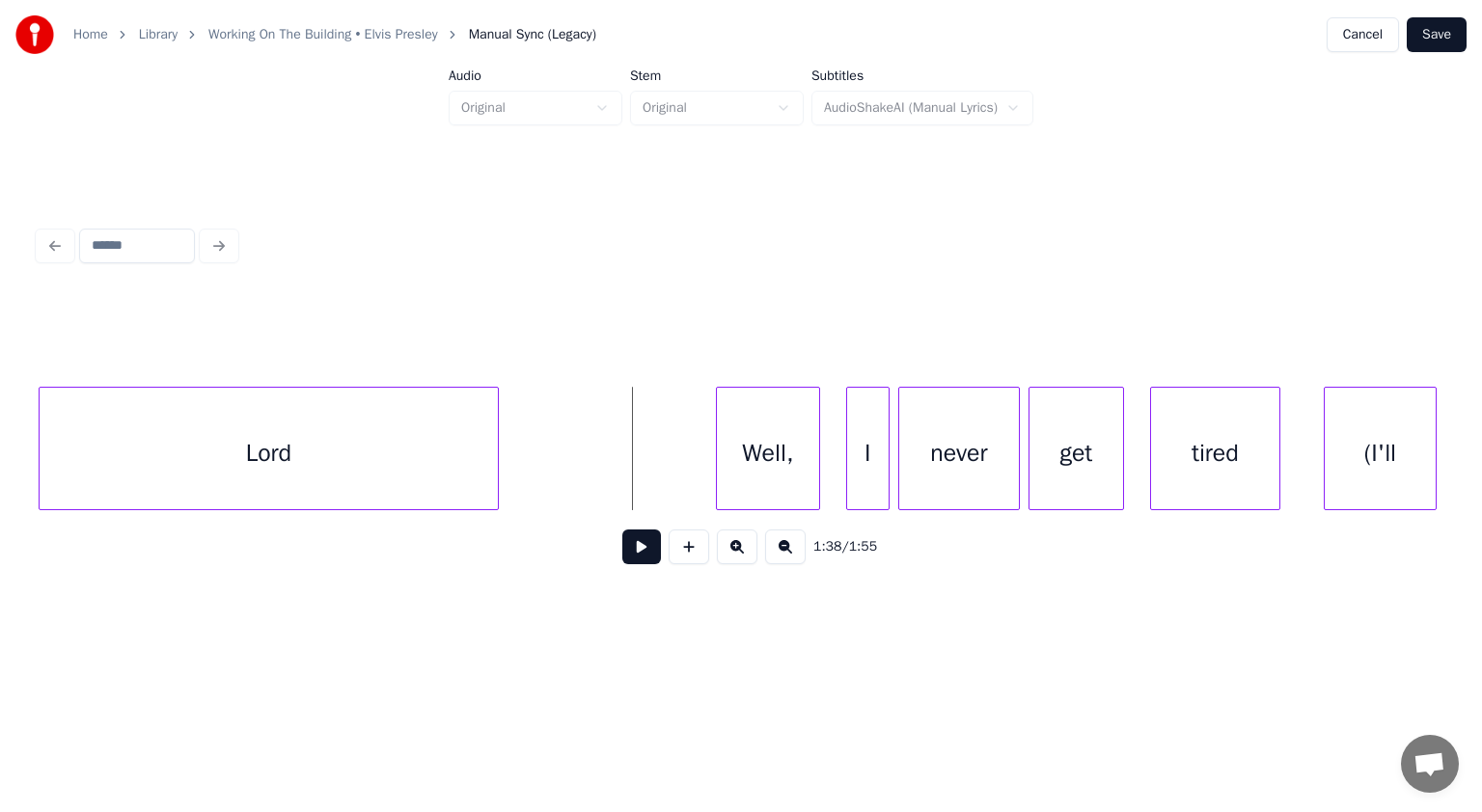 click at bounding box center [642, 547] 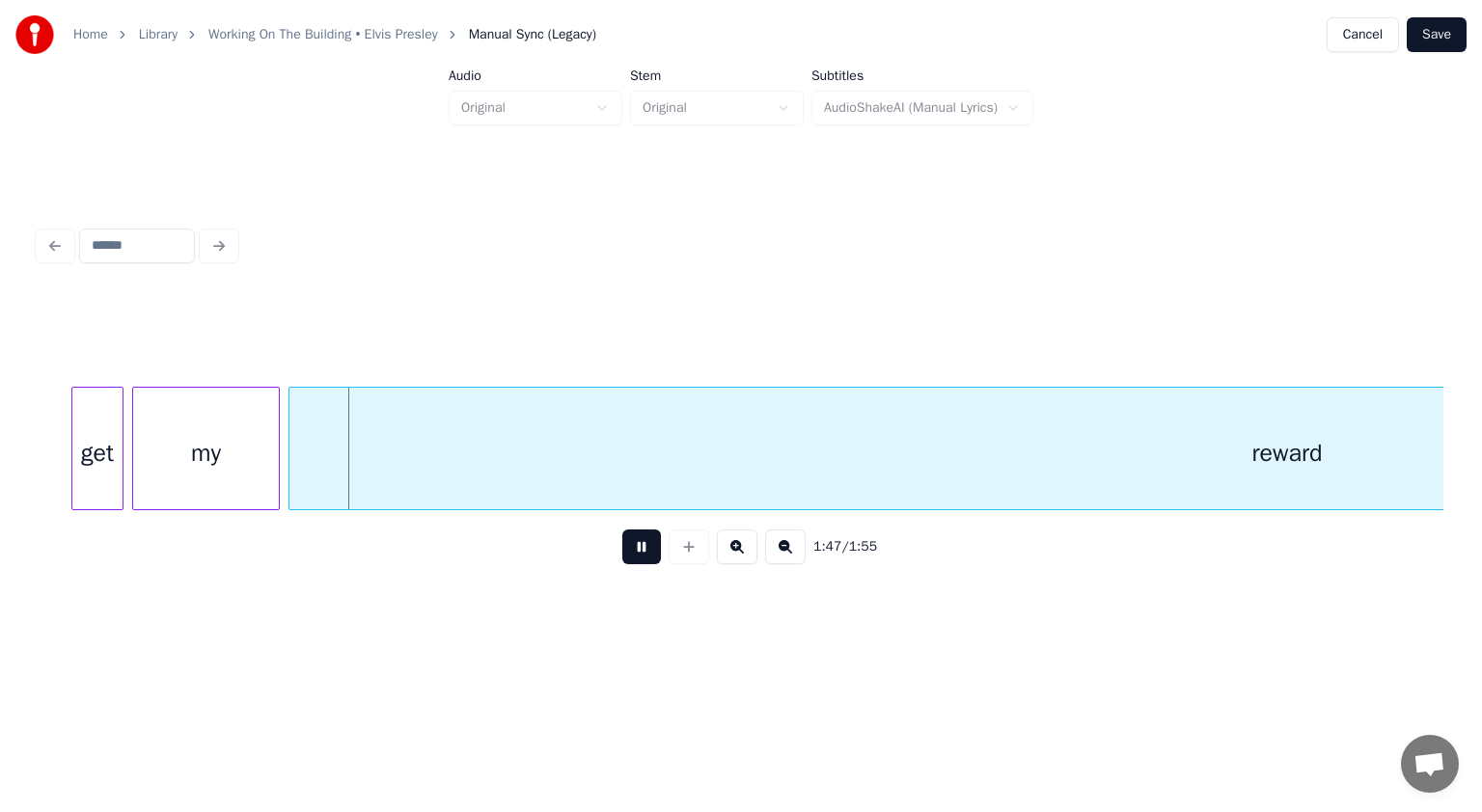 scroll, scrollTop: 0, scrollLeft: 46416, axis: horizontal 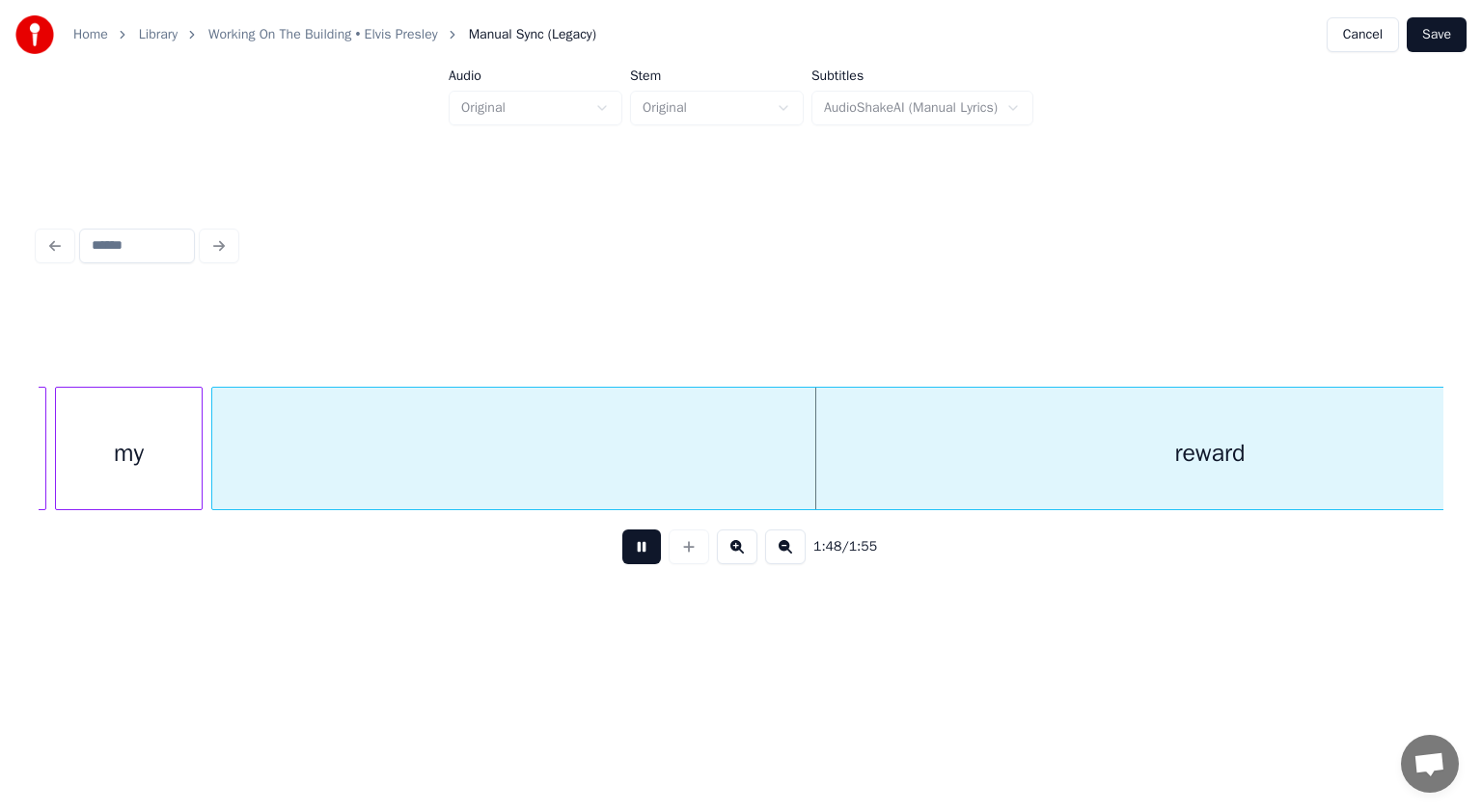 click at bounding box center [642, 547] 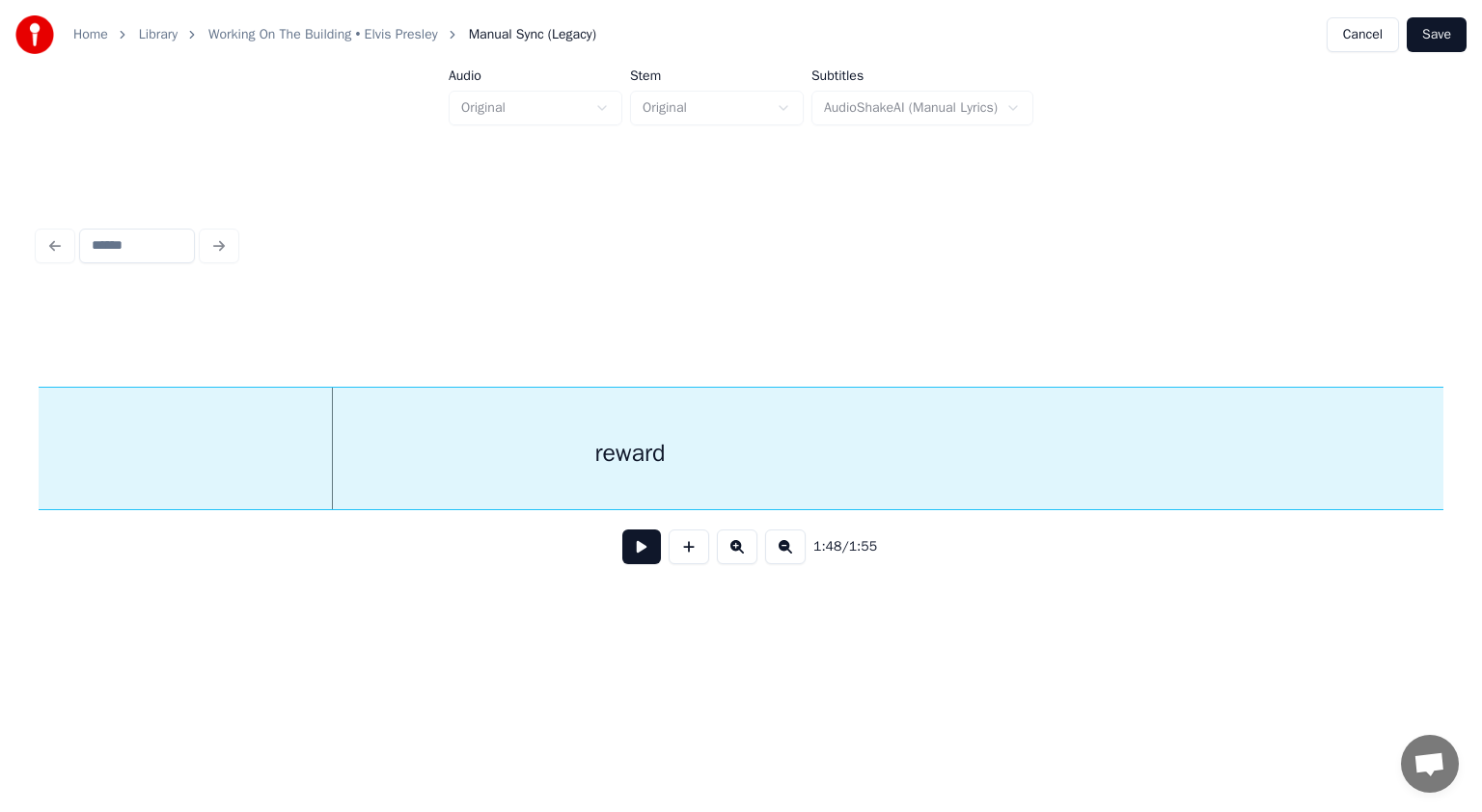 scroll, scrollTop: 0, scrollLeft: 47249, axis: horizontal 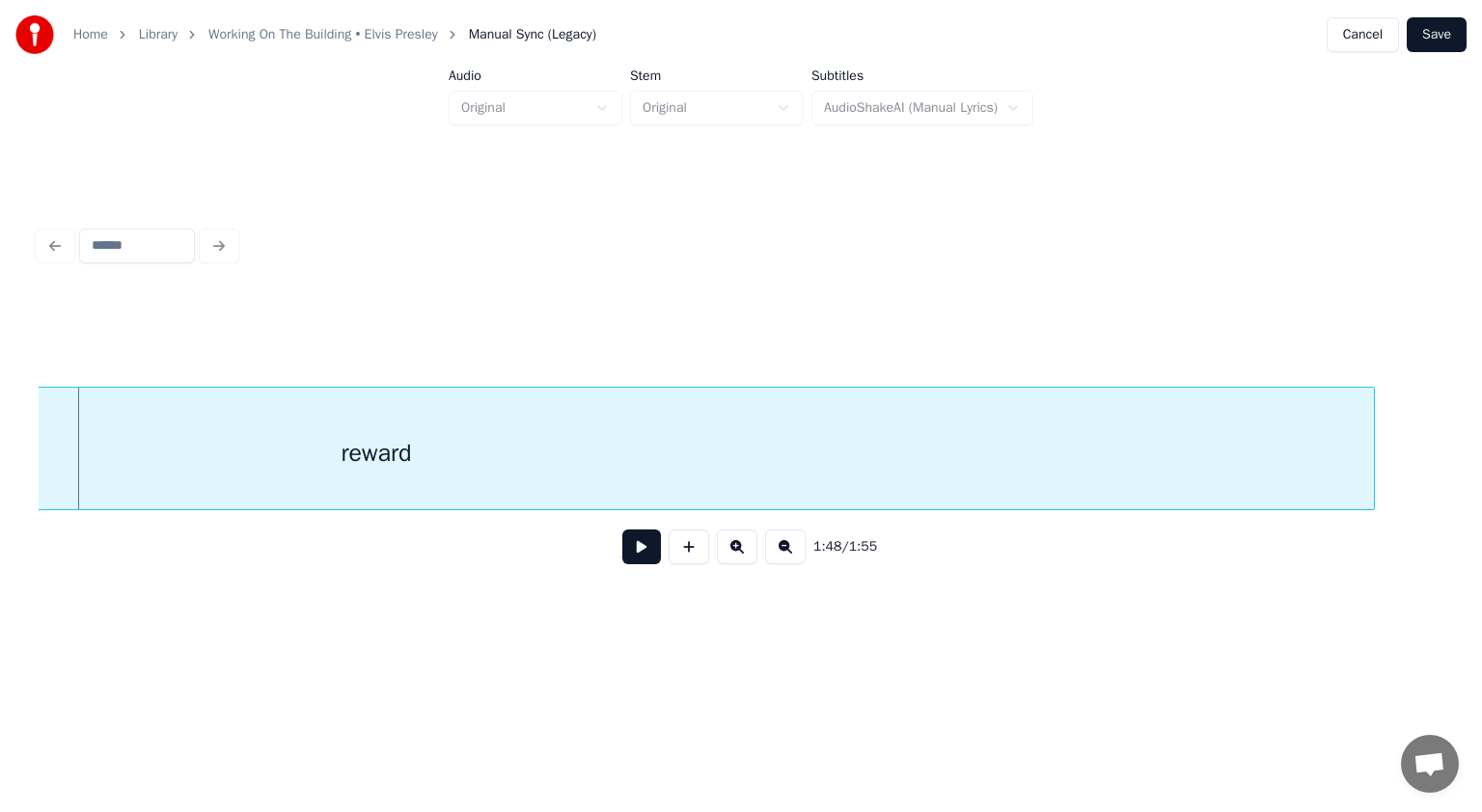 click at bounding box center (785, 547) 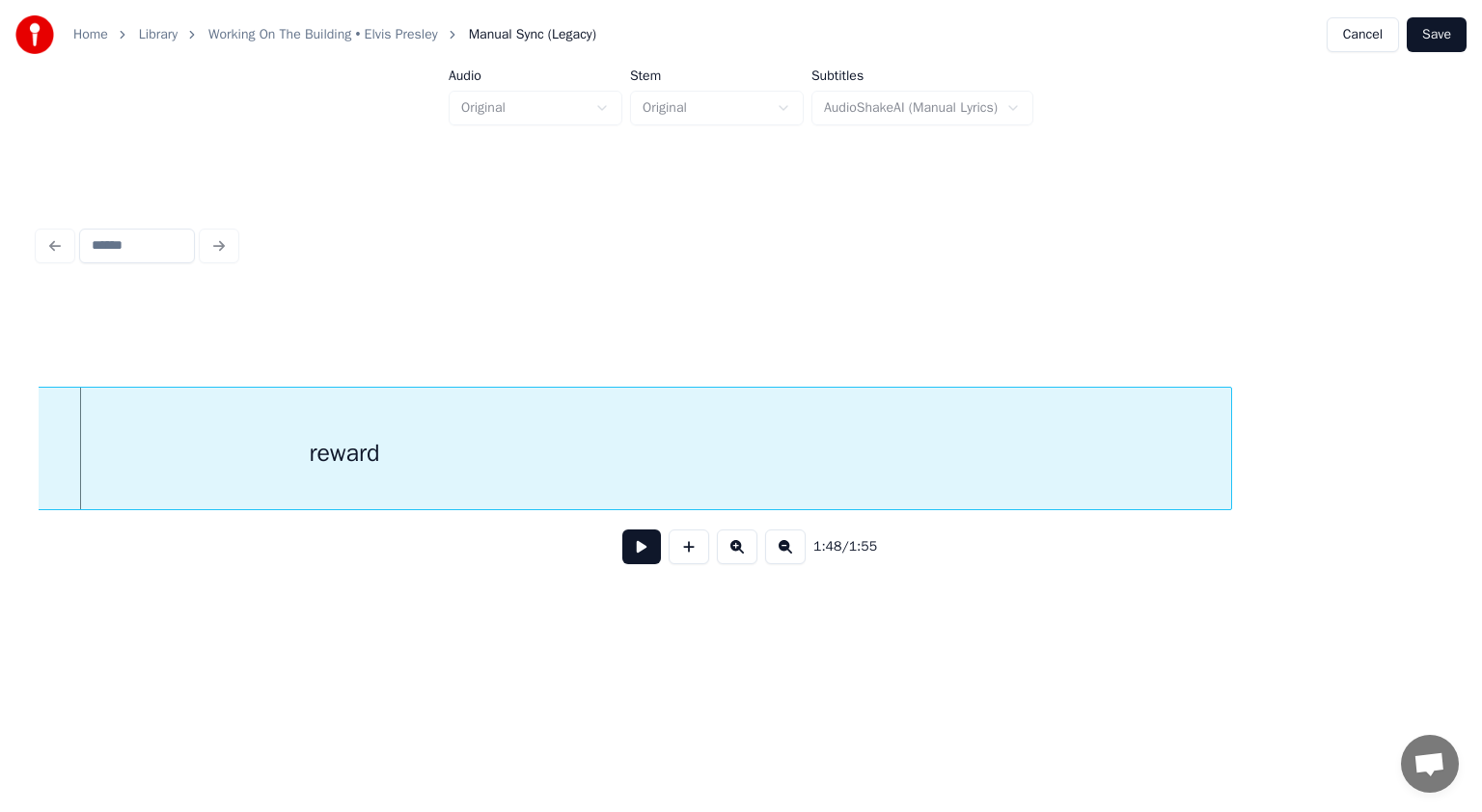 click at bounding box center [785, 547] 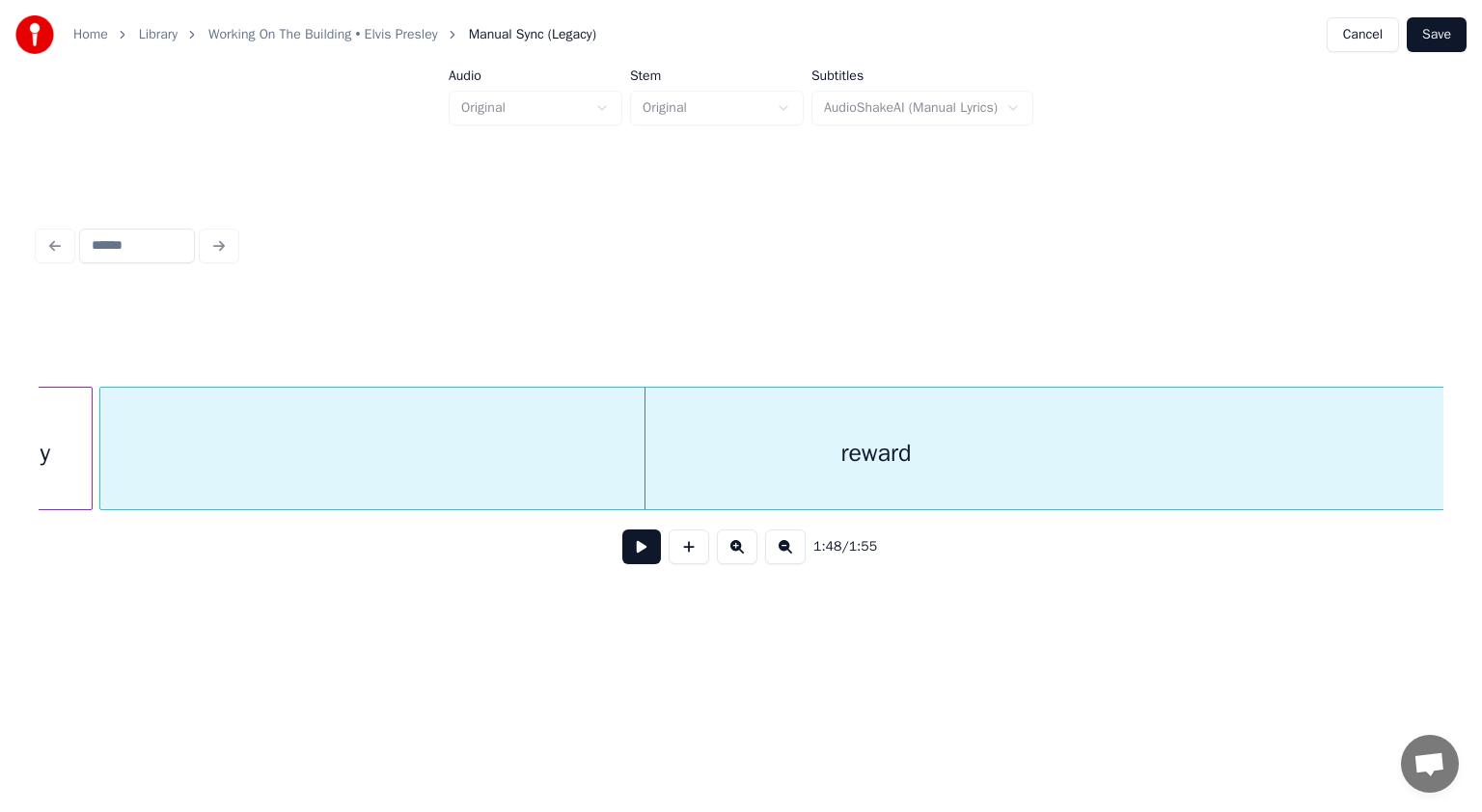 scroll, scrollTop: 0, scrollLeft: 36197, axis: horizontal 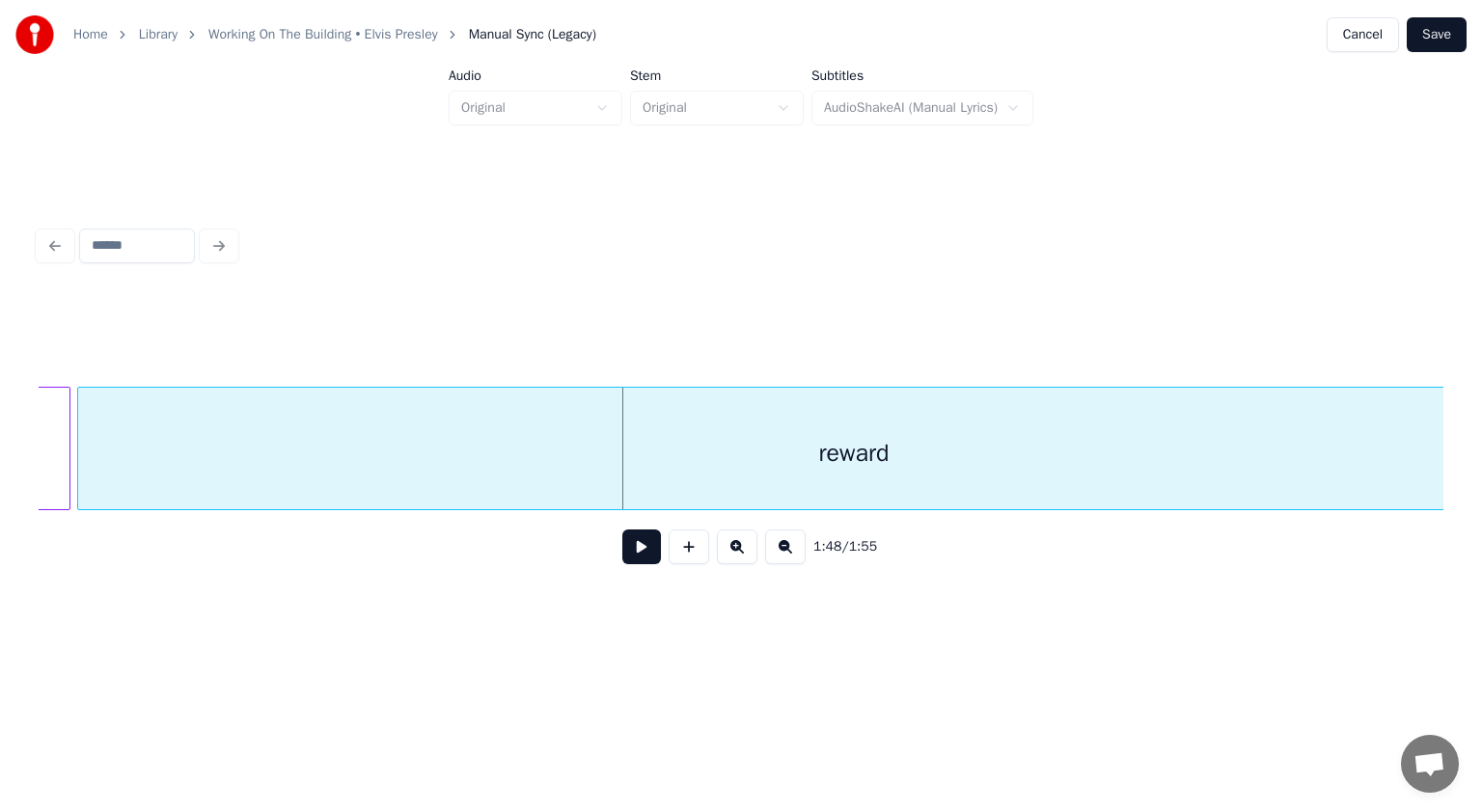 click at bounding box center [785, 547] 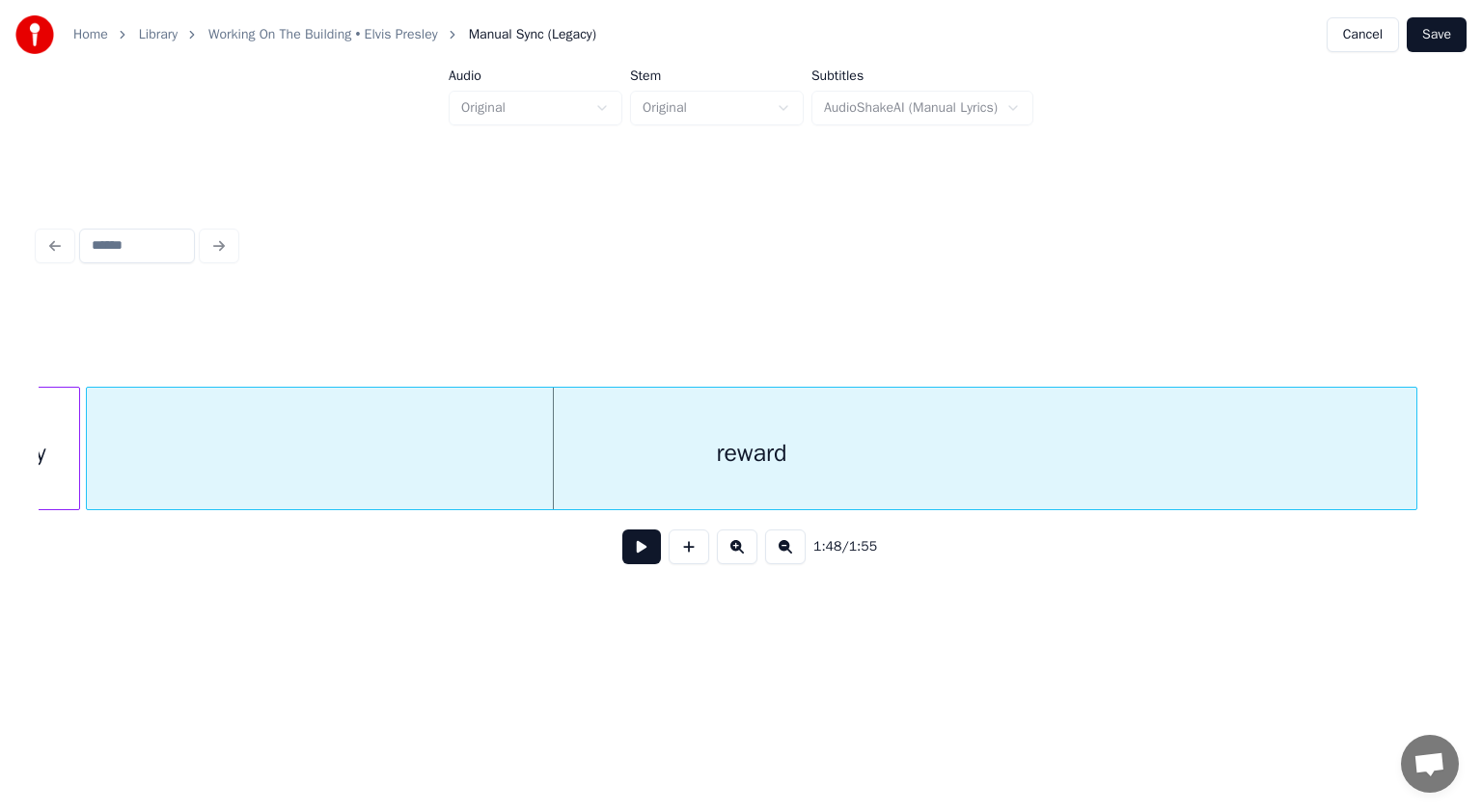 scroll, scrollTop: 0, scrollLeft: 31050, axis: horizontal 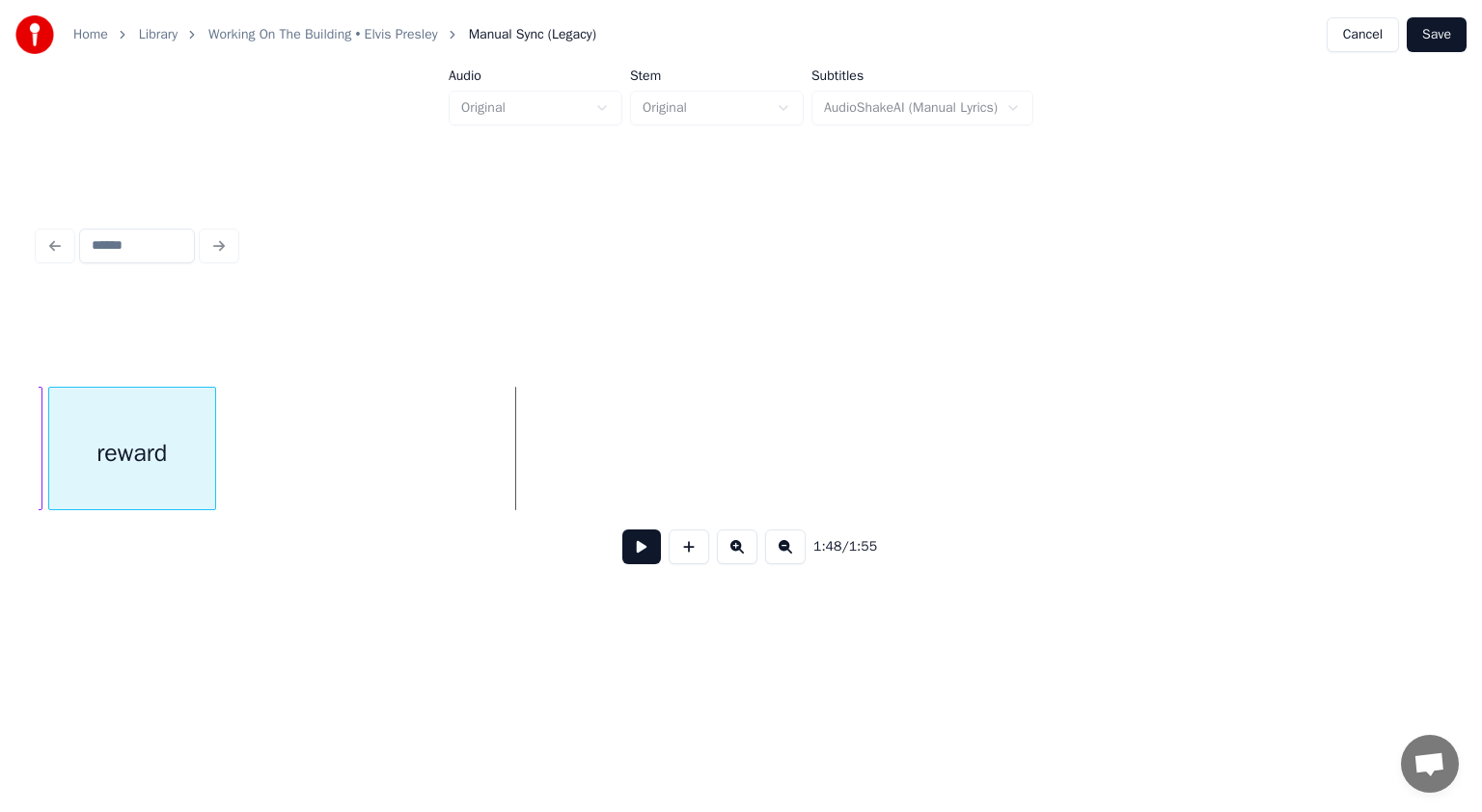 click at bounding box center (212, 448) 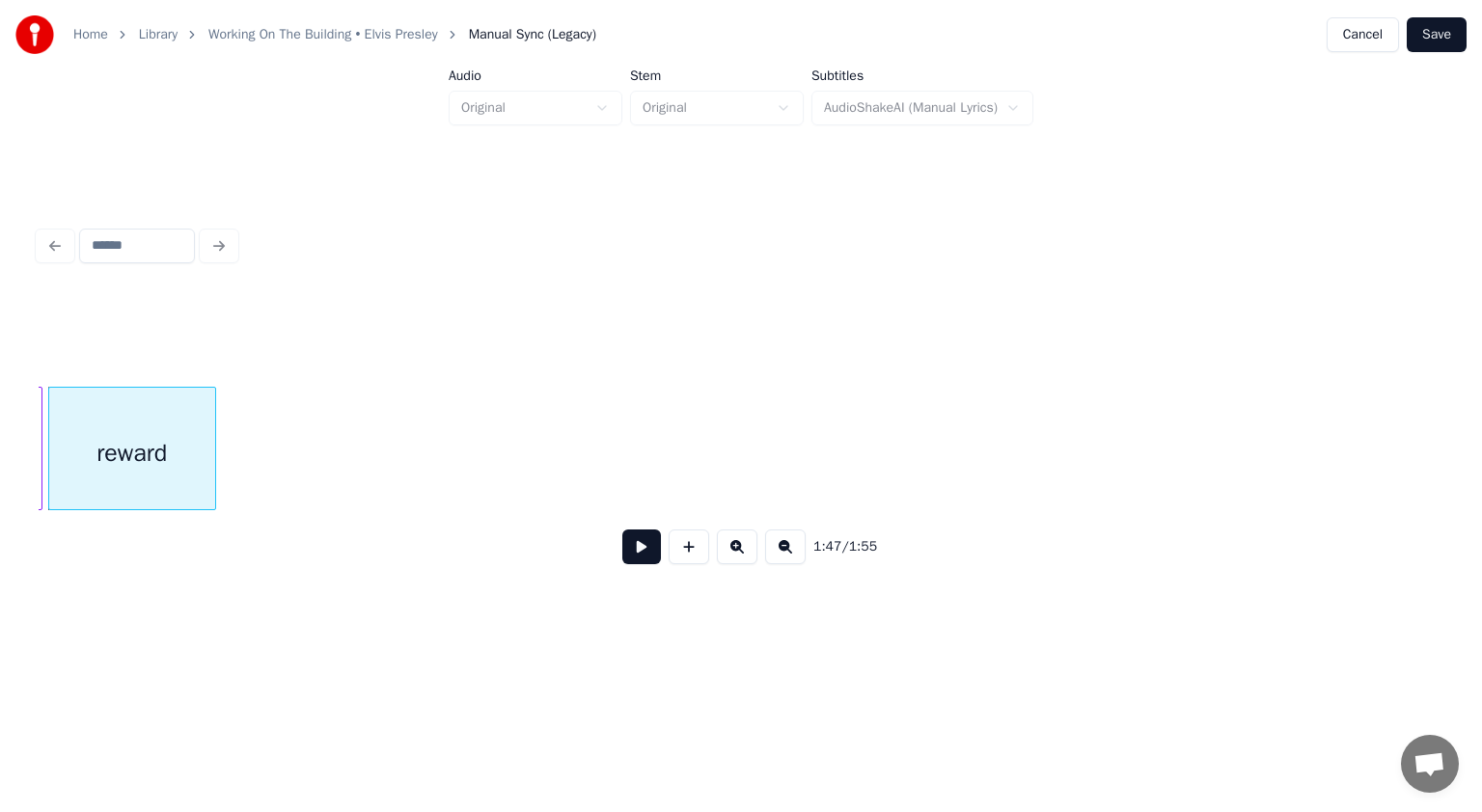 click on "reward my" at bounding box center (741, 448) 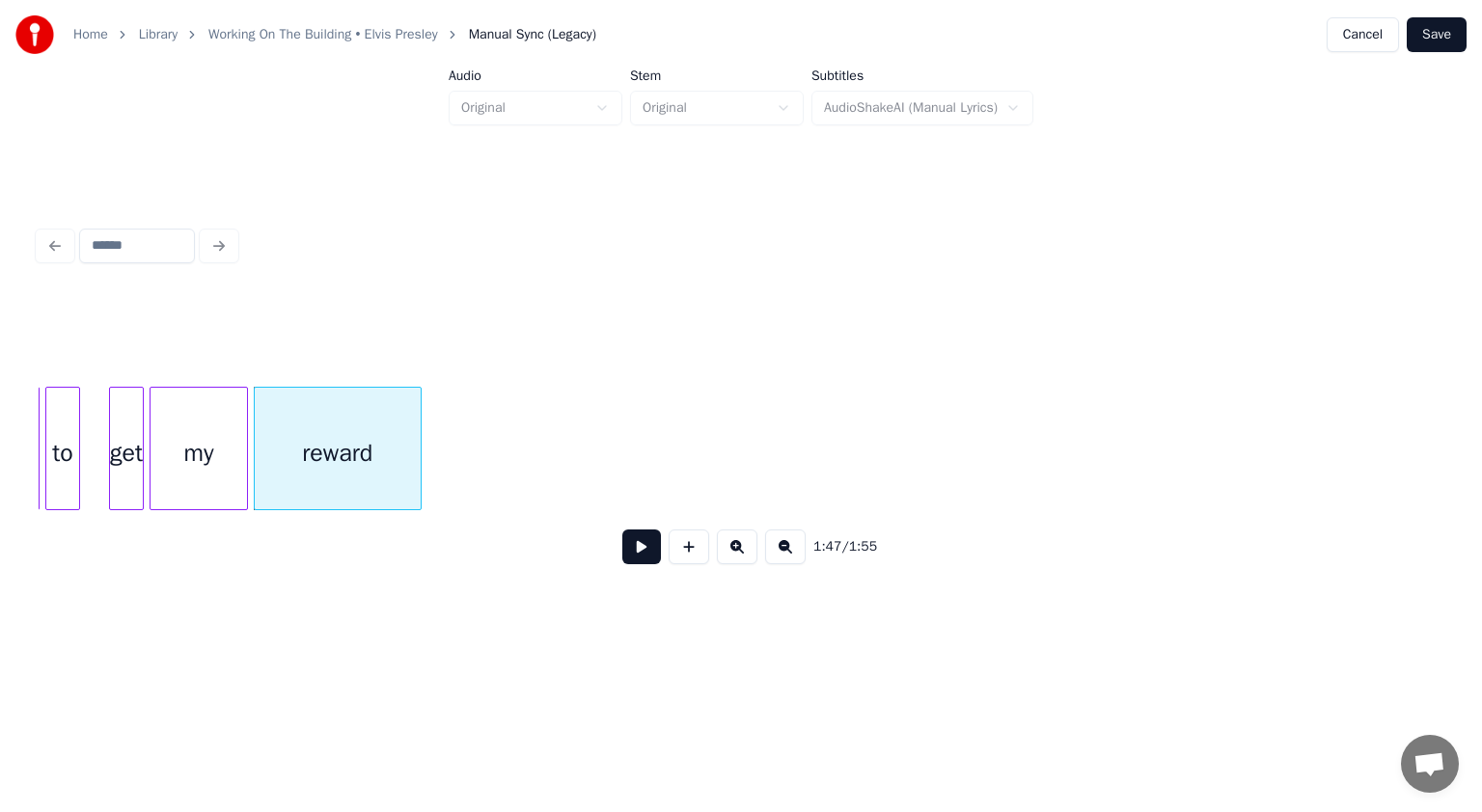 scroll, scrollTop: 0, scrollLeft: 30806, axis: horizontal 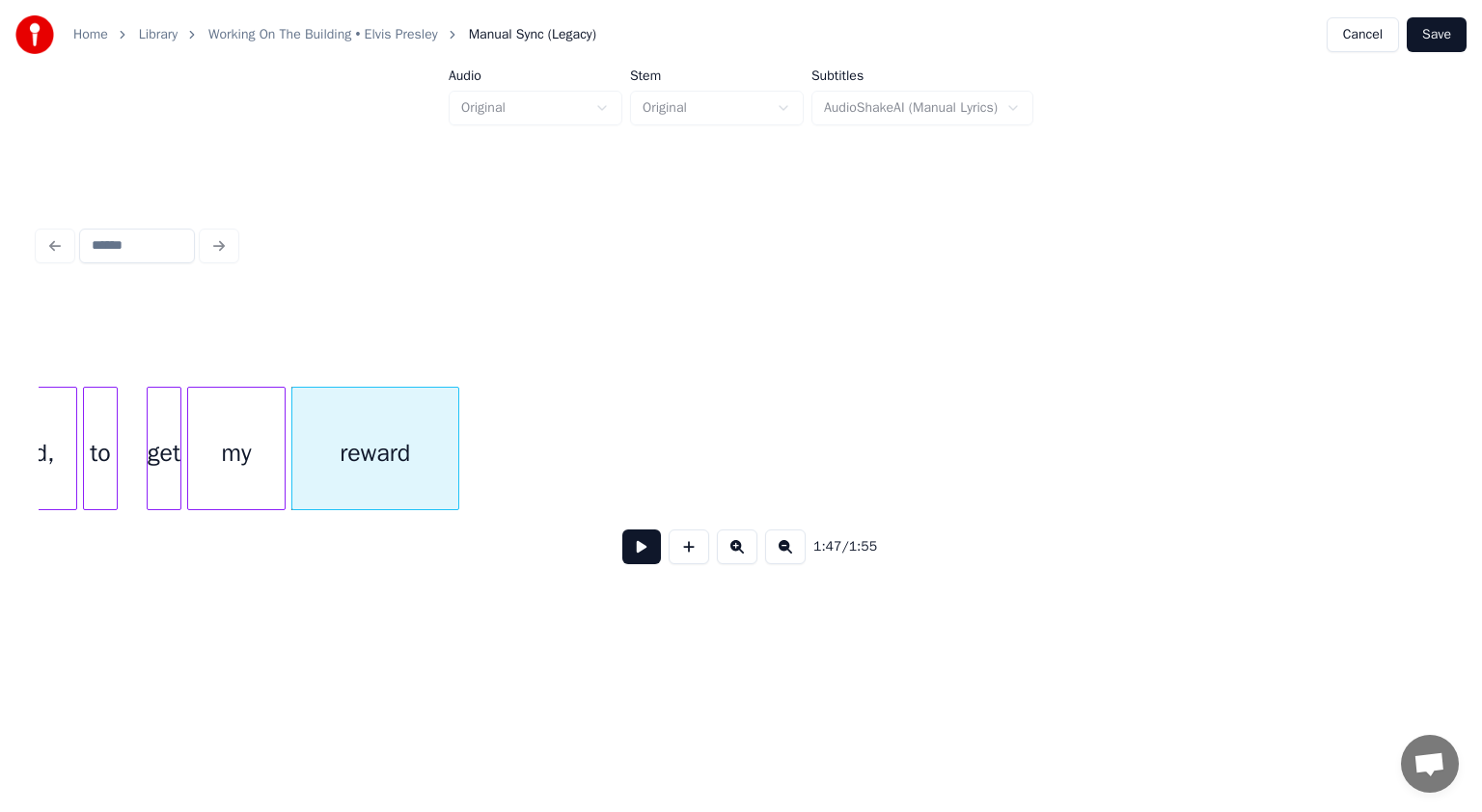 click at bounding box center [642, 547] 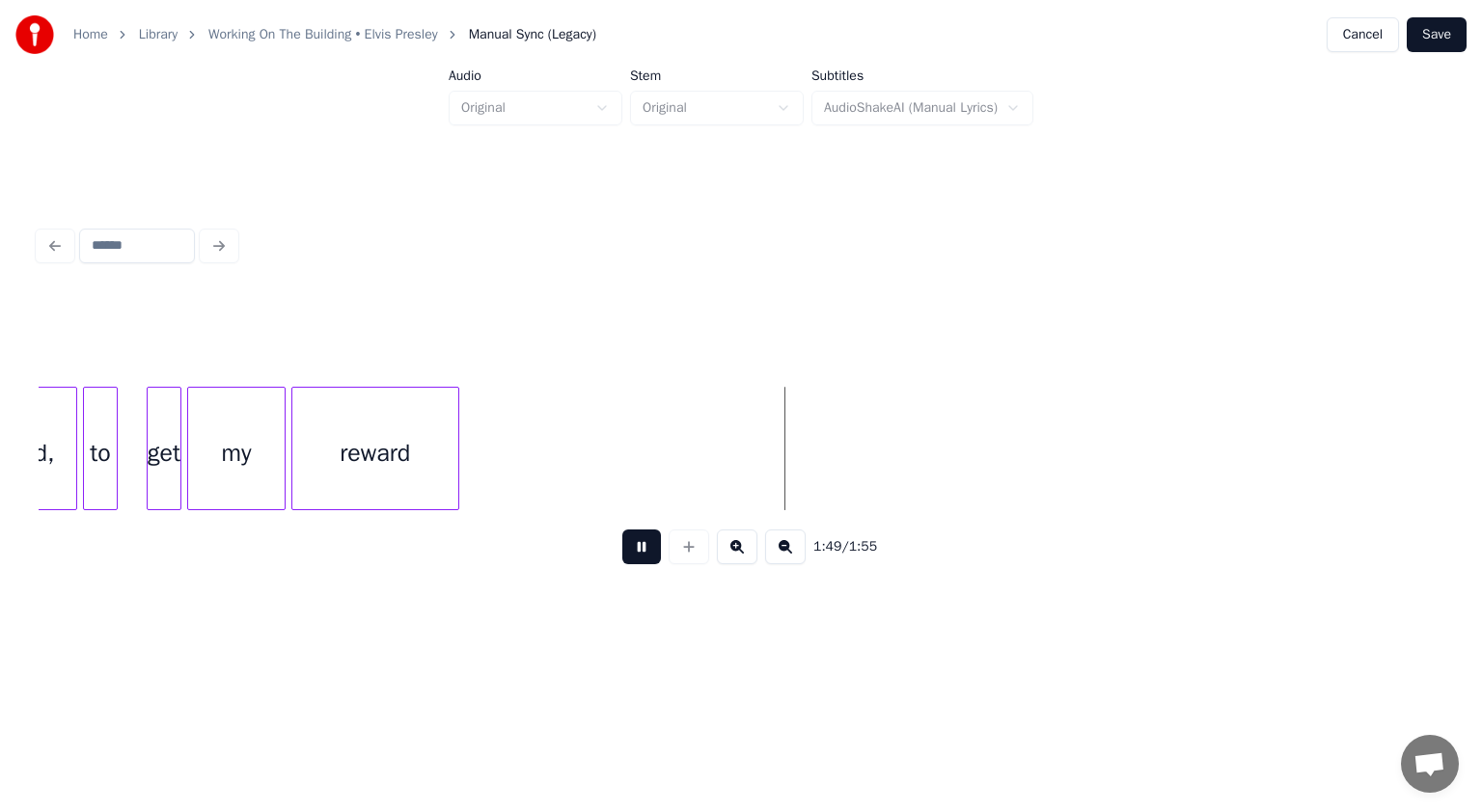 click at bounding box center [642, 547] 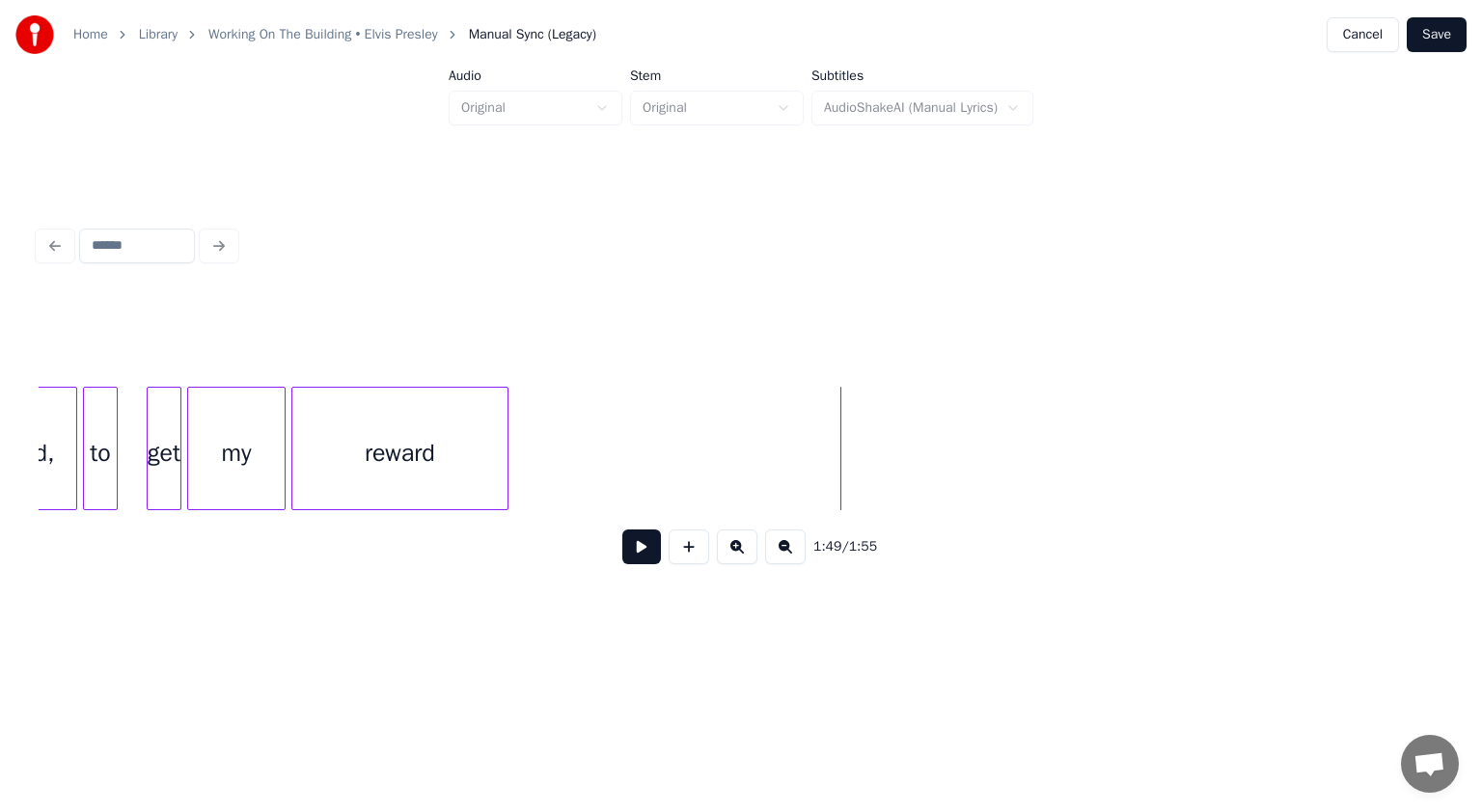 click at bounding box center [505, 448] 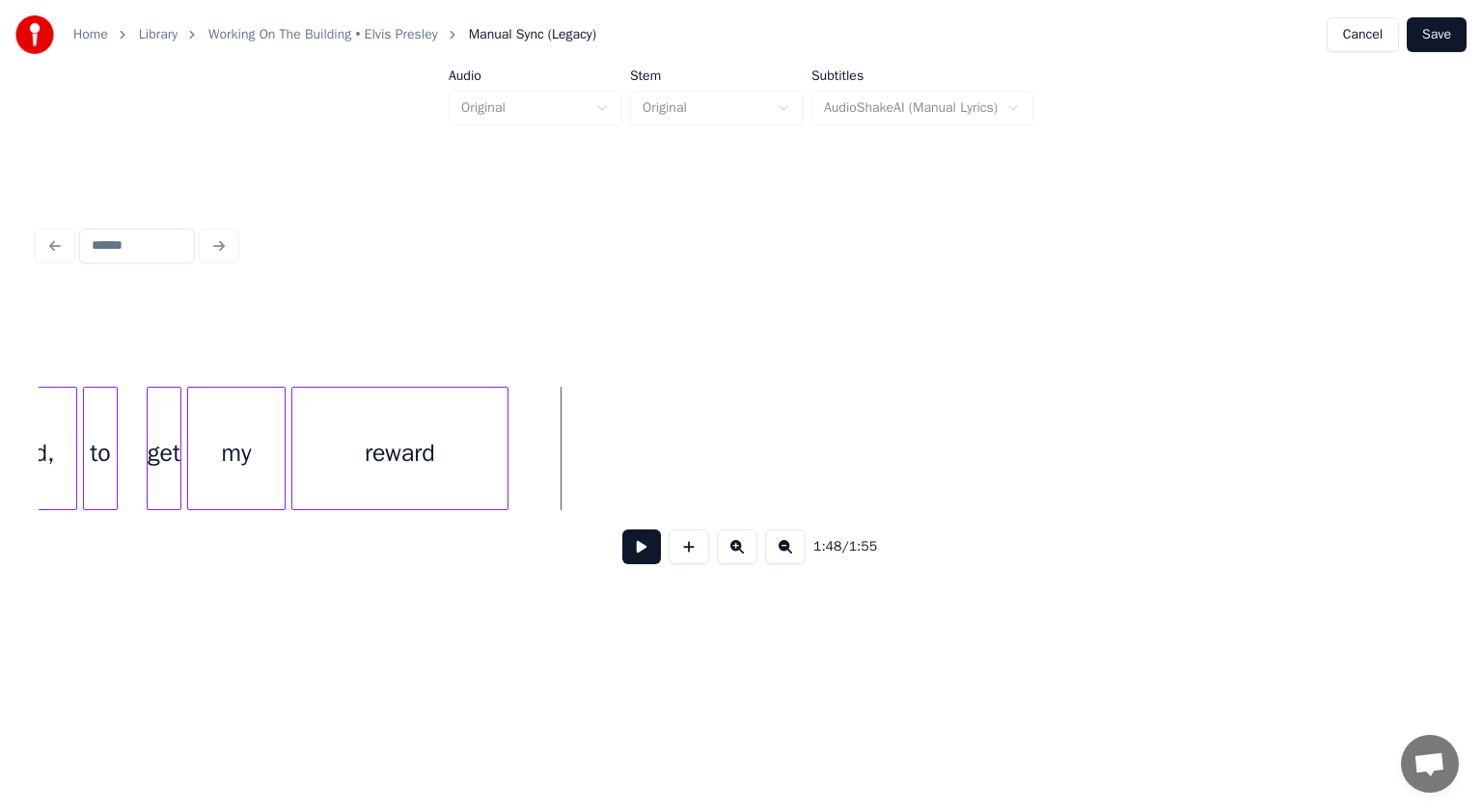 click on "Save" at bounding box center [1437, 35] 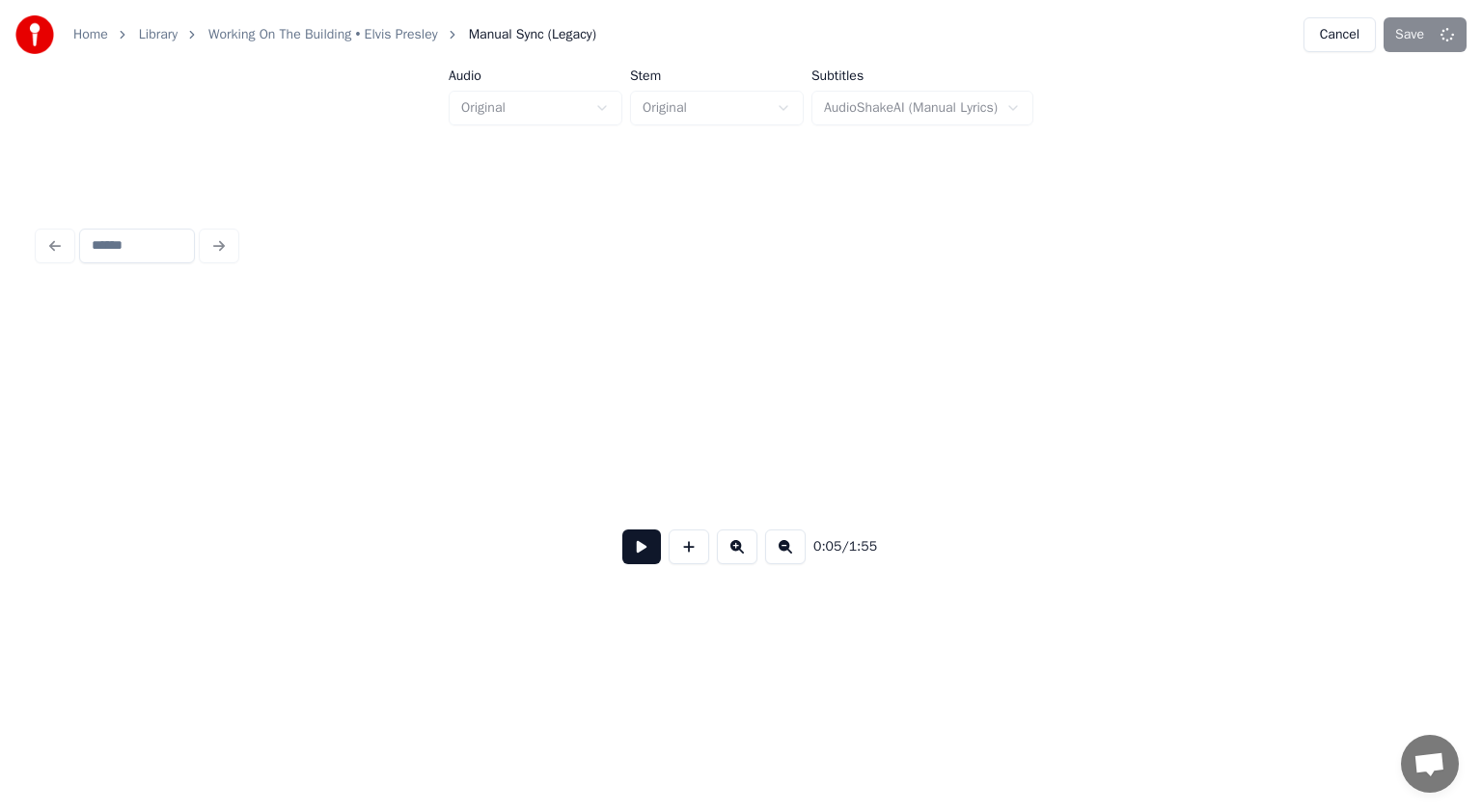 scroll, scrollTop: 0, scrollLeft: 1551, axis: horizontal 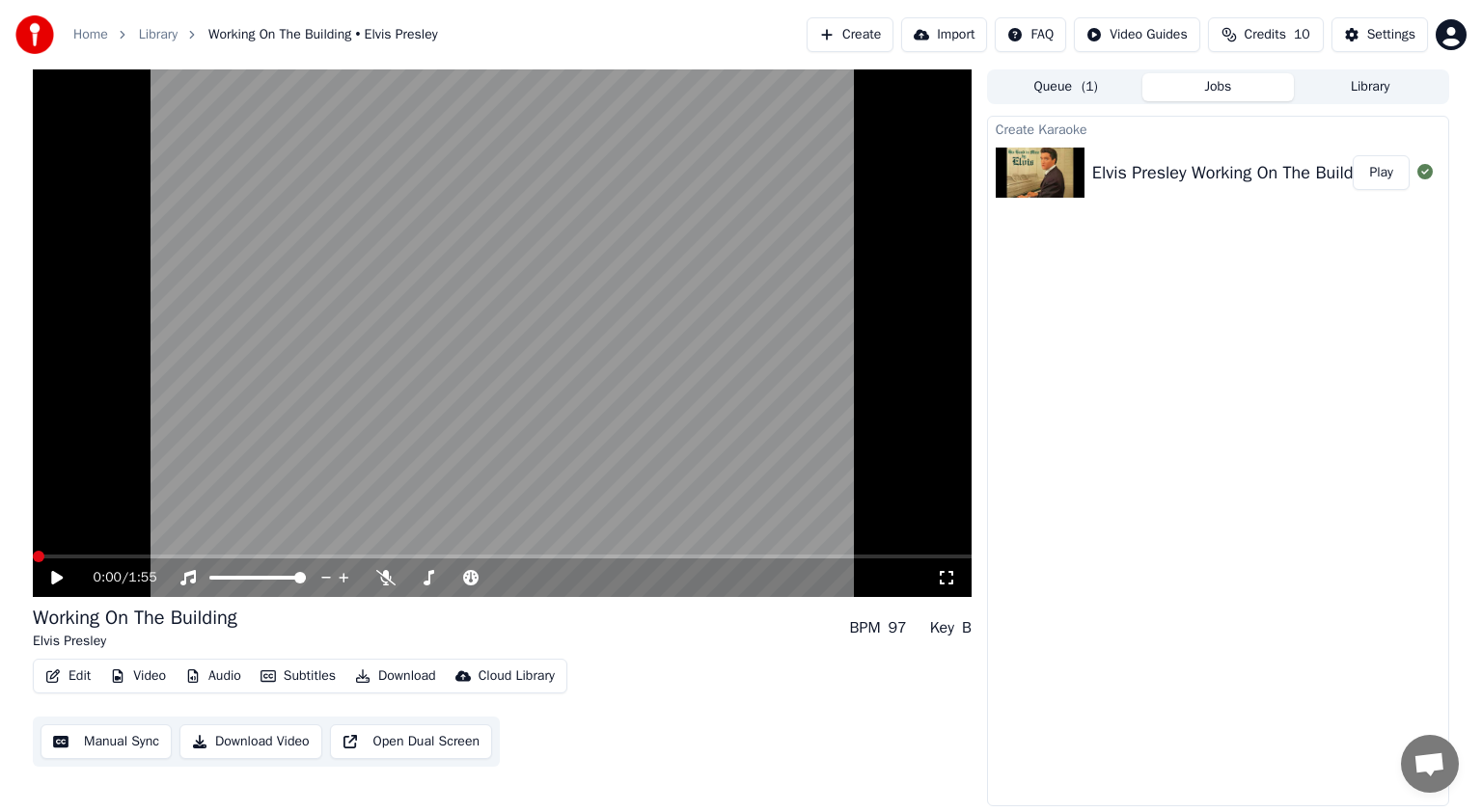 click 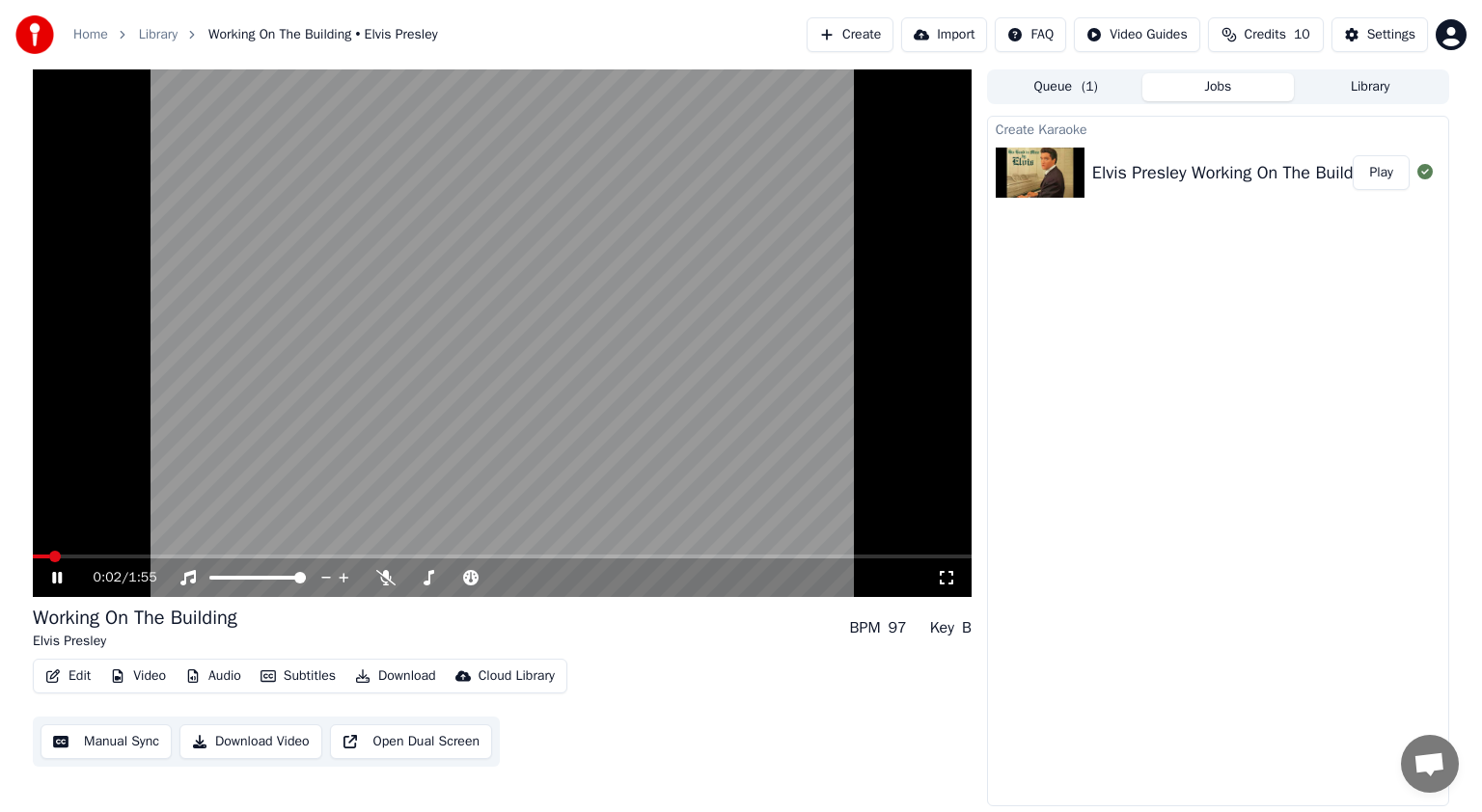 click 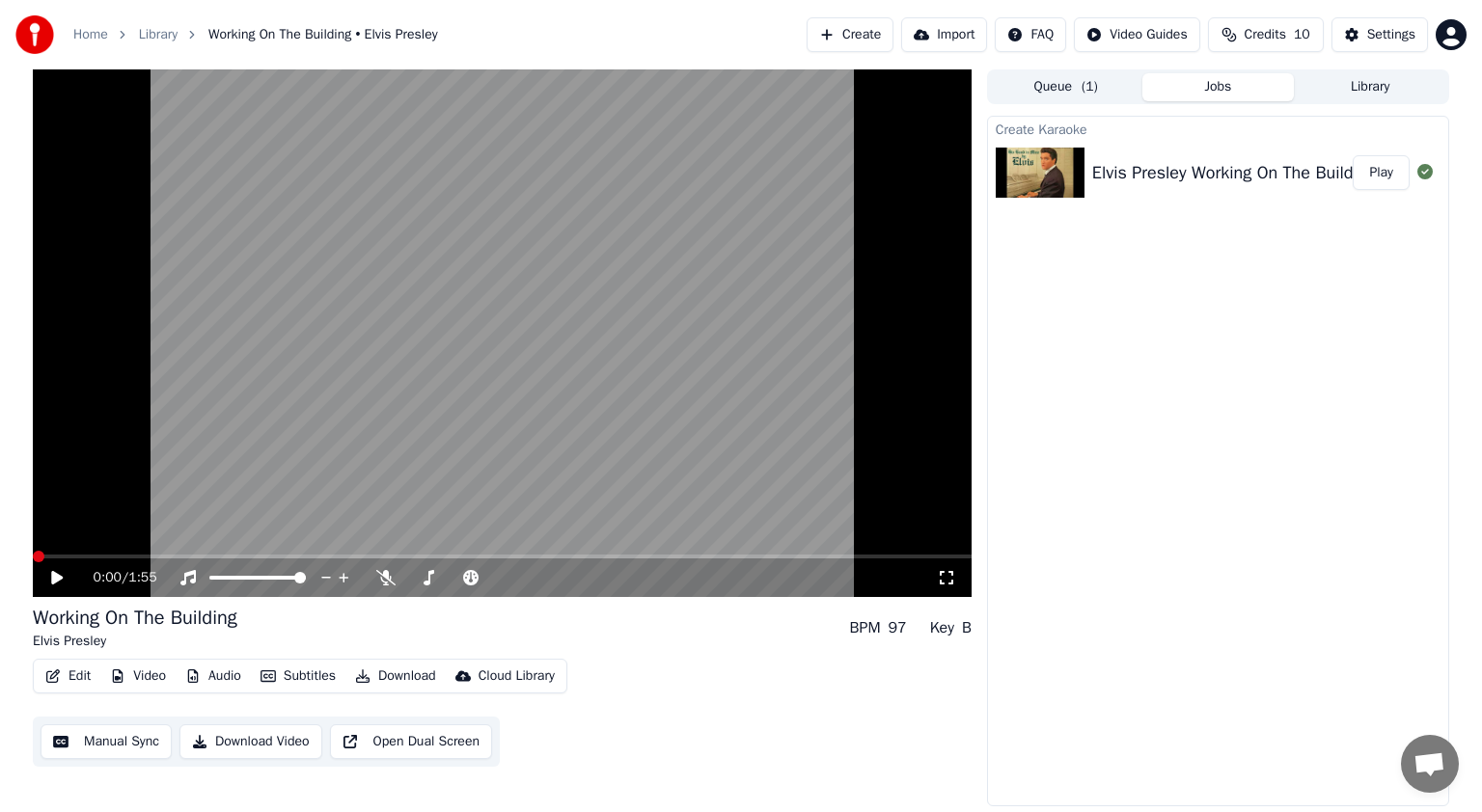 click at bounding box center (39, 556) 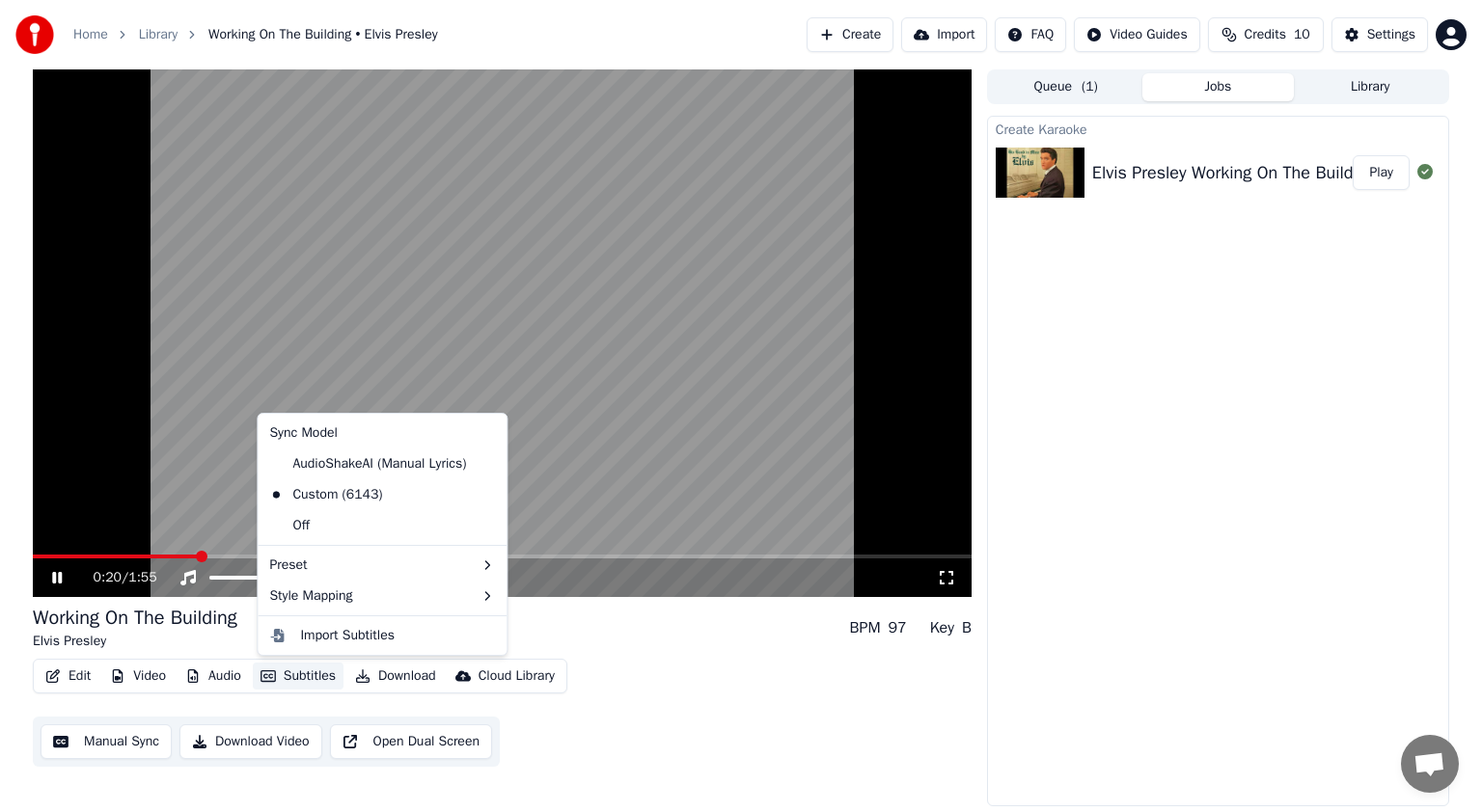 click 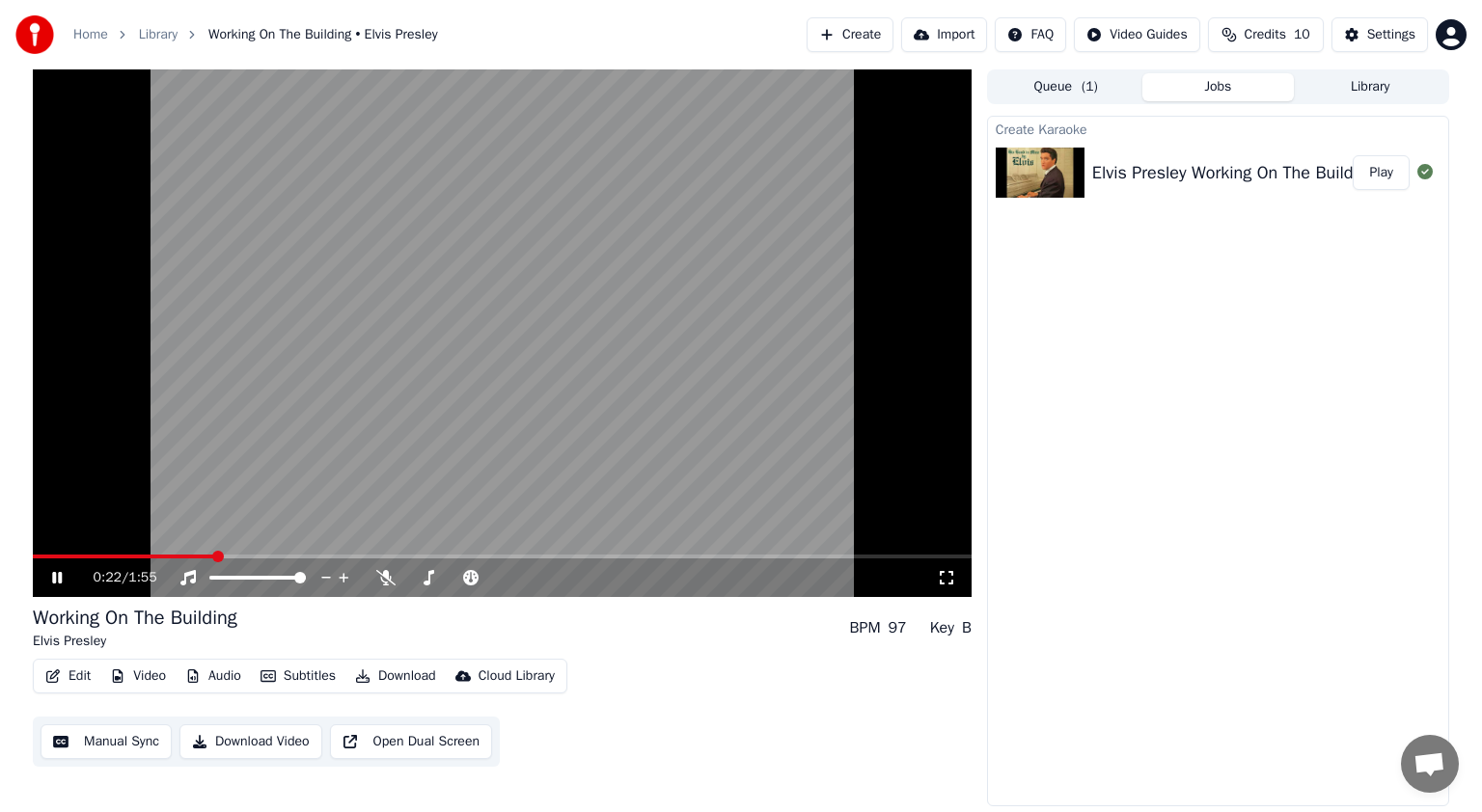 click on "Edit Video Audio Subtitles Download Cloud Library Manual Sync Download Video Open Dual Screen" at bounding box center (502, 713) 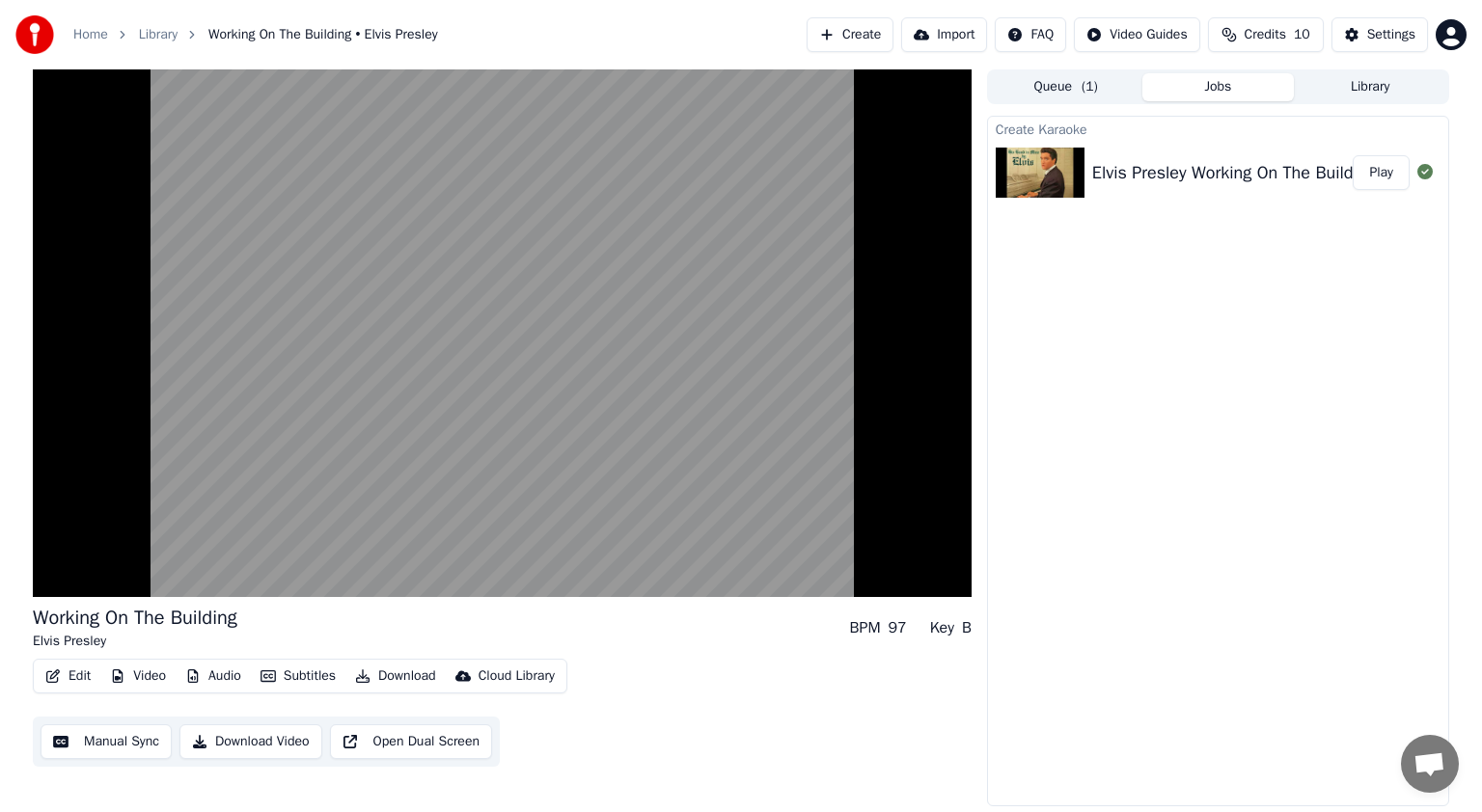click on "Audio" at bounding box center [213, 676] 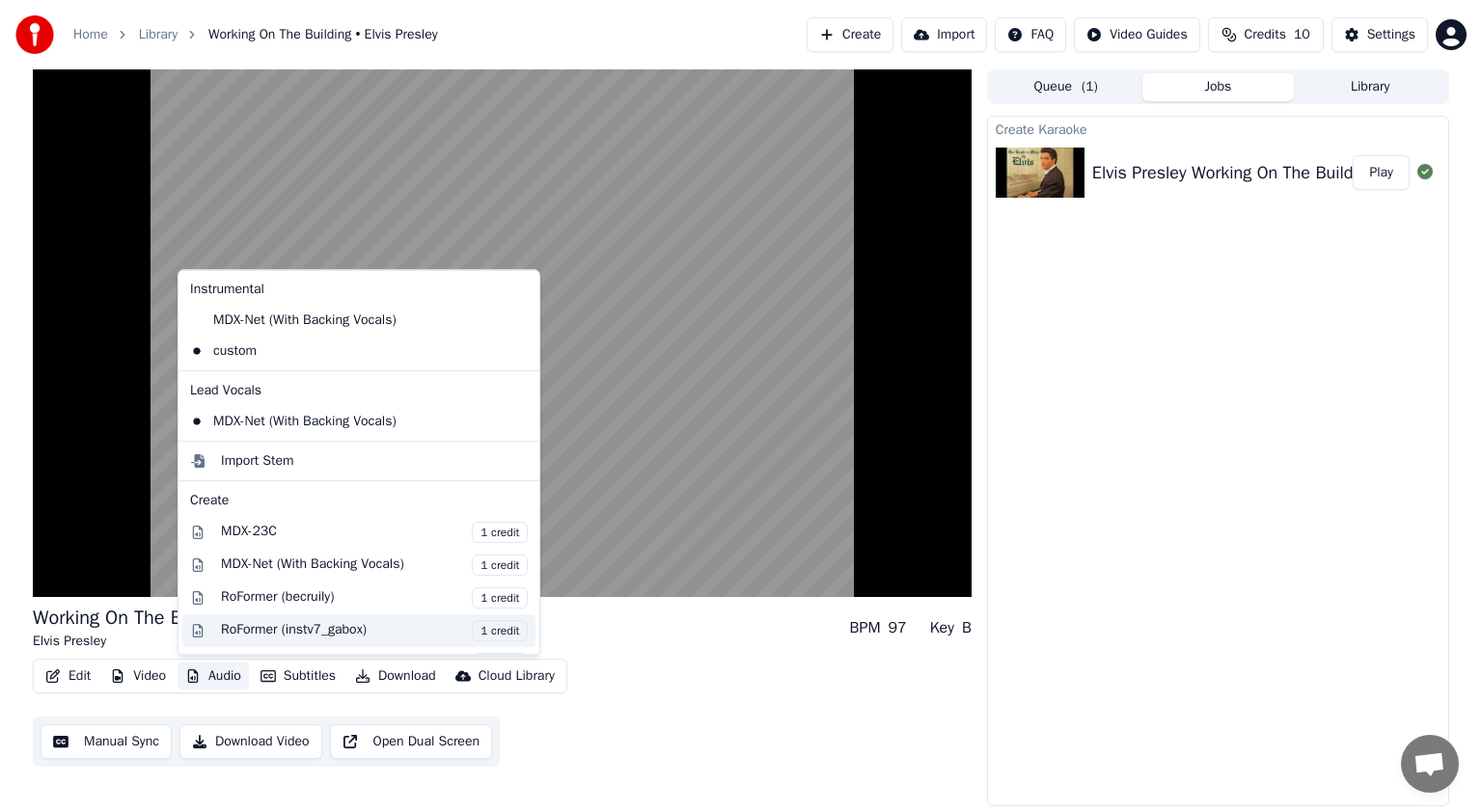 scroll, scrollTop: 221, scrollLeft: 0, axis: vertical 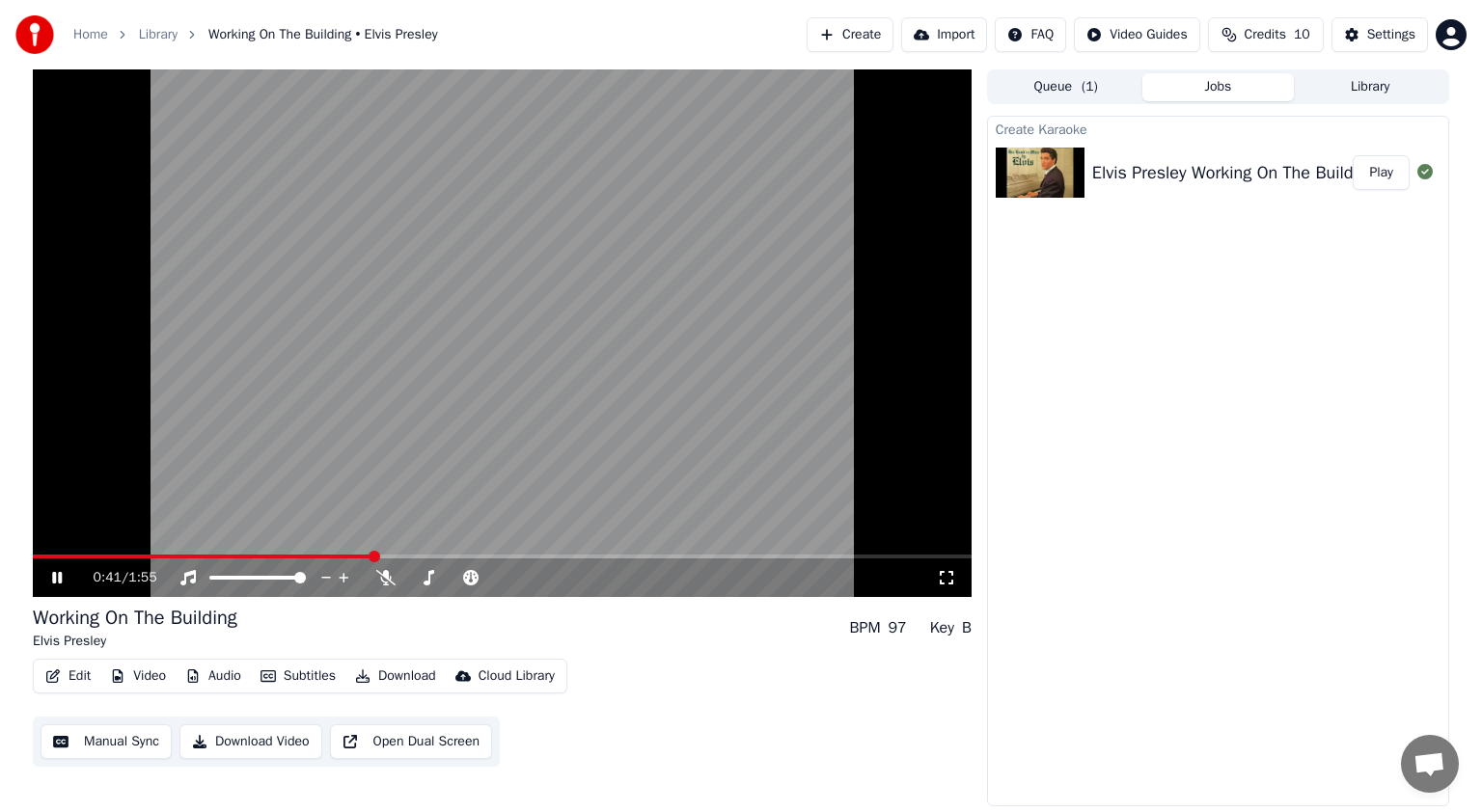 click on "Edit Video Audio Subtitles Download Cloud Library Manual Sync Download Video Open Dual Screen" at bounding box center [502, 713] 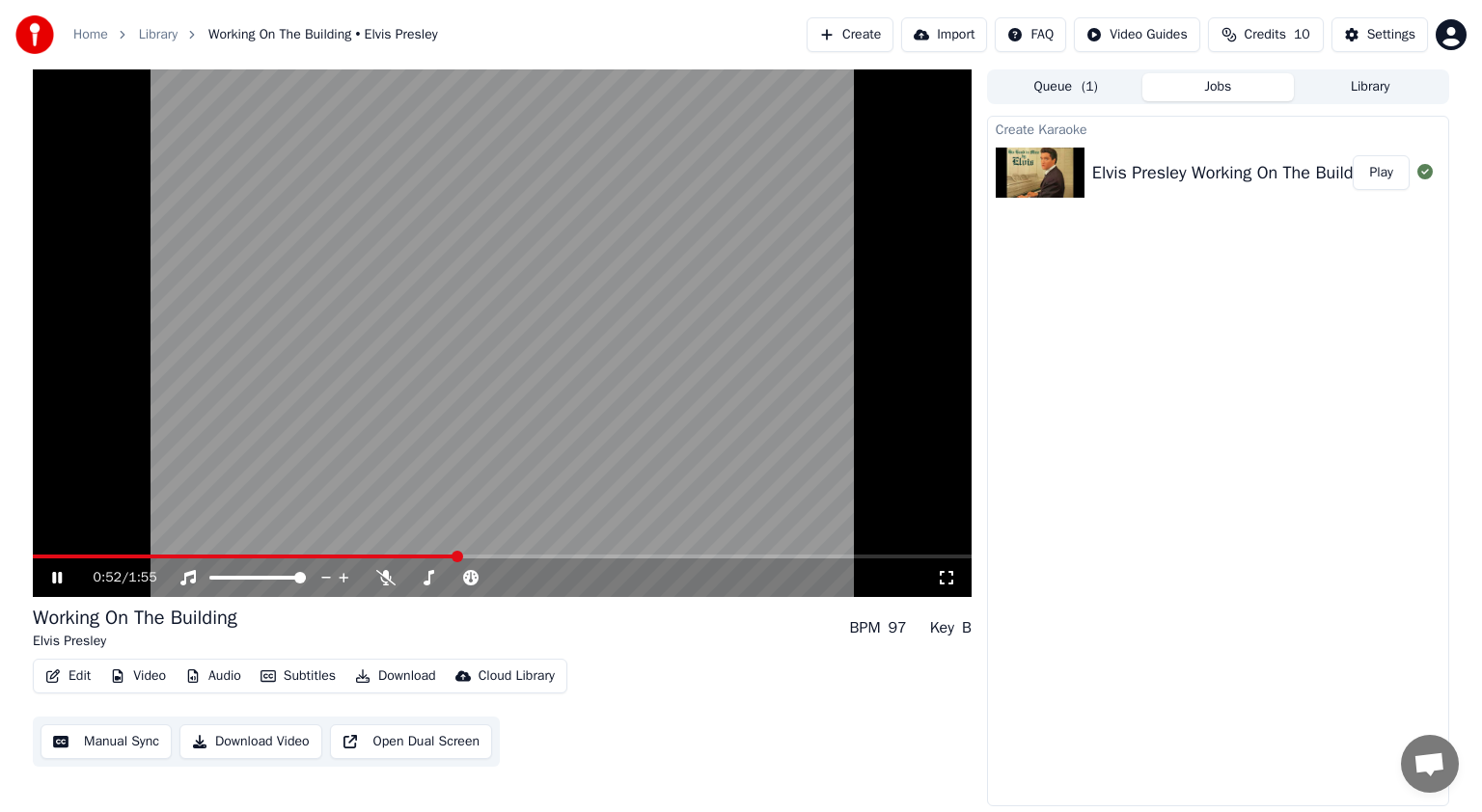 click at bounding box center [502, 556] 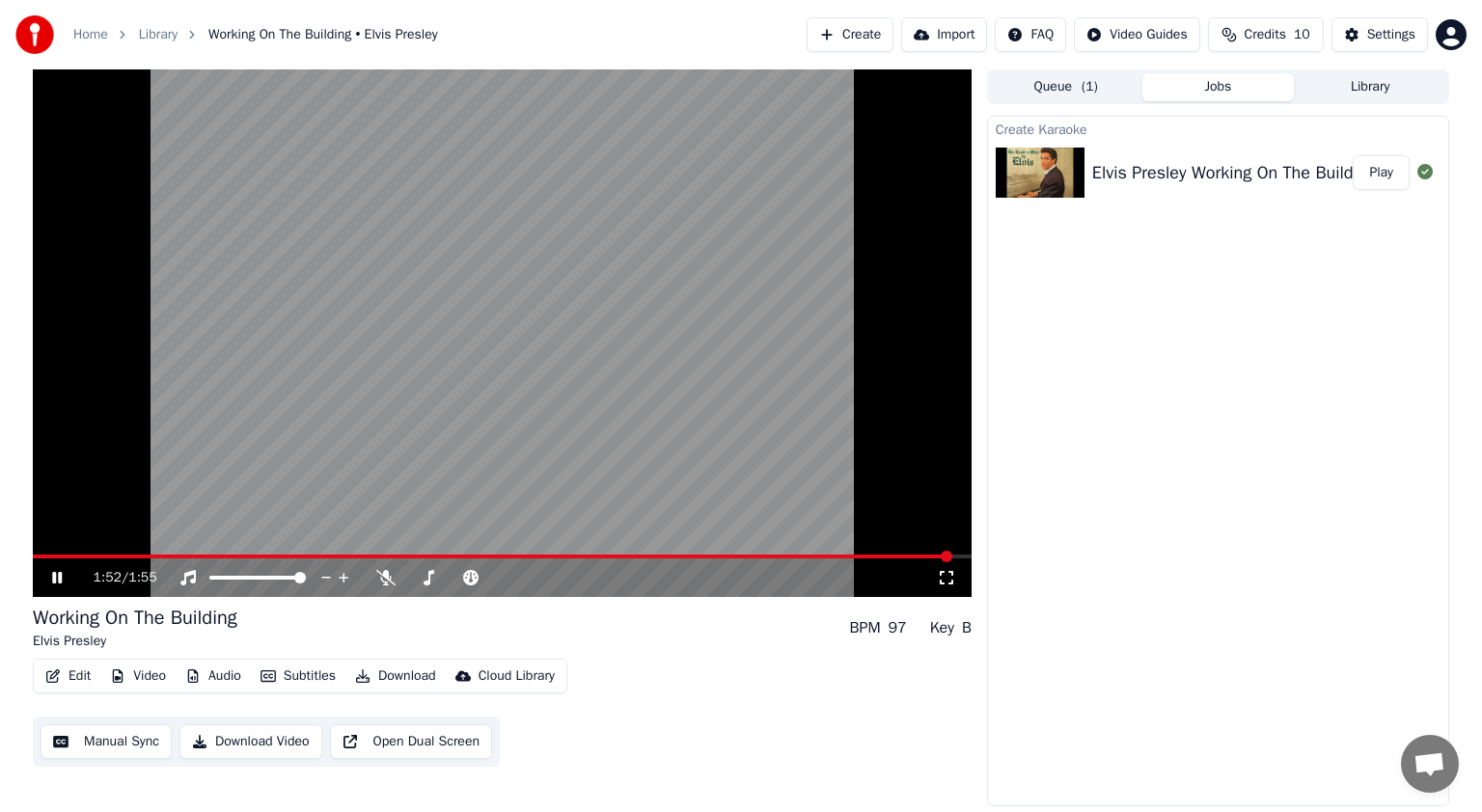 click 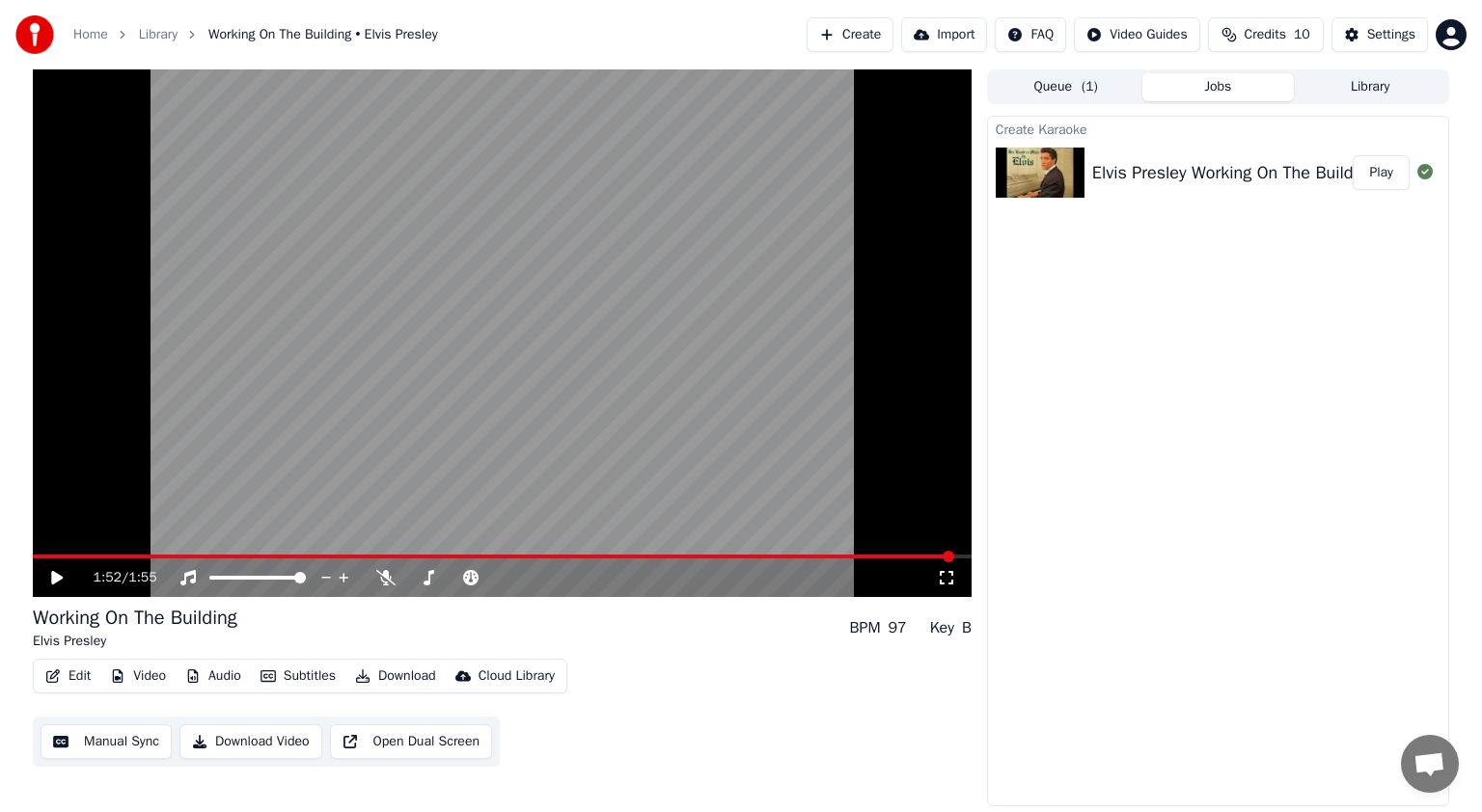 click on "Video" at bounding box center (138, 676) 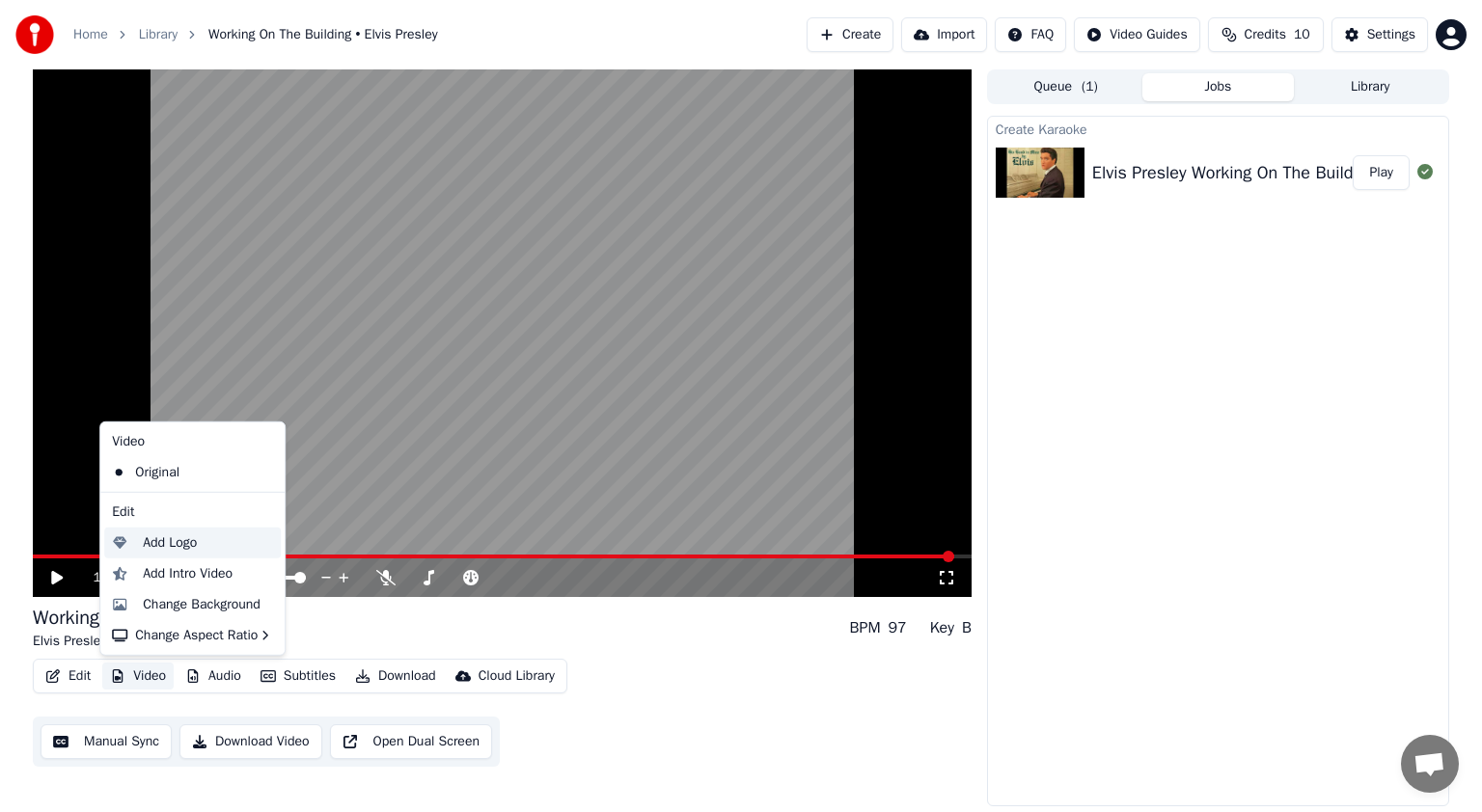 click on "Add Logo" at bounding box center (207, 543) 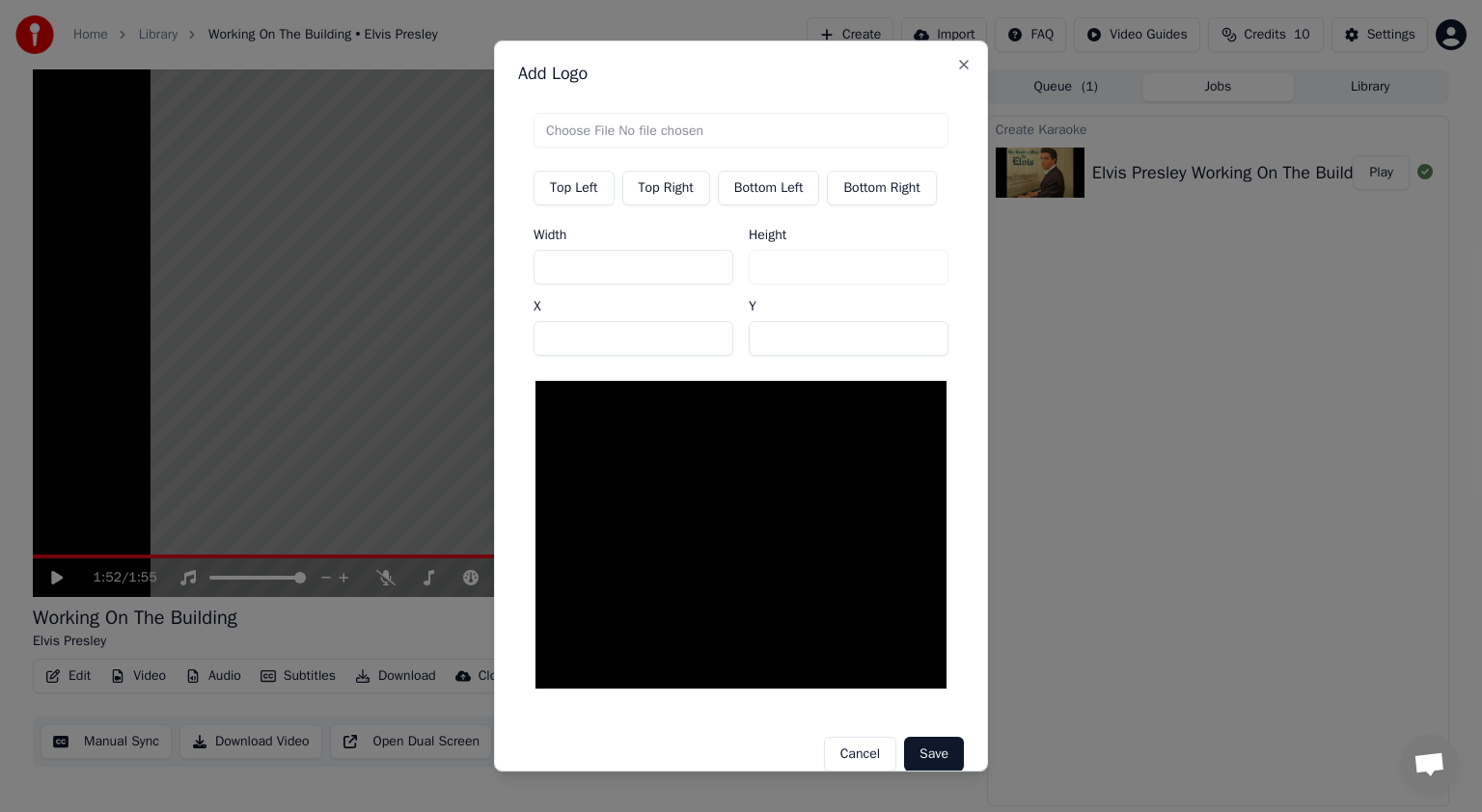 click on "Top Right" at bounding box center (666, 188) 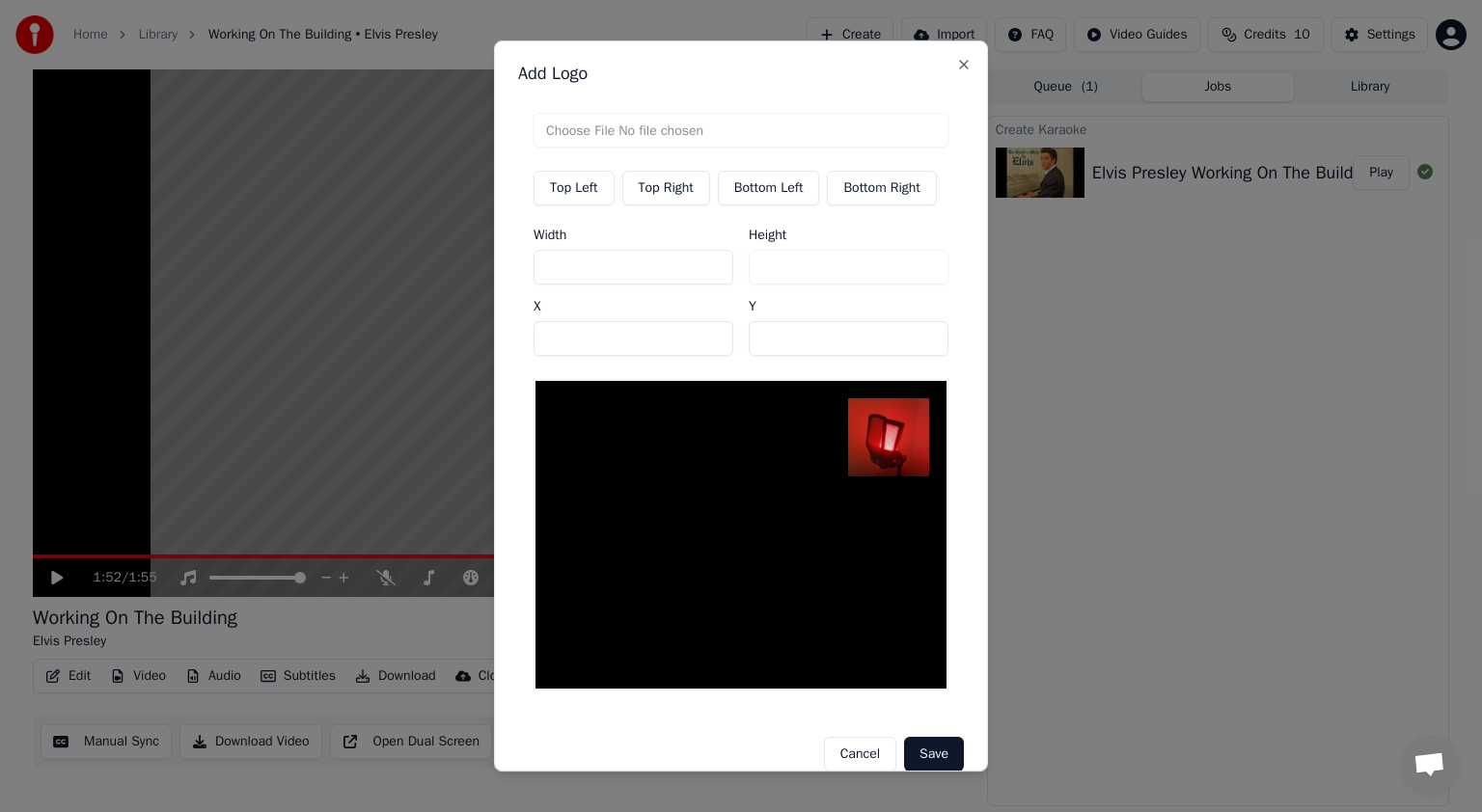 drag, startPoint x: 590, startPoint y: 267, endPoint x: 543, endPoint y: 270, distance: 47.09565 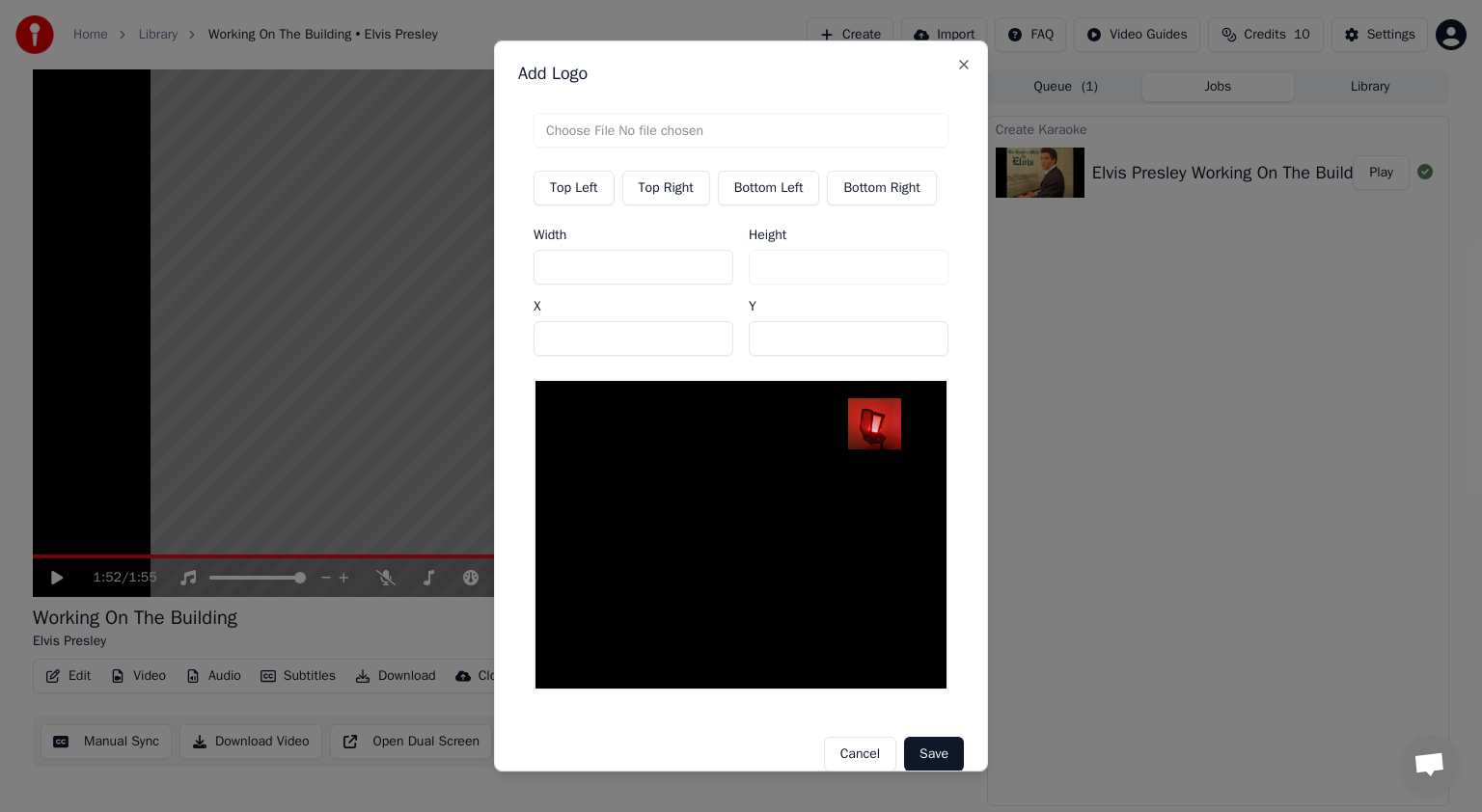 type on "***" 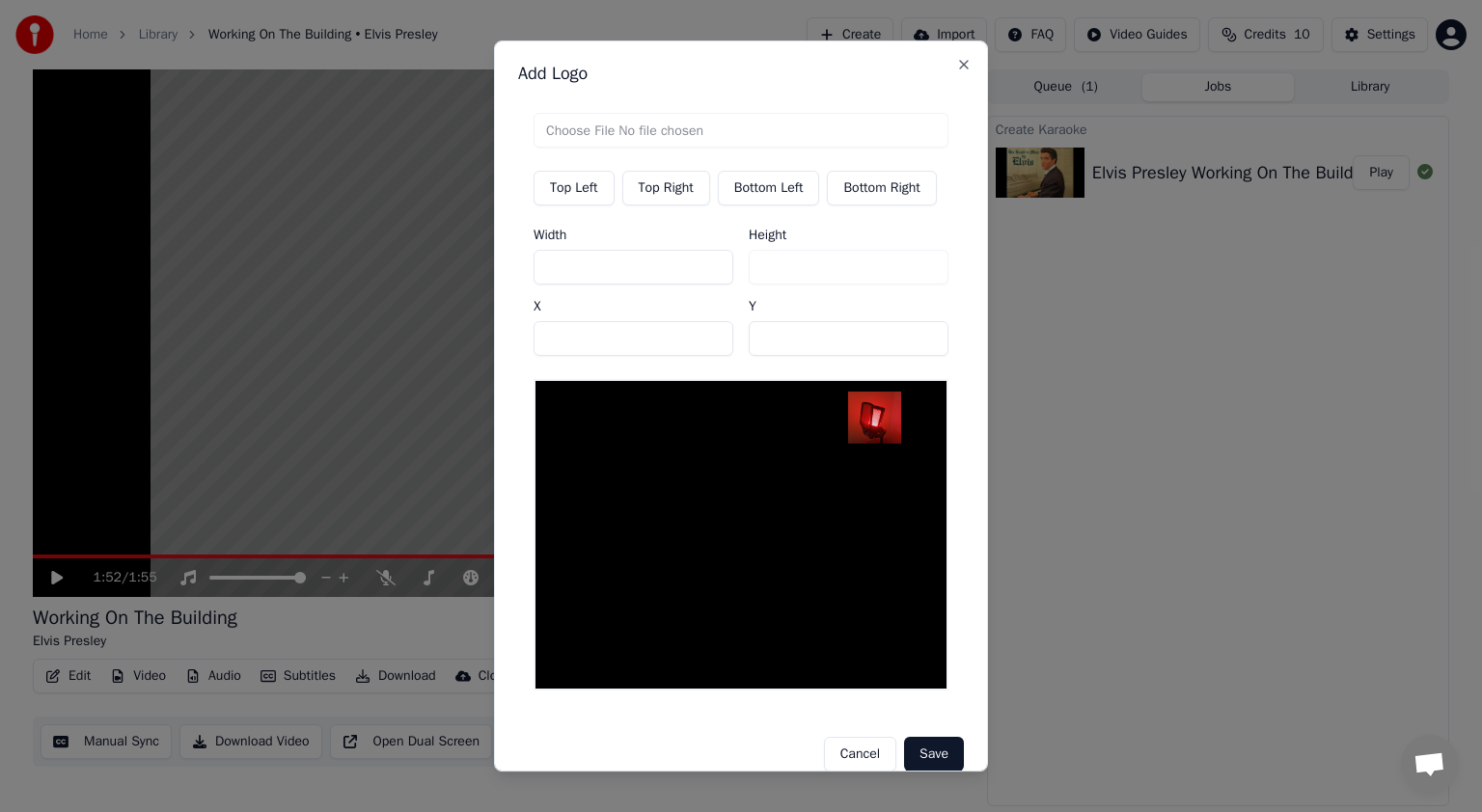 type on "**" 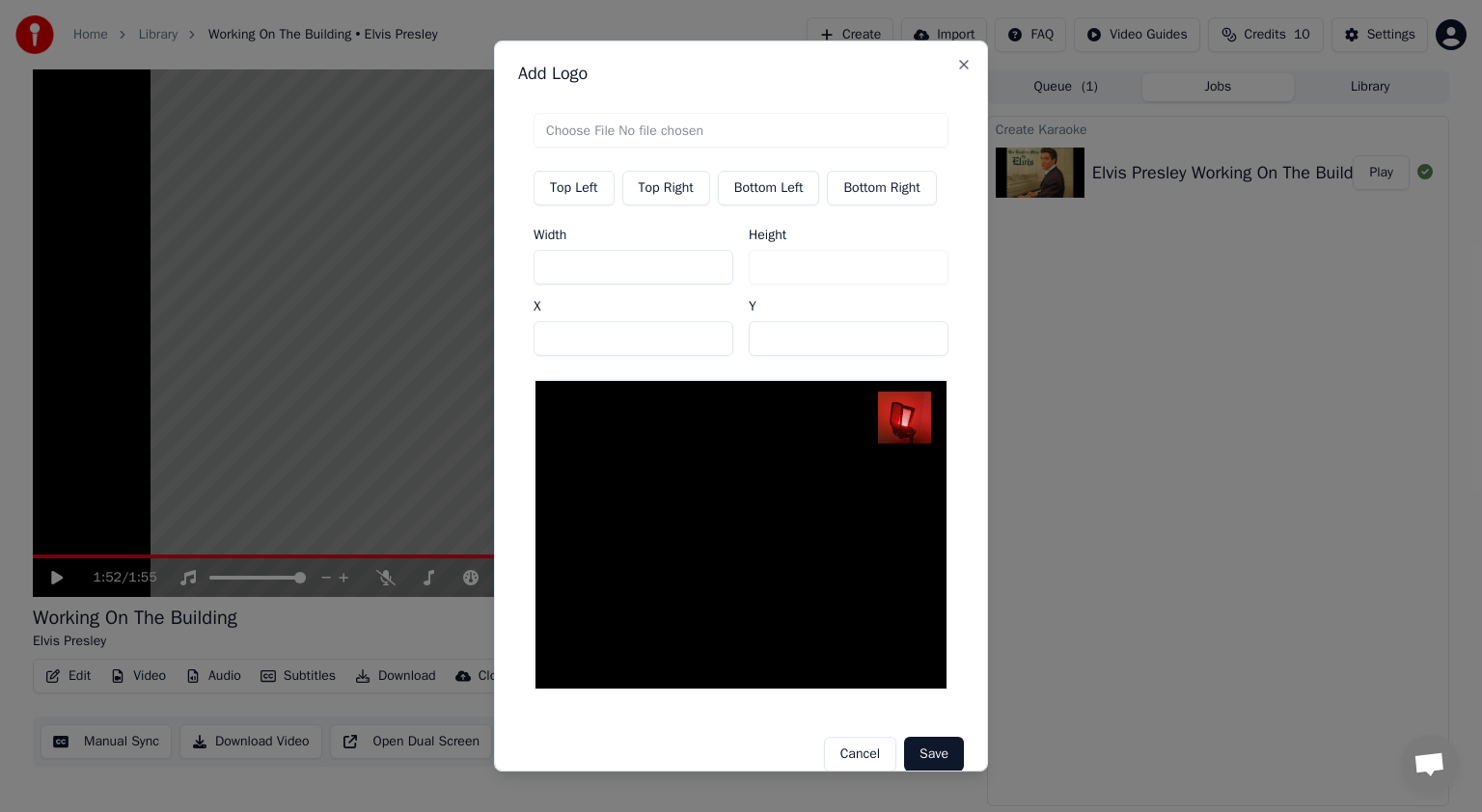 type on "***" 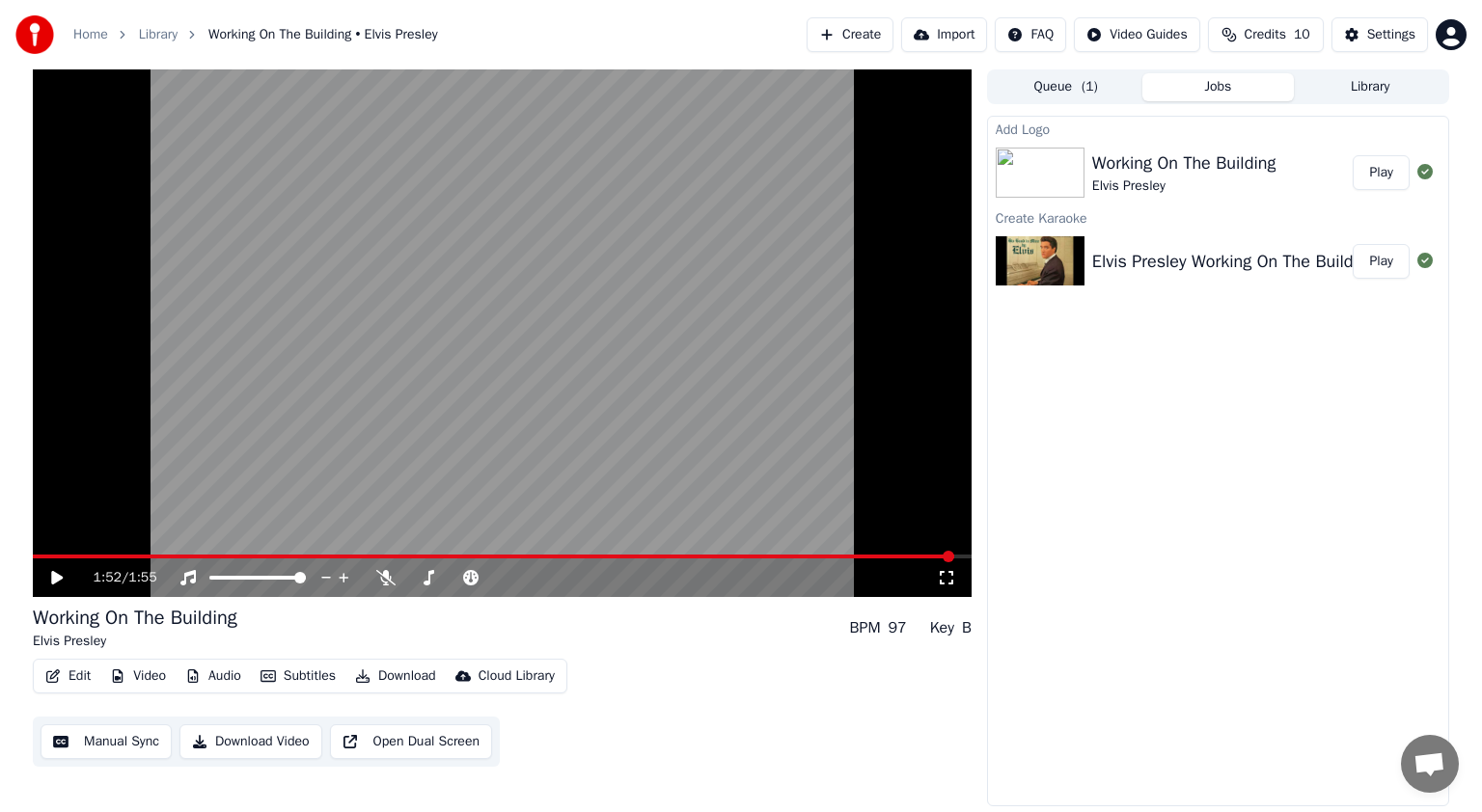 click on "Play" at bounding box center [1381, 173] 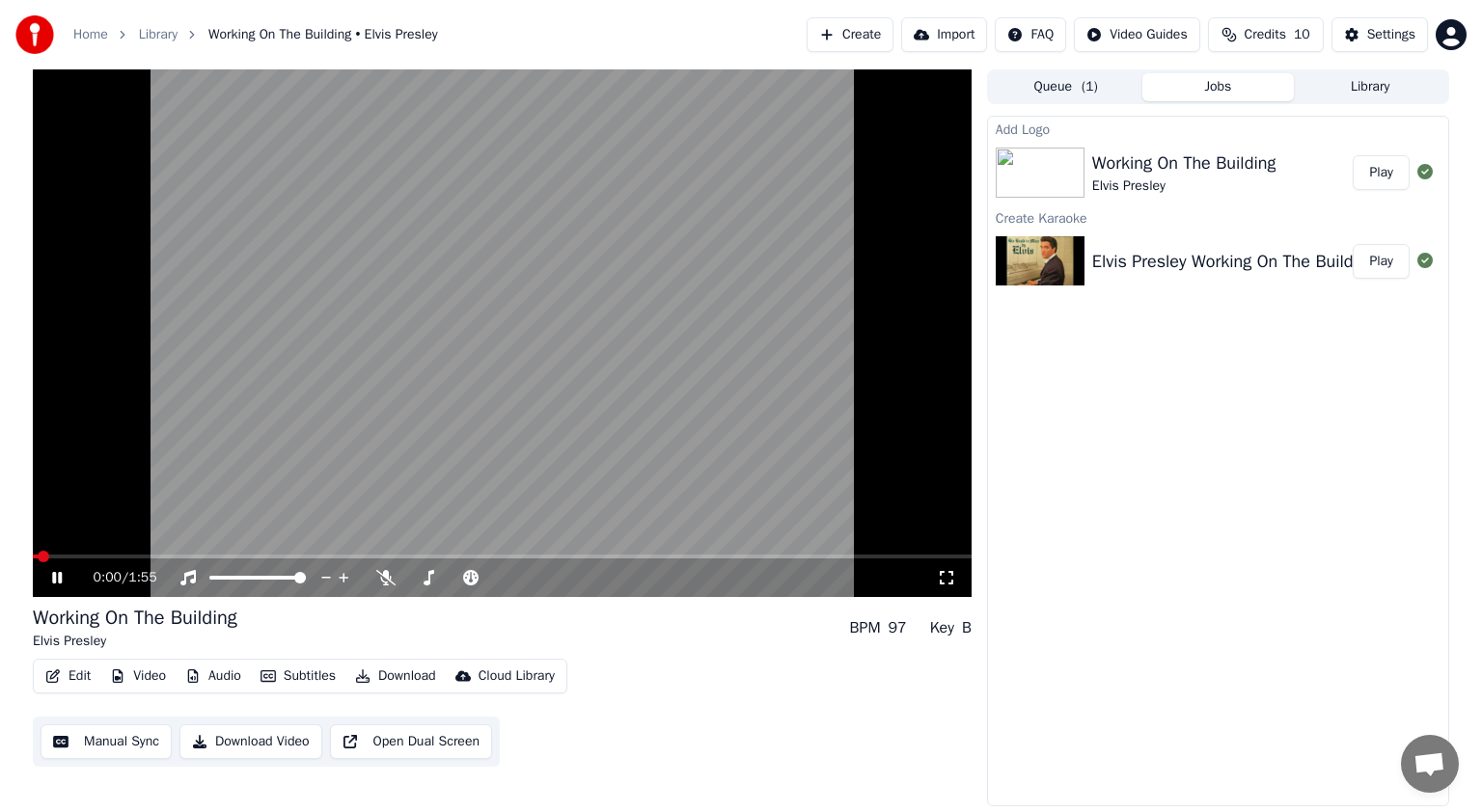 click 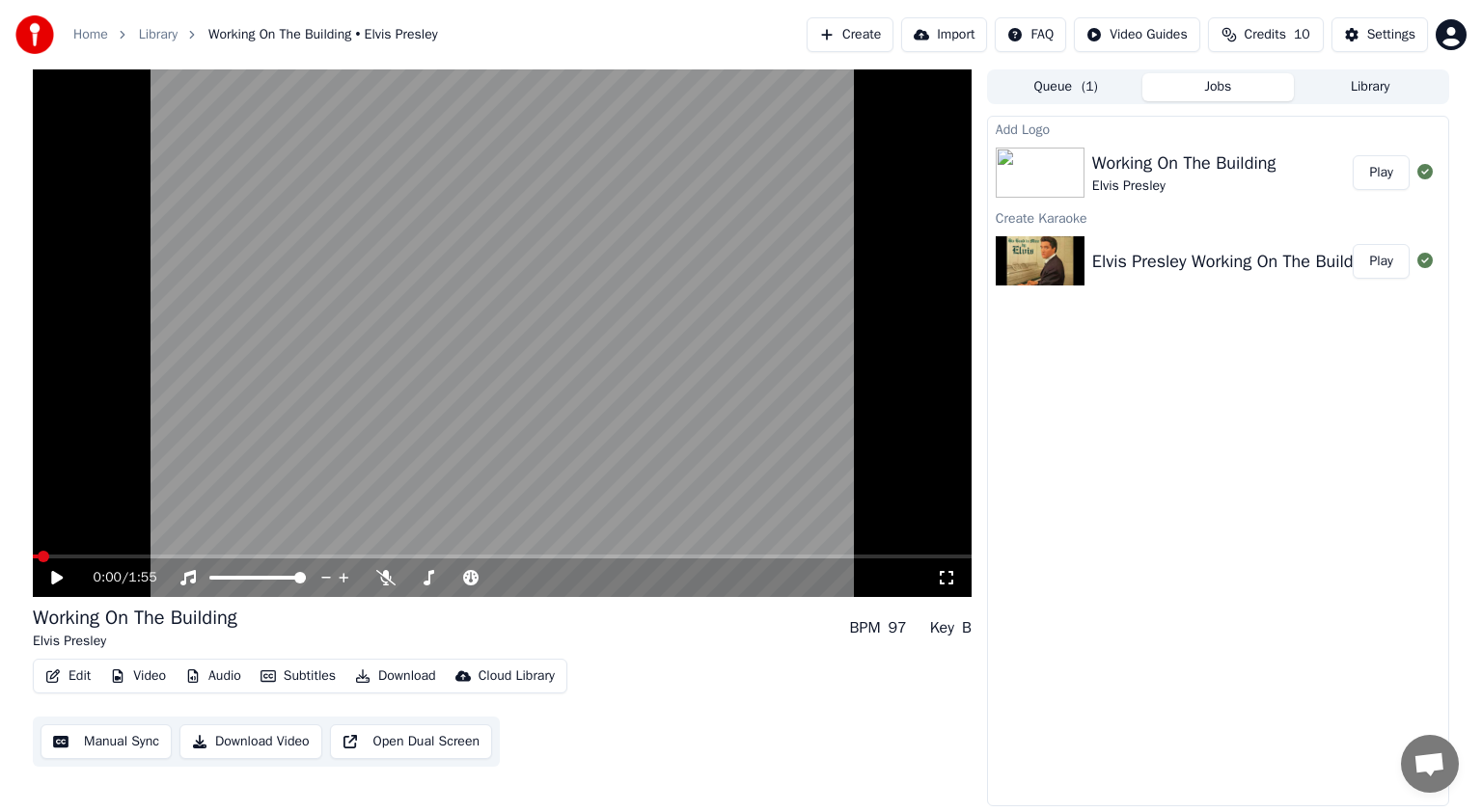 click on "Video" at bounding box center [138, 676] 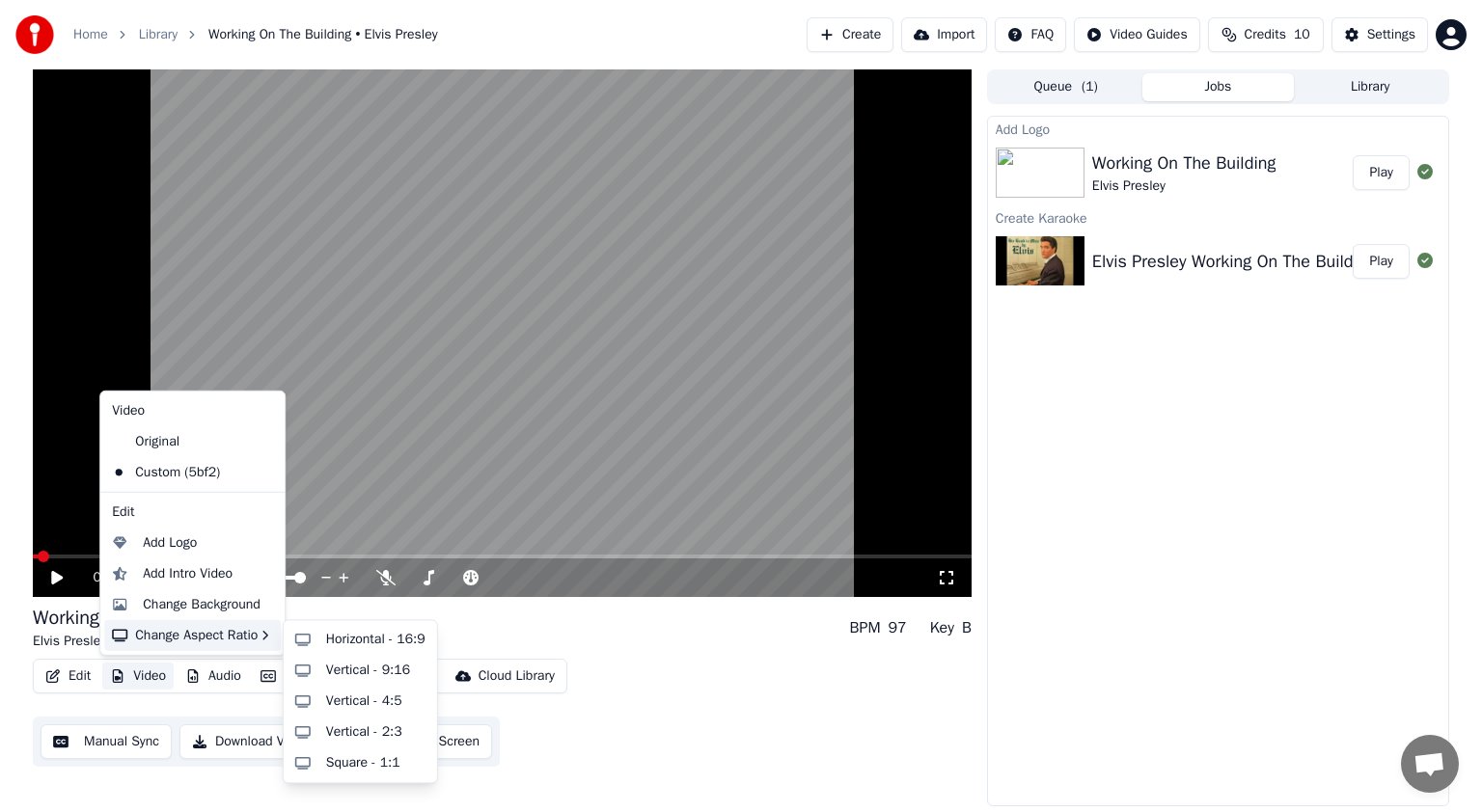 click on "Change Aspect Ratio" at bounding box center [192, 636] 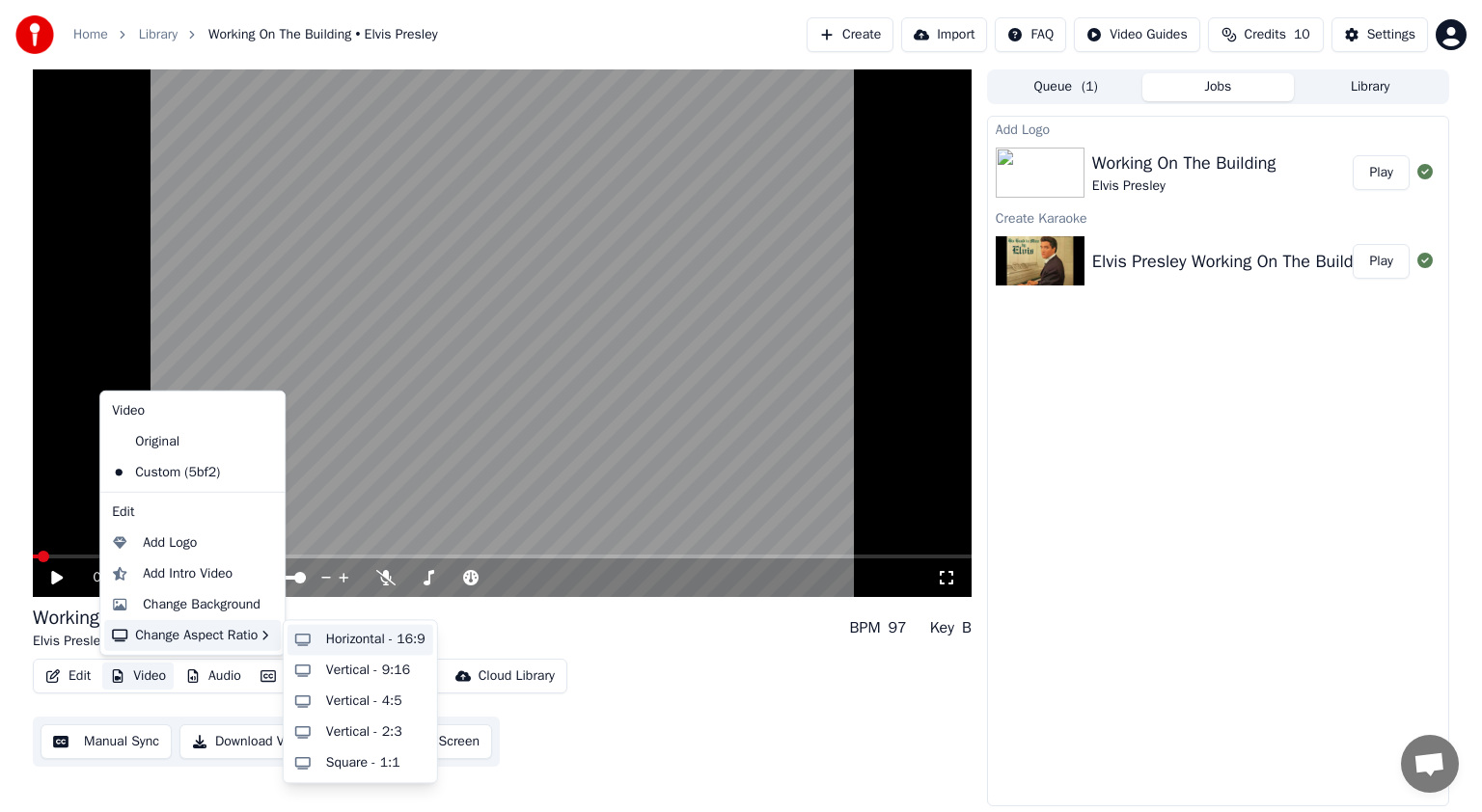 click on "Horizontal - 16:9" at bounding box center (375, 639) 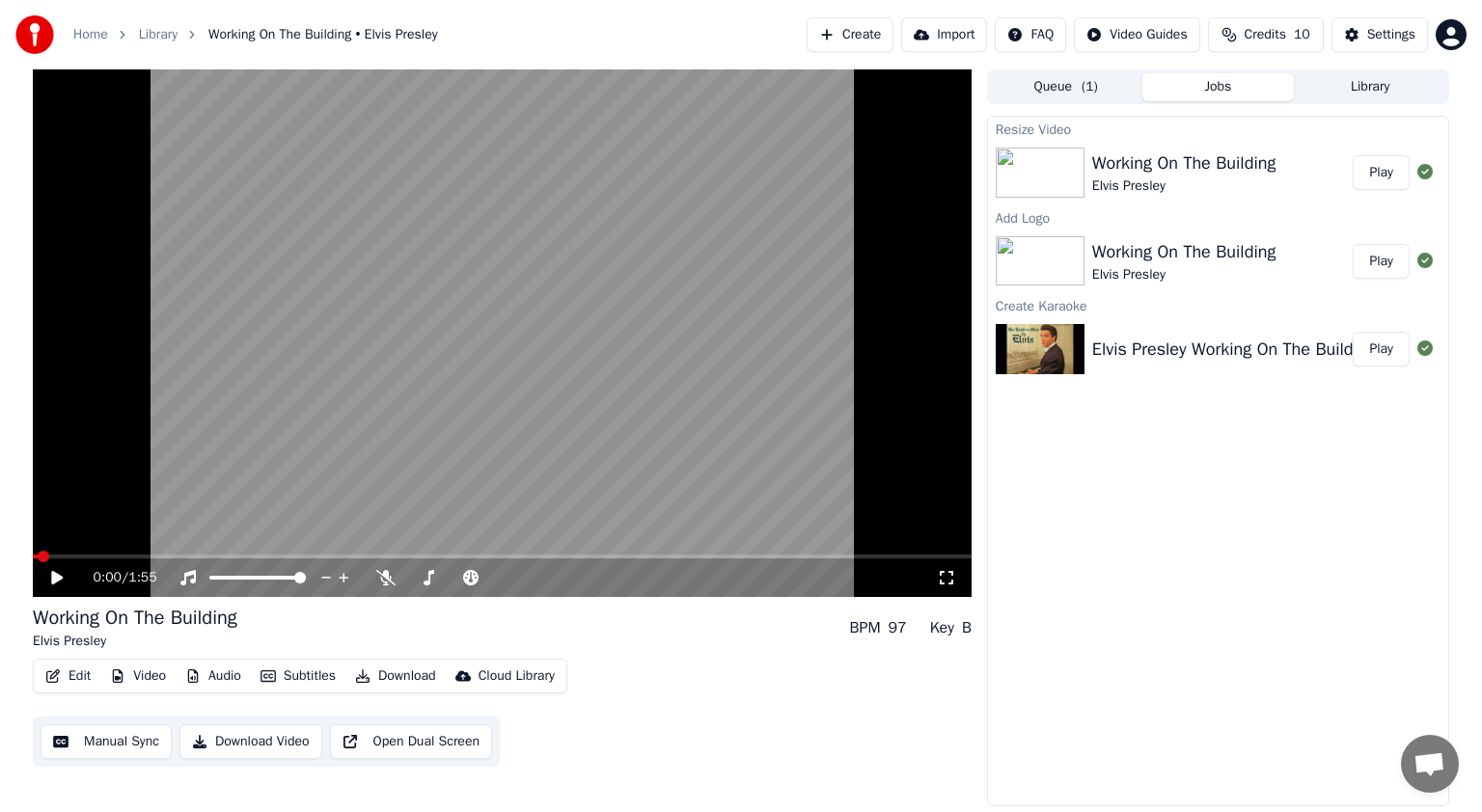 click on "Play" at bounding box center (1381, 173) 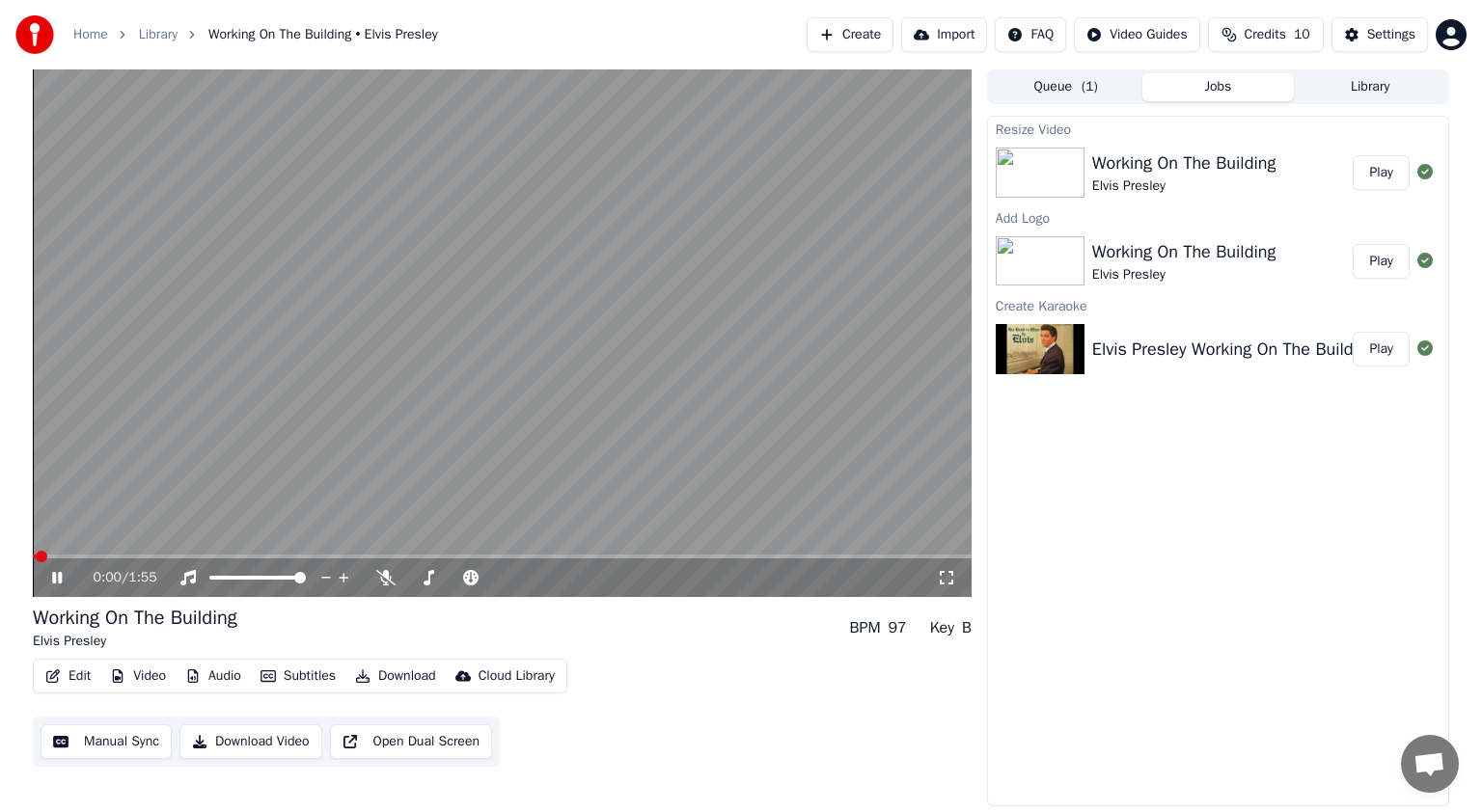 click 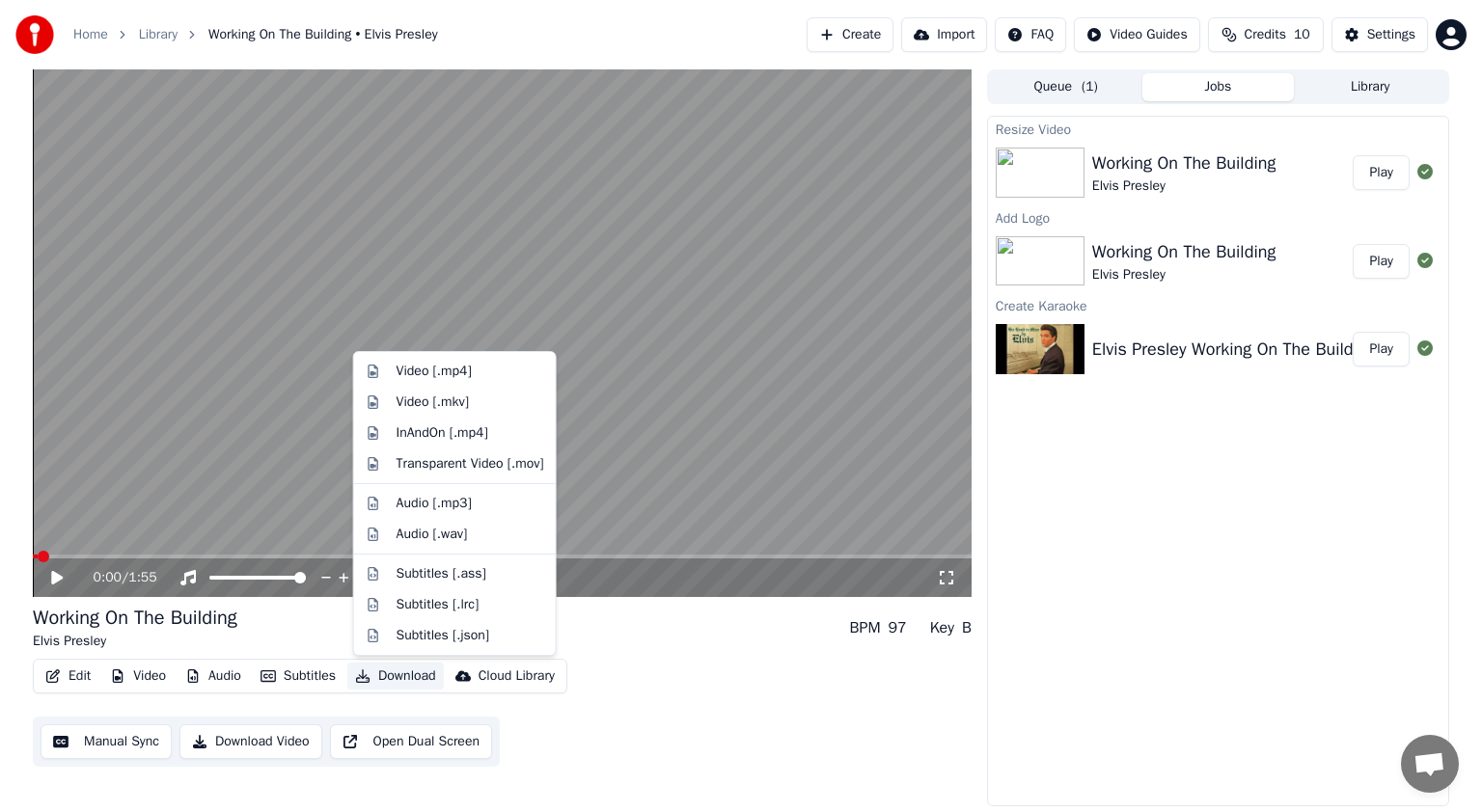 click on "Download" at bounding box center (396, 676) 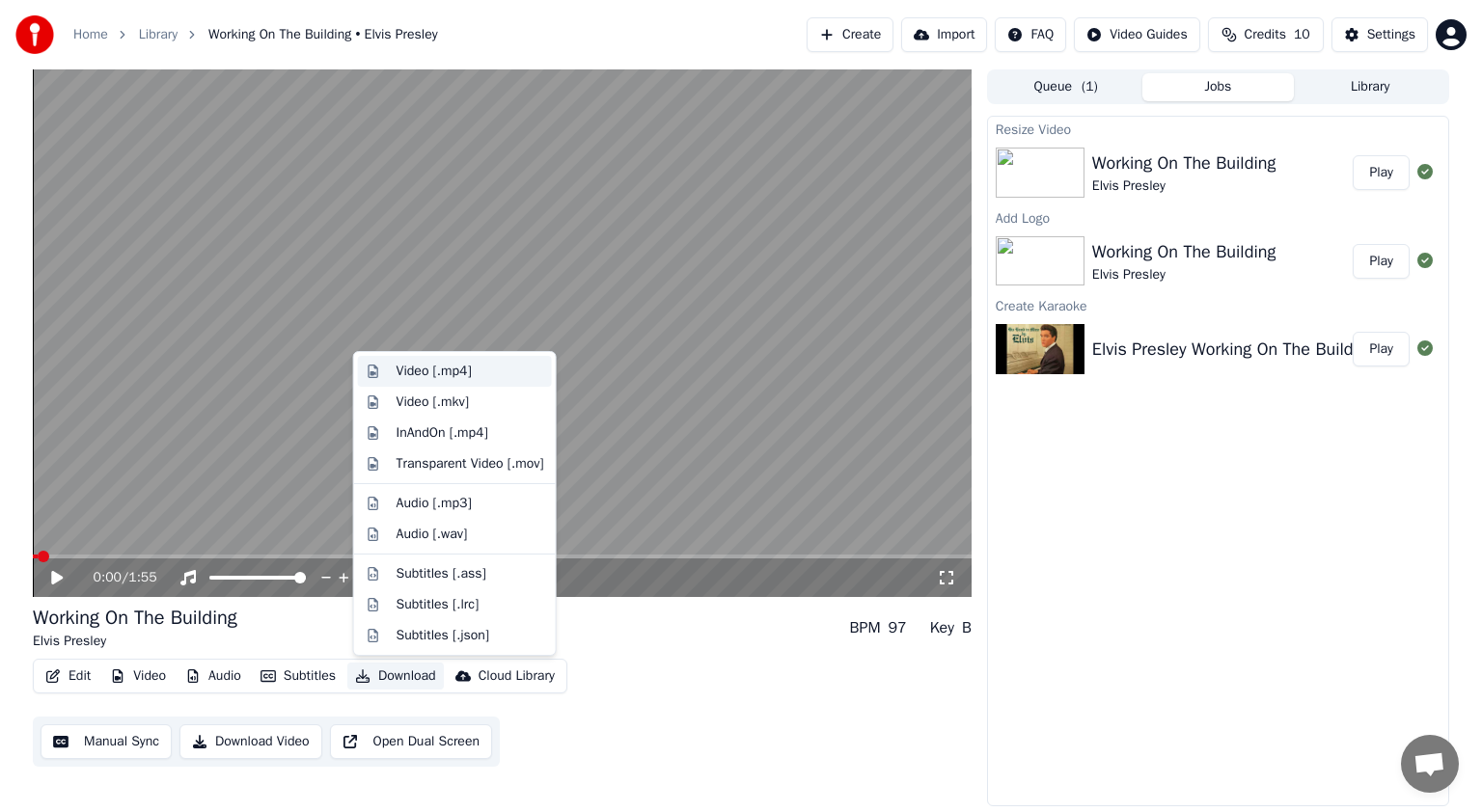 click on "Video [.mp4]" at bounding box center (434, 371) 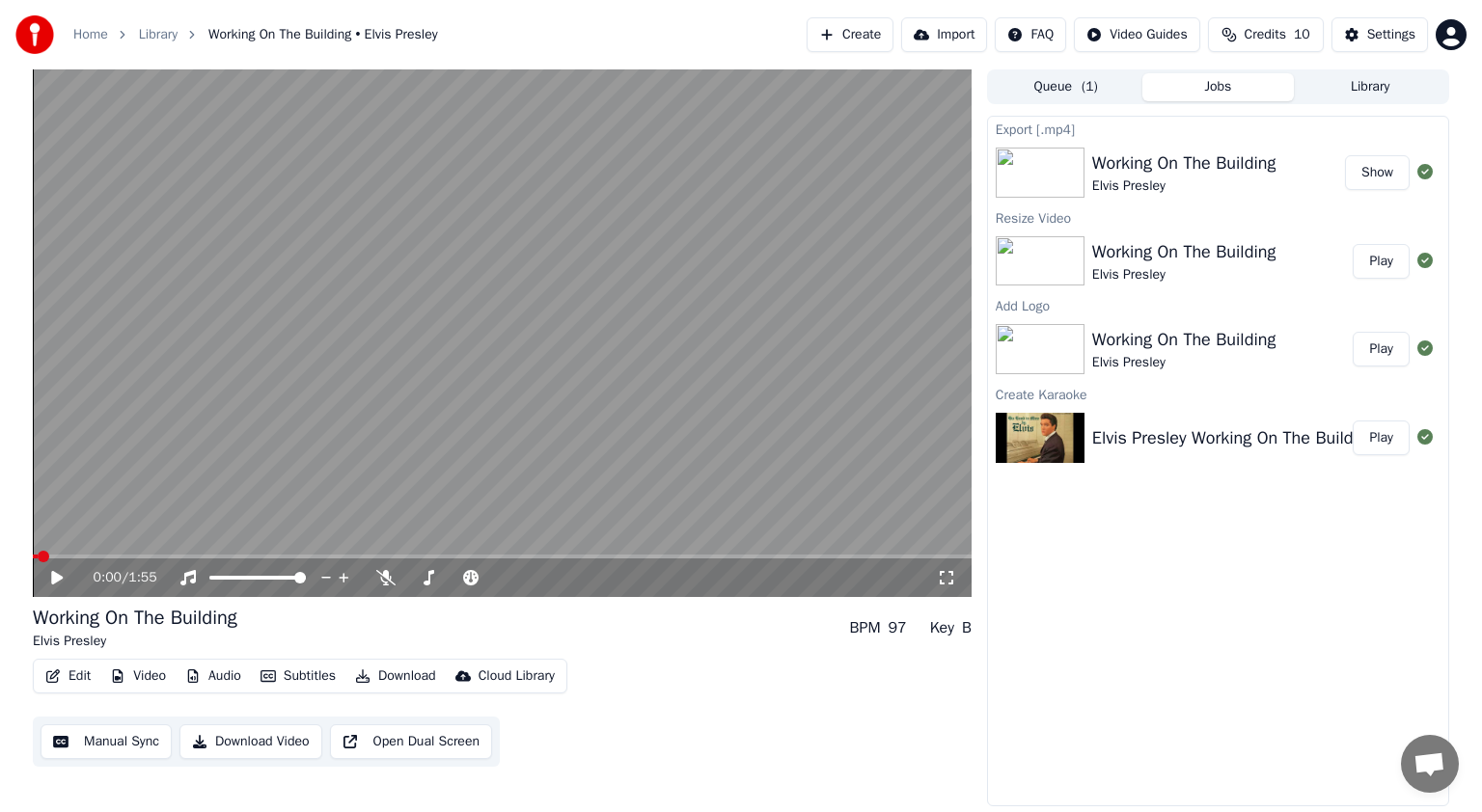 click on "Working On The Building Elvis Presley BPM 97 Key B" at bounding box center (502, 628) 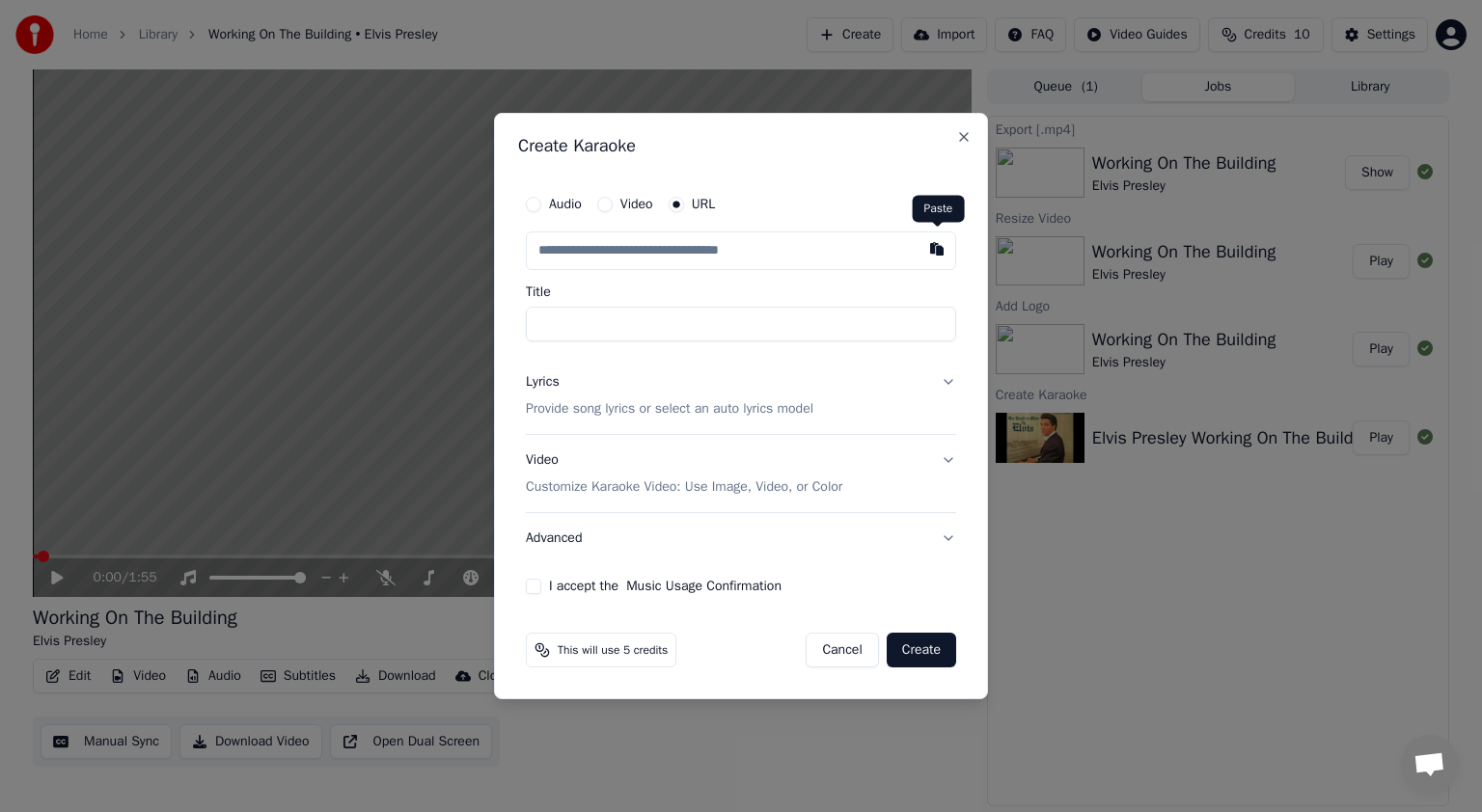 click at bounding box center (937, 249) 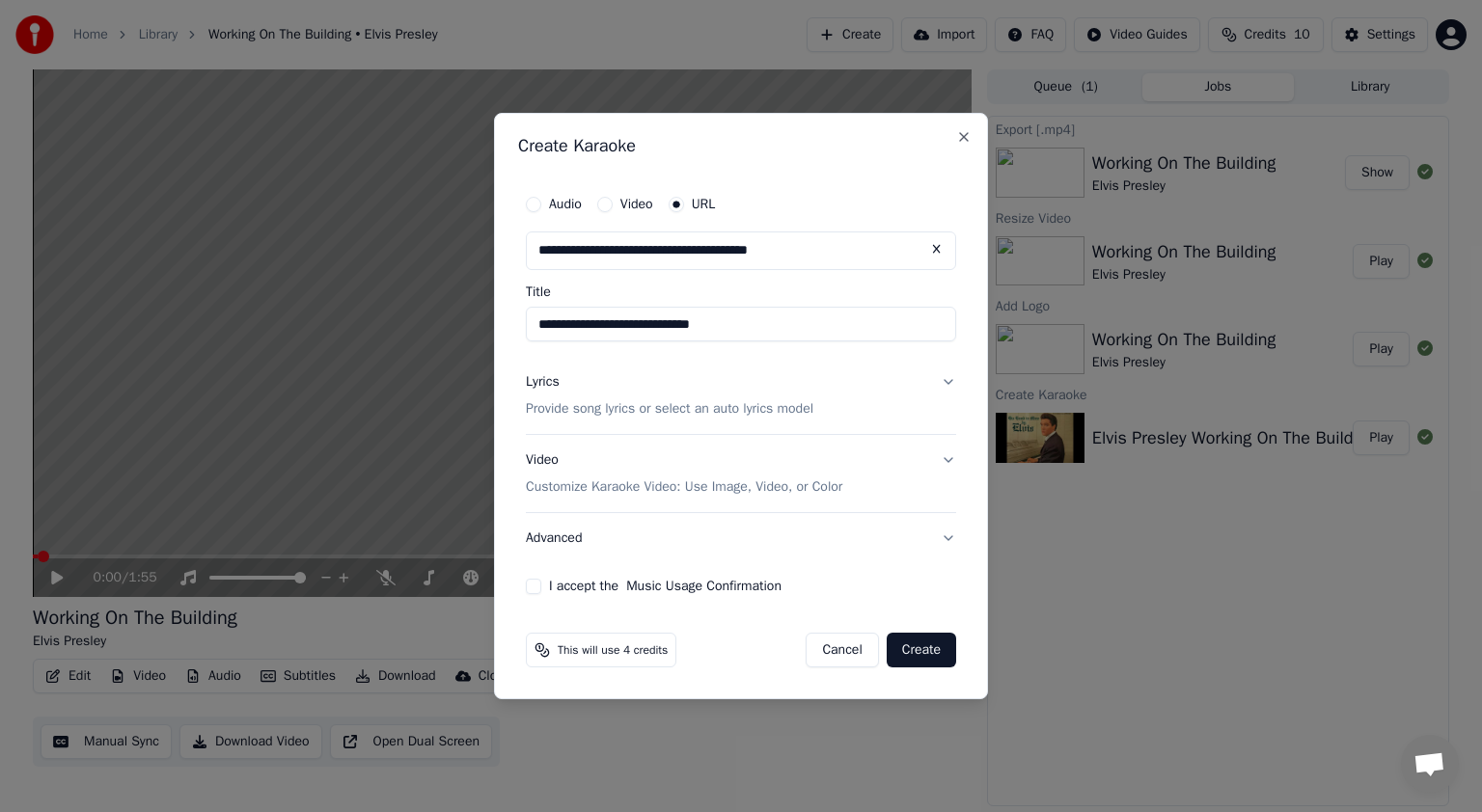 drag, startPoint x: 618, startPoint y: 325, endPoint x: 625, endPoint y: 343, distance: 19.313208 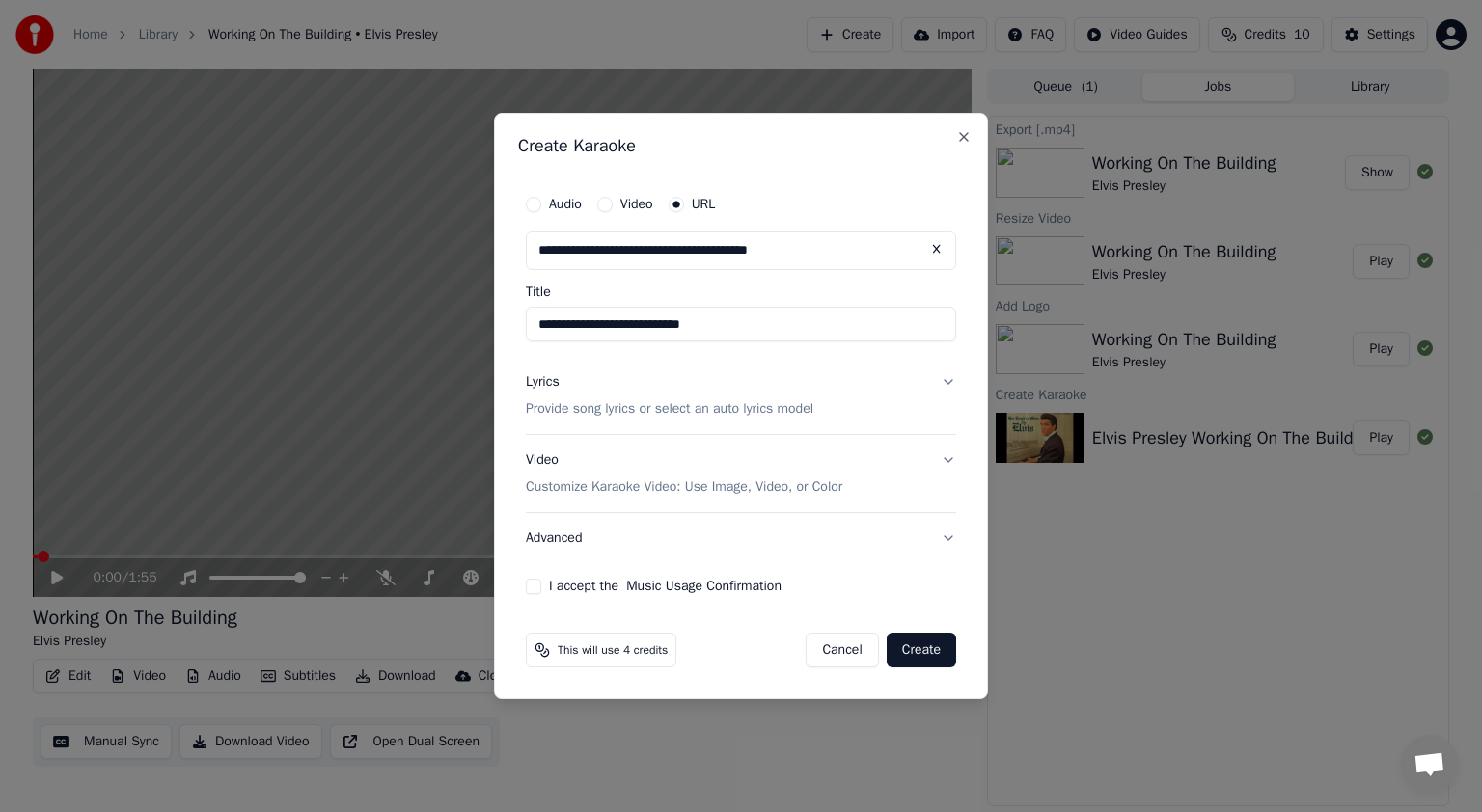 type on "**********" 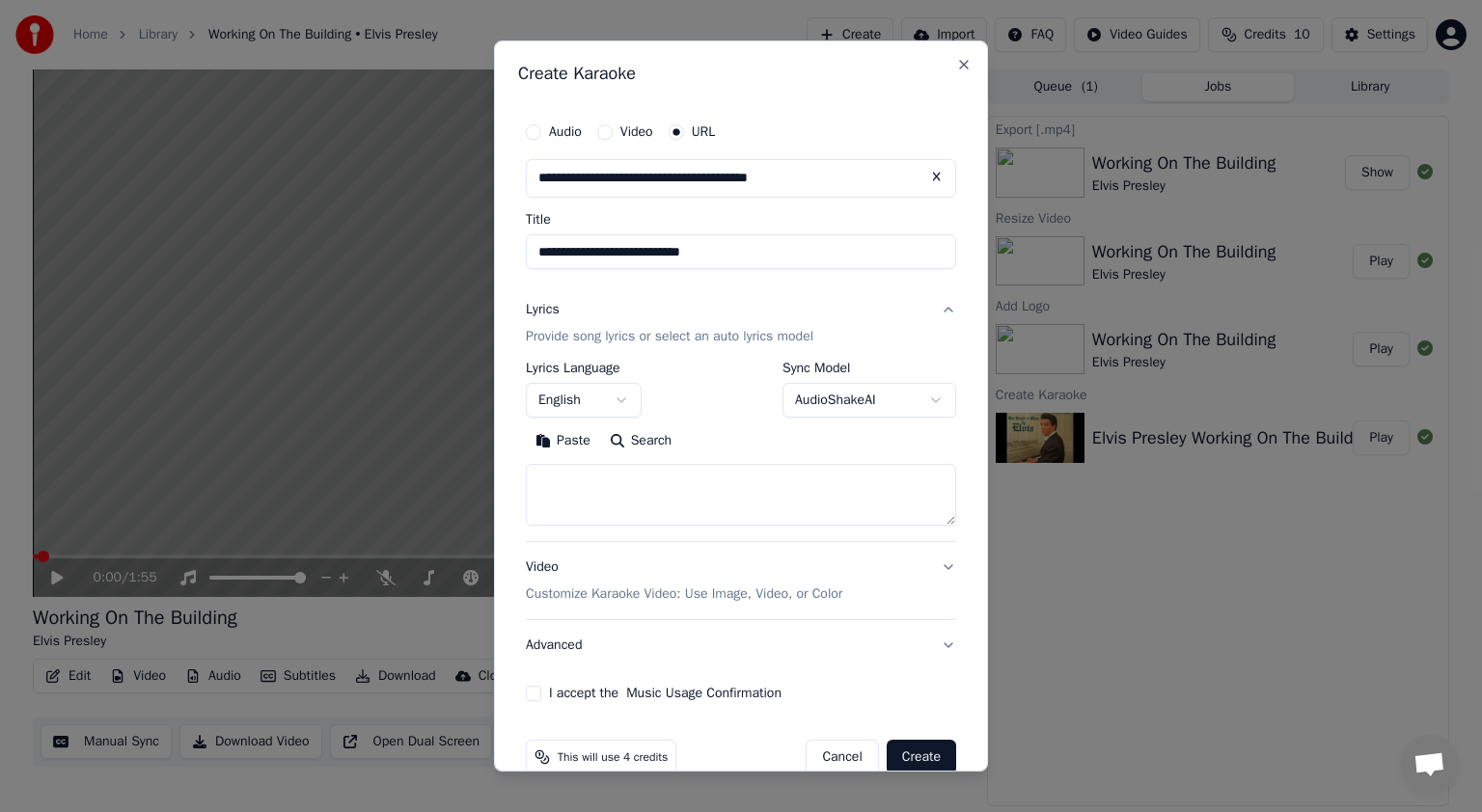 click on "Search" at bounding box center (641, 441) 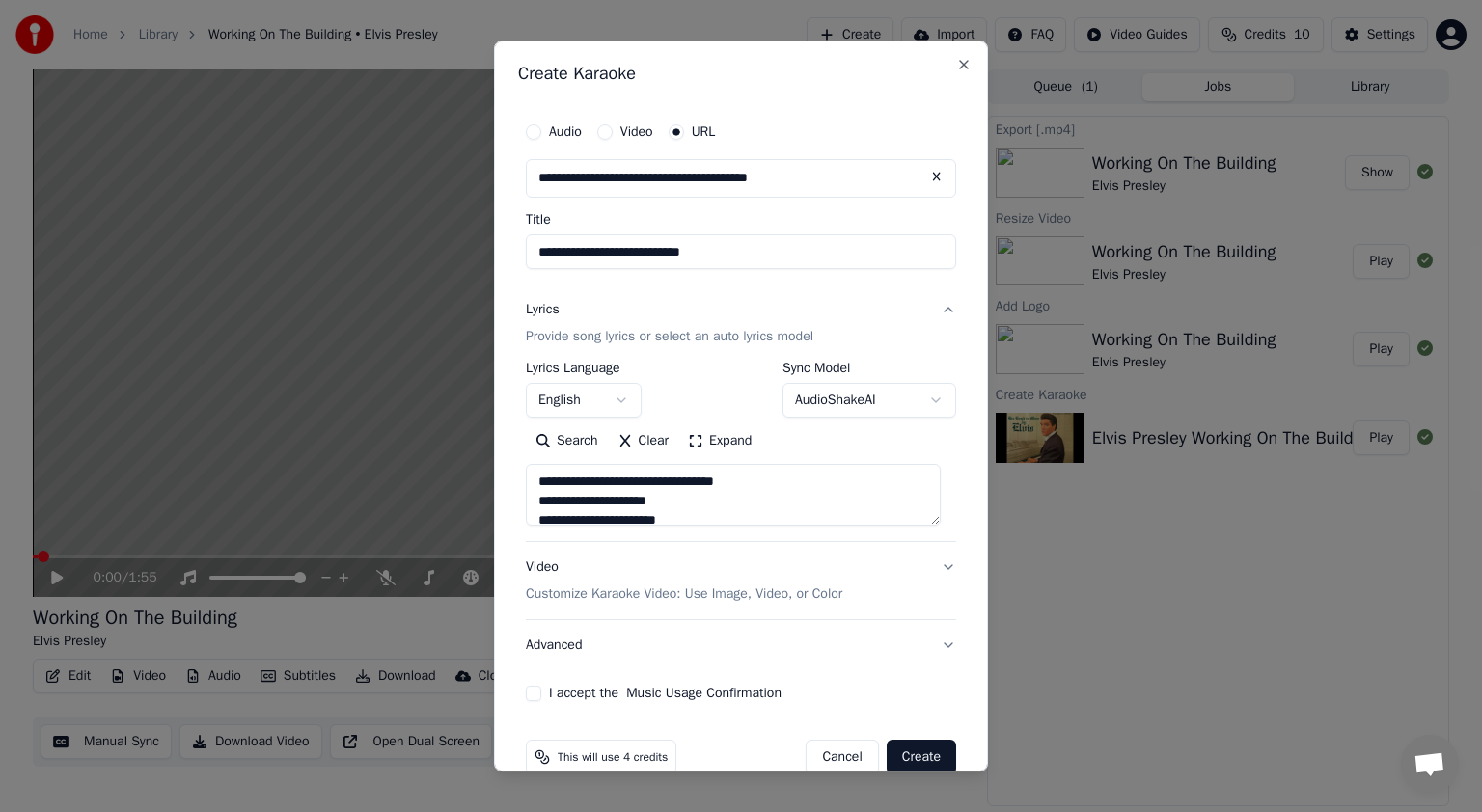 click on "Expand" at bounding box center [720, 441] 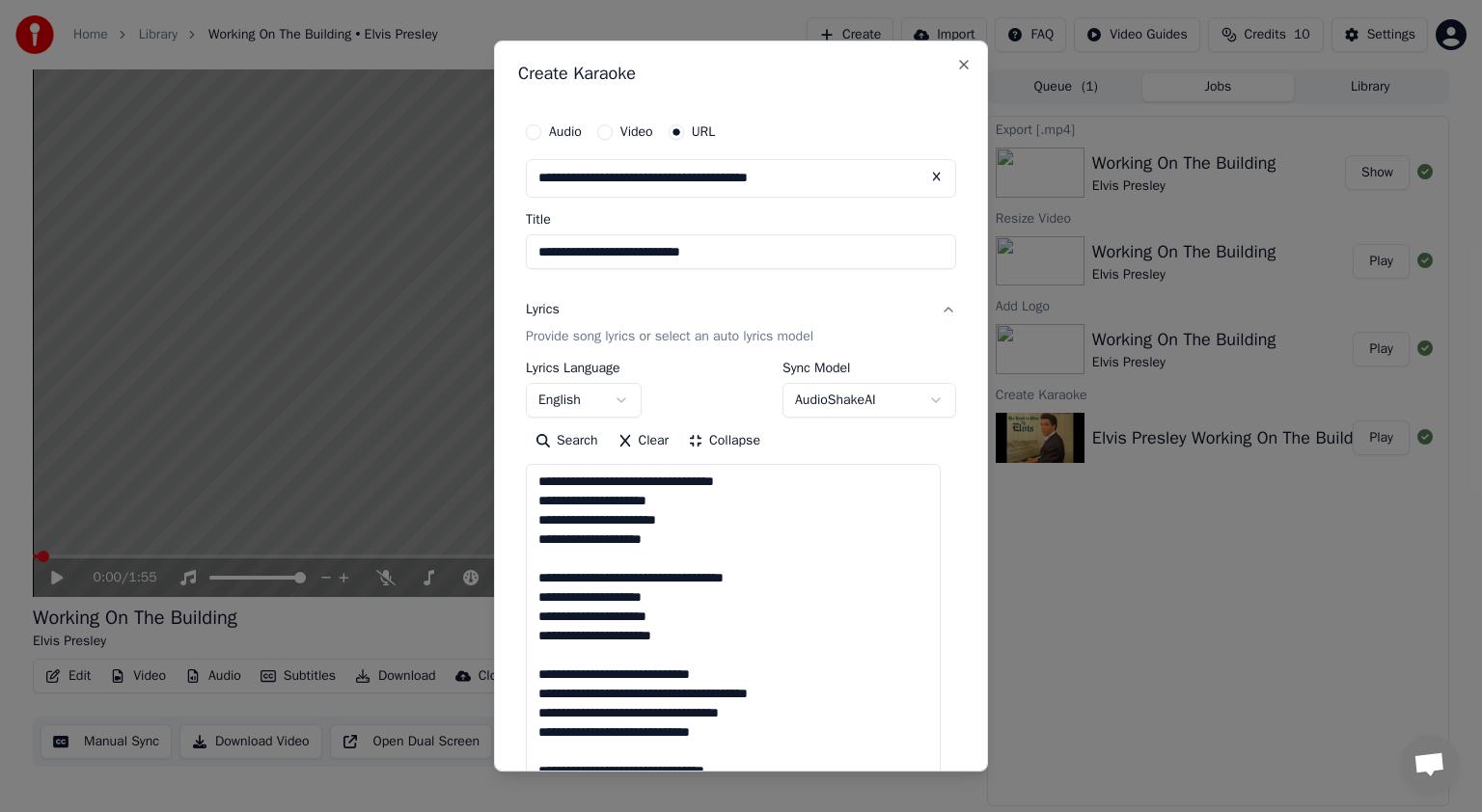 click on "**********" at bounding box center (733, 742) 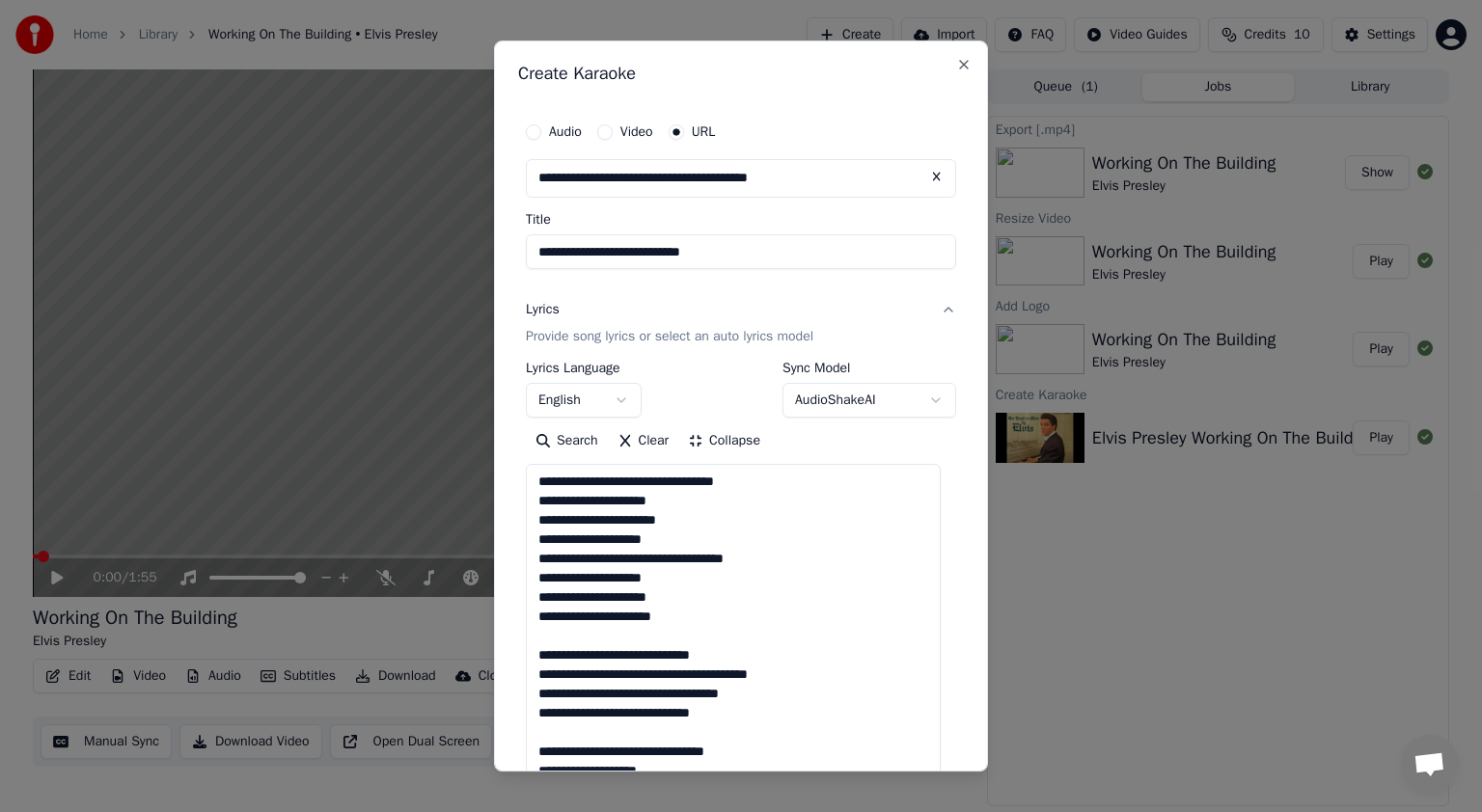 click on "**********" at bounding box center (733, 742) 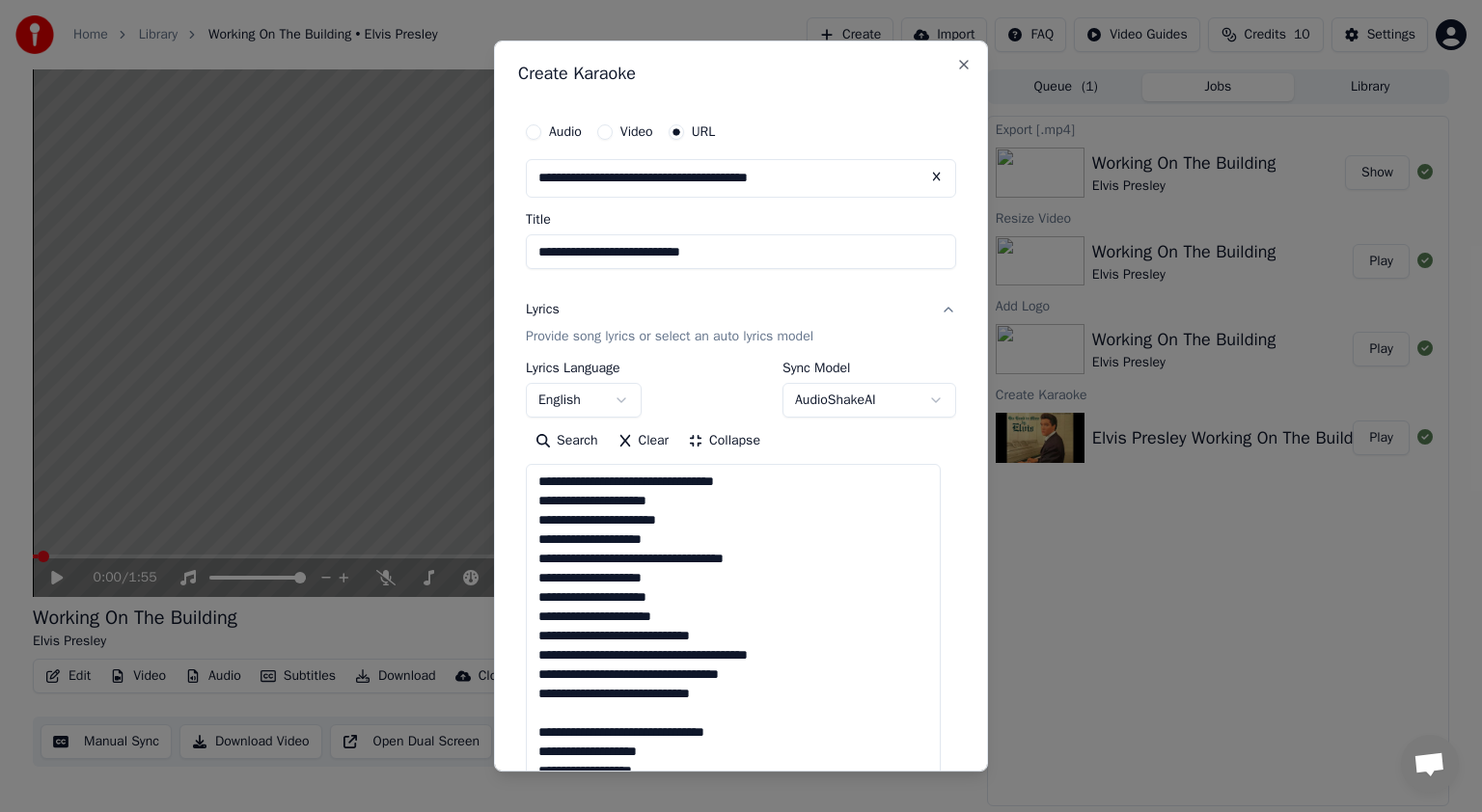 click on "**********" at bounding box center (733, 742) 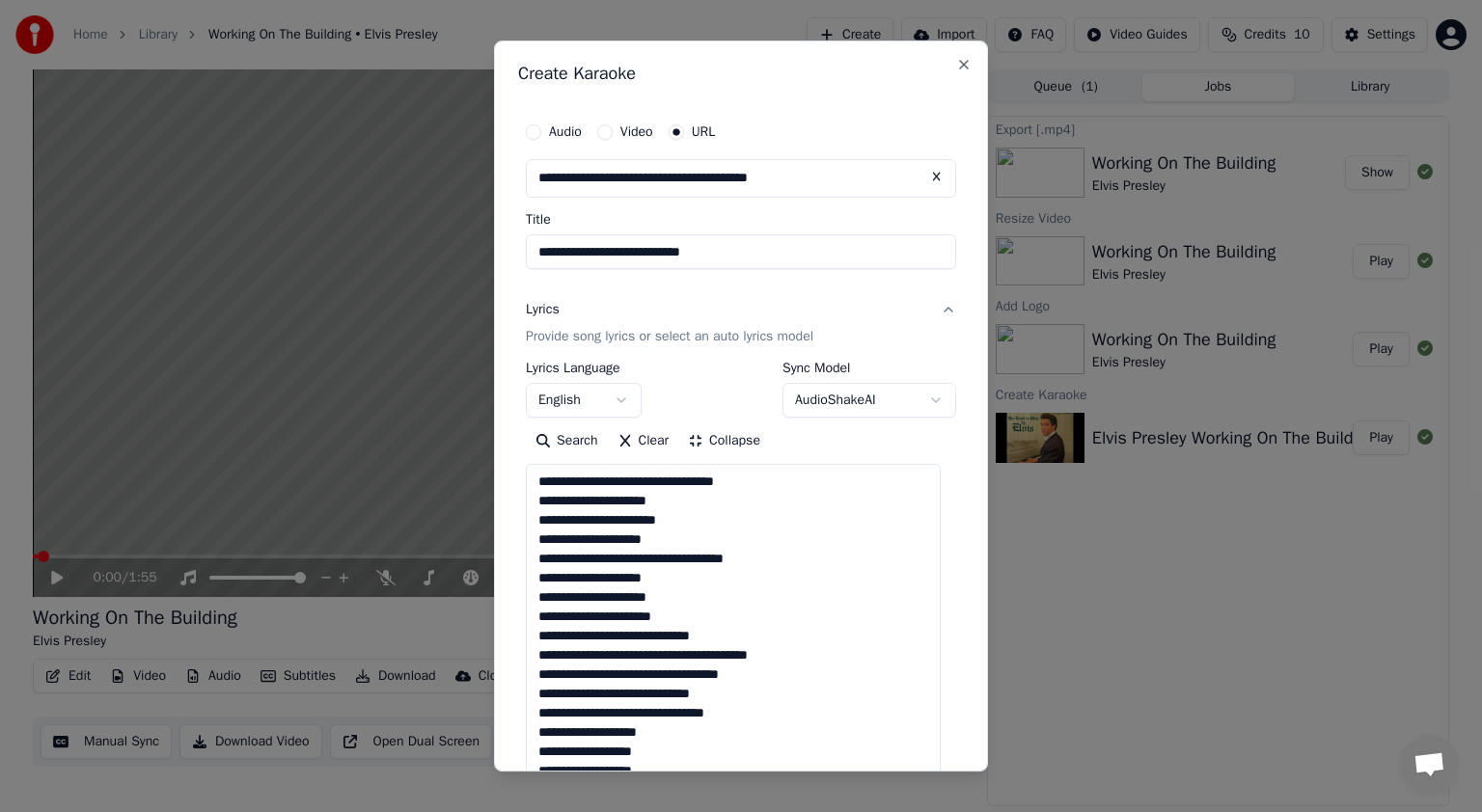scroll, scrollTop: 193, scrollLeft: 0, axis: vertical 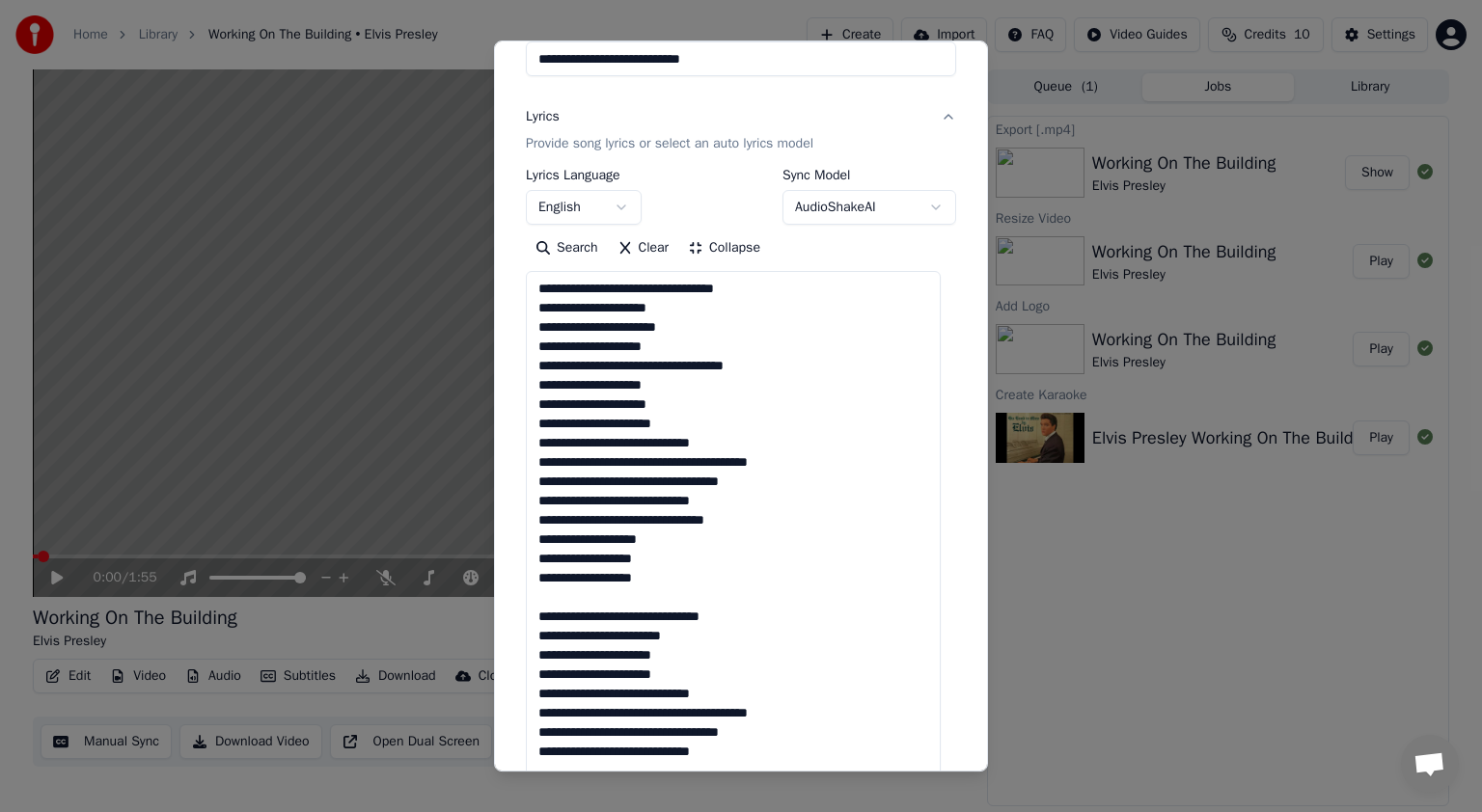 click on "**********" at bounding box center (733, 549) 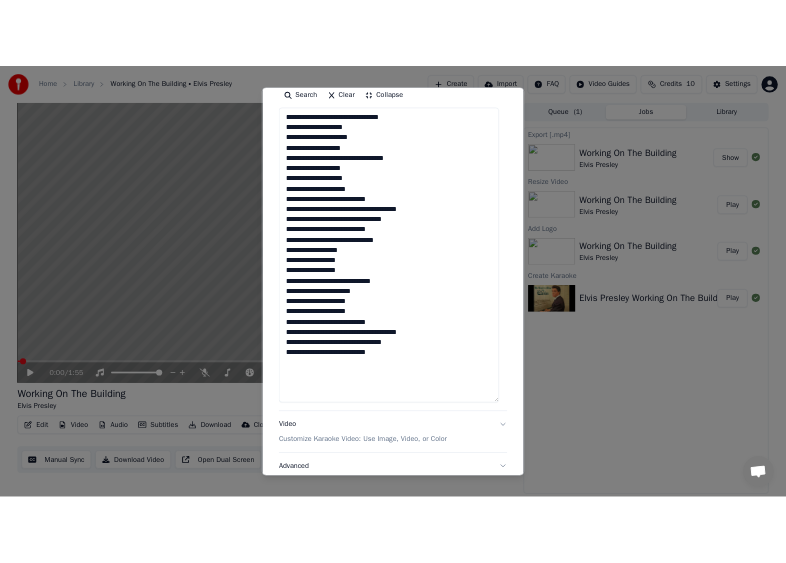 scroll, scrollTop: 0, scrollLeft: 0, axis: both 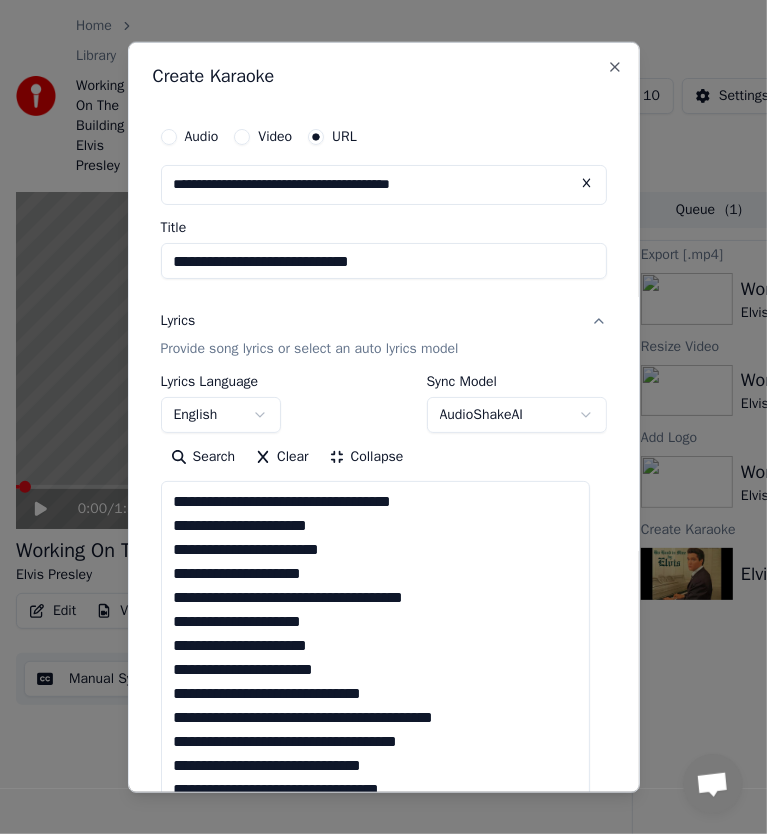 click on "**********" at bounding box center [376, 769] 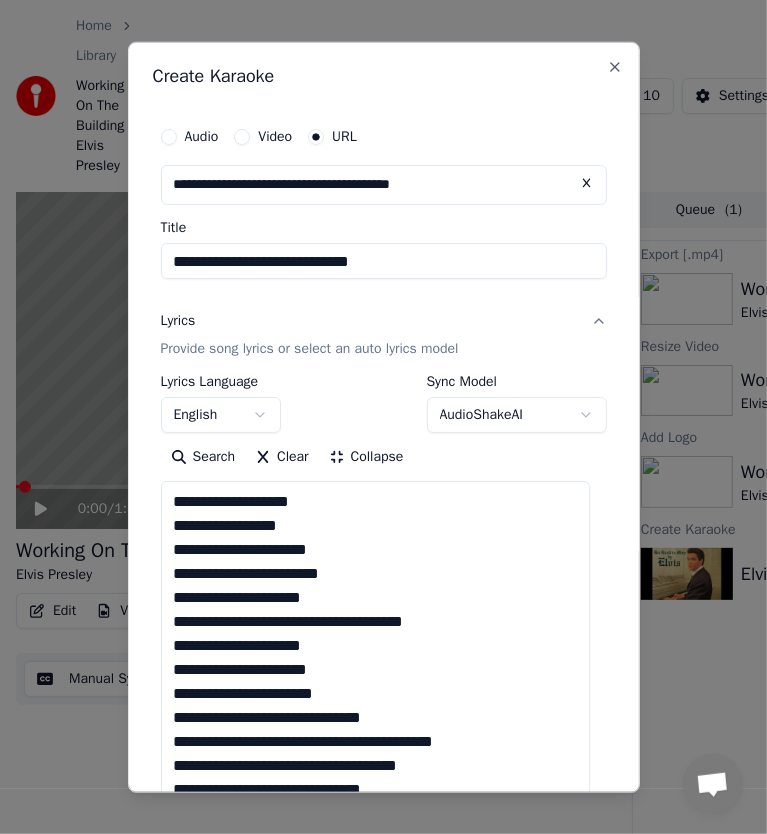 click on "**********" at bounding box center (376, 769) 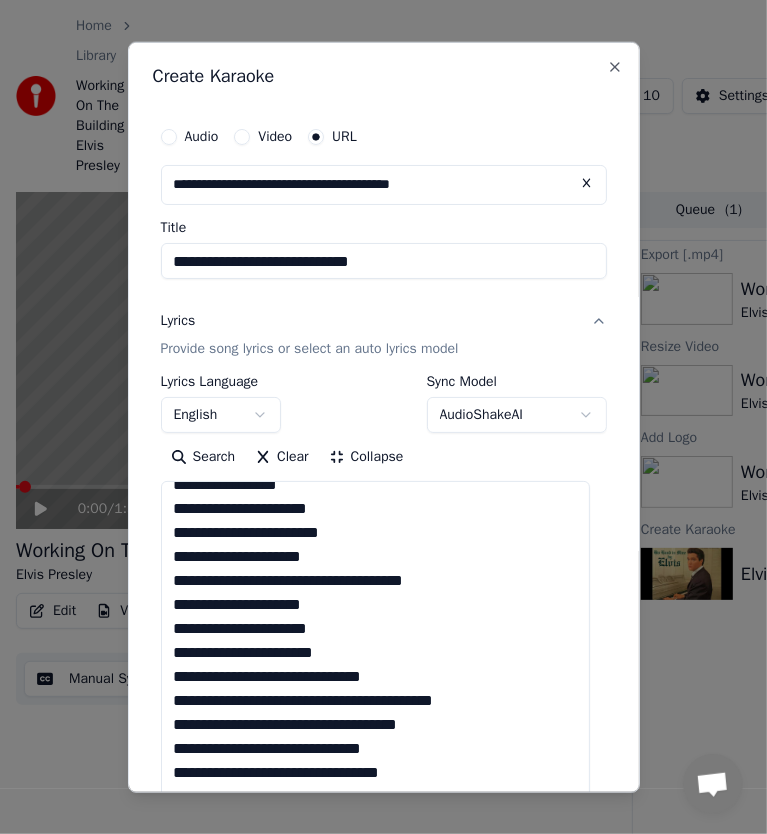 click on "**********" at bounding box center (376, 769) 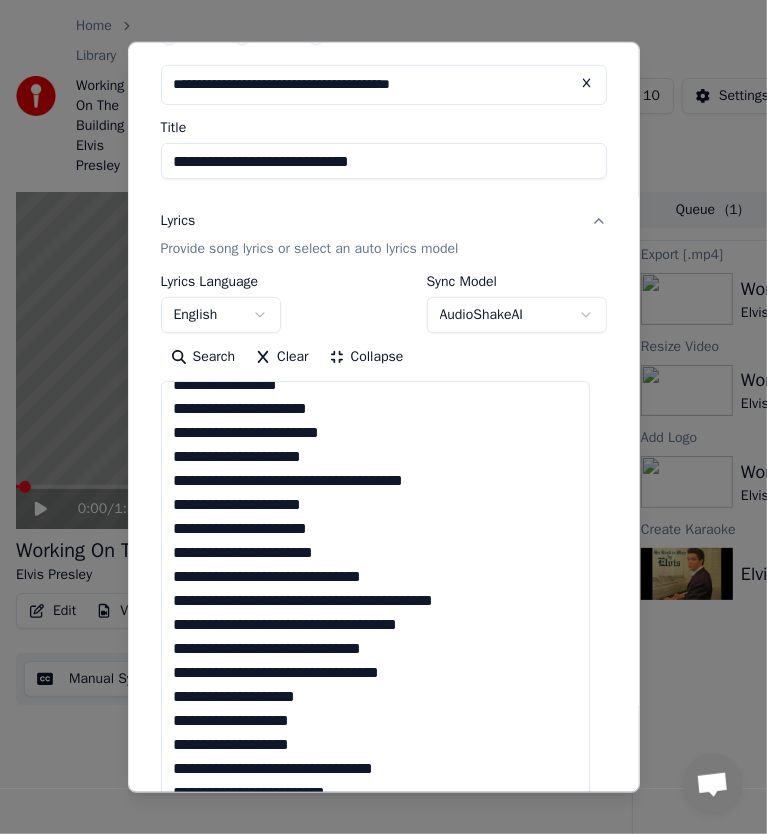 scroll, scrollTop: 200, scrollLeft: 0, axis: vertical 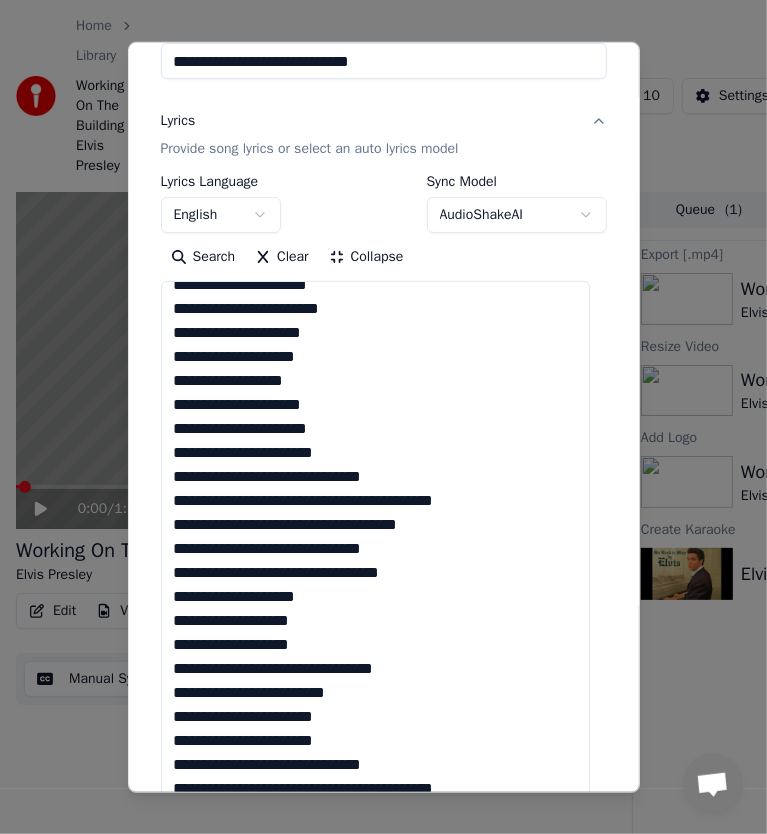 click on "**********" at bounding box center (376, 569) 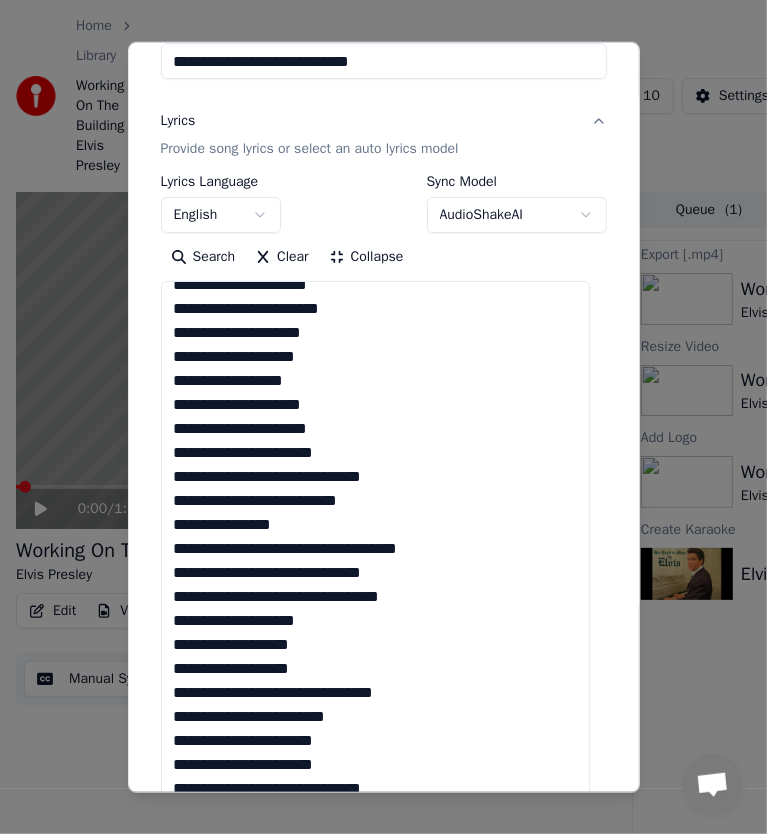 scroll, scrollTop: 89, scrollLeft: 0, axis: vertical 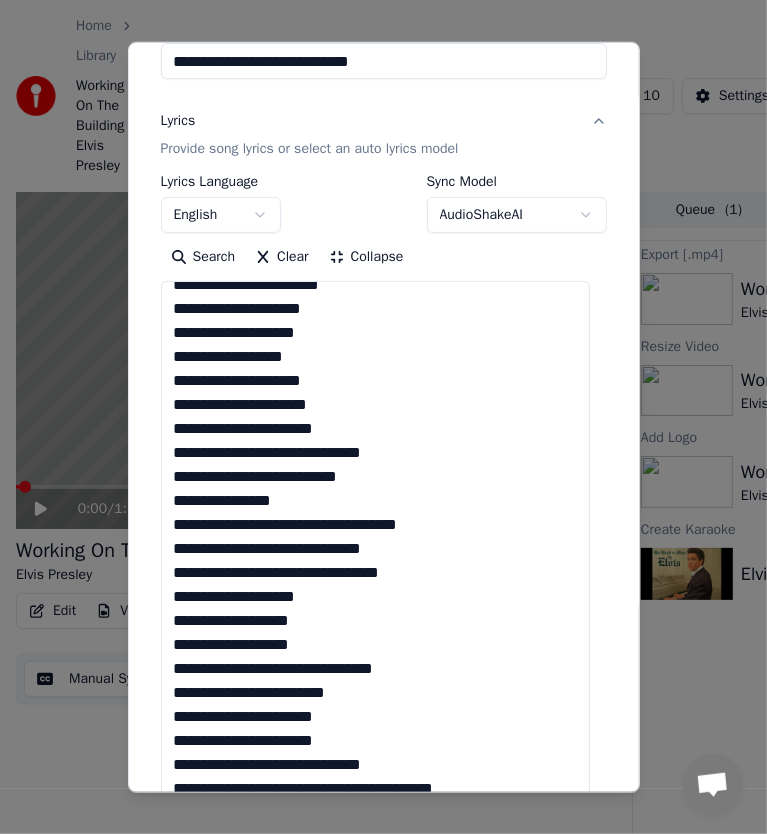 click on "**********" at bounding box center [376, 569] 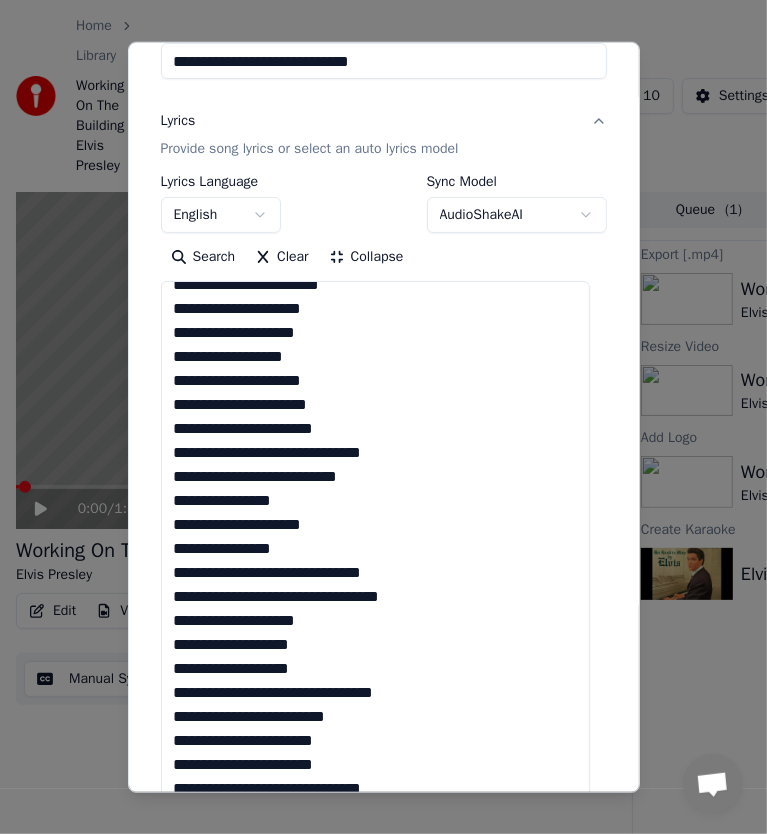 scroll, scrollTop: 113, scrollLeft: 0, axis: vertical 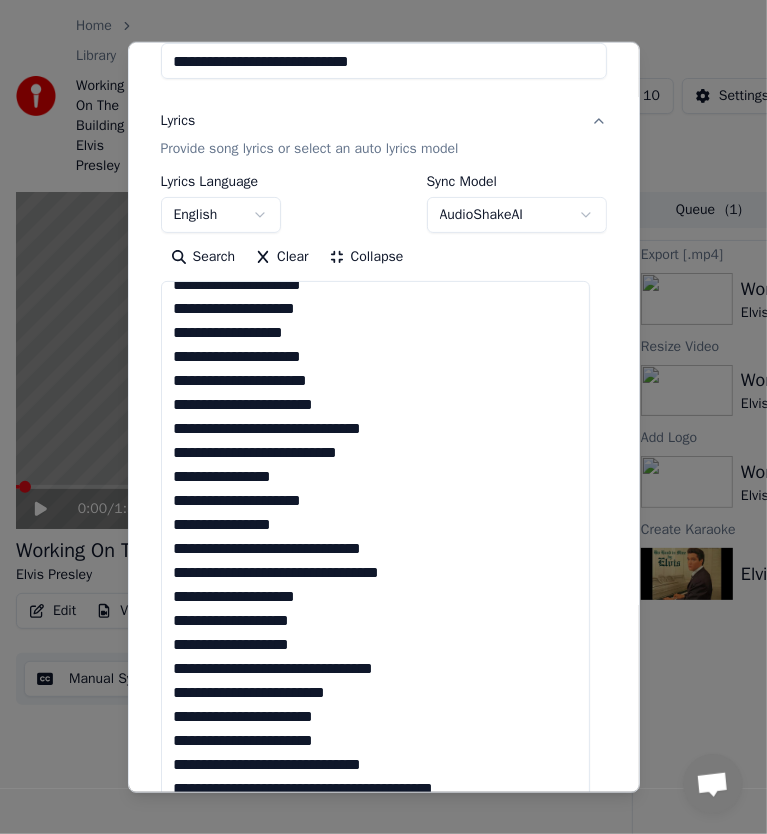 click on "**********" at bounding box center (376, 569) 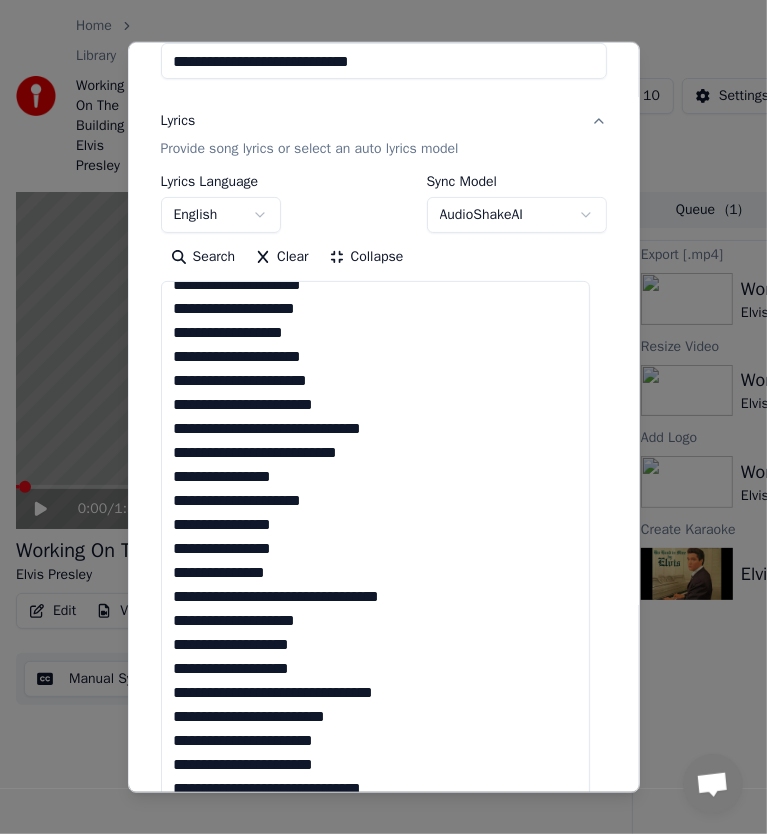 scroll, scrollTop: 137, scrollLeft: 0, axis: vertical 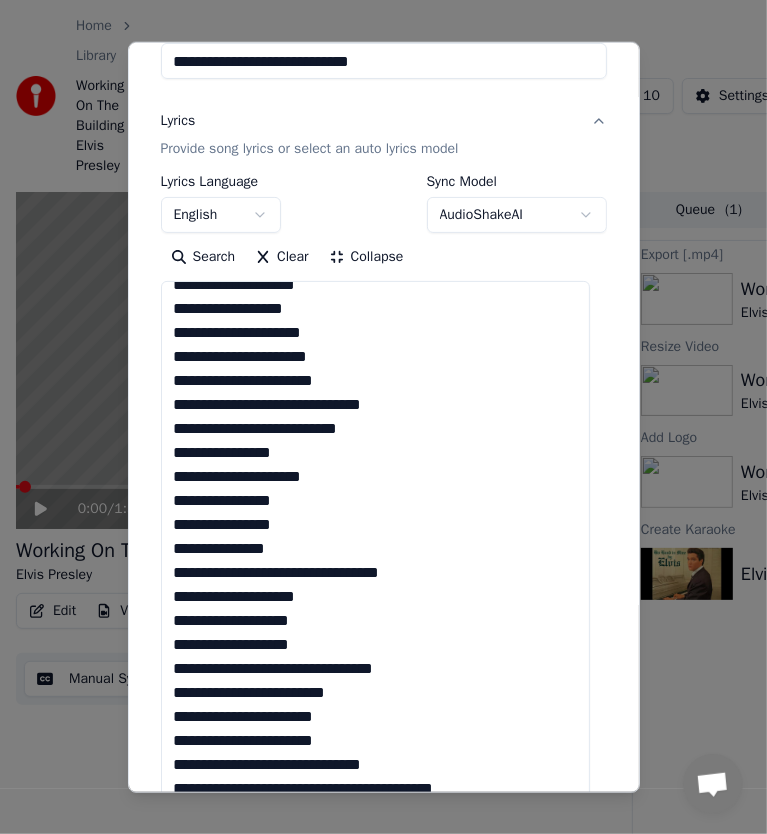 click on "**********" at bounding box center (376, 569) 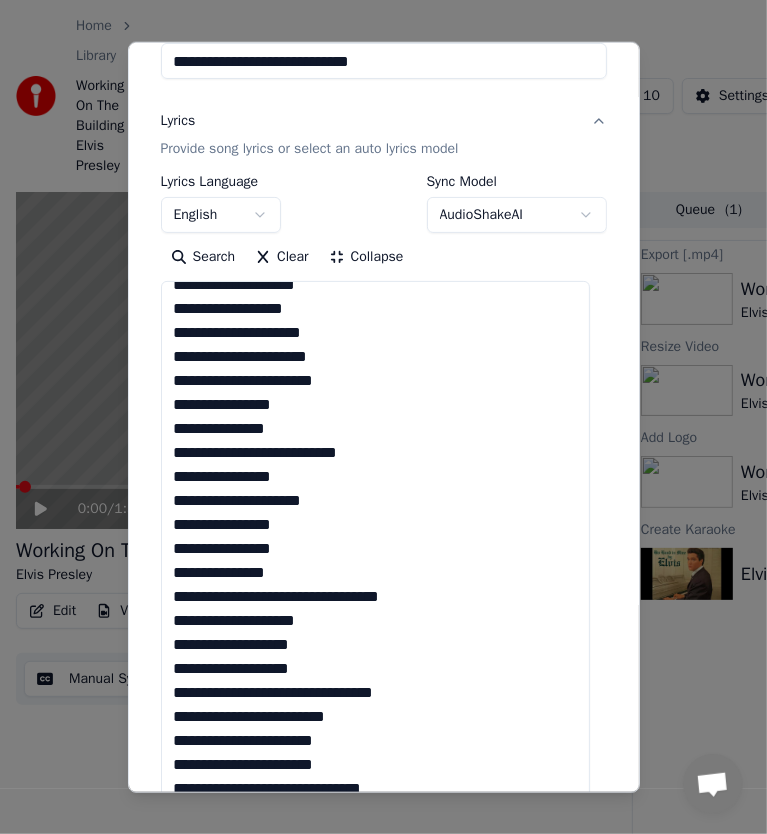 scroll, scrollTop: 161, scrollLeft: 0, axis: vertical 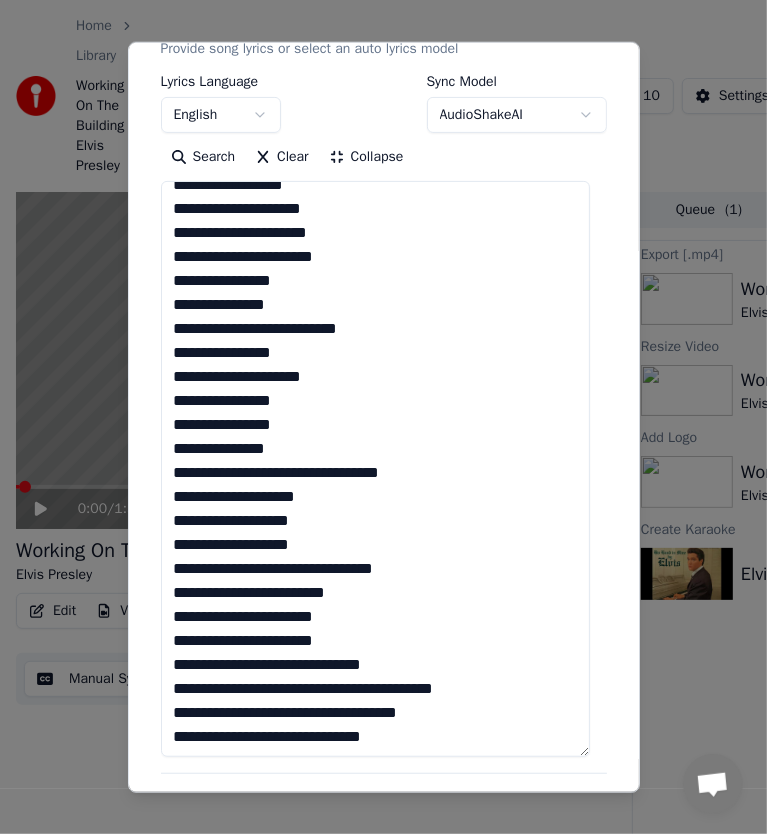click on "**********" at bounding box center [376, 469] 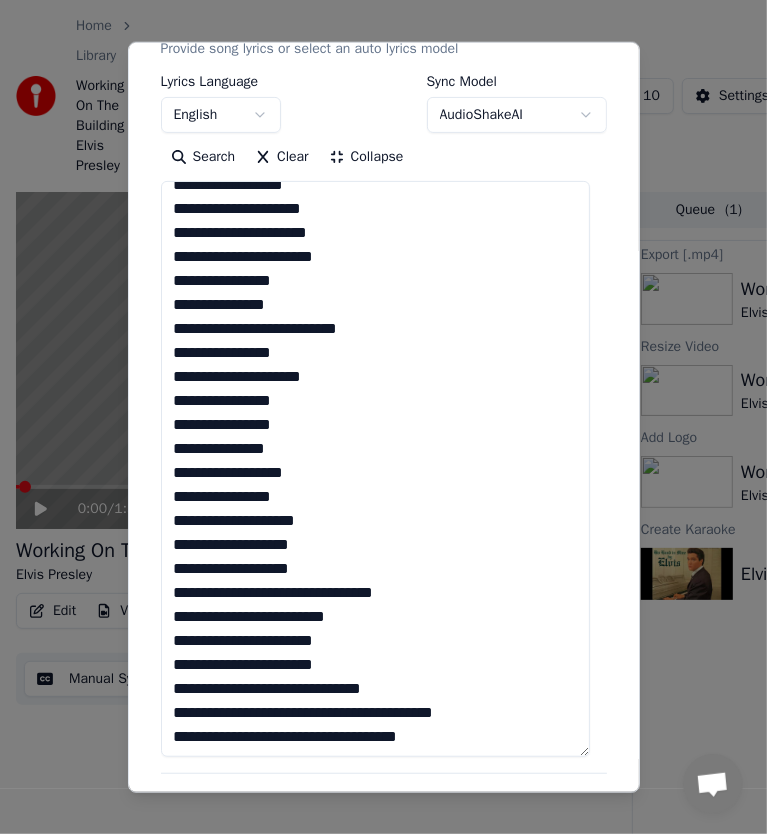 scroll, scrollTop: 185, scrollLeft: 0, axis: vertical 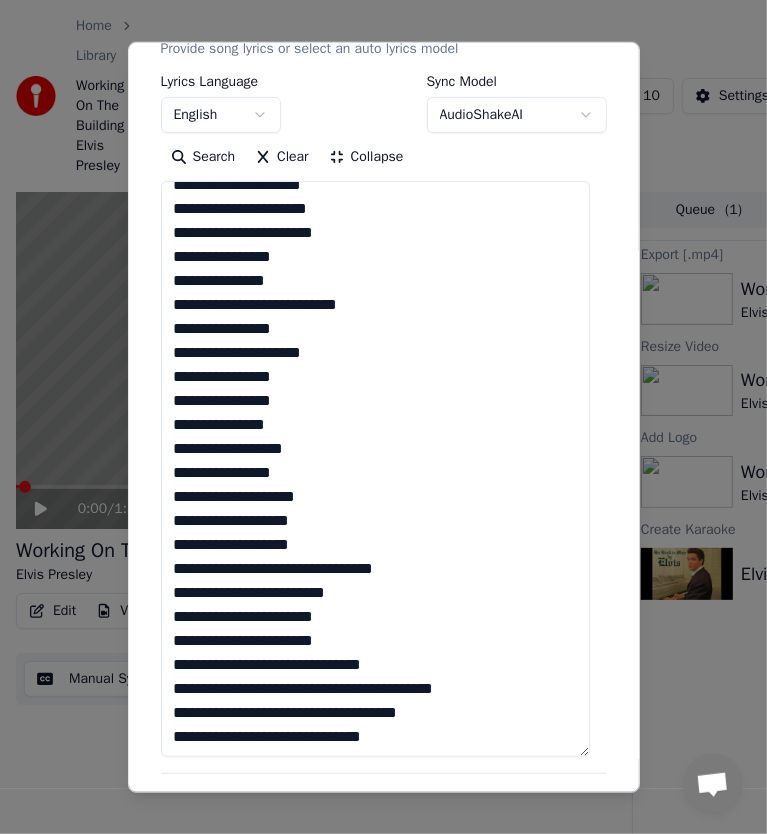 click on "**********" at bounding box center (376, 469) 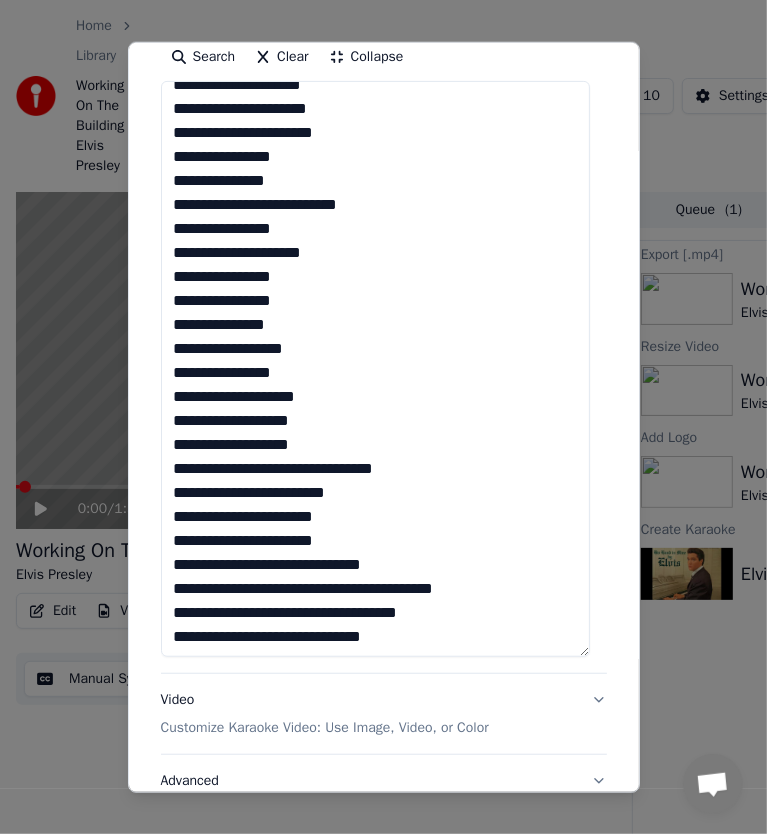 scroll, scrollTop: 500, scrollLeft: 0, axis: vertical 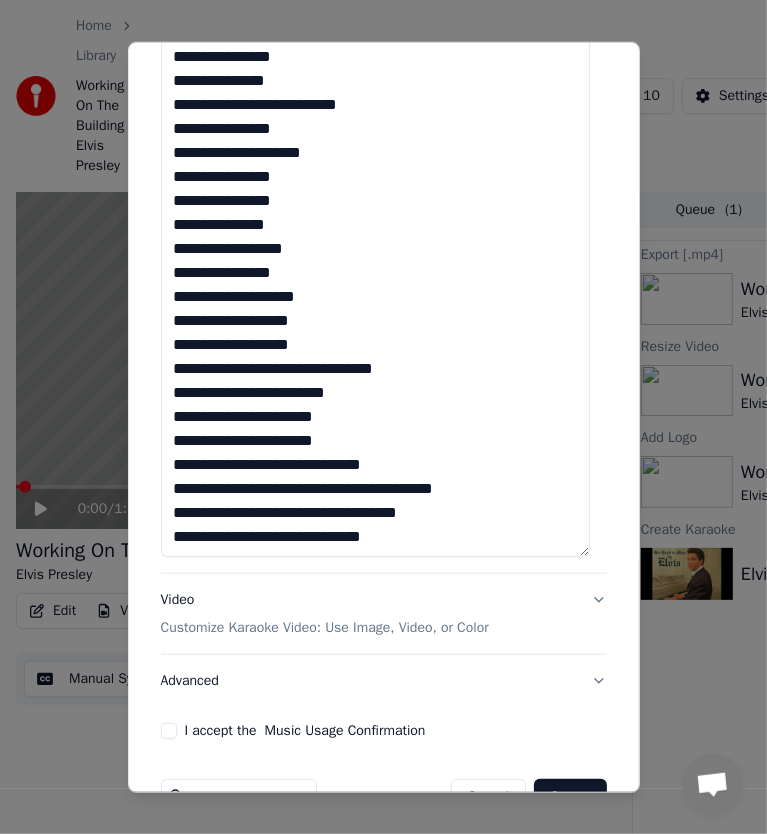 click on "**********" at bounding box center [376, 269] 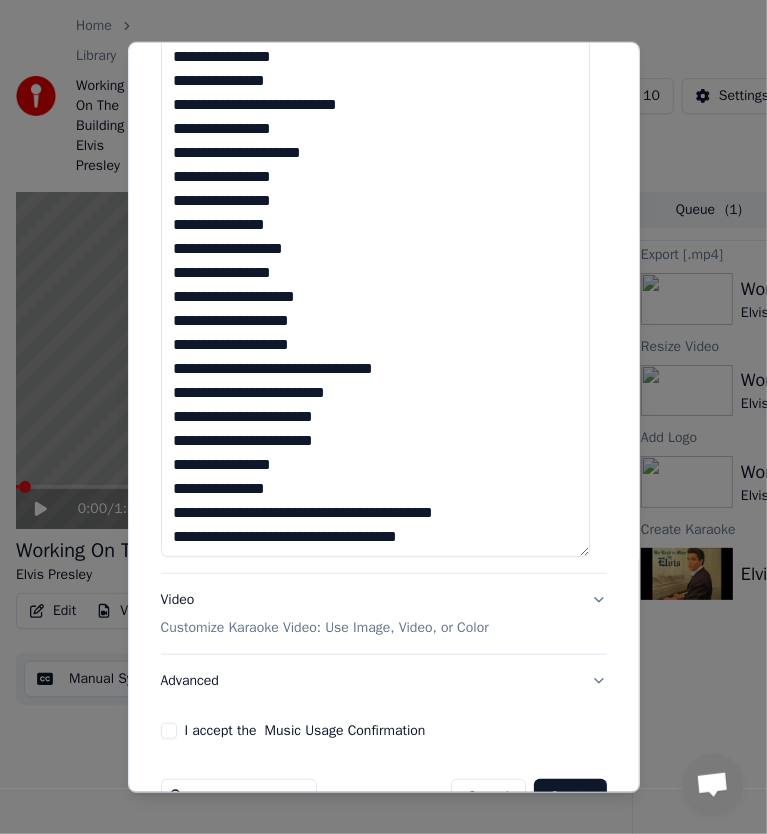scroll, scrollTop: 209, scrollLeft: 0, axis: vertical 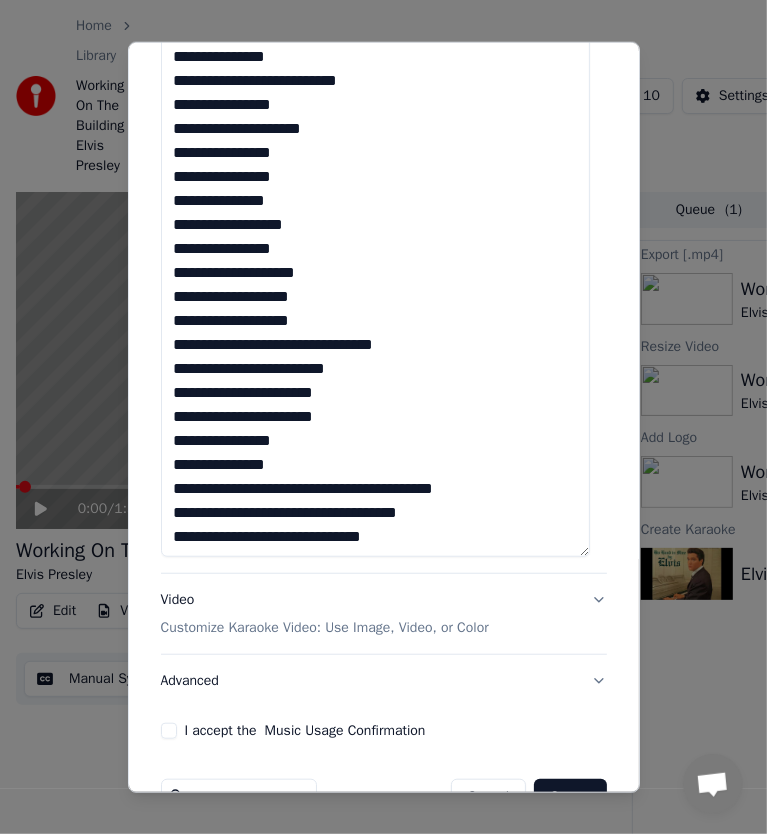 click on "**********" at bounding box center [376, 269] 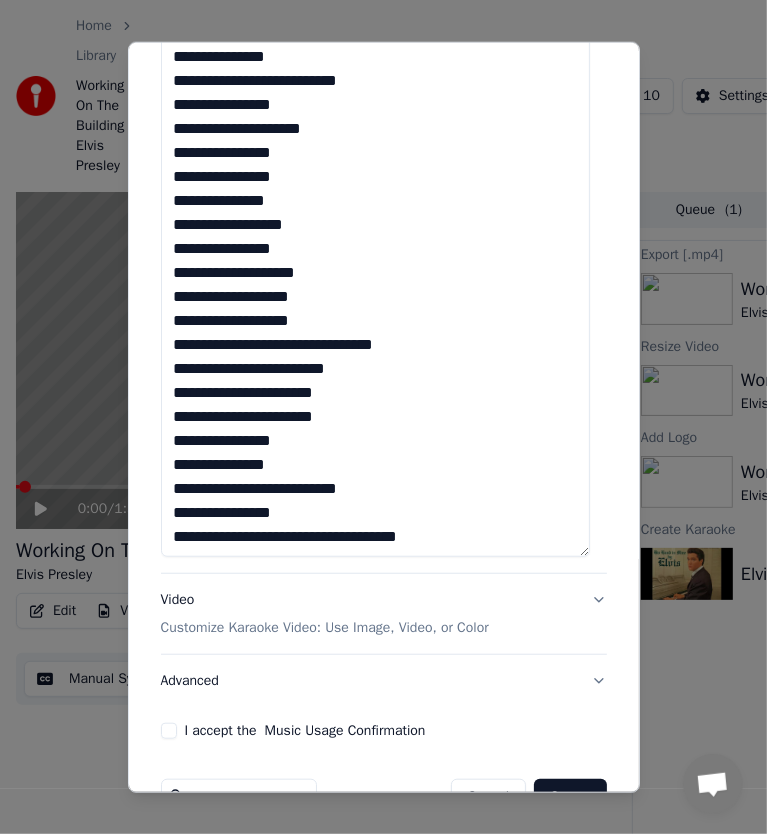 scroll, scrollTop: 476, scrollLeft: 0, axis: vertical 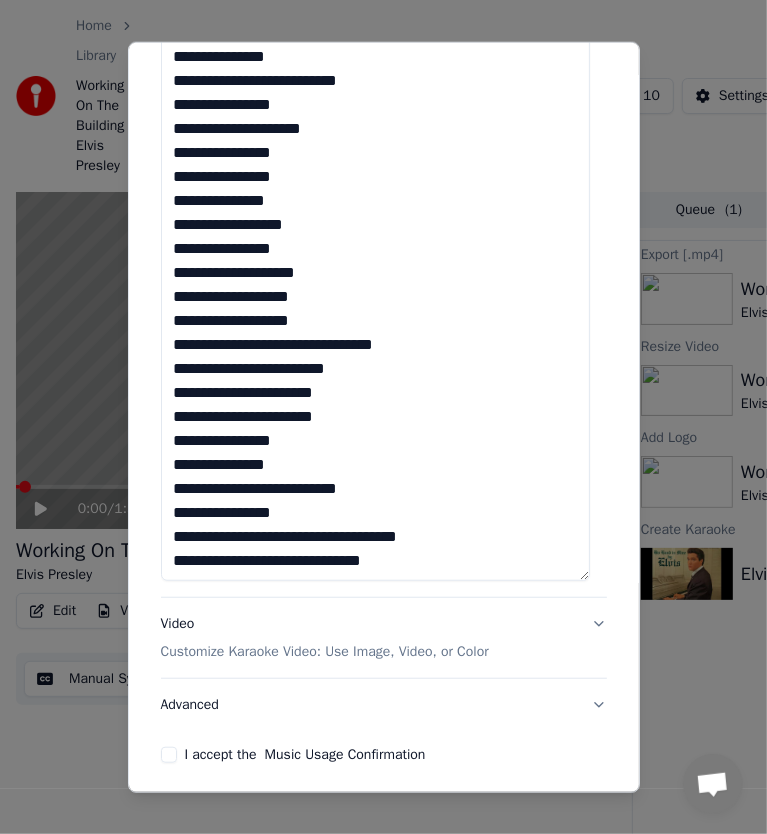 click on "**********" at bounding box center (376, 293) 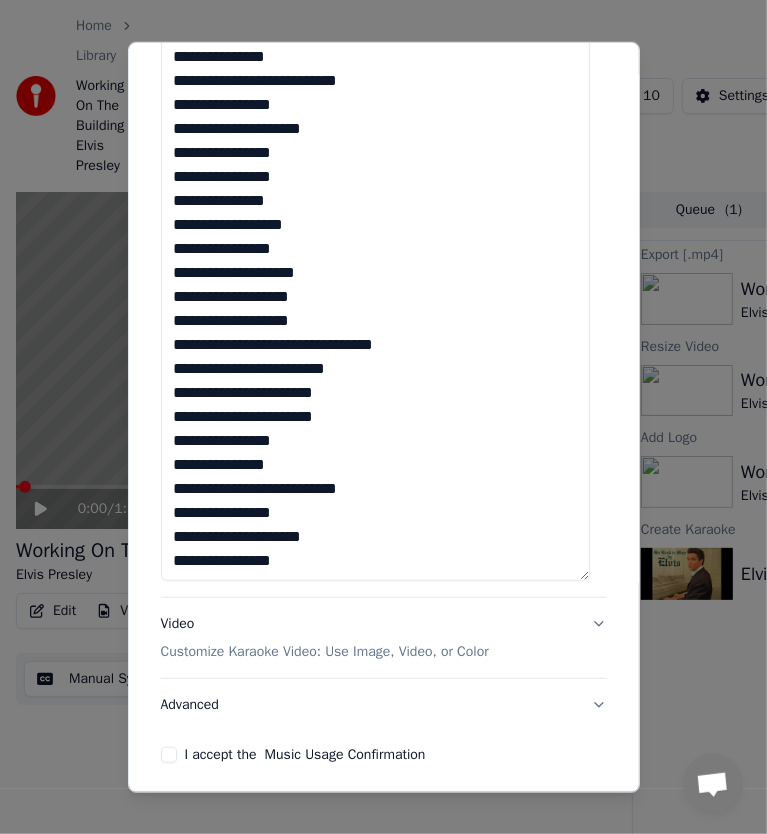 scroll, scrollTop: 452, scrollLeft: 0, axis: vertical 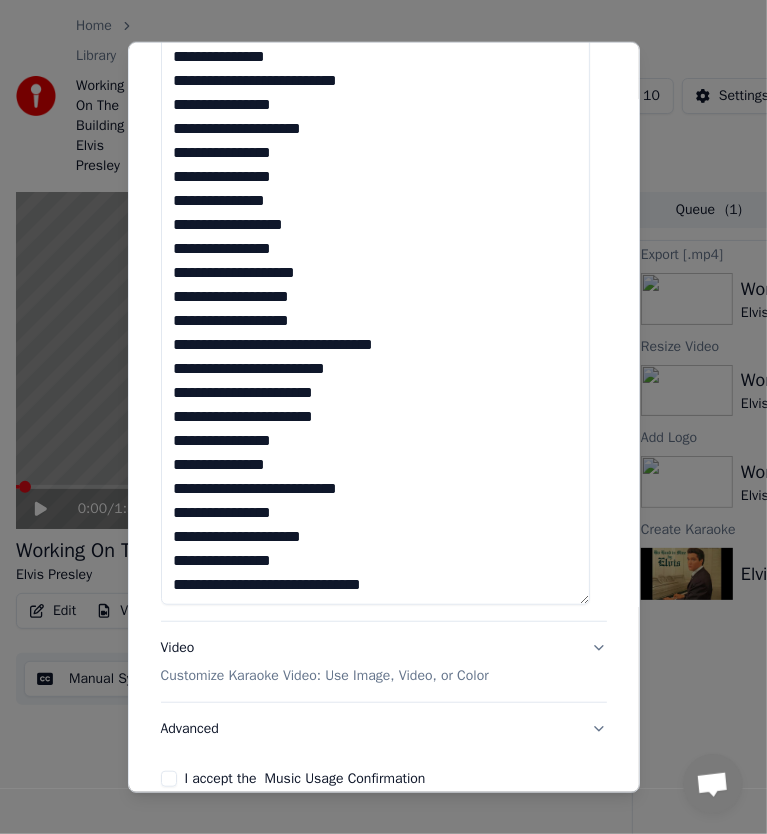 click on "**********" at bounding box center [376, 317] 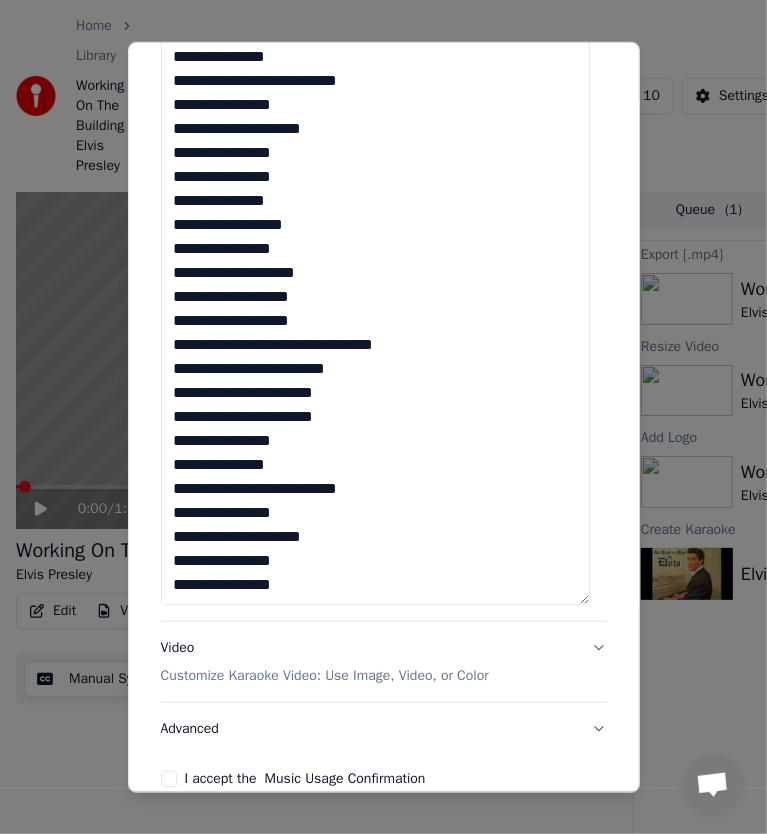 scroll, scrollTop: 428, scrollLeft: 0, axis: vertical 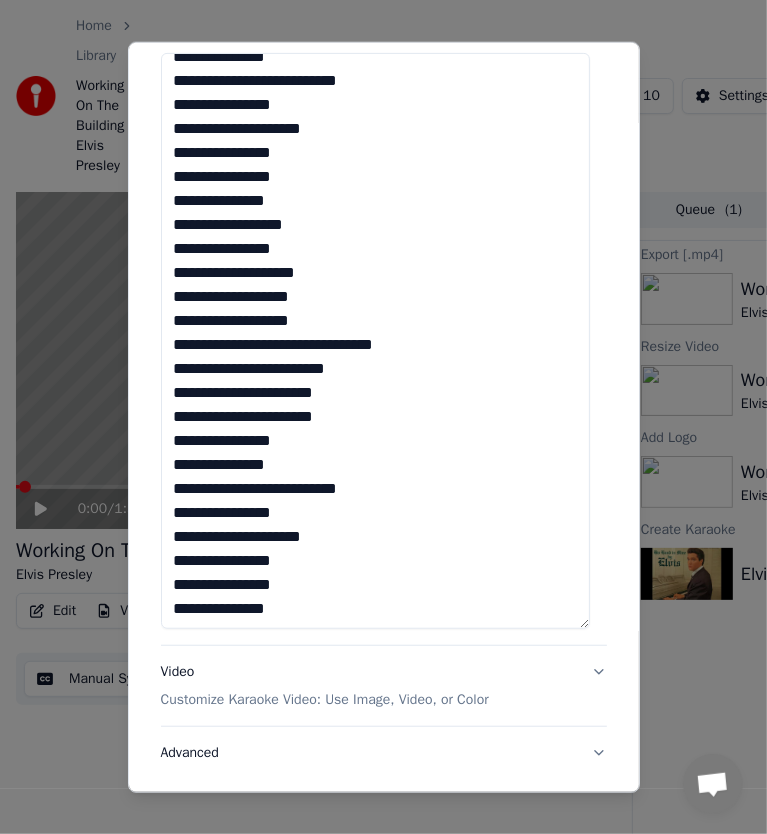type on "**********" 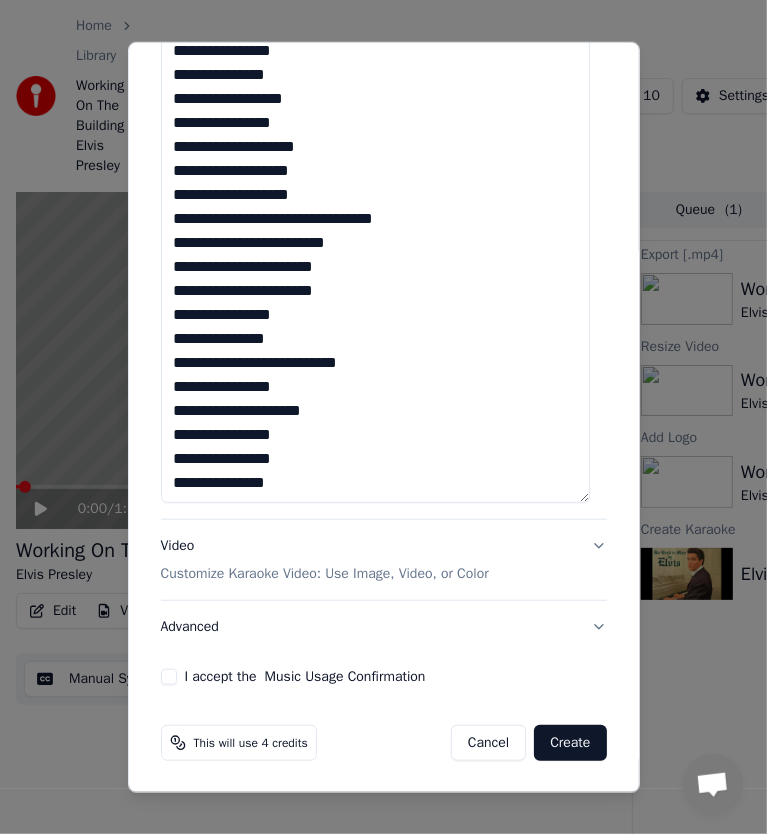 click on "I accept the   Music Usage Confirmation" at bounding box center (169, 677) 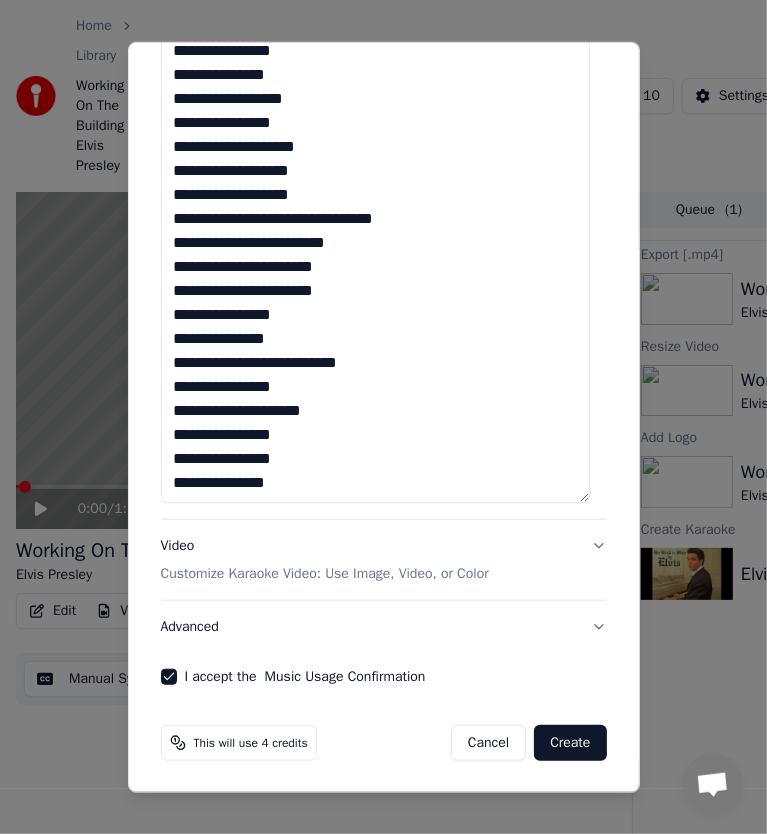 click on "Advanced" at bounding box center [384, 627] 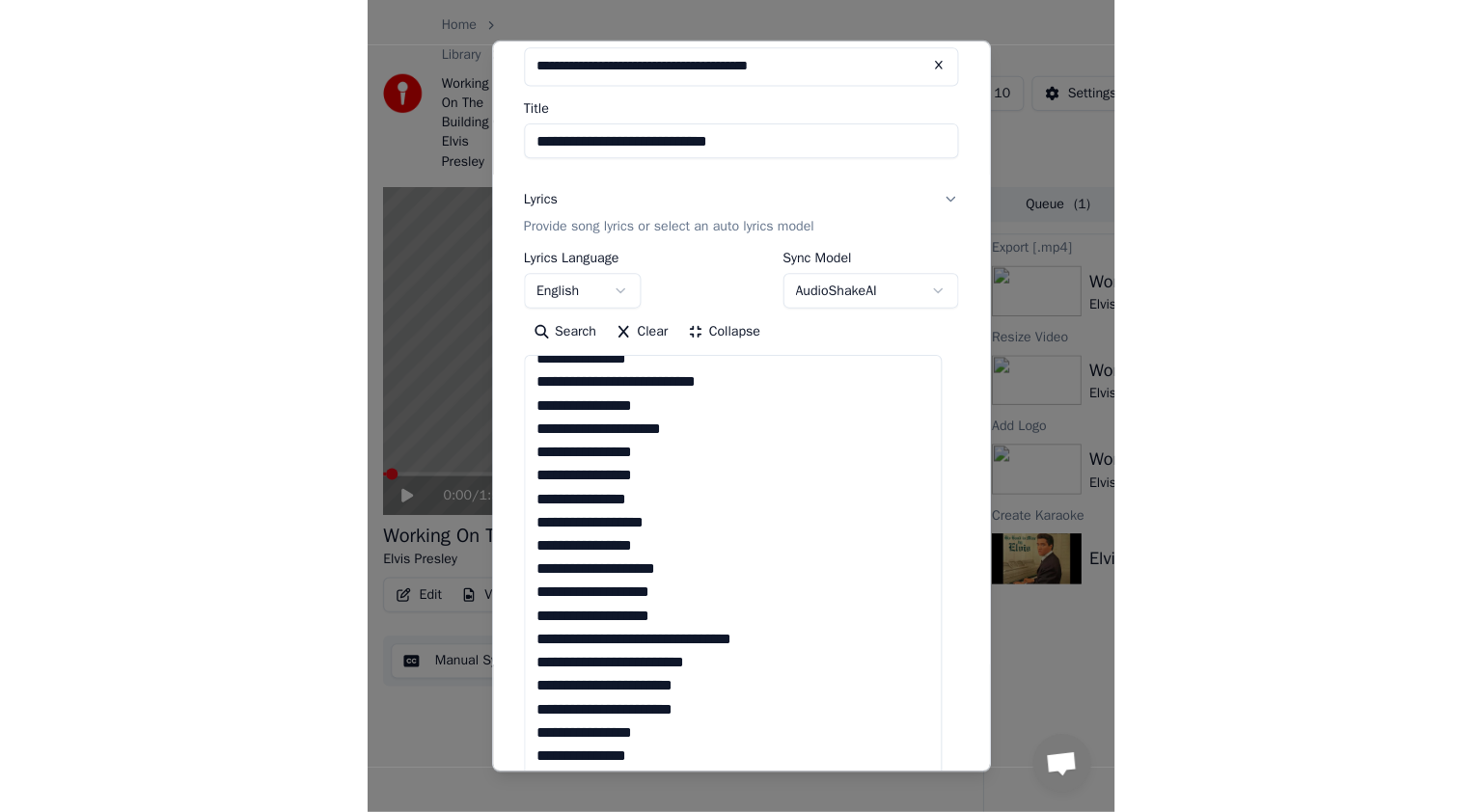 scroll, scrollTop: 0, scrollLeft: 0, axis: both 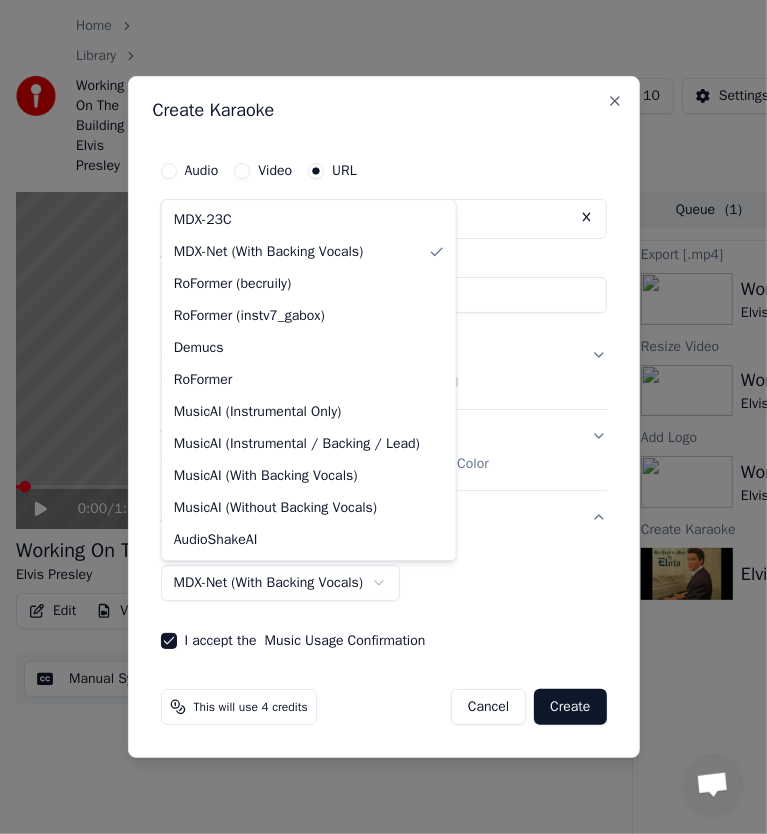 click on "Home Library Working On The Building • Elvis Presley Create Import FAQ Video Guides Credits 10 Settings 0:00  /  1:55 Working On The Building Elvis Presley BPM 97 Key B Edit Video Audio Subtitles Download Cloud Library Manual Sync Download Video Open Dual Screen Queue ( 1 ) Jobs Library Export [.mp4] Working On The Building Elvis Presley Show Resize Video Working On The Building Elvis Presley Play Add Logo Working On The Building Elvis Presley Play Create Karaoke Elvis Presley Working On The Building Play Conversatie Adam van Youka Desktop Meer kanalen Ga door via E-mail Netwerk offline. Opnieuw verbinding maken... Er kunnen momenteel geen berichten ontvangen of verzonden worden. Youka Desktop Hallo! Waarmee kan ik u helpen?  maandag, 21 april 21-4-2025 Adam Thanks for reporting, I pushed a fix 21-4-2025 Works again, 21-4-2025 dinsdag, 22 april Love the change of visibility of the credits, and expire days, and on wich date the renewal is. My only concern just thinking a bit, not totally sure. 22-4-2025 Adam" at bounding box center (383, 417) 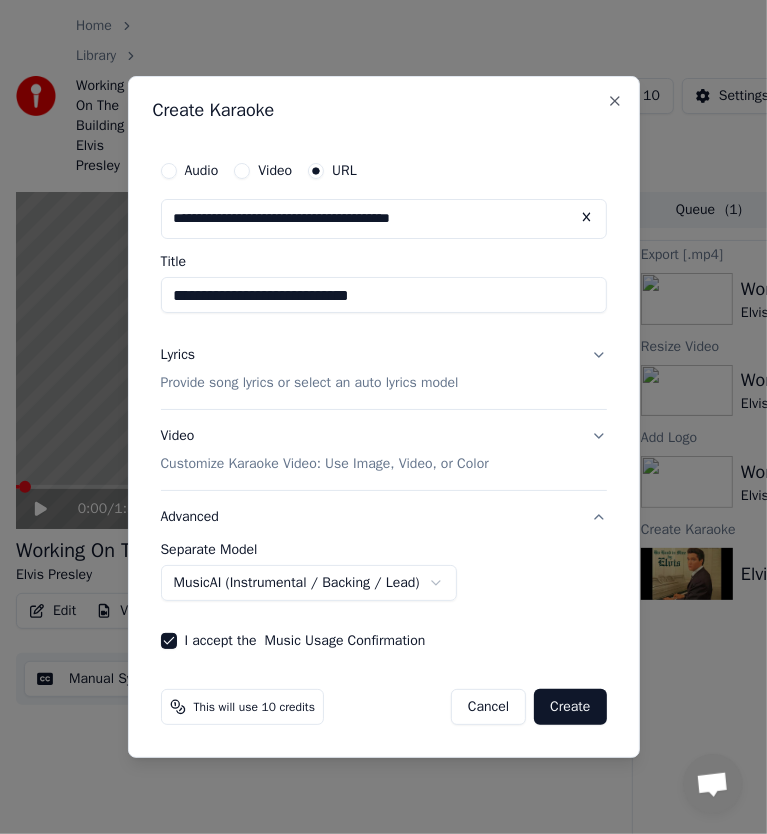 click on "Home Library Working On The Building • Elvis Presley Create Import FAQ Video Guides Credits 10 Settings 0:00  /  1:55 Working On The Building Elvis Presley BPM 97 Key B Edit Video Audio Subtitles Download Cloud Library Manual Sync Download Video Open Dual Screen Queue ( 1 ) Jobs Library Export [.mp4] Working On The Building Elvis Presley Show Resize Video Working On The Building Elvis Presley Play Add Logo Working On The Building Elvis Presley Play Create Karaoke Elvis Presley Working On The Building Play Conversatie Adam van Youka Desktop Meer kanalen Ga door via E-mail Netwerk offline. Opnieuw verbinding maken... Er kunnen momenteel geen berichten ontvangen of verzonden worden. Youka Desktop Hallo! Waarmee kan ik u helpen?  maandag, 21 april 21-4-2025 Adam Thanks for reporting, I pushed a fix 21-4-2025 Works again, 21-4-2025 dinsdag, 22 april Love the change of visibility of the credits, and expire days, and on wich date the renewal is. My only concern just thinking a bit, not totally sure. 22-4-2025 Adam" at bounding box center [383, 417] 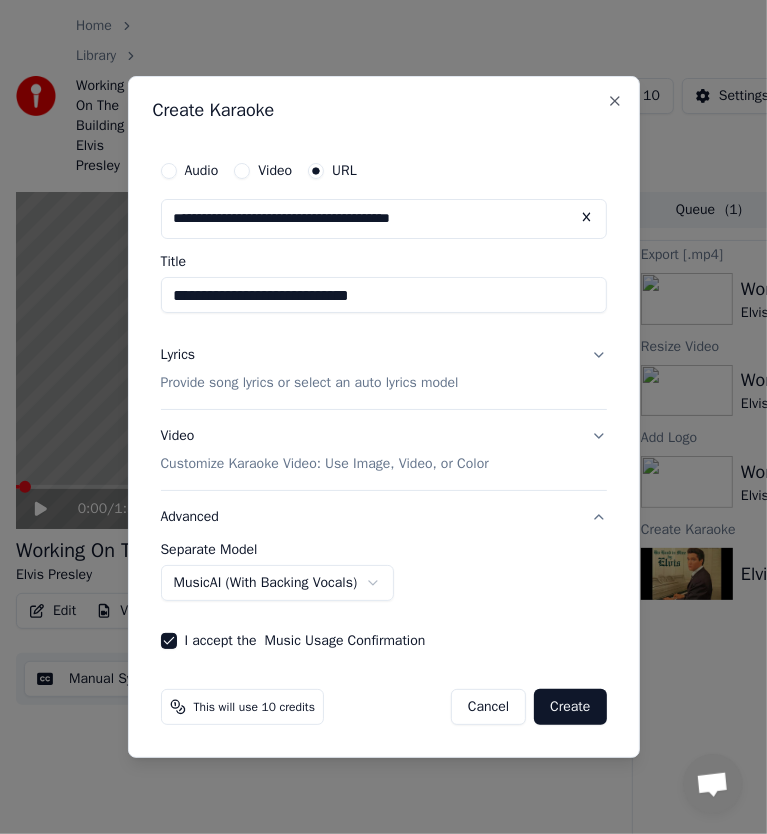click on "Home Library Working On The Building • Elvis Presley Create Import FAQ Video Guides Credits 10 Settings 0:00  /  1:55 Working On The Building Elvis Presley BPM 97 Key B Edit Video Audio Subtitles Download Cloud Library Manual Sync Download Video Open Dual Screen Queue ( 1 ) Jobs Library Export [.mp4] Working On The Building Elvis Presley Show Resize Video Working On The Building Elvis Presley Play Add Logo Working On The Building Elvis Presley Play Create Karaoke Elvis Presley Working On The Building Play Conversatie Adam van Youka Desktop Meer kanalen Ga door via E-mail Netwerk offline. Opnieuw verbinding maken... Er kunnen momenteel geen berichten ontvangen of verzonden worden. Youka Desktop Hallo! Waarmee kan ik u helpen?  maandag, 21 april 21-4-2025 Adam Thanks for reporting, I pushed a fix 21-4-2025 Works again, 21-4-2025 dinsdag, 22 april Love the change of visibility of the credits, and expire days, and on wich date the renewal is. My only concern just thinking a bit, not totally sure. 22-4-2025 Adam" at bounding box center [383, 417] 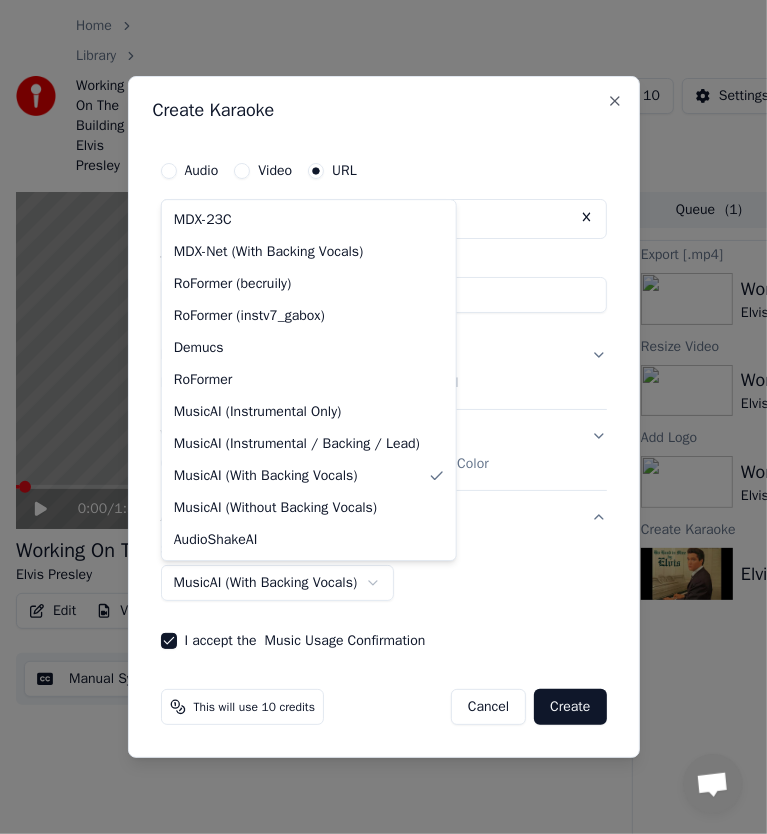 select on "**********" 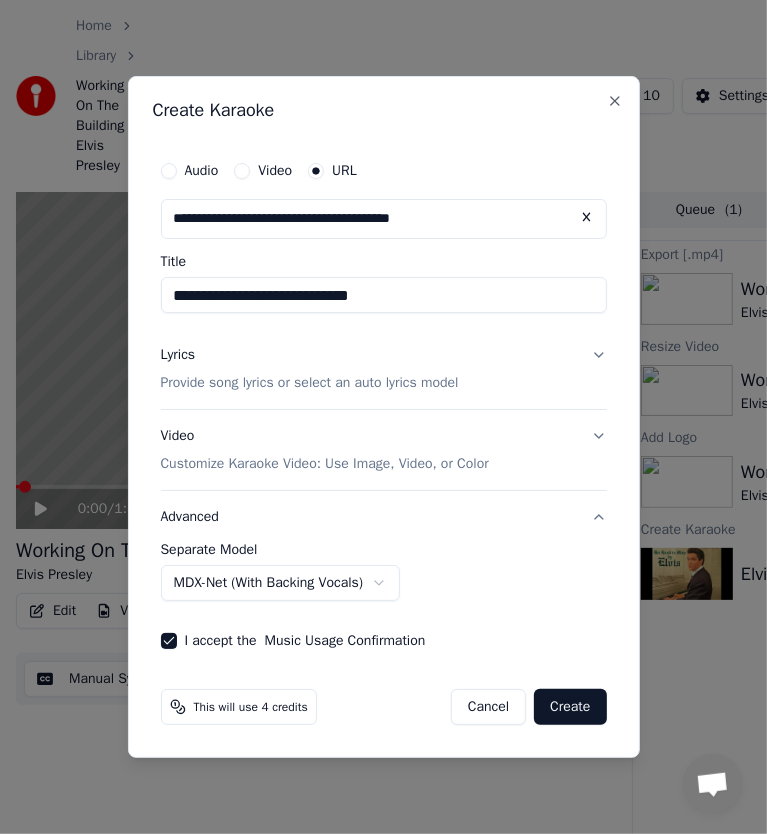click on "Create" at bounding box center (570, 707) 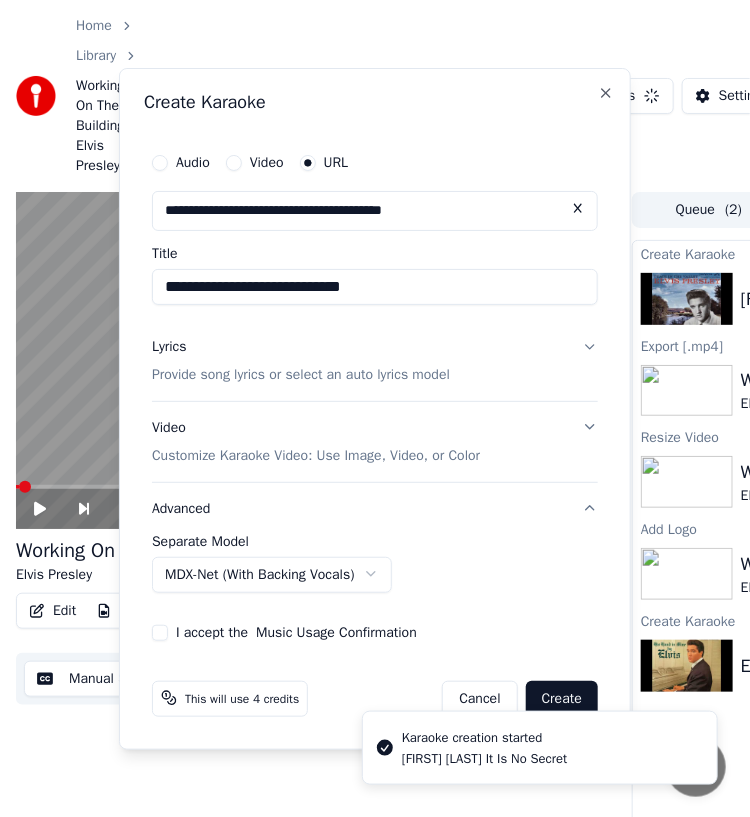 type 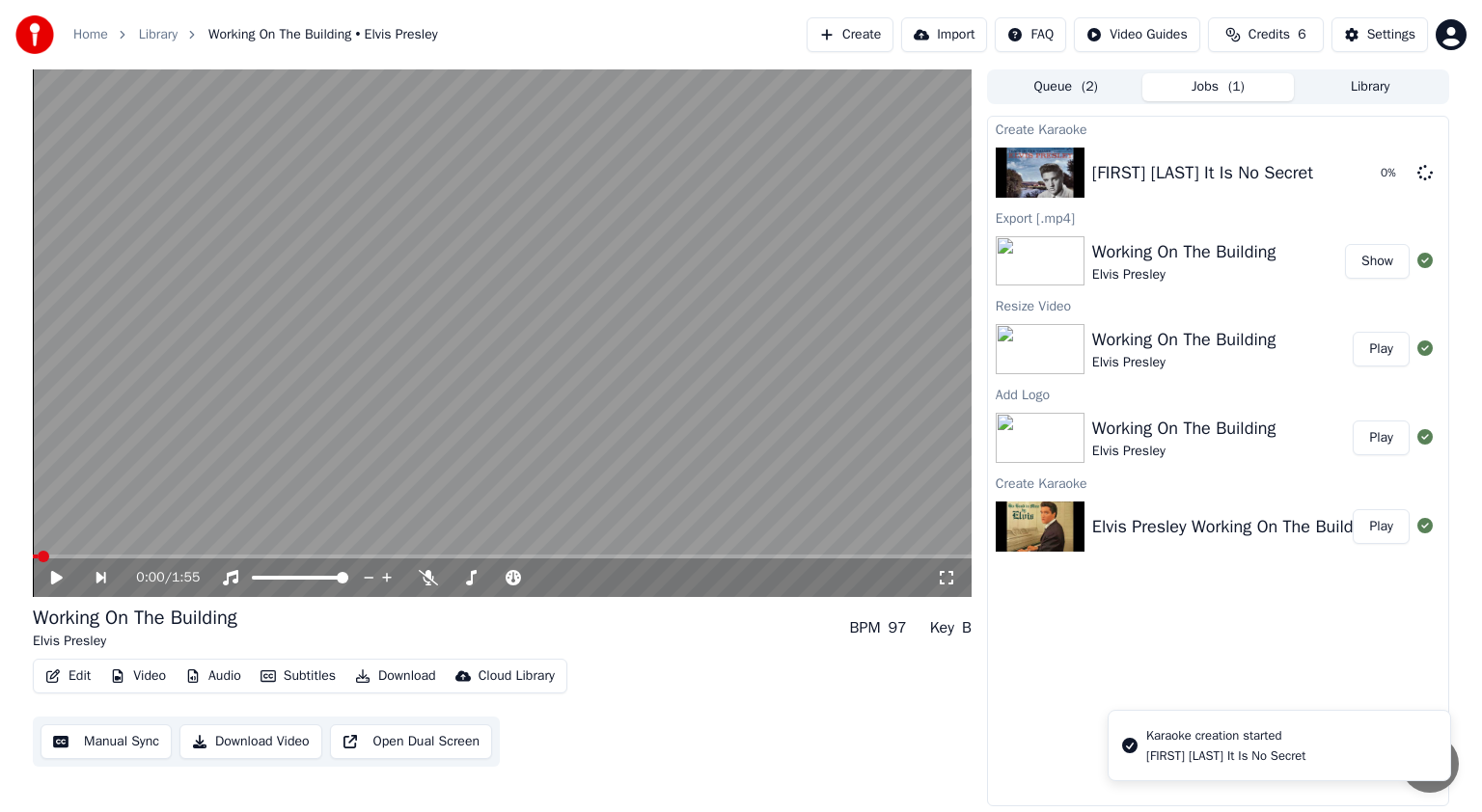 scroll, scrollTop: 5833, scrollLeft: 0, axis: vertical 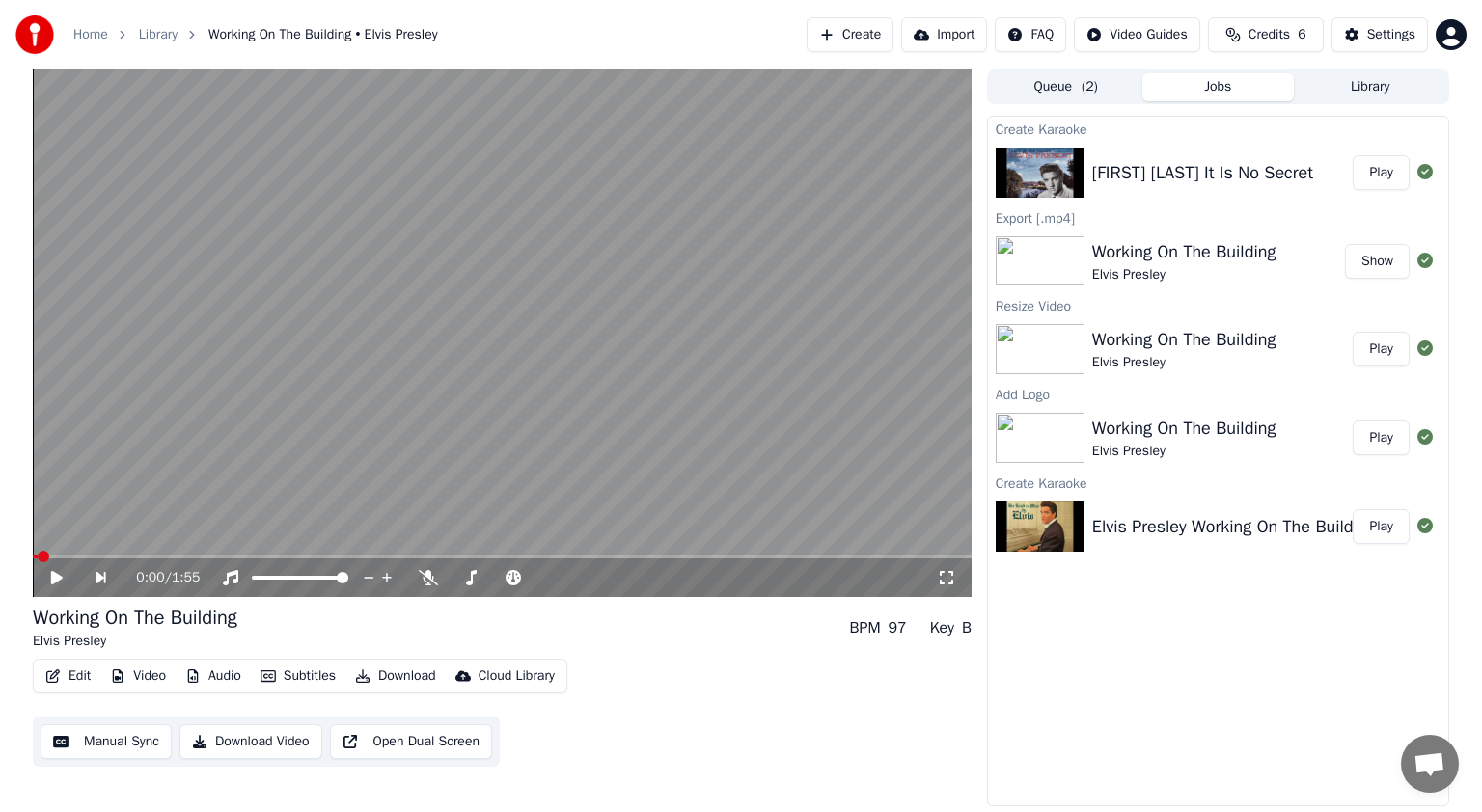 click on "Play" at bounding box center (1381, 173) 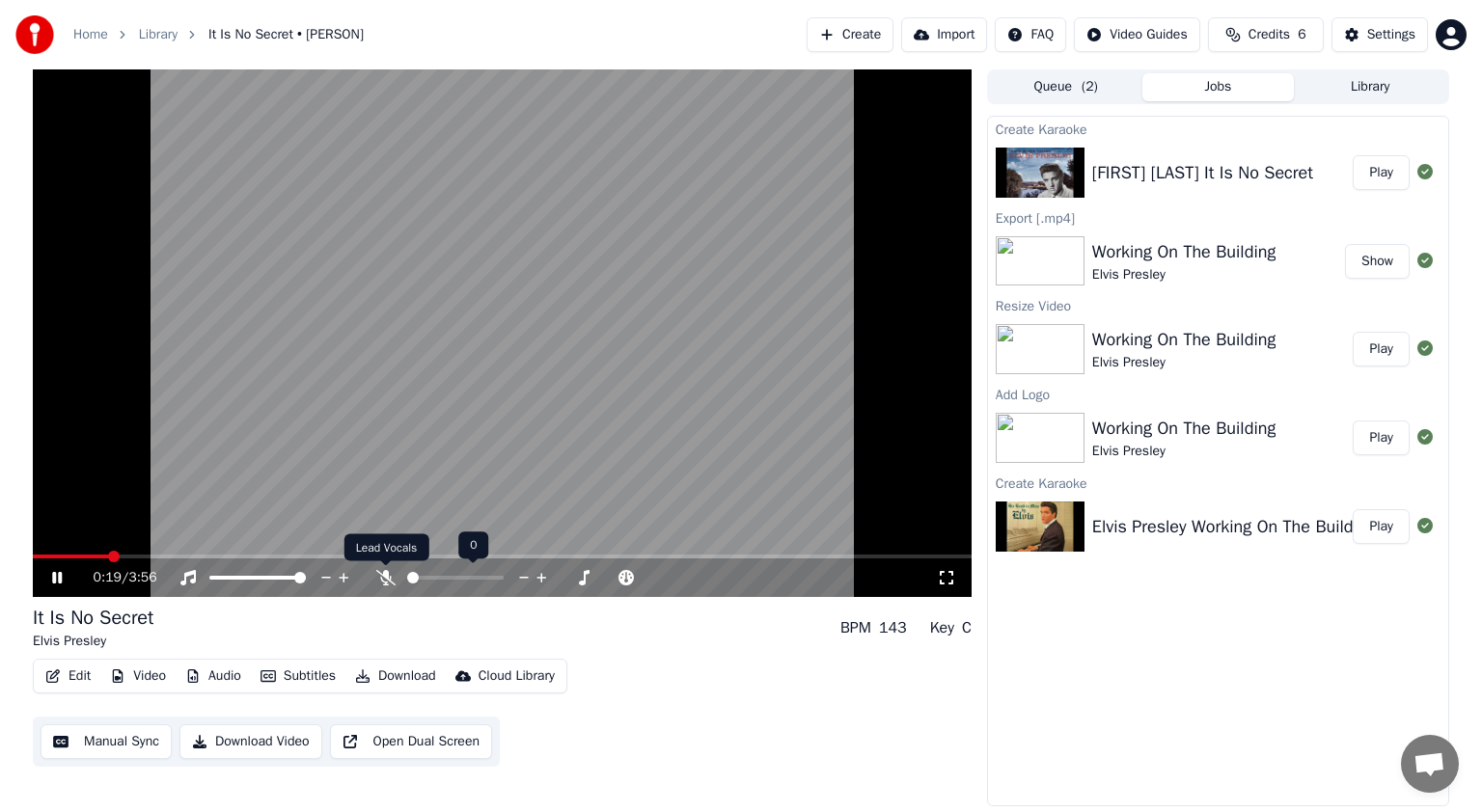 click 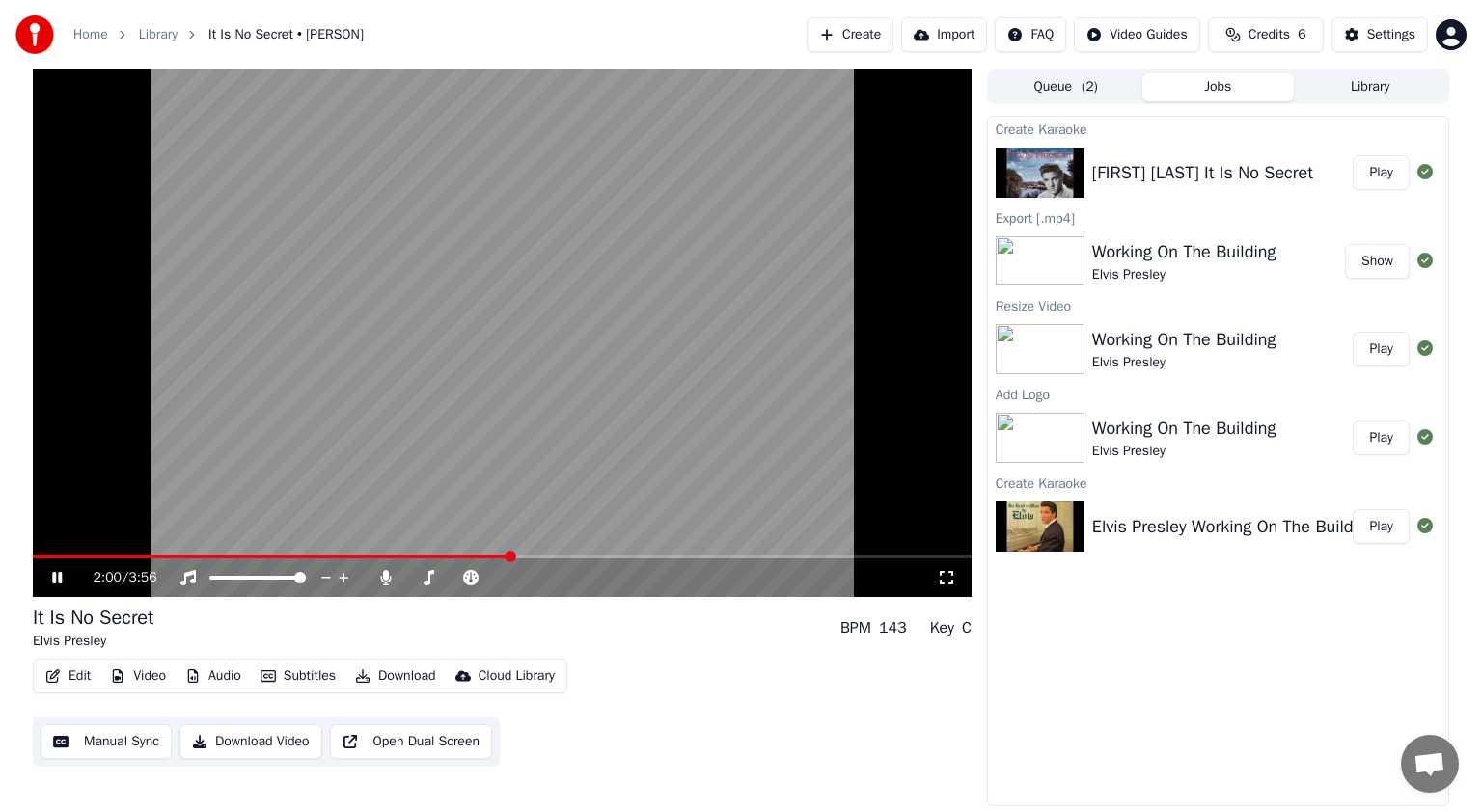 click 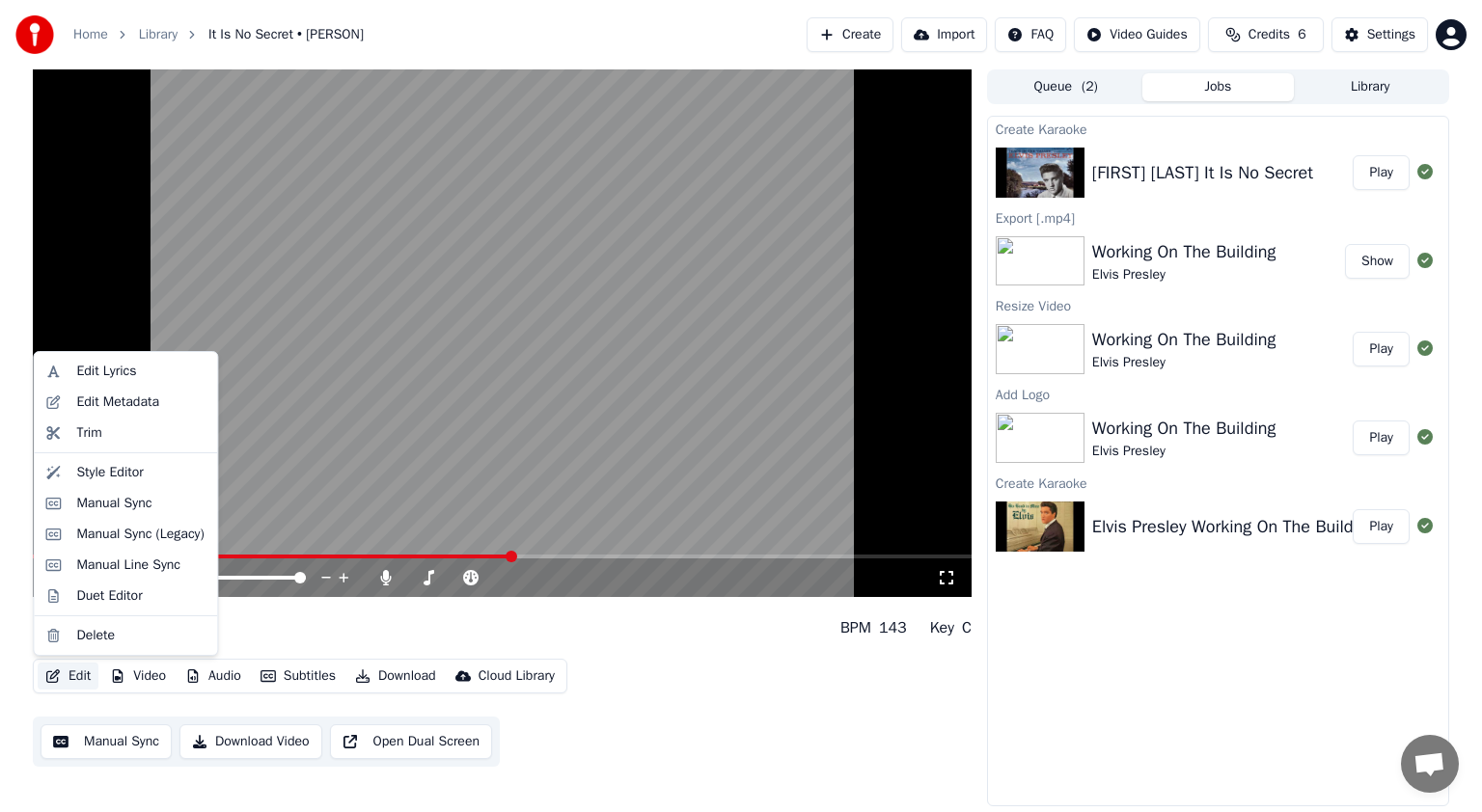 click on "Edit" at bounding box center [68, 676] 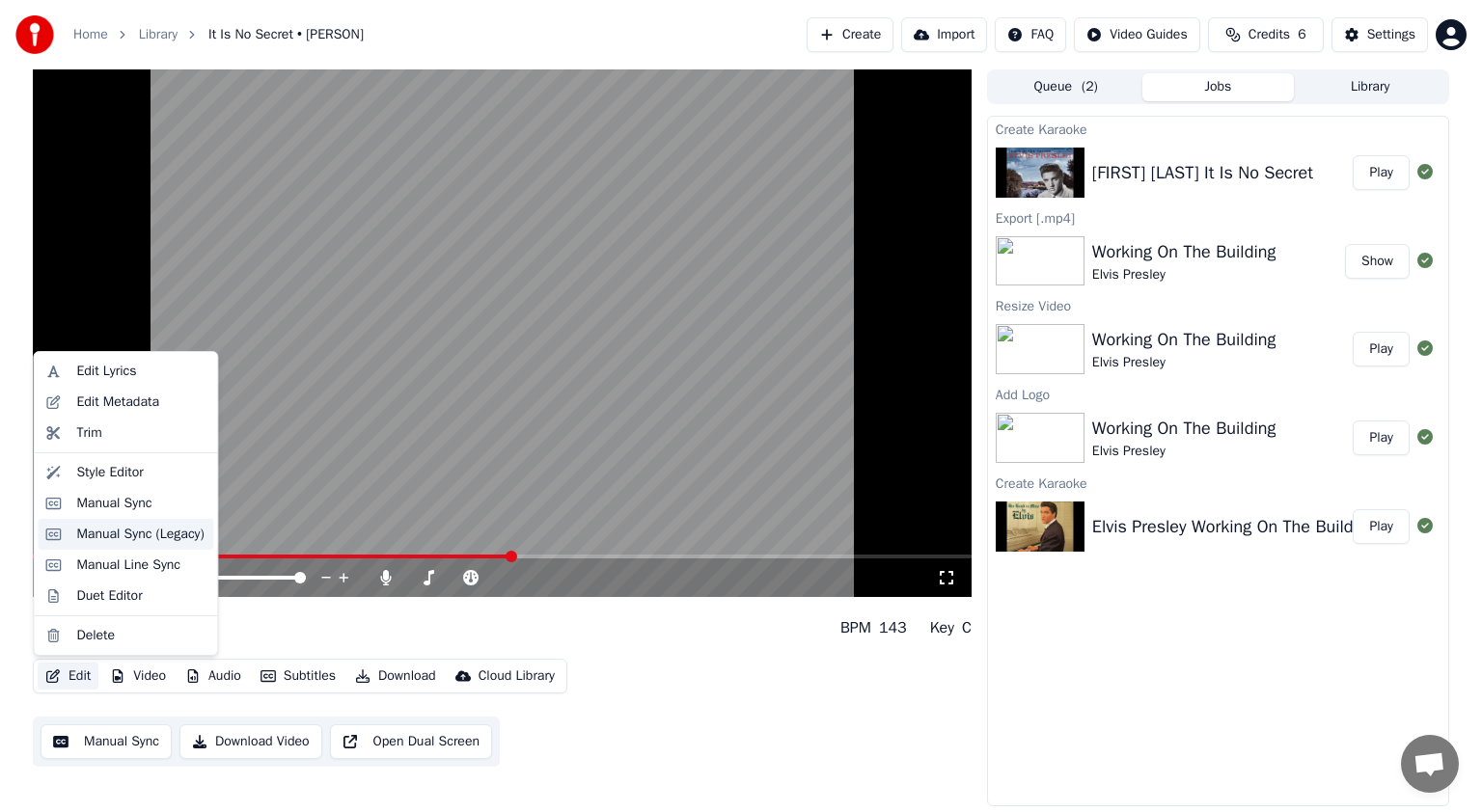 click on "Manual Sync (Legacy)" at bounding box center (140, 534) 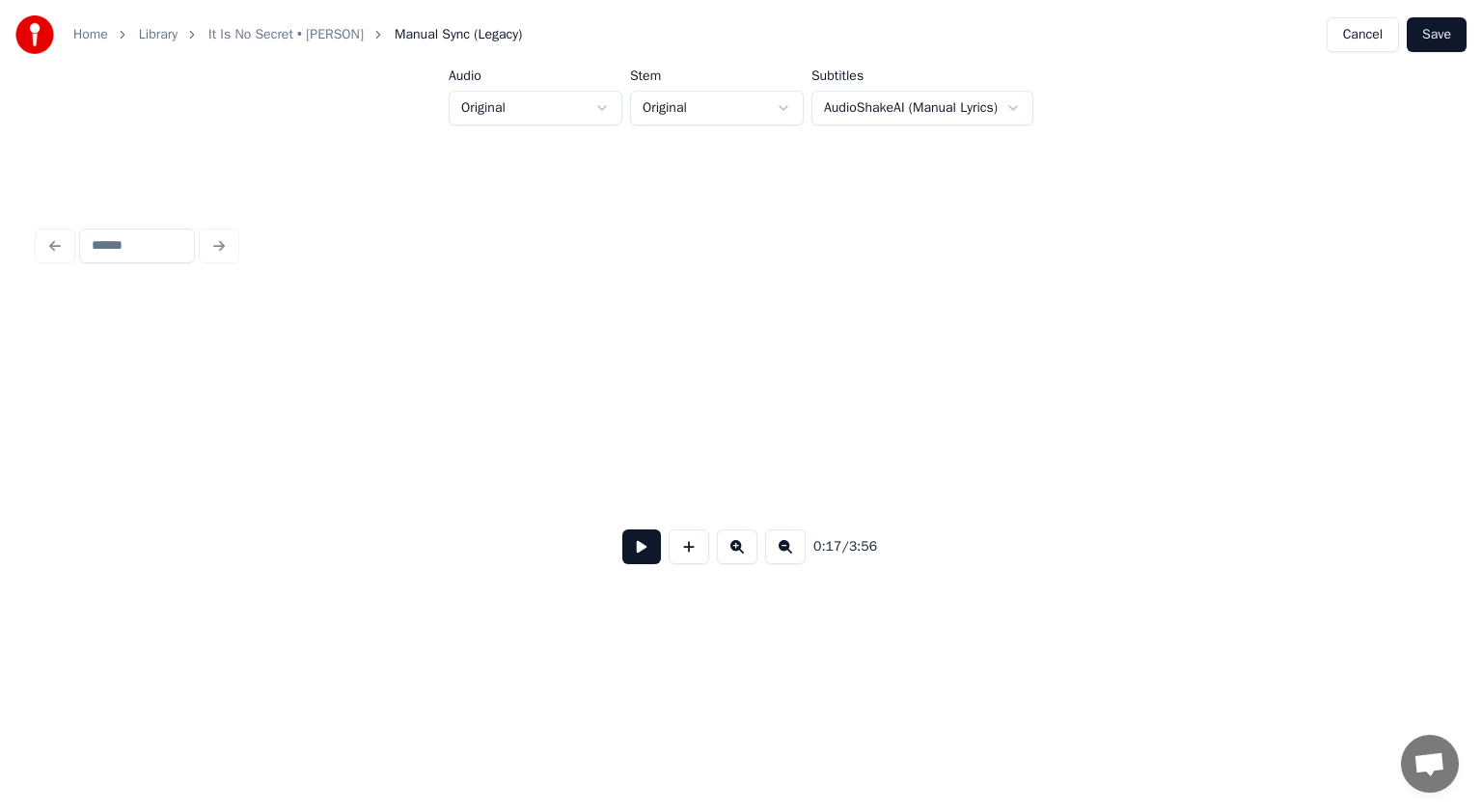 scroll, scrollTop: 0, scrollLeft: 5187, axis: horizontal 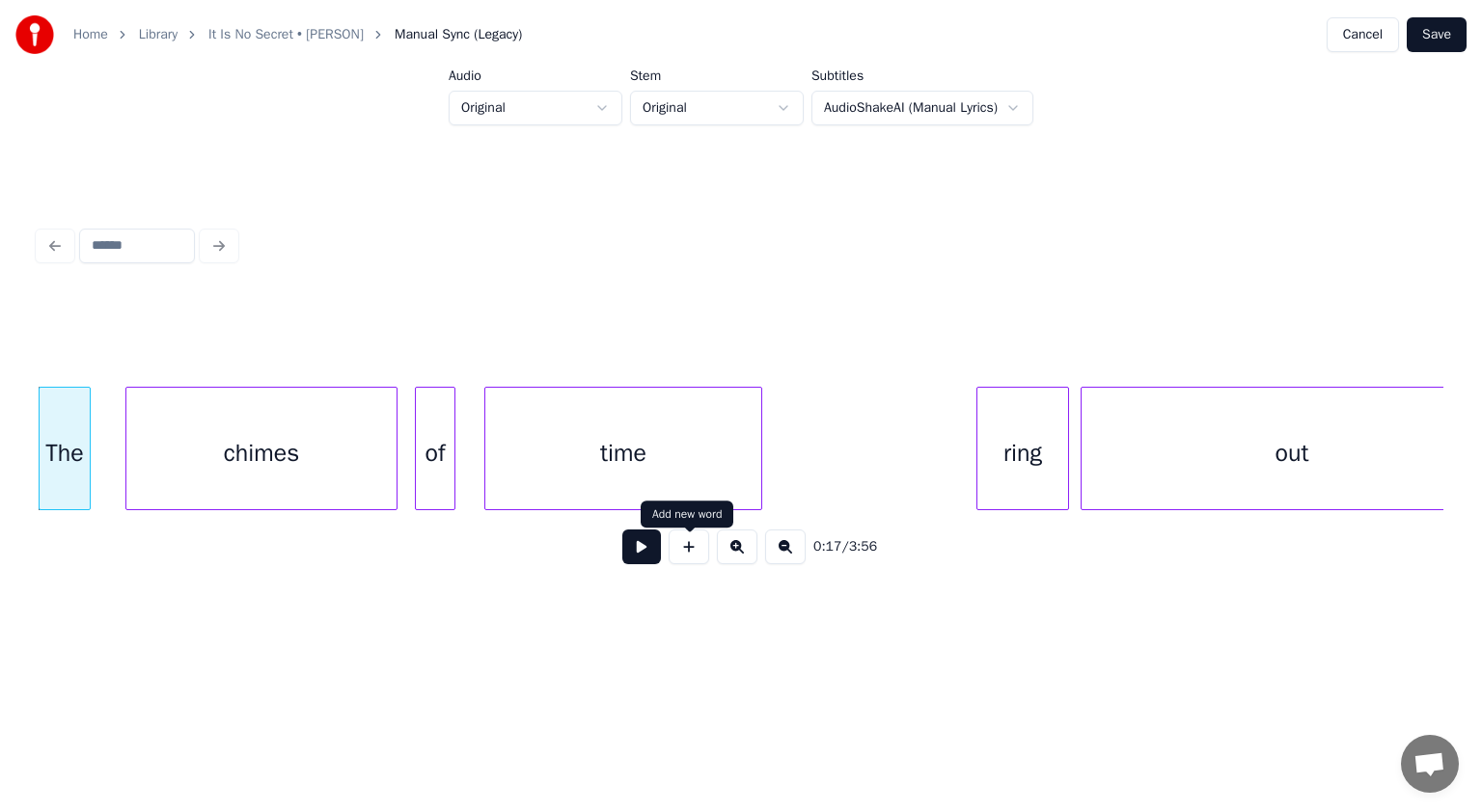 click at bounding box center (642, 547) 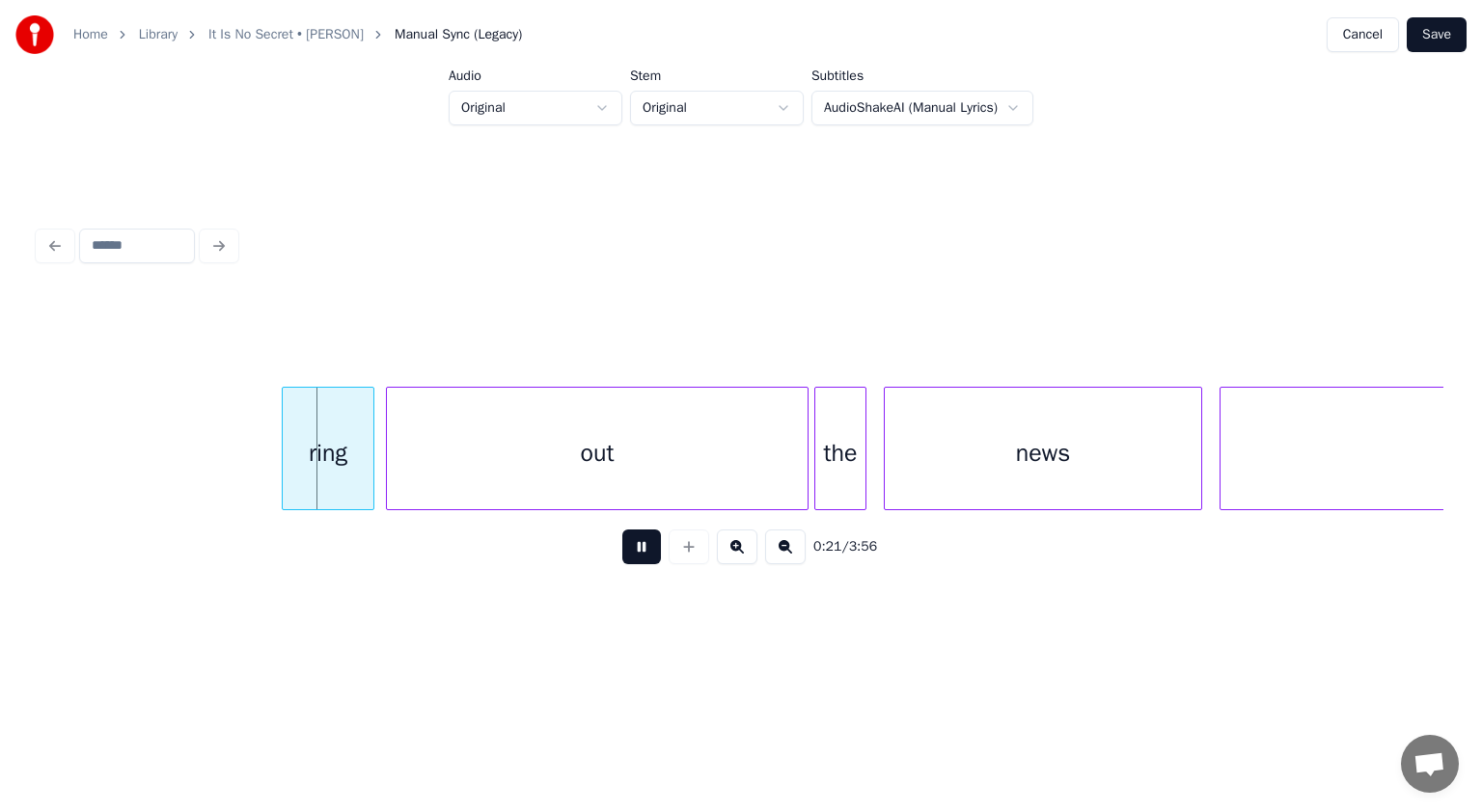 scroll, scrollTop: 0, scrollLeft: 6036, axis: horizontal 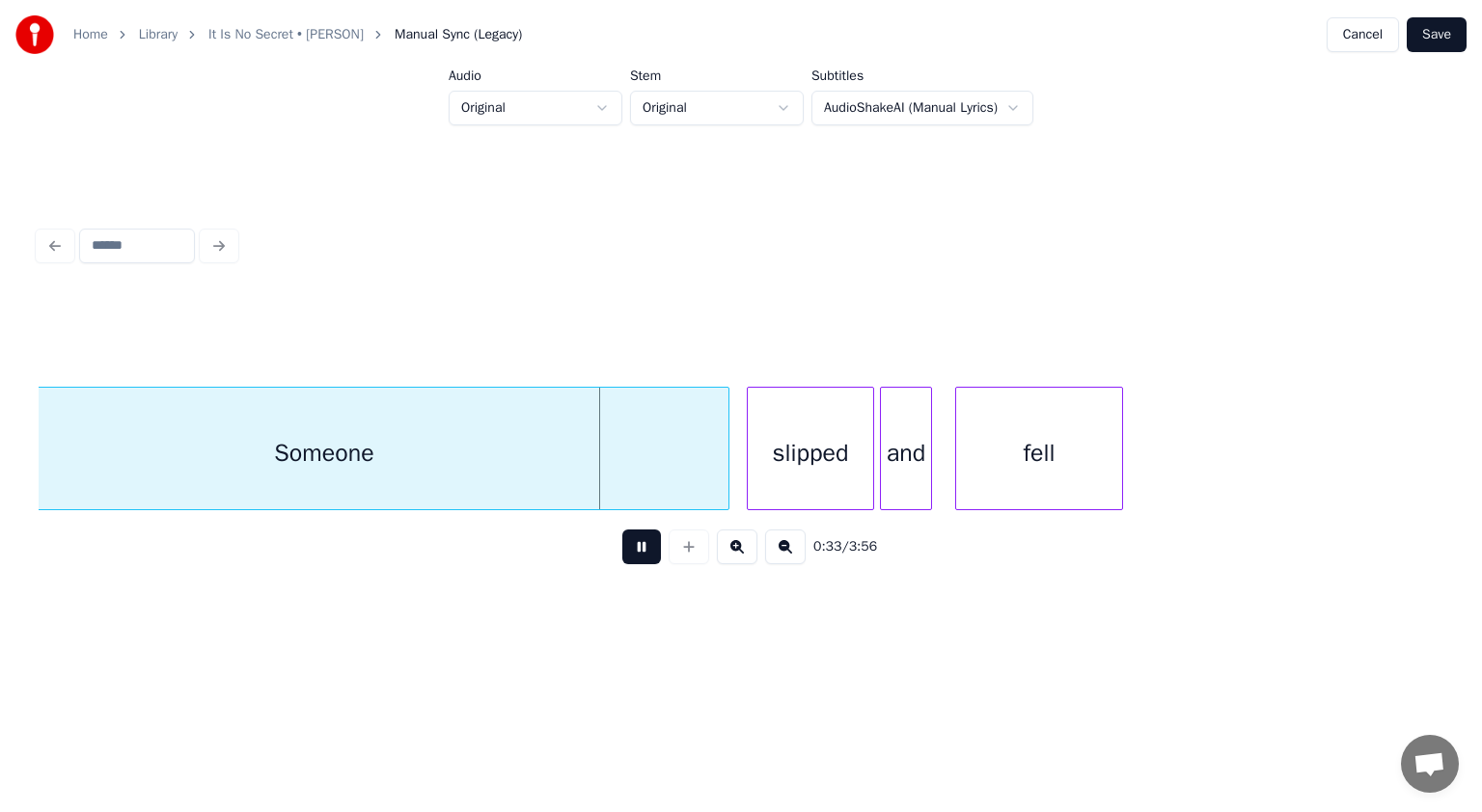 click at bounding box center (642, 547) 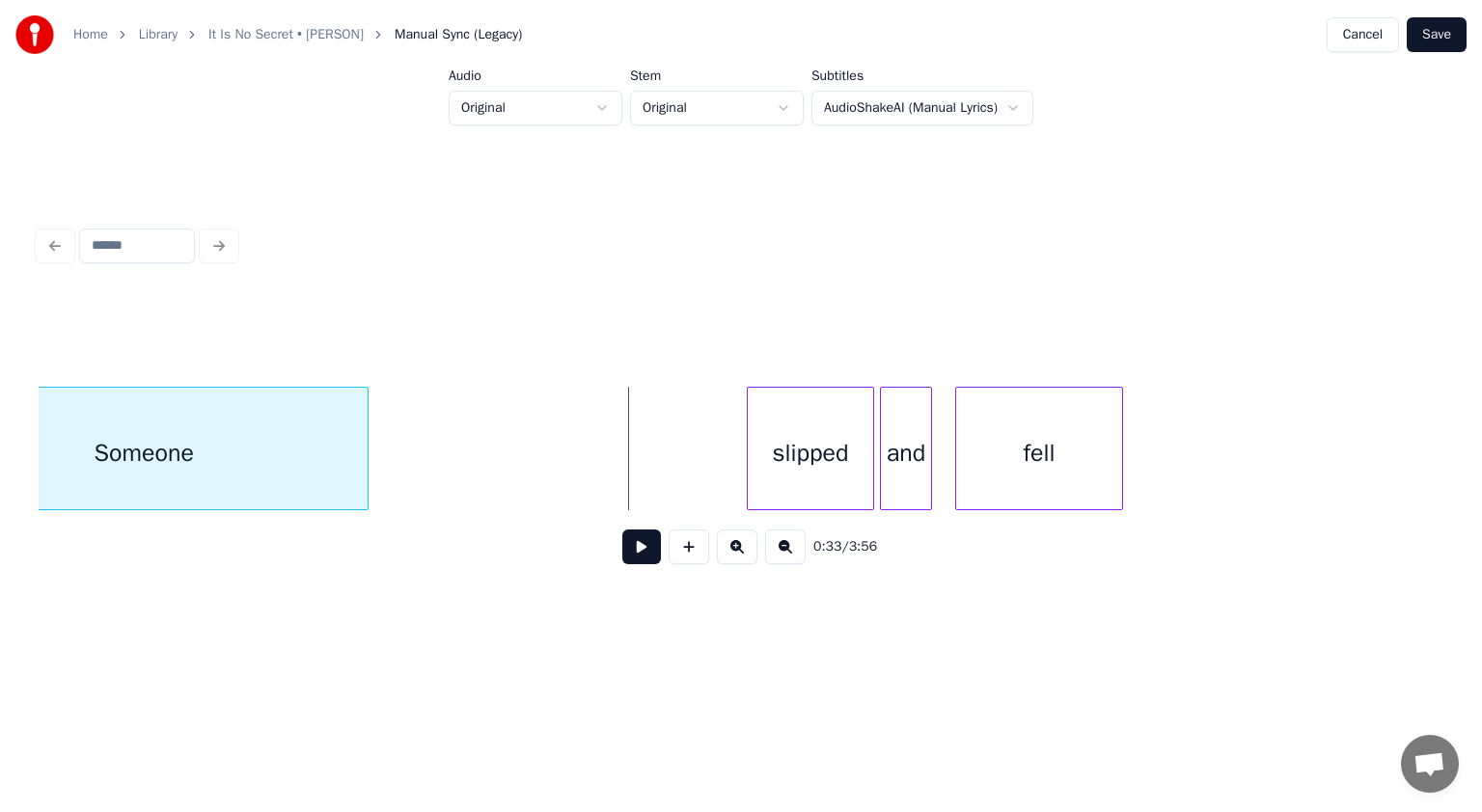 click at bounding box center [365, 448] 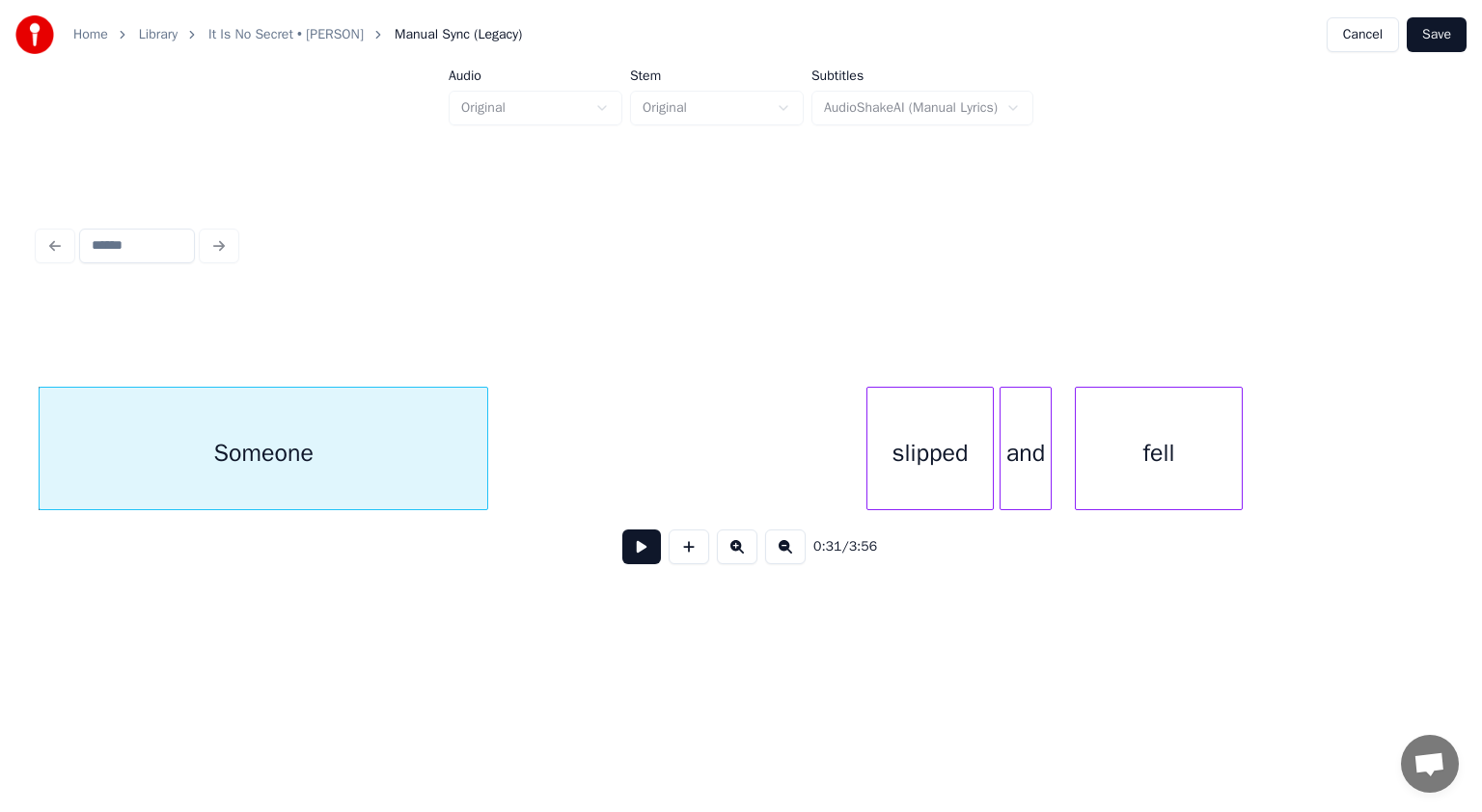 click at bounding box center [642, 547] 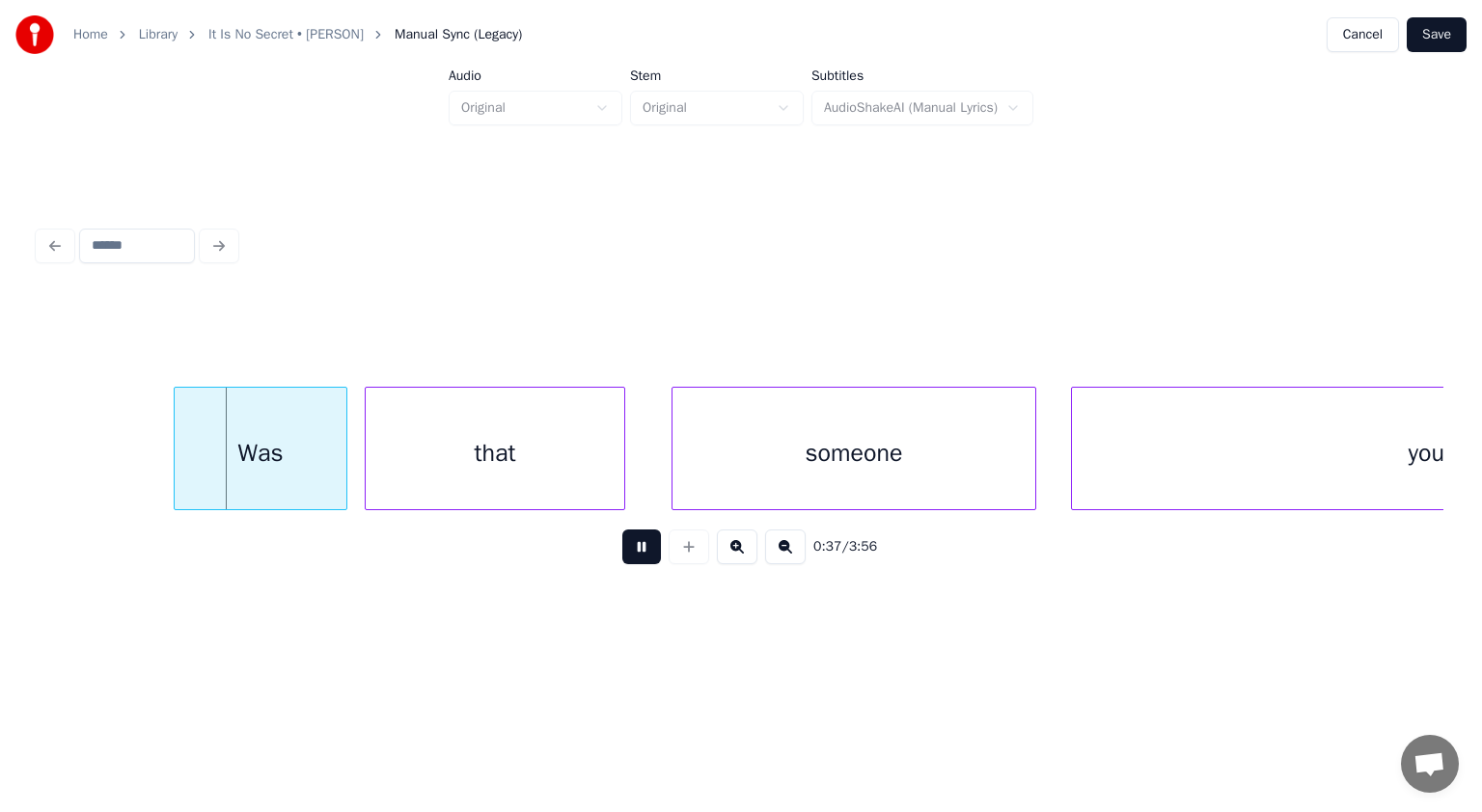 scroll, scrollTop: 0, scrollLeft: 10910, axis: horizontal 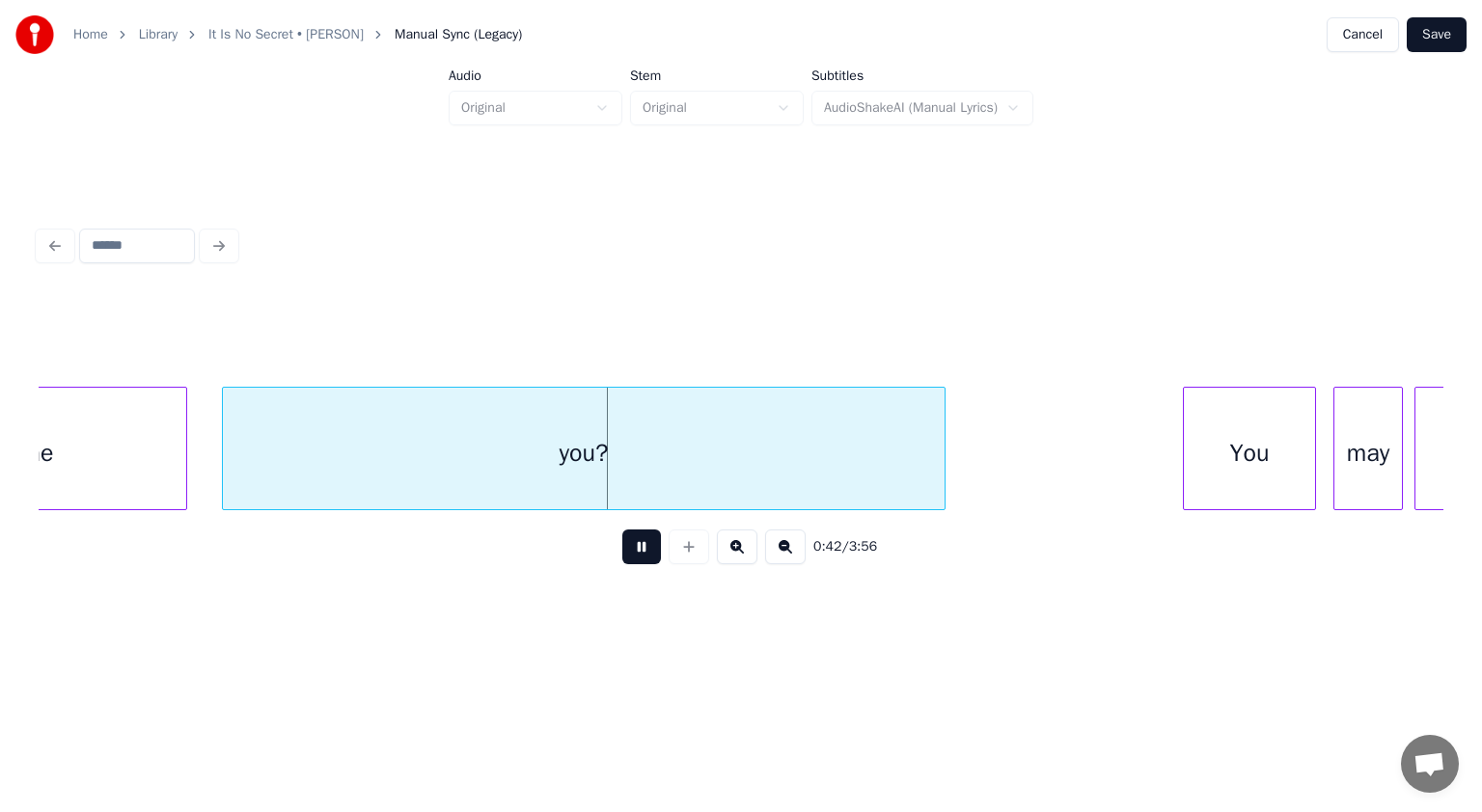 click at bounding box center (642, 547) 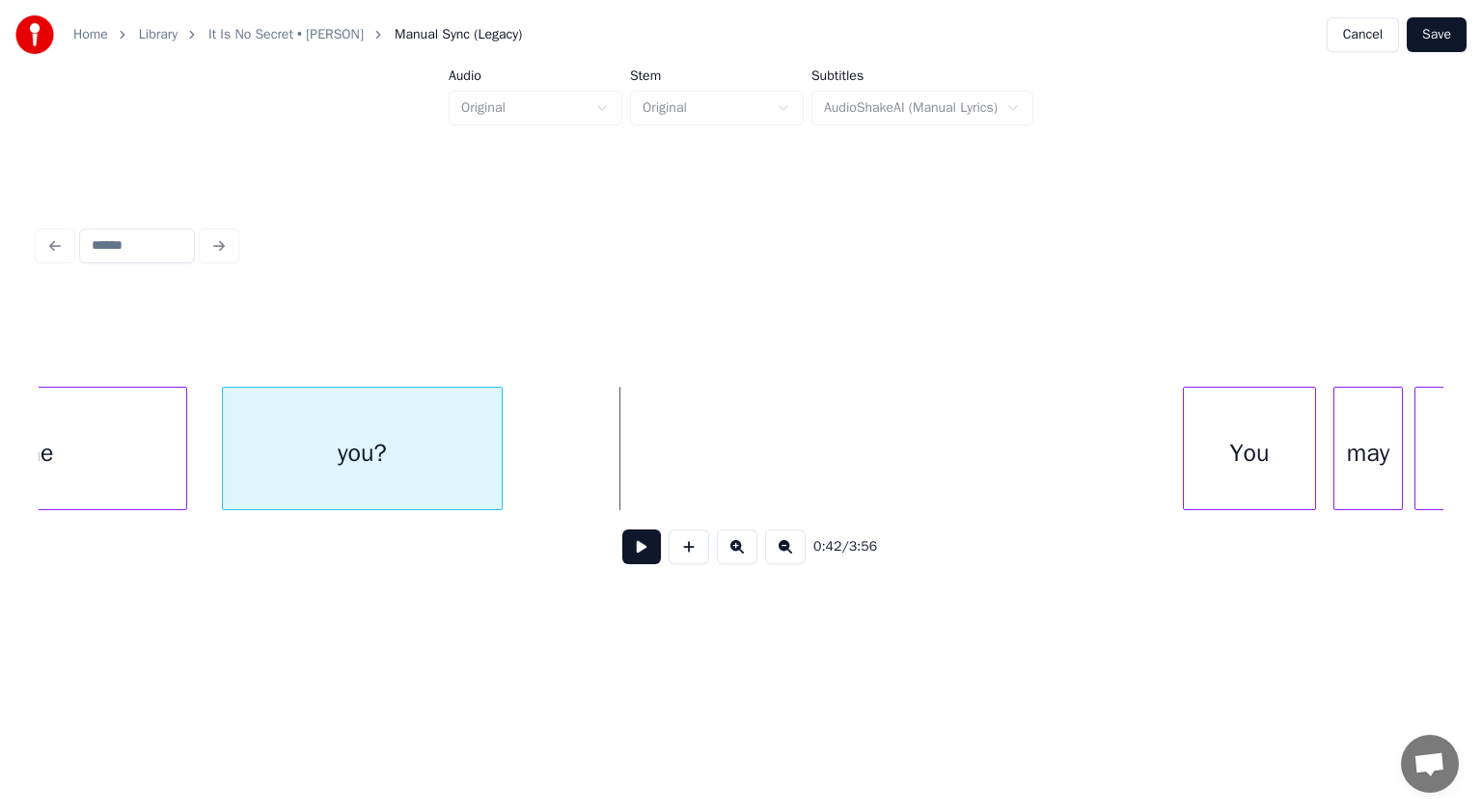 click at bounding box center [499, 448] 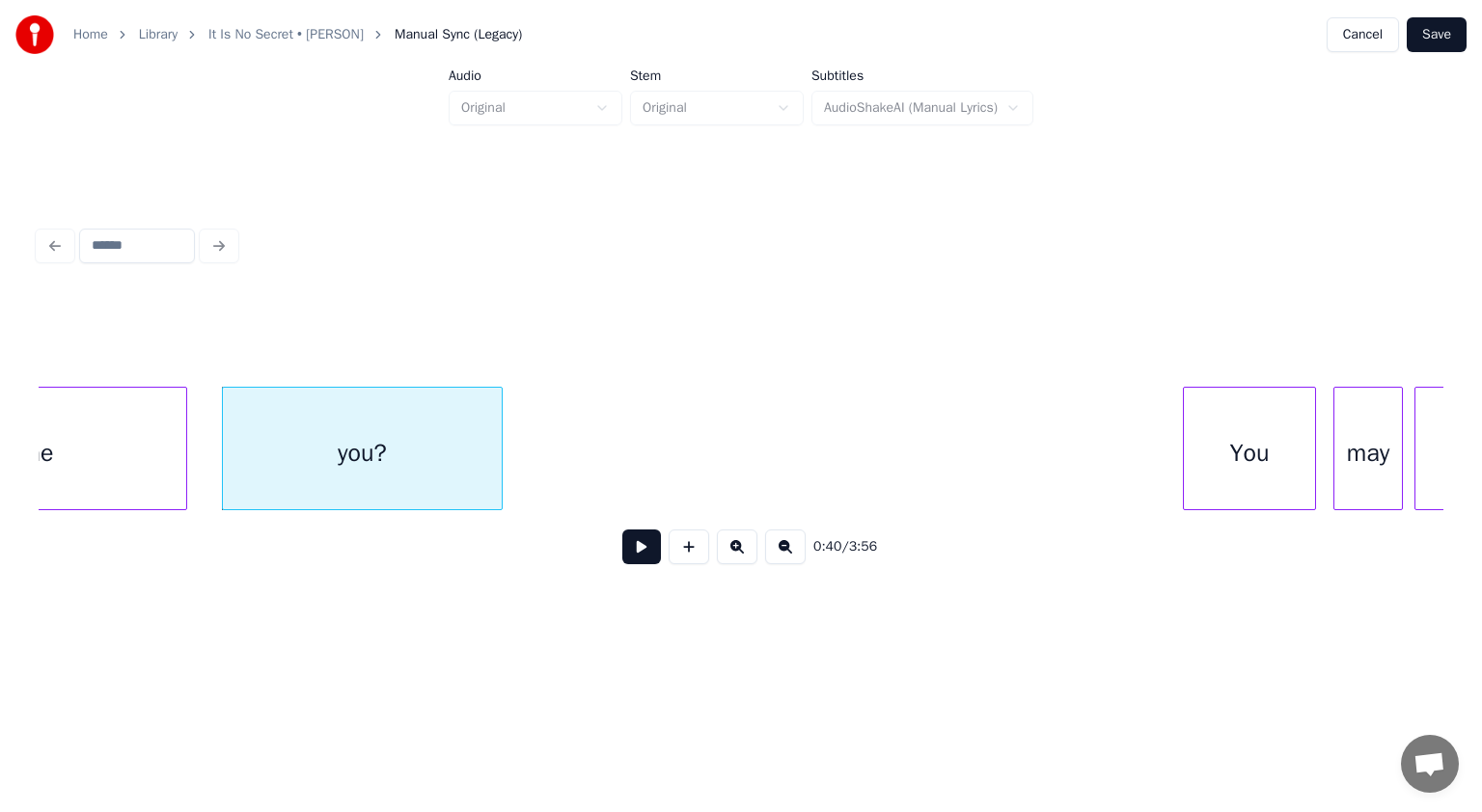 click at bounding box center [642, 547] 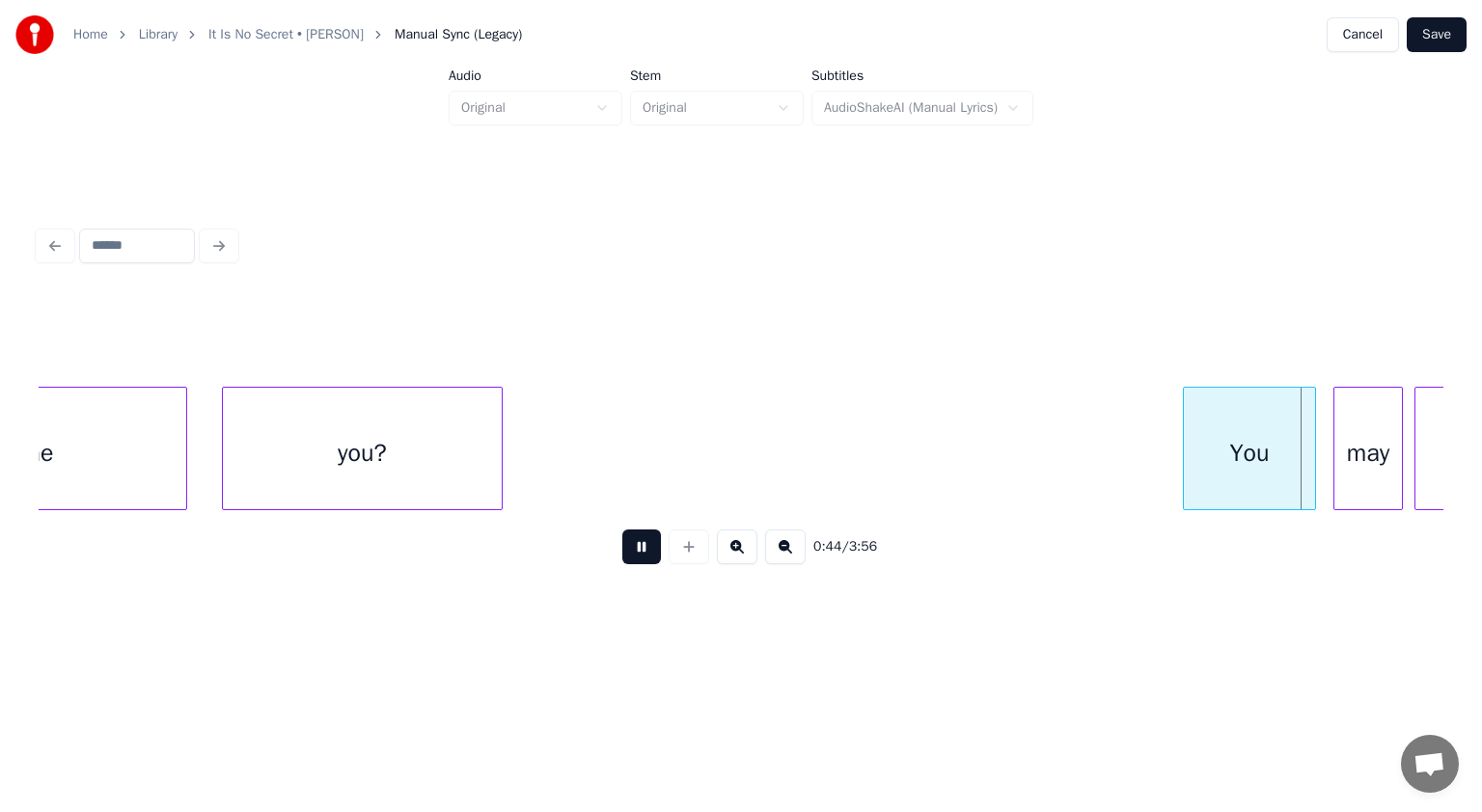 click at bounding box center [642, 547] 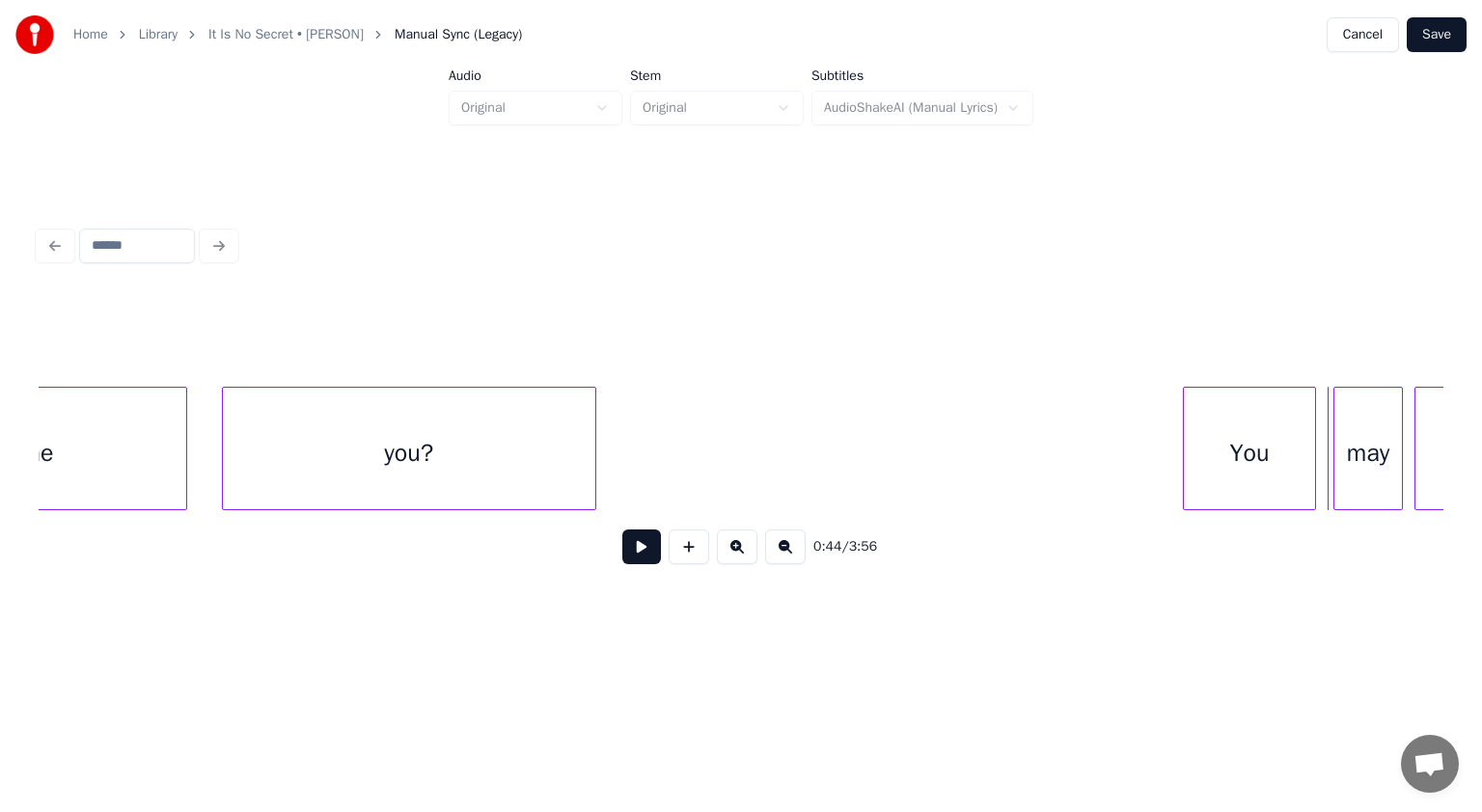 click at bounding box center [592, 448] 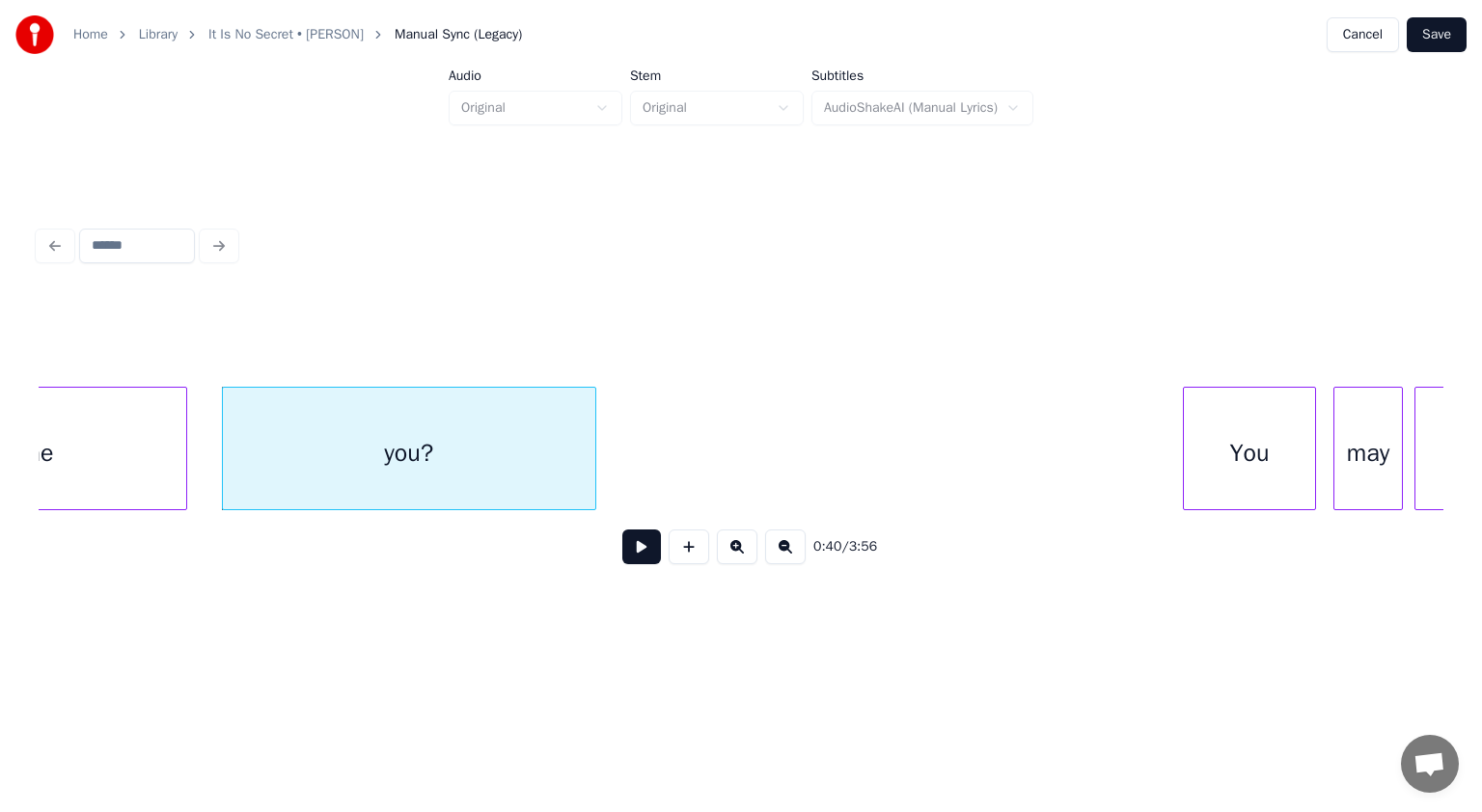 click at bounding box center [642, 547] 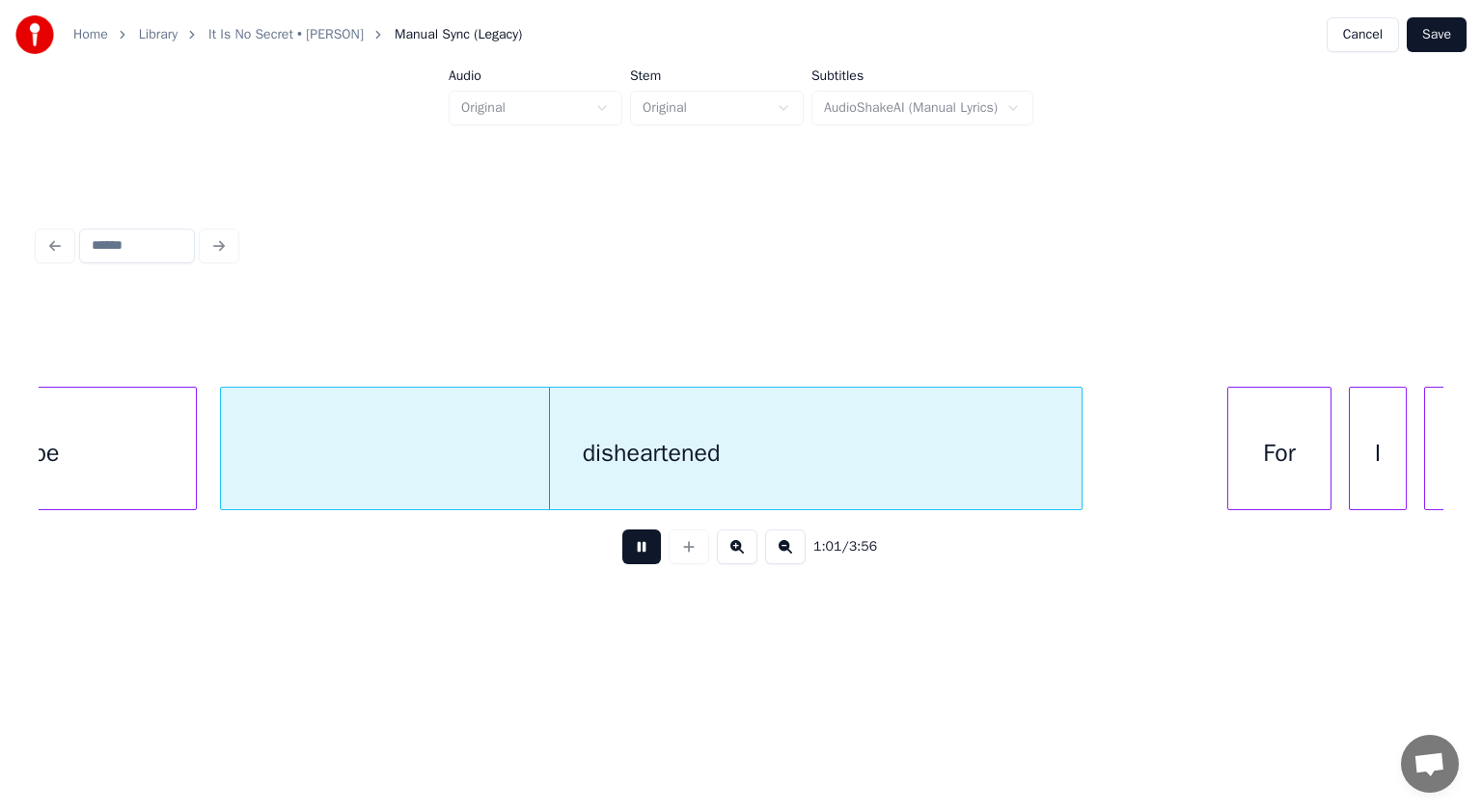 scroll, scrollTop: 0, scrollLeft: 17510, axis: horizontal 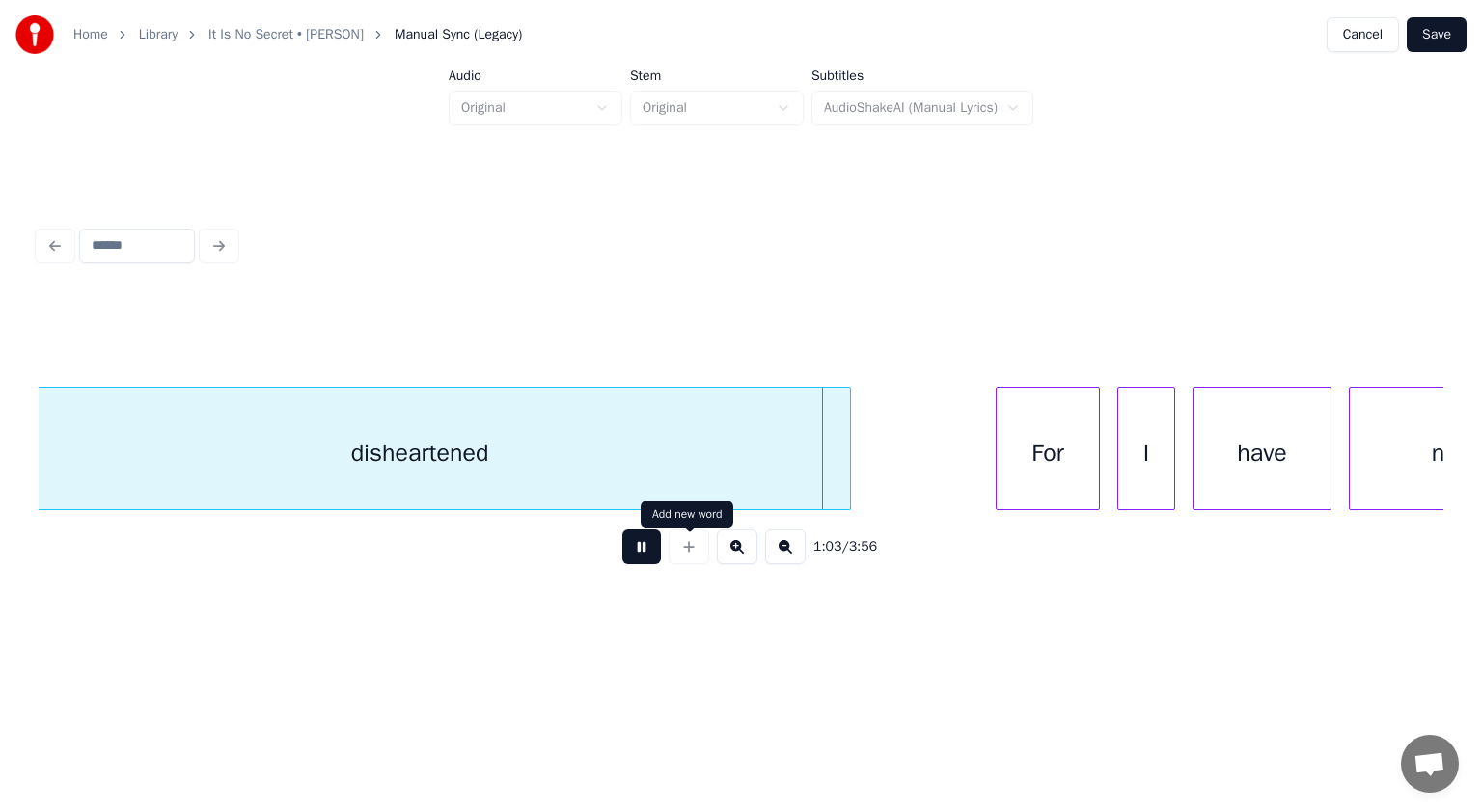 click on "1:03  /  3:56" at bounding box center [741, 547] 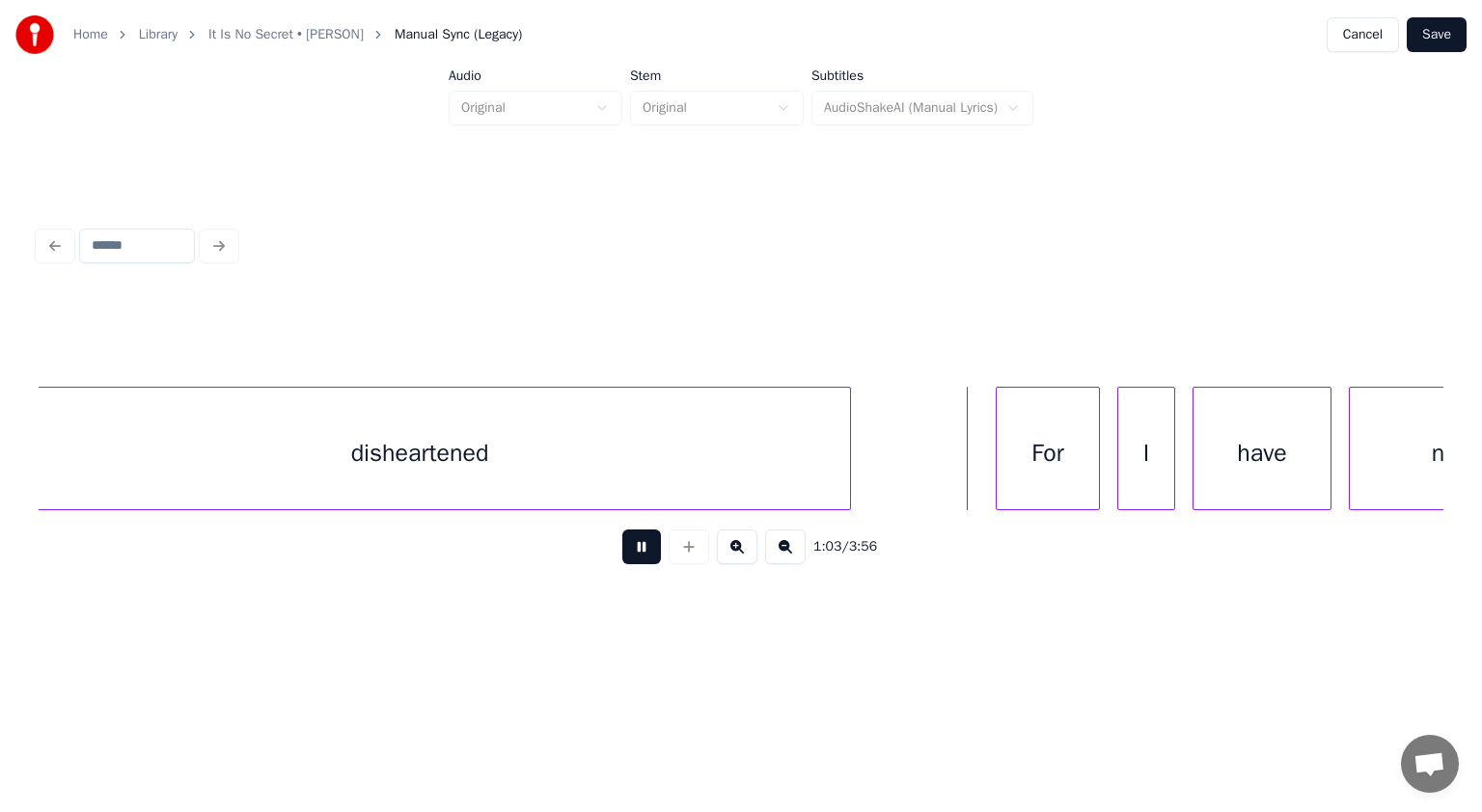 click at bounding box center (642, 547) 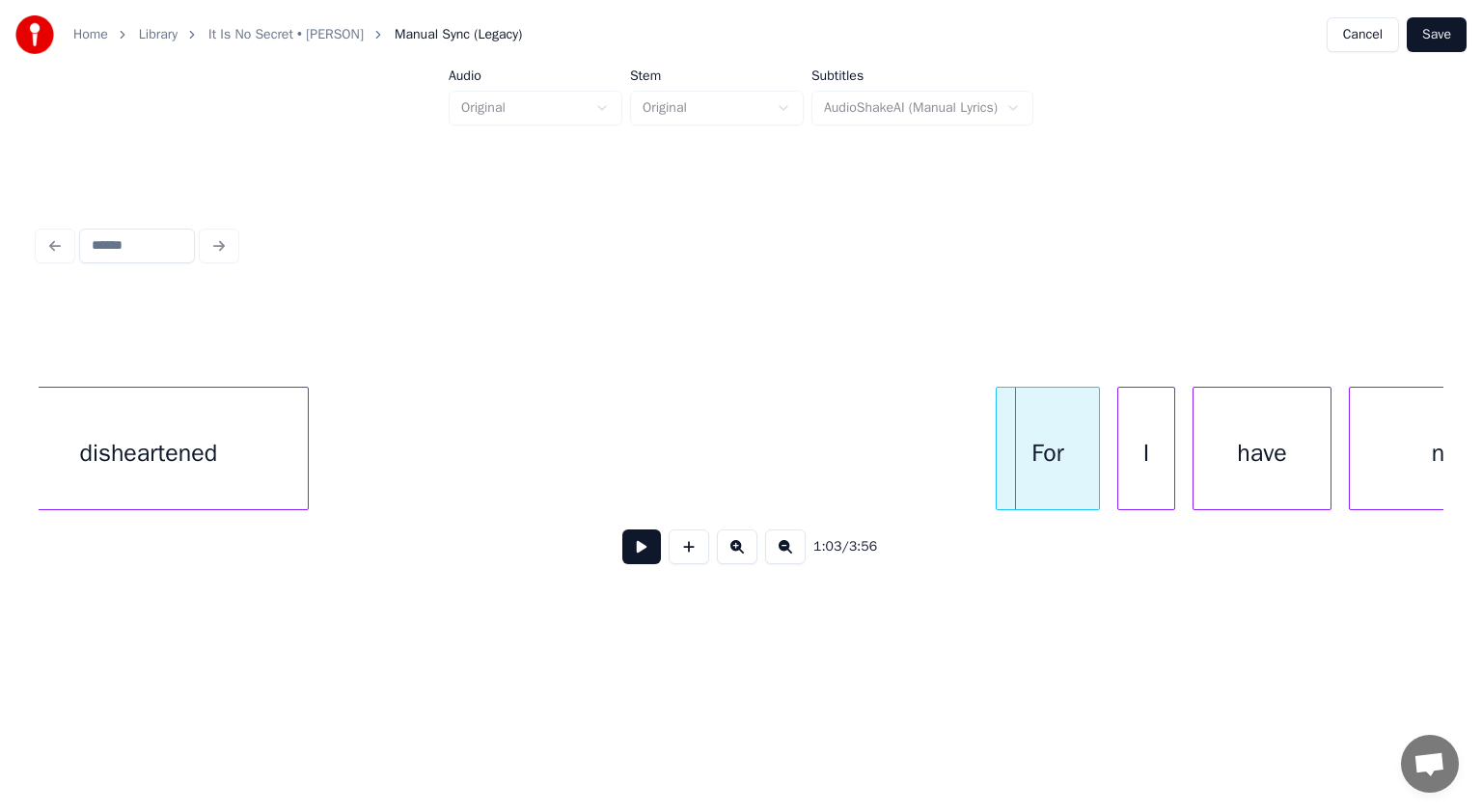 click at bounding box center [305, 448] 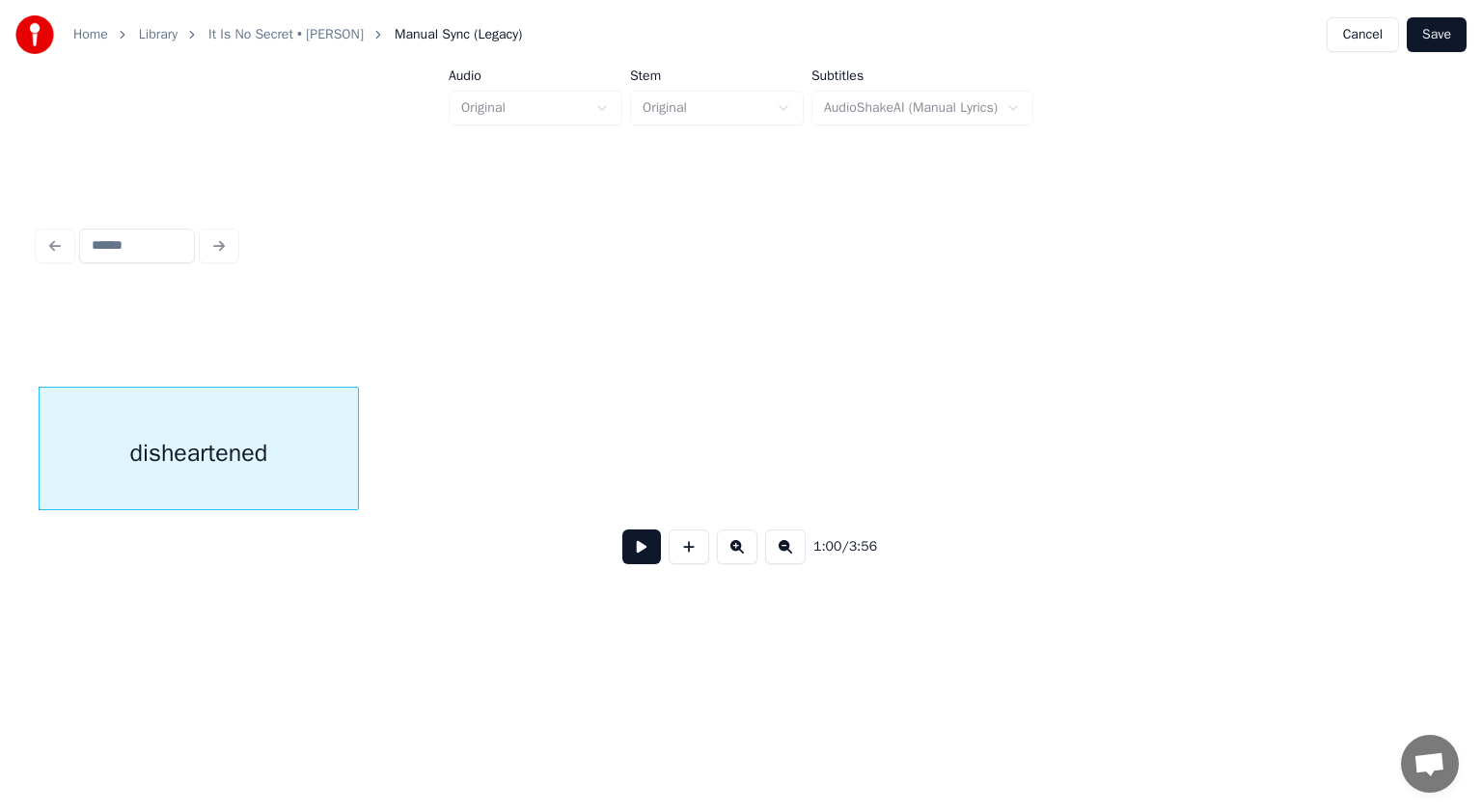 scroll, scrollTop: 0, scrollLeft: 16916, axis: horizontal 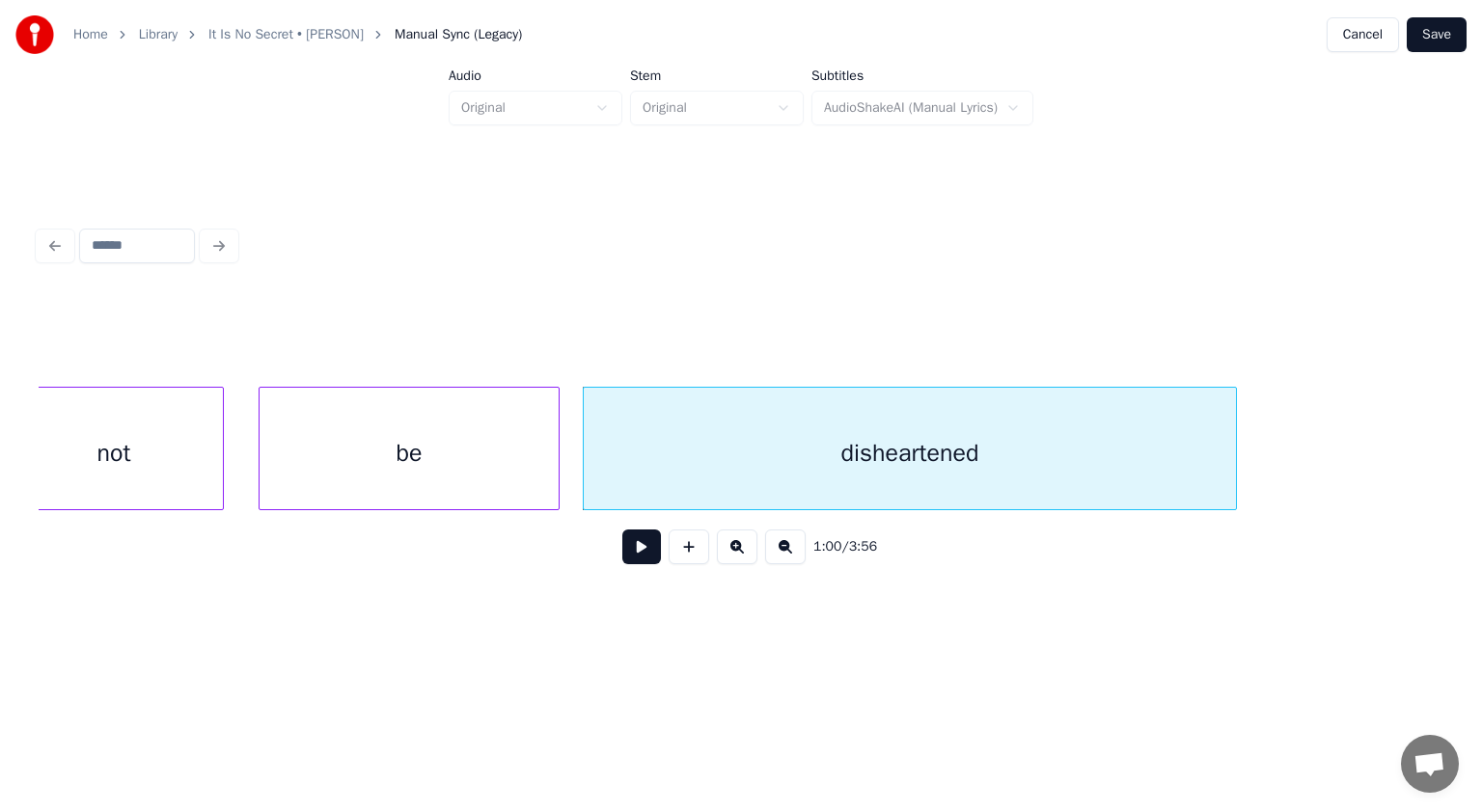 click at bounding box center (1233, 448) 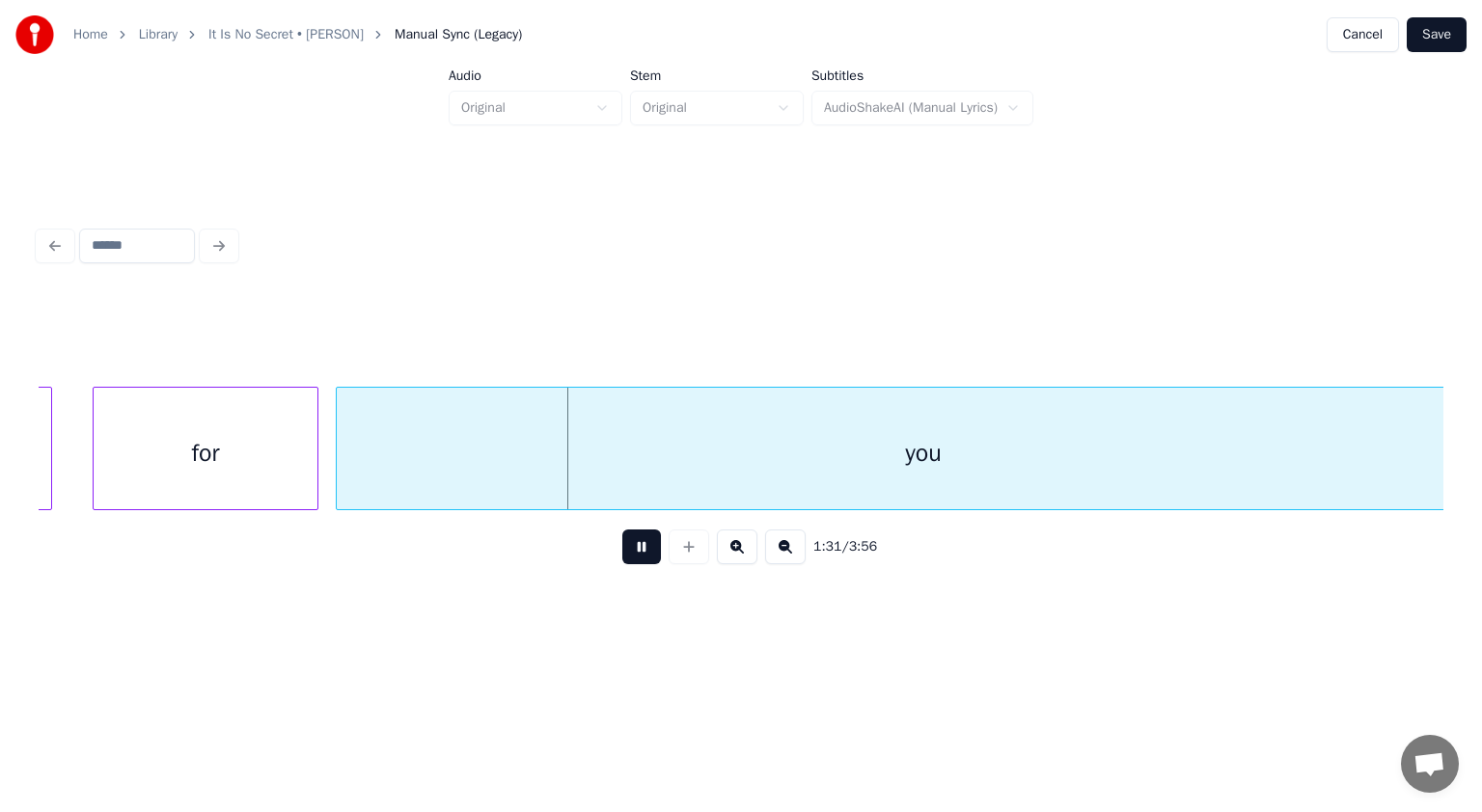 scroll, scrollTop: 0, scrollLeft: 26082, axis: horizontal 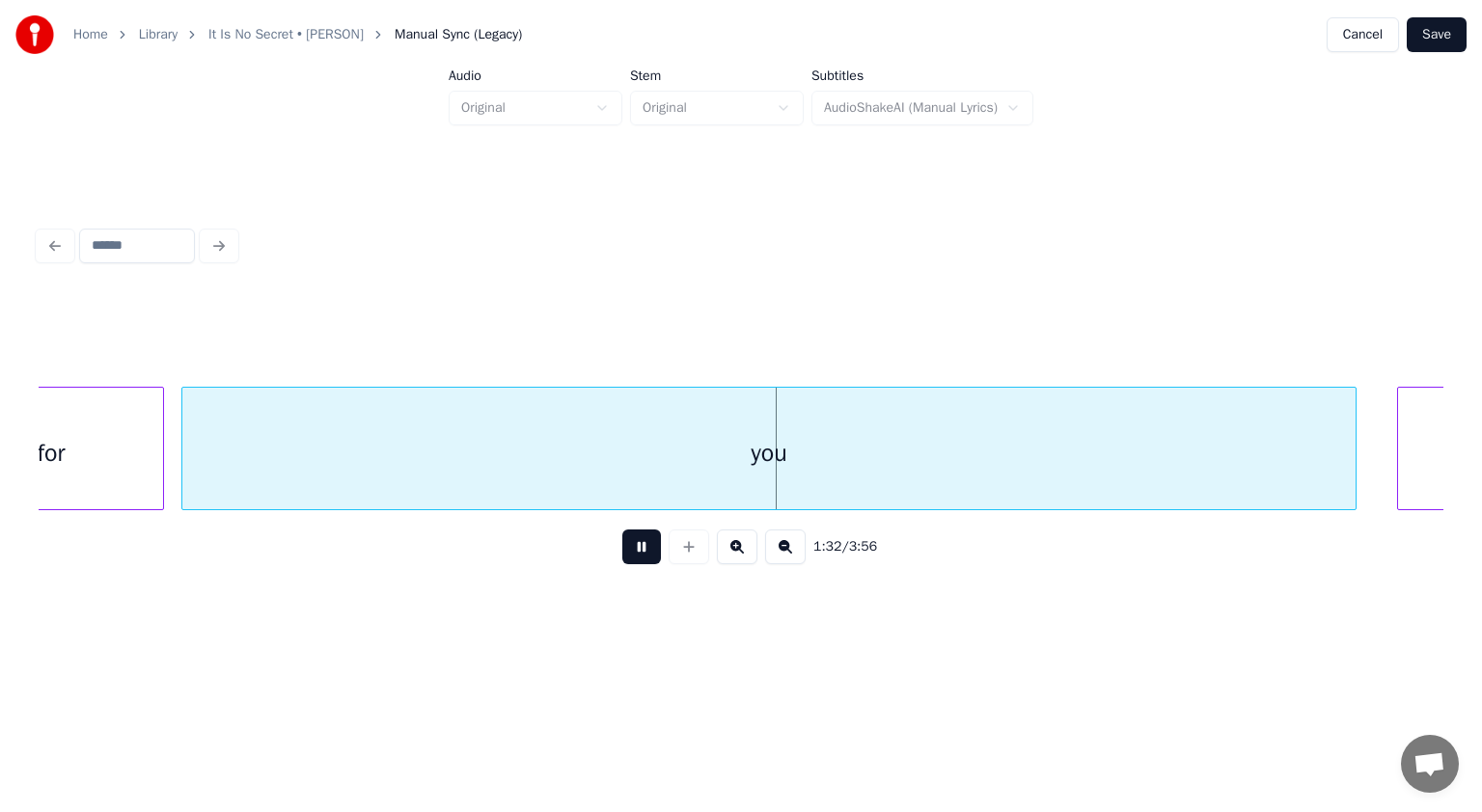 click at bounding box center [642, 547] 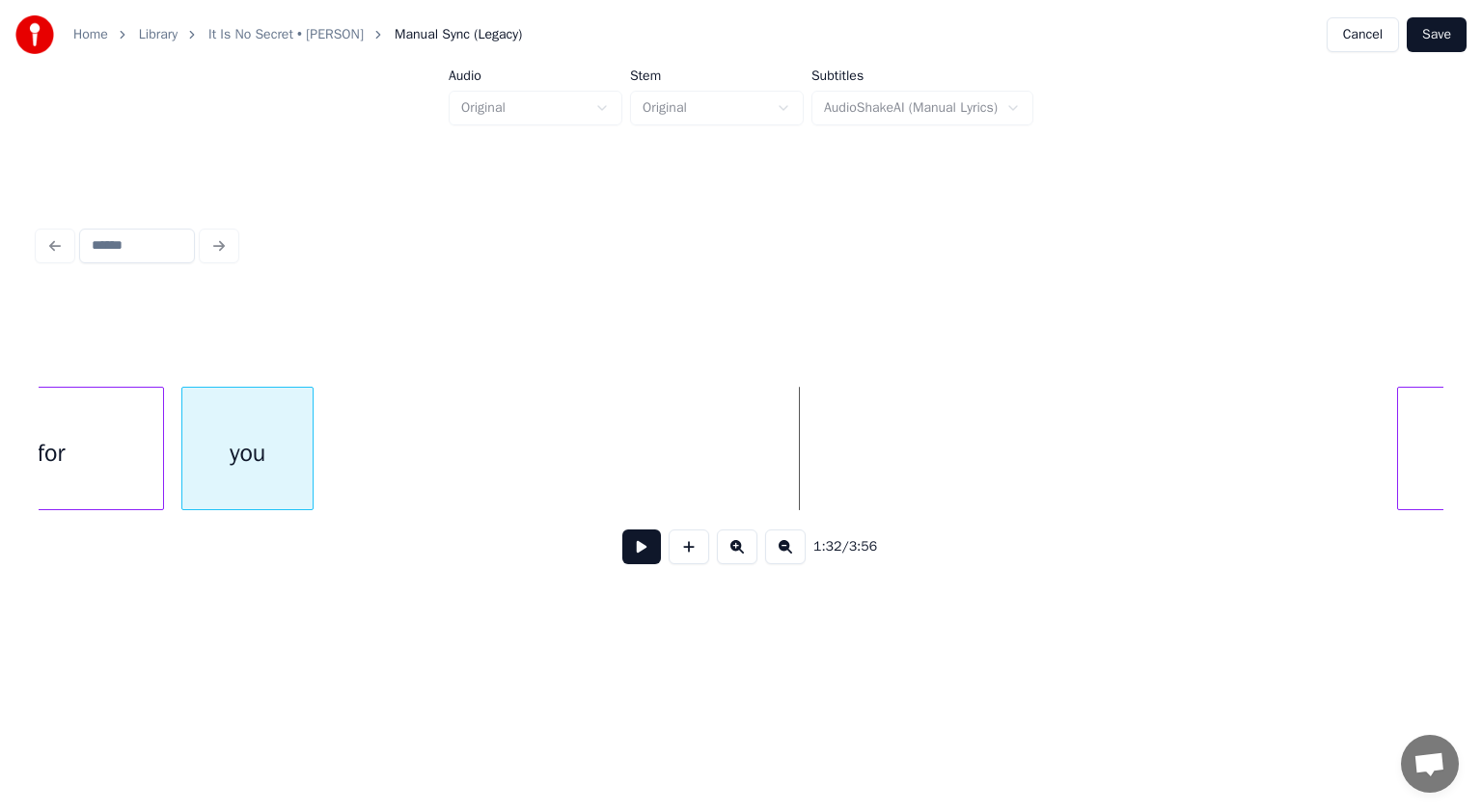click at bounding box center [310, 448] 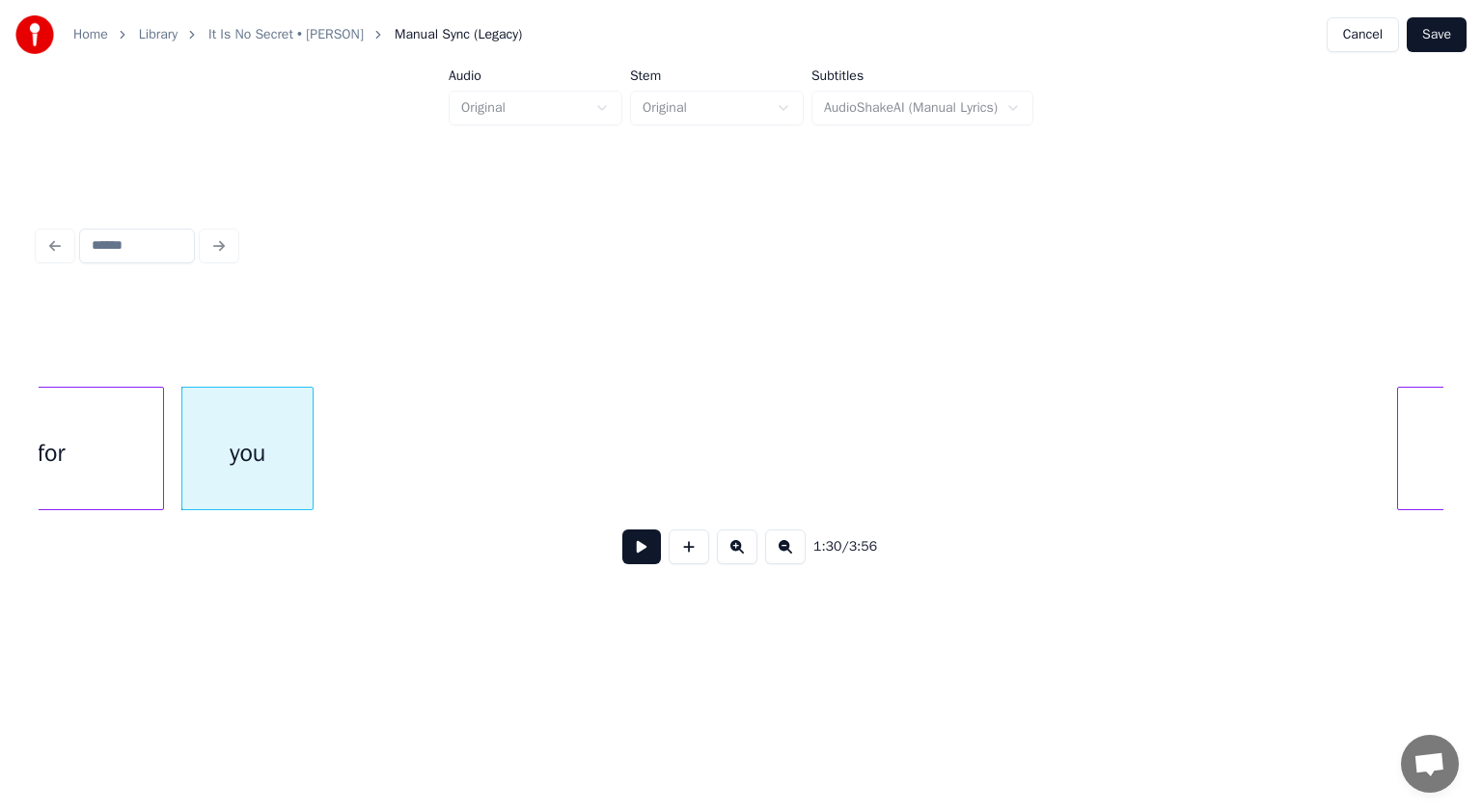 click at bounding box center [642, 547] 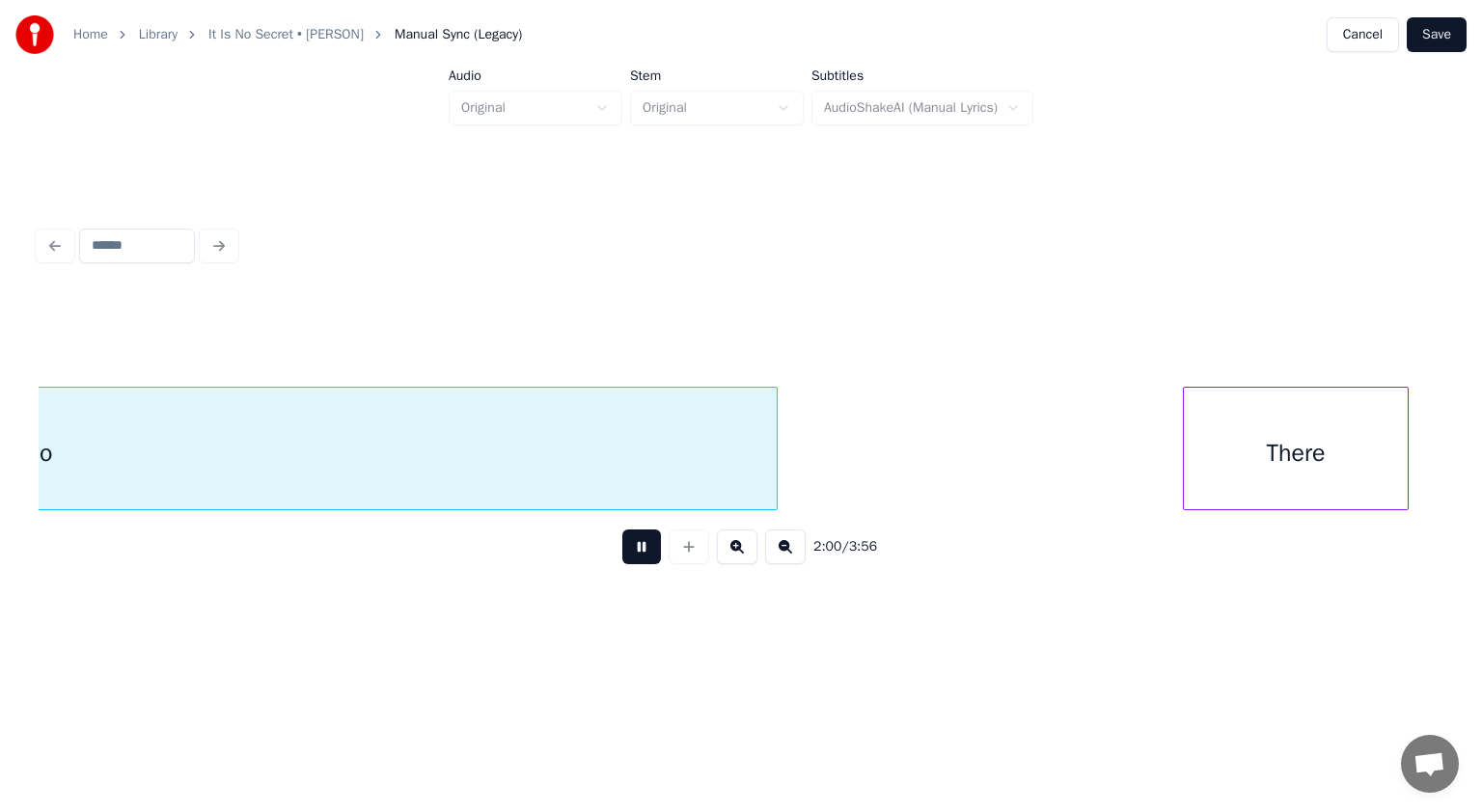 scroll, scrollTop: 0, scrollLeft: 34804, axis: horizontal 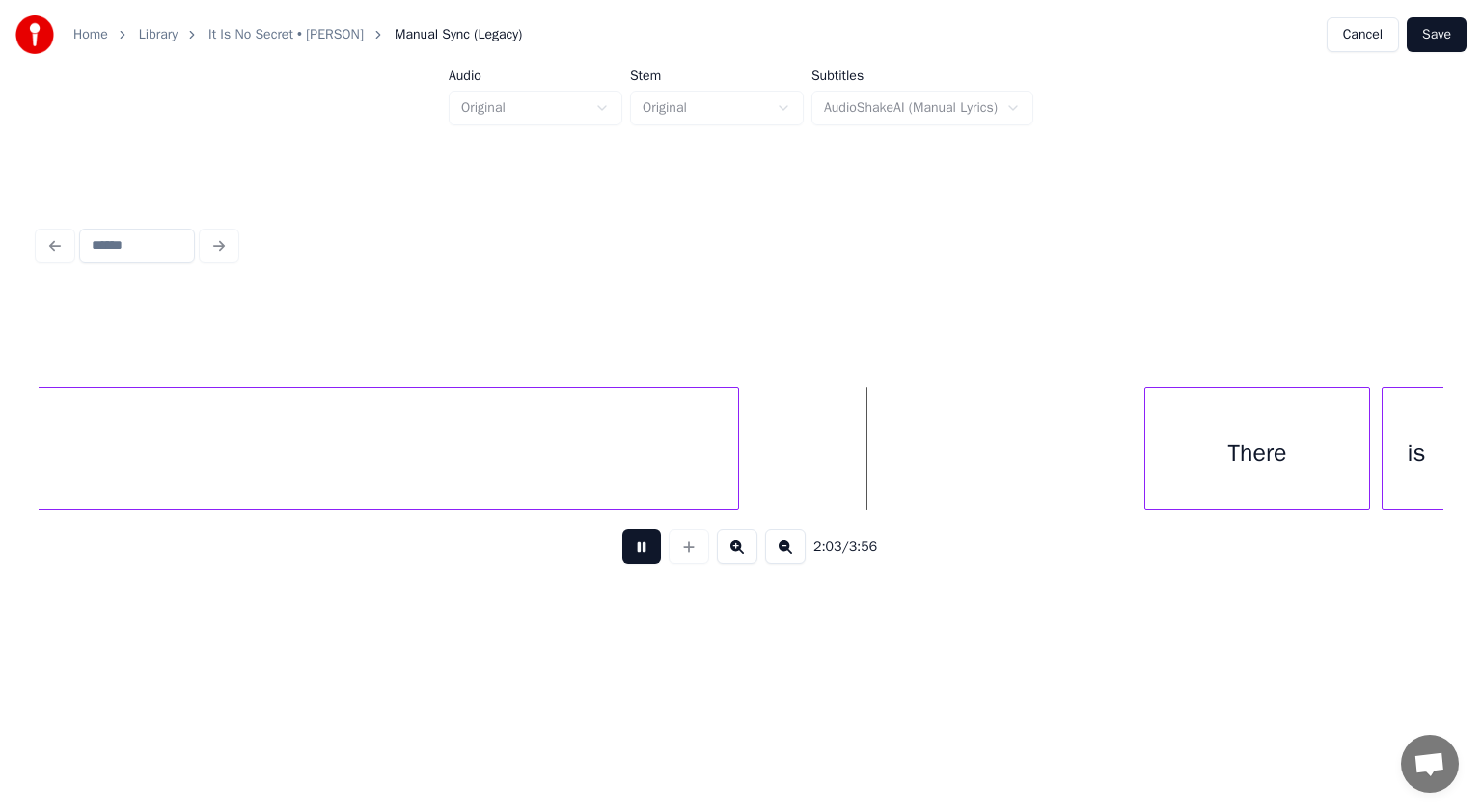 click at bounding box center [642, 547] 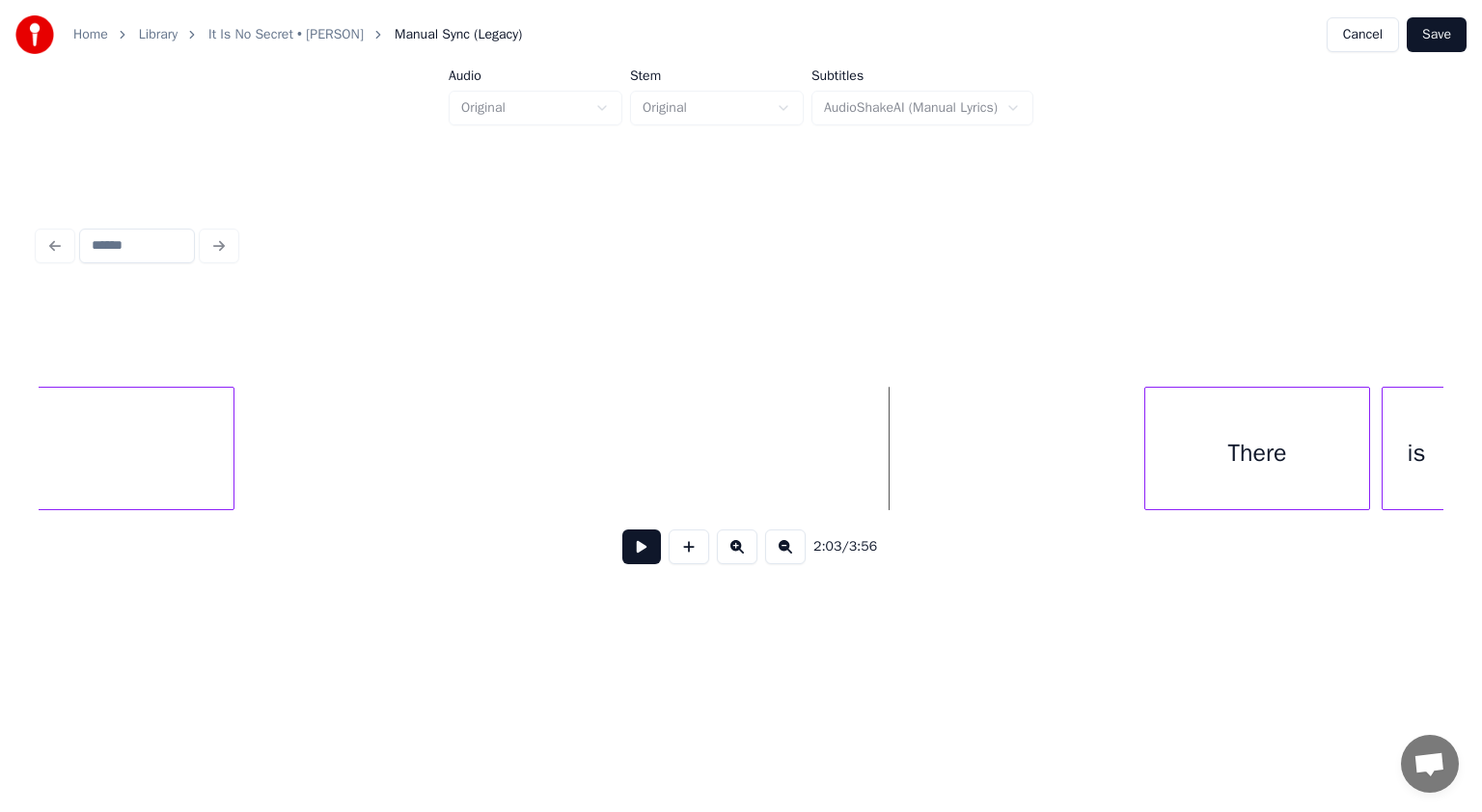 click at bounding box center (231, 448) 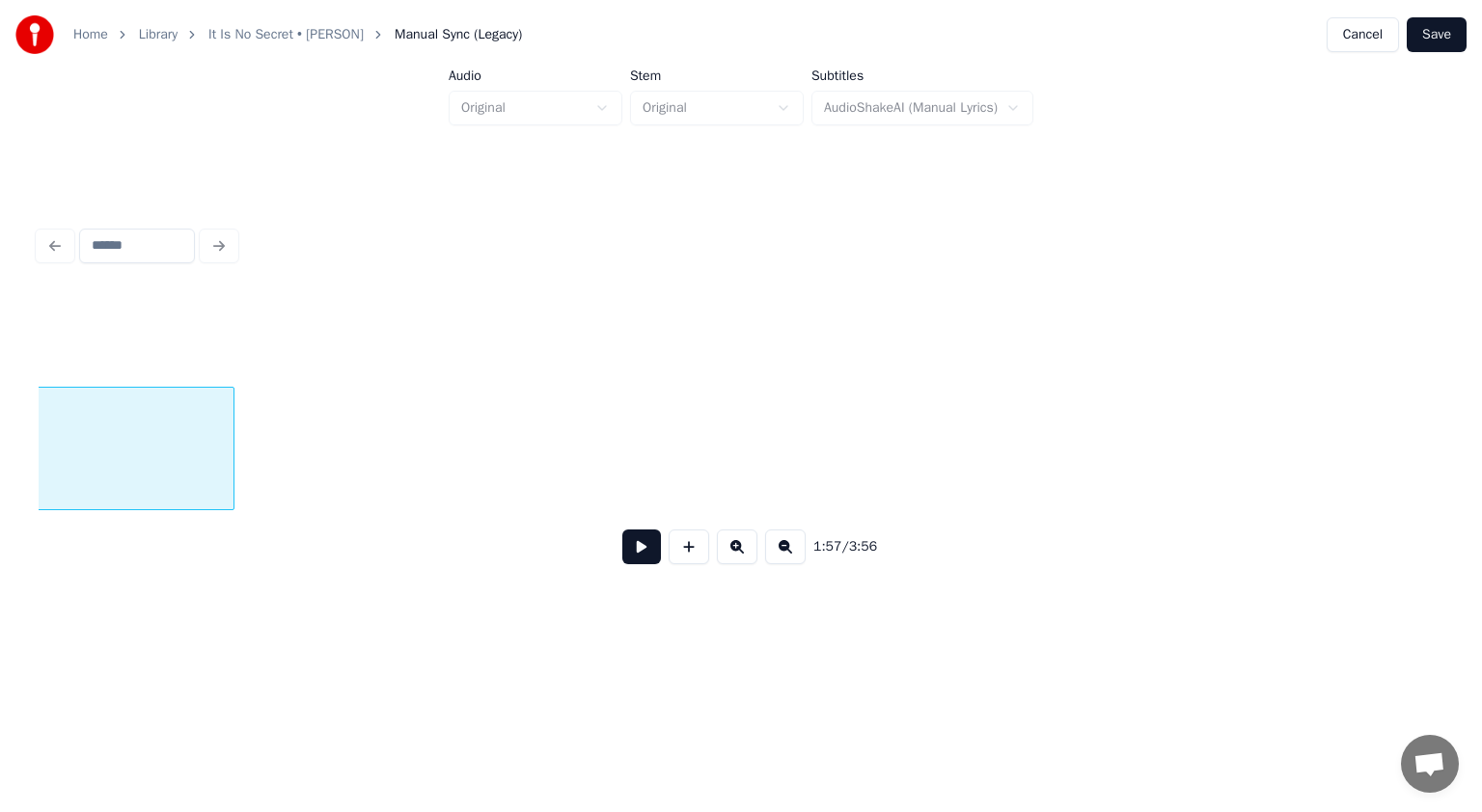 scroll, scrollTop: 0, scrollLeft: 34028, axis: horizontal 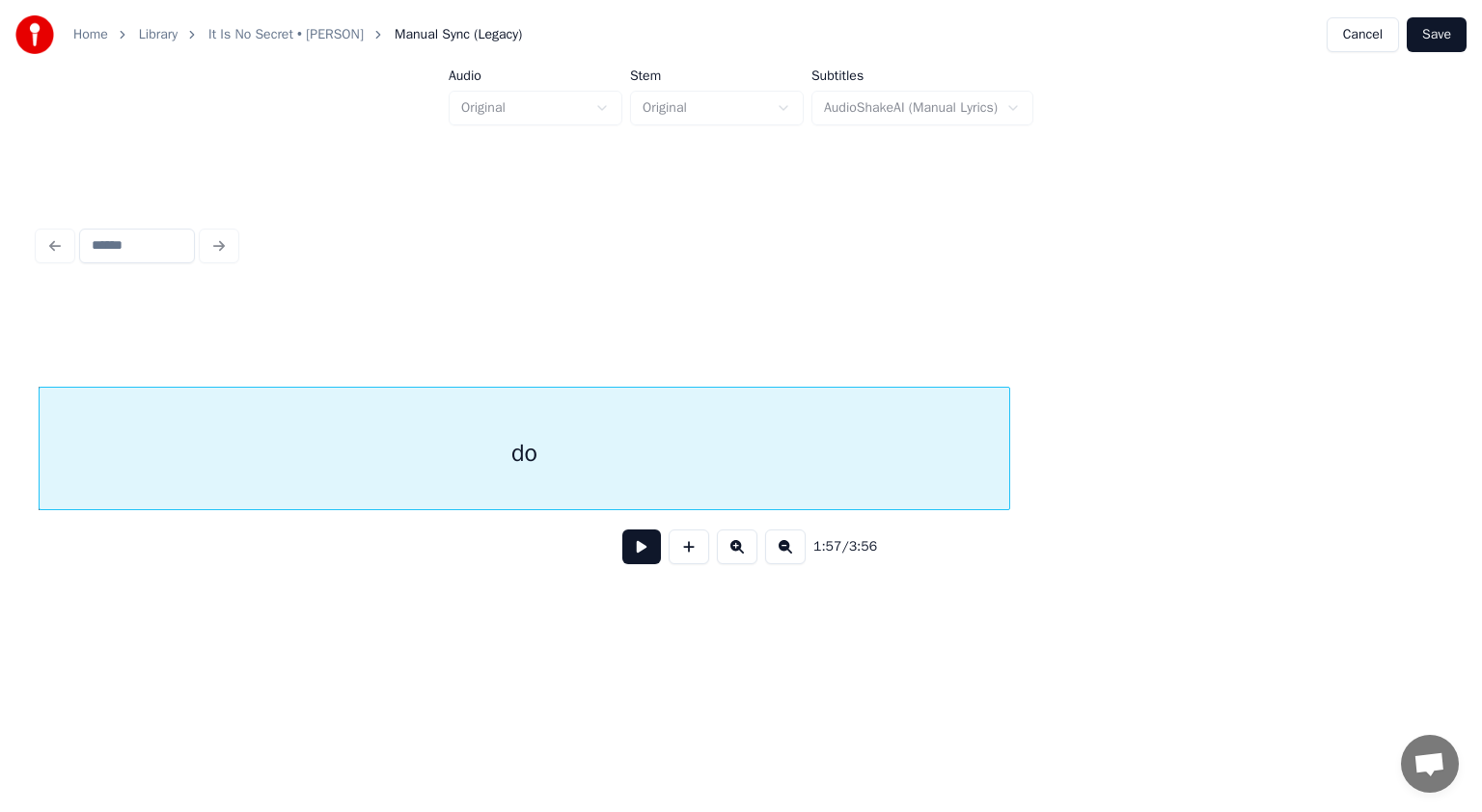 click at bounding box center [642, 547] 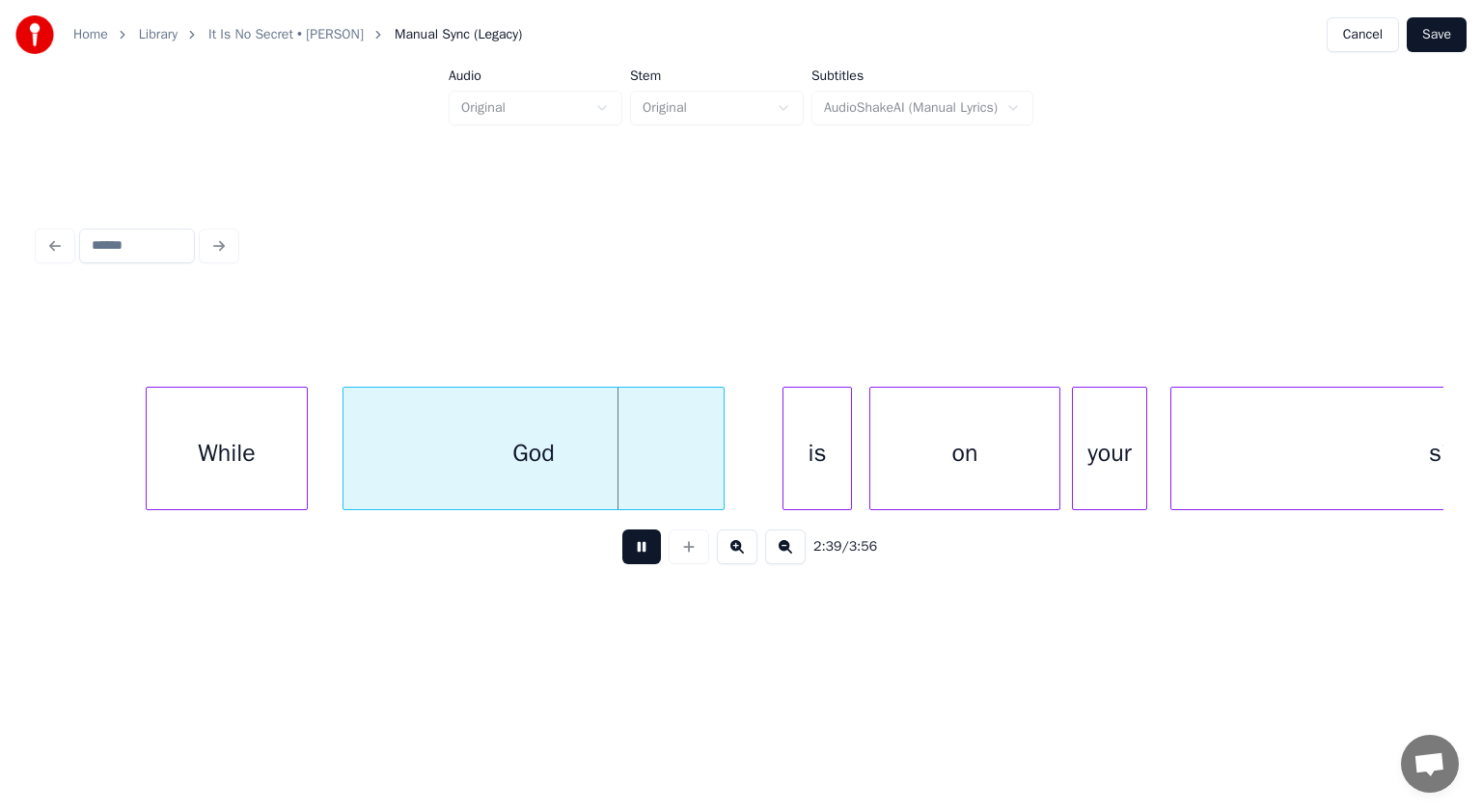 scroll, scrollTop: 0, scrollLeft: 45846, axis: horizontal 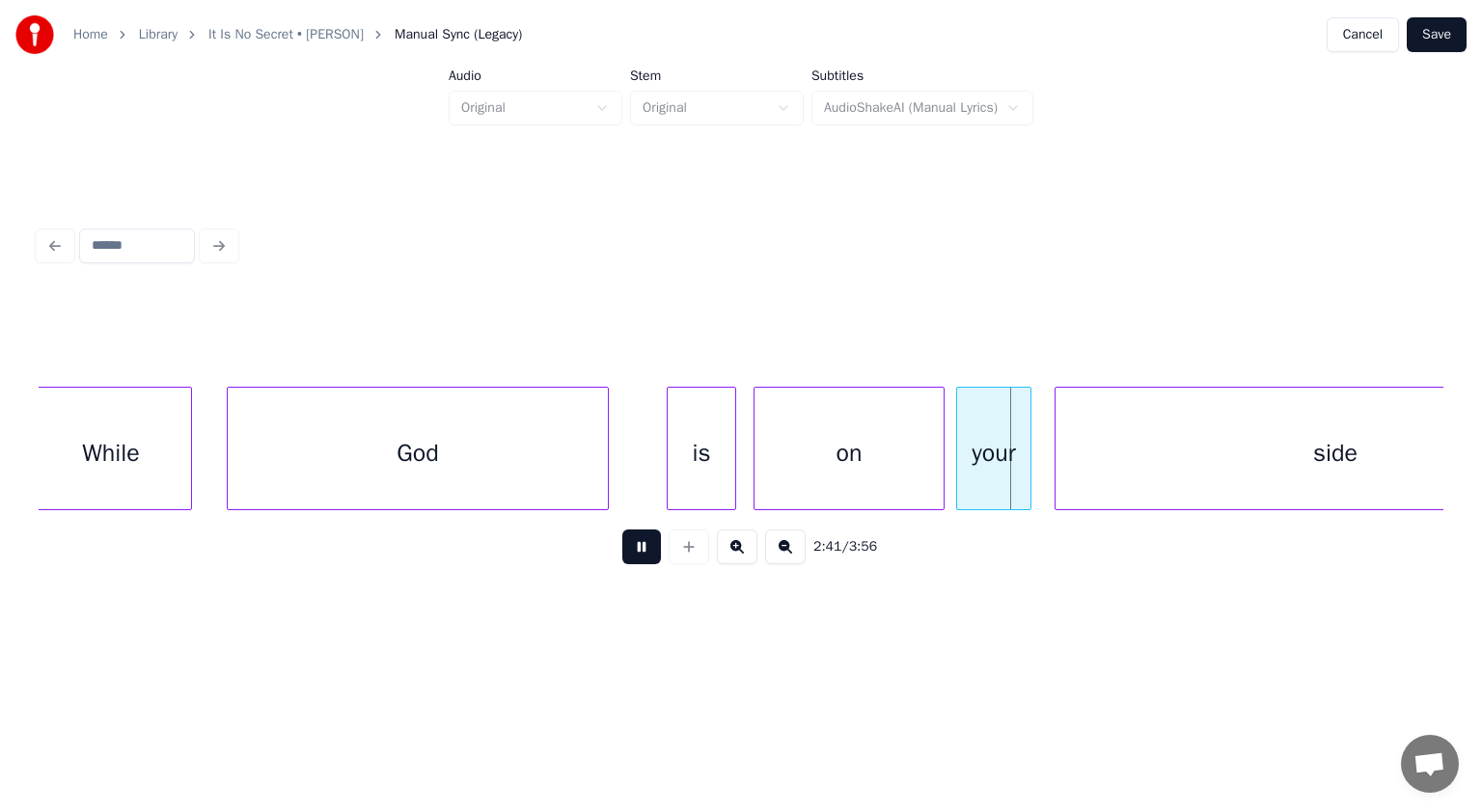 click at bounding box center (642, 547) 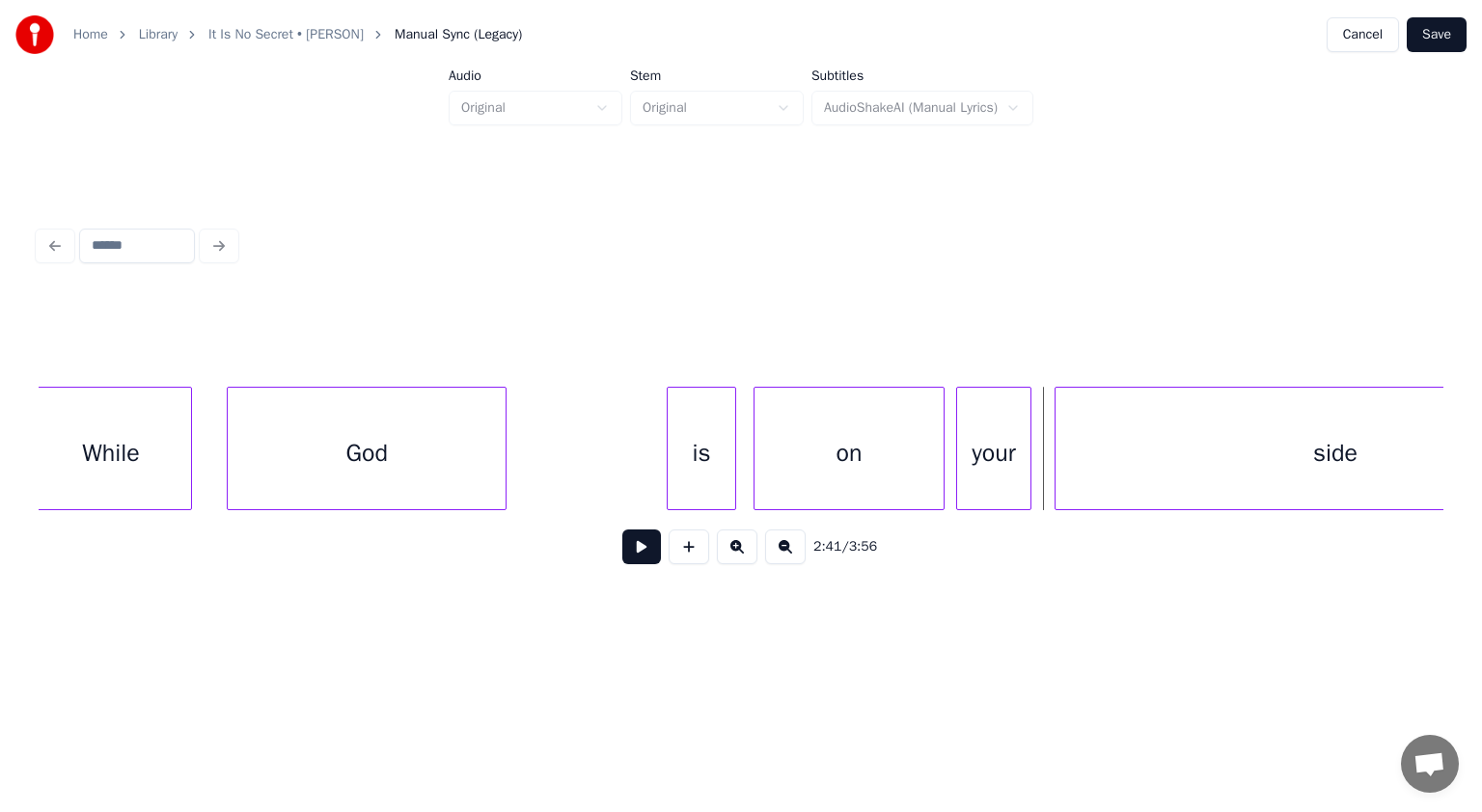click at bounding box center [503, 448] 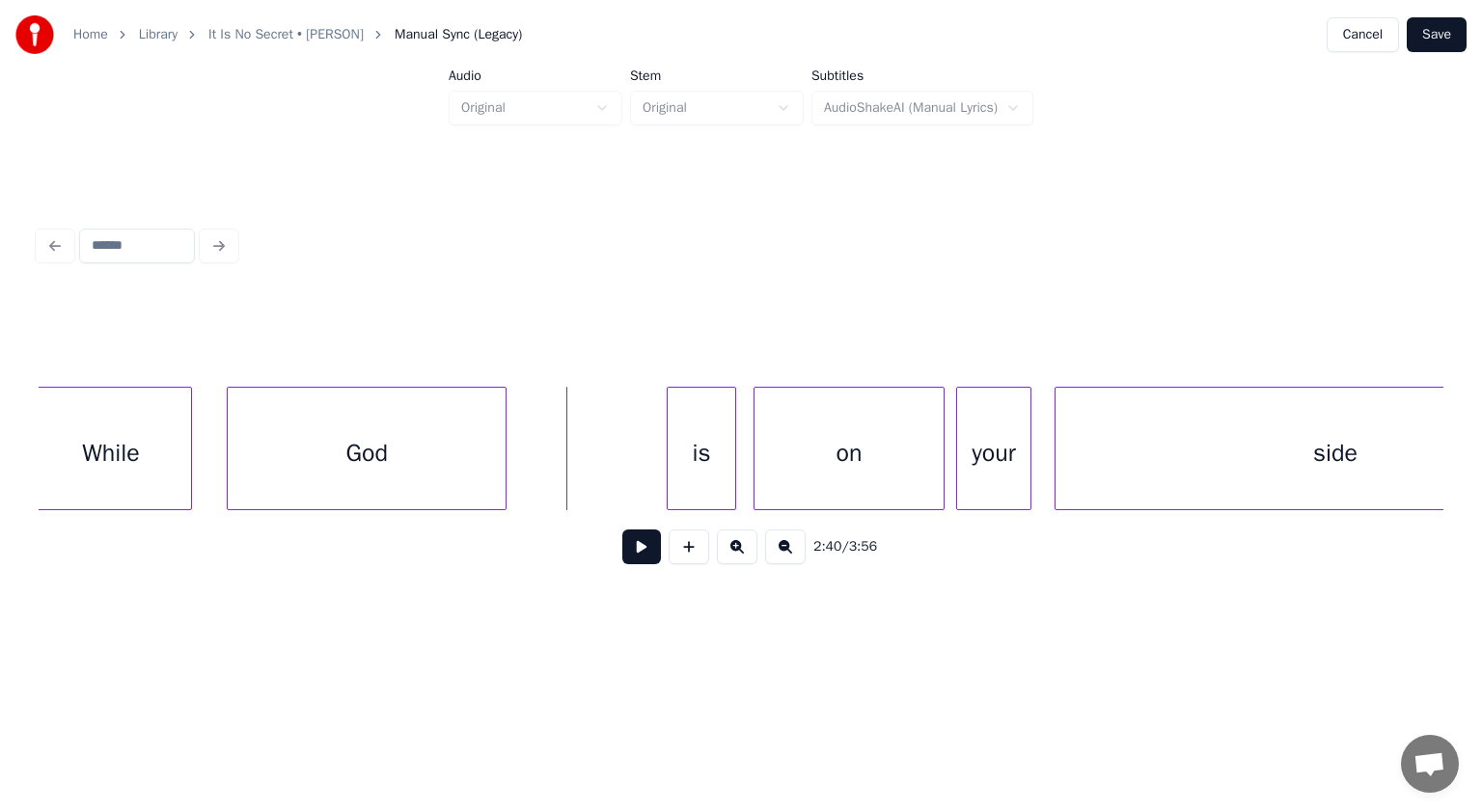 click at bounding box center (642, 547) 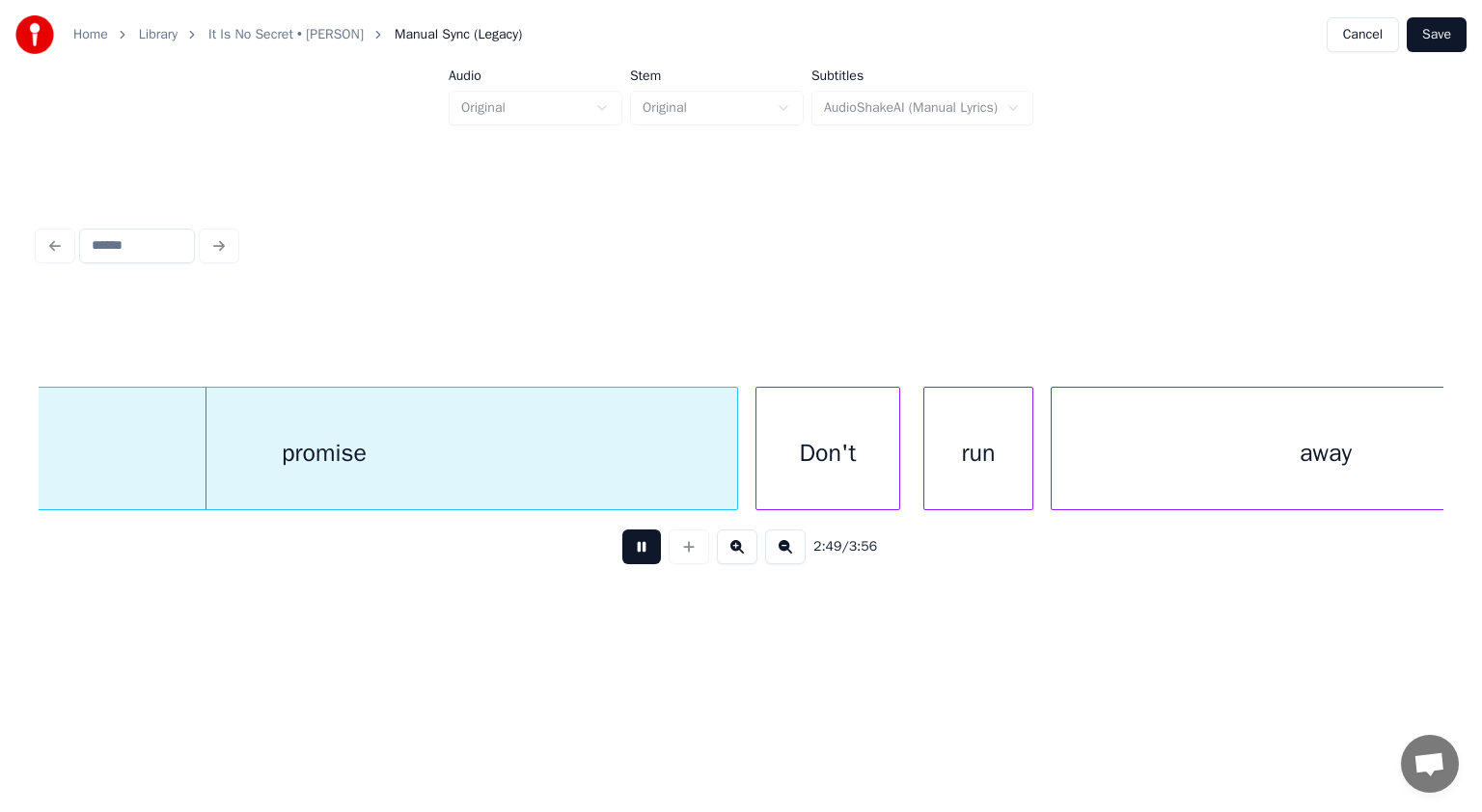 scroll, scrollTop: 0, scrollLeft: 49050, axis: horizontal 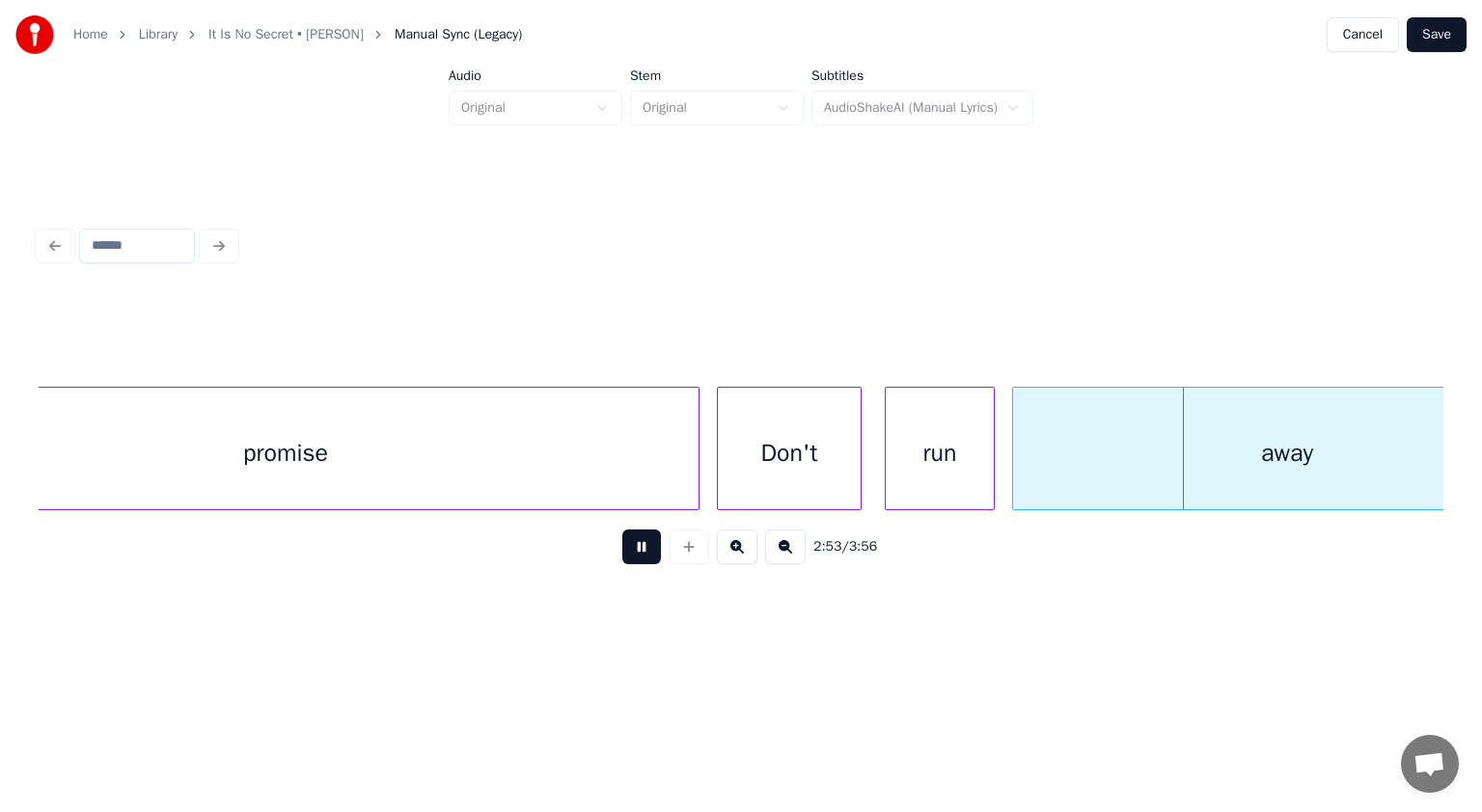 click on "2:53  /  3:56" at bounding box center [741, 547] 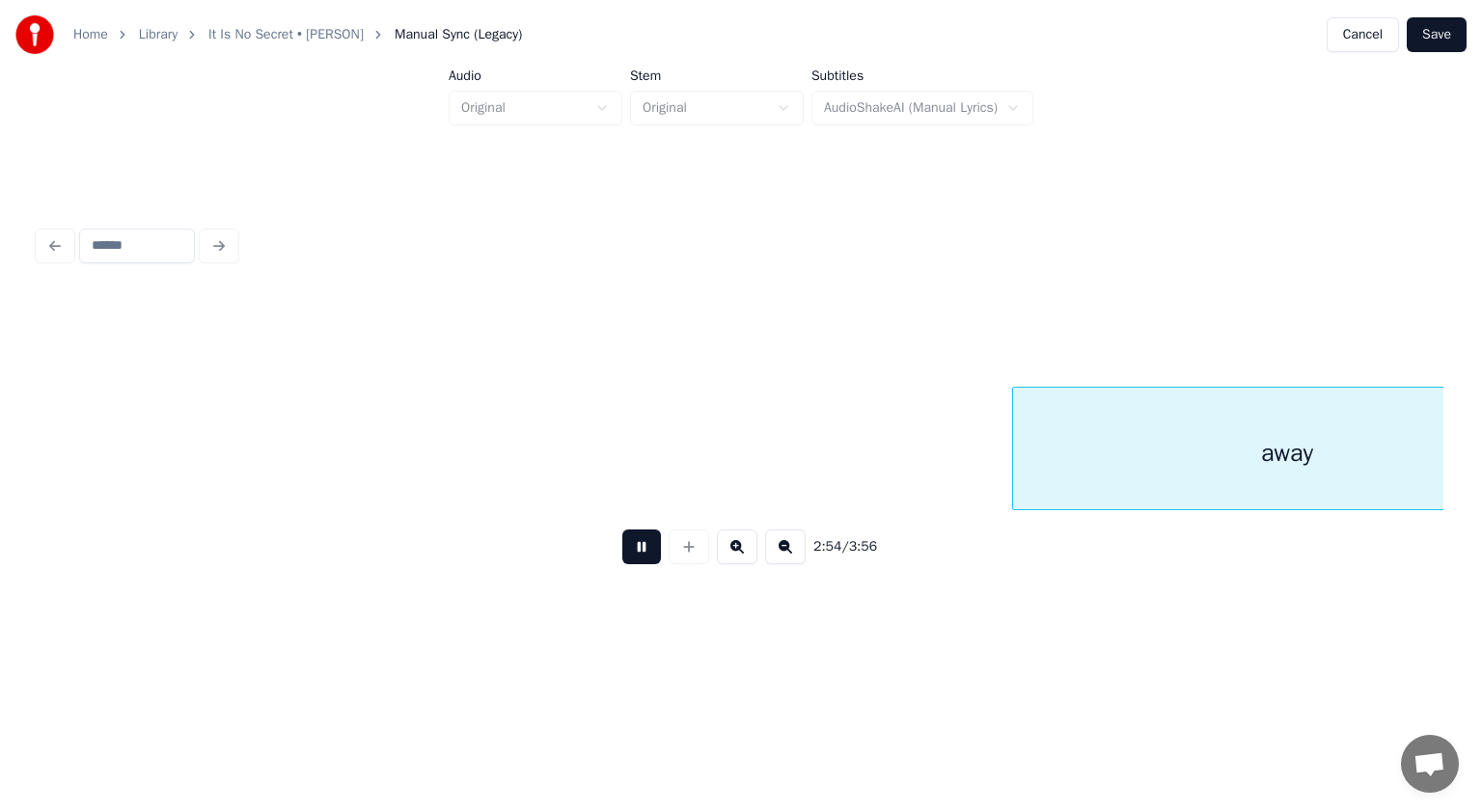 scroll, scrollTop: 0, scrollLeft: 50457, axis: horizontal 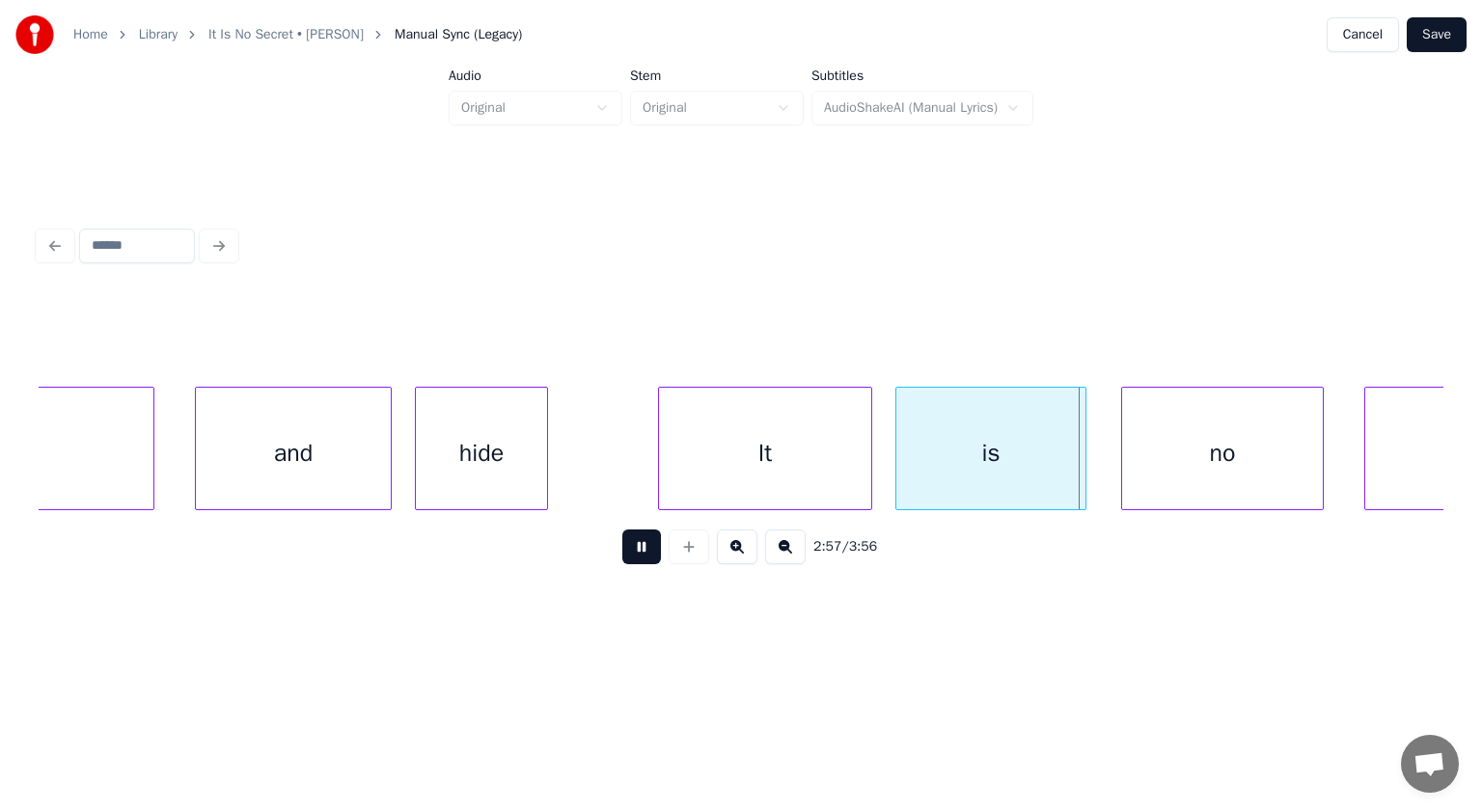 click at bounding box center (642, 547) 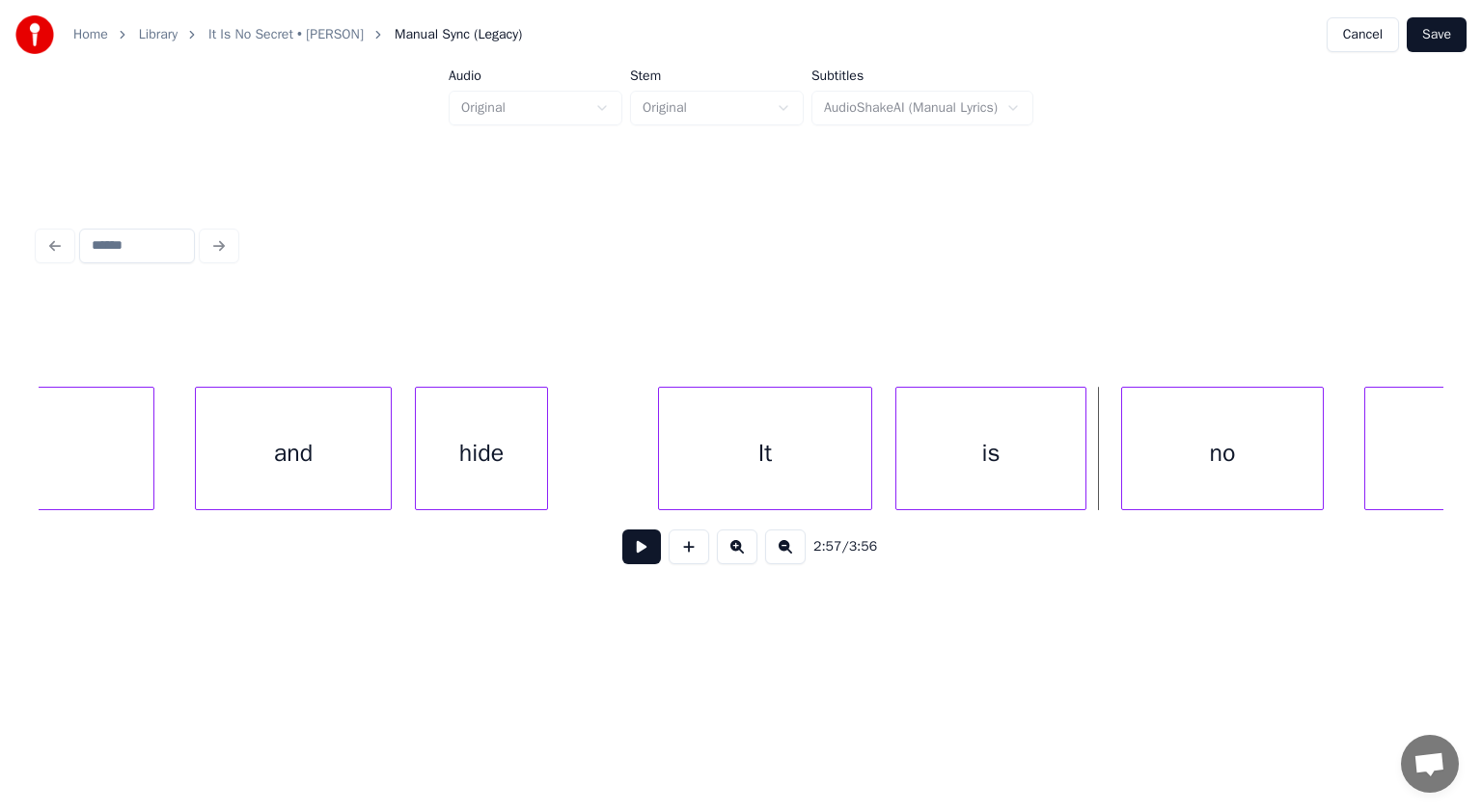 click at bounding box center [785, 547] 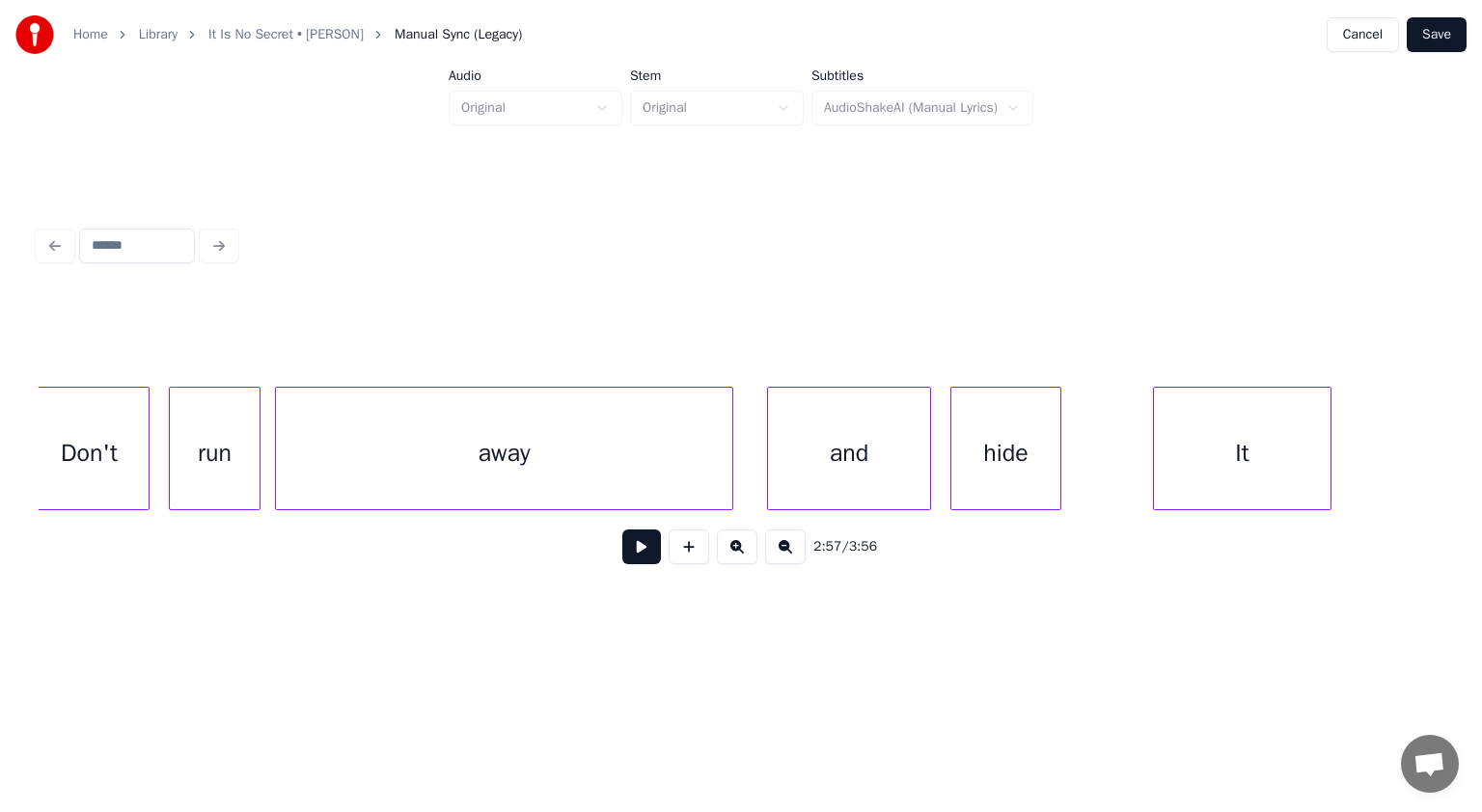 scroll, scrollTop: 0, scrollLeft: 41354, axis: horizontal 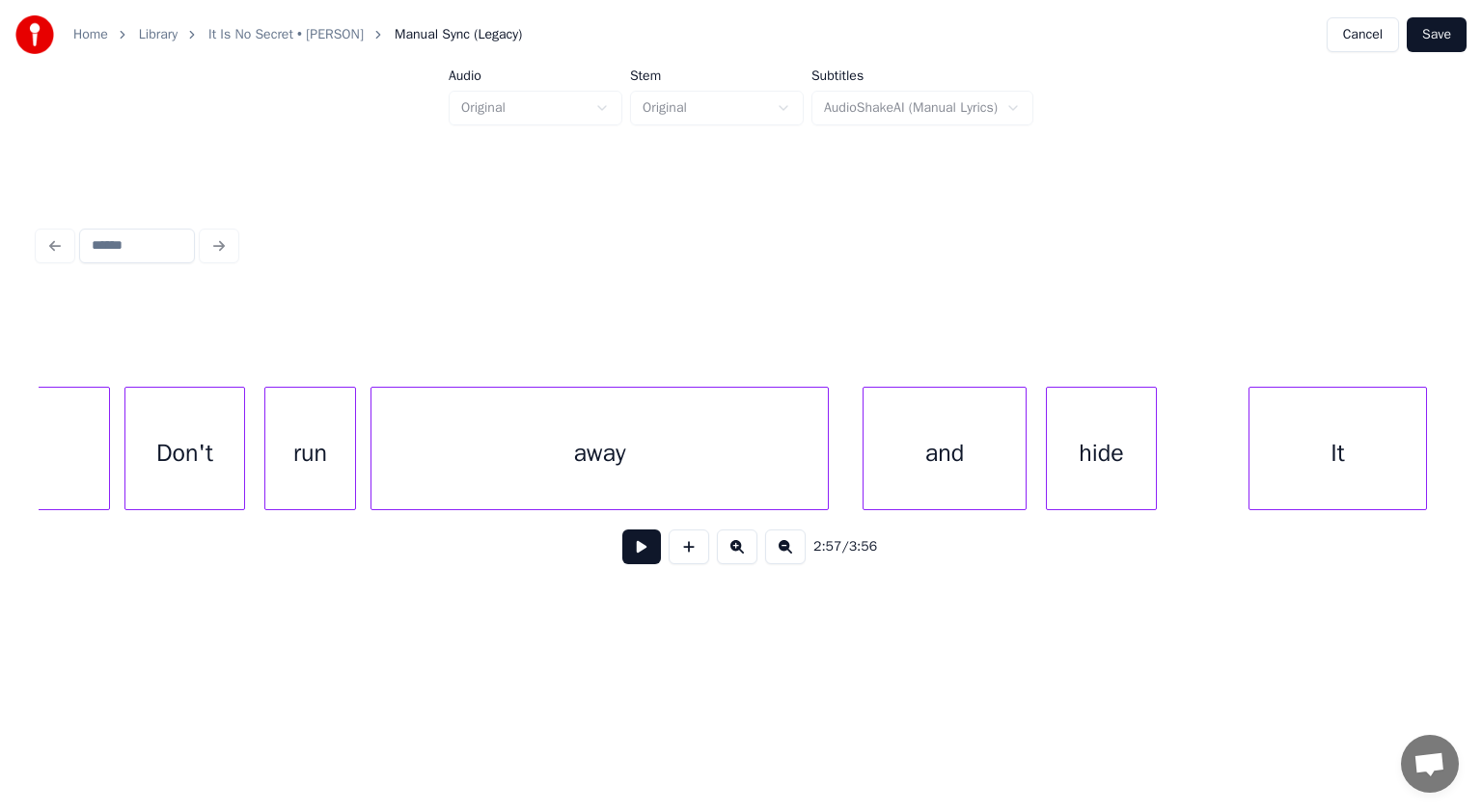 click on "away and hide It run Don't promise" at bounding box center [-12841, 448] 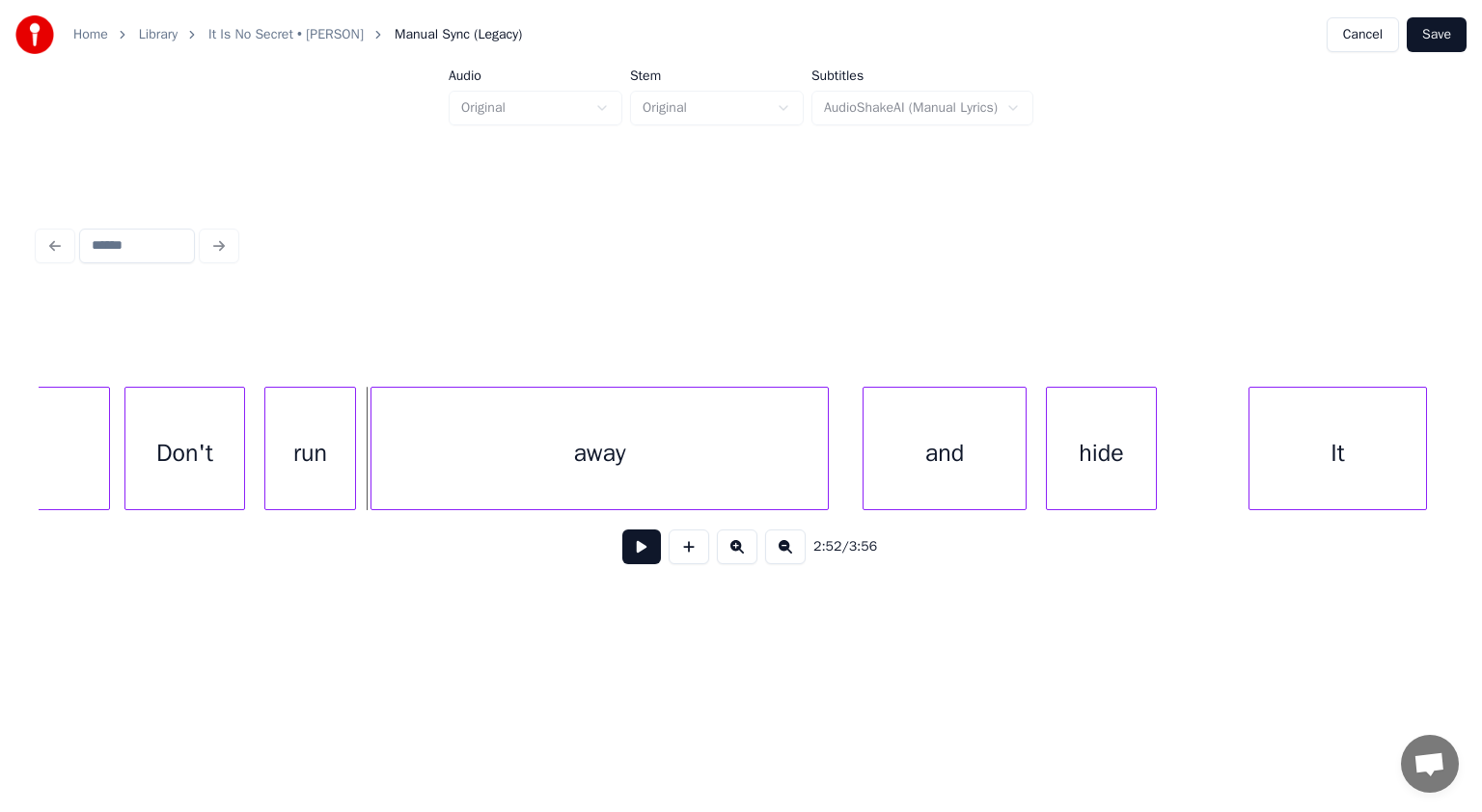 drag, startPoint x: 621, startPoint y: 558, endPoint x: 636, endPoint y: 560, distance: 15.132746 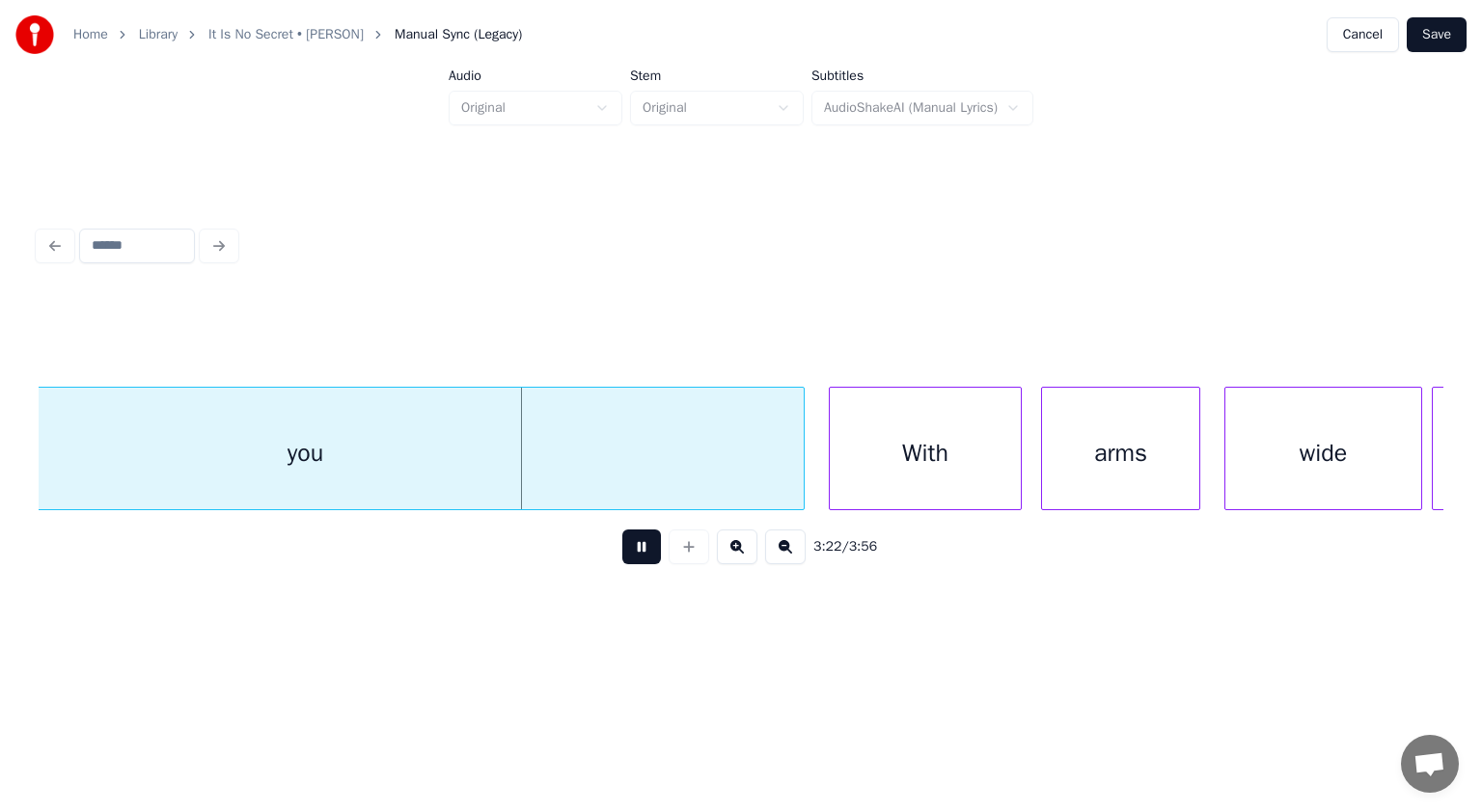 scroll, scrollTop: 0, scrollLeft: 48340, axis: horizontal 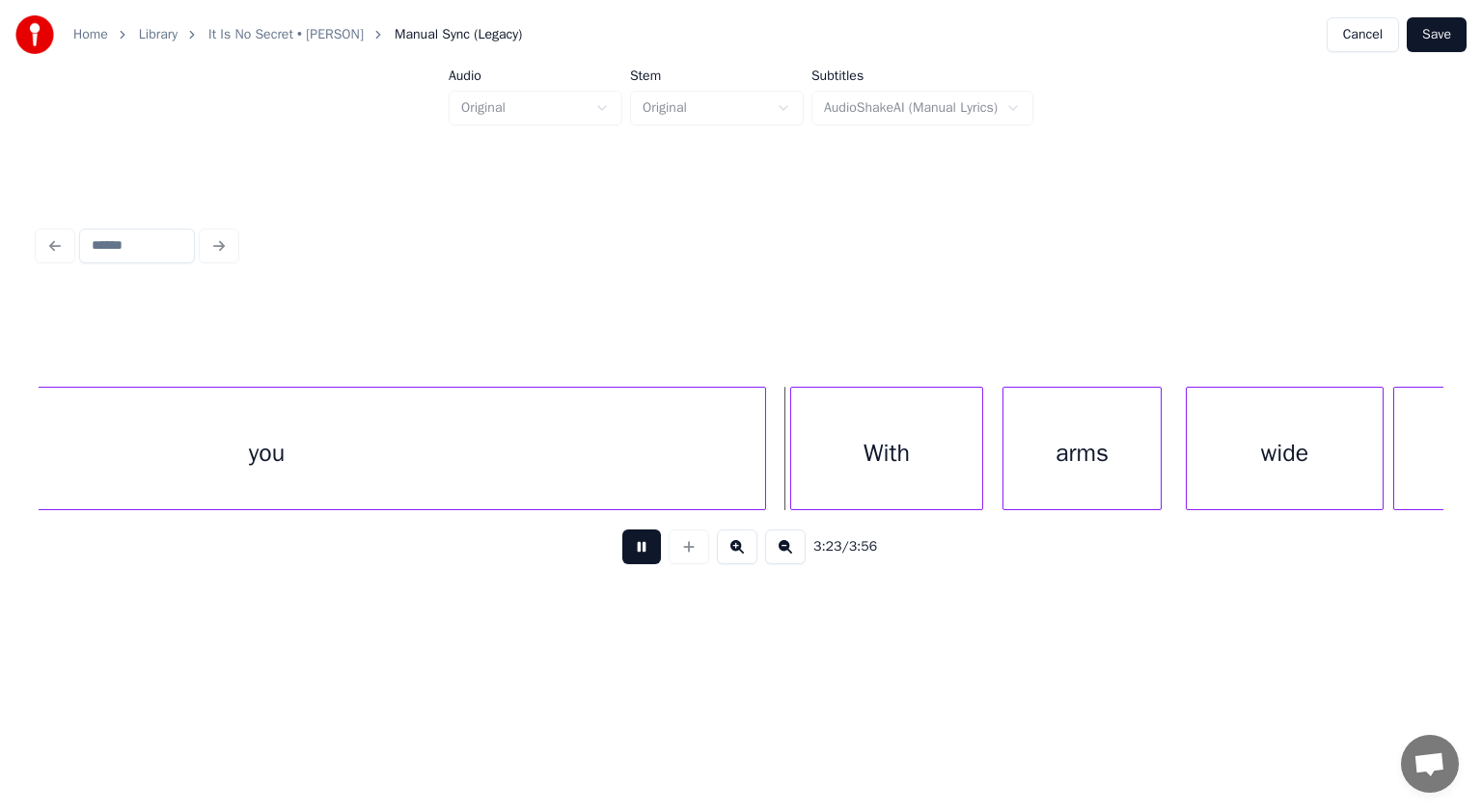 click at bounding box center (642, 547) 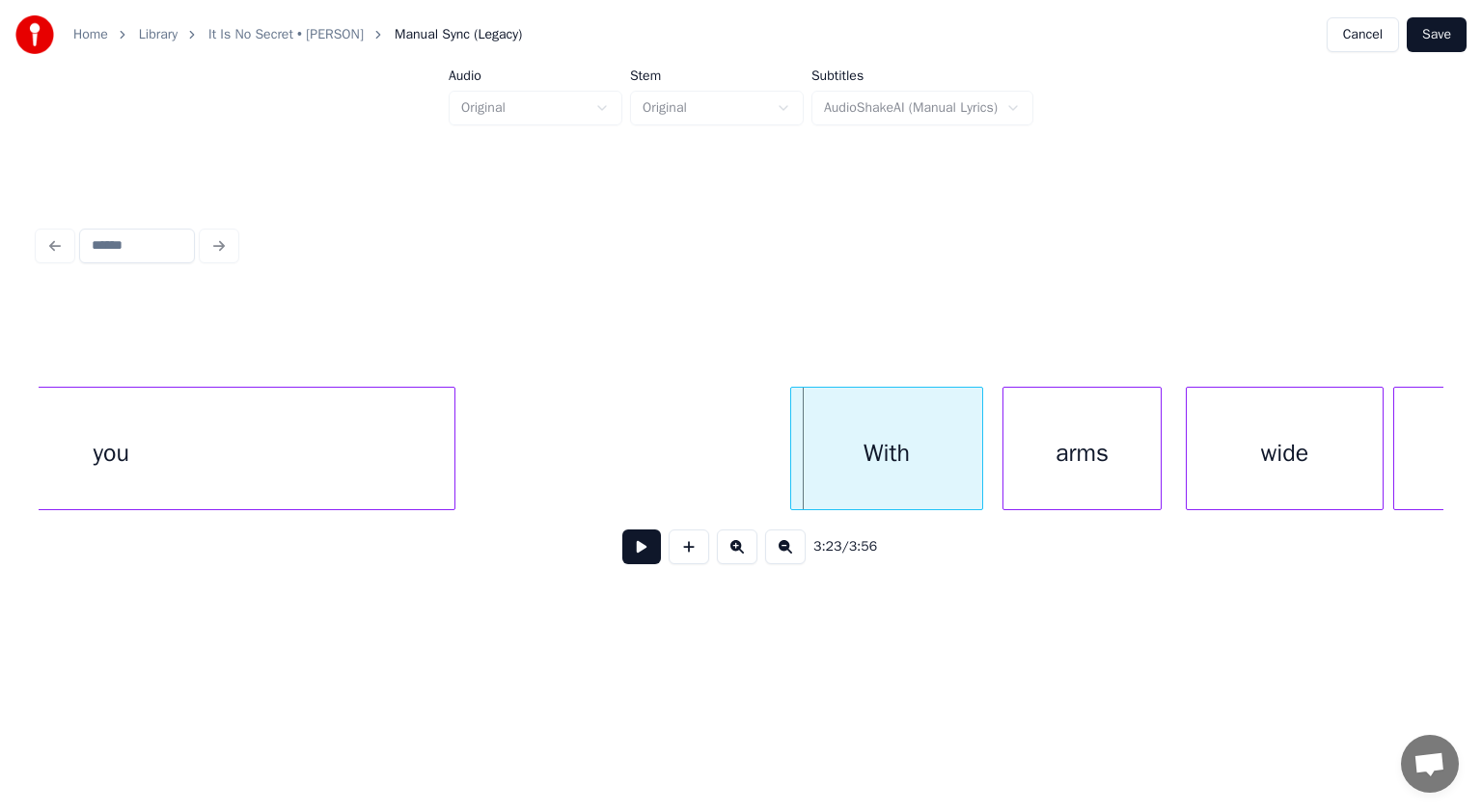 click at bounding box center (452, 448) 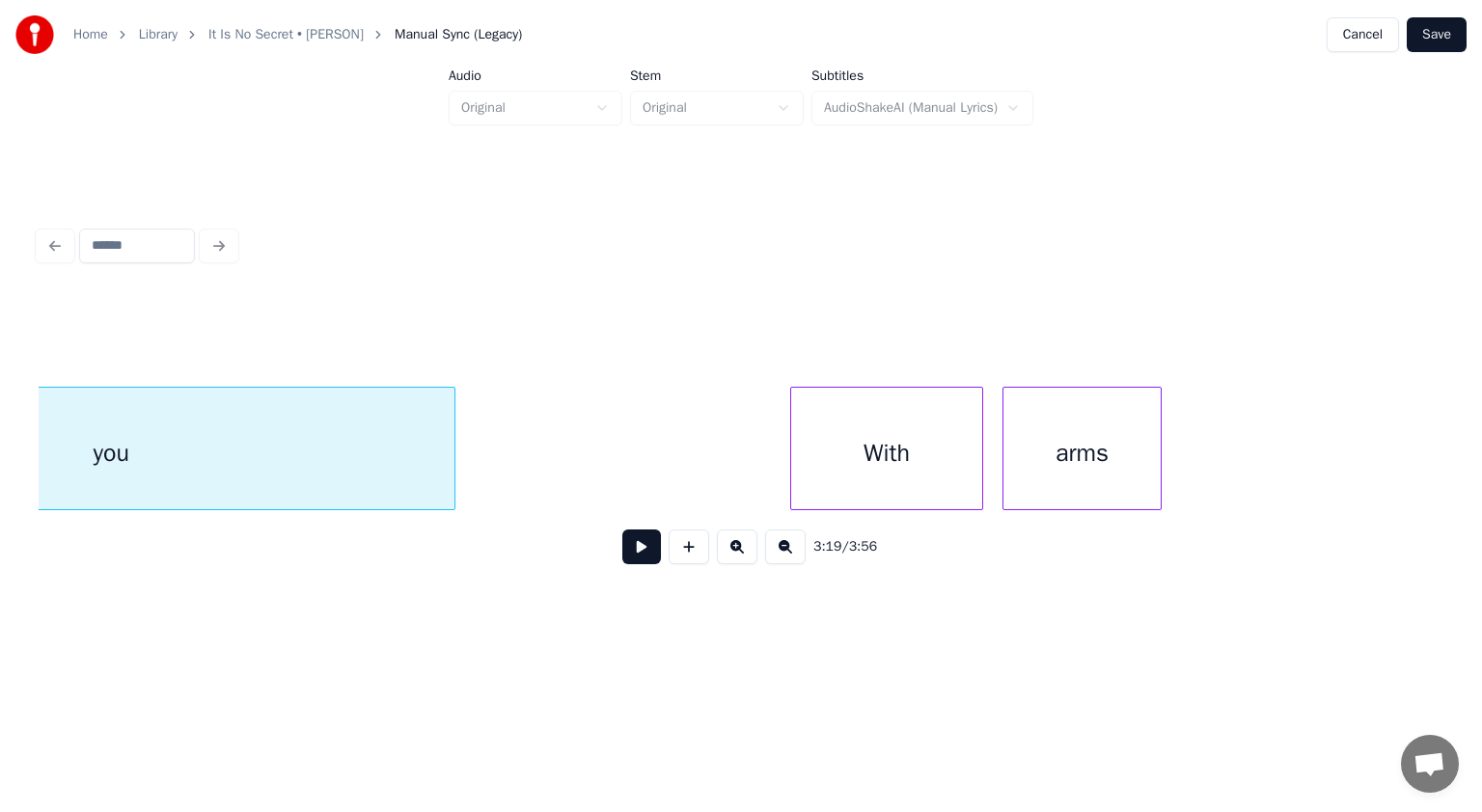 scroll, scrollTop: 0, scrollLeft: 48069, axis: horizontal 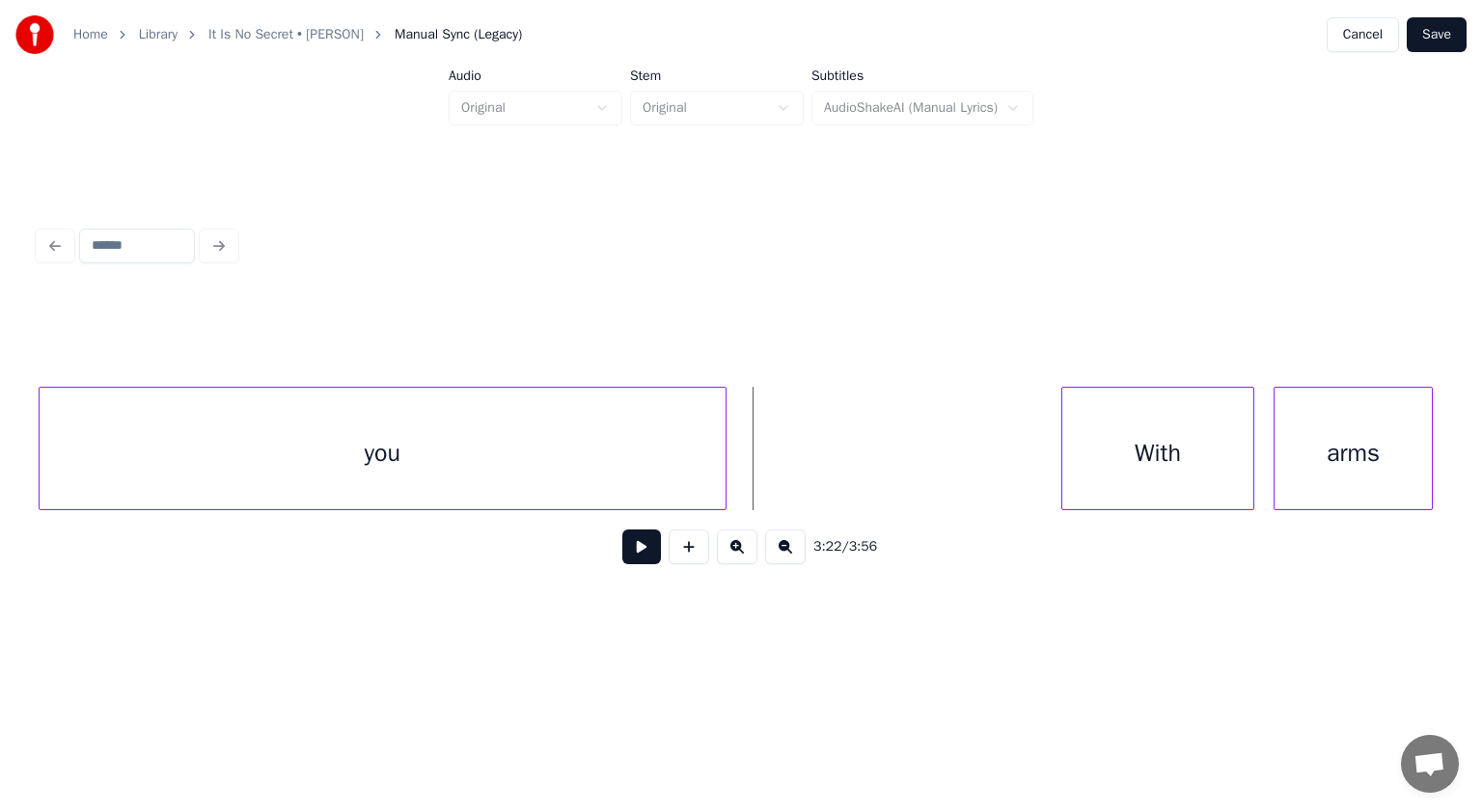 click at bounding box center (642, 547) 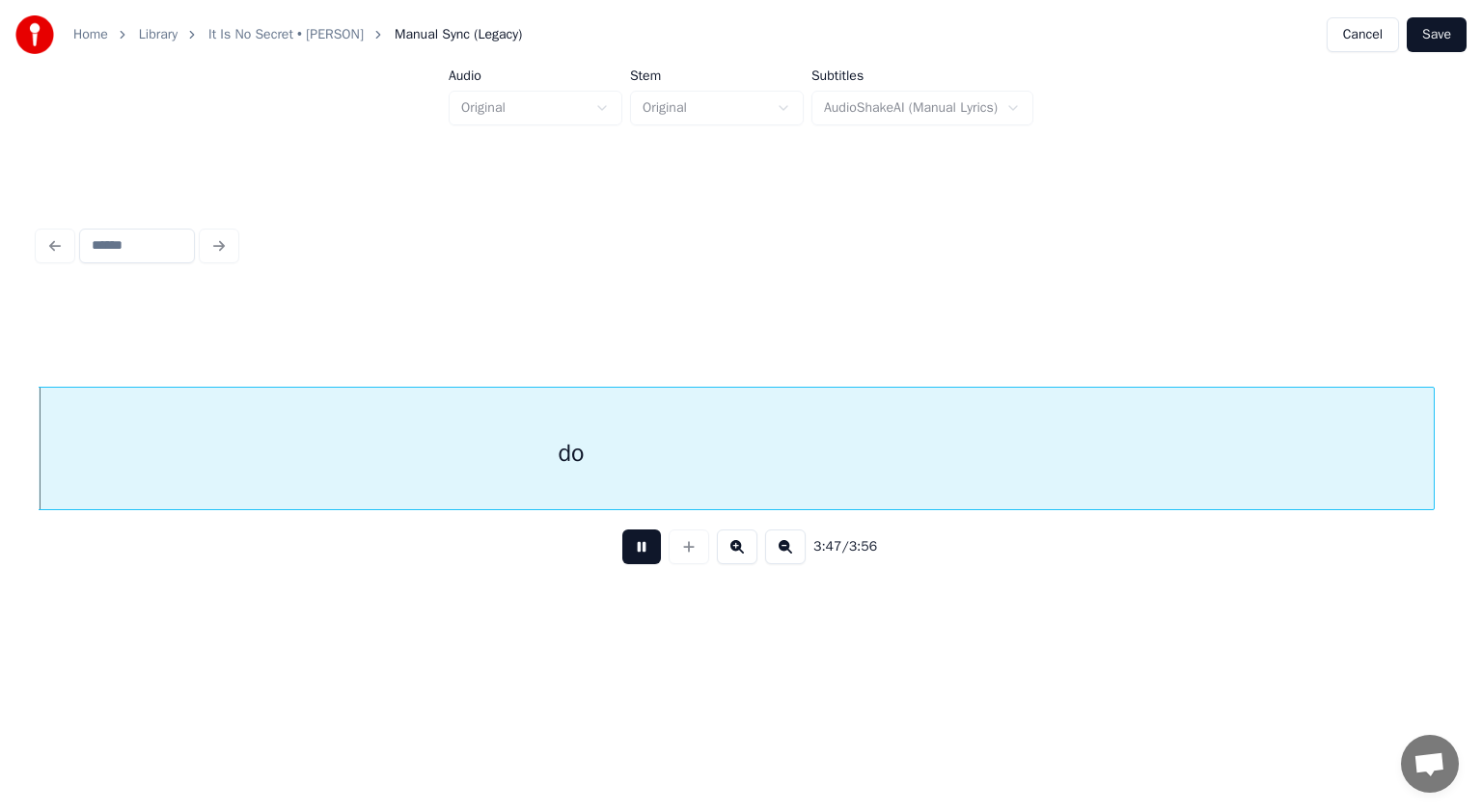 scroll, scrollTop: 0, scrollLeft: 54946, axis: horizontal 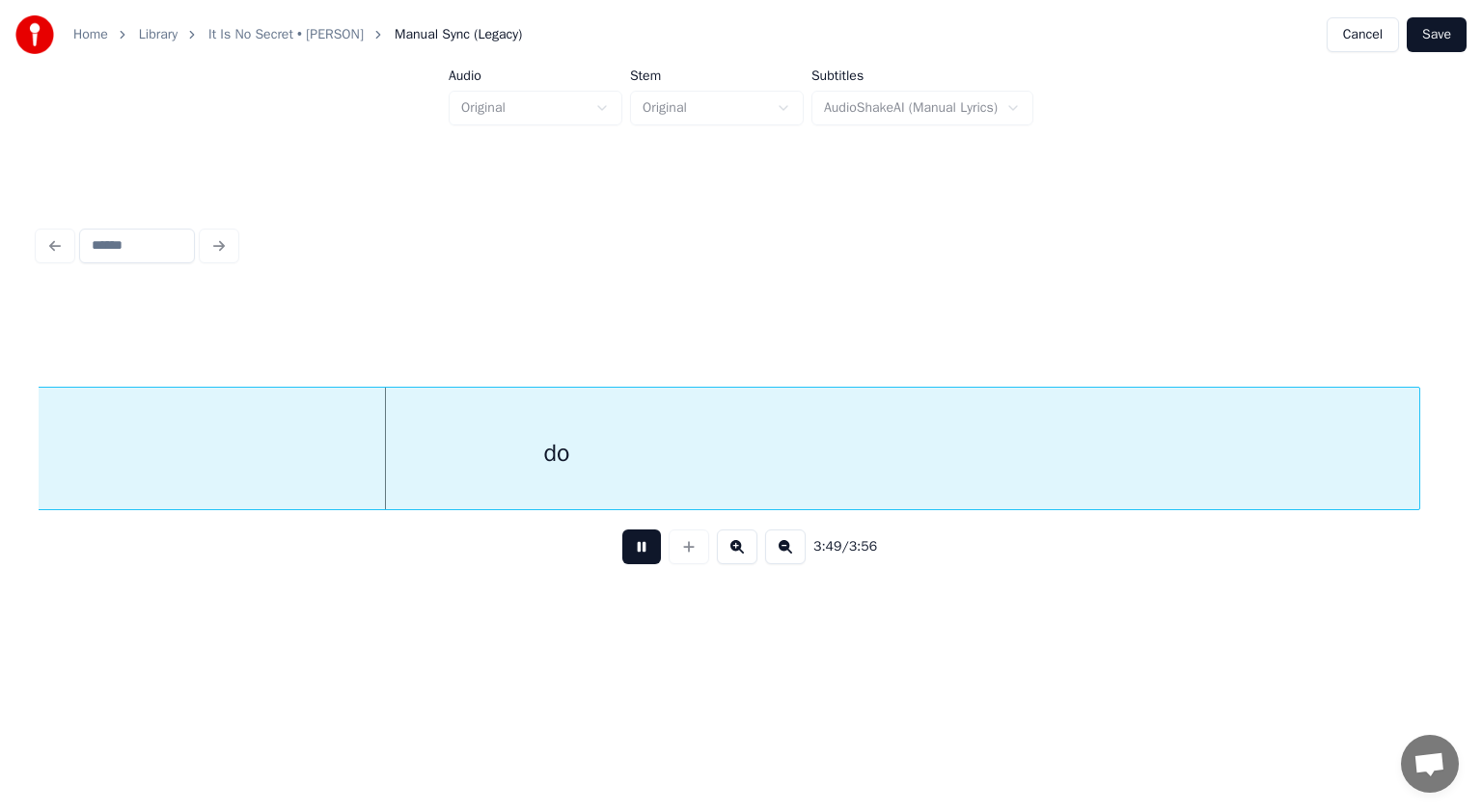 click at bounding box center (642, 547) 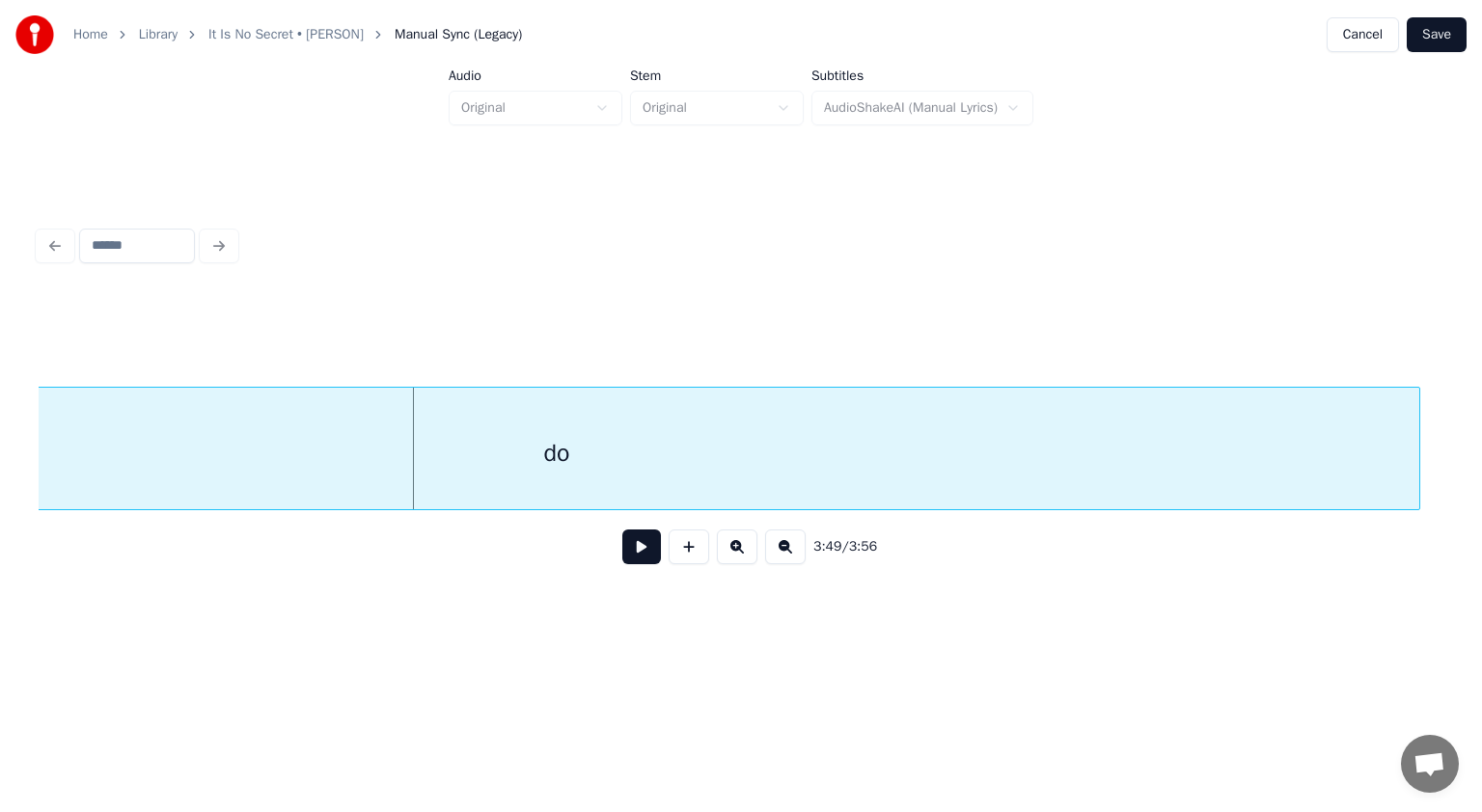 click at bounding box center [642, 547] 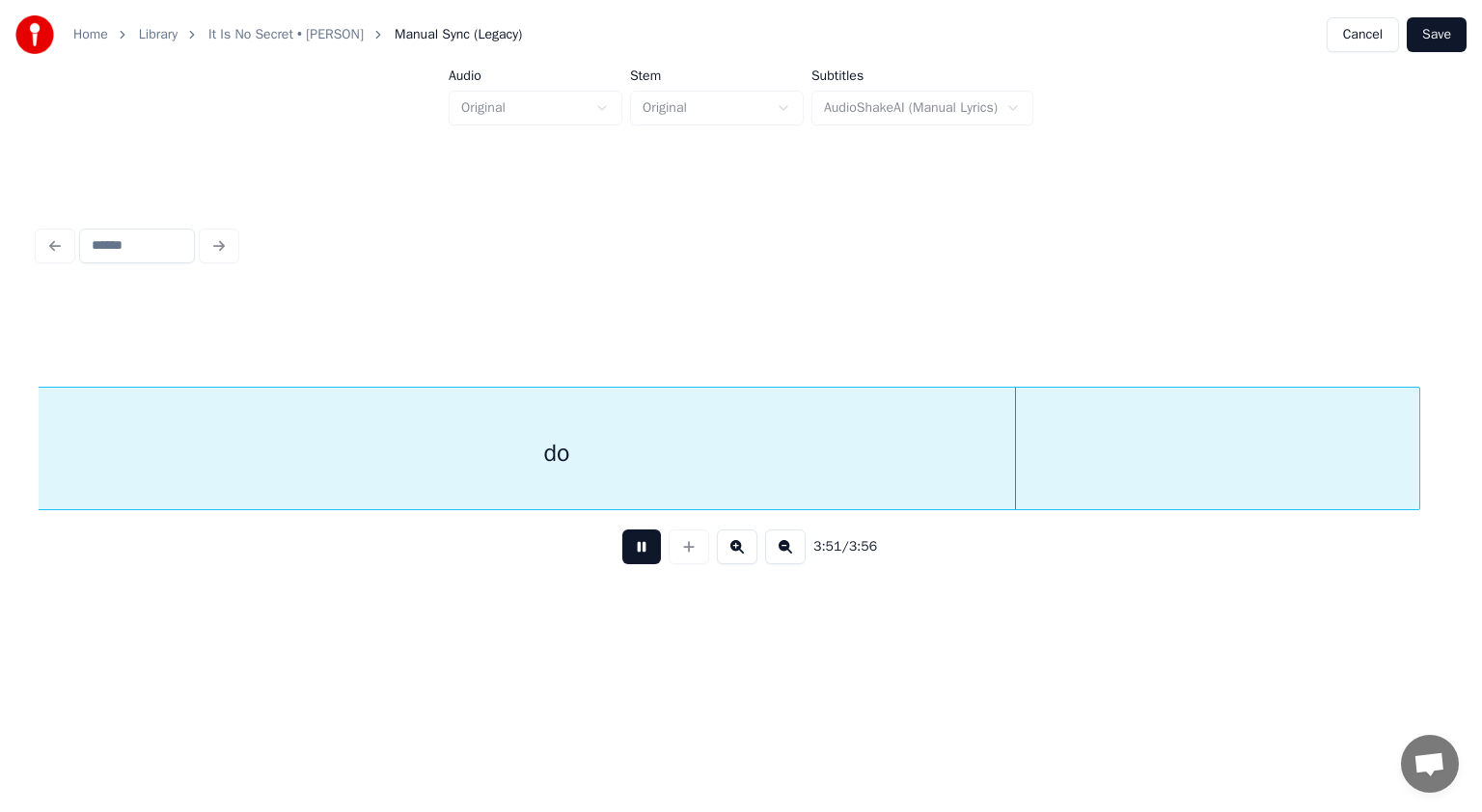 click at bounding box center (642, 547) 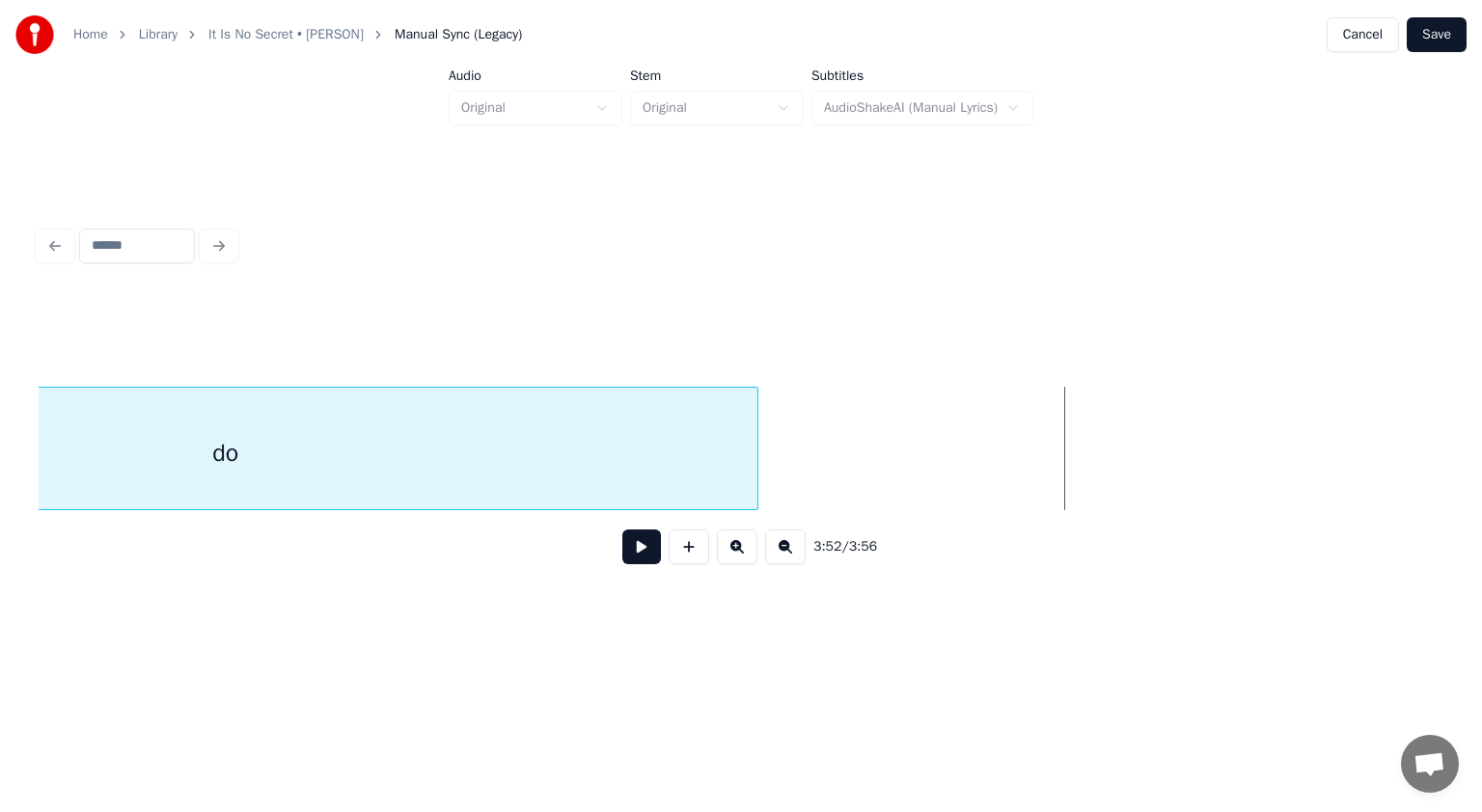 click at bounding box center (755, 448) 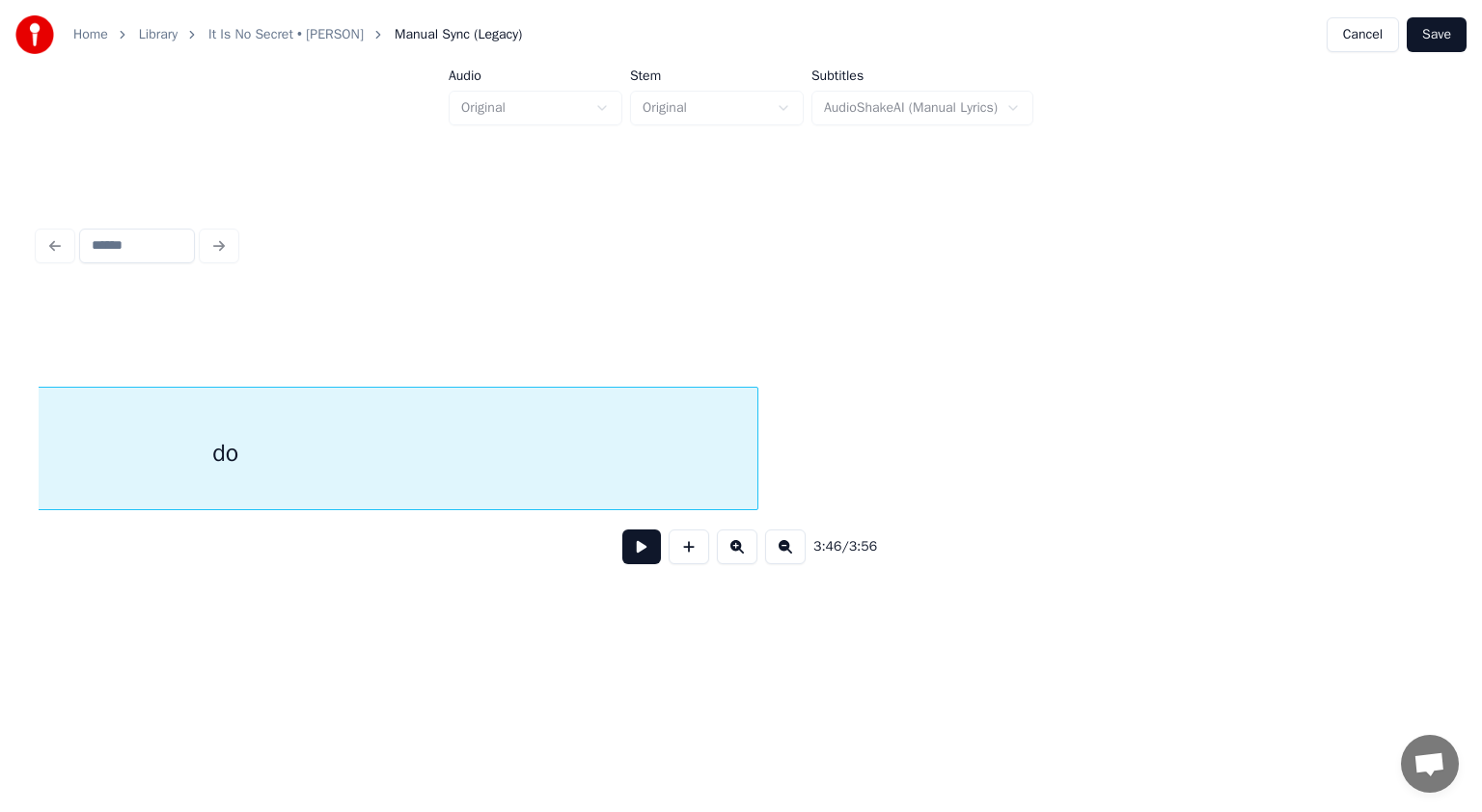 scroll, scrollTop: 0, scrollLeft: 54600, axis: horizontal 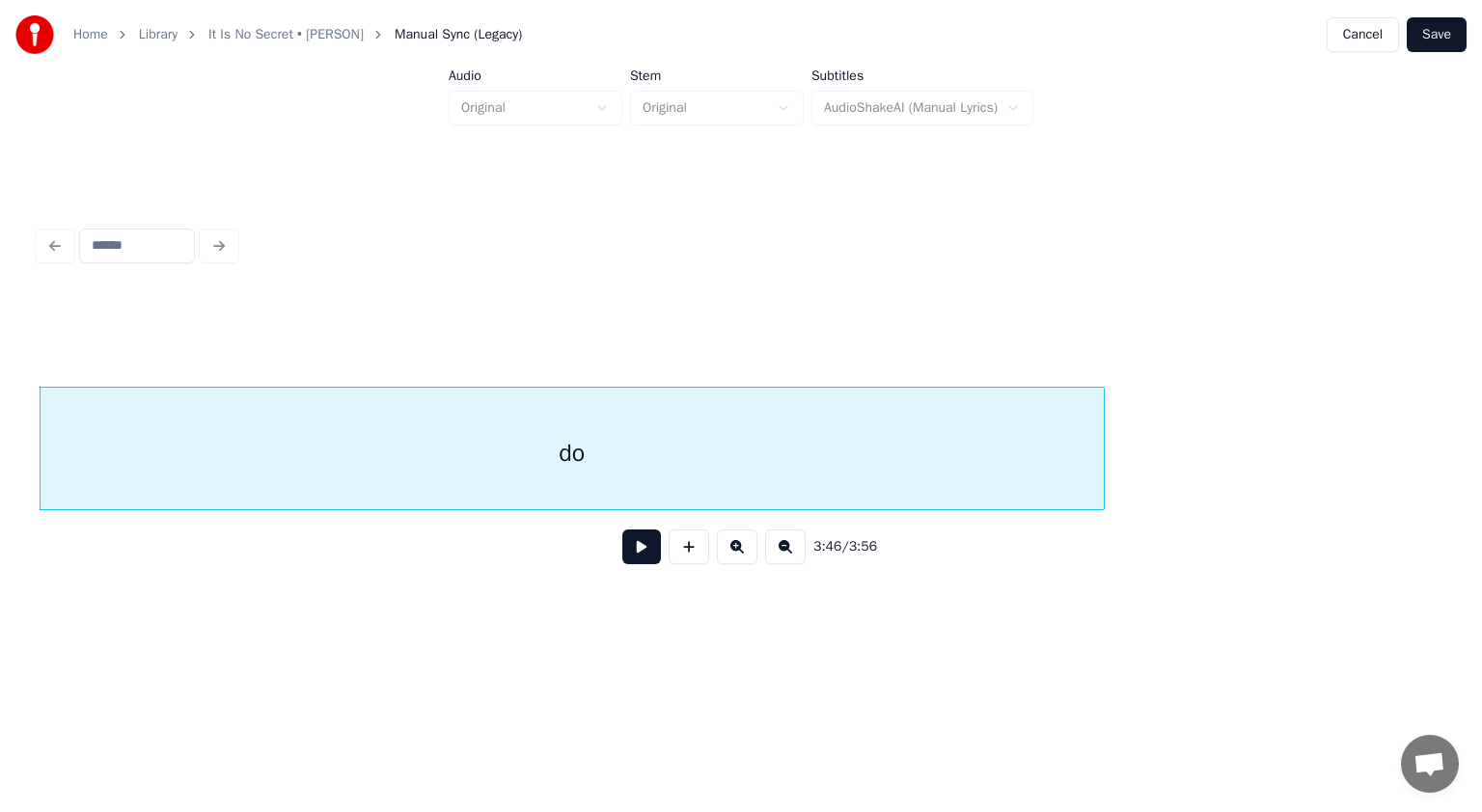 click at bounding box center (642, 547) 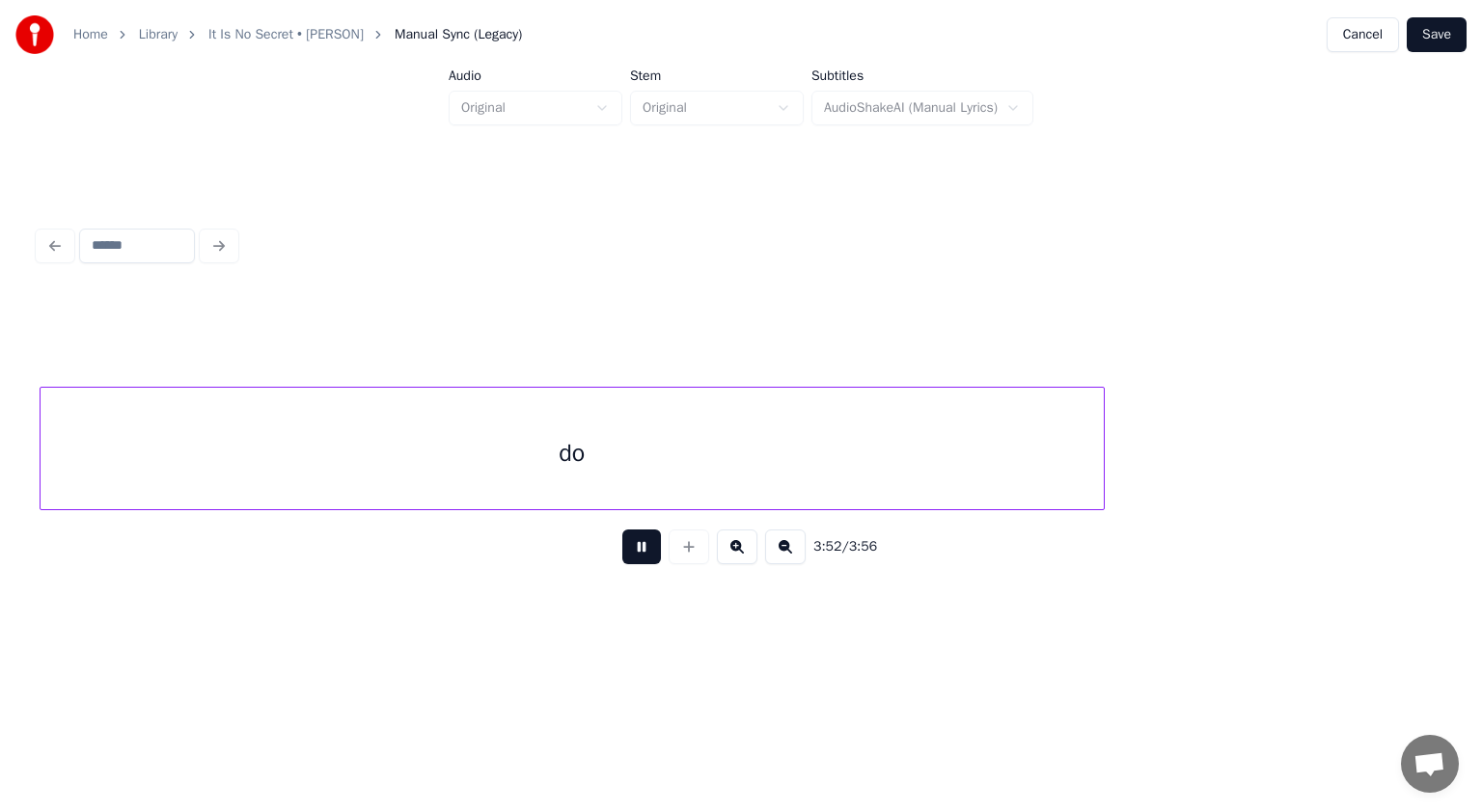 scroll, scrollTop: 0, scrollLeft: 55544, axis: horizontal 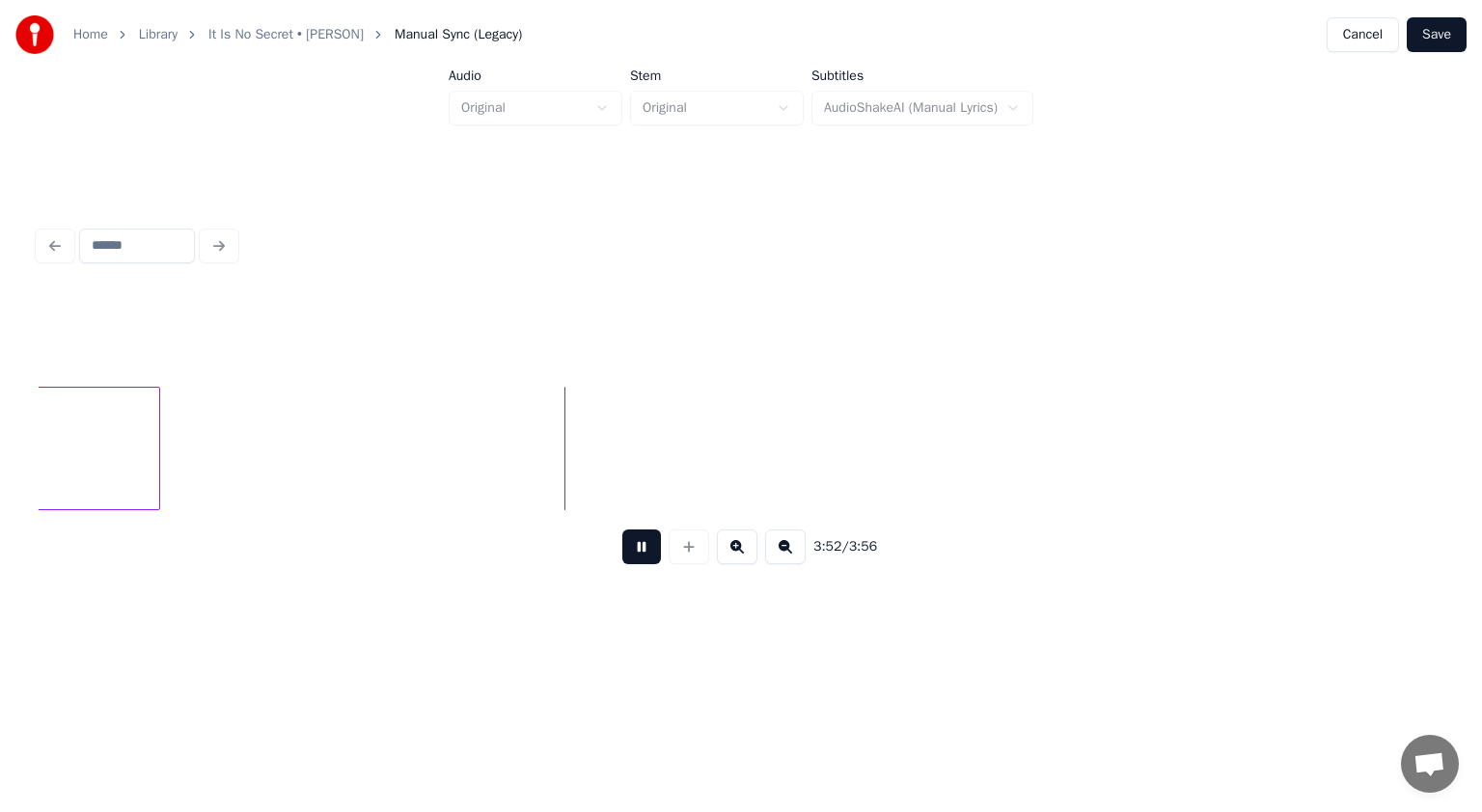 click at bounding box center [642, 547] 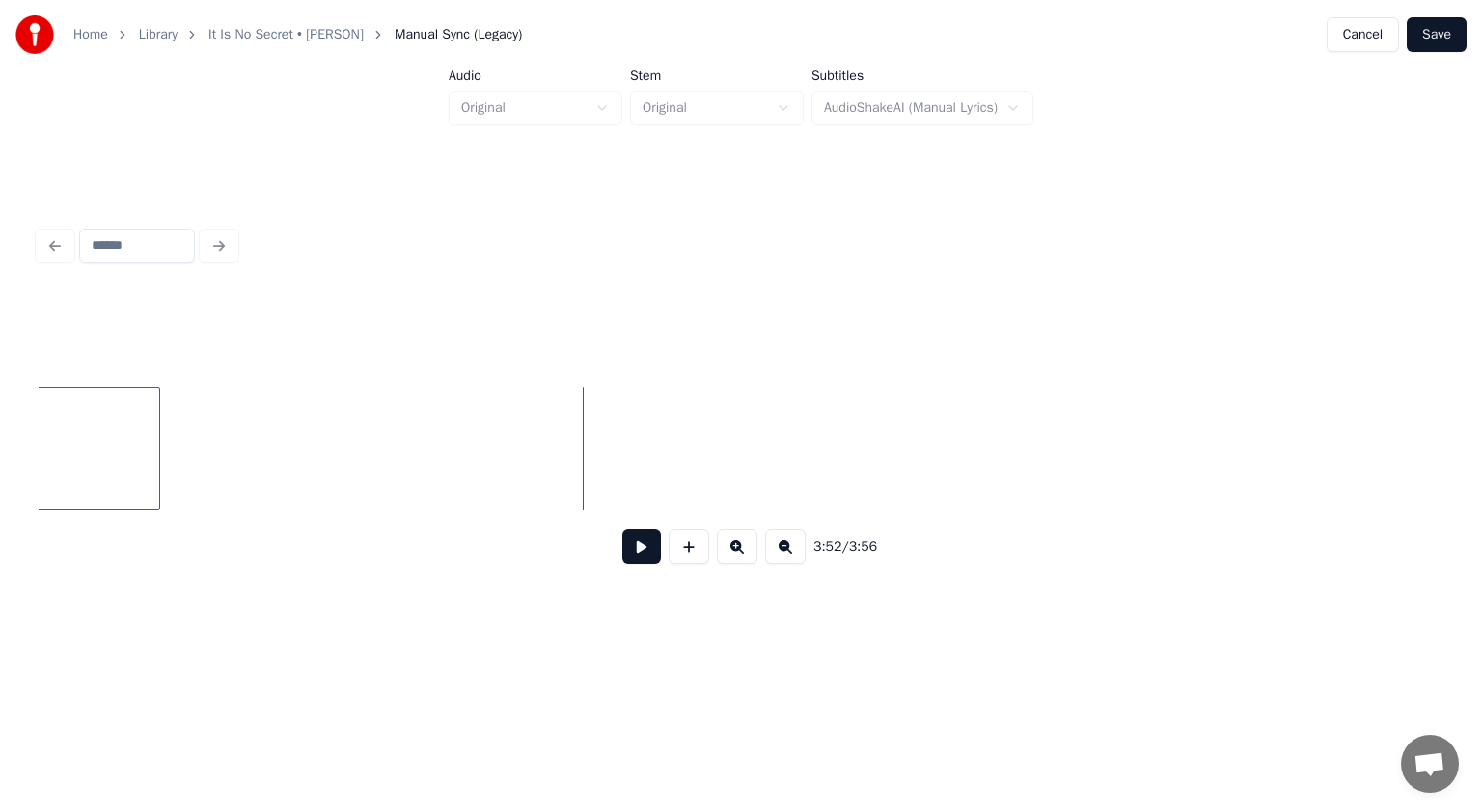 click on "Save" at bounding box center (1437, 35) 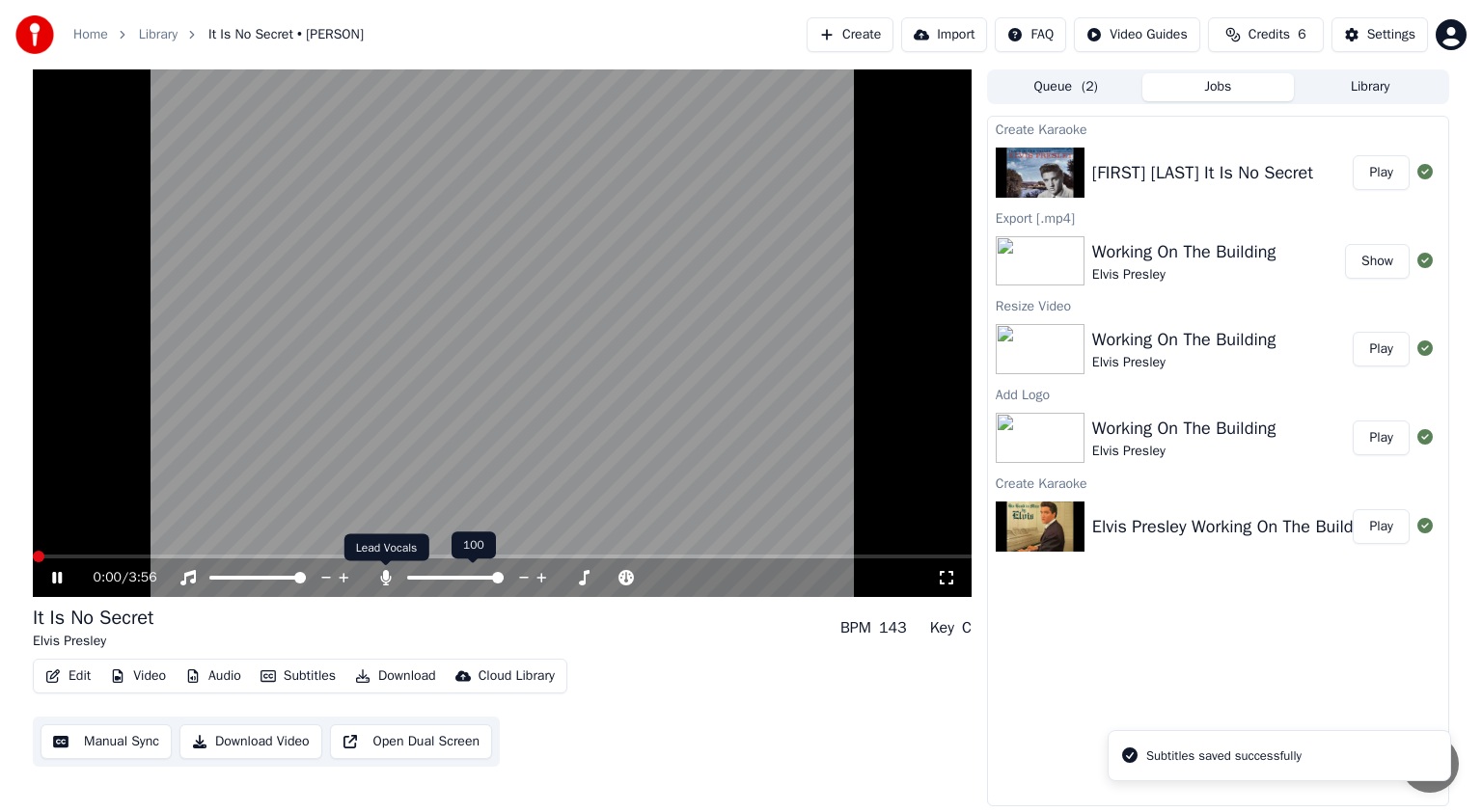 click 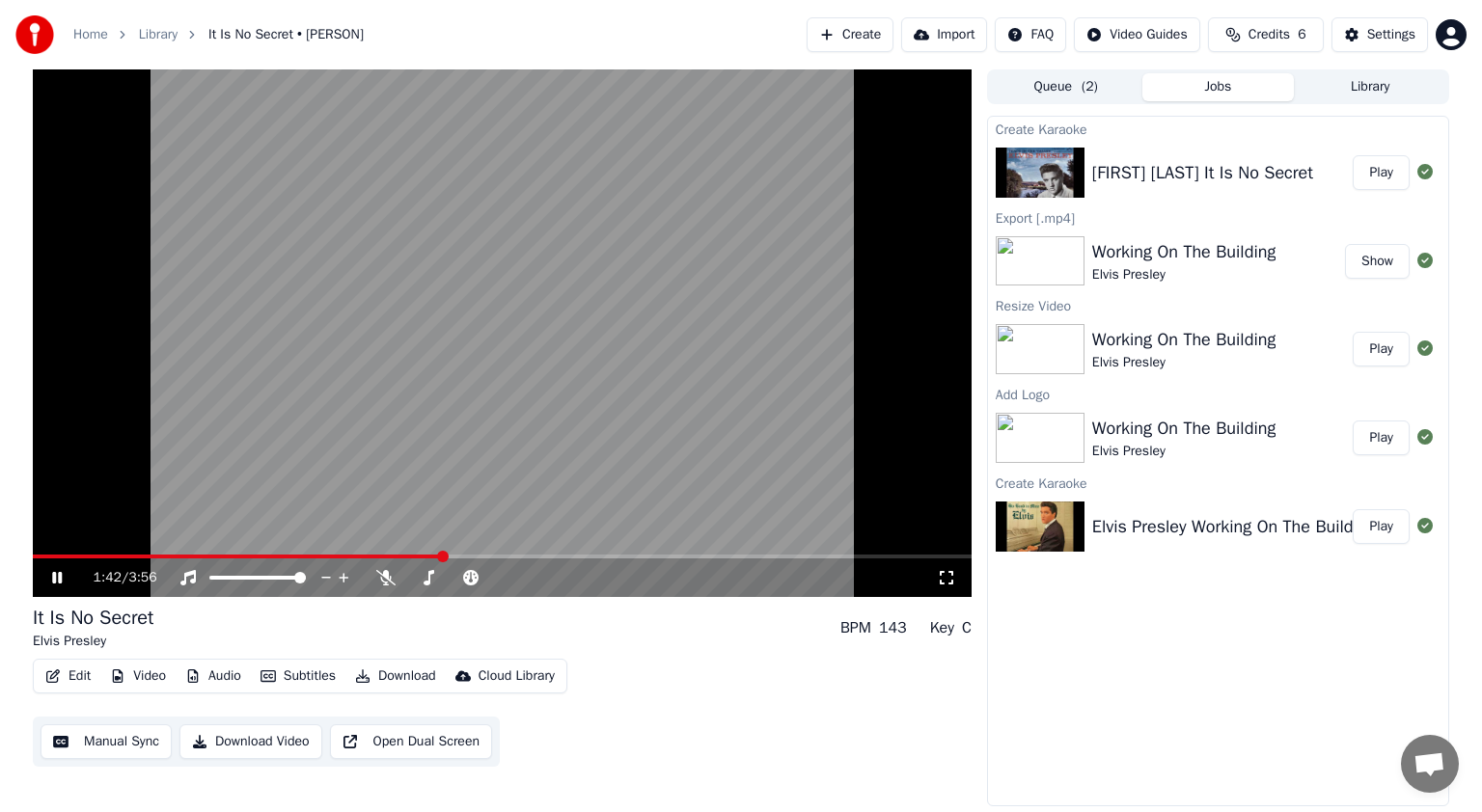 click 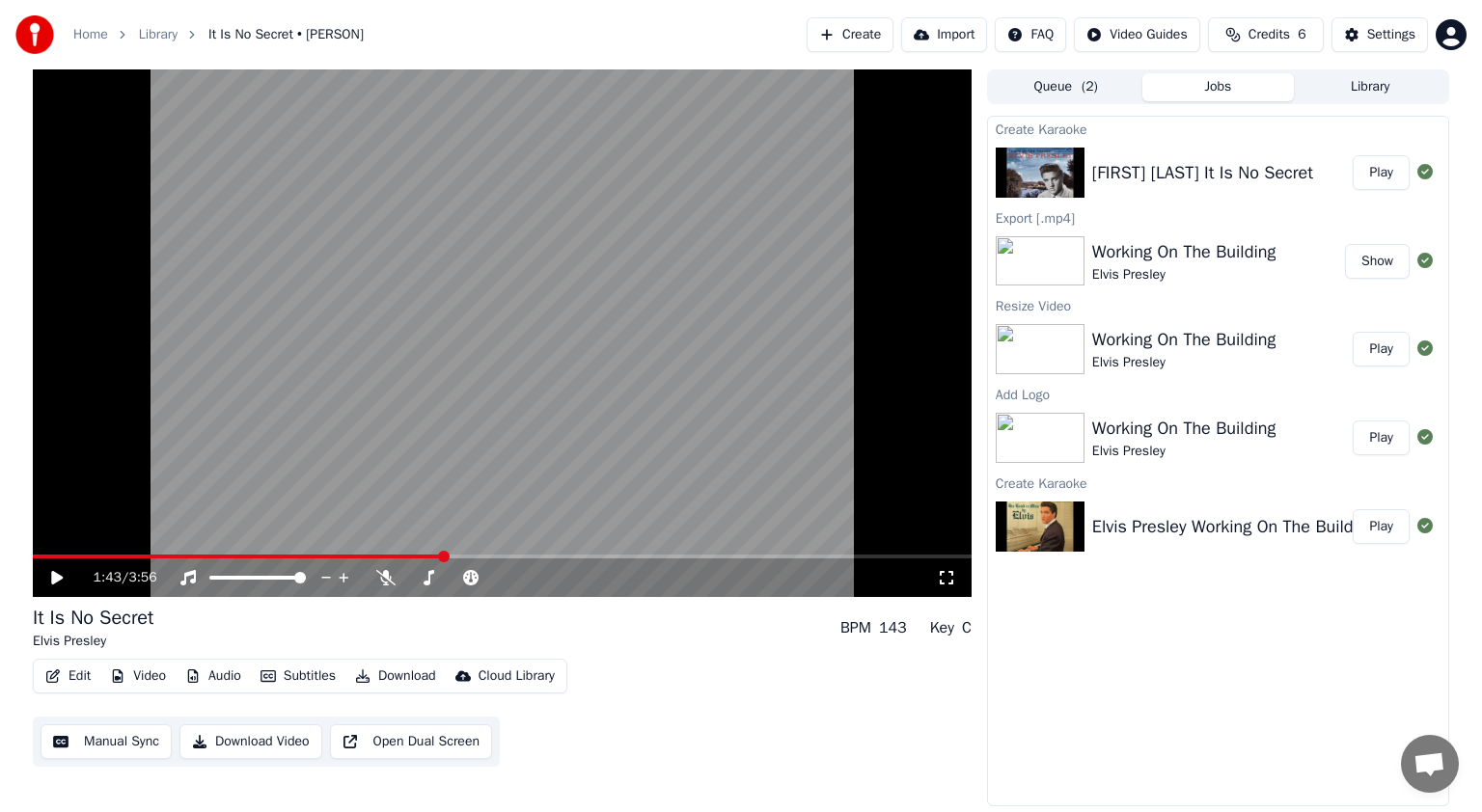 click on "Video" at bounding box center (138, 676) 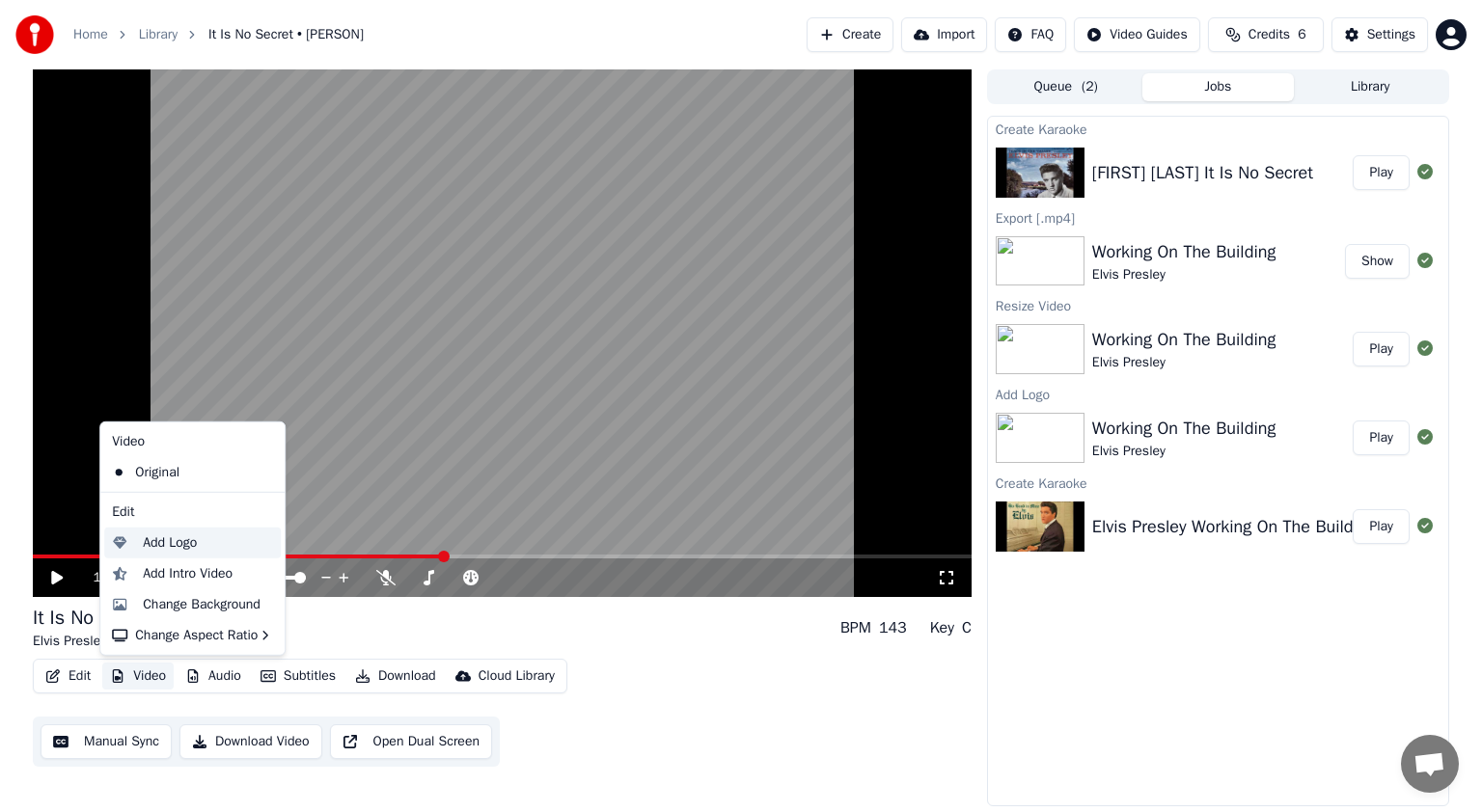 click on "Add Logo" at bounding box center [170, 543] 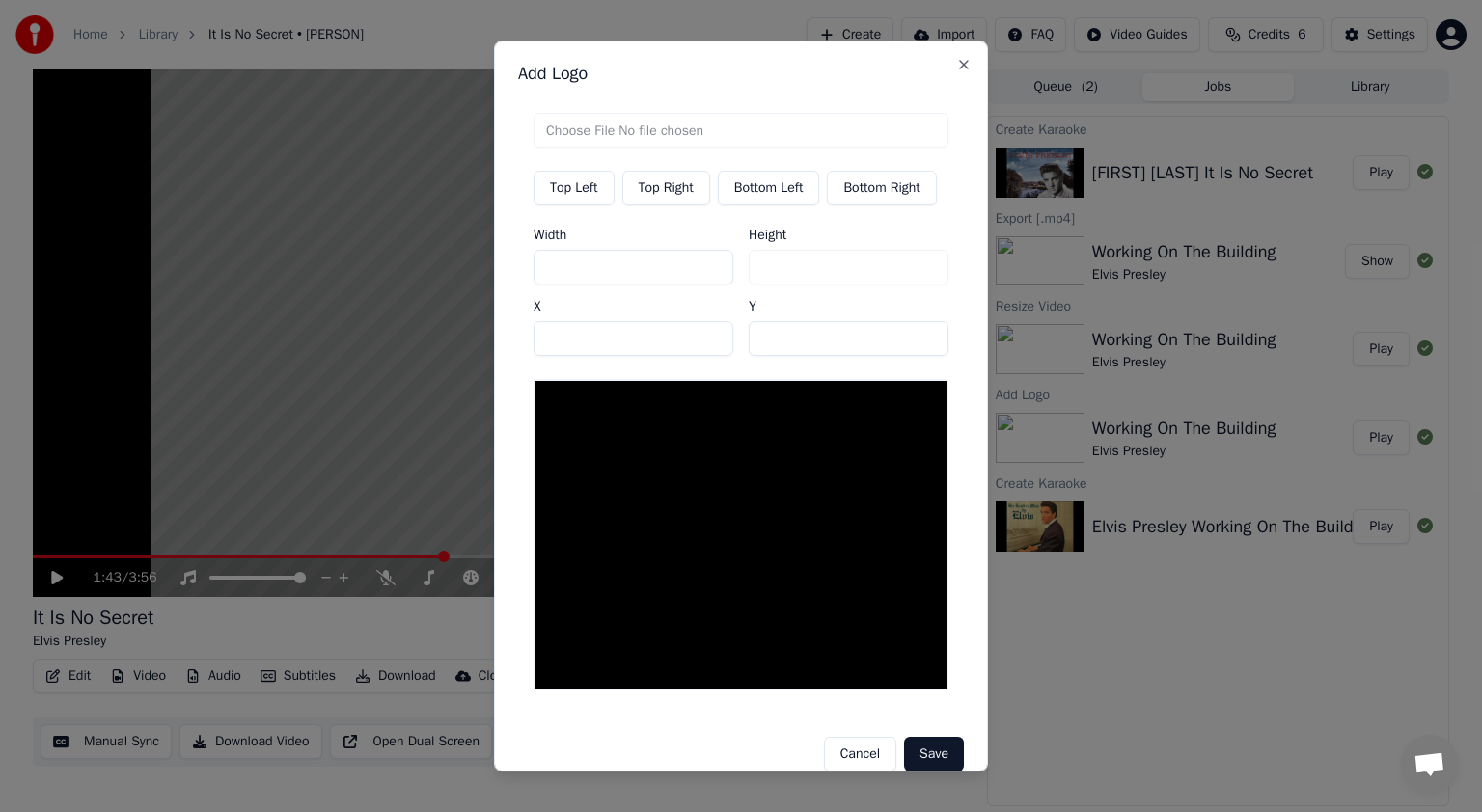 click on "Top Right" at bounding box center (666, 188) 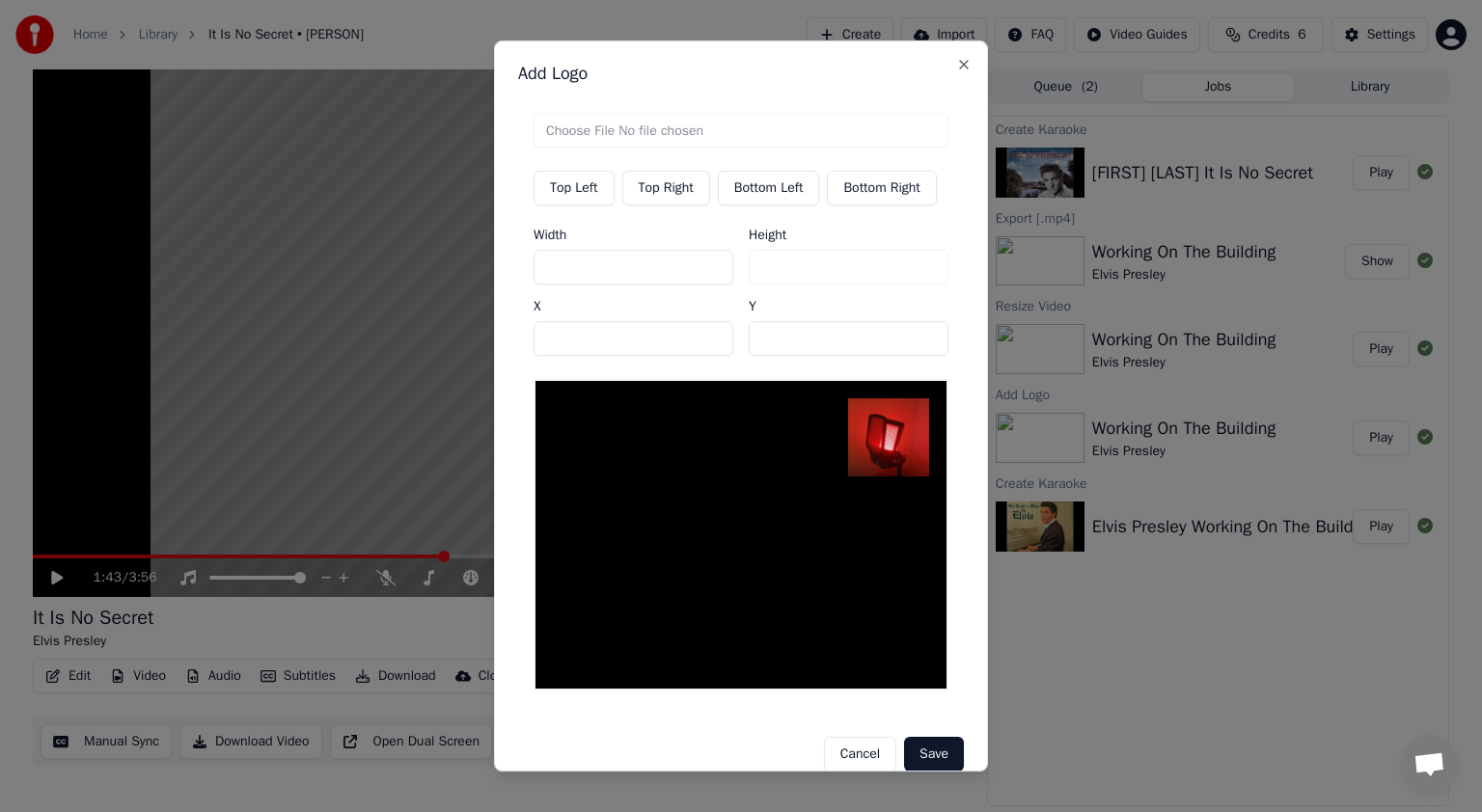 drag, startPoint x: 552, startPoint y: 282, endPoint x: 542, endPoint y: 283, distance: 10.049876 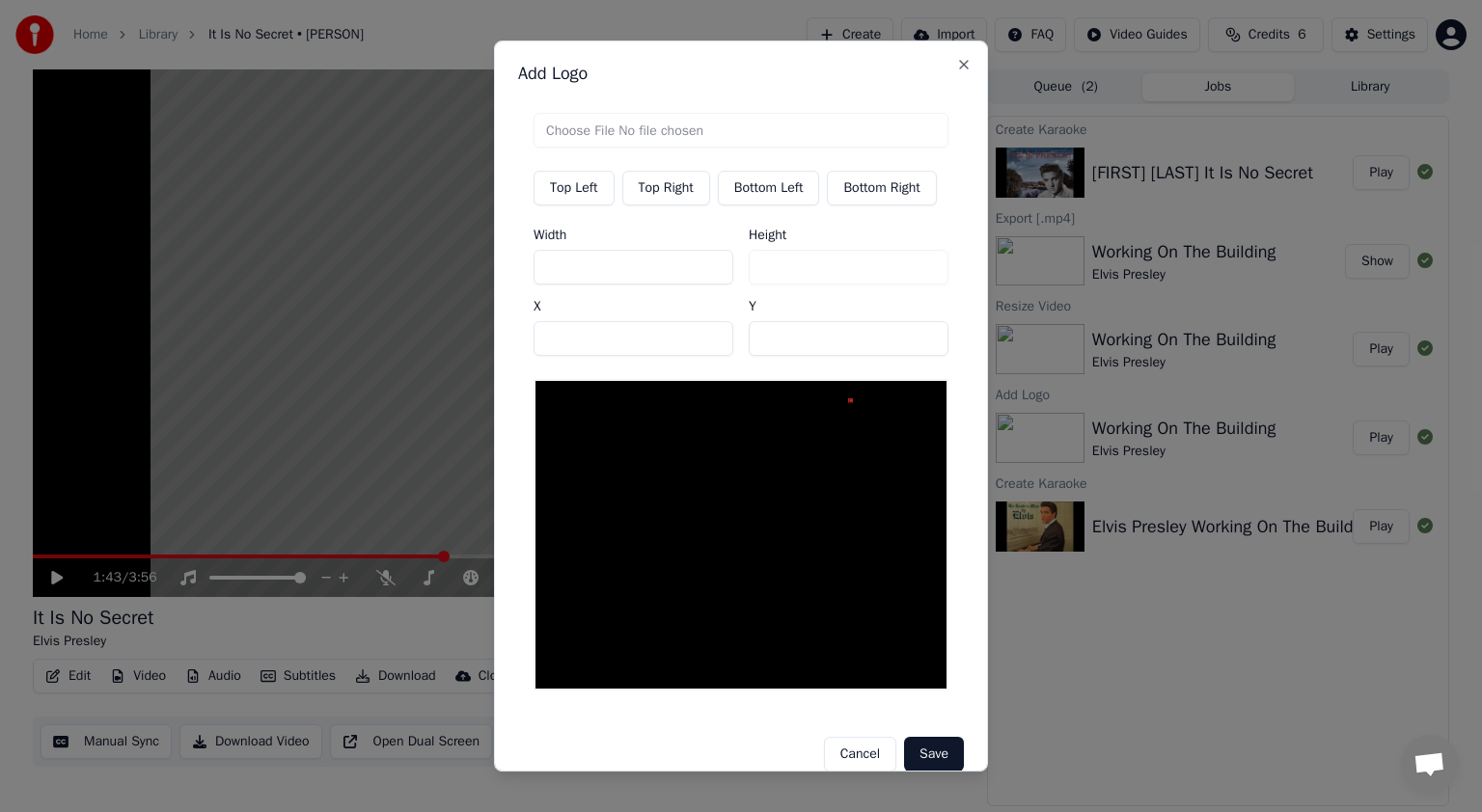 type on "***" 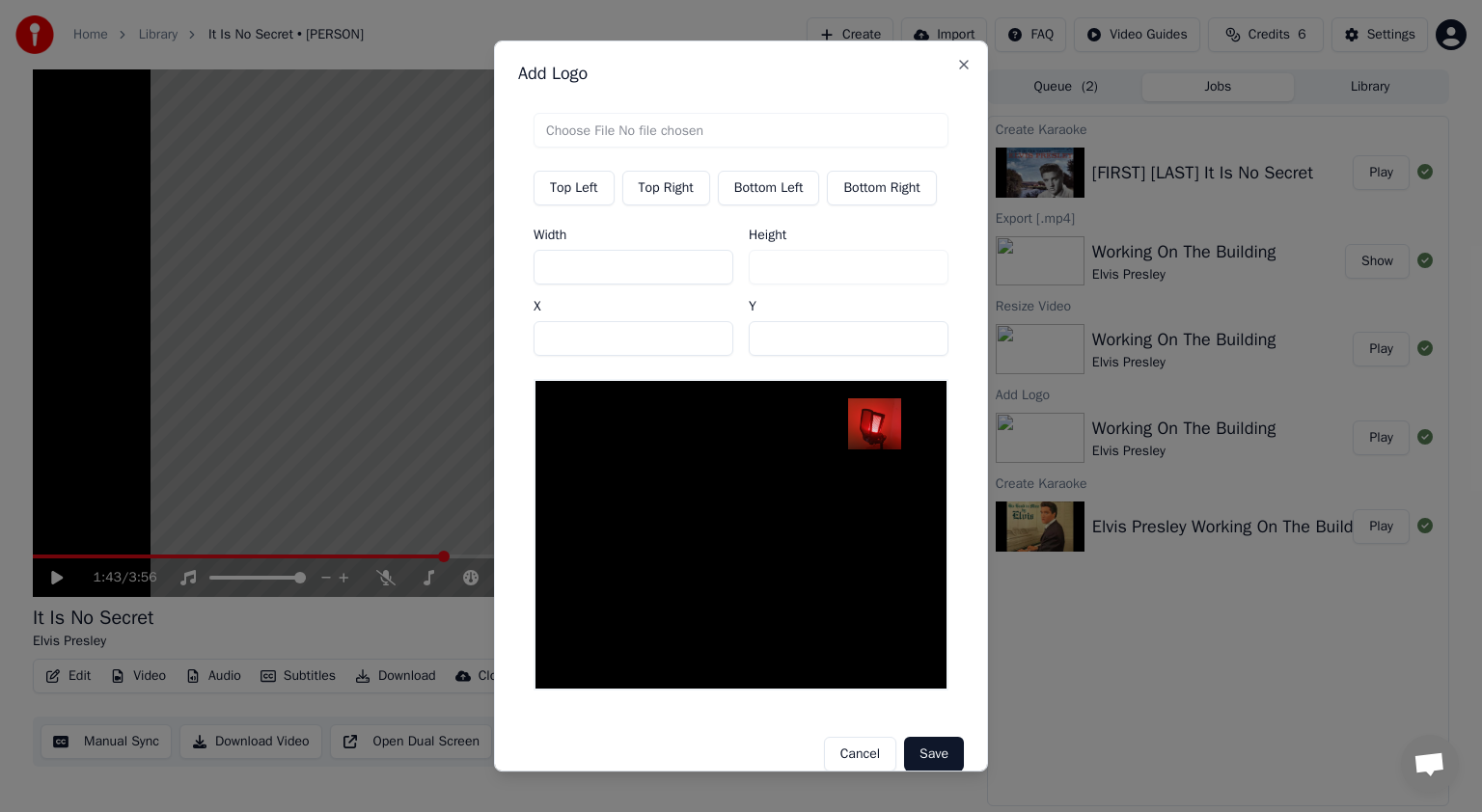 type on "***" 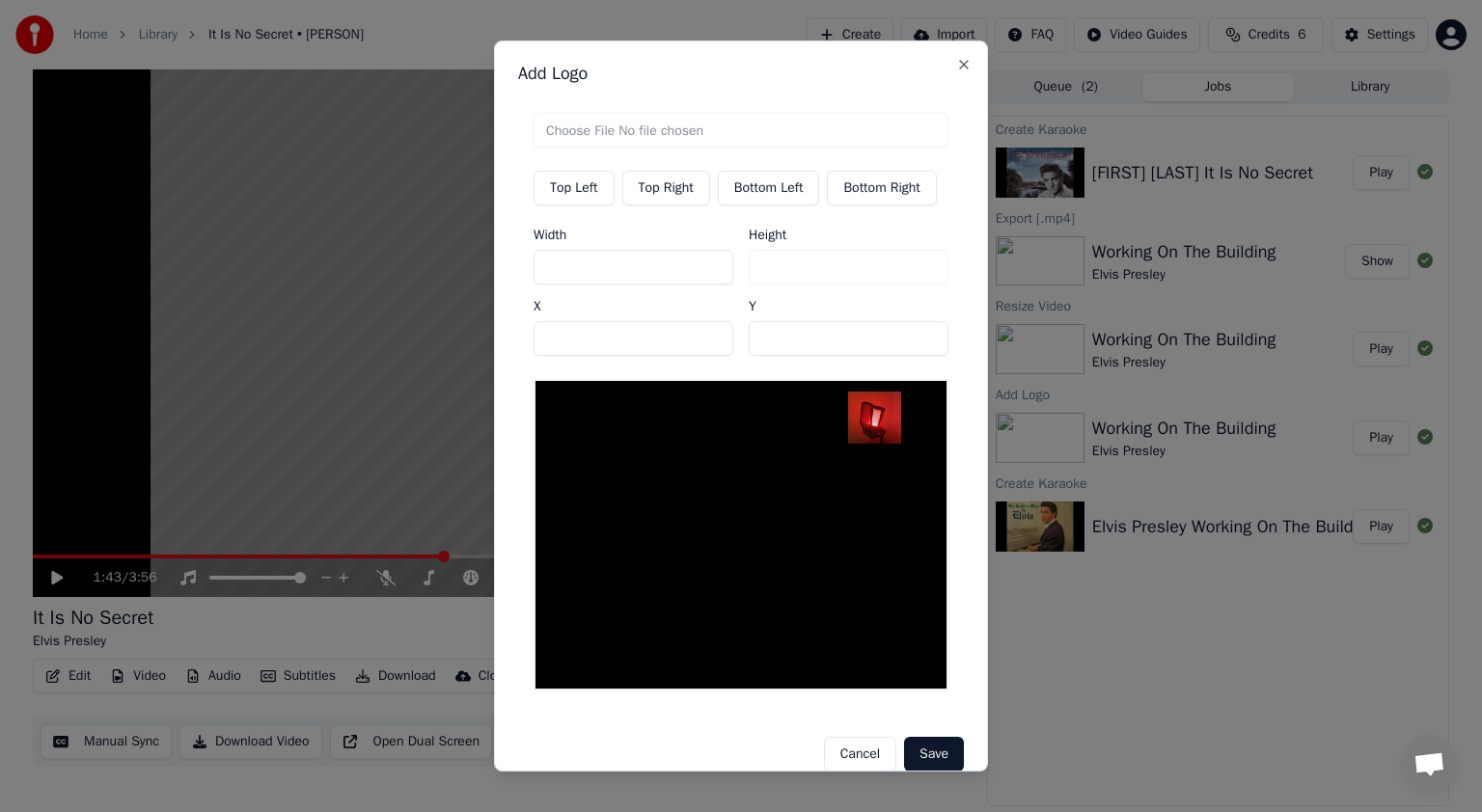 type on "**" 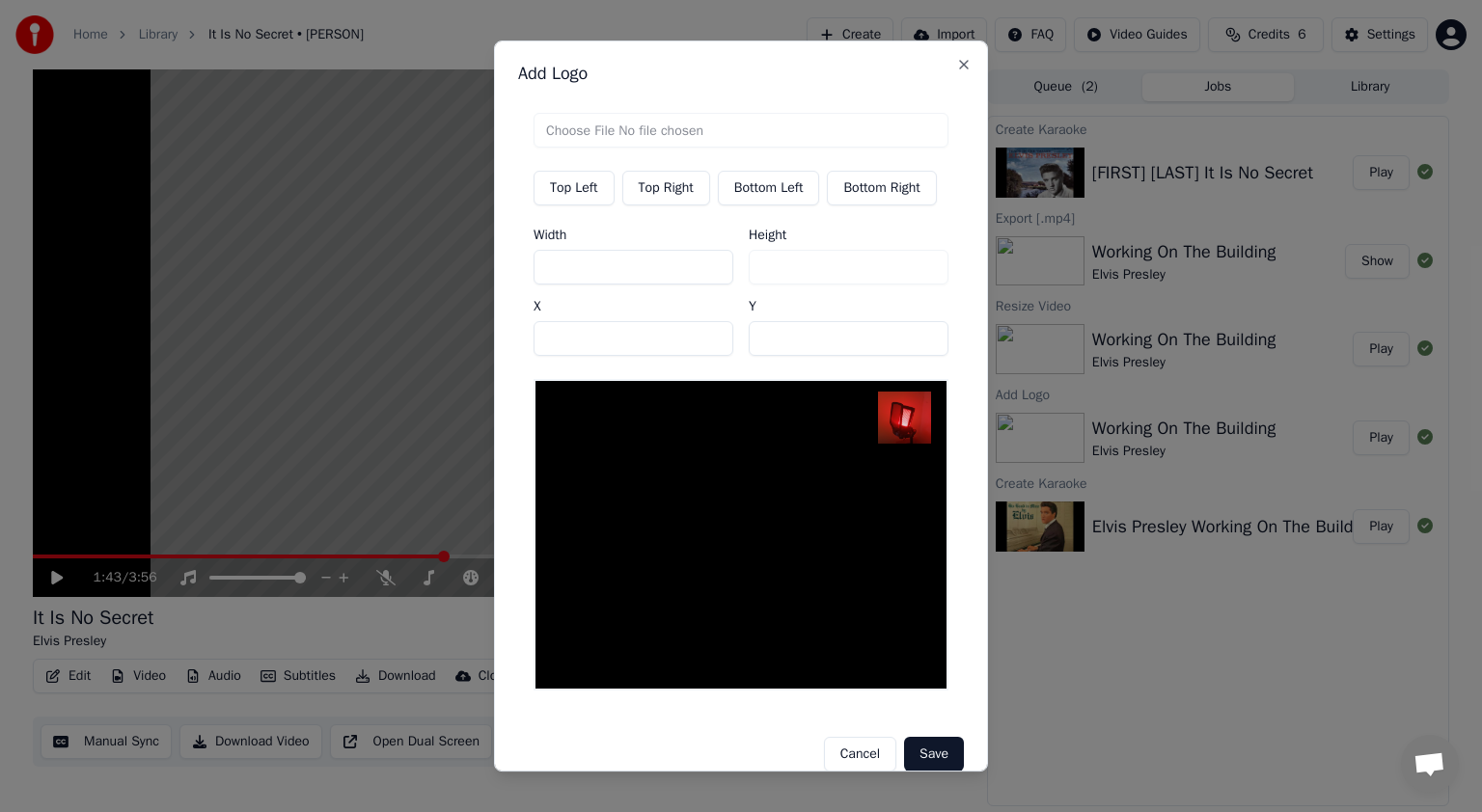 type on "***" 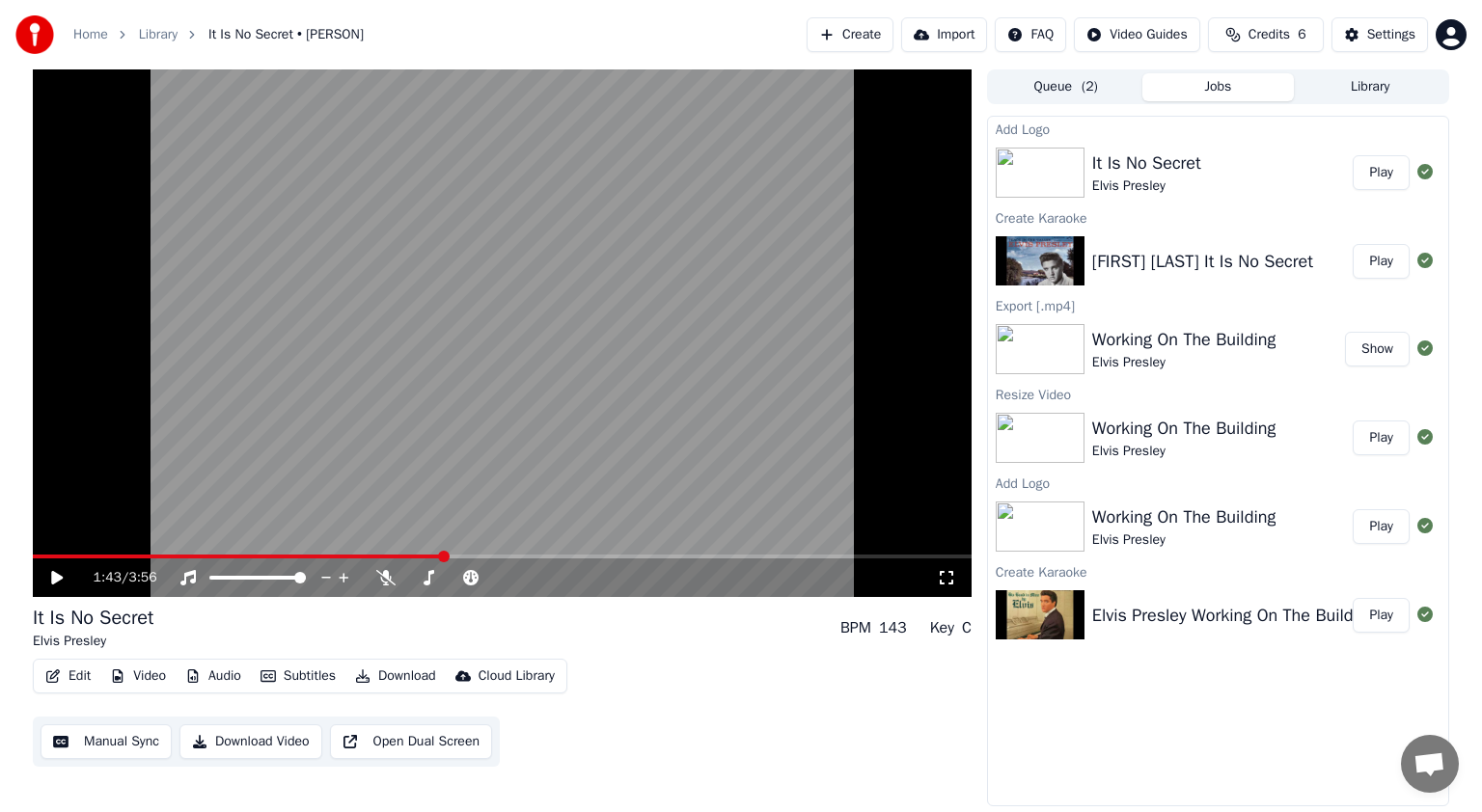 click on "Play" at bounding box center [1381, 173] 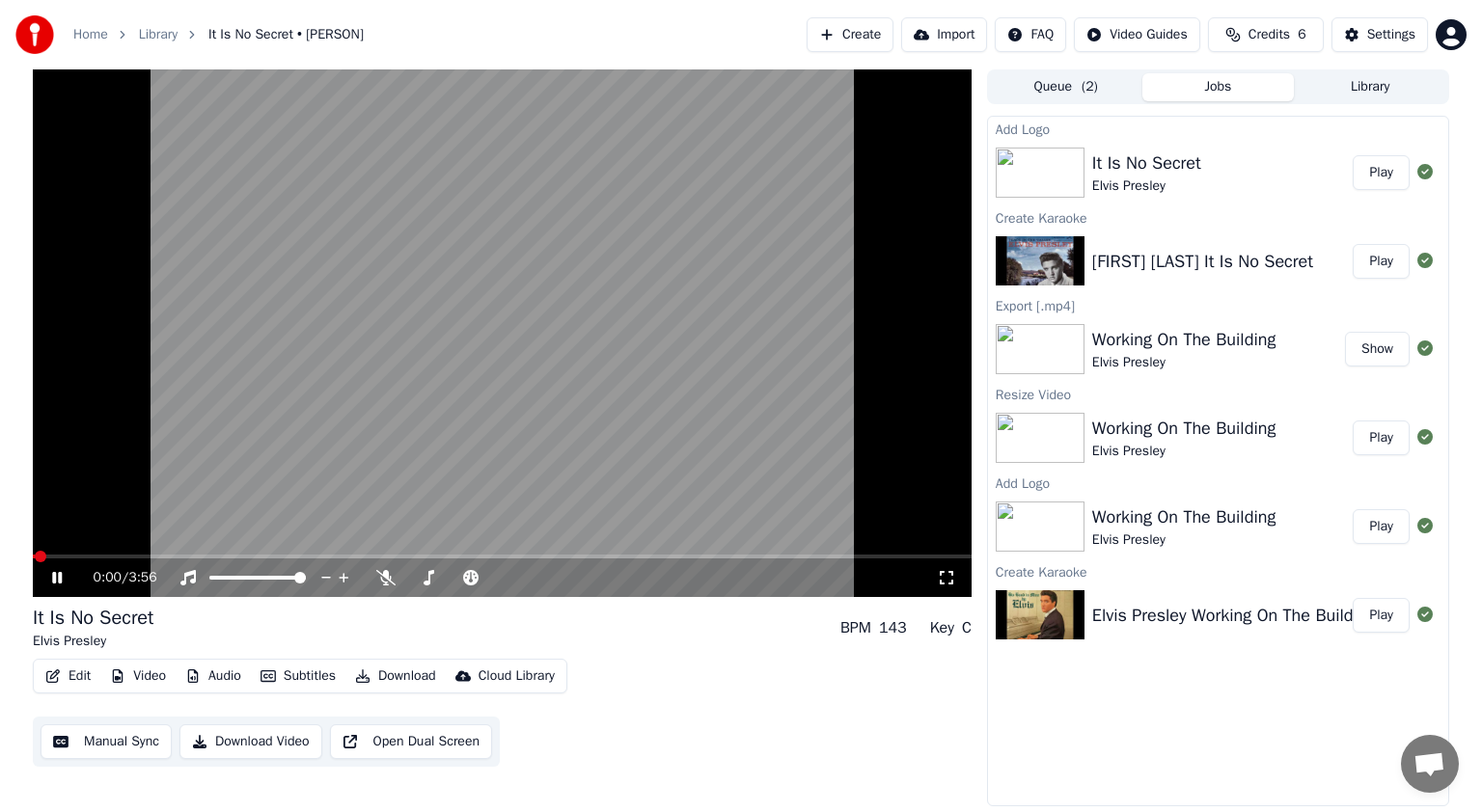 click 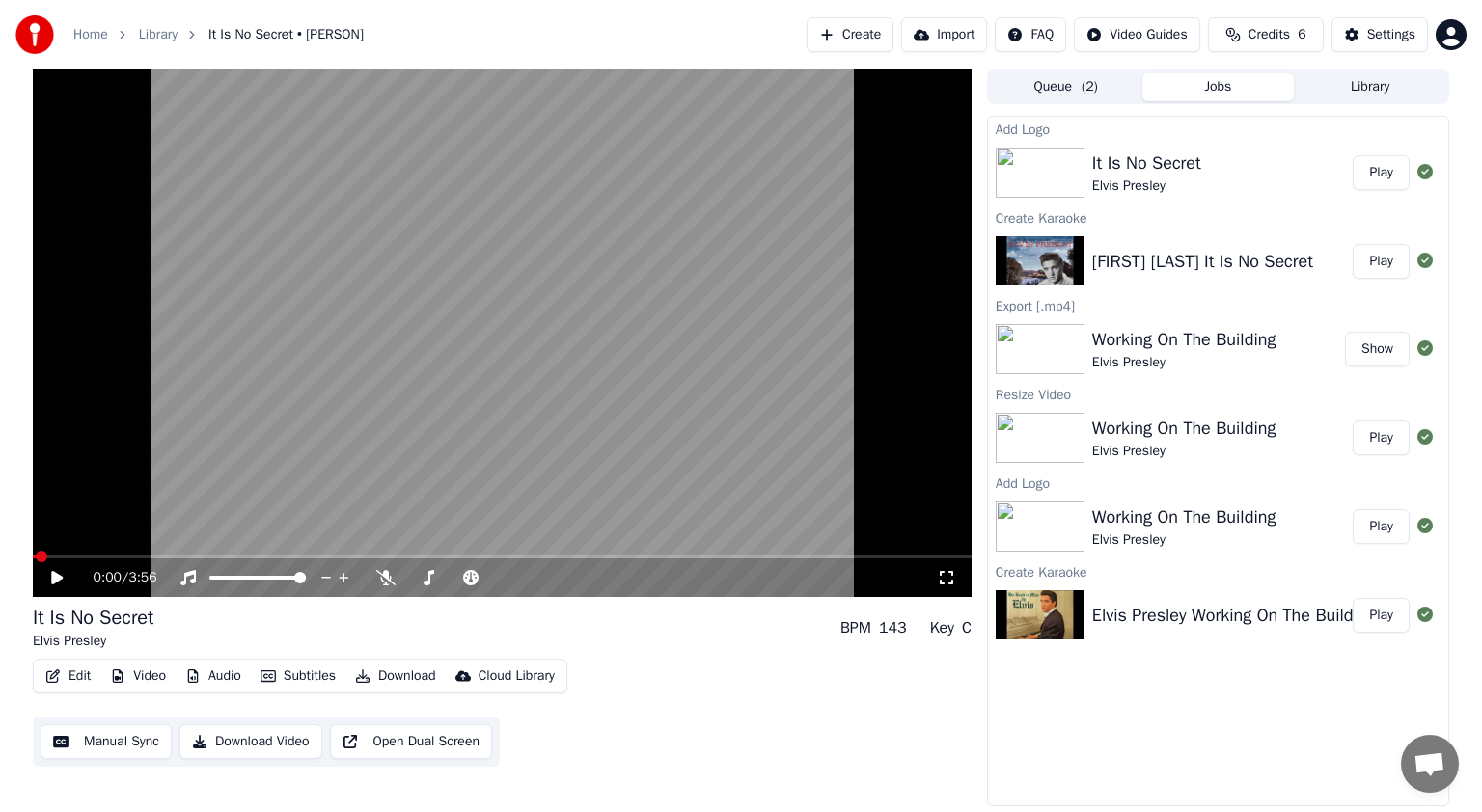 click on "Video" at bounding box center [138, 676] 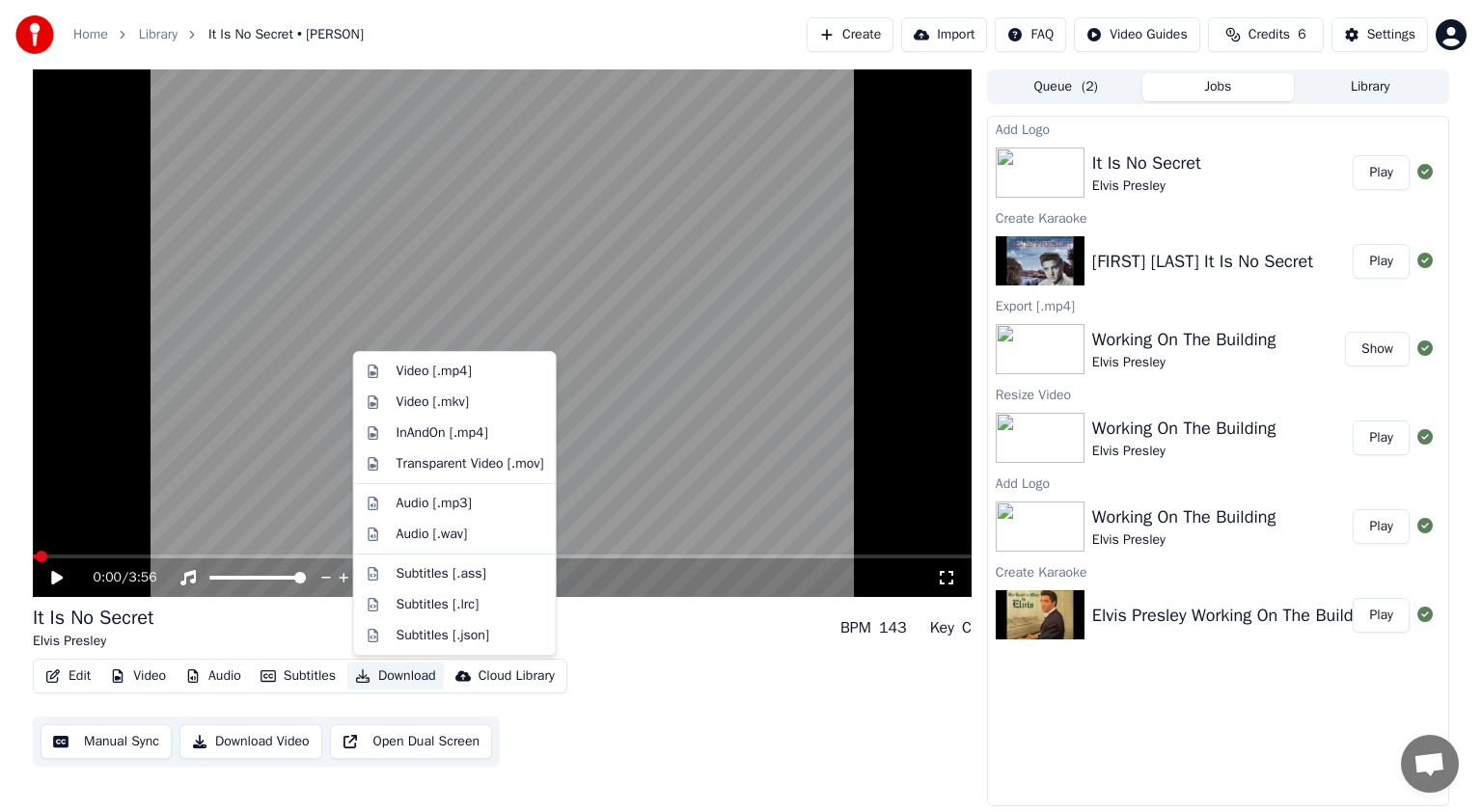 click on "Download" at bounding box center (396, 676) 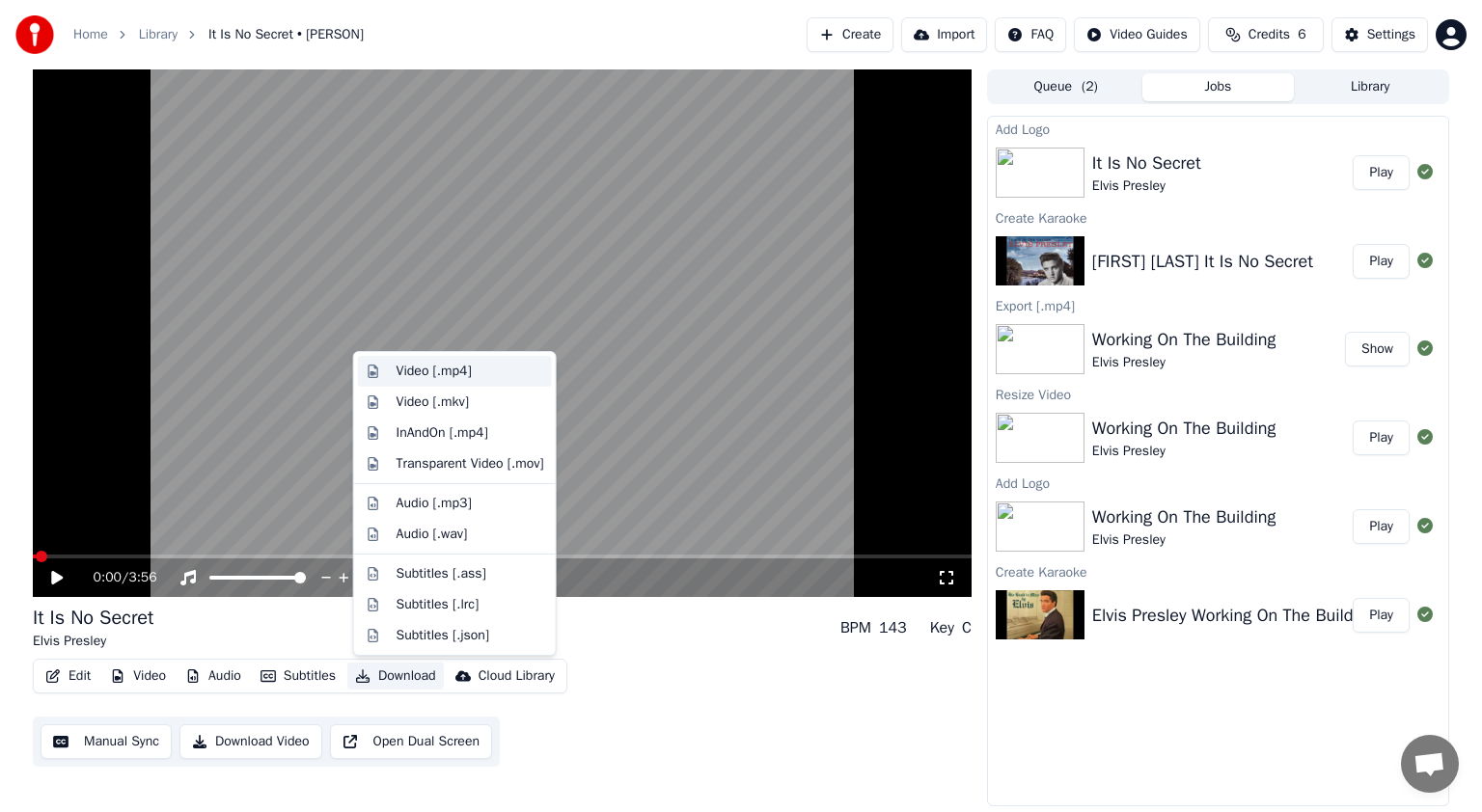 click on "Video [.mp4]" at bounding box center (470, 371) 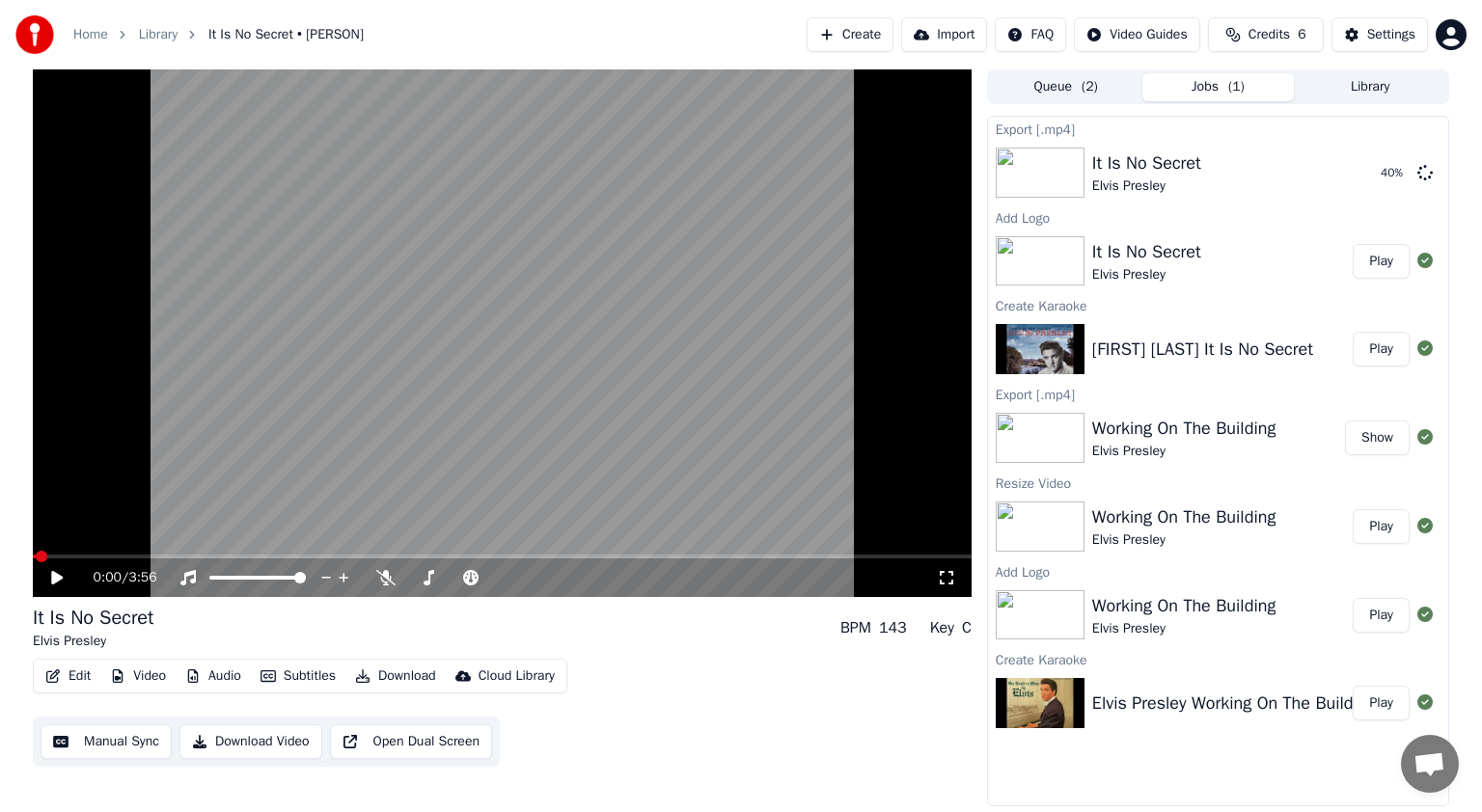 click on "Edit Video Audio Subtitles Download Cloud Library Manual Sync Download Video Open Dual Screen" at bounding box center [502, 713] 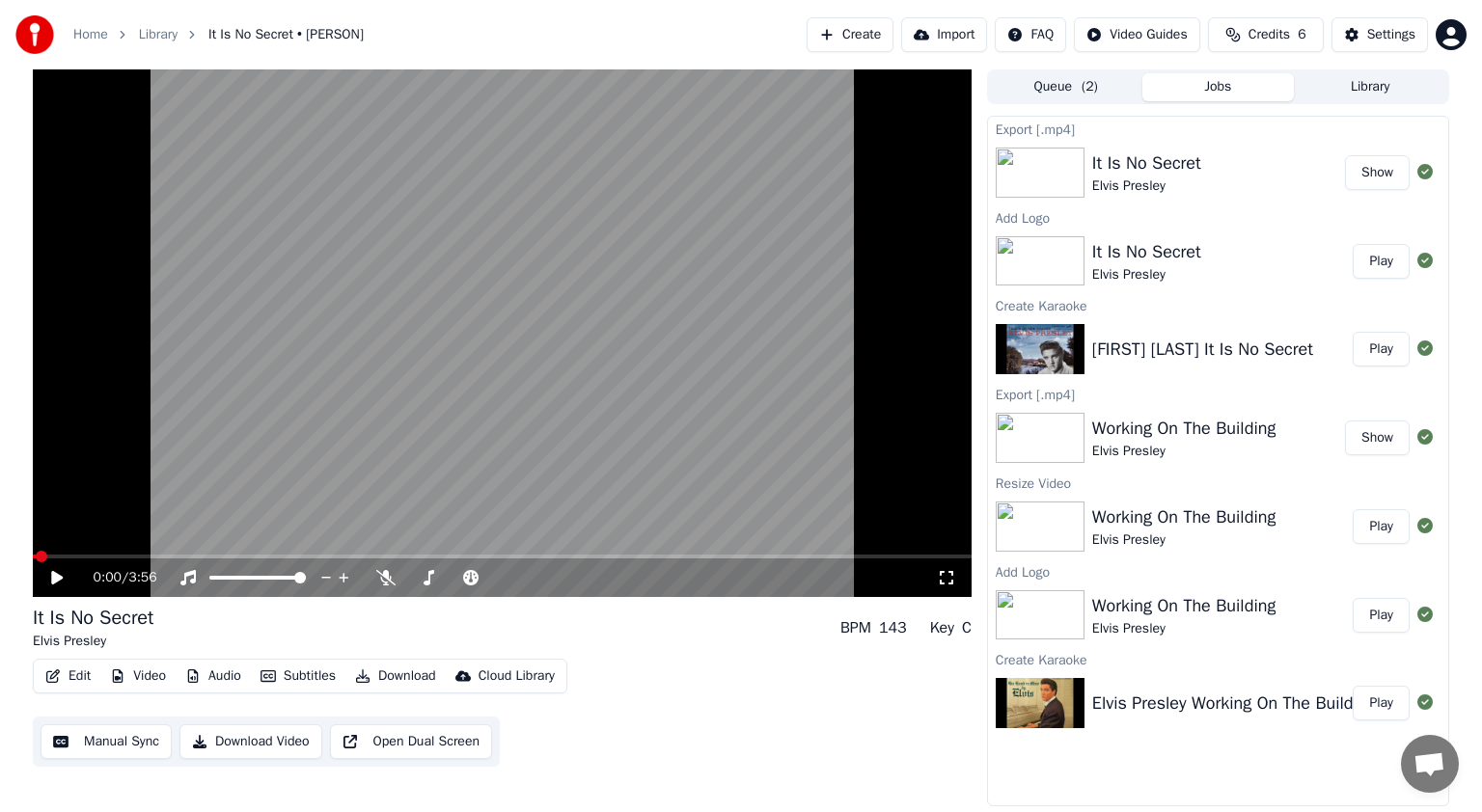 click on "Show" at bounding box center [1377, 173] 